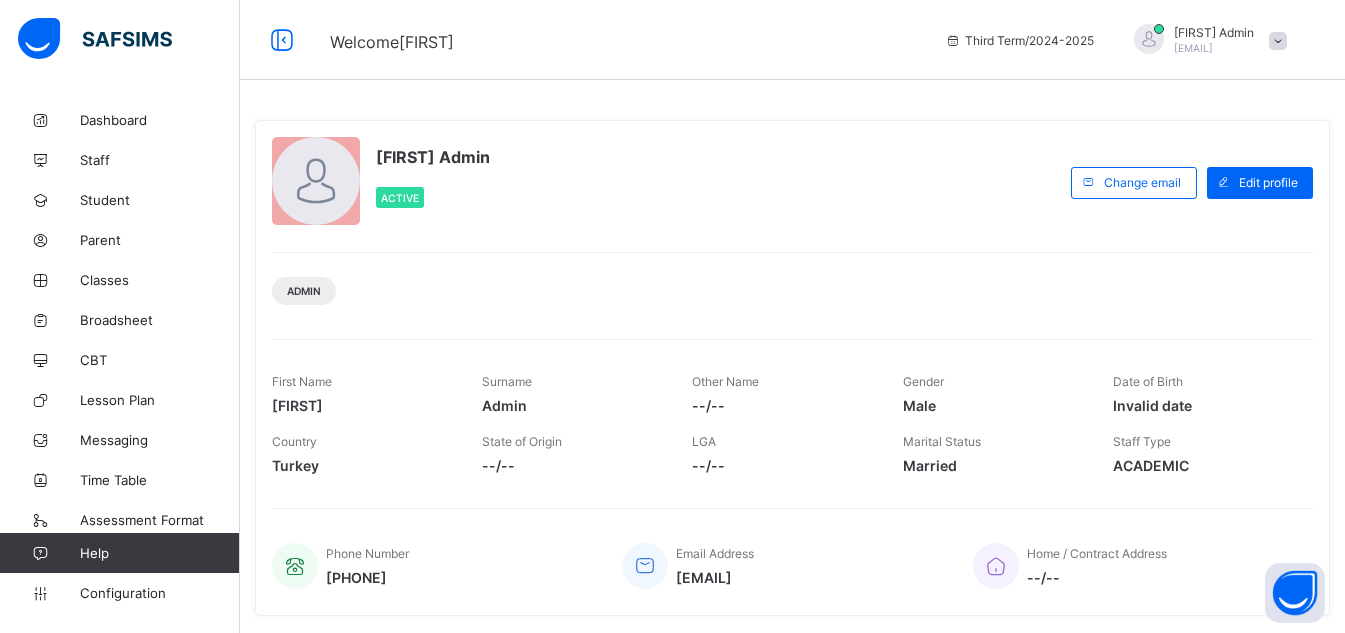scroll, scrollTop: 0, scrollLeft: 0, axis: both 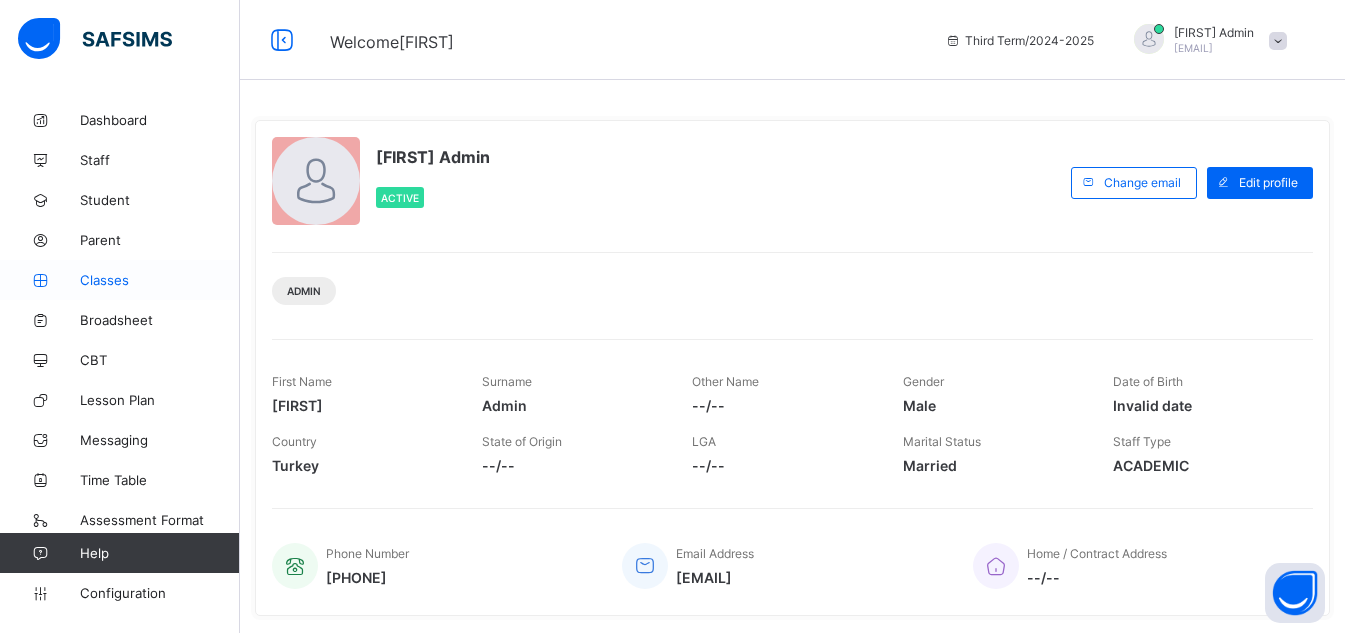click on "Classes" at bounding box center [160, 280] 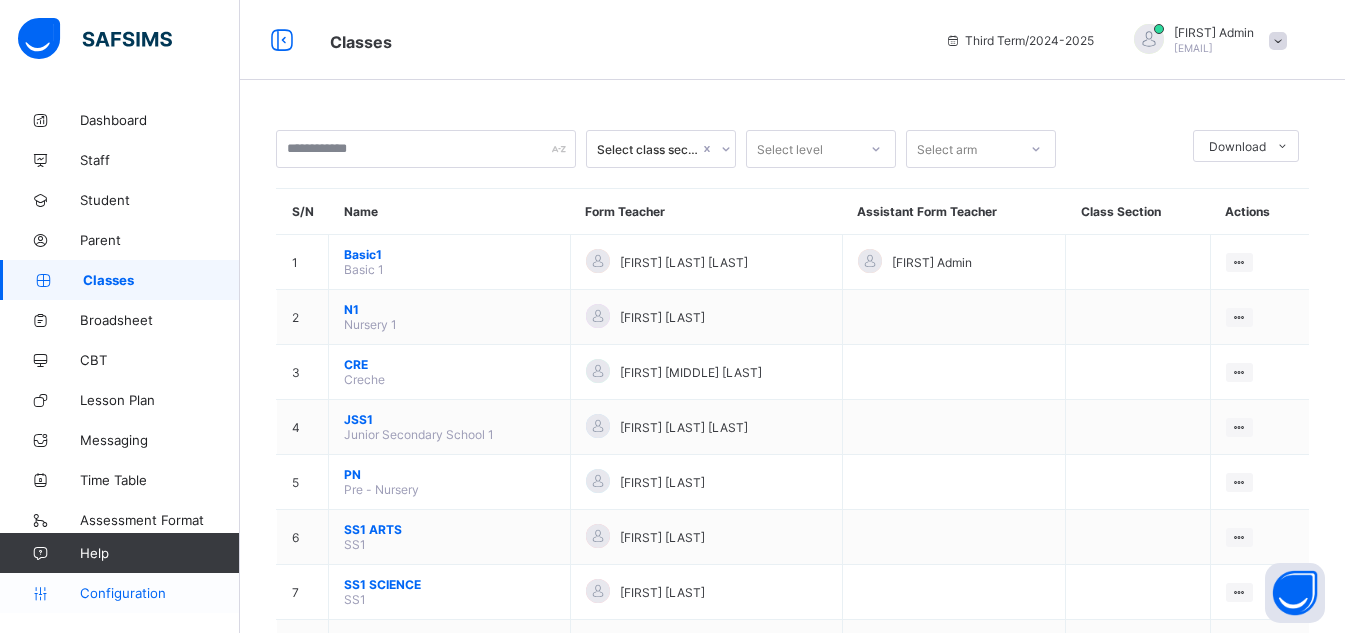 click on "Configuration" at bounding box center [119, 593] 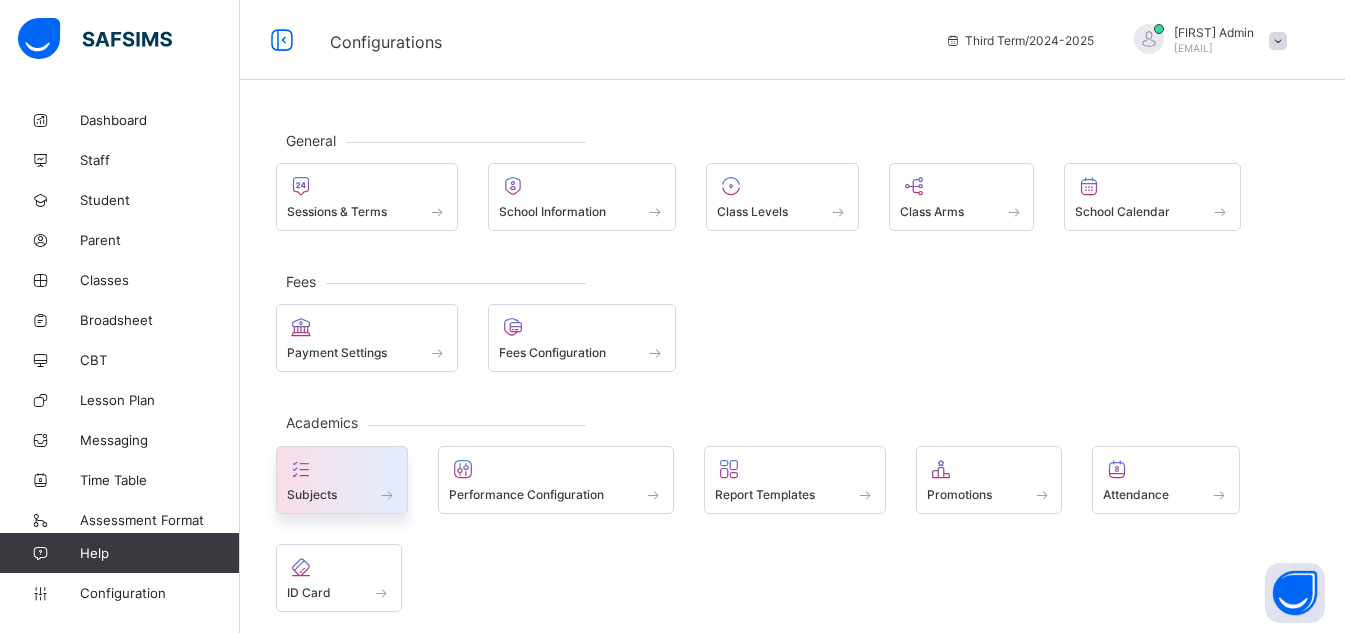 click at bounding box center [342, 469] 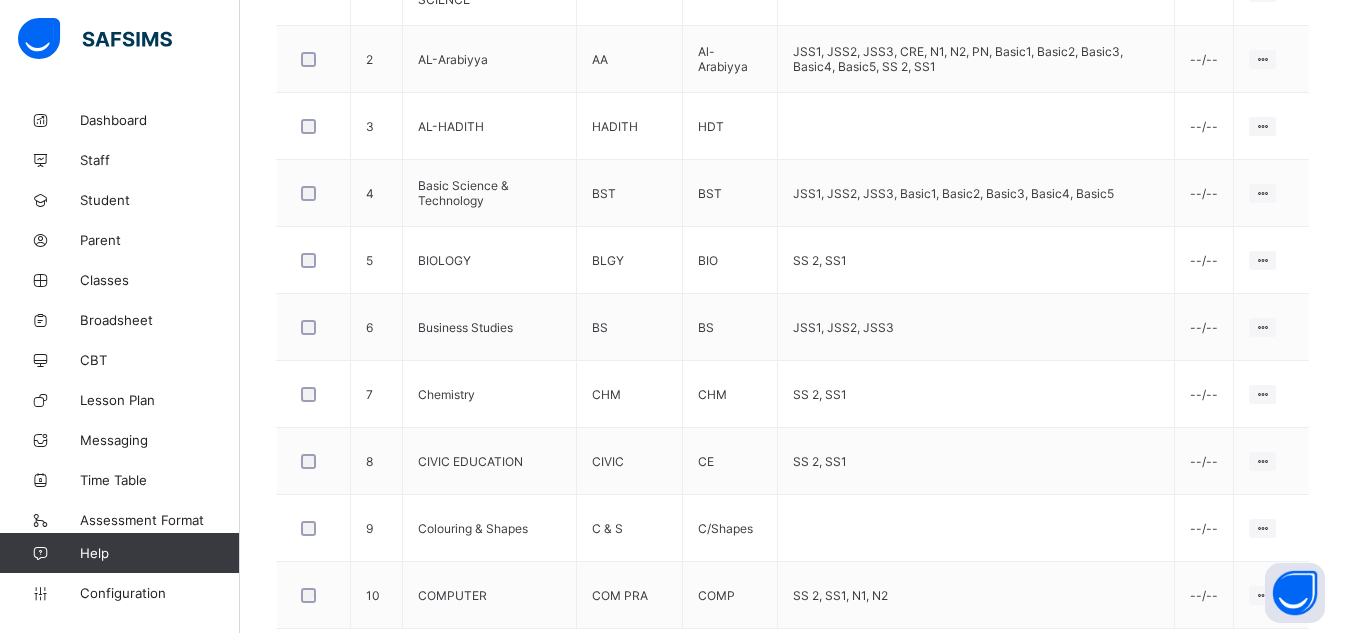 scroll, scrollTop: 760, scrollLeft: 0, axis: vertical 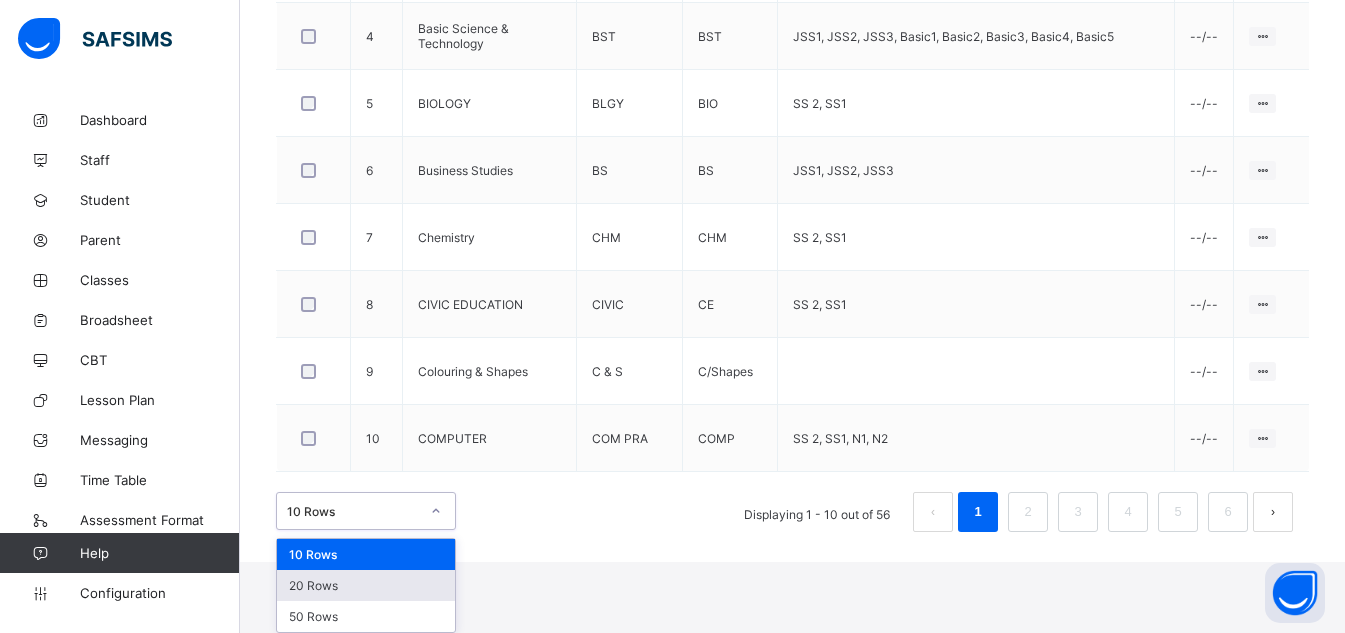 click on "option 20 Rows focused, 2 of 3. 3 results available. Use Up and Down to choose options, press Enter to select the currently focused option, press Escape to exit the menu, press Tab to select the option and exit the menu. 10 Rows 10 Rows 20 Rows 50 Rows" at bounding box center (366, 511) 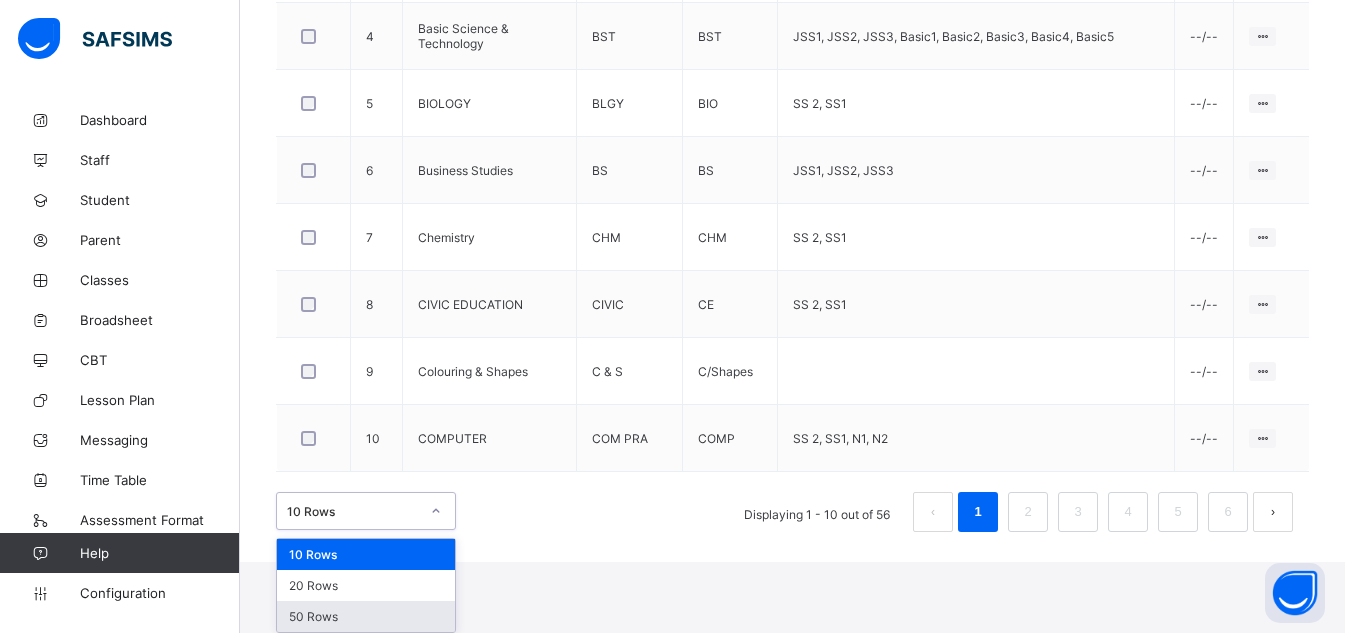 click on "50 Rows" at bounding box center [366, 616] 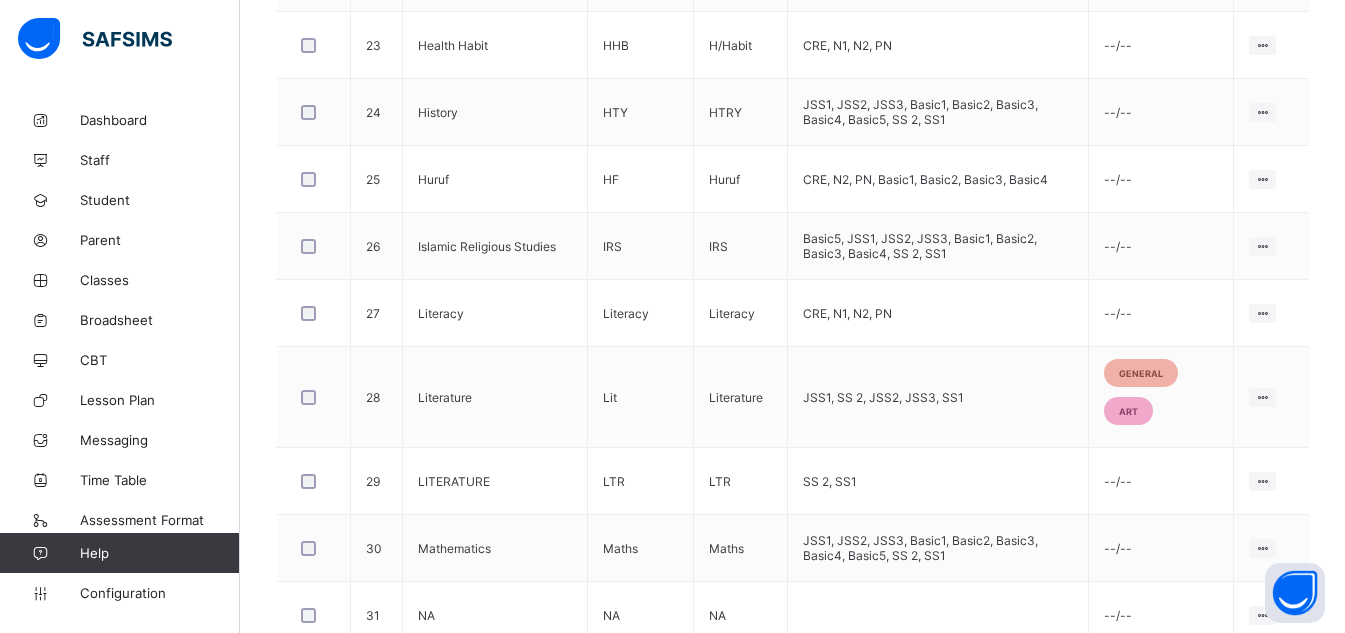 scroll, scrollTop: 2120, scrollLeft: 0, axis: vertical 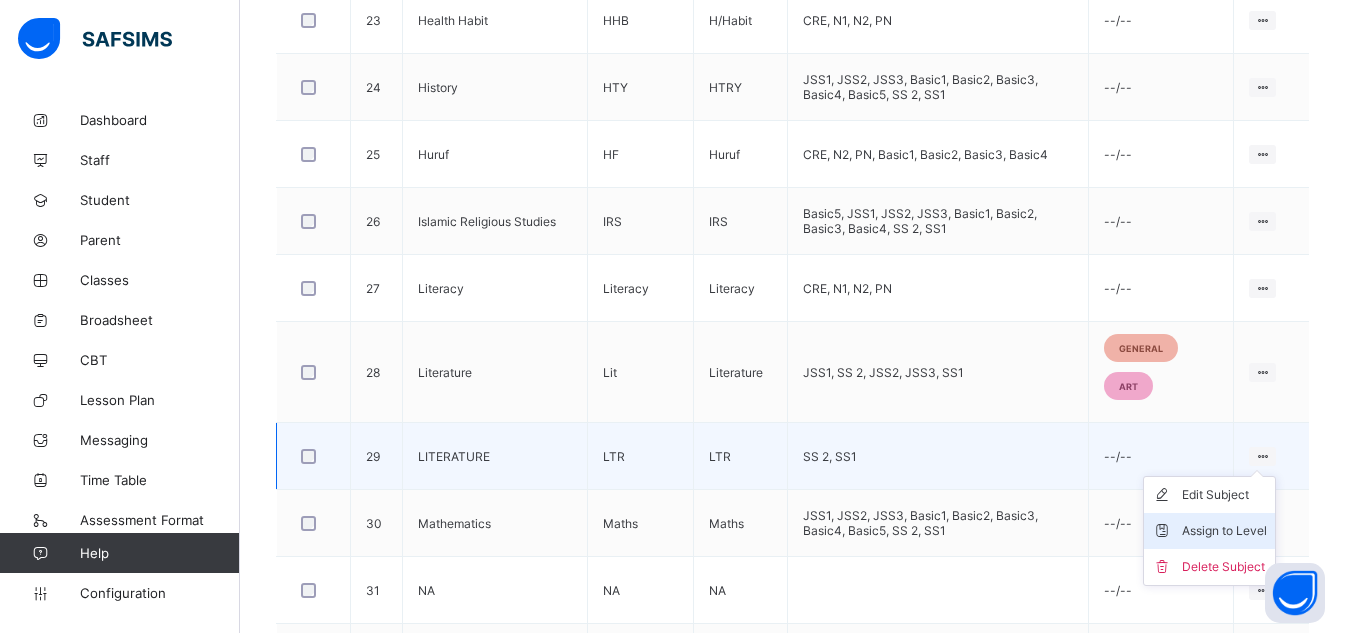 click on "Assign to Level" at bounding box center [1224, 531] 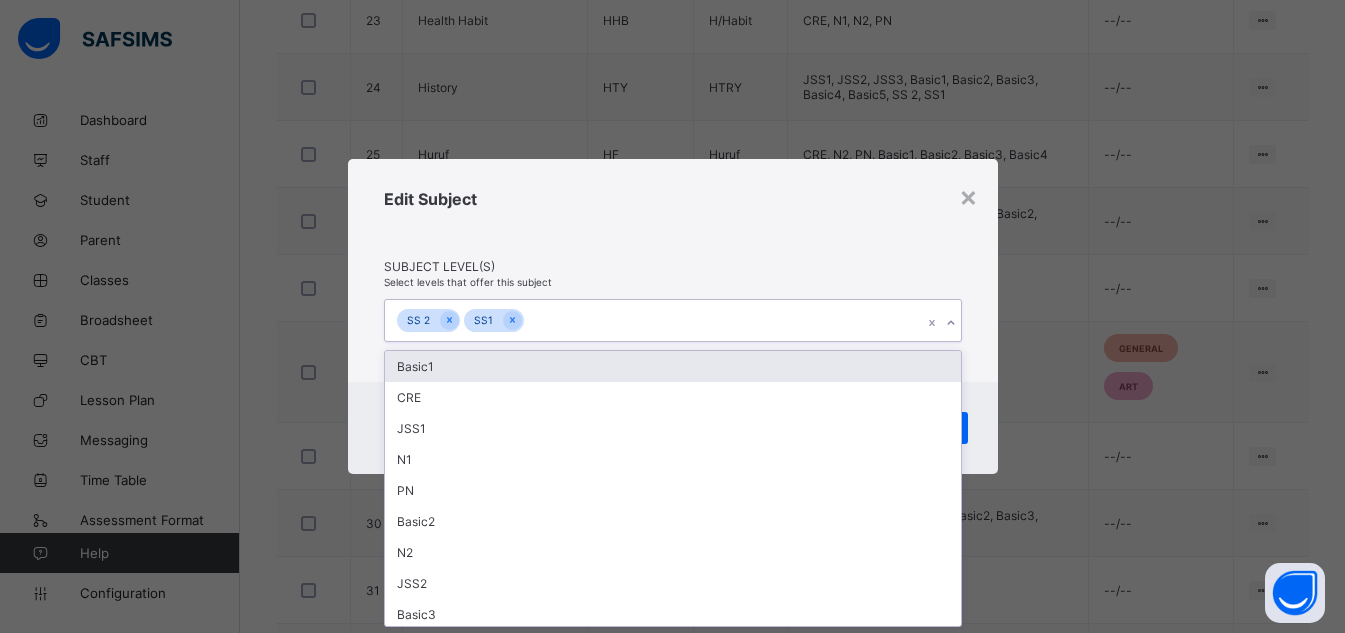 scroll, scrollTop: 0, scrollLeft: 0, axis: both 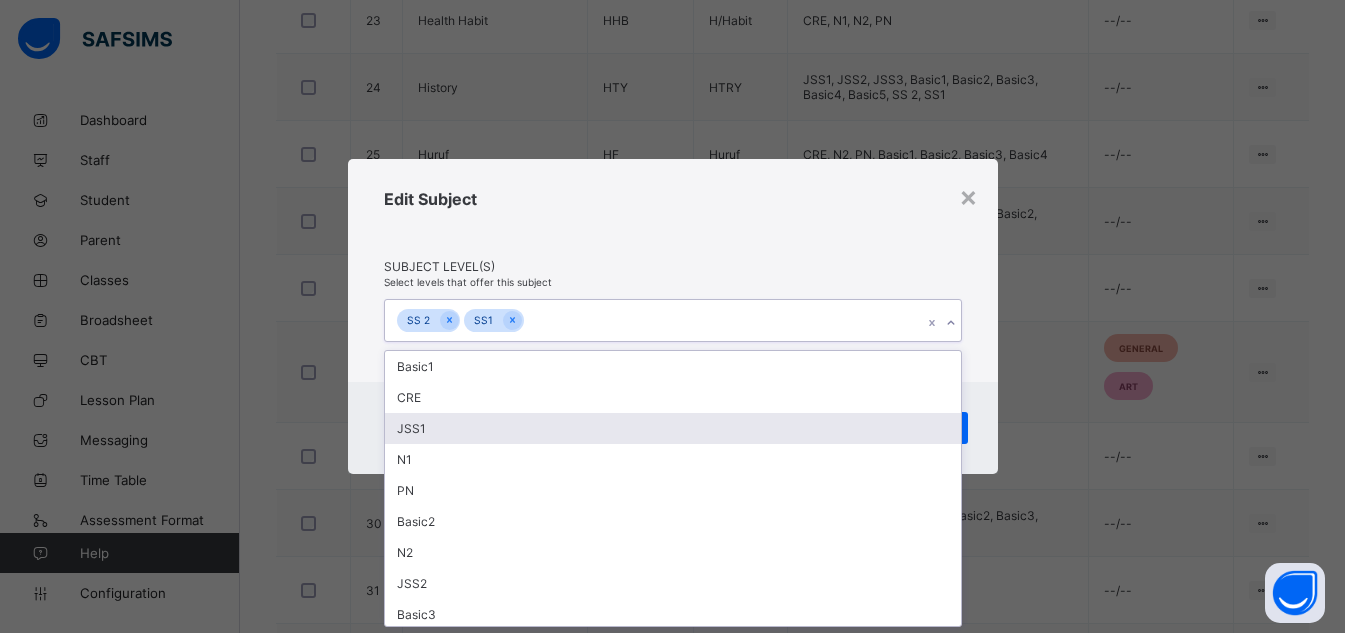 click on "JSS1" at bounding box center (673, 428) 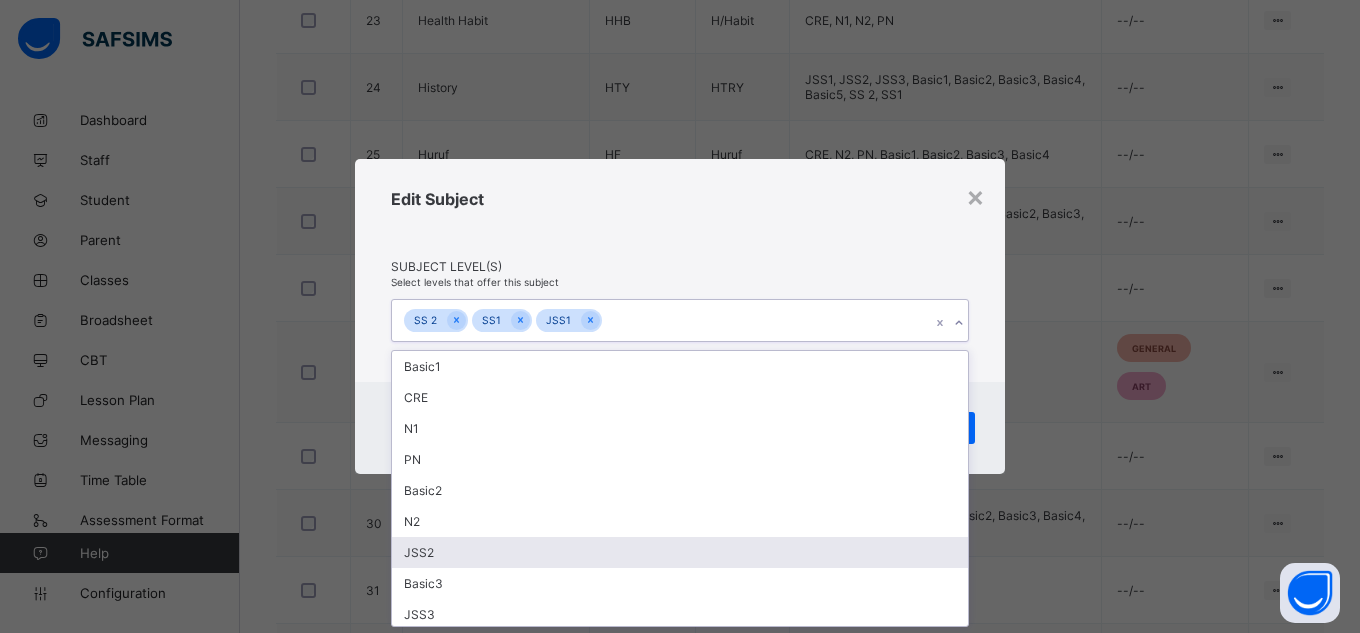 click on "JSS2" at bounding box center (680, 552) 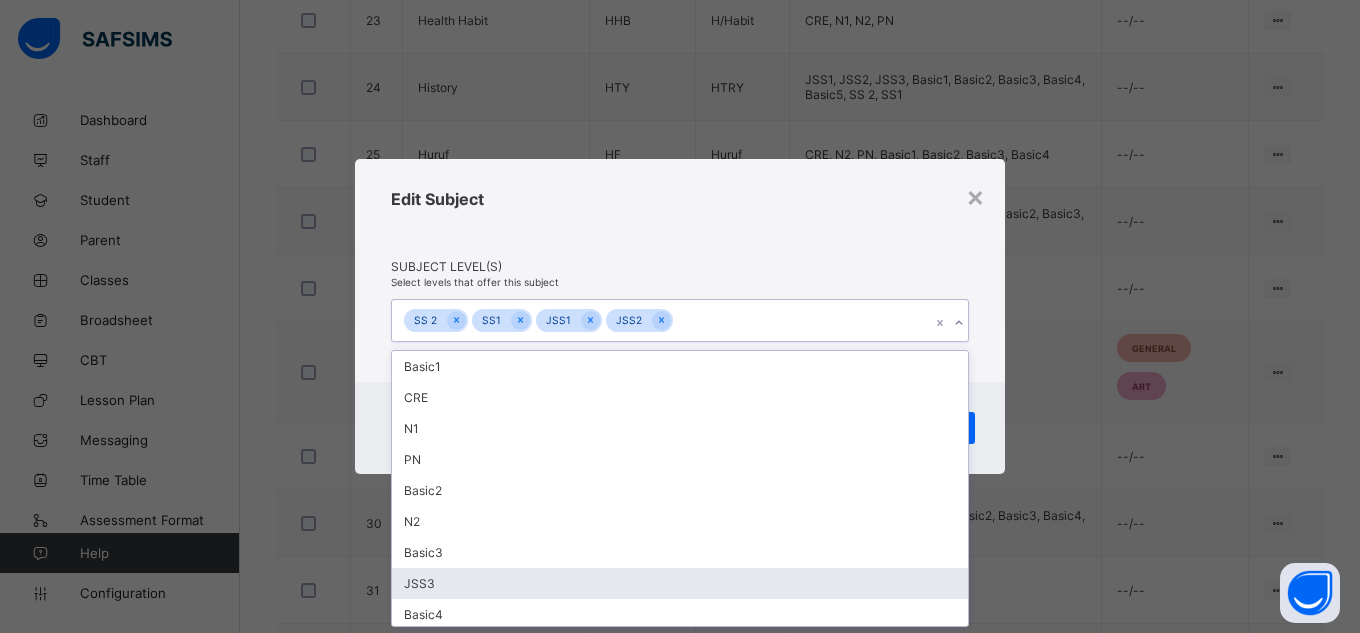 click on "JSS3" at bounding box center (680, 583) 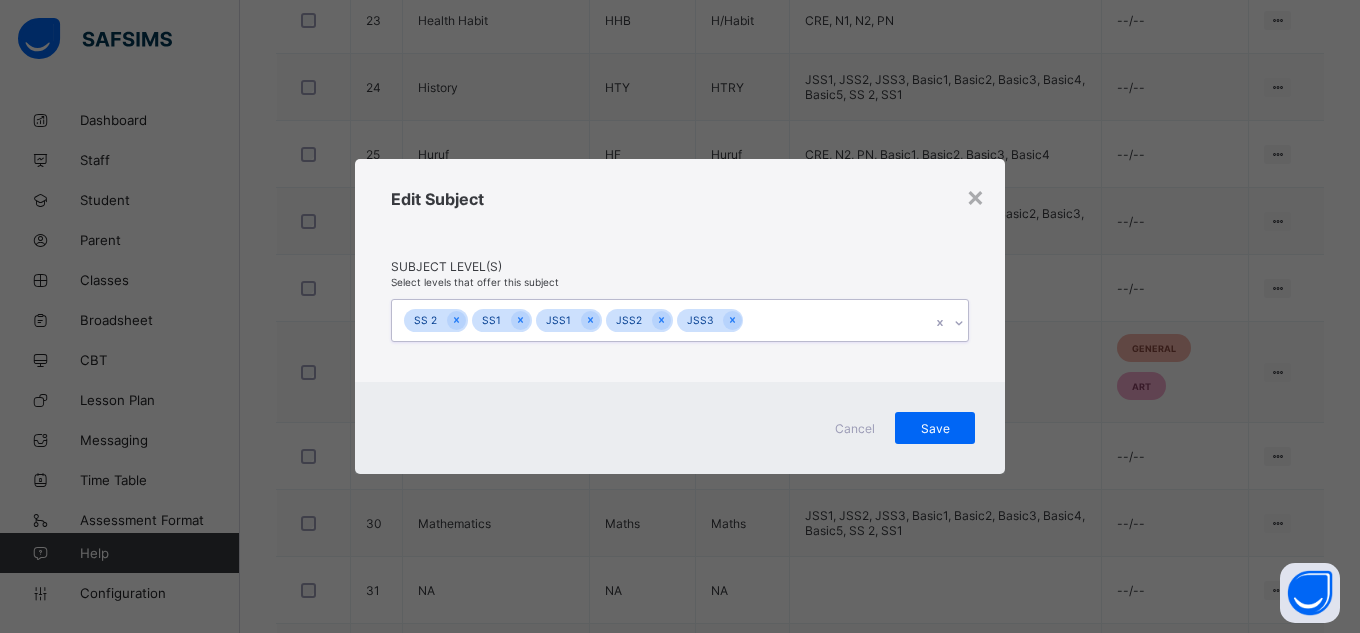 click on "SS 2 SS1 JSS1 JSS2 JSS3" at bounding box center [661, 321] 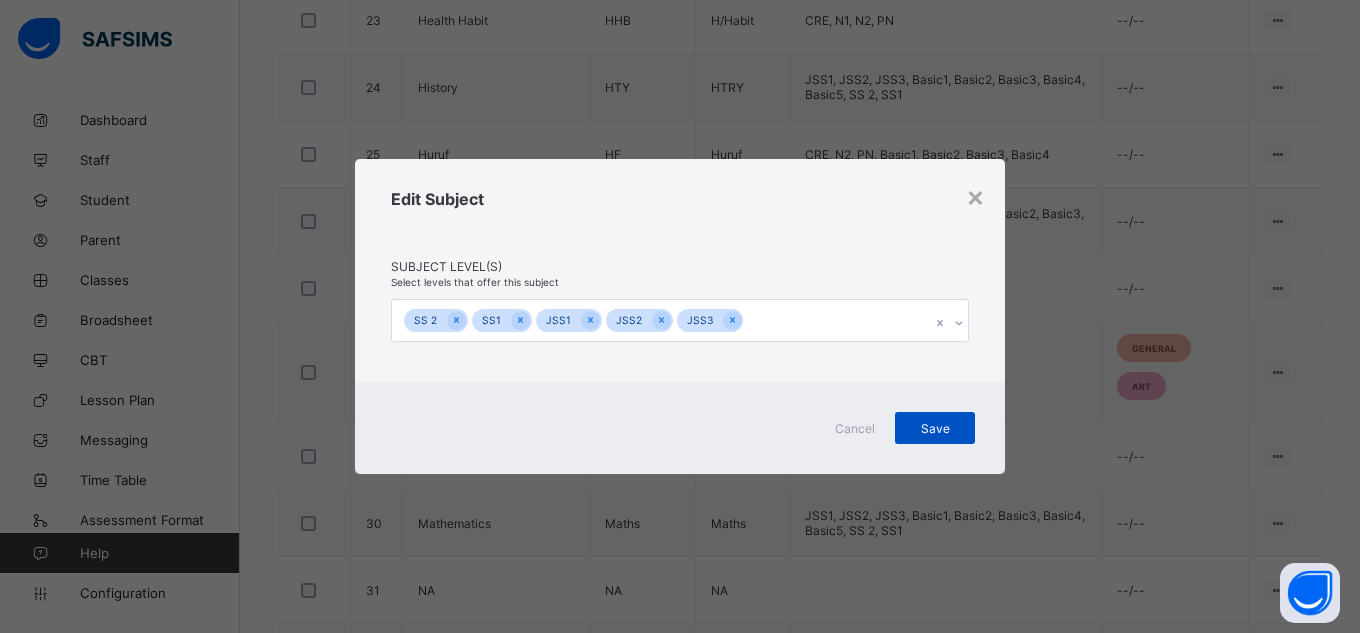 click on "Save" at bounding box center [935, 428] 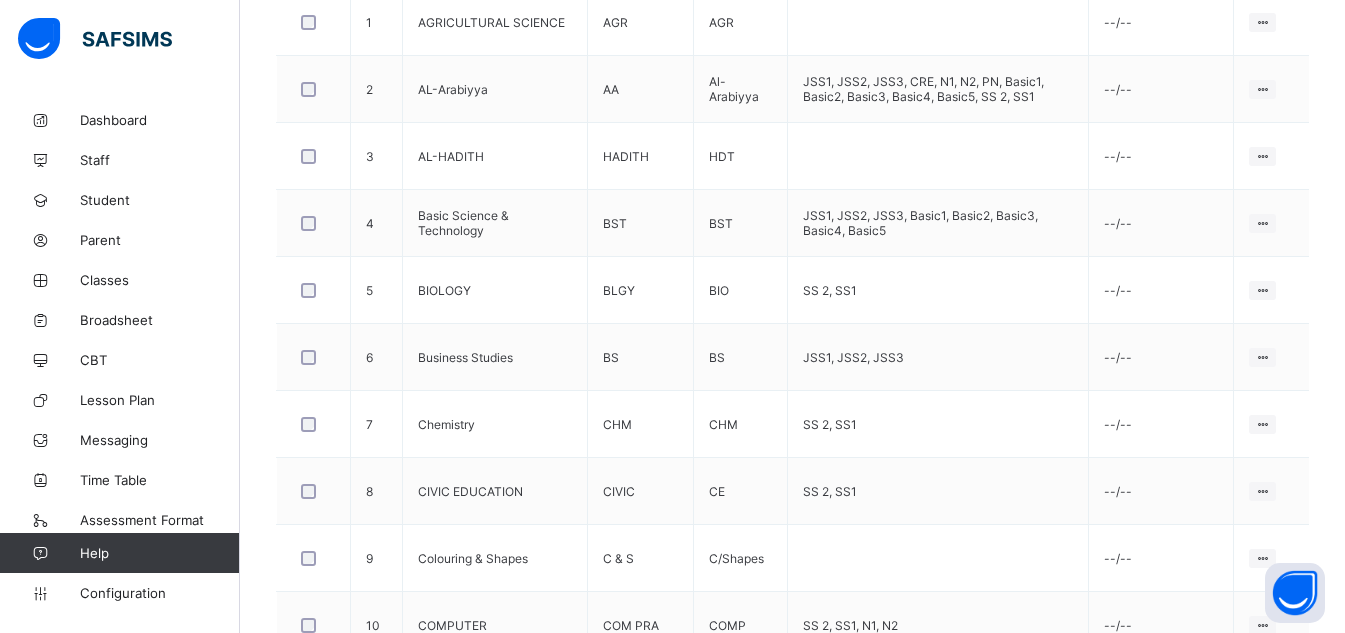 scroll, scrollTop: 640, scrollLeft: 0, axis: vertical 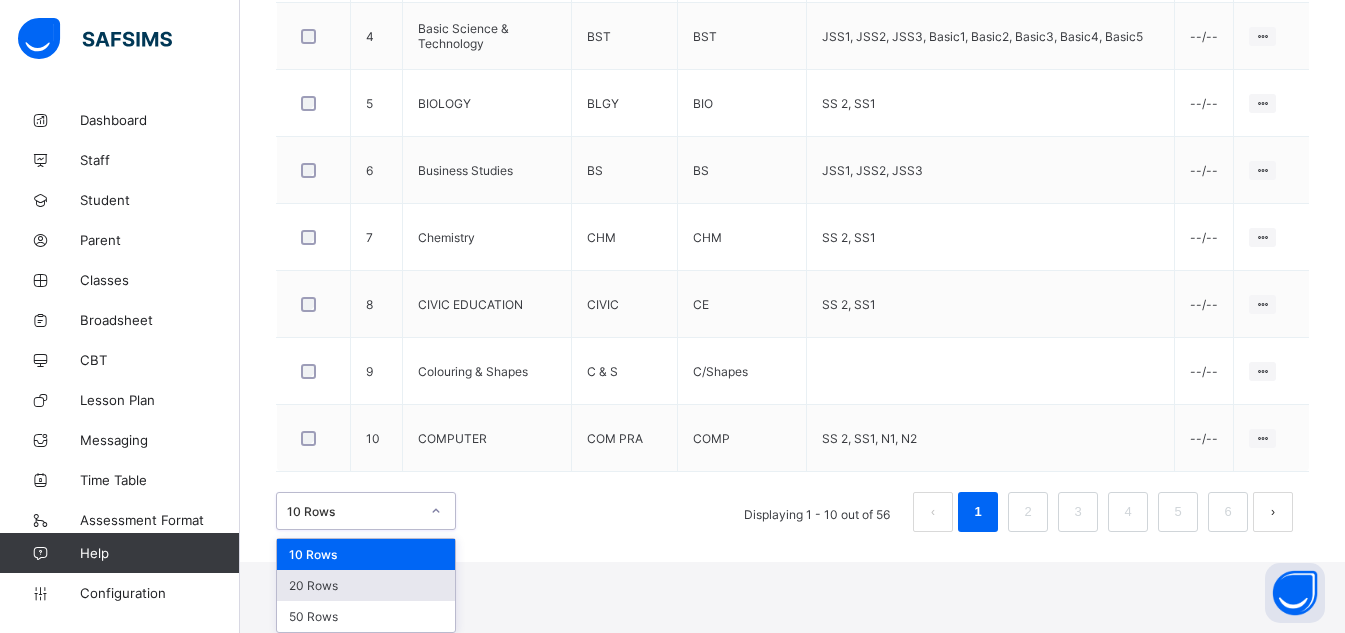 click on "option 20 Rows focused, 2 of 3. 3 results available. Use Up and Down to choose options, press Enter to select the currently focused option, press Escape to exit the menu, press Tab to select the option and exit the menu. 10 Rows 10 Rows 20 Rows 50 Rows" at bounding box center (366, 511) 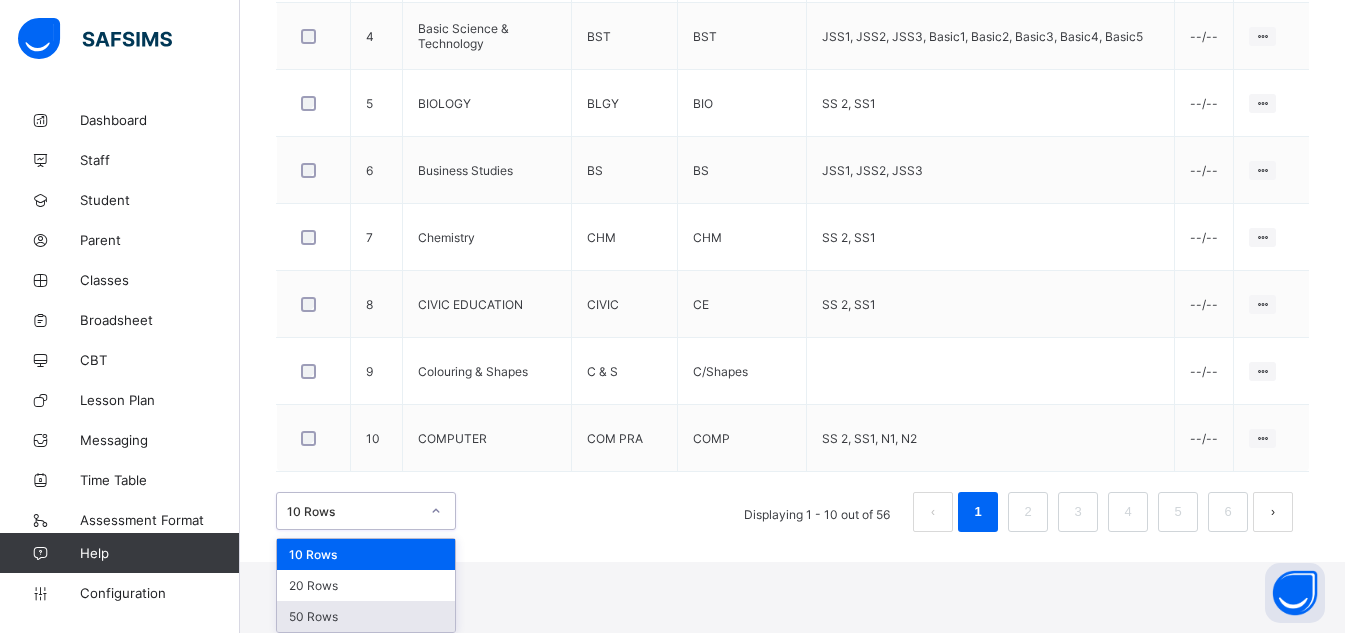 click on "50 Rows" at bounding box center (366, 616) 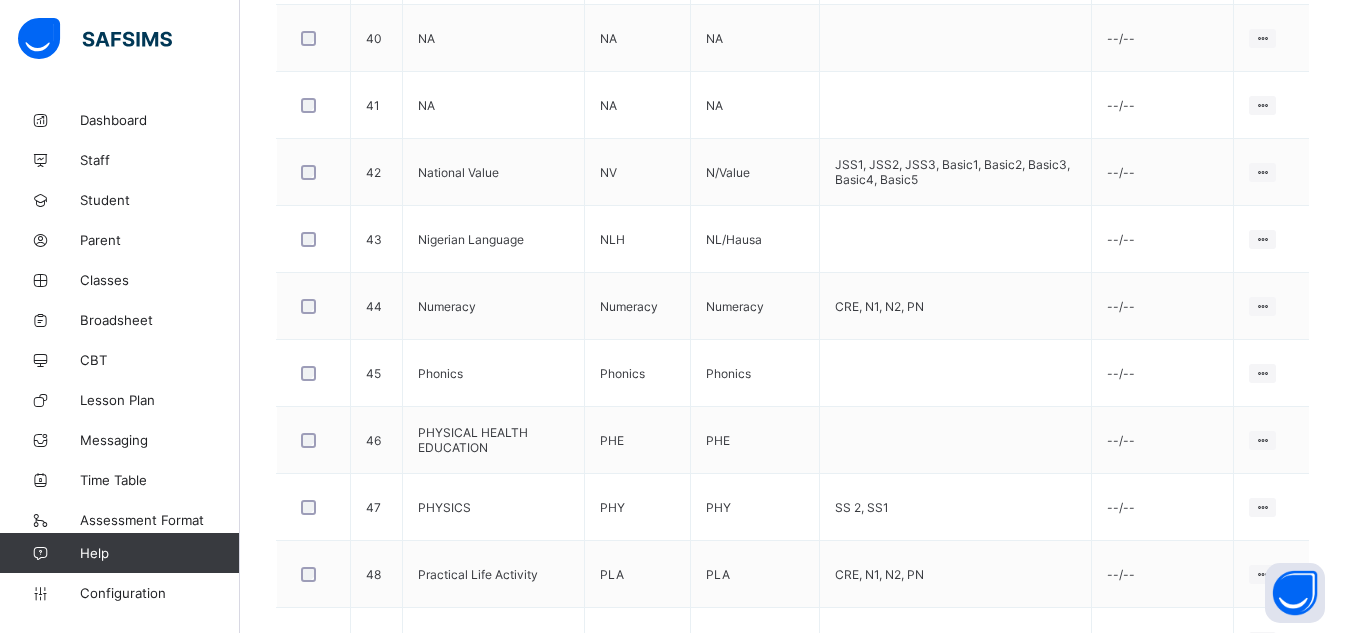 scroll, scrollTop: 3474, scrollLeft: 0, axis: vertical 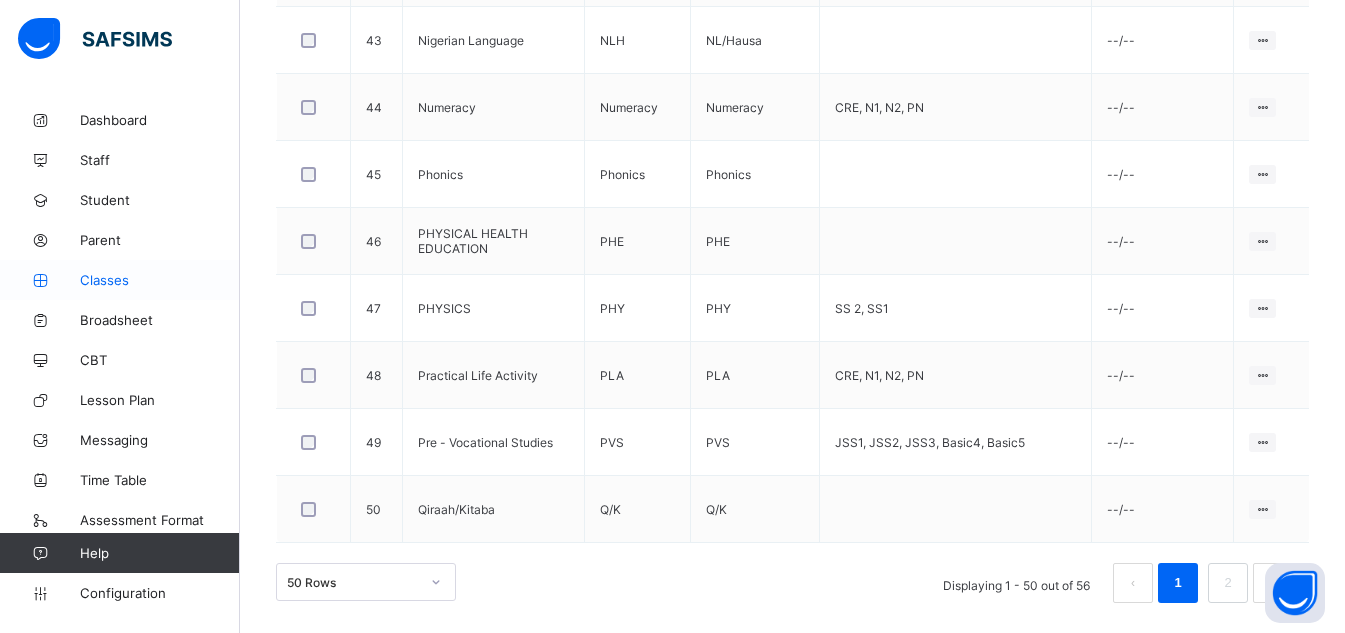 click on "Classes" at bounding box center [120, 280] 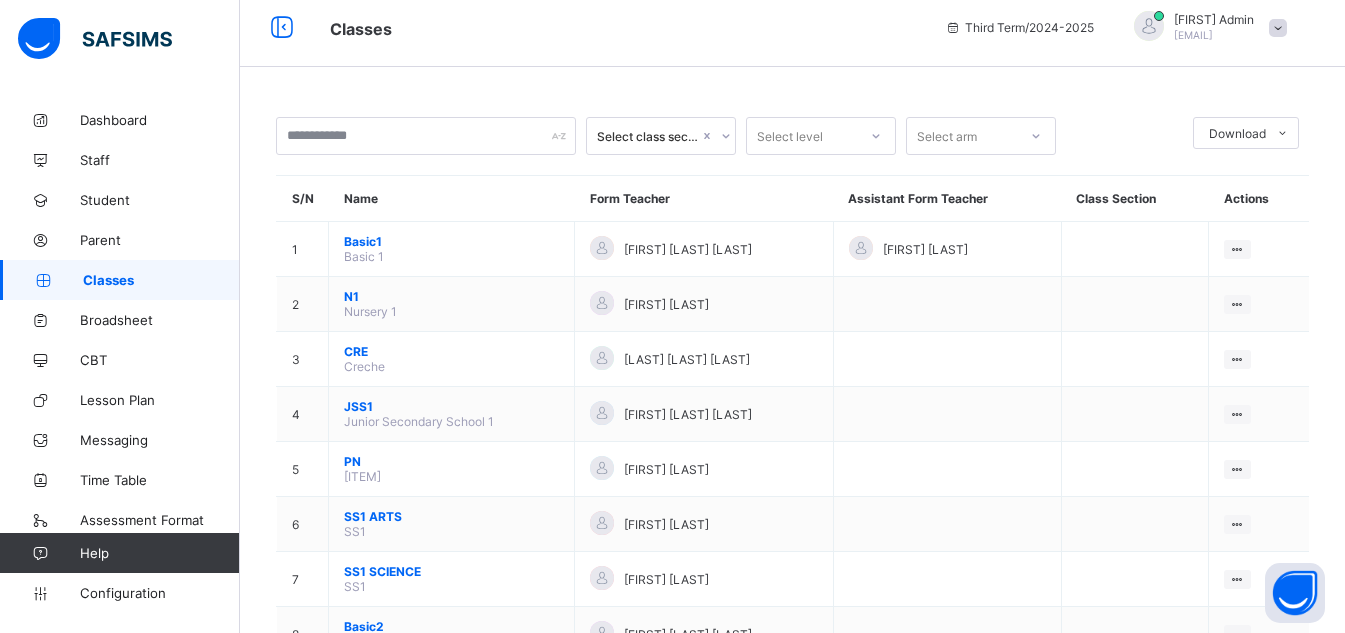 scroll, scrollTop: 0, scrollLeft: 0, axis: both 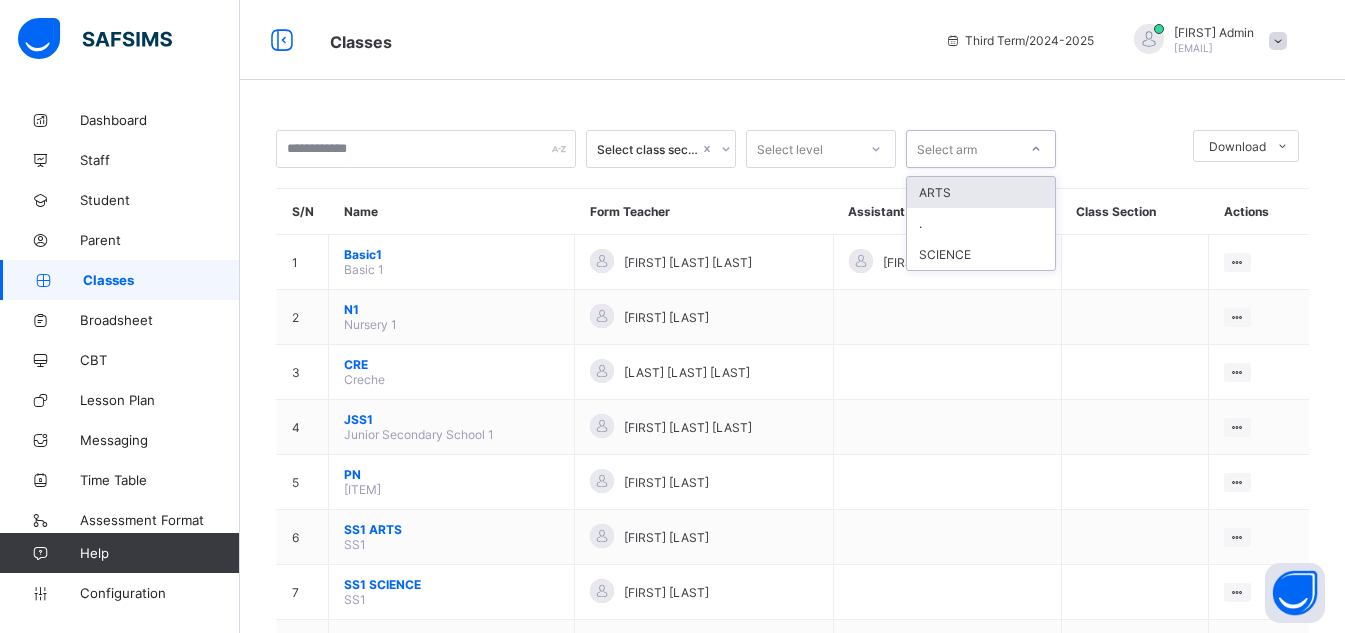 click on "Select arm" at bounding box center (947, 149) 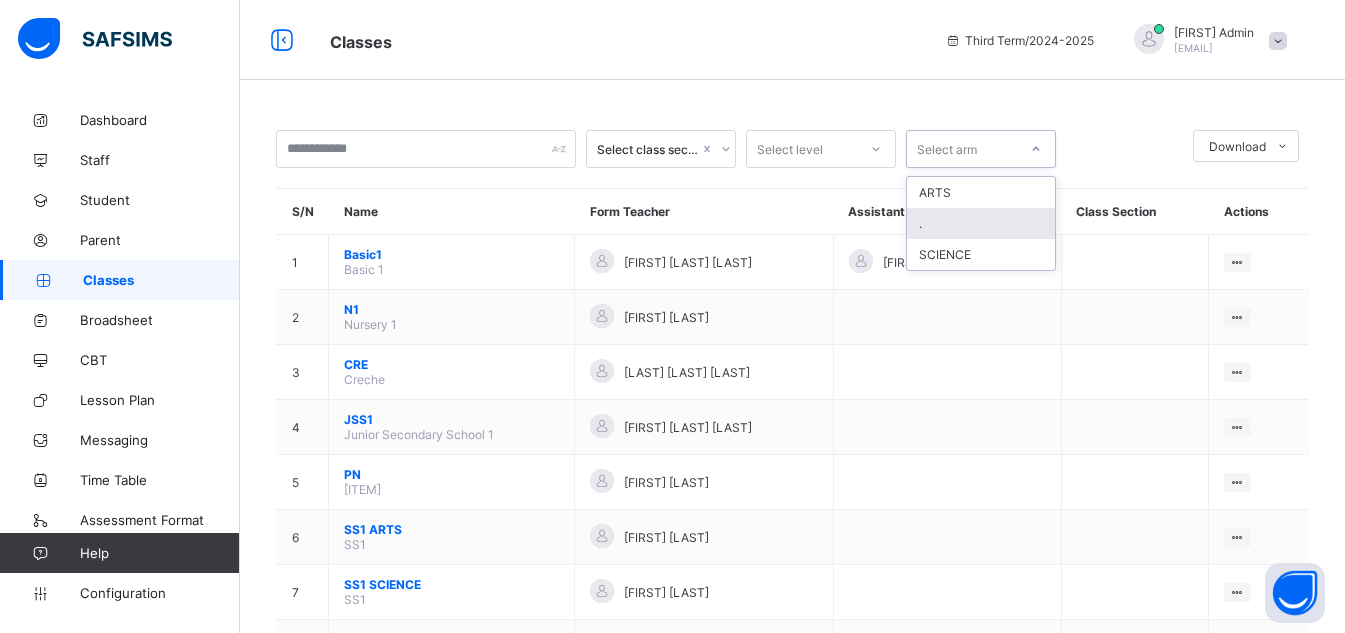 click on "." at bounding box center (981, 223) 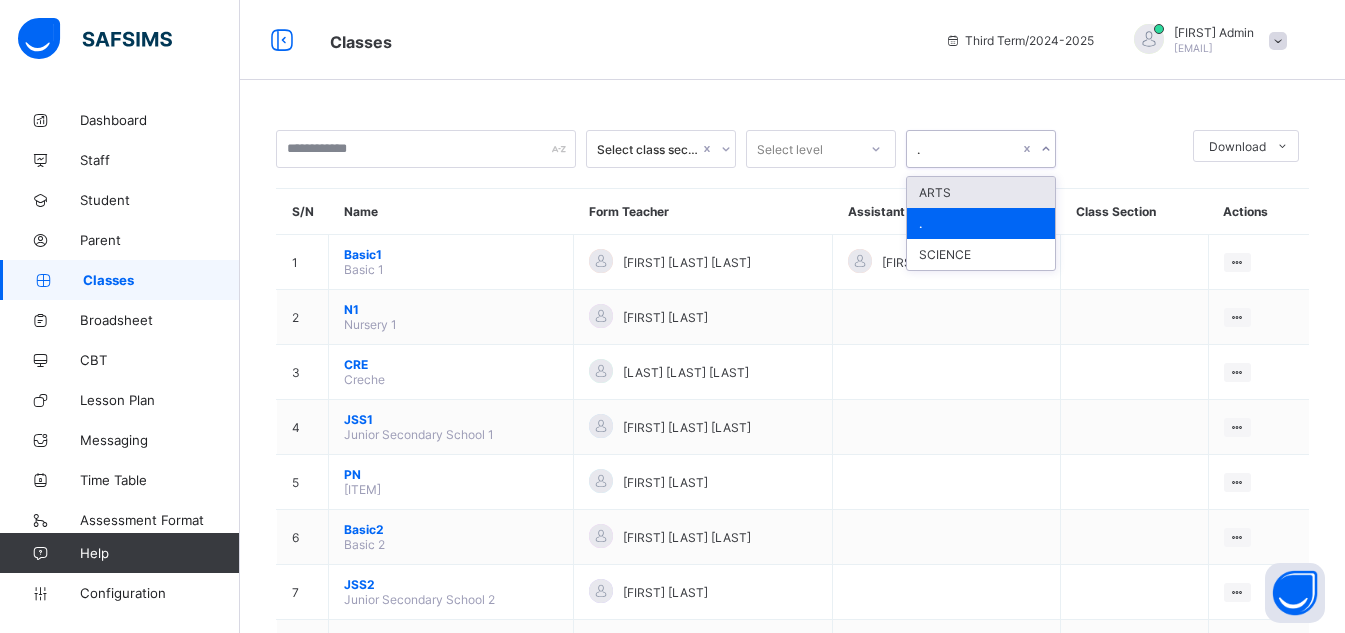 click 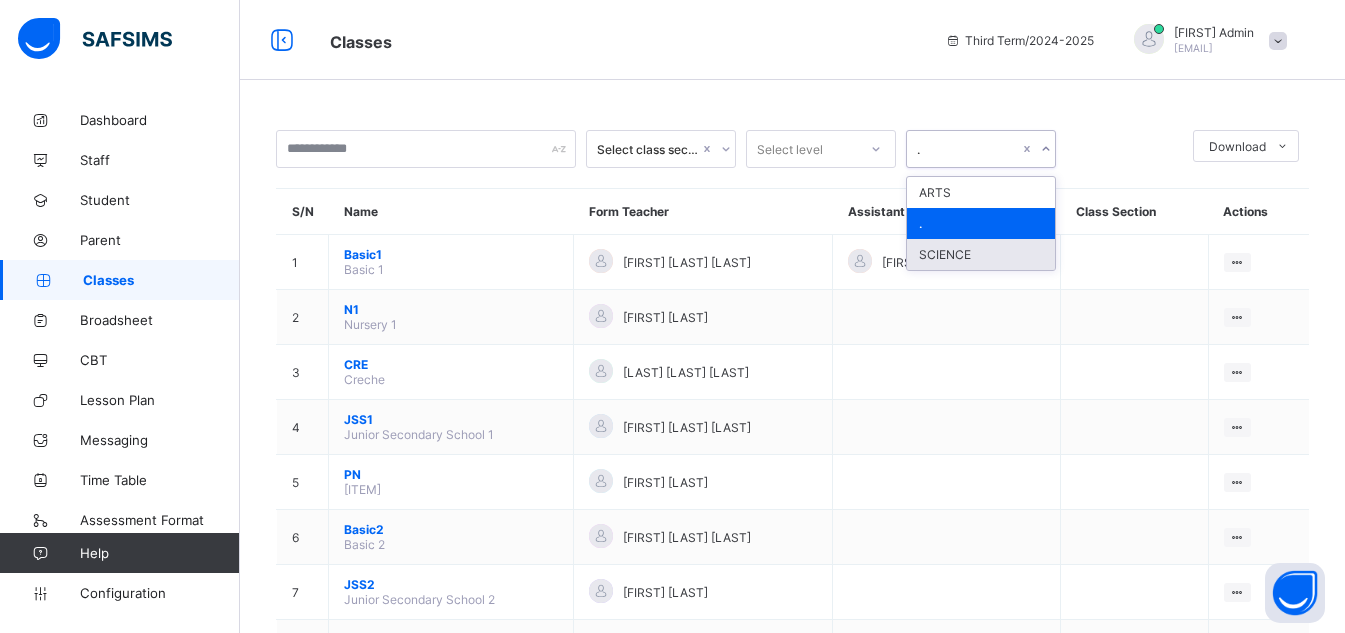click on "SCIENCE" at bounding box center (981, 254) 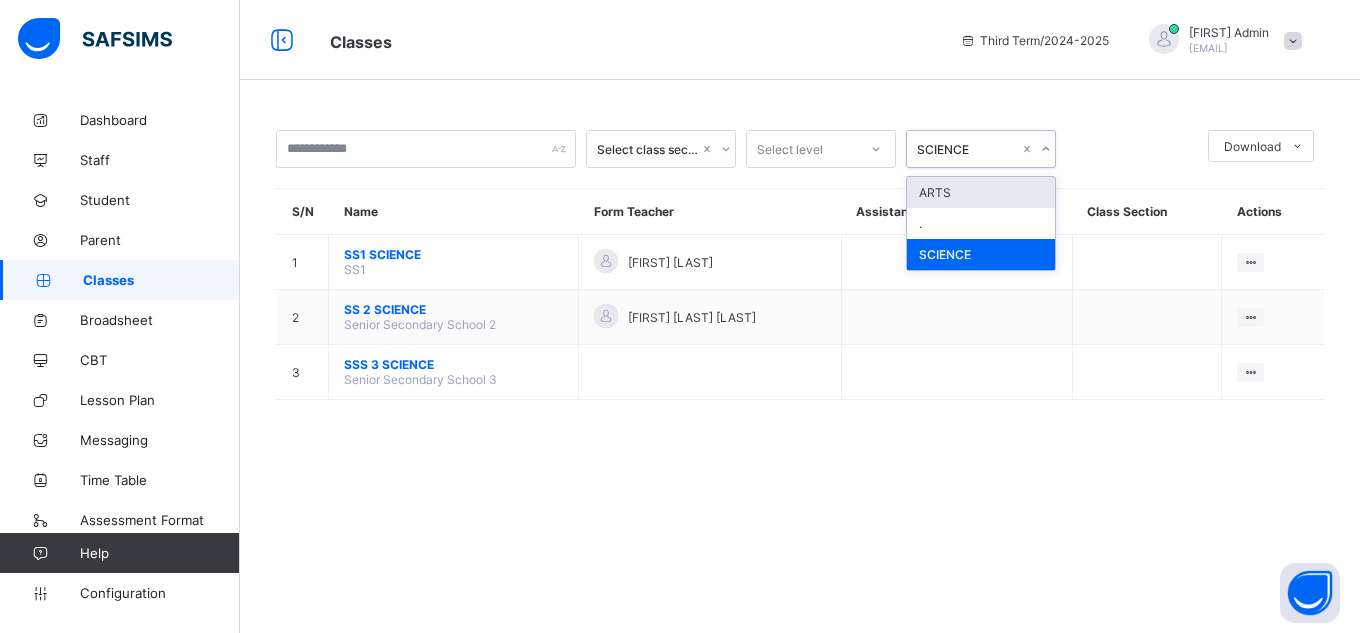 click 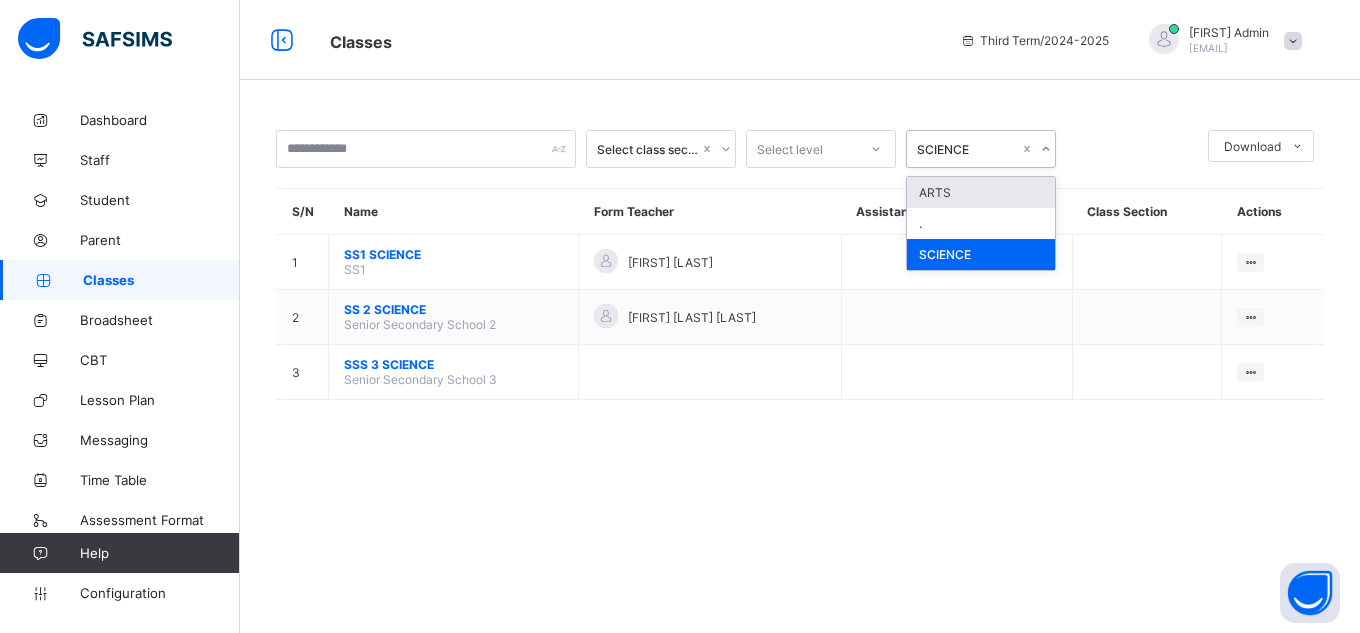 click on "ARTS" at bounding box center (981, 192) 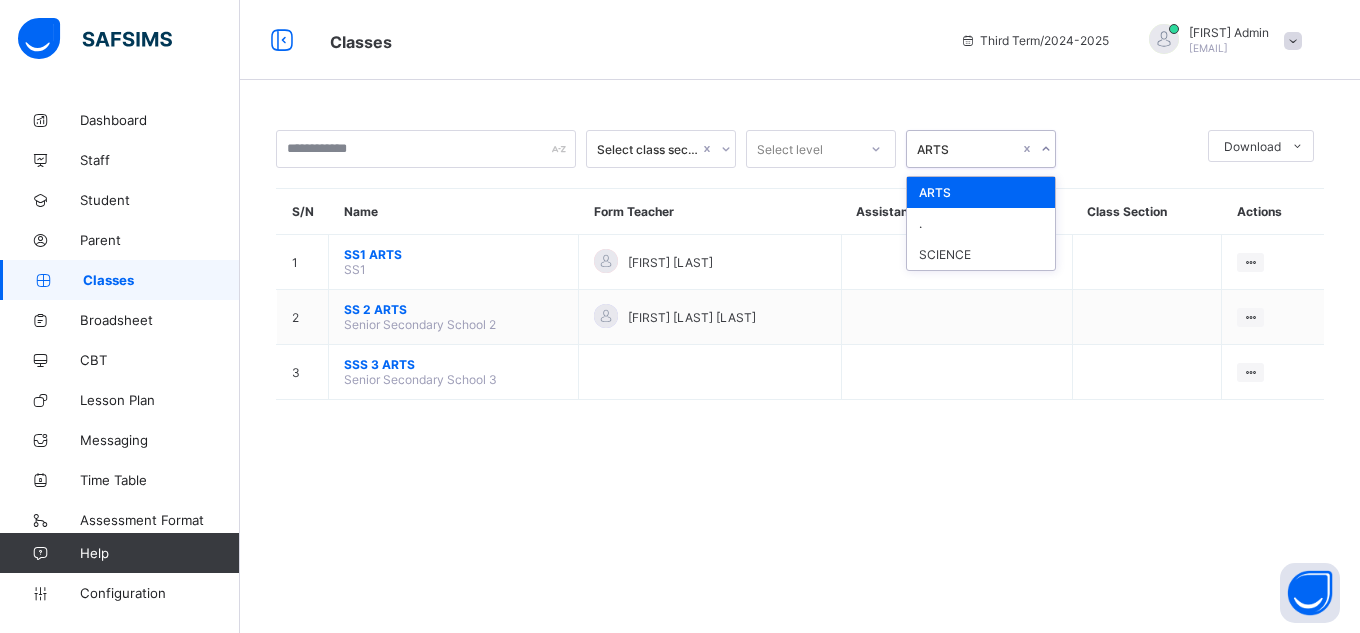 click 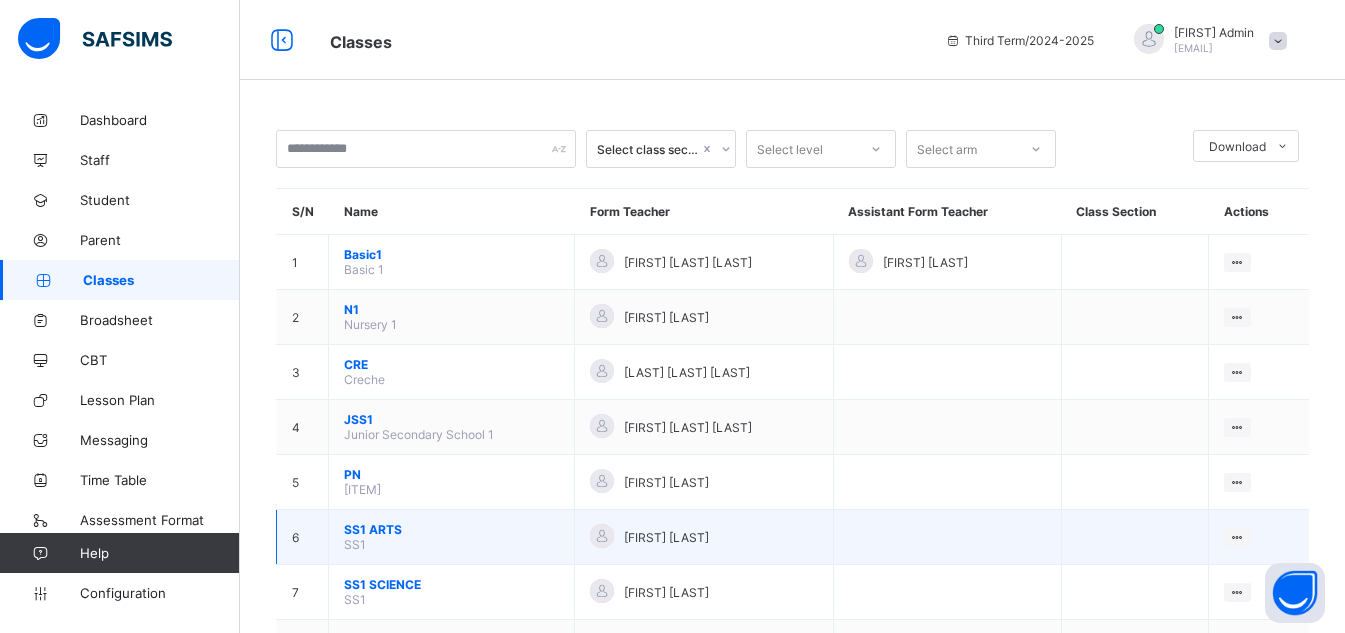 click on "SS1   ARTS" at bounding box center [451, 529] 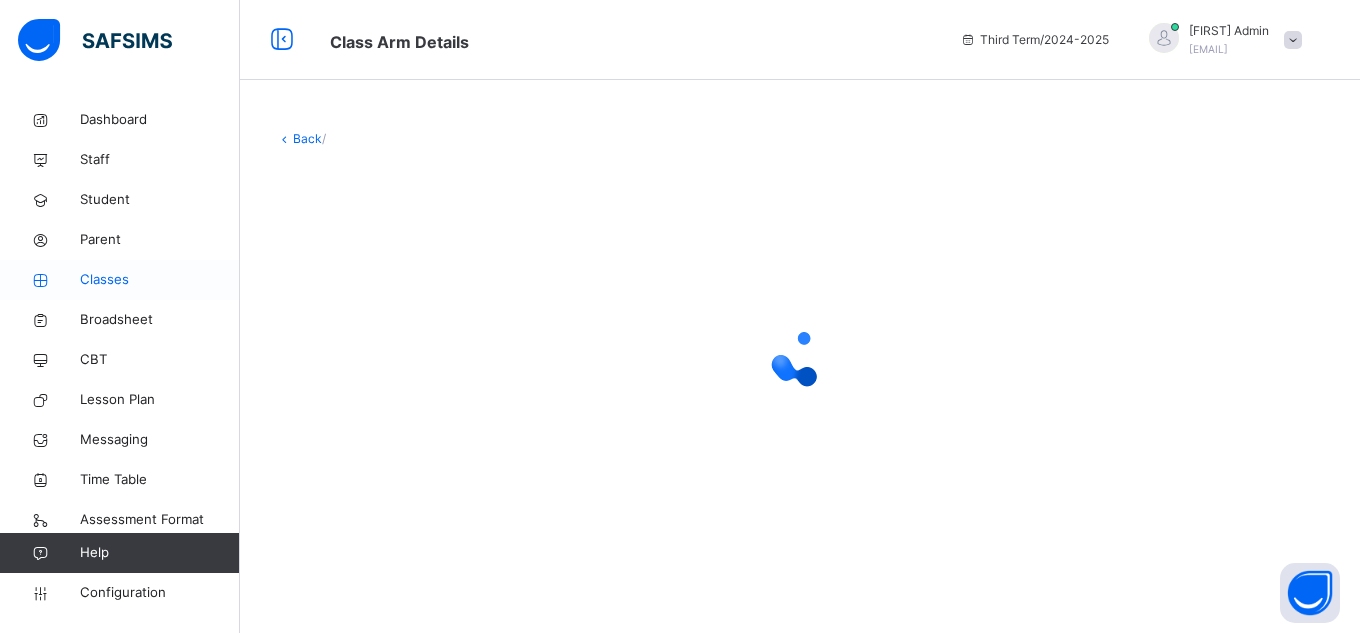click on "Classes" at bounding box center (160, 280) 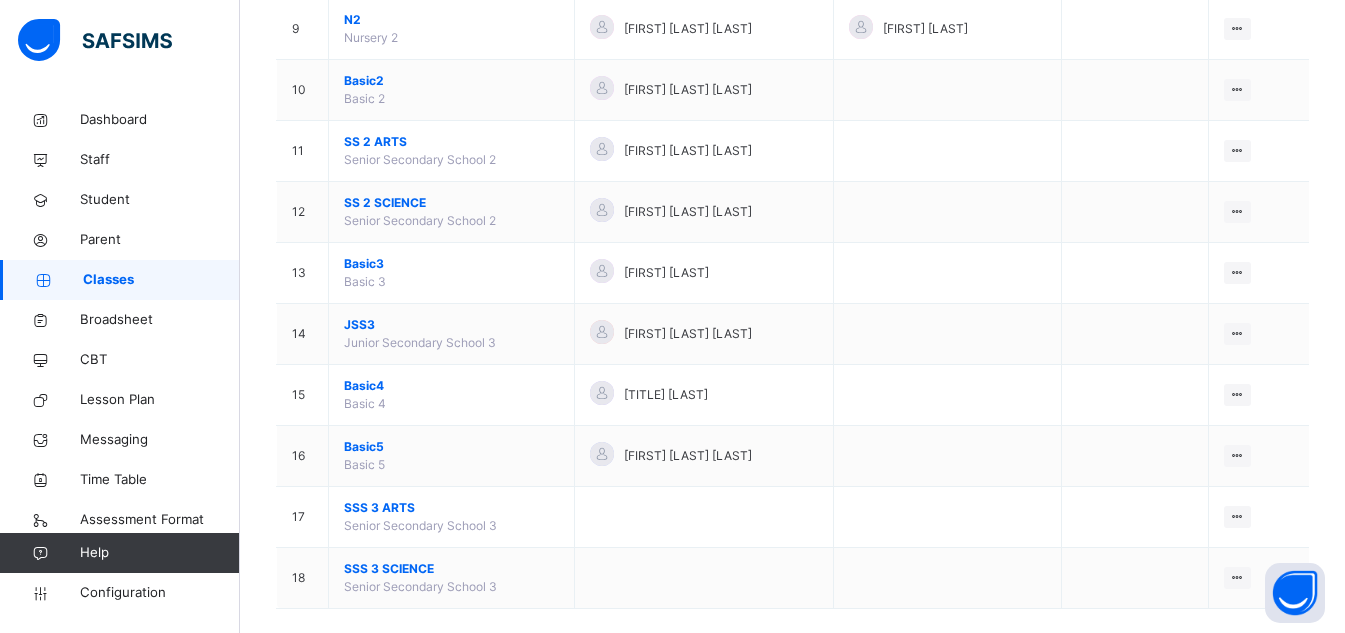 scroll, scrollTop: 753, scrollLeft: 0, axis: vertical 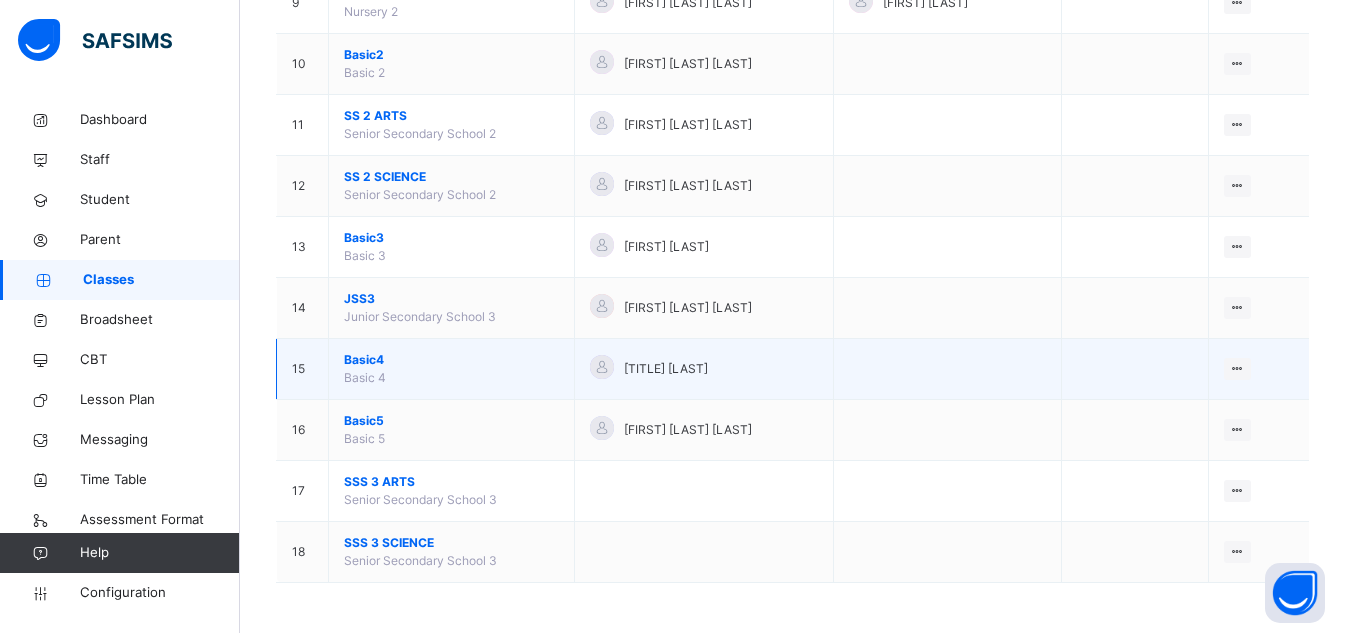 click on "Basic4" at bounding box center (451, 360) 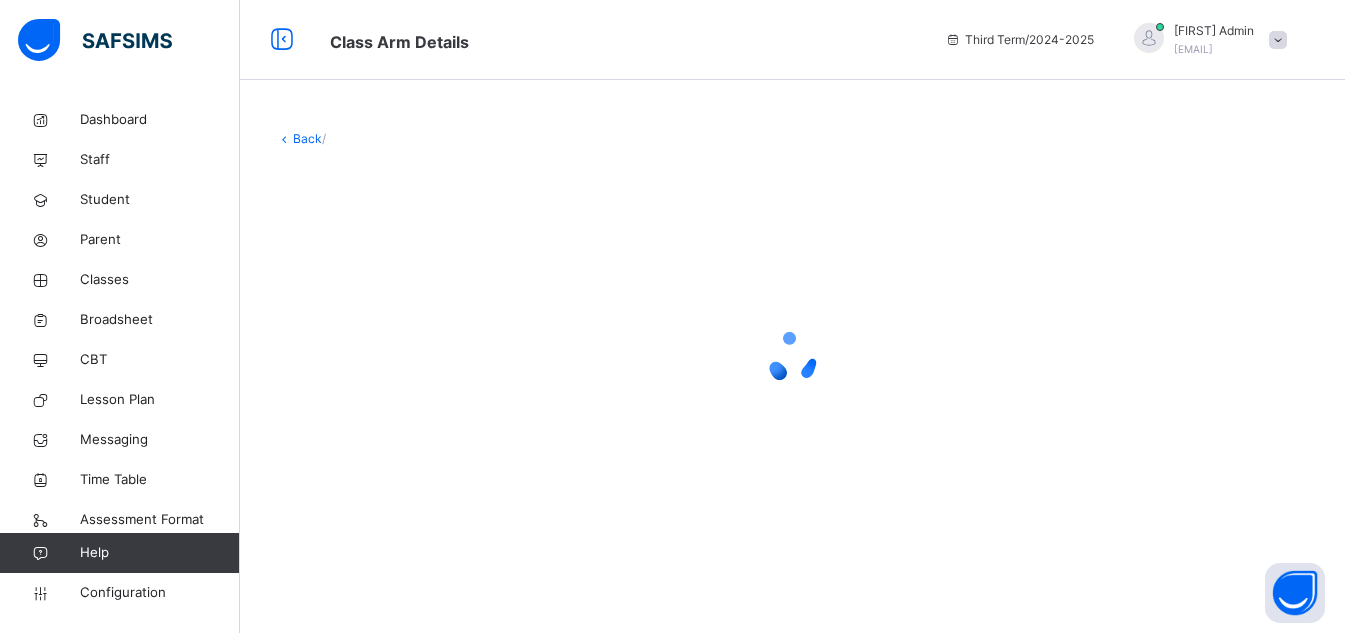 scroll, scrollTop: 0, scrollLeft: 0, axis: both 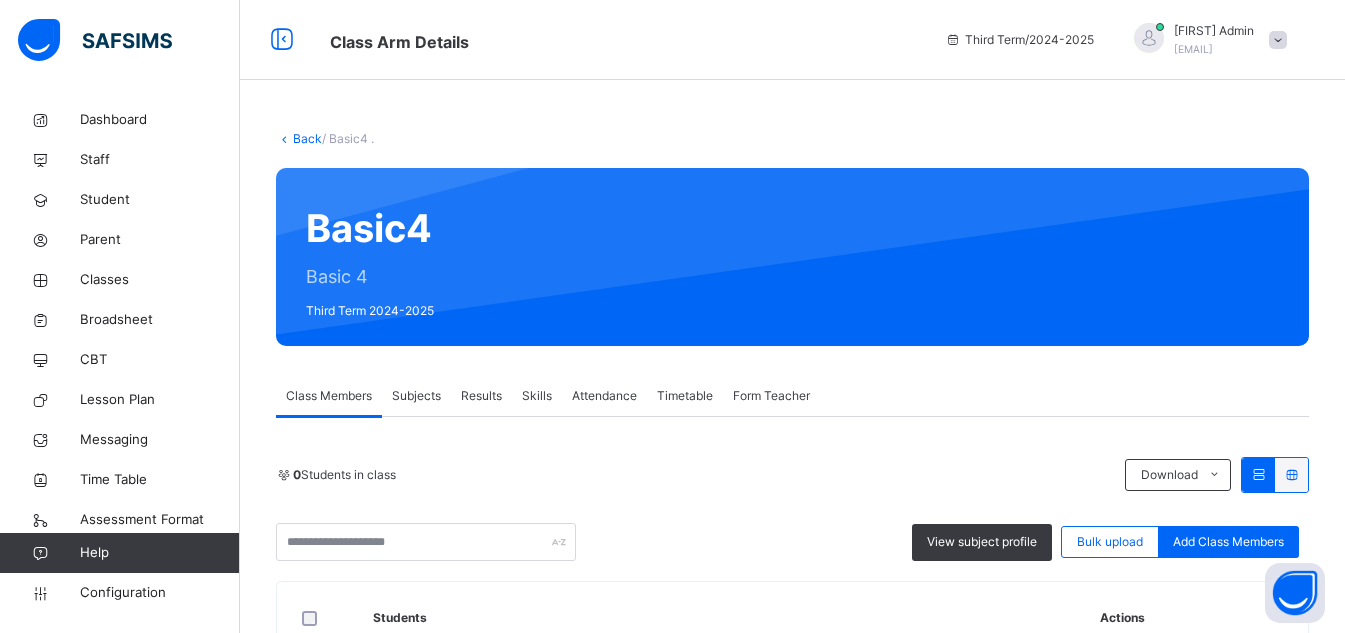 click at bounding box center [1258, 475] 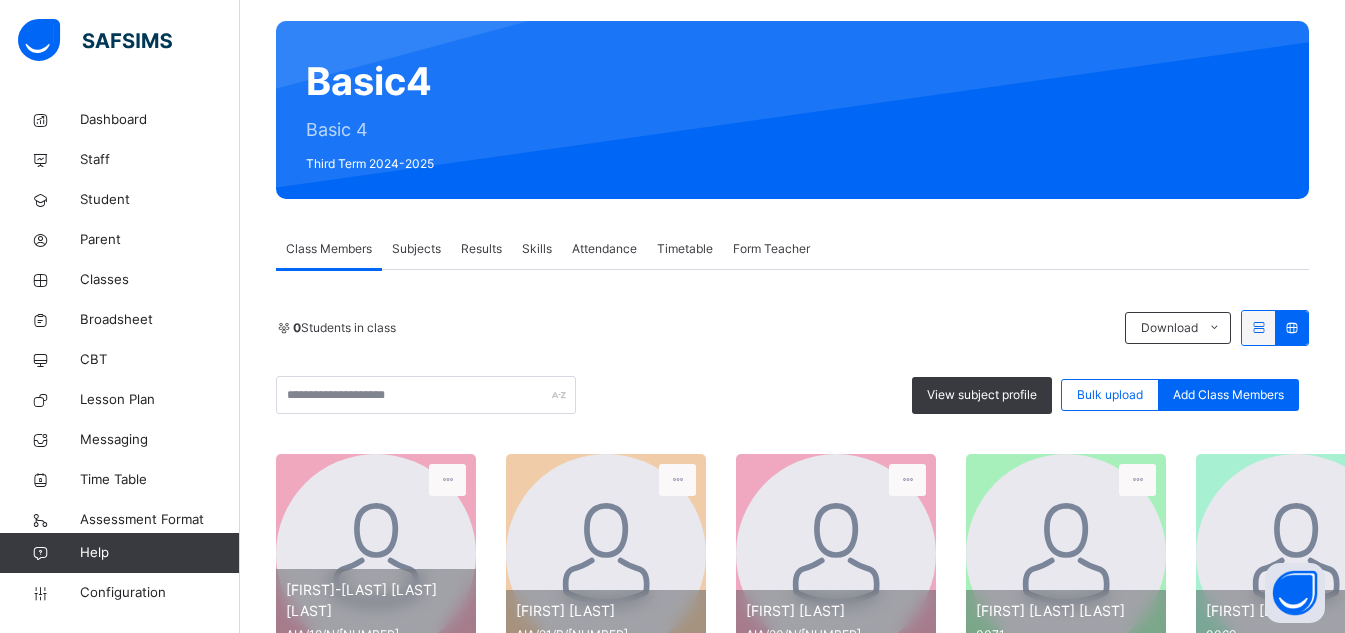 scroll, scrollTop: 78, scrollLeft: 0, axis: vertical 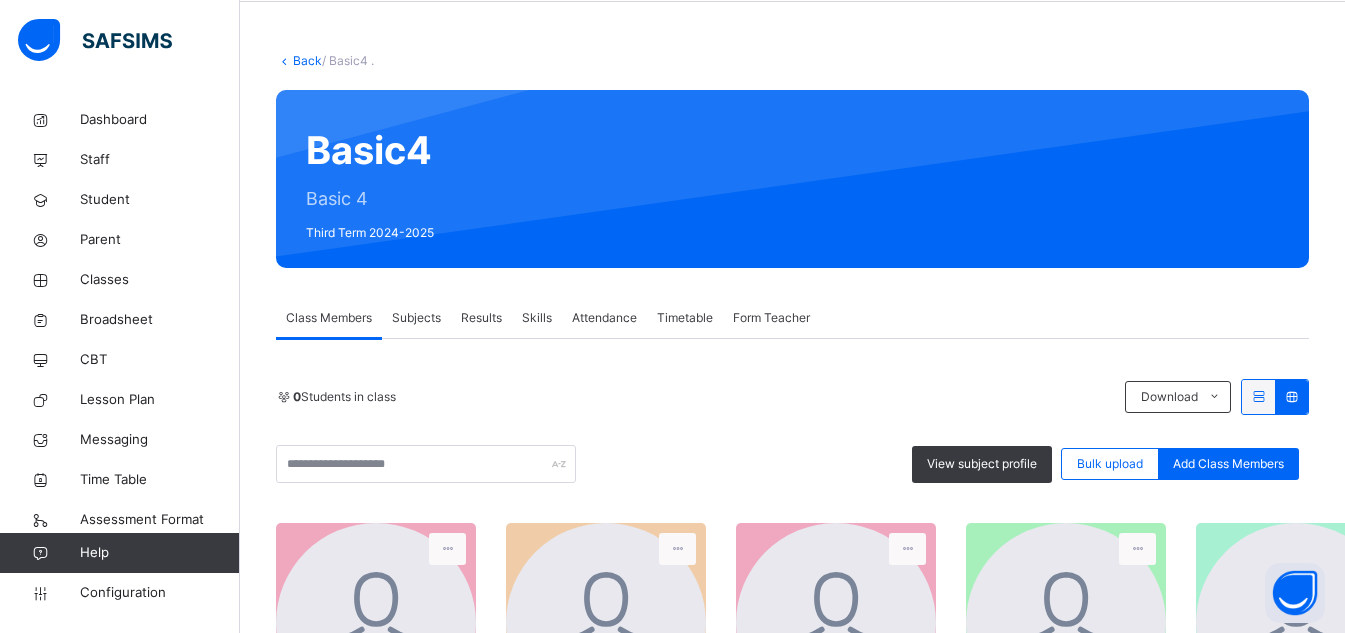 click at bounding box center [1258, 396] 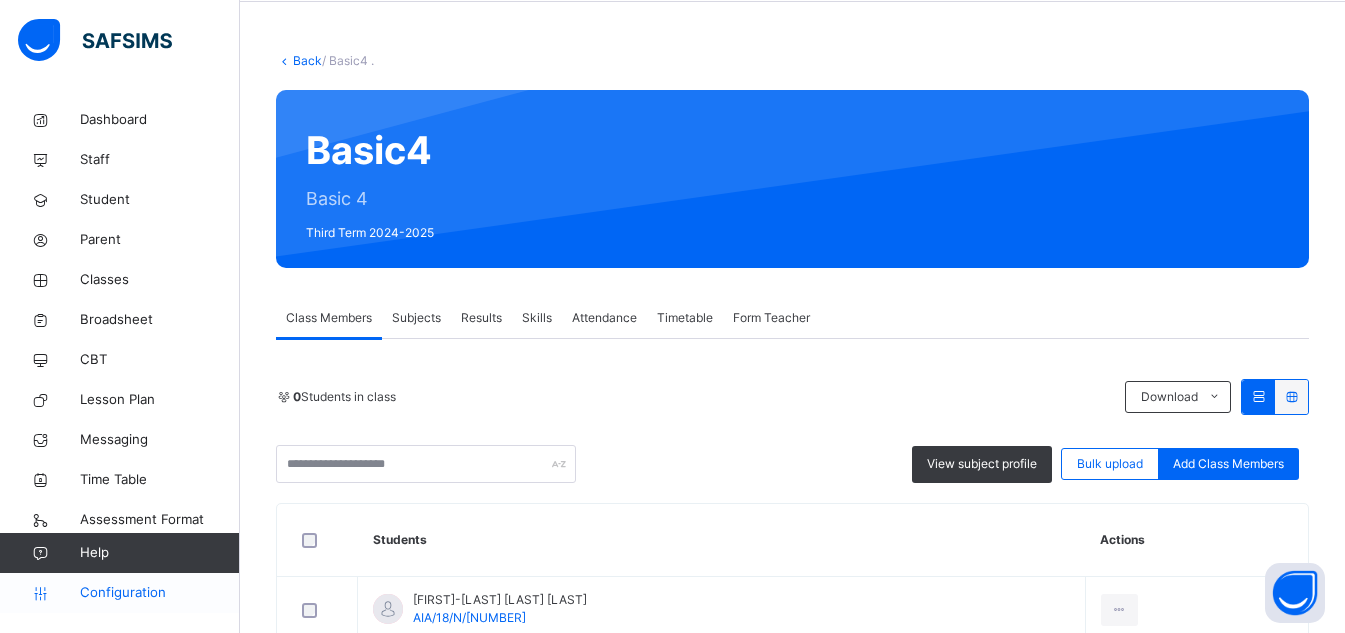 click on "Configuration" at bounding box center [119, 593] 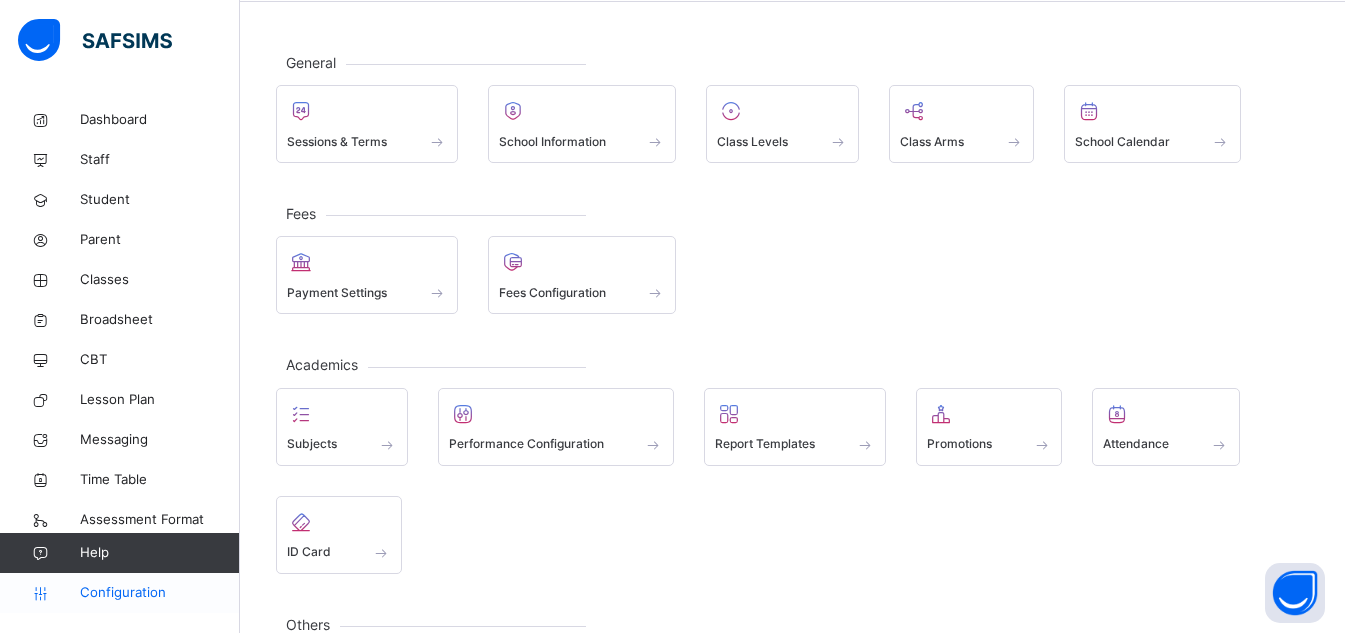 scroll, scrollTop: 0, scrollLeft: 0, axis: both 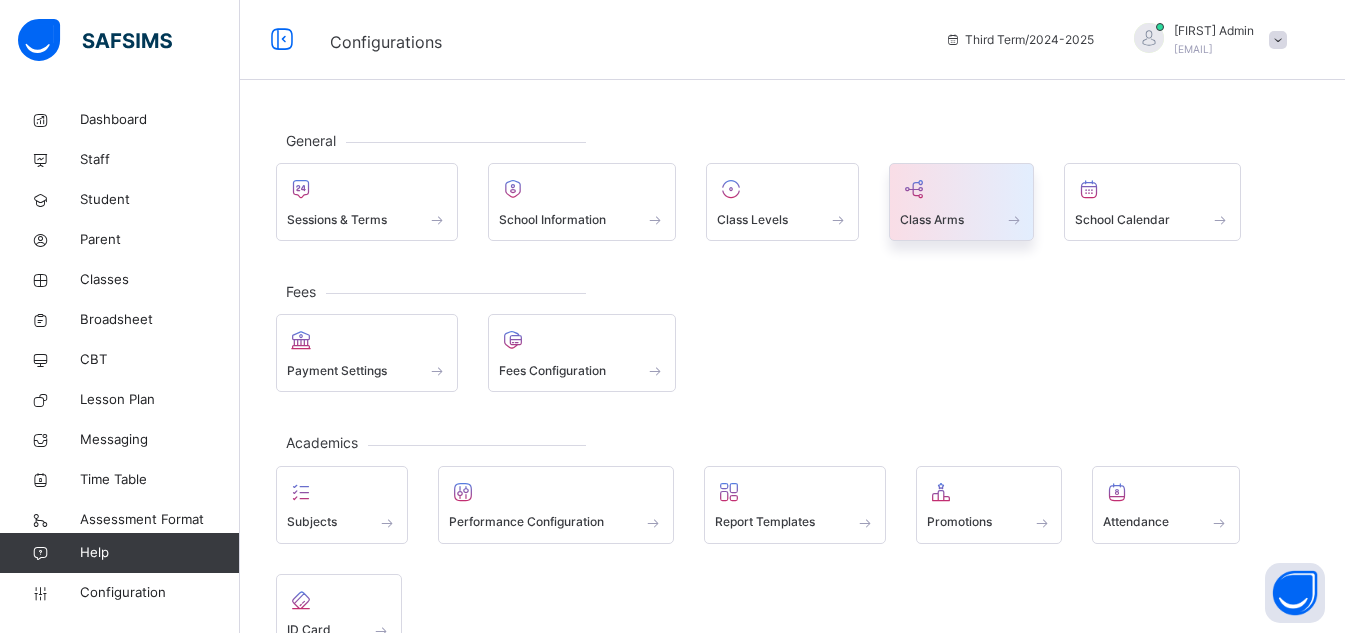 click at bounding box center [962, 206] 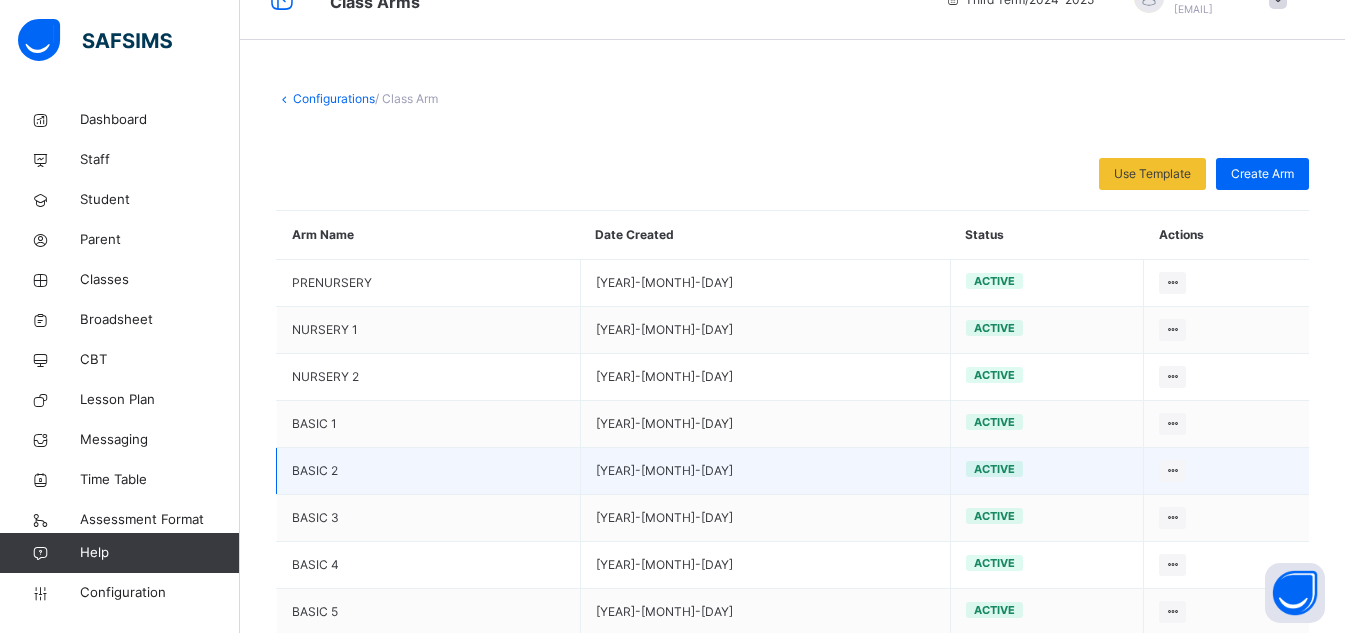 scroll, scrollTop: 80, scrollLeft: 0, axis: vertical 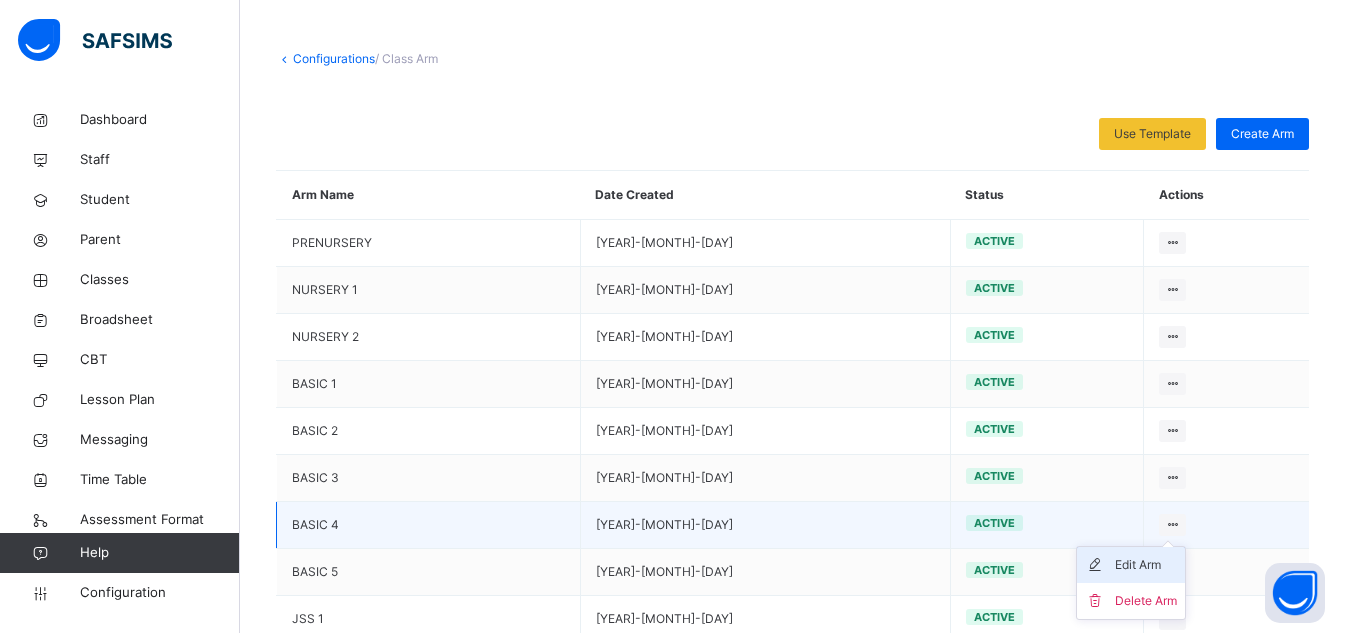 click on "Edit Arm" at bounding box center [1146, 565] 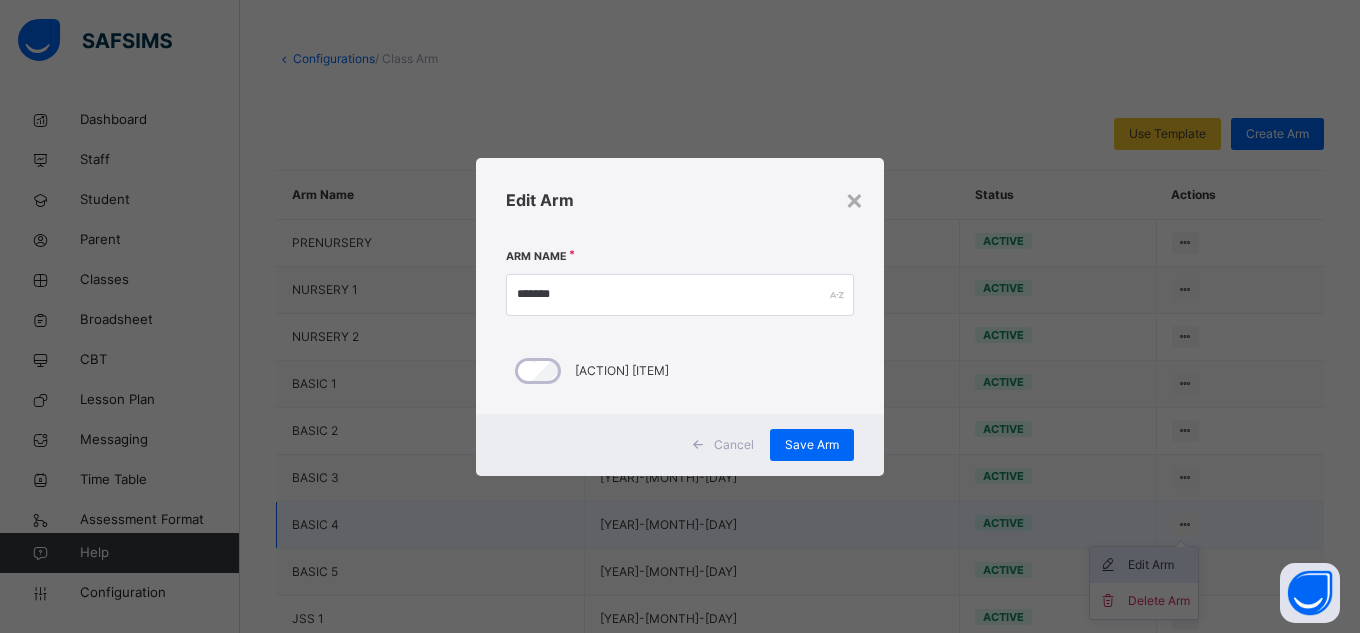 click on "× Edit Arm Arm Name ******* Activate Arm Cancel Save Arm" at bounding box center (680, 316) 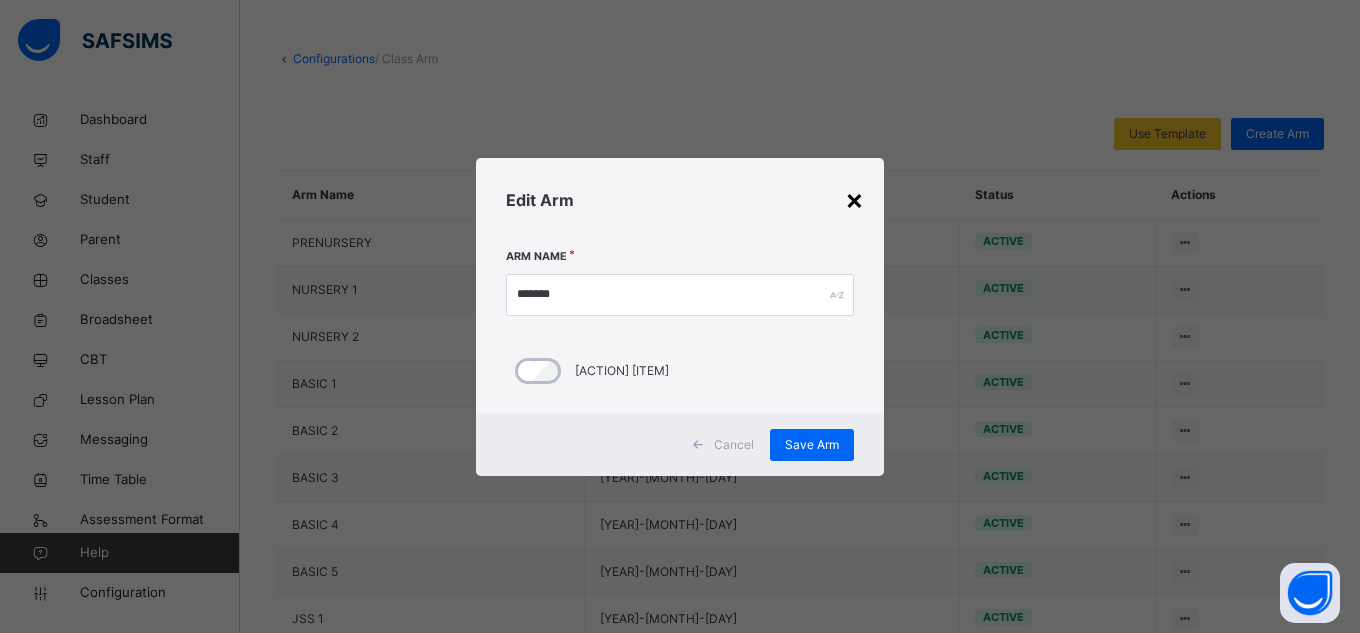 click on "×" at bounding box center [854, 199] 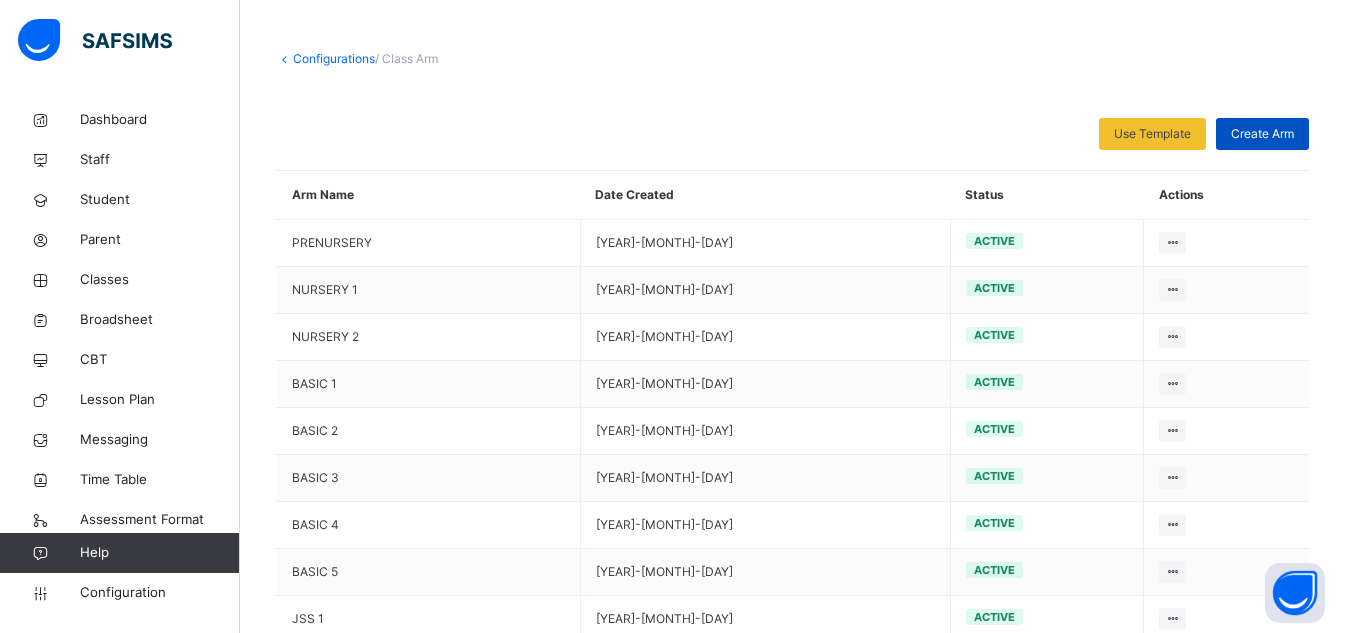 click on "Create Arm" at bounding box center [1262, 134] 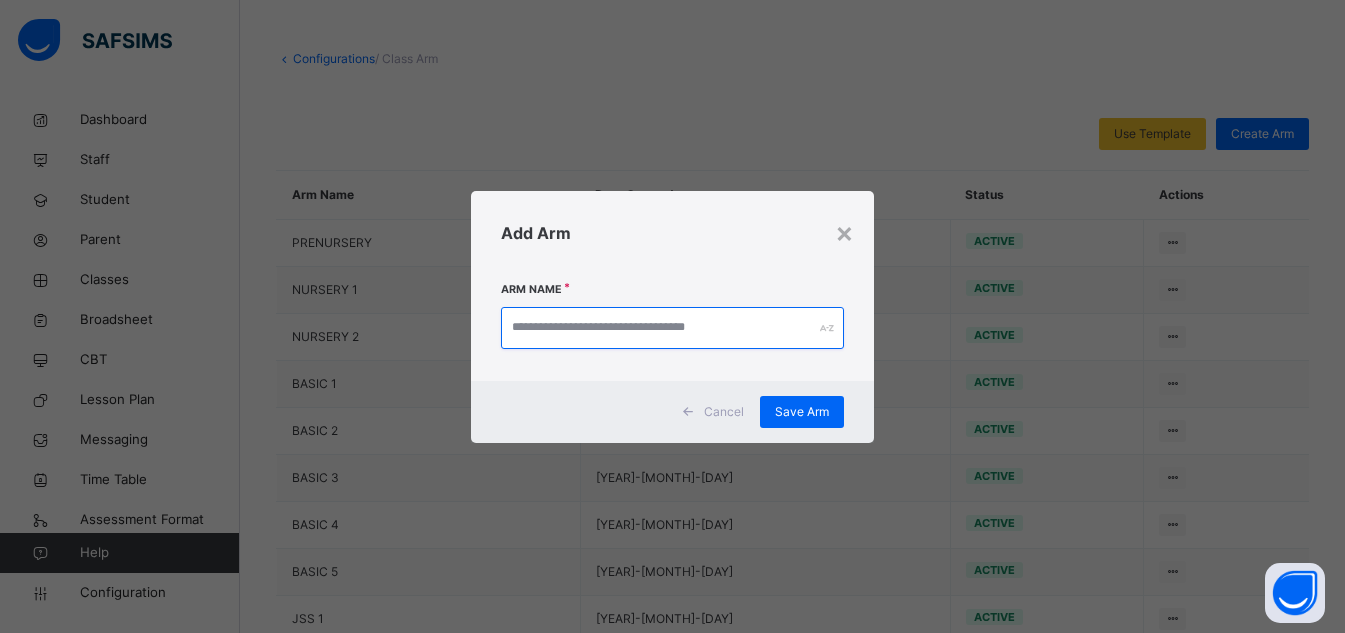 click at bounding box center [673, 328] 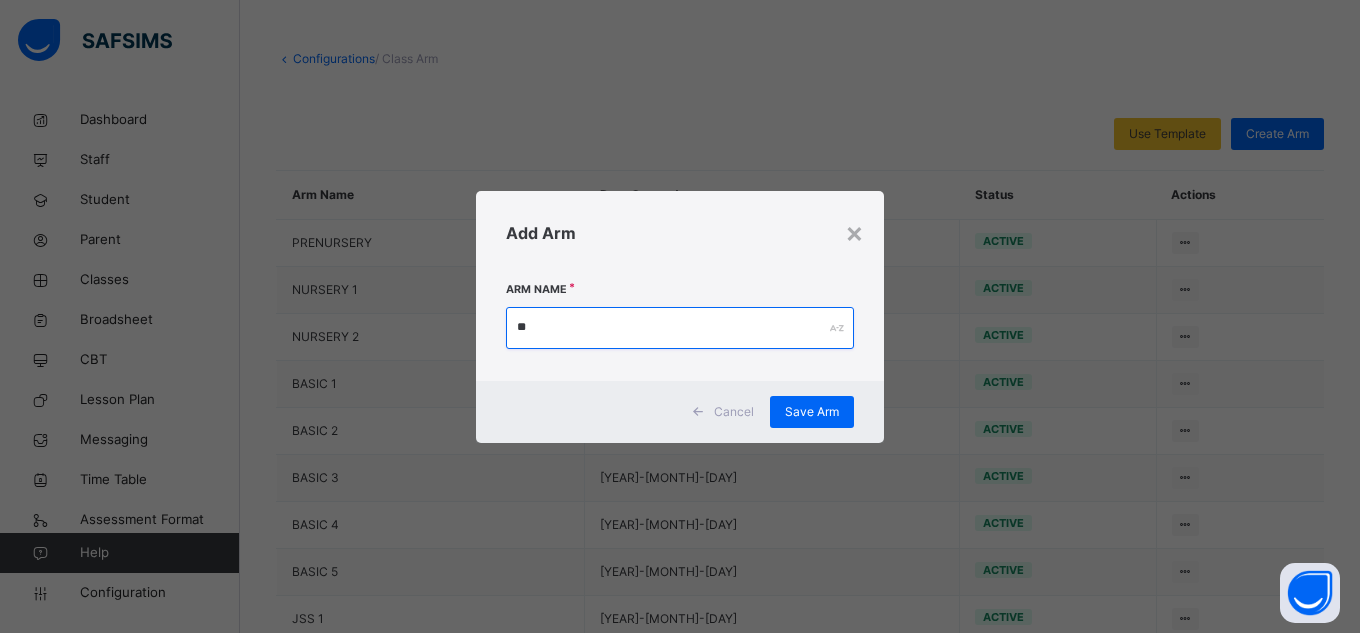 type on "*" 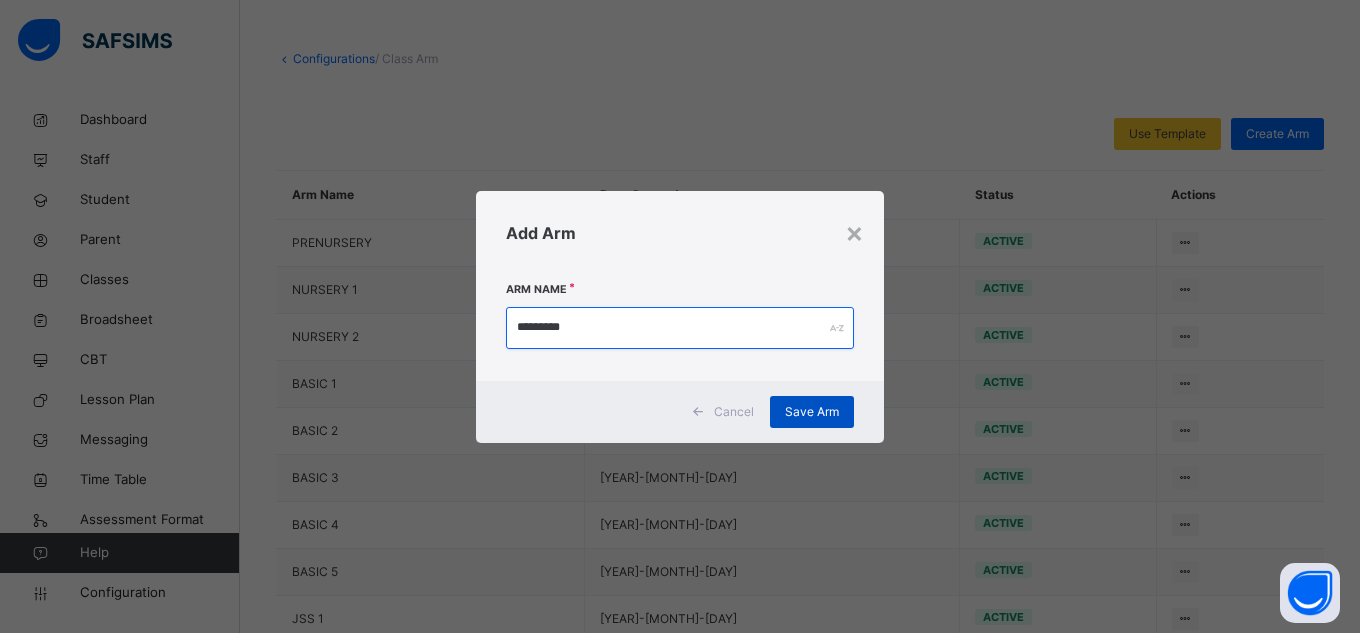 type on "*********" 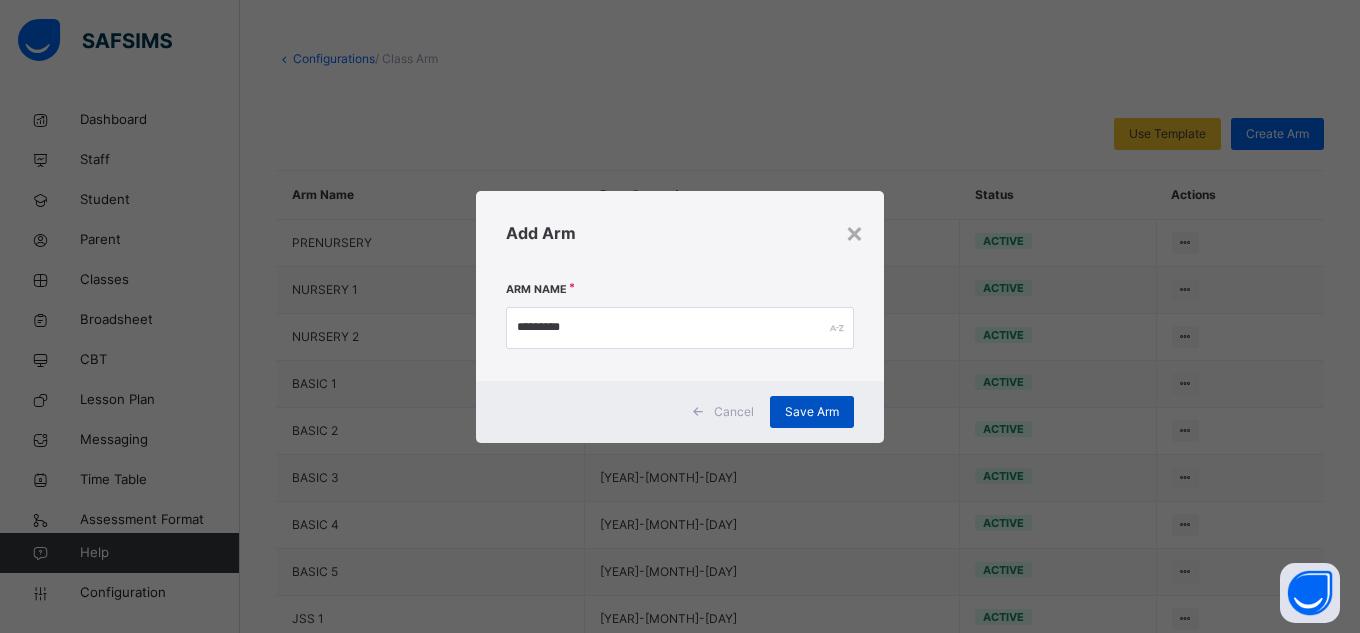 click on "Save Arm" at bounding box center [812, 412] 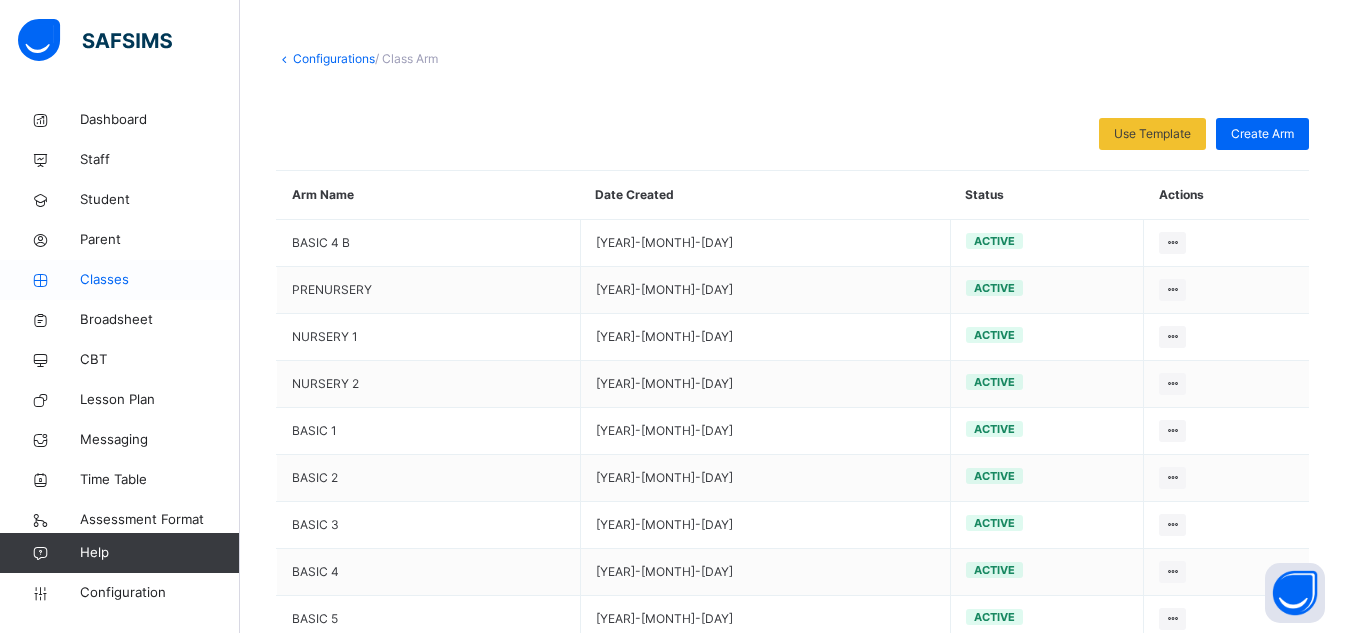 click on "Classes" at bounding box center (160, 280) 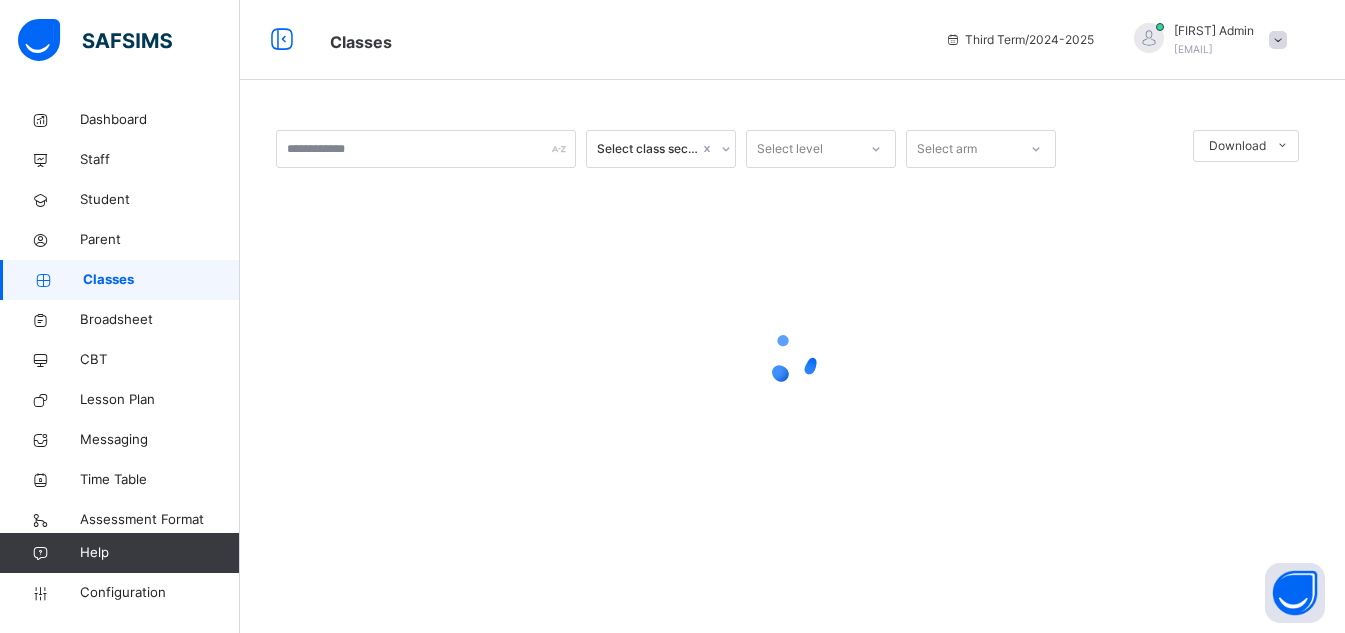 scroll, scrollTop: 0, scrollLeft: 0, axis: both 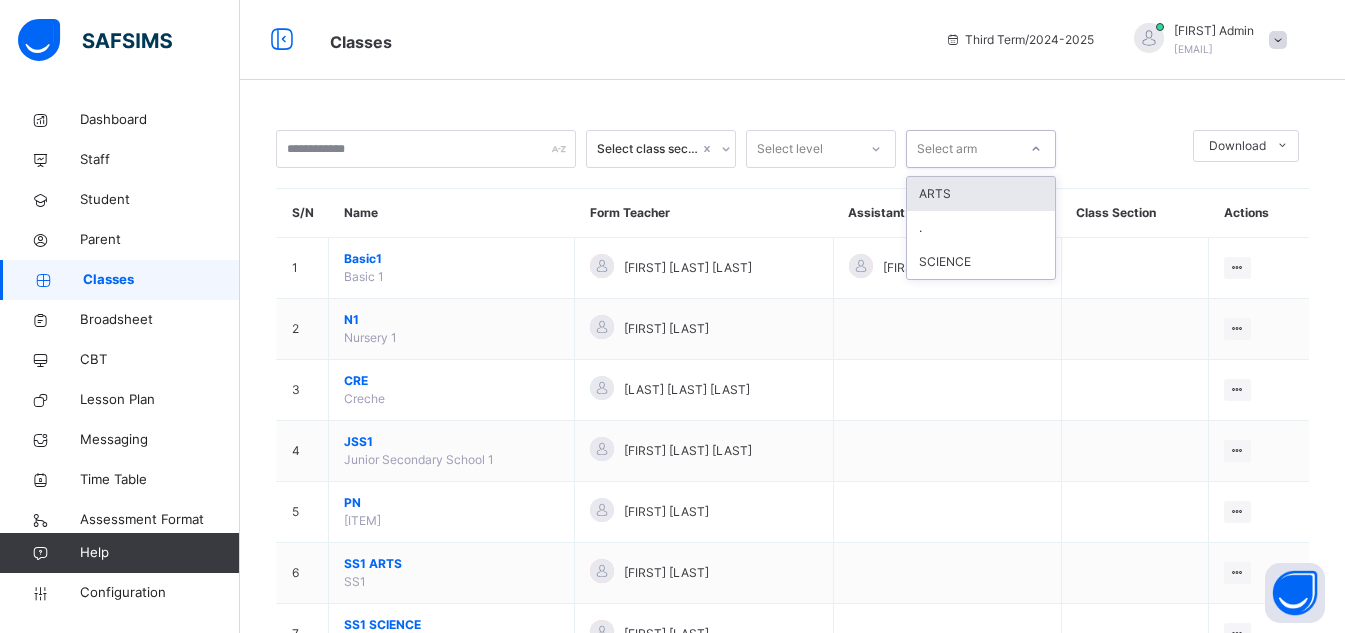 click on "Select arm" at bounding box center [962, 149] 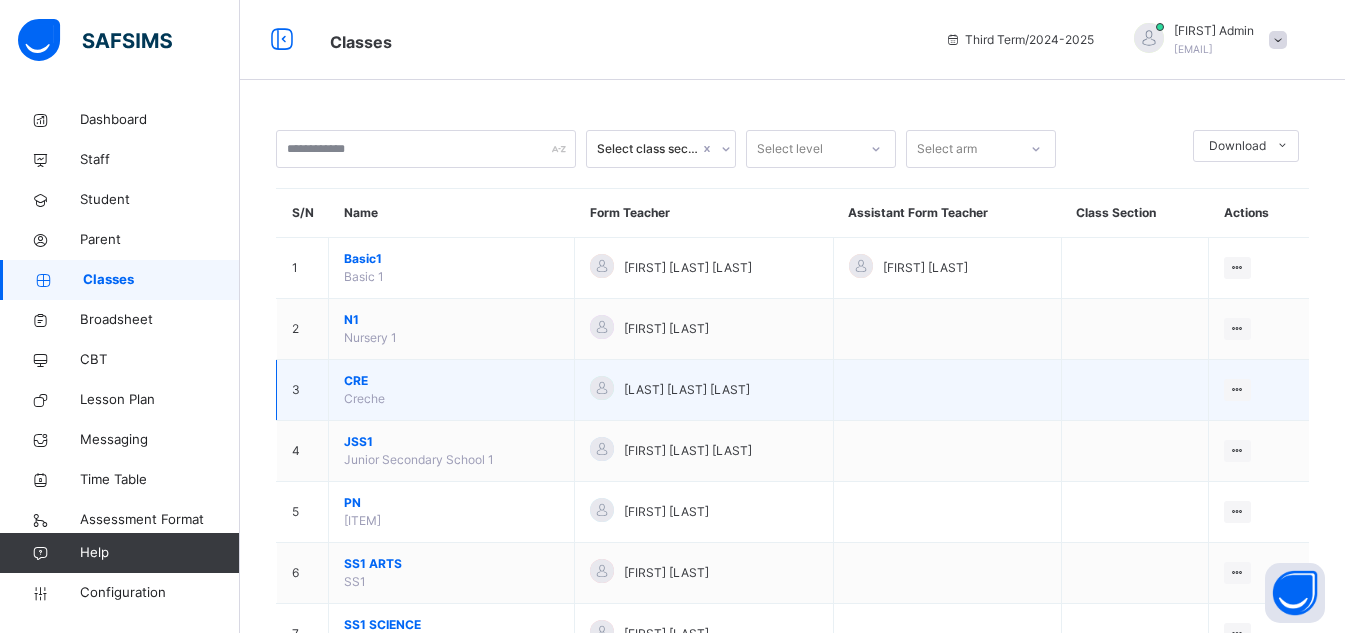 click on "[FIRST] [LAST] [LAST]" at bounding box center [687, 390] 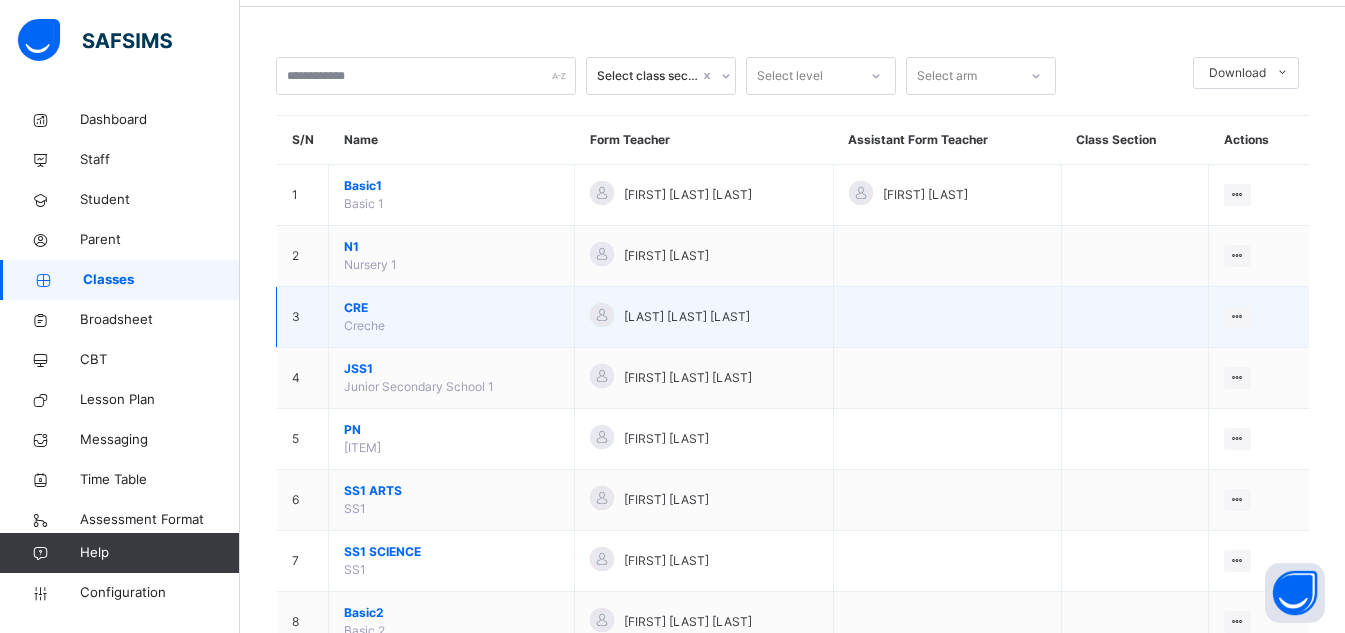 scroll, scrollTop: 33, scrollLeft: 0, axis: vertical 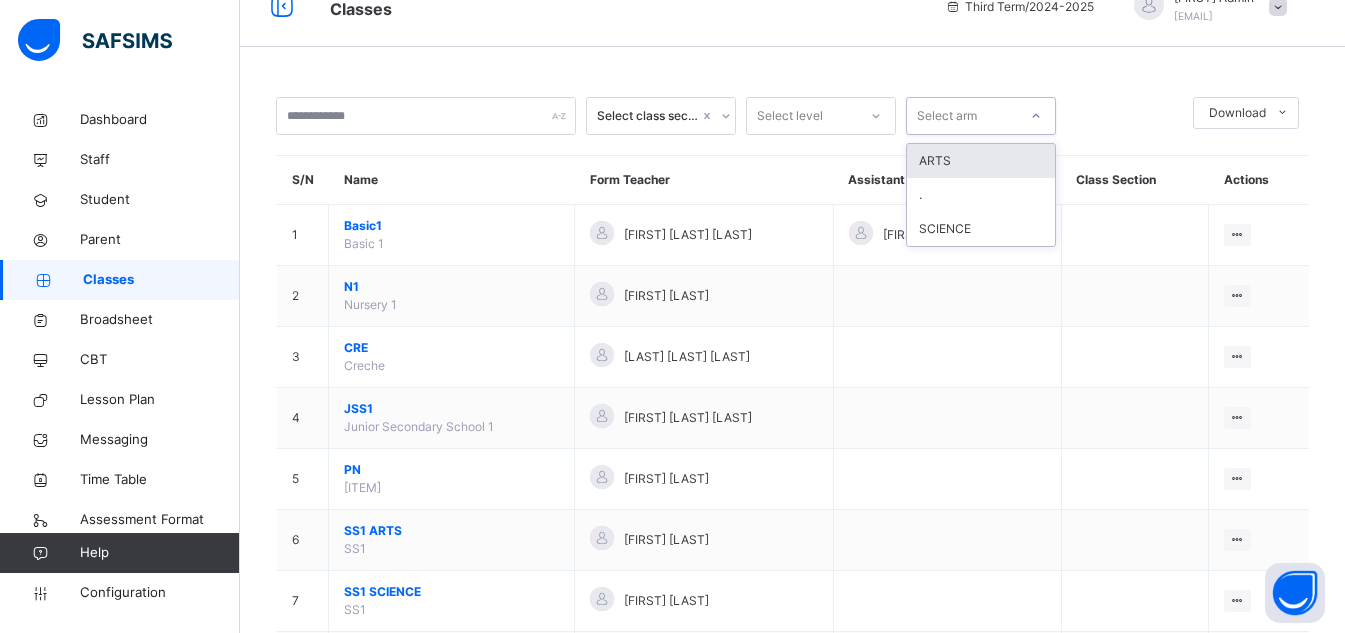 click on "Select arm" at bounding box center (962, 116) 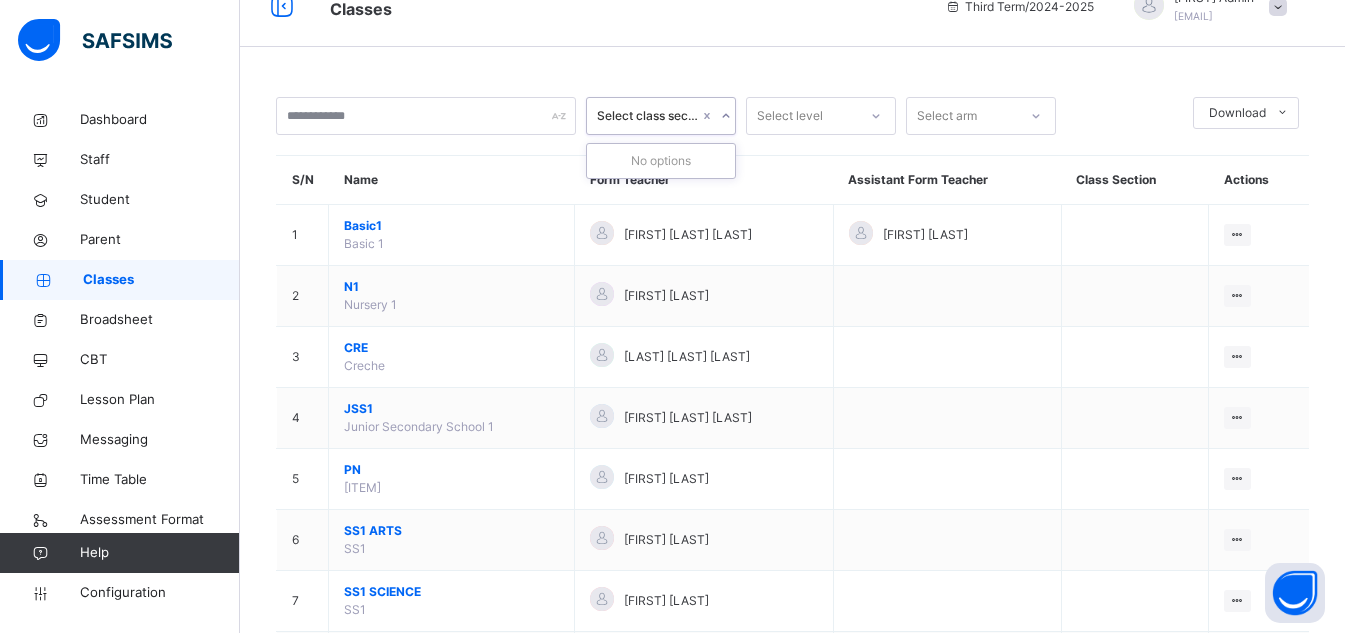 click on "Select class section" at bounding box center (648, 116) 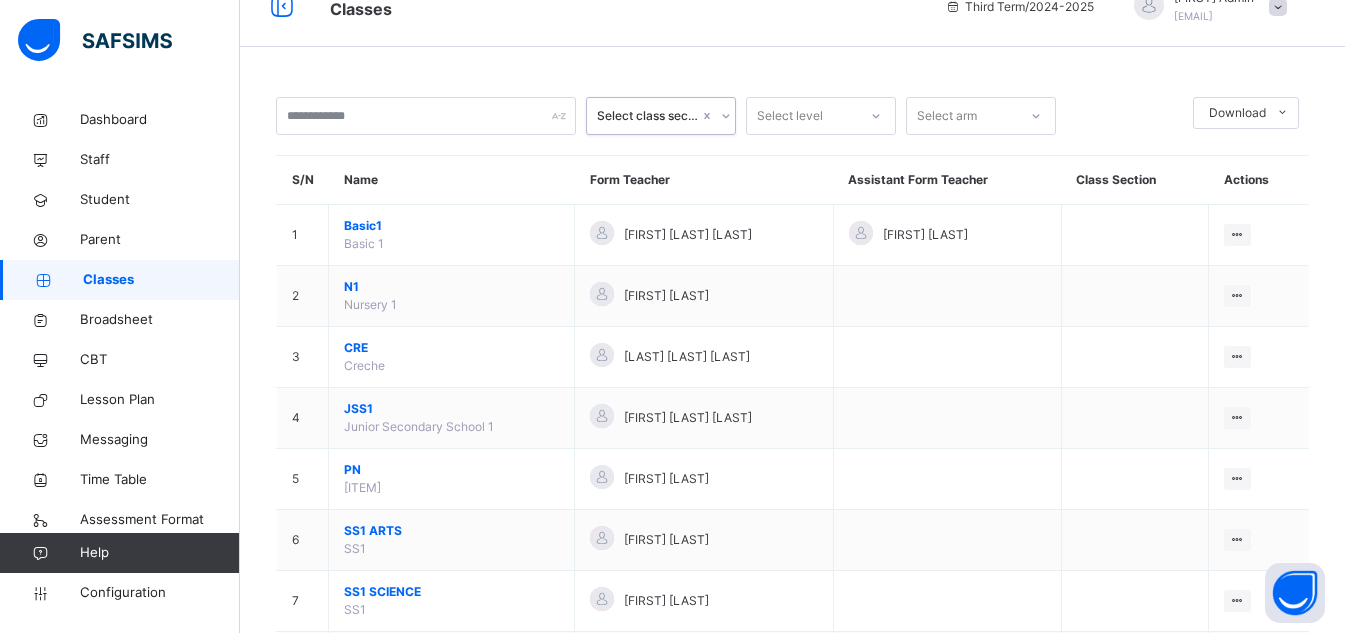 click on "Select class section" at bounding box center (648, 116) 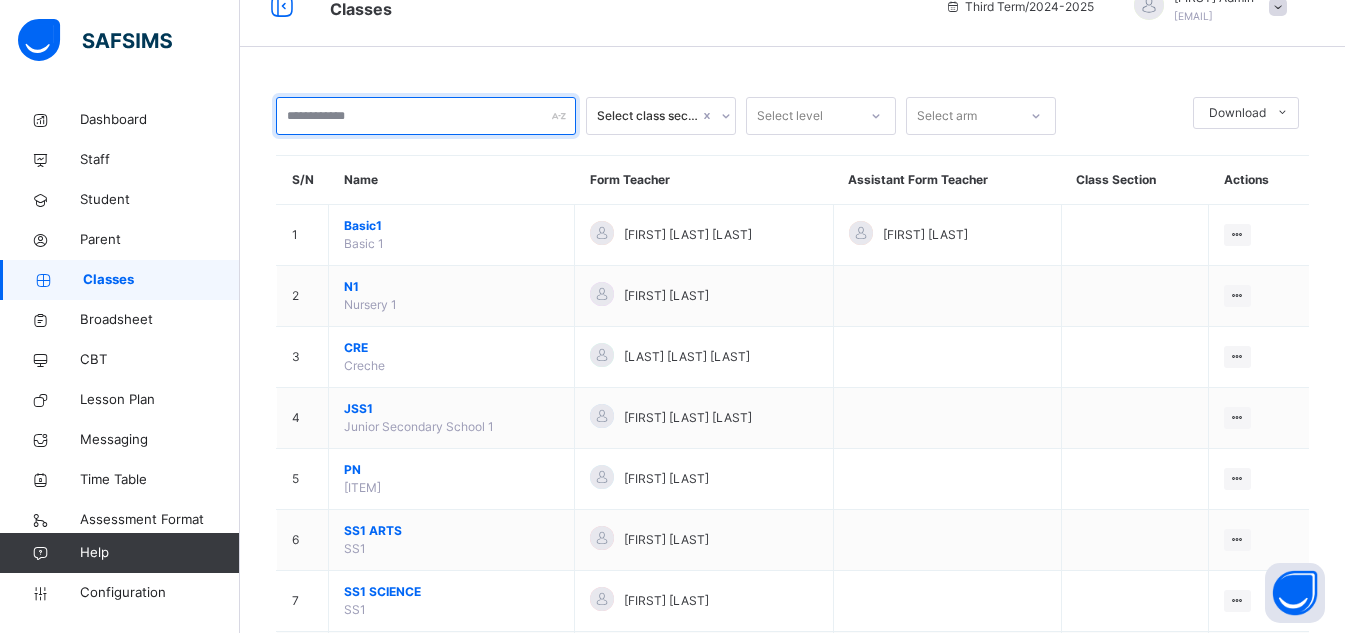 click at bounding box center (426, 116) 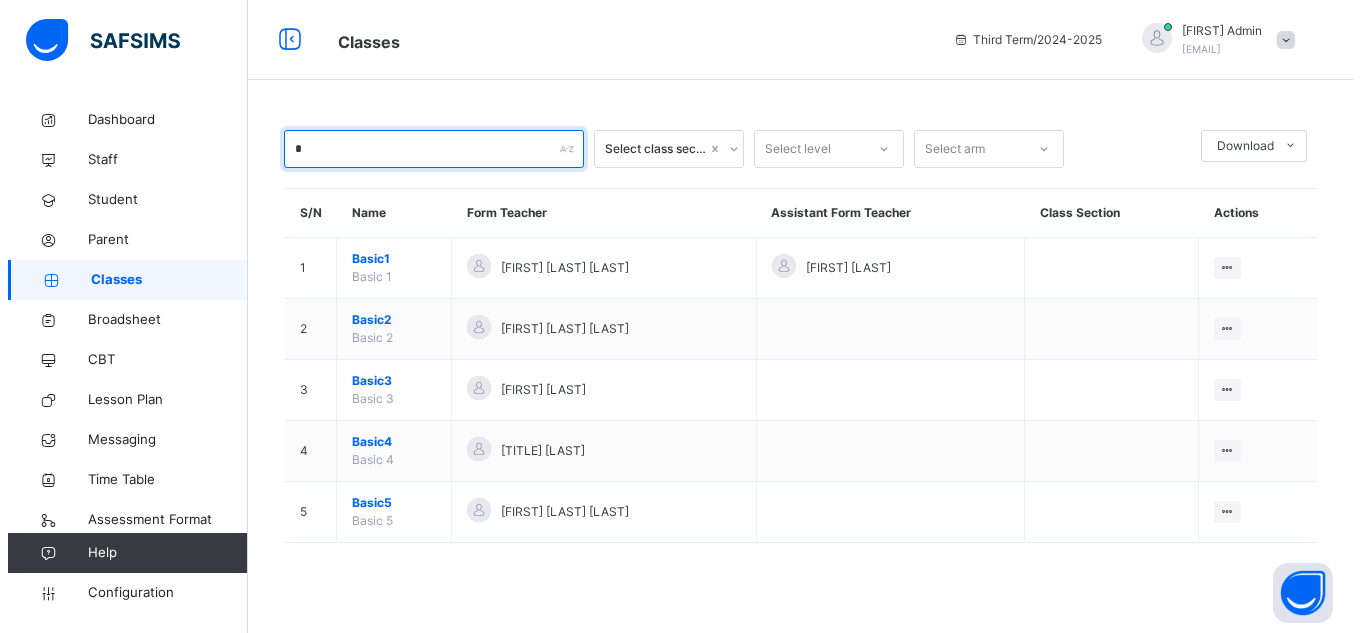 scroll, scrollTop: 0, scrollLeft: 0, axis: both 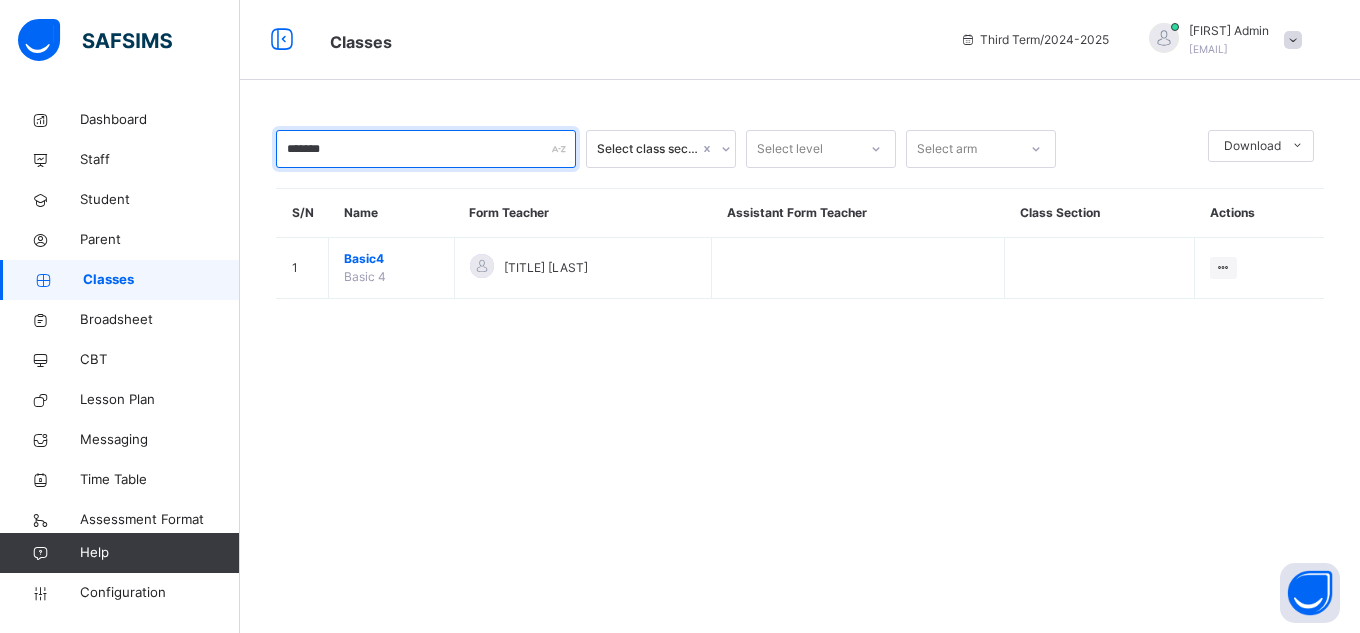 type on "*******" 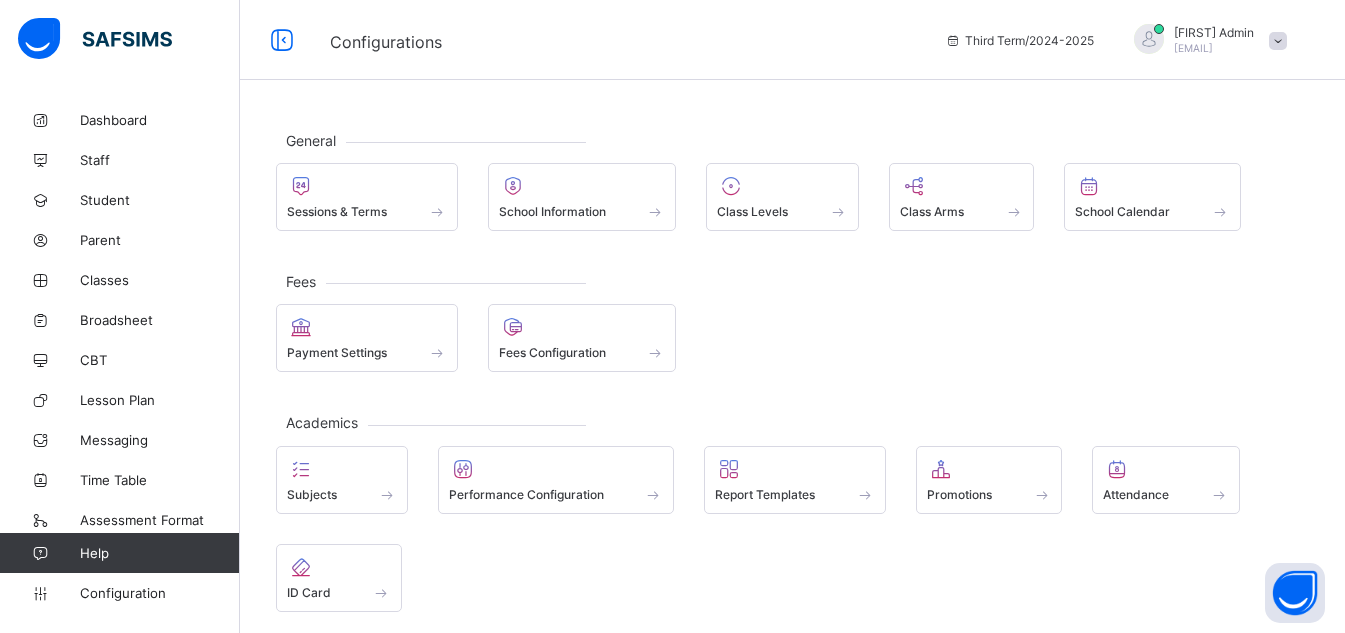 scroll, scrollTop: 0, scrollLeft: 0, axis: both 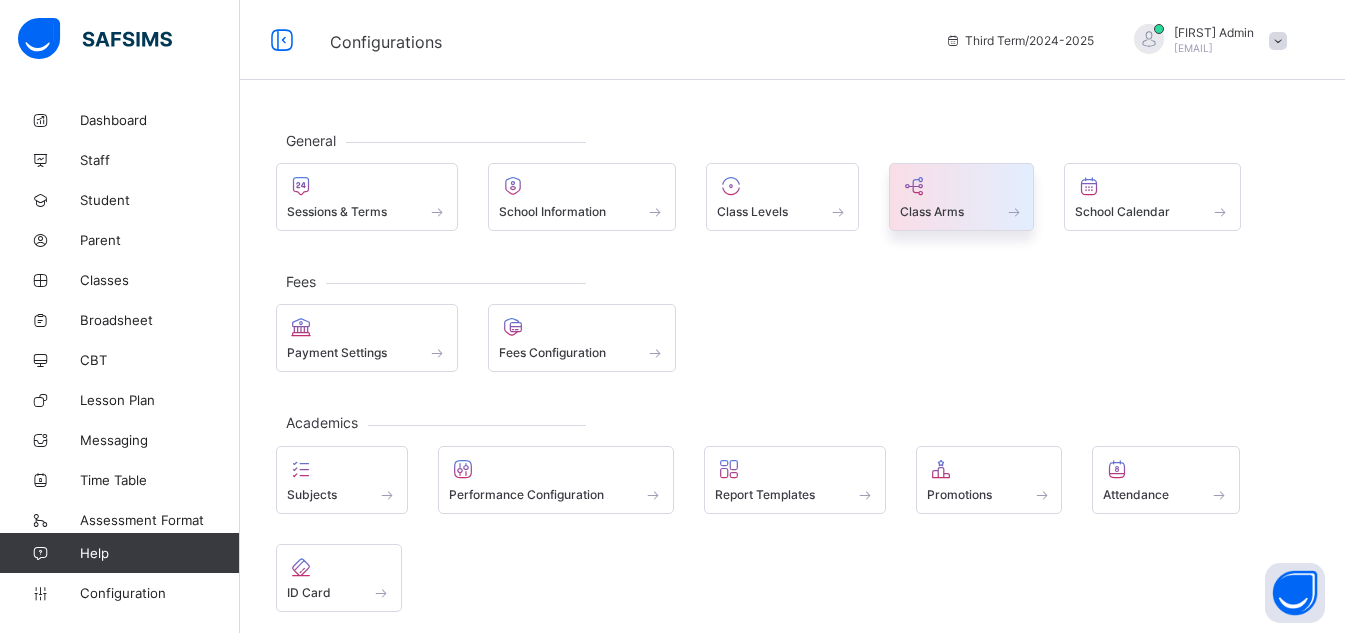 click on "Class Arms" at bounding box center (932, 211) 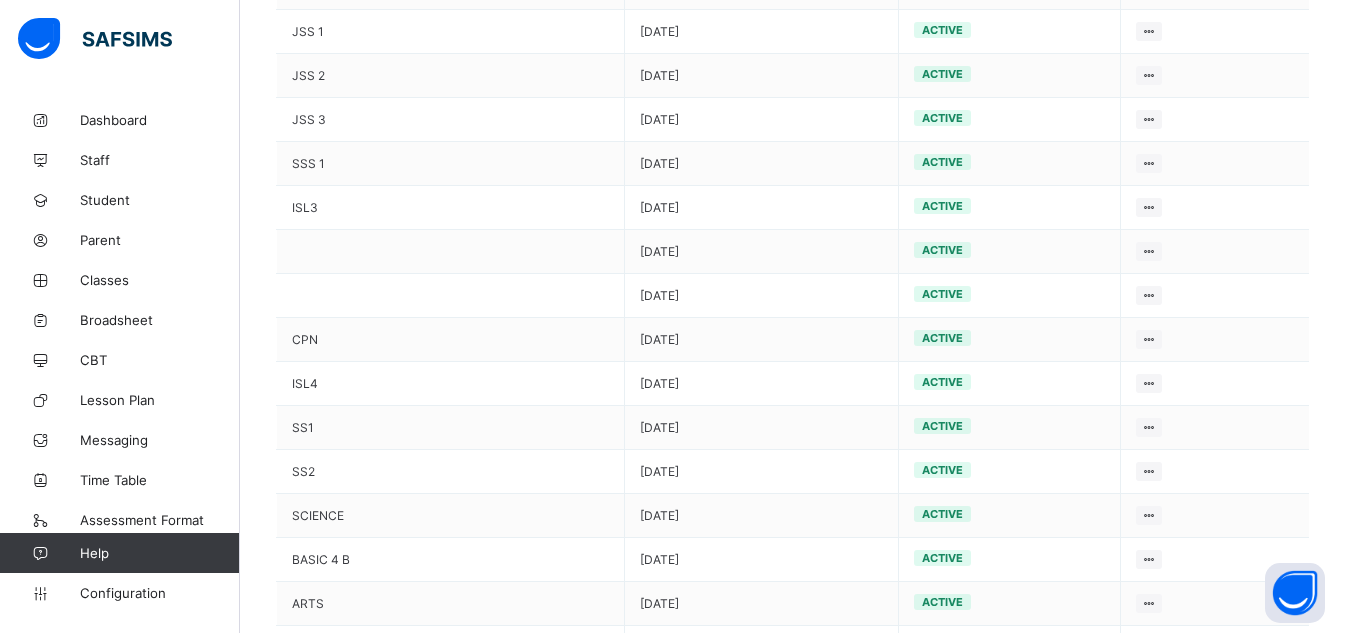 scroll, scrollTop: 717, scrollLeft: 0, axis: vertical 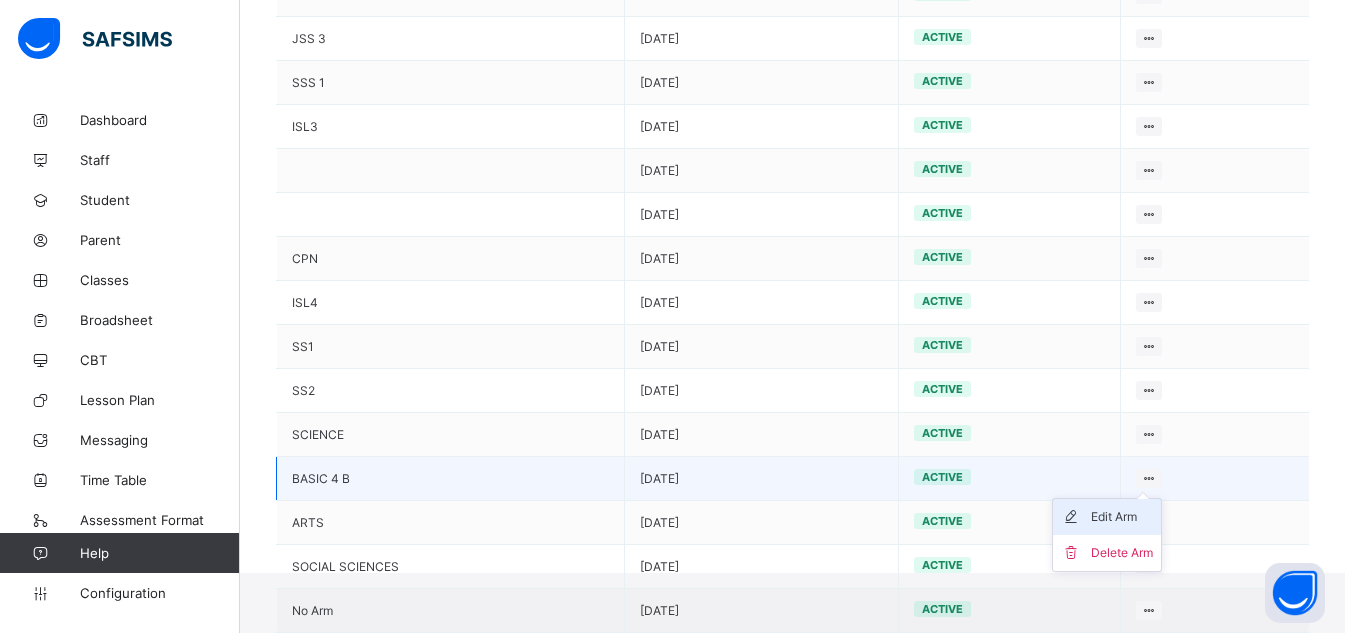 click on "Edit Arm" at bounding box center [1122, 517] 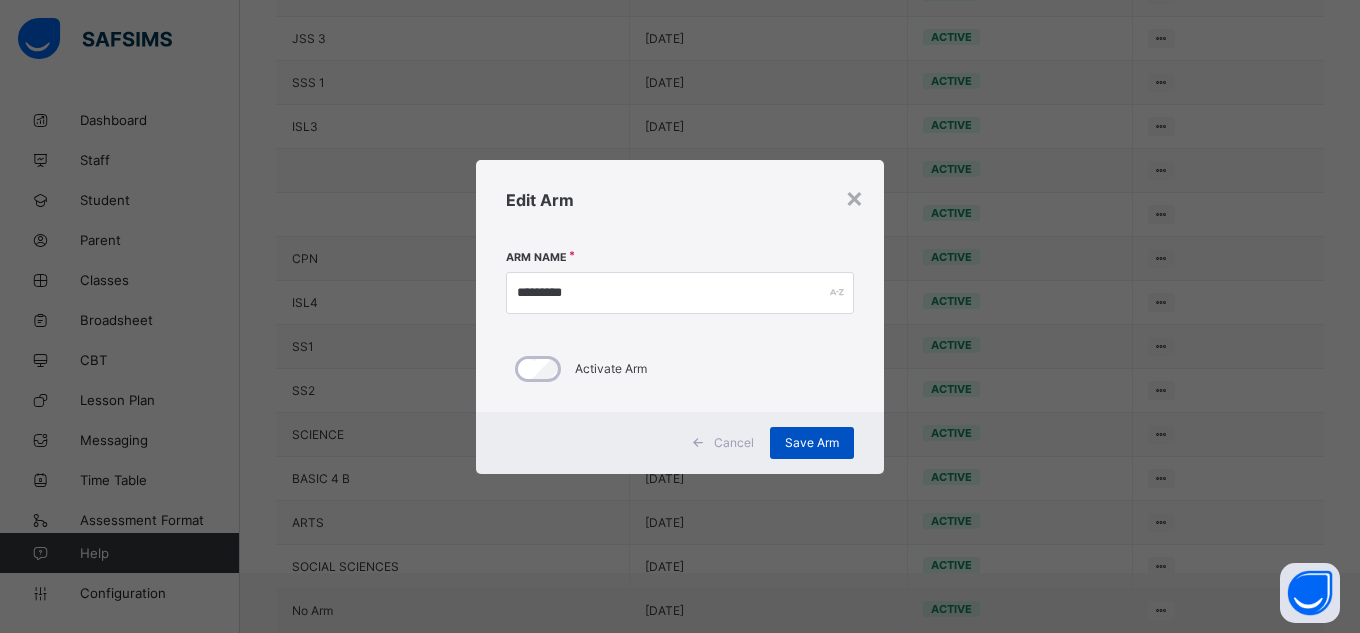 click on "Save Arm" at bounding box center [812, 443] 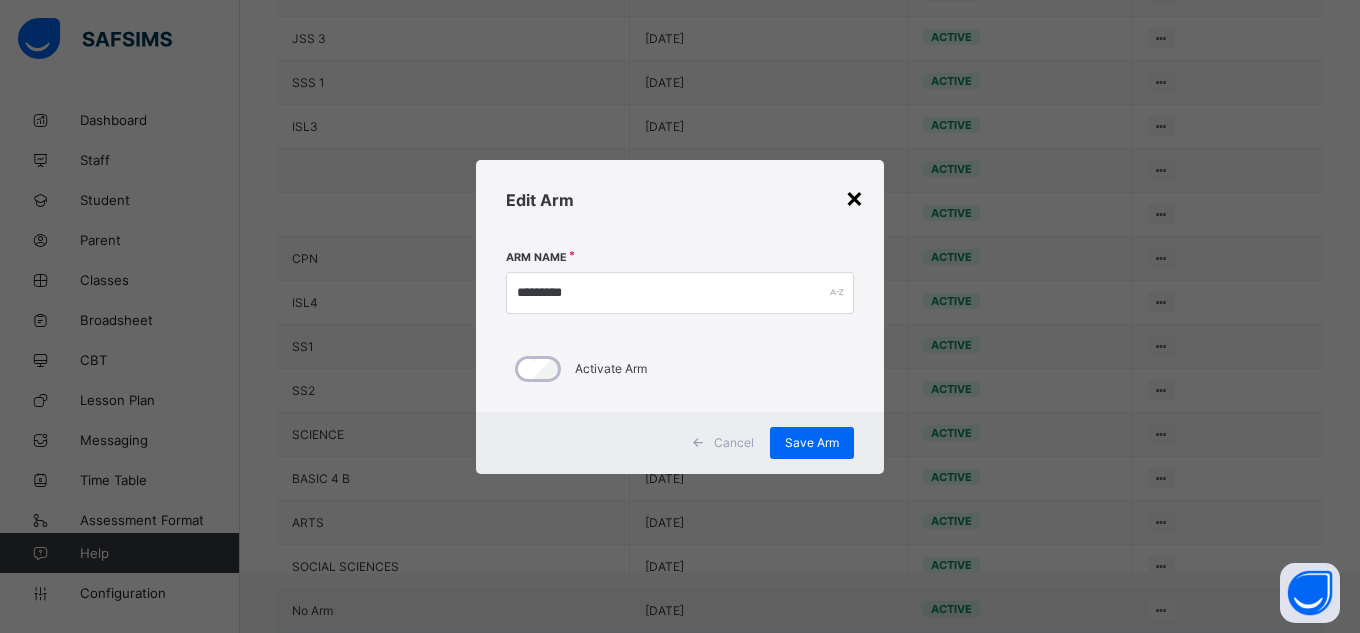 click on "×" at bounding box center (854, 197) 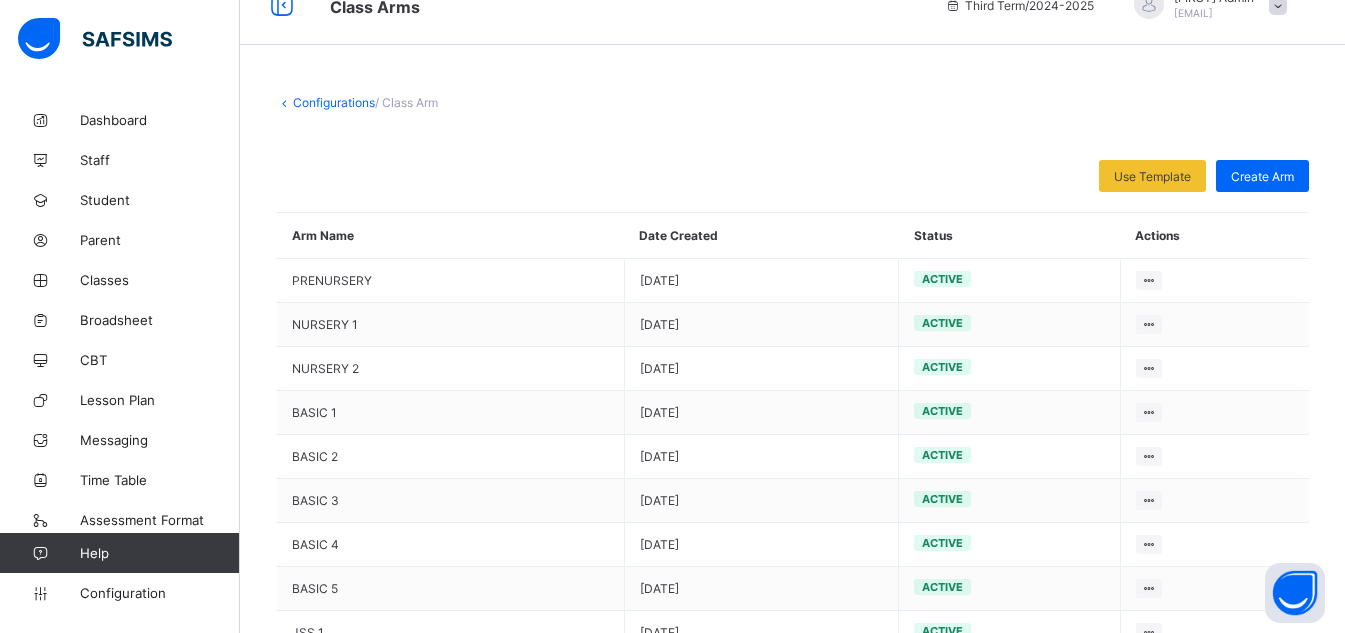 scroll, scrollTop: 0, scrollLeft: 0, axis: both 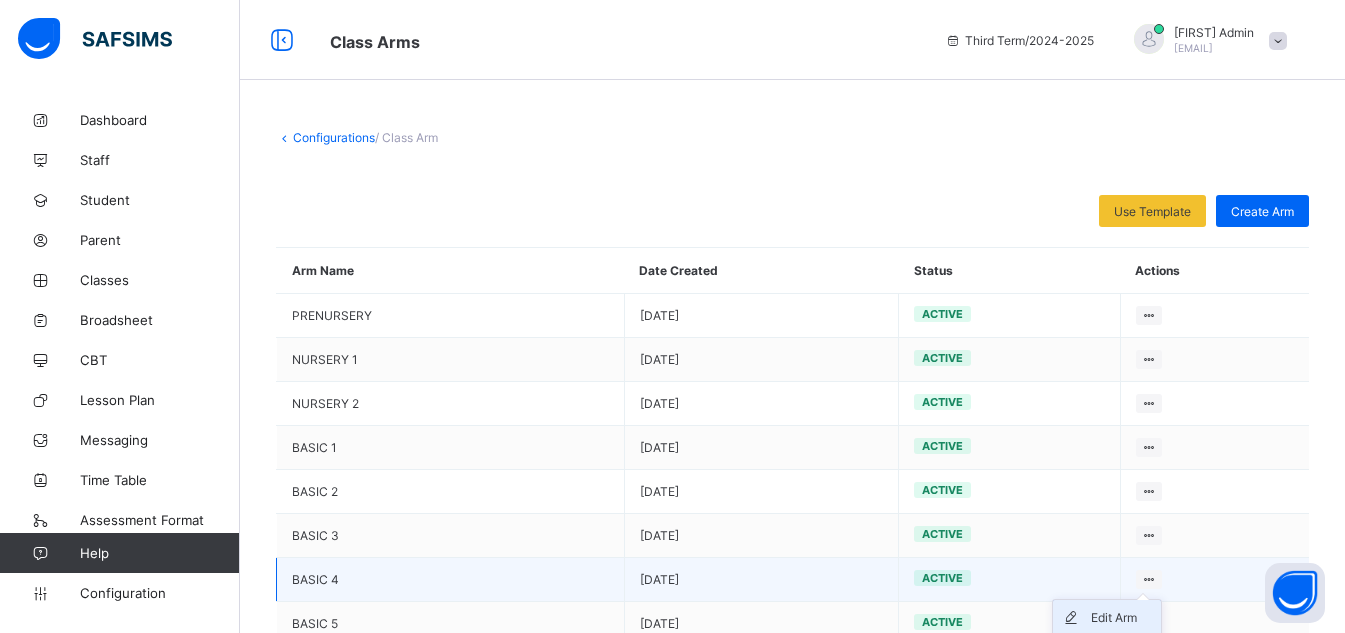 click on "Edit Arm" at bounding box center (1122, 618) 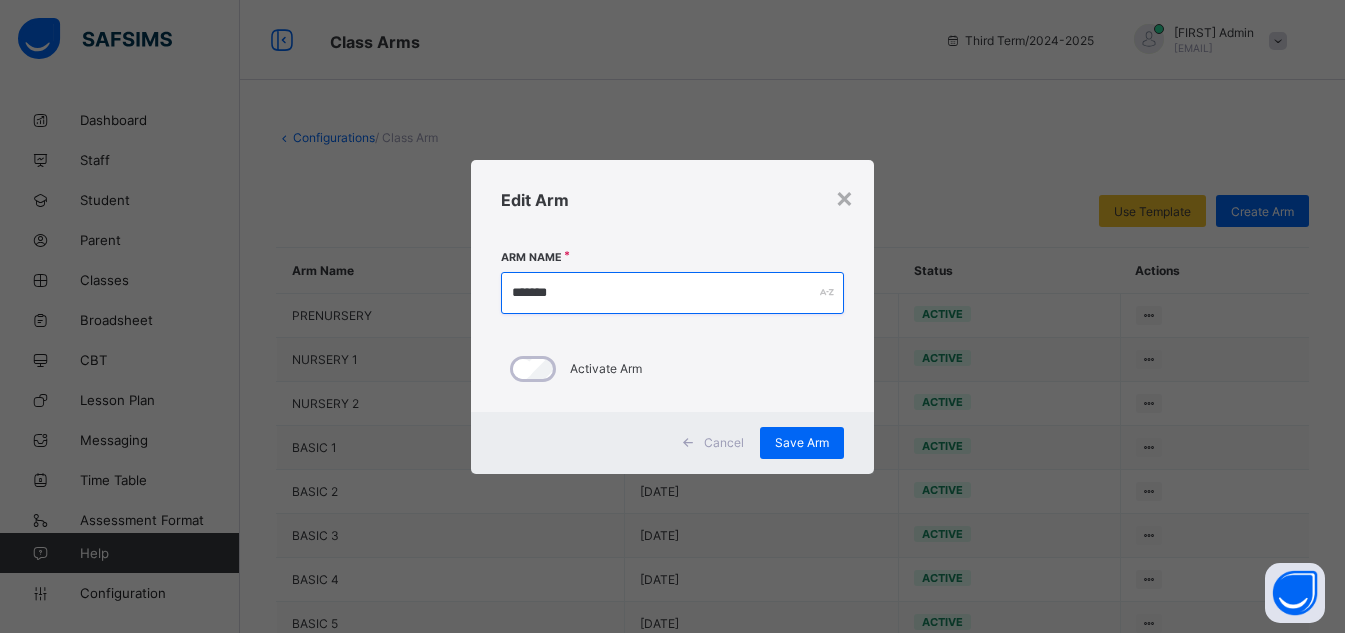 click on "*******" at bounding box center [673, 293] 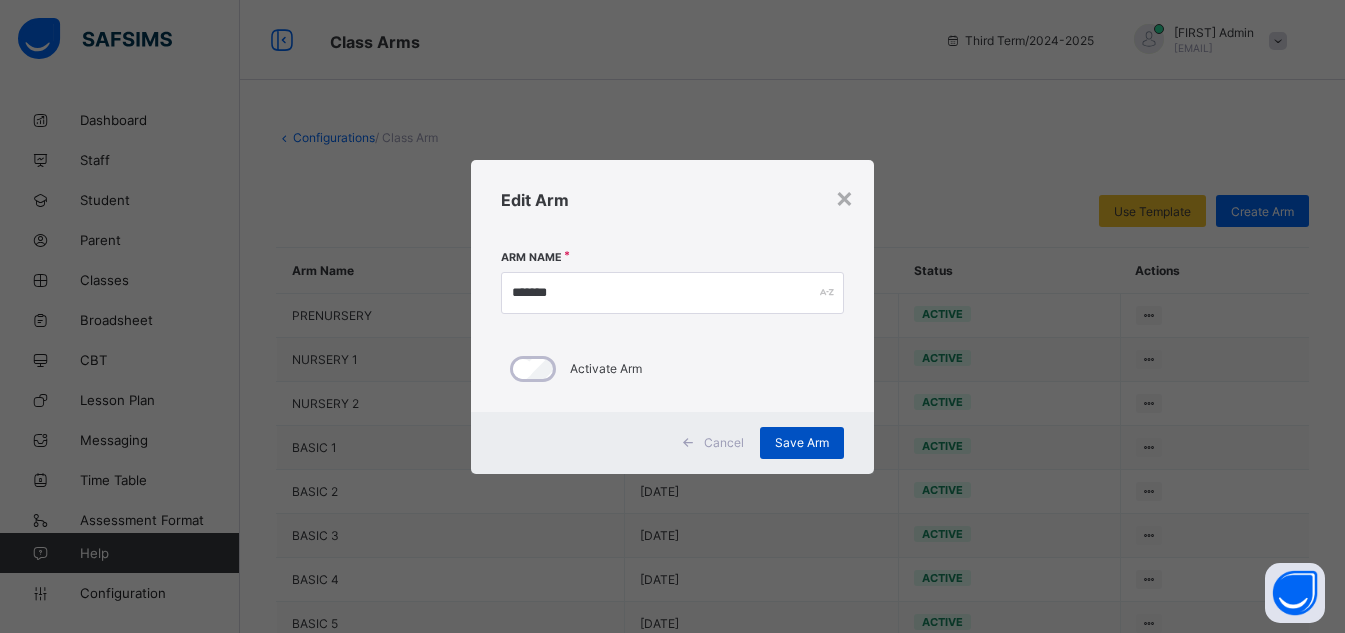 click on "Save Arm" at bounding box center [802, 442] 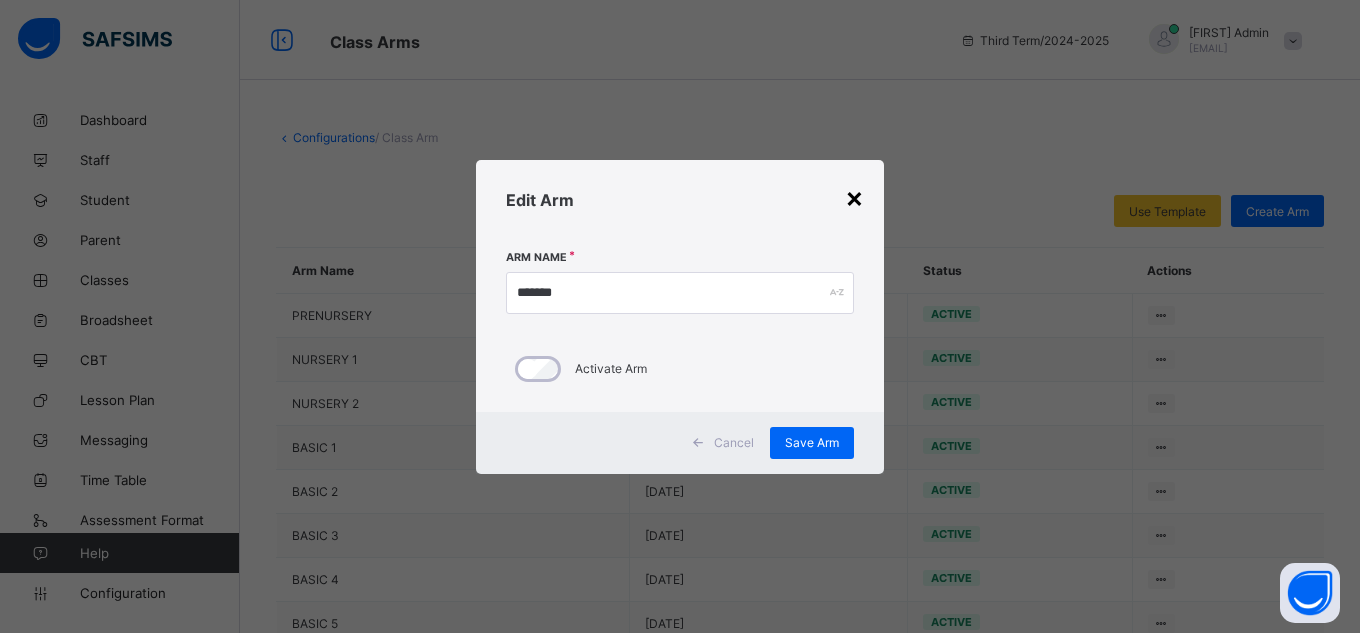 click on "×" at bounding box center [854, 197] 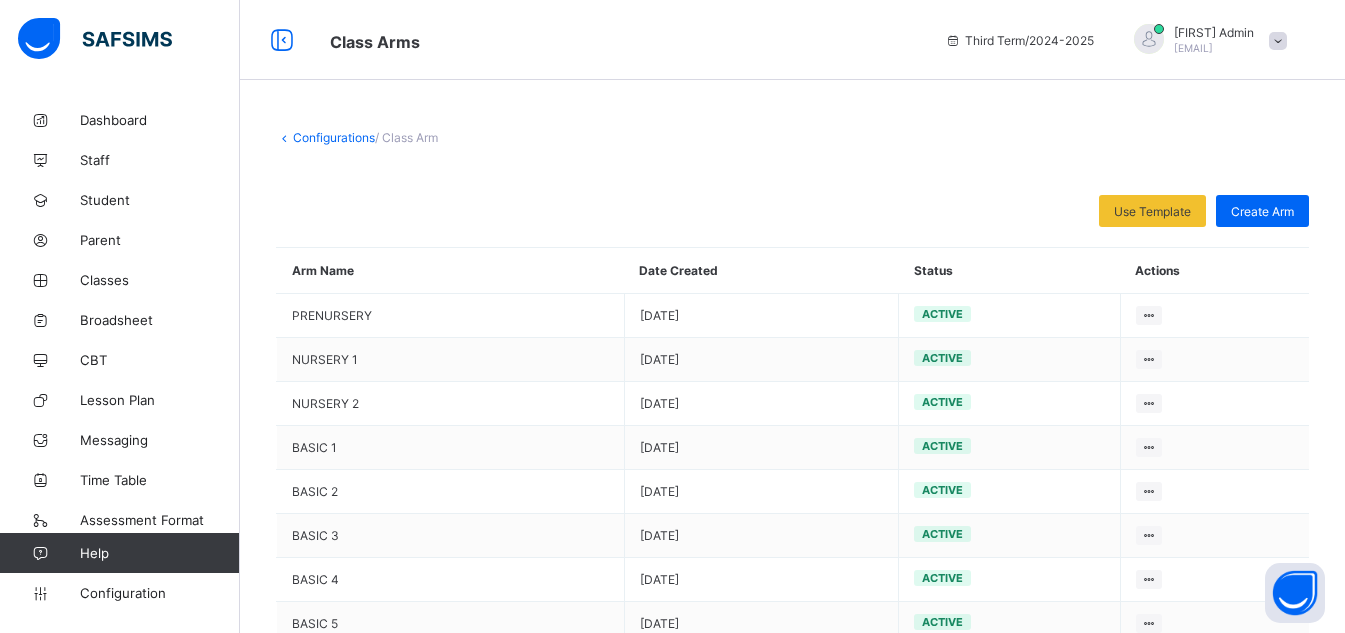 click on "Configurations  / Class Arm Use Template Select from our already define templates to make things faster Create Arm Arm Name Date Created Status Actions PRENURSERY [DATE] active Edit Arm Delete Arm NURSERY 1 [DATE] active Edit Arm Delete Arm NURSERY 2 [DATE] active Edit Arm Delete Arm BASIC 1 [DATE] active Edit Arm Delete Arm BASIC 2 [DATE] active Edit Arm Delete Arm BASIC 3 [DATE] active Edit Arm Delete Arm BASIC 4 [DATE] active Edit Arm Delete Arm BASIC 5 [DATE] active Edit Arm Delete Arm JSS 1 [DATE] active Edit Arm Delete Arm JSS 2 [DATE] active Edit Arm Delete Arm JSS 3 [DATE] active Edit Arm Delete Arm SSS 1 [DATE] active Edit Arm Delete Arm ISL3 [DATE] active Edit Arm Delete Arm [DATE] active Edit Arm Delete Arm [DATE] active Edit Arm Delete Arm CPN [DATE] active Edit Arm Delete Arm ISL4 [DATE] active Edit Arm Delete Arm SS1 [DATE] active Edit Arm Delete Arm SS2 [DATE] active Edit Arm Delete Arm SCIENCE [DATE] active active" at bounding box center [792, 695] 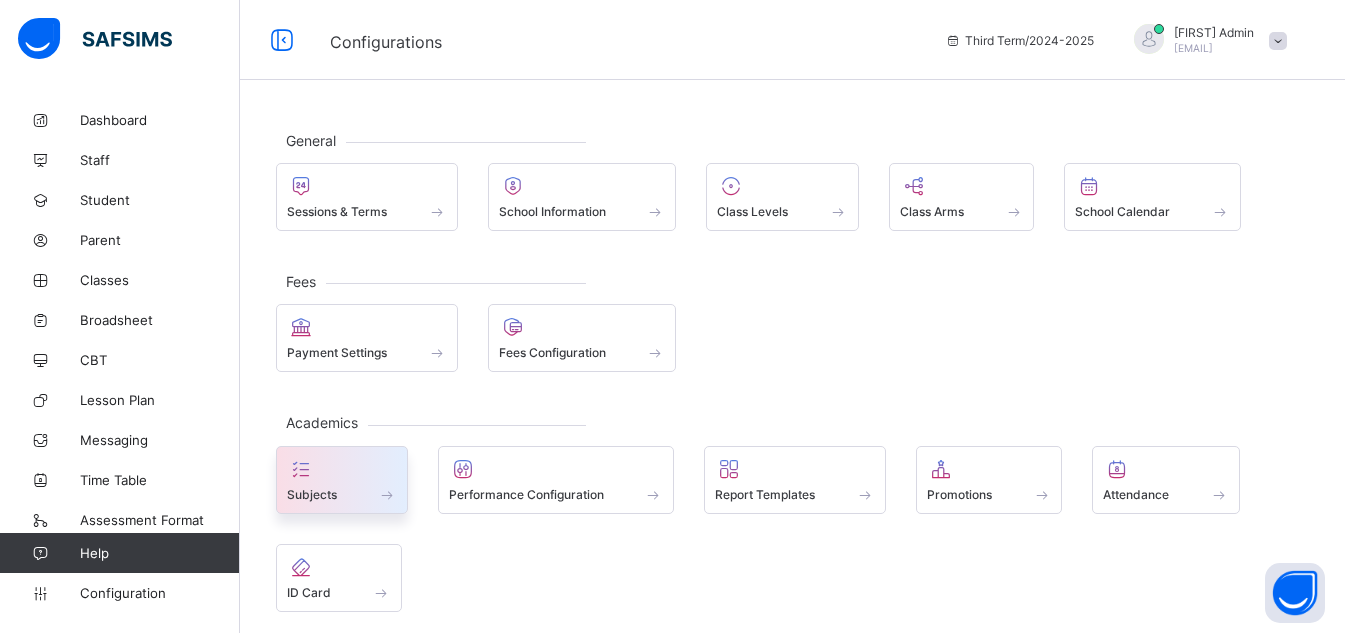 click on "Subjects" at bounding box center (342, 494) 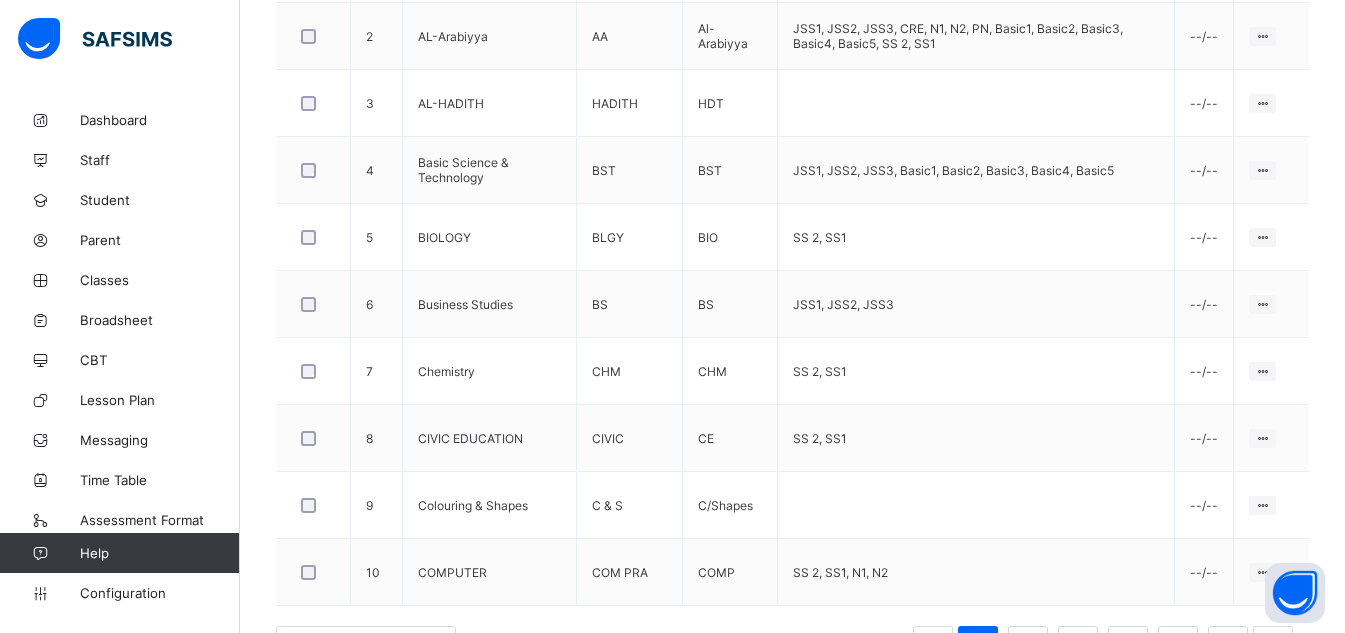 scroll, scrollTop: 760, scrollLeft: 0, axis: vertical 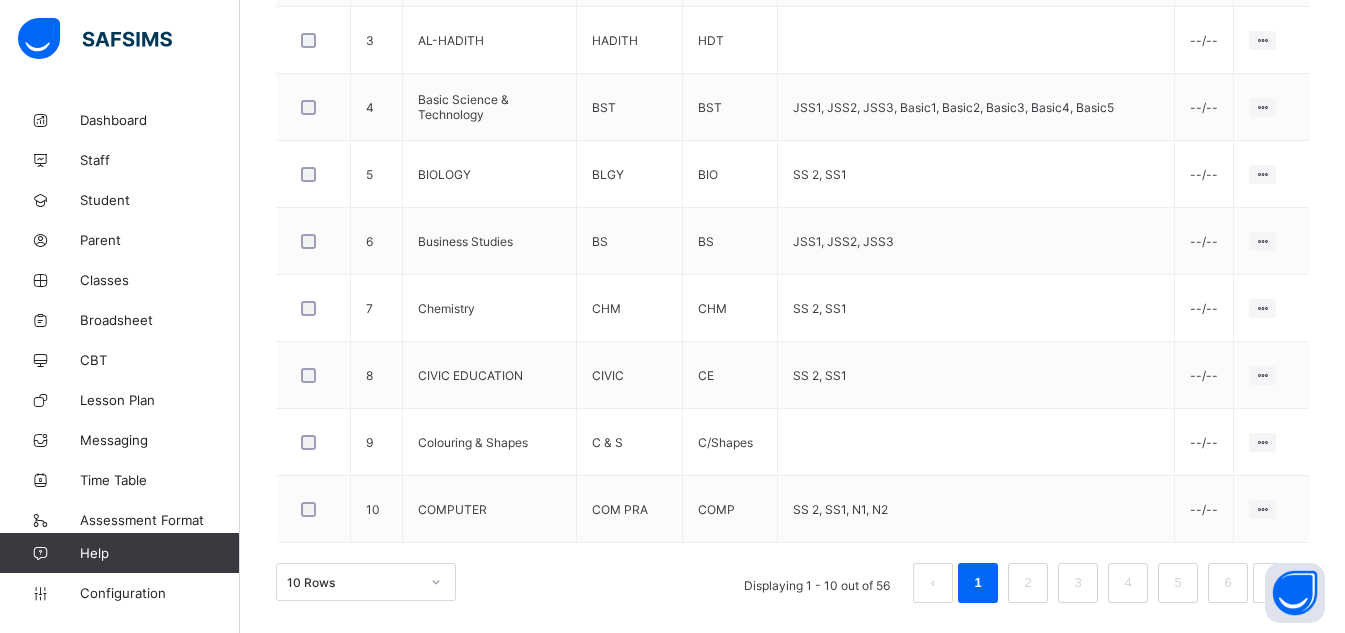 click on "10 Rows" at bounding box center [366, 582] 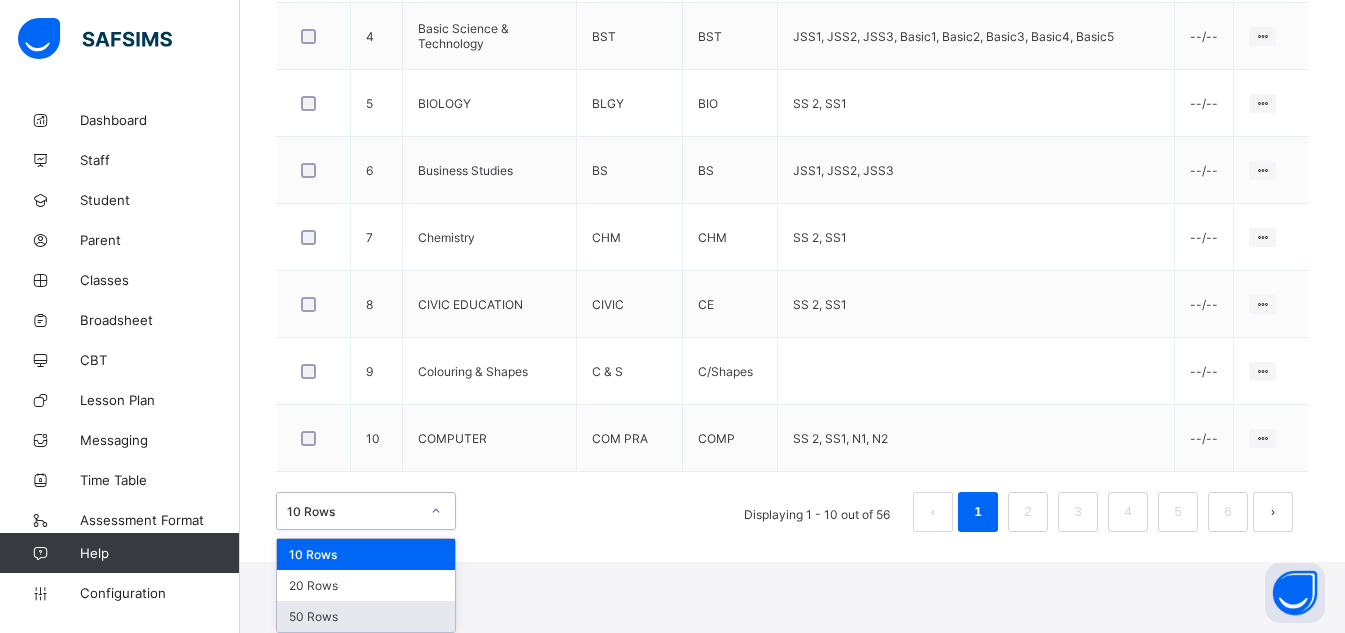 click on "50 Rows" at bounding box center [366, 616] 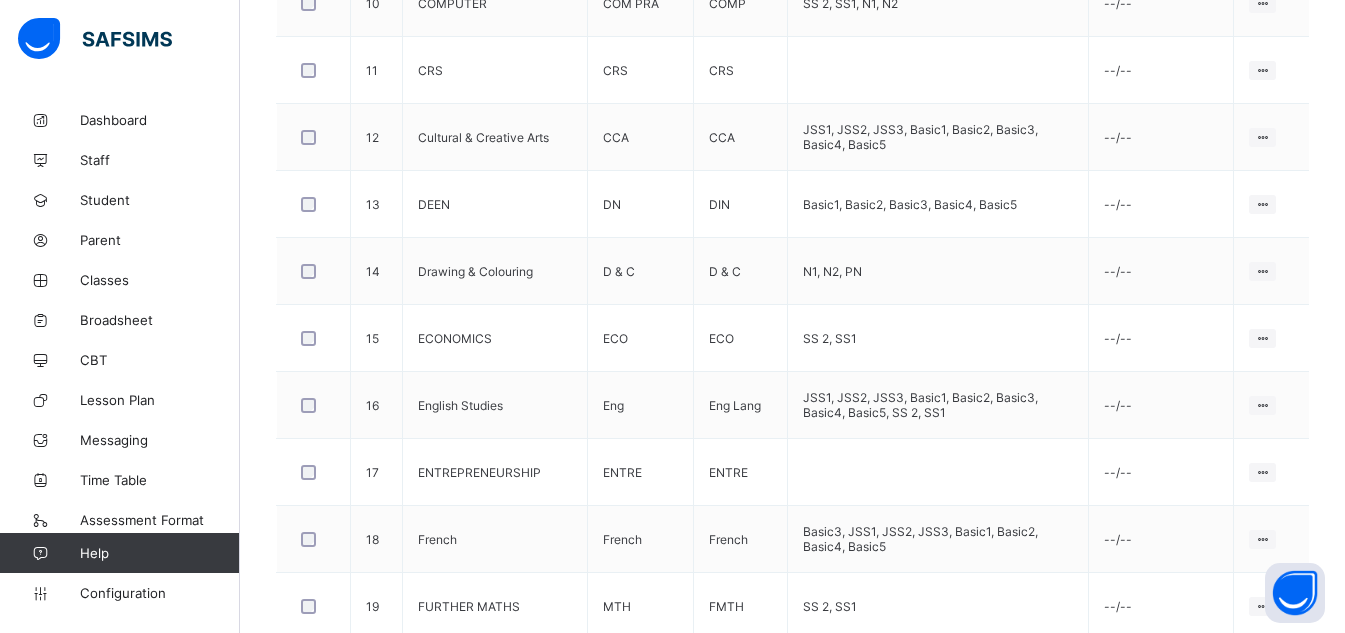 scroll, scrollTop: 1280, scrollLeft: 0, axis: vertical 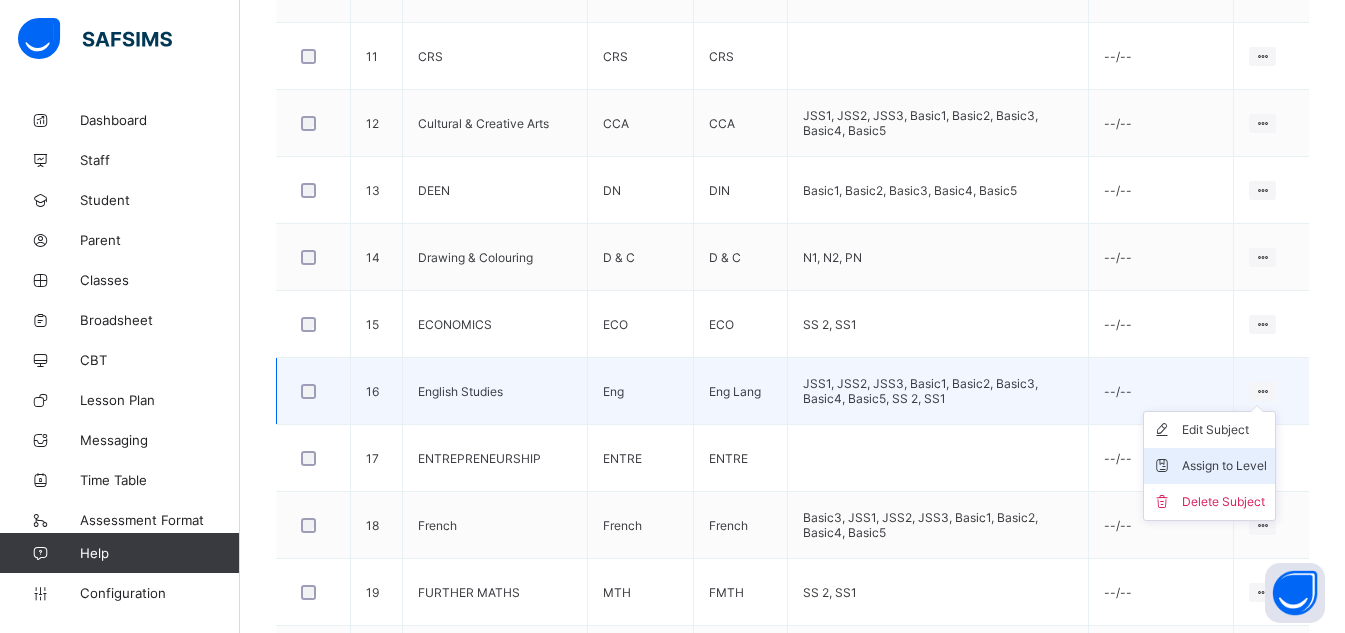 click on "Assign to Level" at bounding box center [1224, 466] 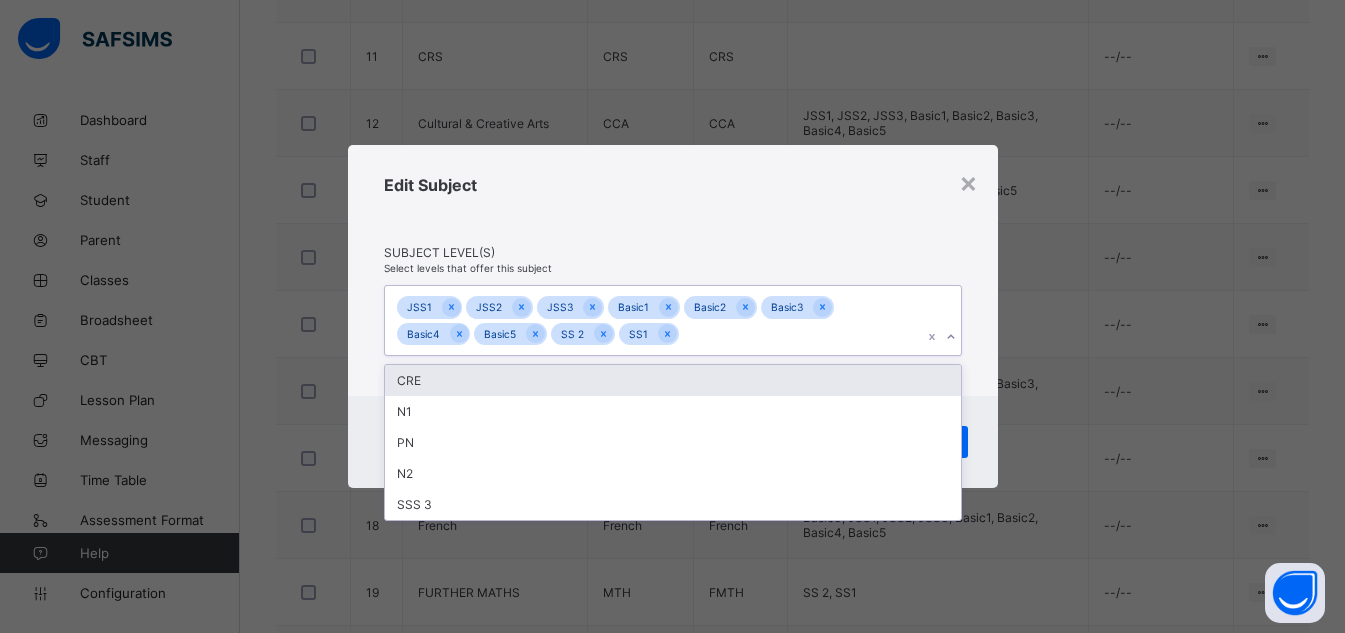 click on "JSS1 JSS2 JSS3 Basic1 Basic2 Basic3 Basic4 Basic5 SS 2 SS1" at bounding box center (654, 320) 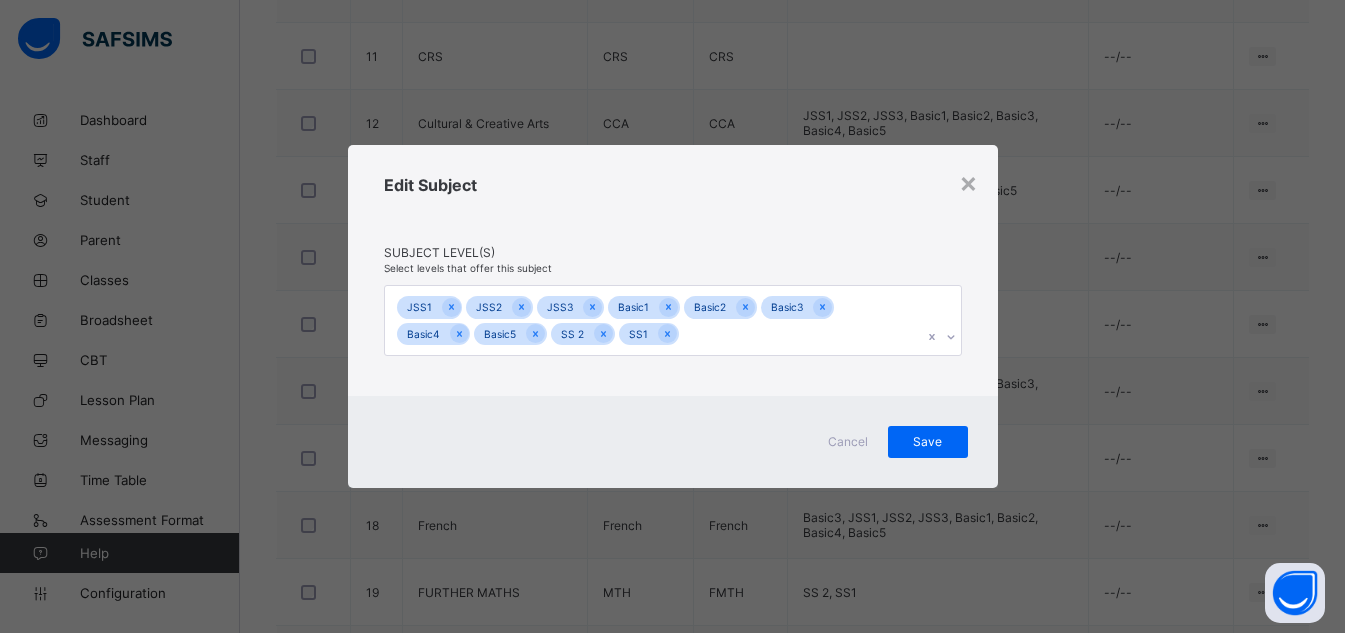 click on "Edit Subject   Subject Level(s)   Select levels that offer this subject JSS1 JSS2 JSS3 Basic1 Basic2 Basic3 Basic4 Basic5 SS 2 SS1" at bounding box center [673, 270] 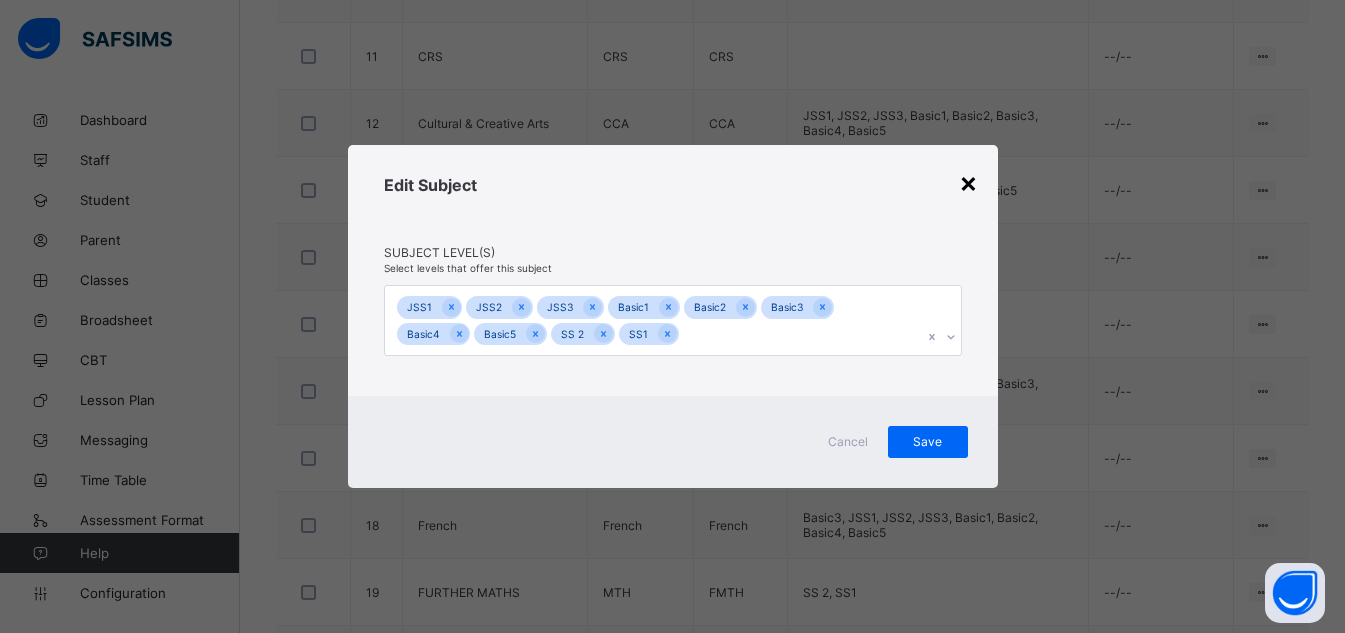 click on "×" at bounding box center [968, 182] 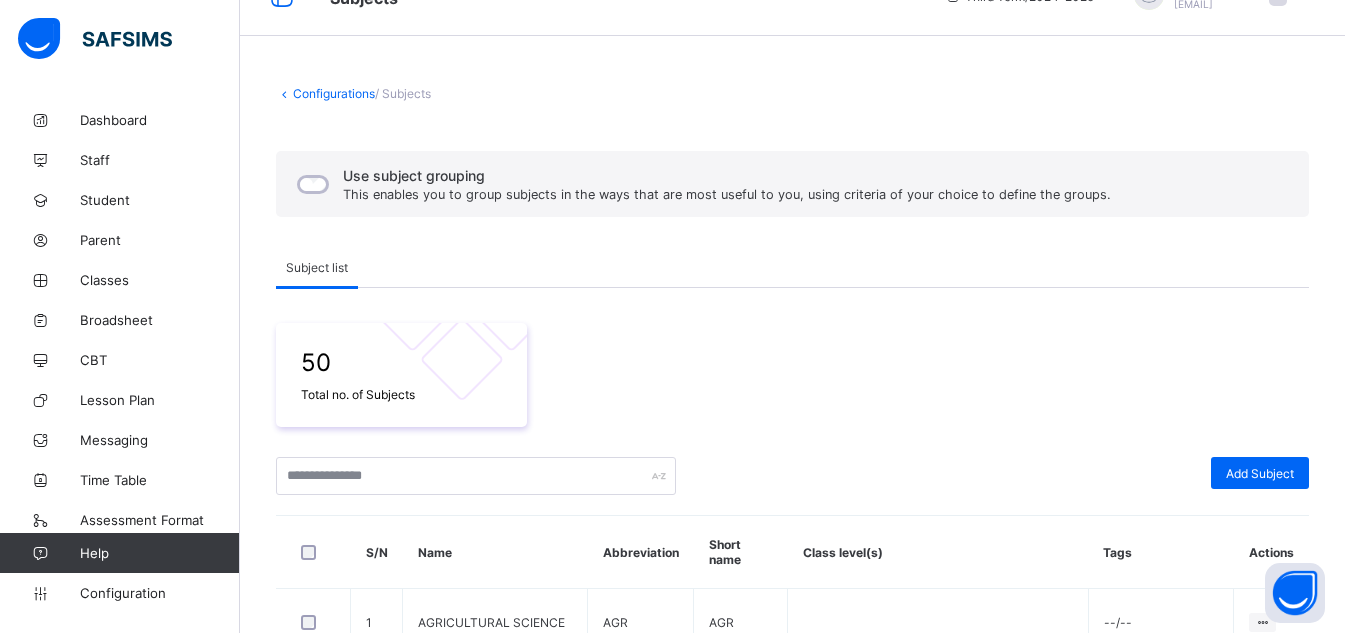 scroll, scrollTop: 0, scrollLeft: 0, axis: both 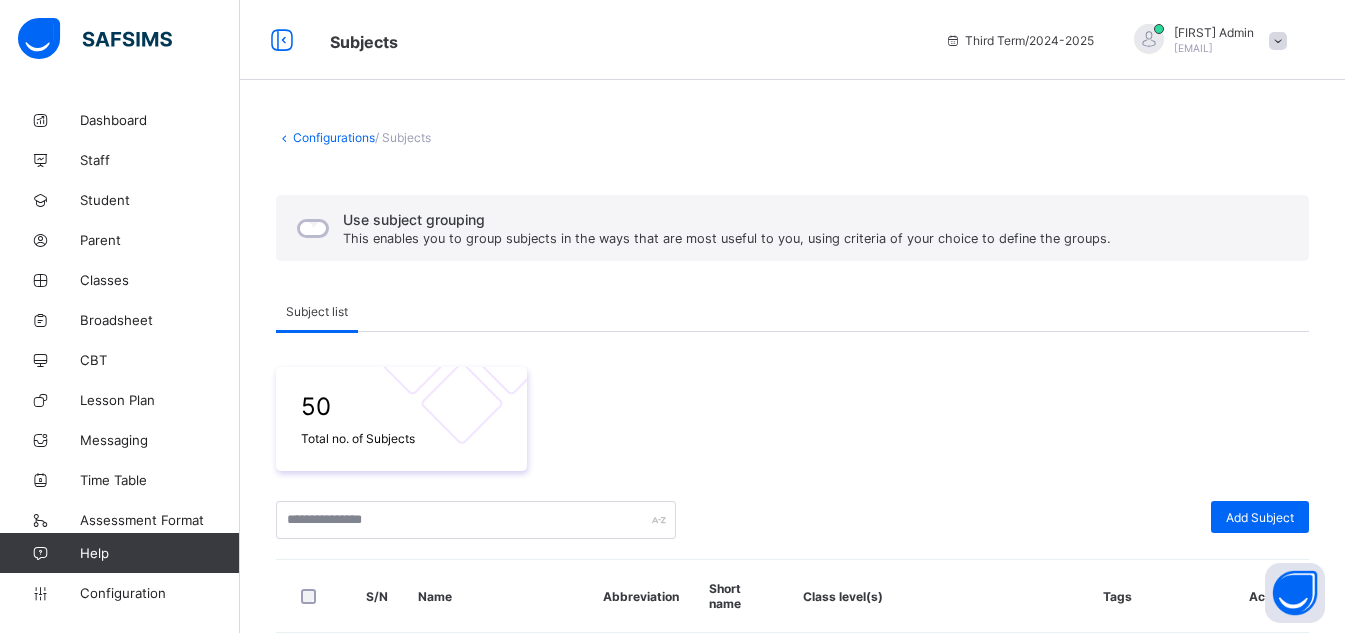 click on "Configurations  / Subjects Use subject grouping This enables you to group subjects in the ways that are most useful to you, using criteria of your choice to define the groups. Subject list Subject list 50 Total no. of Subjects Add Subject S/N Name Abbreviation Short name Class level(s) Tags Actions 1 AGRICULTURAL SCIENCE AGR AGR --/-- Edit Subject Assign to Level Delete Subject 2 AL-Arabiyya AA Al-Arabiyya JSS1, JSS2, JSS3, CRE, N1, N2, PN, Basic1, Basic2, Basic3, Basic4, Basic5, SS 2, SS1 --/-- Edit Subject Assign to Level Delete Subject 3 AL-HADITH HADITH HDT --/-- Edit Subject Assign to Level Delete Subject 4 Basic Science & Technology BST BST JSS1, JSS2, JSS3, Basic1, Basic2, Basic3, Basic4, Basic5 --/-- Edit Subject Assign to Level Delete Subject 5 BIOLOGY BLGY BIO SS 2, SS1 --/-- Edit Subject Assign to Level Delete Subject 6 Business Studies BS BS JSS1, JSS2, JSS3 --/-- Edit Subject Assign to Level Delete Subject 7 Chemistry CHM CHM SS 2, SS1 --/-- Edit Subject Assign to Level Delete Subject 8 CIVIC CE" at bounding box center (792, 2103) 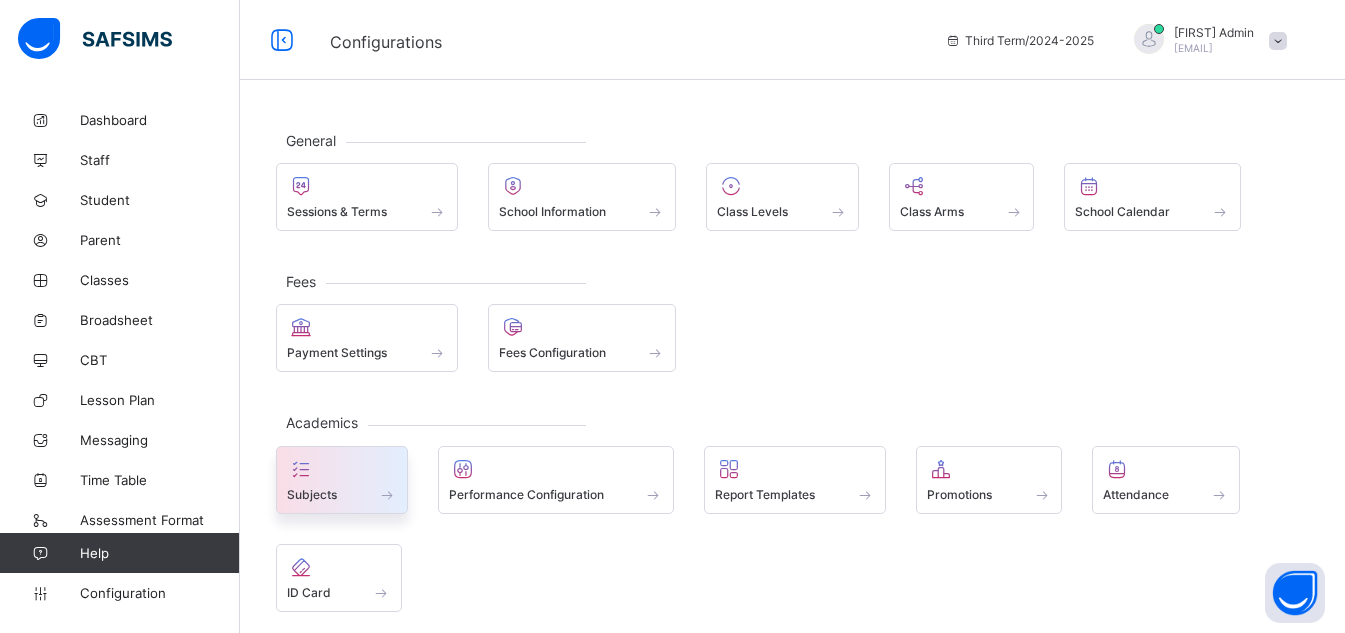 click on "Subjects" at bounding box center (342, 494) 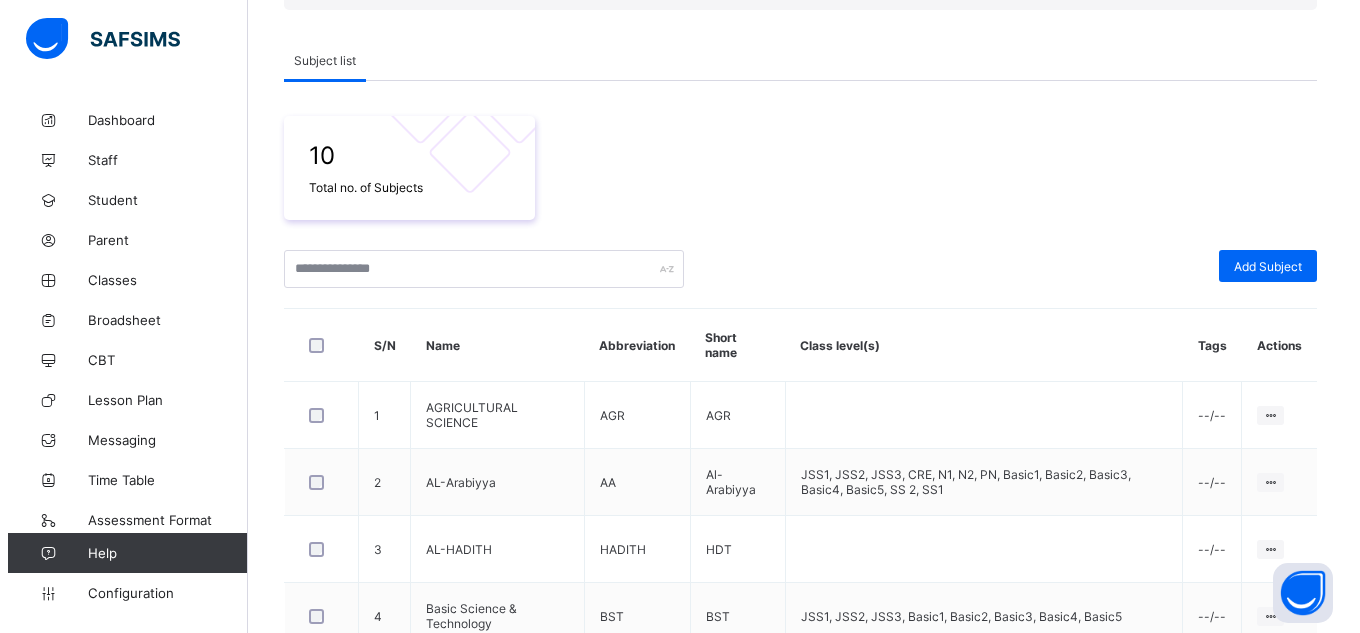 scroll, scrollTop: 280, scrollLeft: 0, axis: vertical 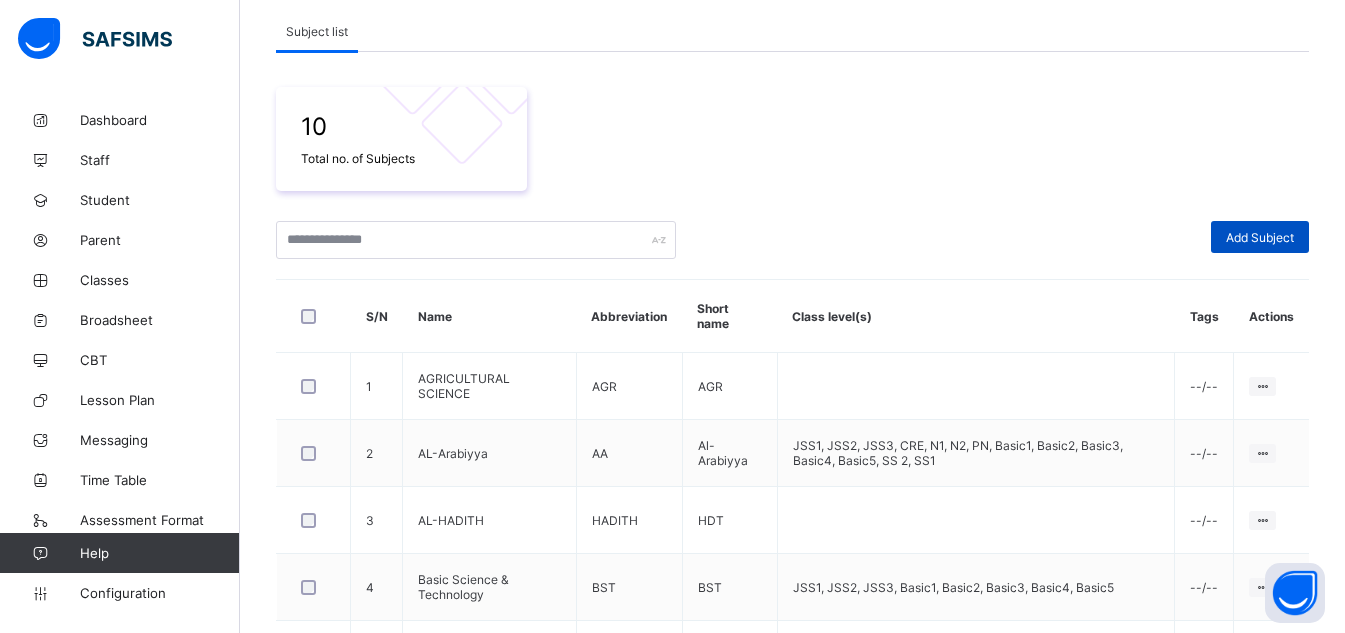 click on "Add Subject" at bounding box center [1260, 237] 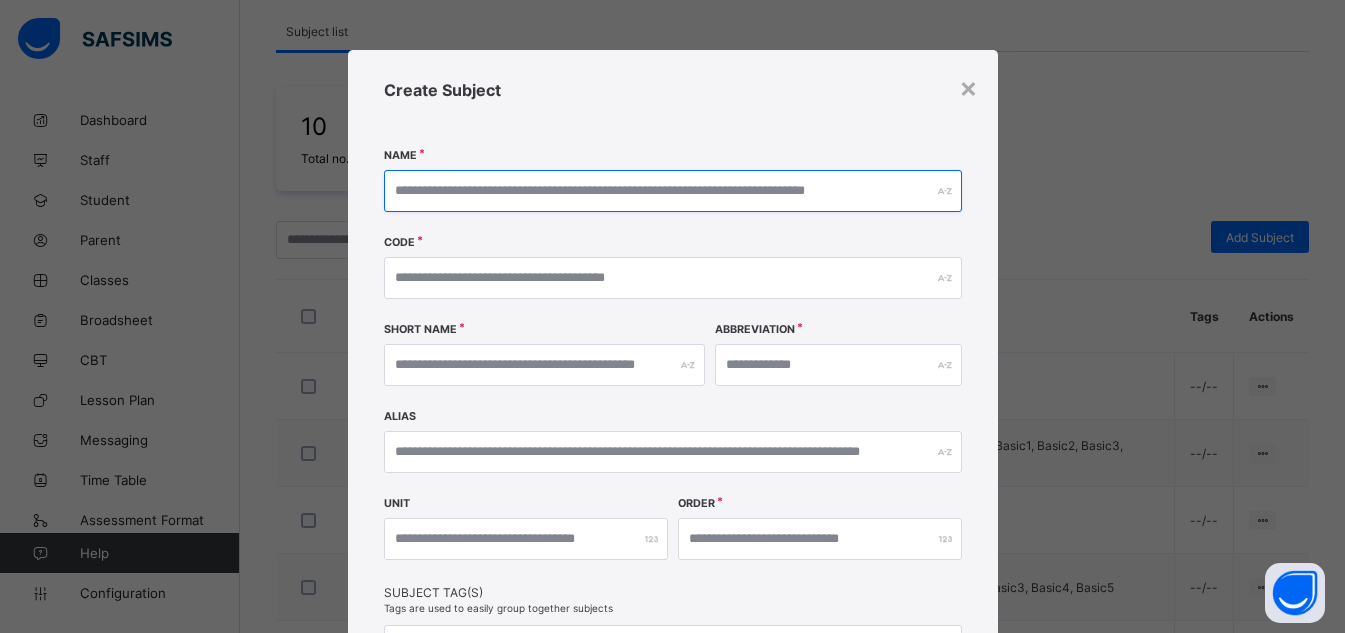 click at bounding box center [673, 191] 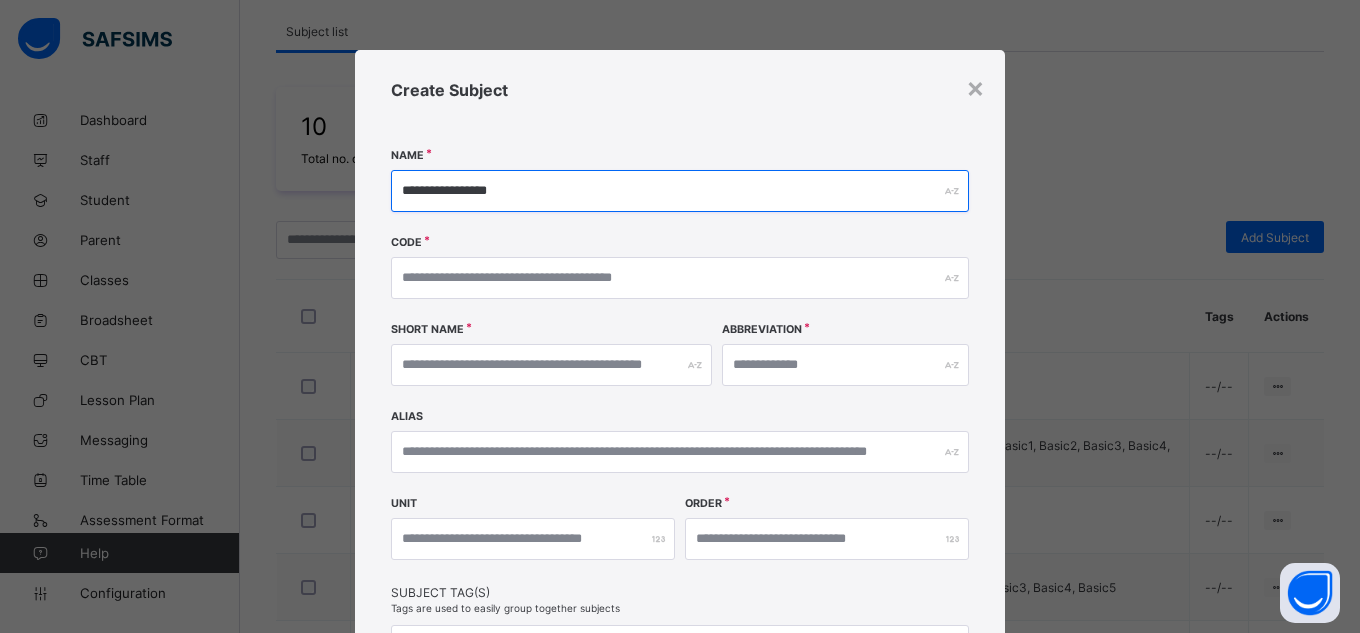 type on "**********" 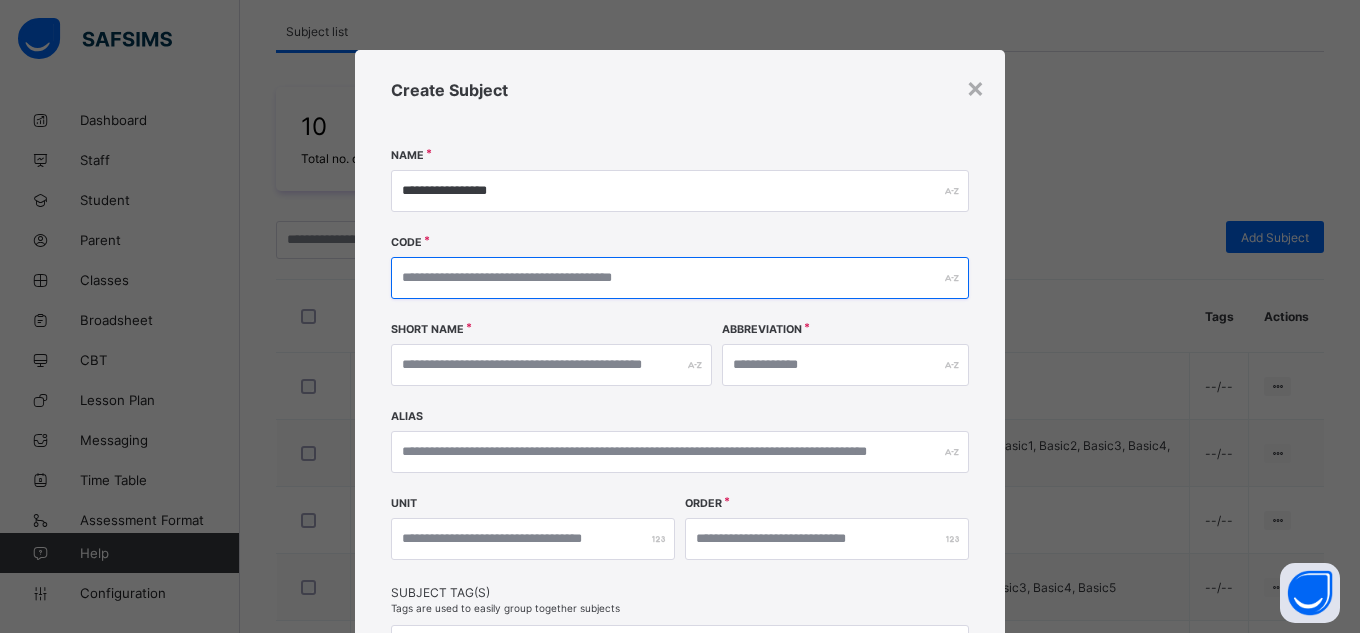 click at bounding box center [680, 278] 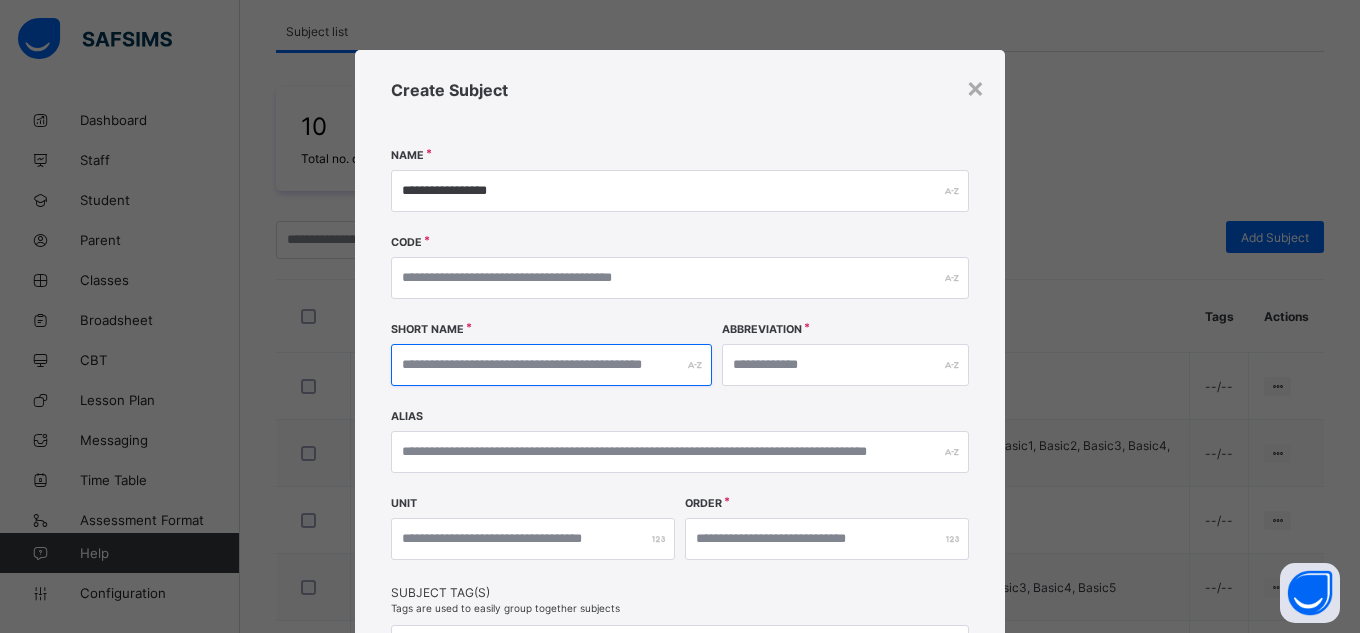 click at bounding box center [551, 365] 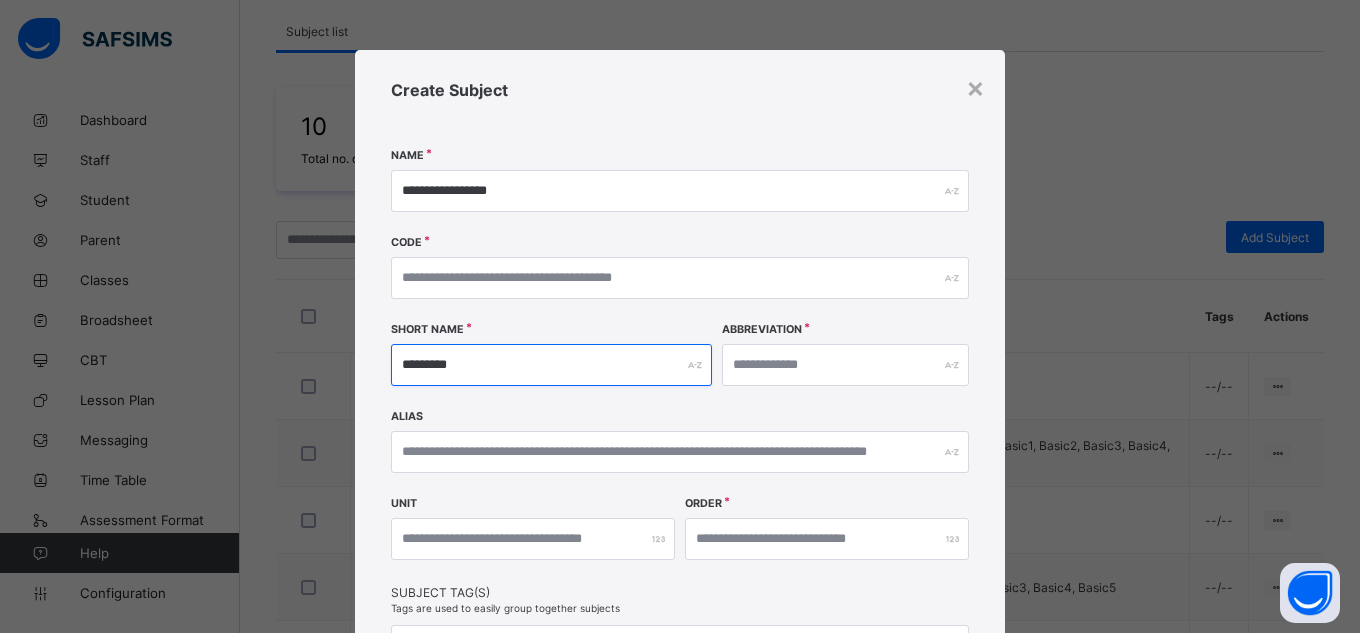 type on "*********" 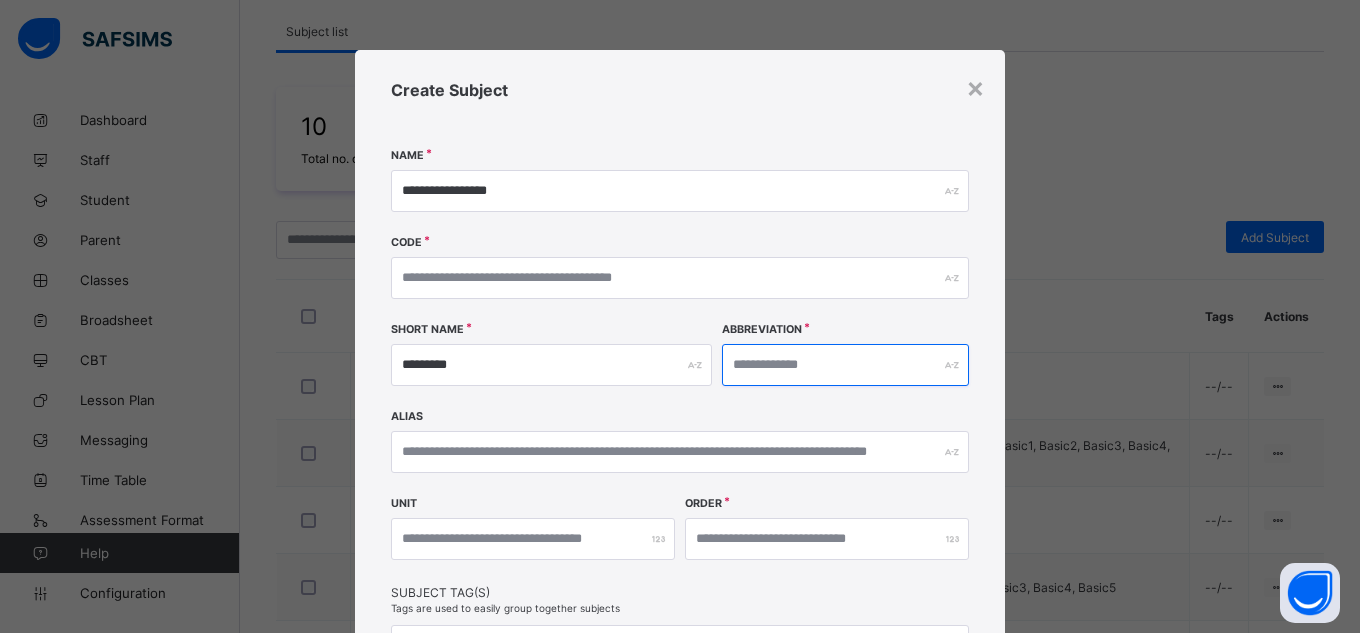 click at bounding box center (845, 365) 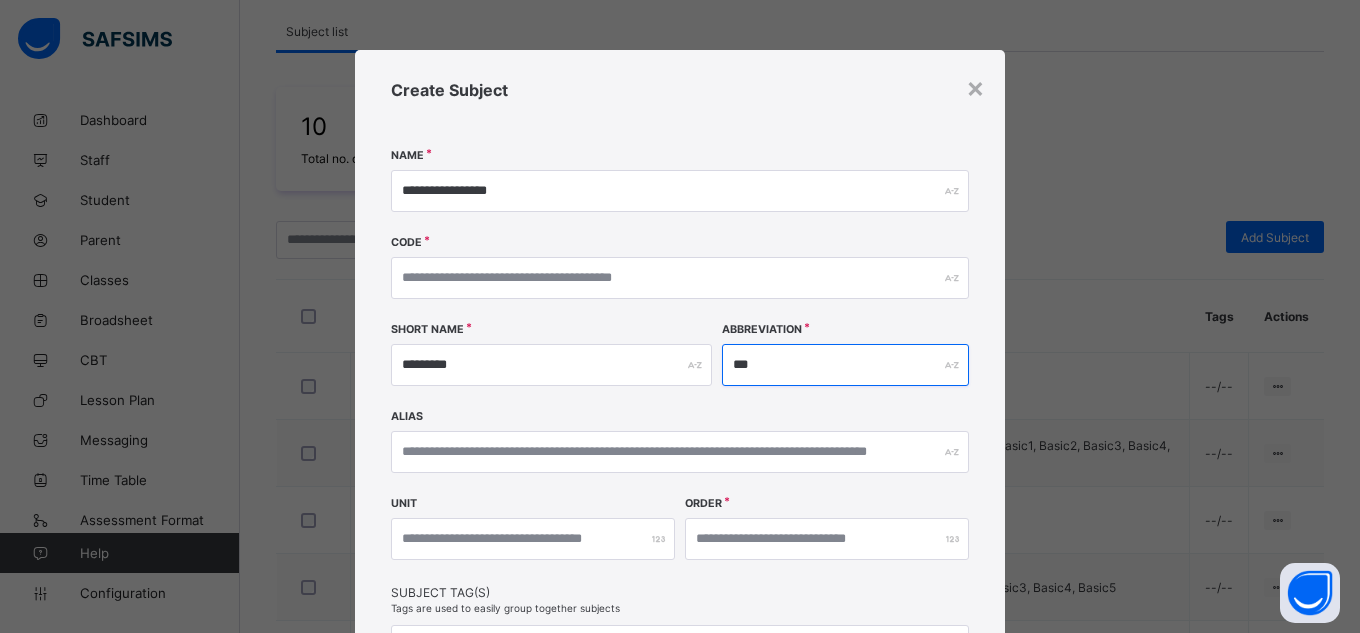 type on "***" 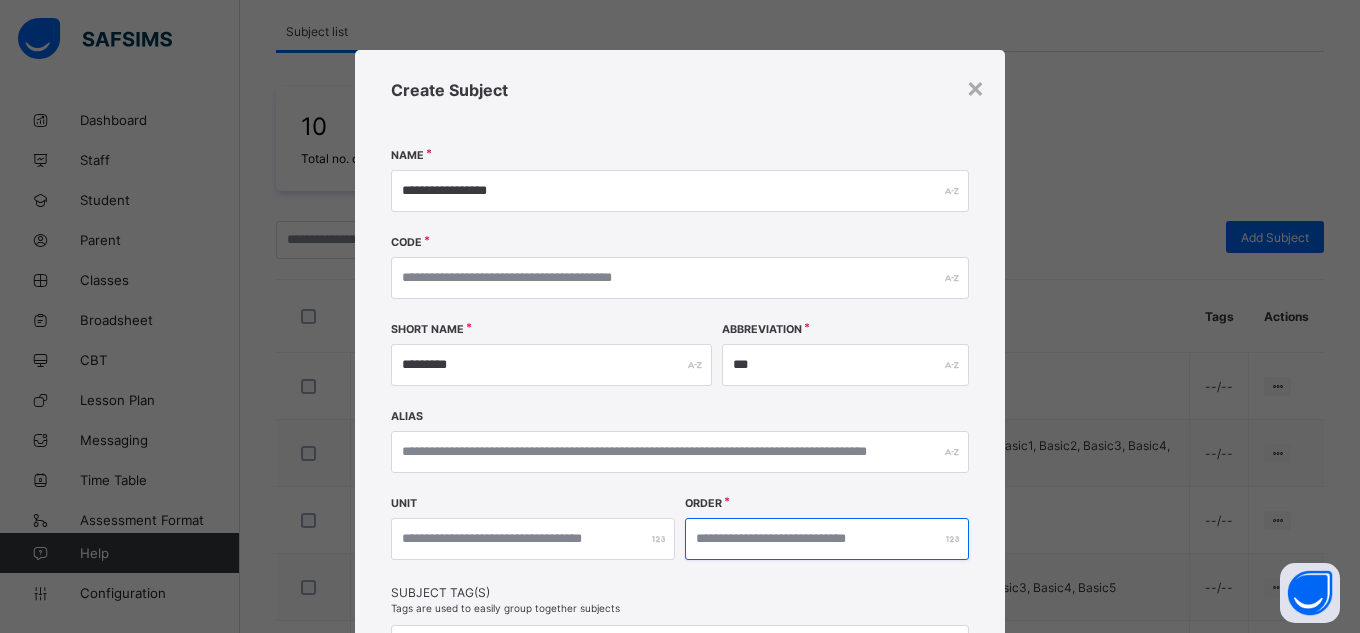click at bounding box center (827, 539) 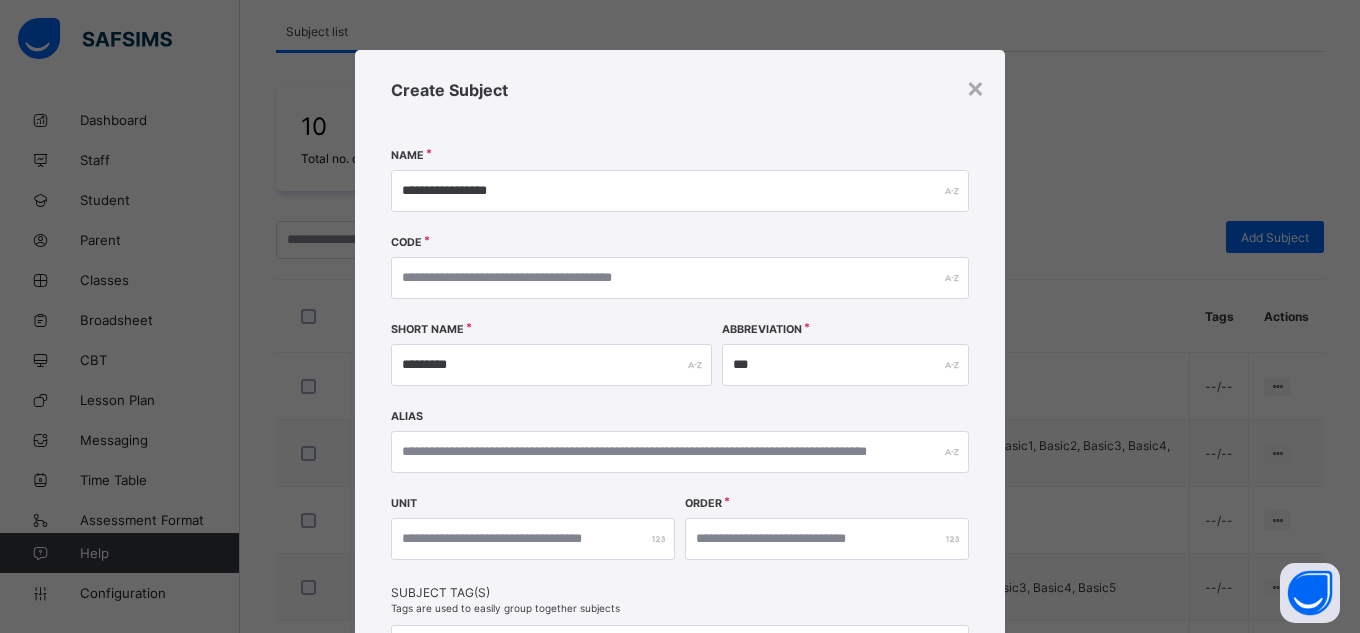 click at bounding box center (827, 539) 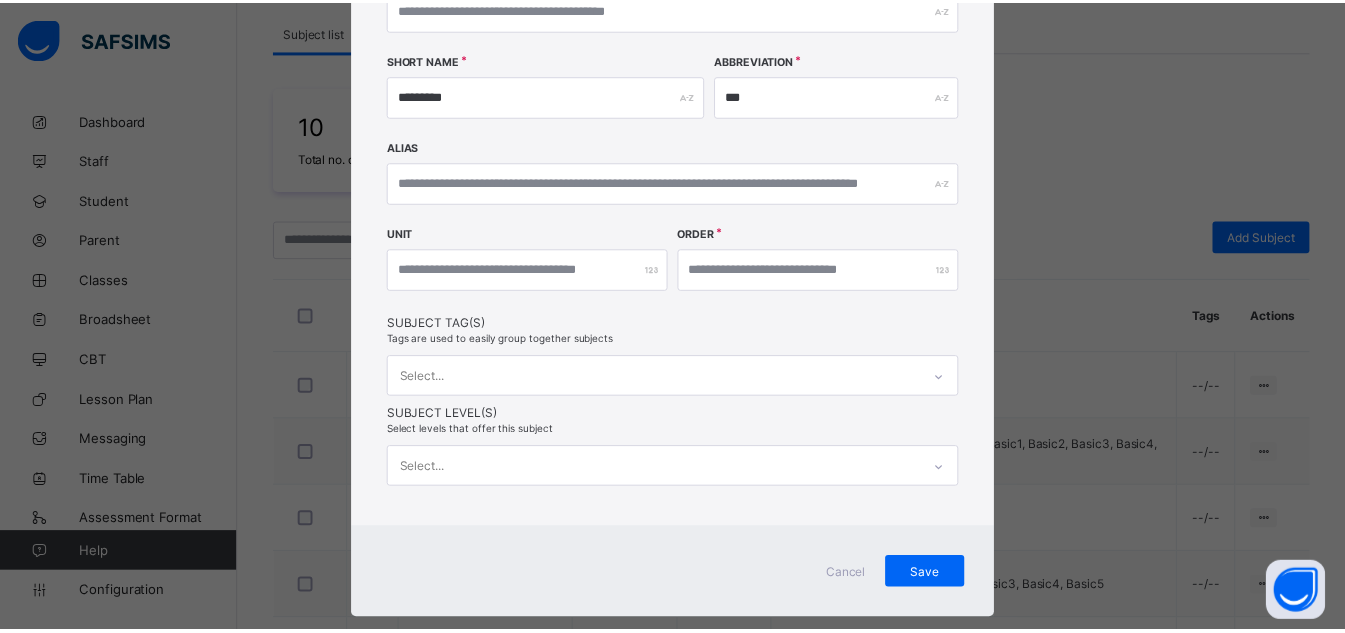 scroll, scrollTop: 304, scrollLeft: 0, axis: vertical 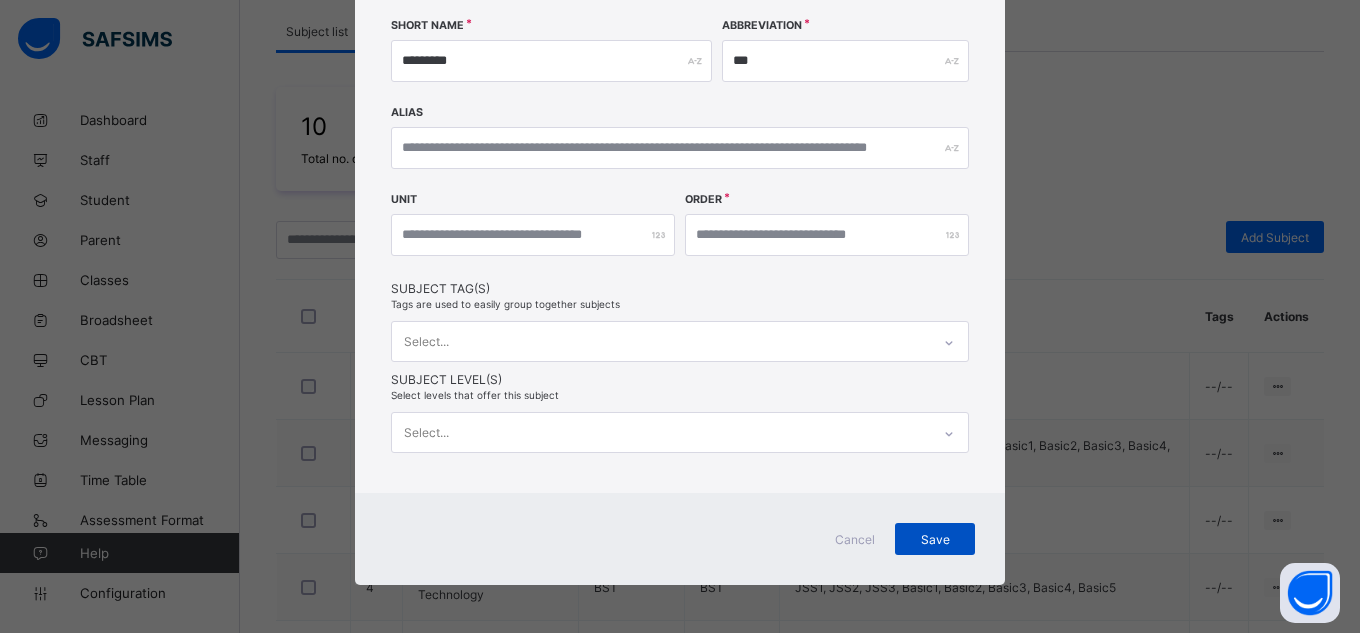 click on "Save" at bounding box center [935, 539] 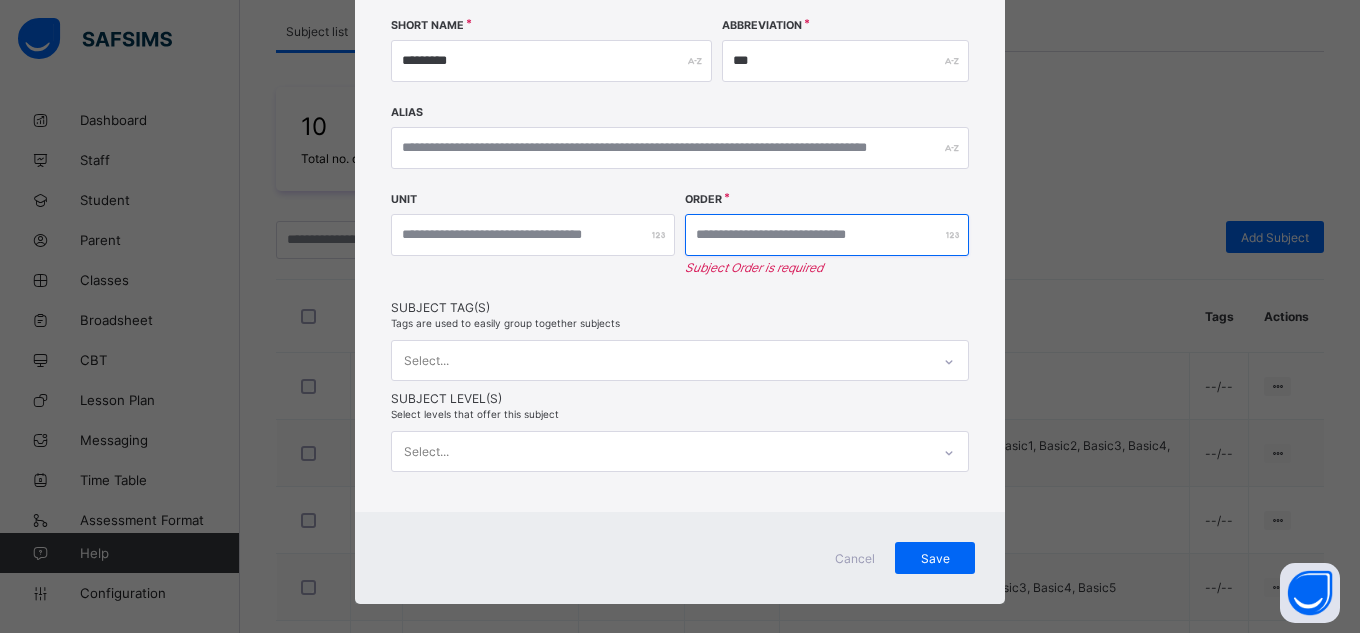 click at bounding box center (827, 235) 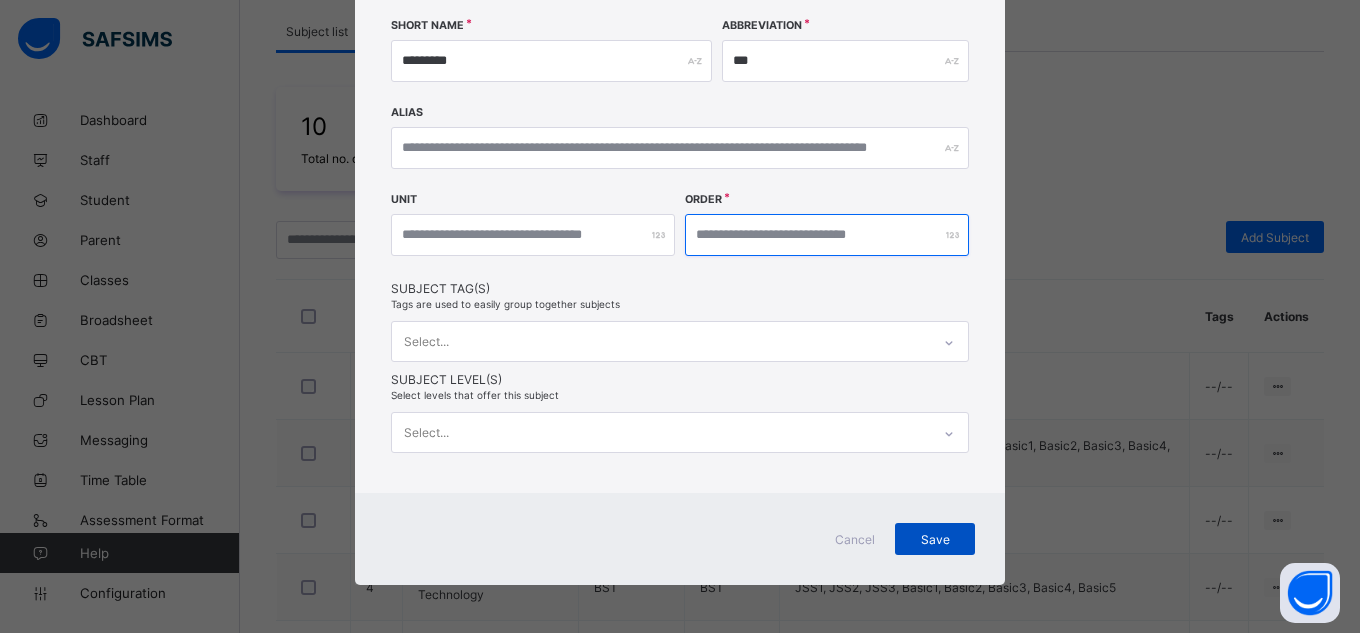 type on "***" 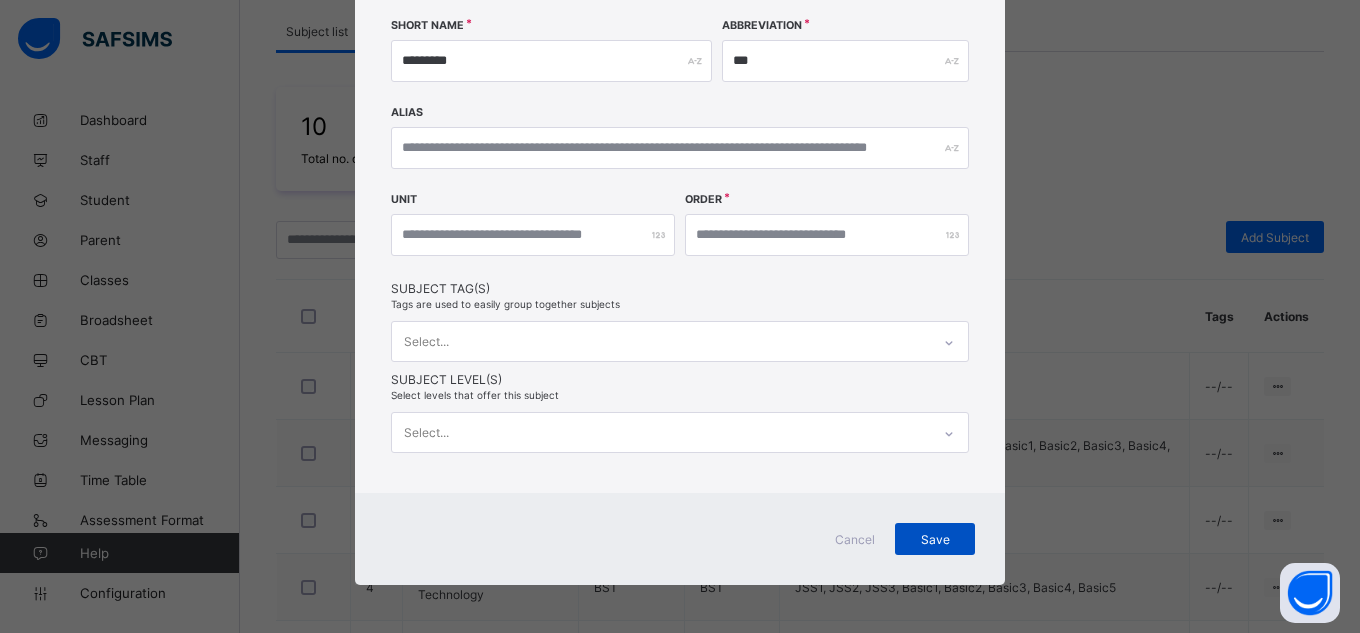 click on "Save" at bounding box center [935, 539] 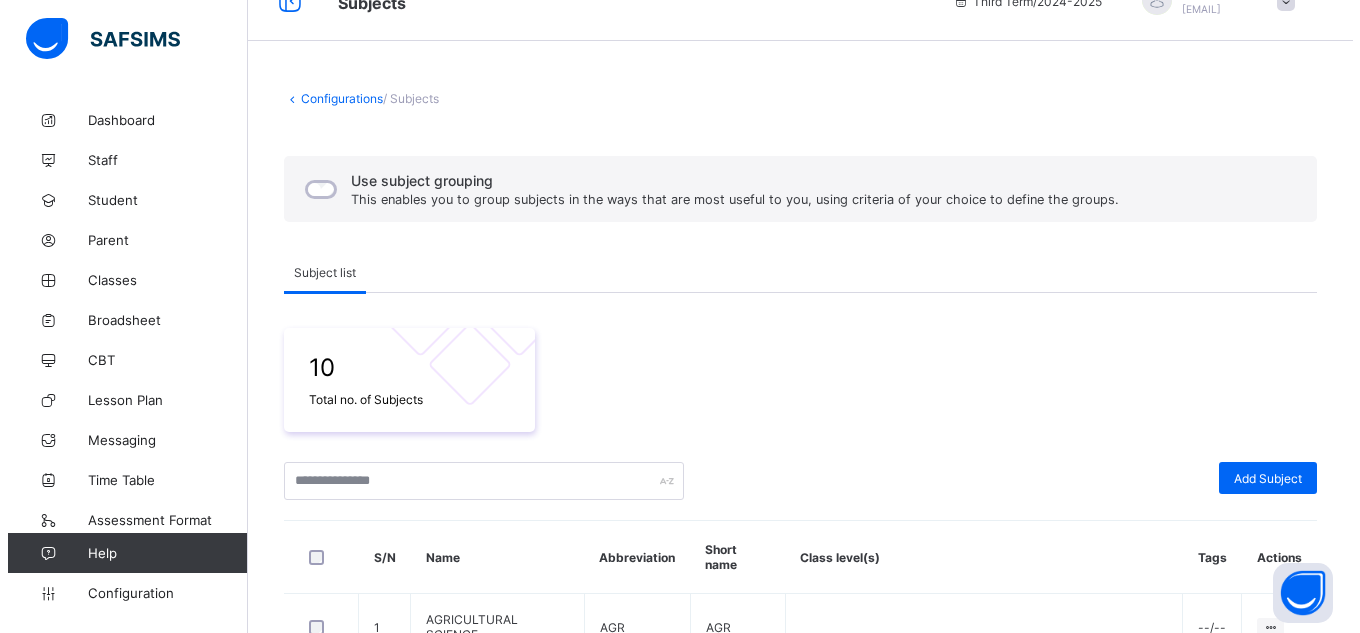 scroll, scrollTop: 0, scrollLeft: 0, axis: both 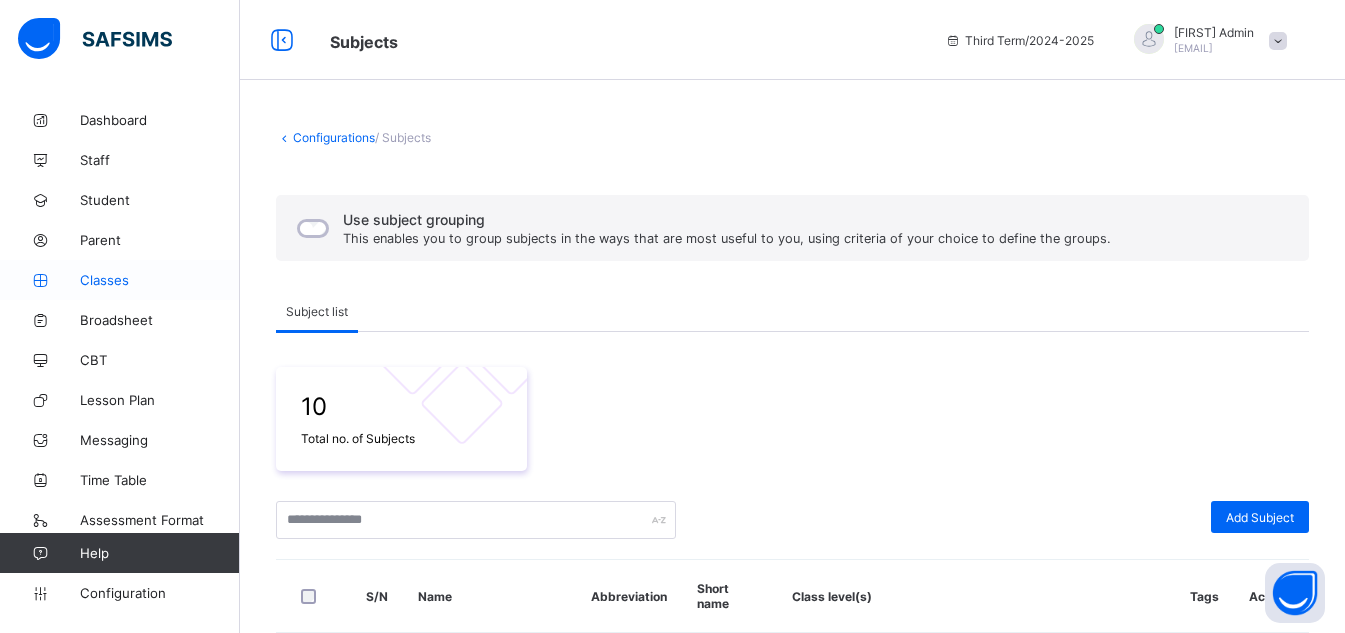 click on "Classes" at bounding box center [160, 280] 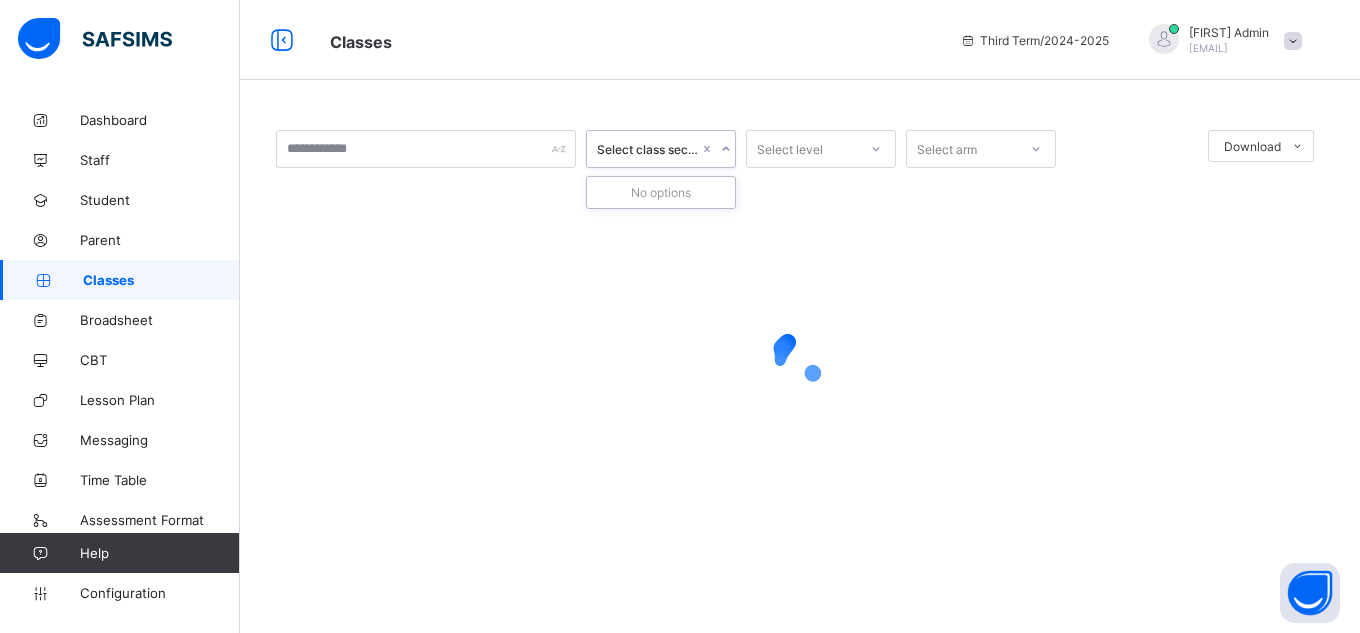 click on "Select class section" at bounding box center [648, 149] 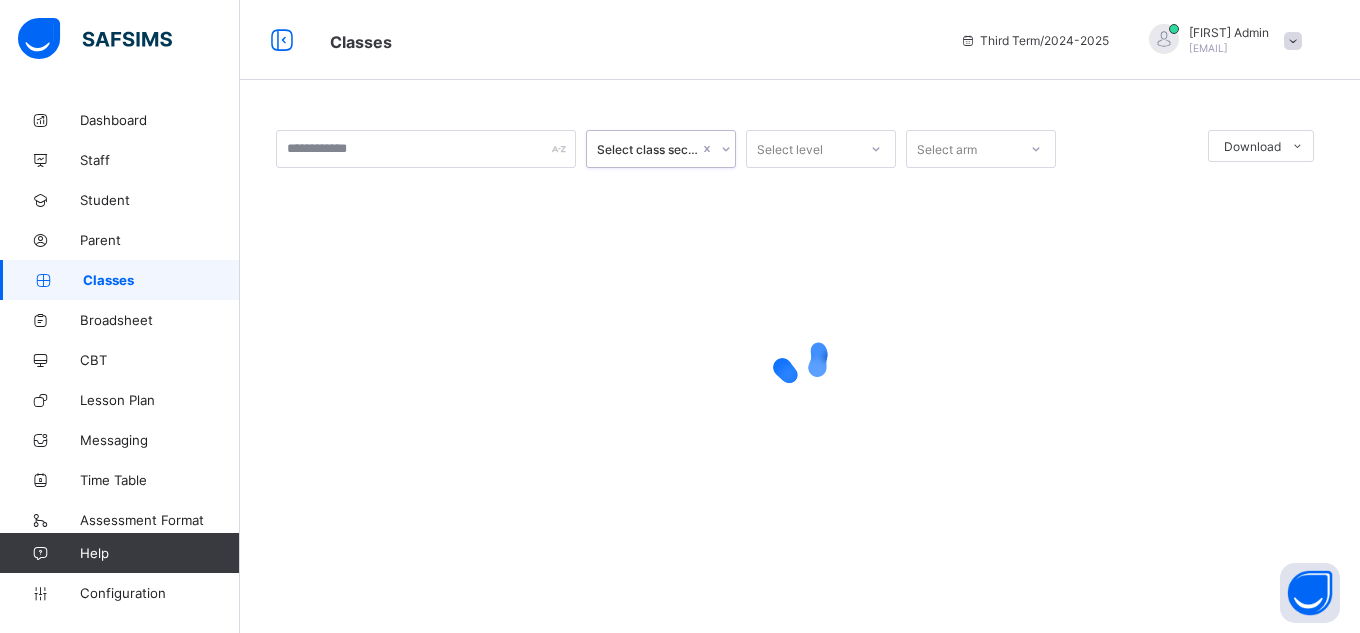 click on "Select class section" at bounding box center (648, 149) 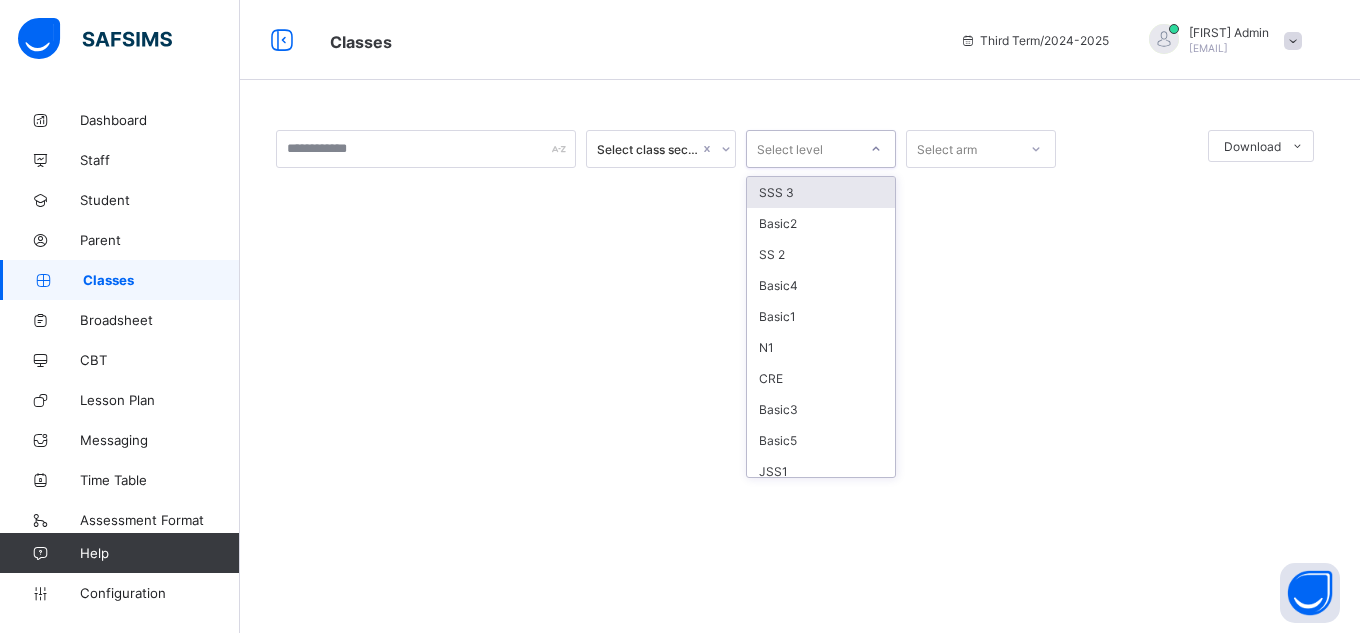 click 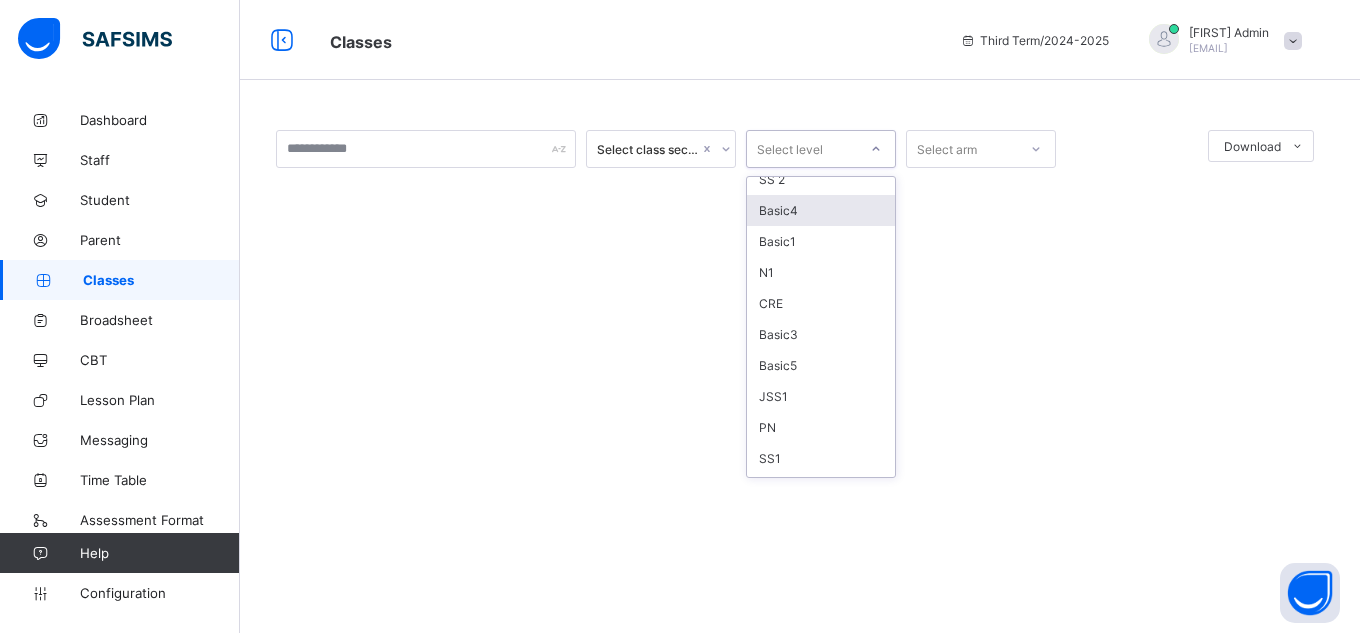 scroll, scrollTop: 86, scrollLeft: 0, axis: vertical 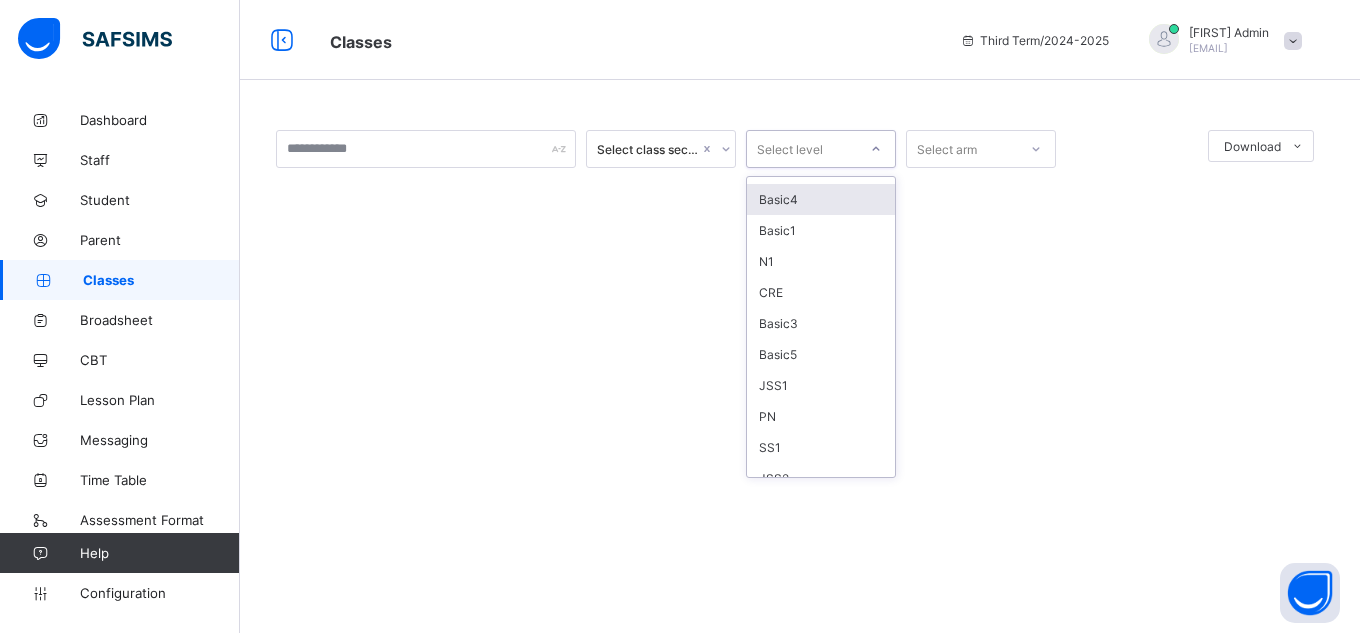 click on "Basic4" at bounding box center (821, 199) 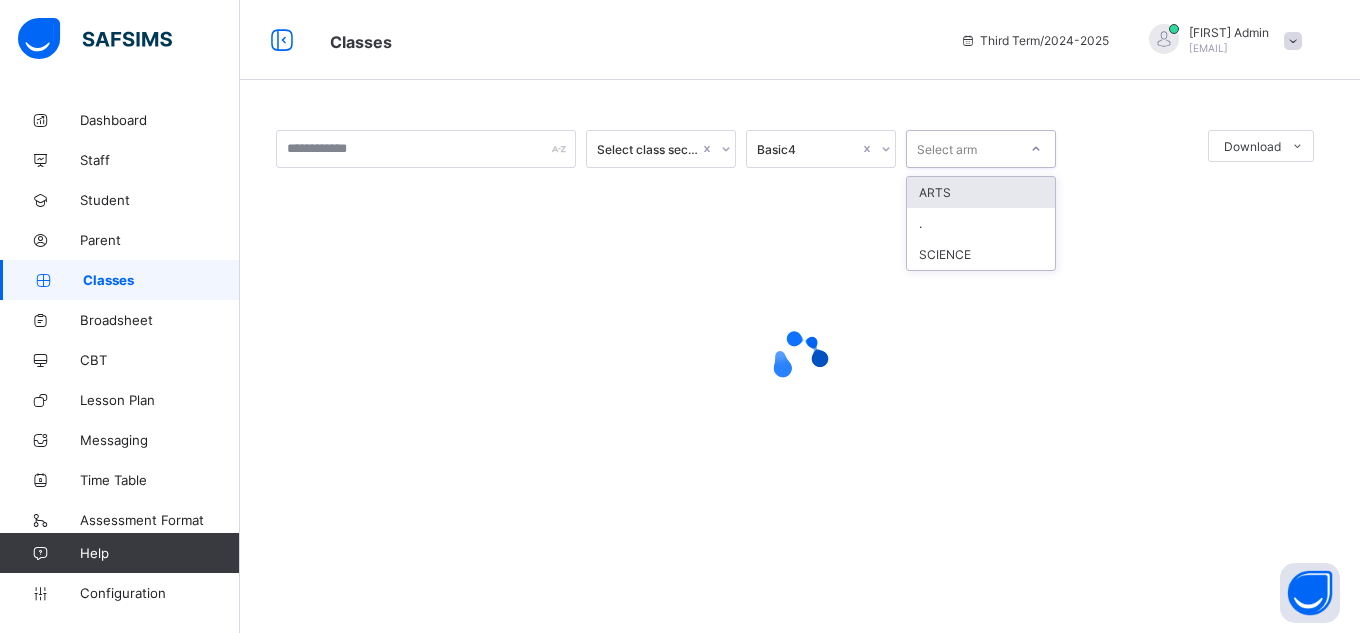 click 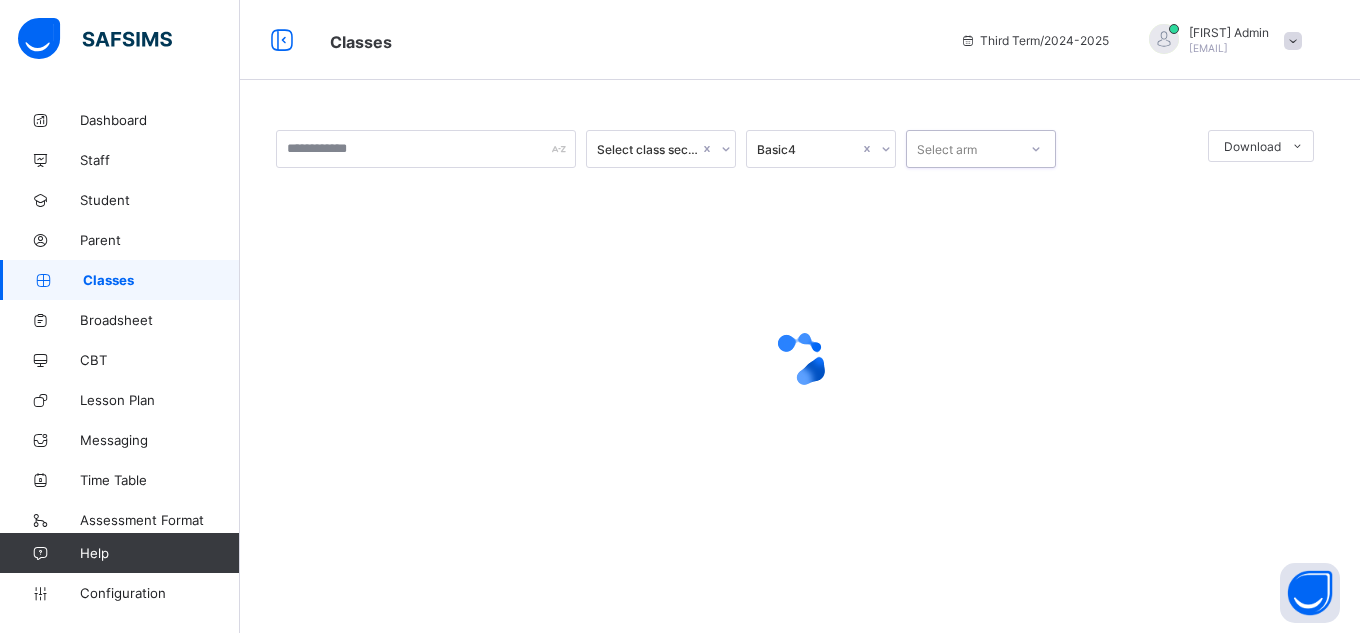 click 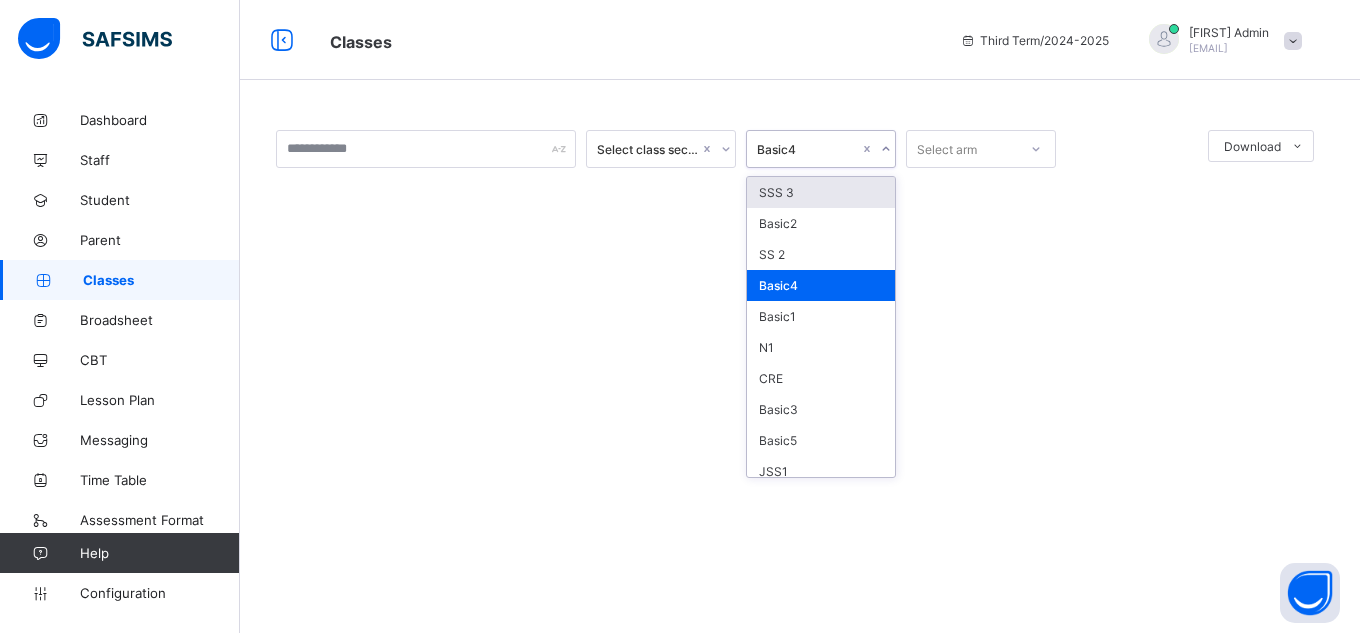click 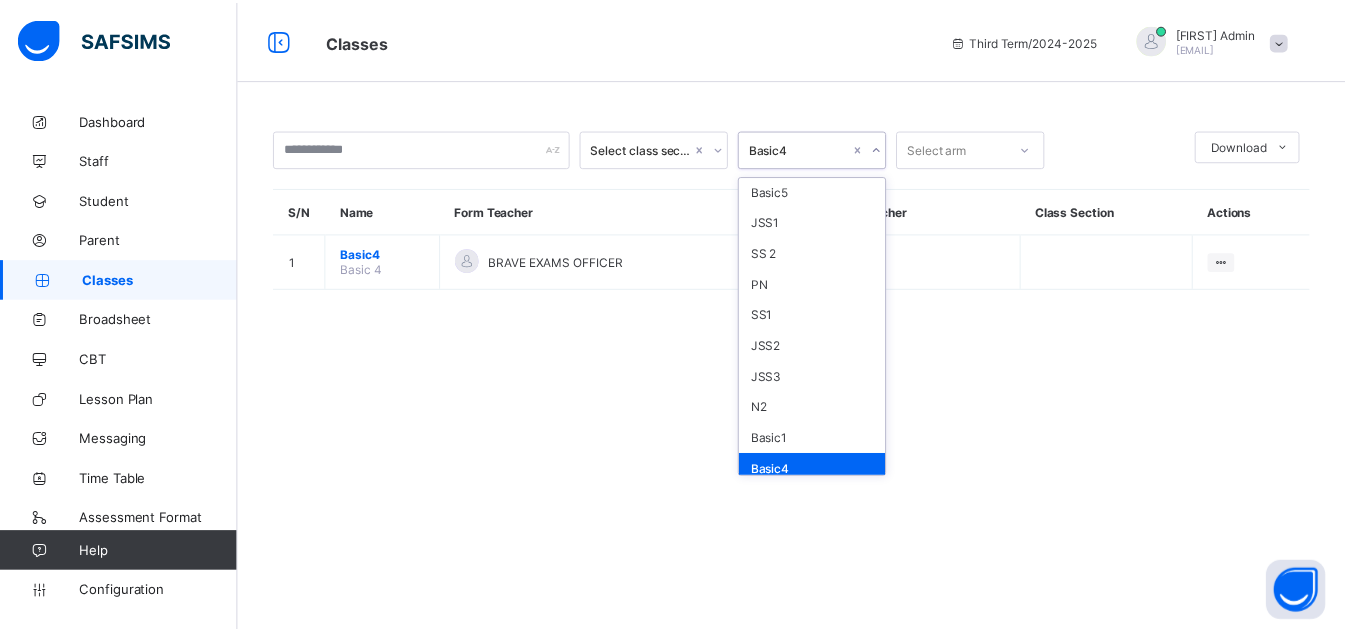 scroll, scrollTop: 165, scrollLeft: 0, axis: vertical 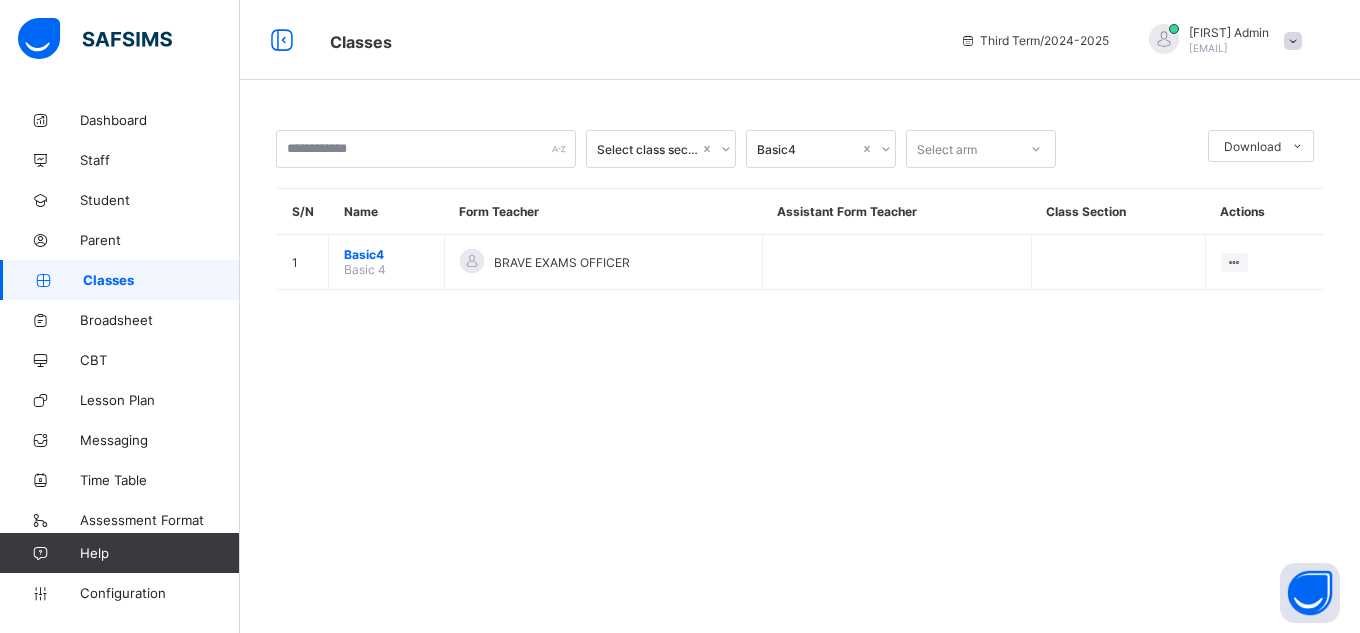 click on "Select class section Basic4 Select arm DownloadPdf Report Excel Report S/N Name Form Teacher Assistant Form Teacher × Form Teacher Select Form Teacher BRAVE EXAMS OFFICER Select Assistant Form Teacher Cancel Save AL-ILMU INTERNATIONAL ACADEMY [ADDRESS], [POSTAL_CODE] , Phone: List of Classes [DATE], [TIME] Total no. of classes: 18 Term: Third Term Session: 2024-2025 S/N Class name Class Arms Form Teacher Supervisor Subject Teachers 1 N1 Nursery 1 . [FIRST] [LAST] No supervisor No class teachers 2 CRE Creche . [FIRST] [LAST] [LAST] No supervisor No class teachers 3 JSS1 Junior Secondary School 1 . [FIRST] [LAST] [LAST] No supervisor No class teachers 4 PN Pre - Nursery . [FIRST] [LAST] No supervisor No class teachers 5 Basic1 Basic 1 . [FIRST] [LAST] No supervisor No class teachers 6 SS1 SS1 ARTS [FIRST] [LAST] 7 SS1 8" at bounding box center [800, 316] 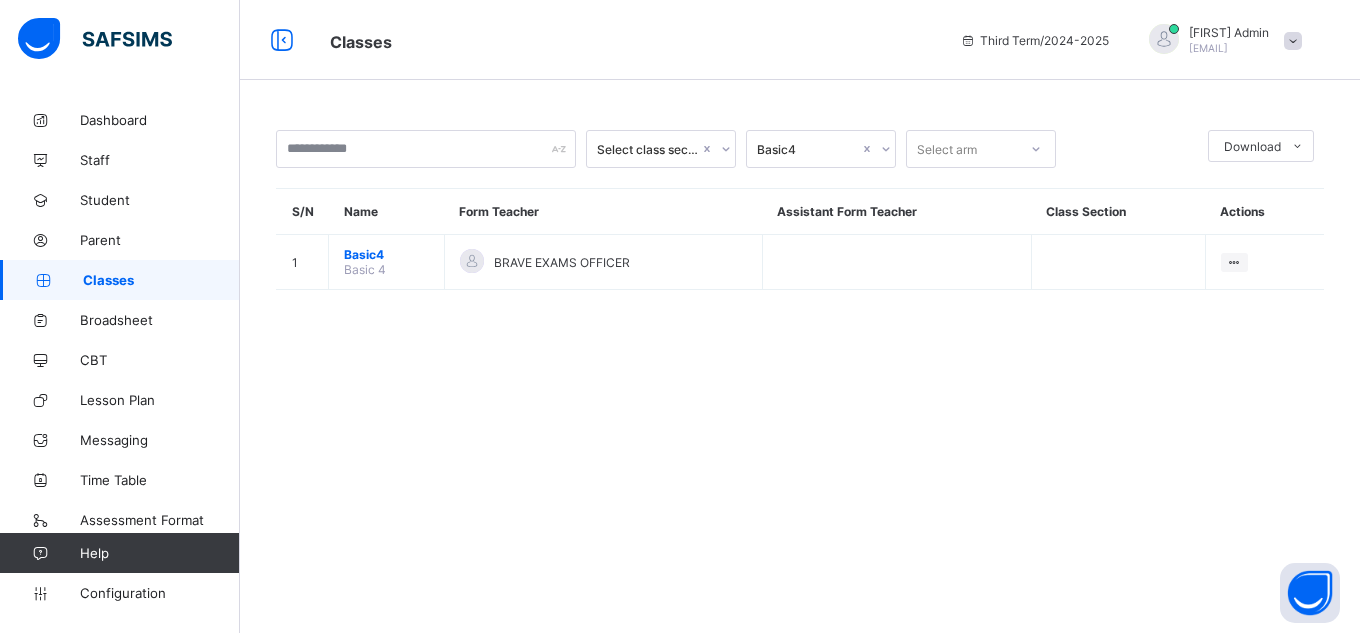 click on "Classes" at bounding box center (161, 280) 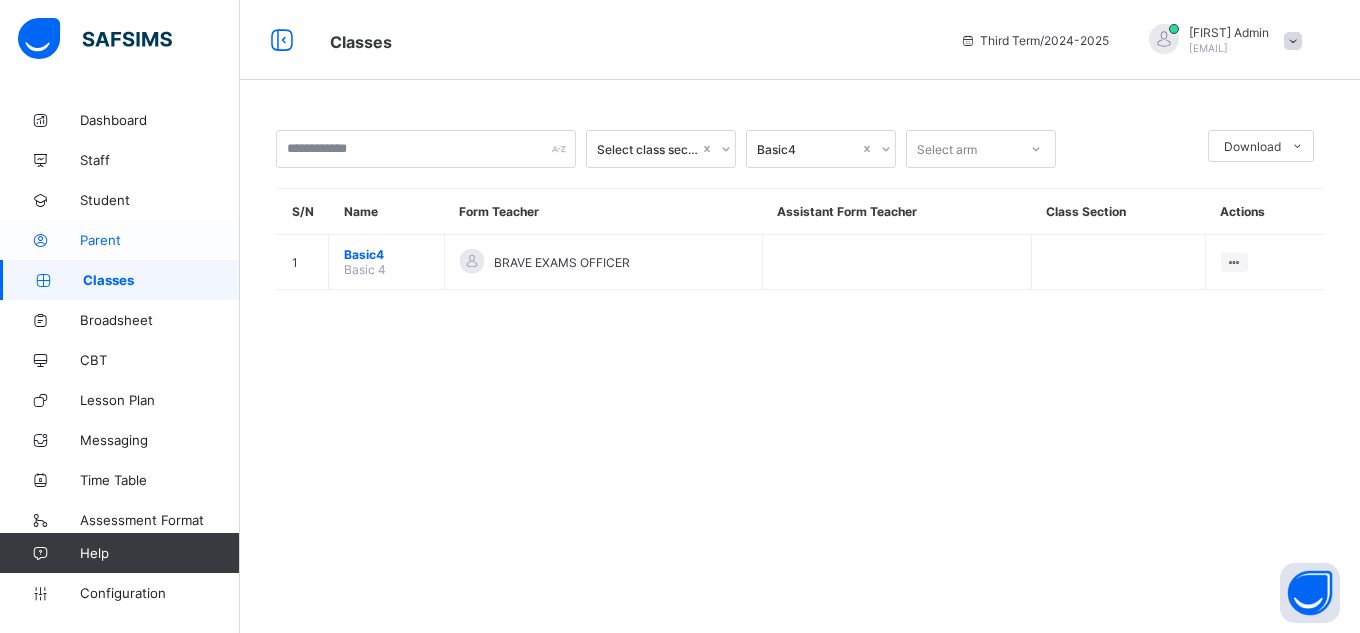 click on "Parent" at bounding box center [160, 240] 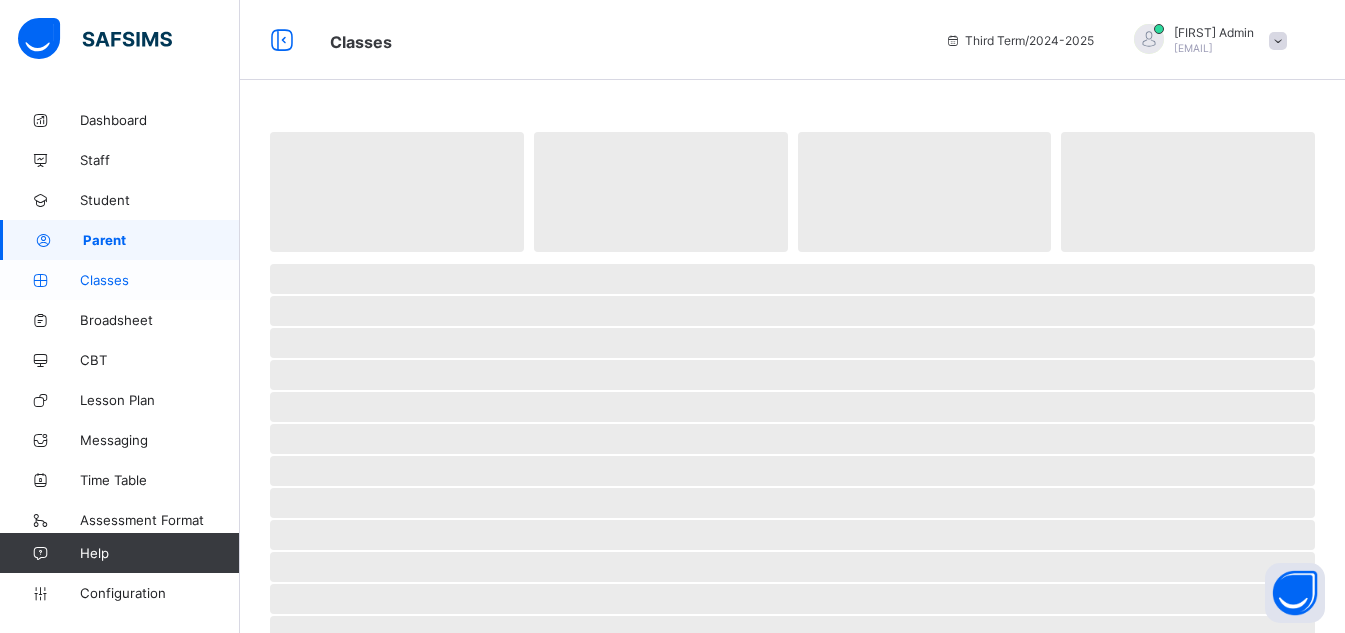 click on "Classes" at bounding box center [160, 280] 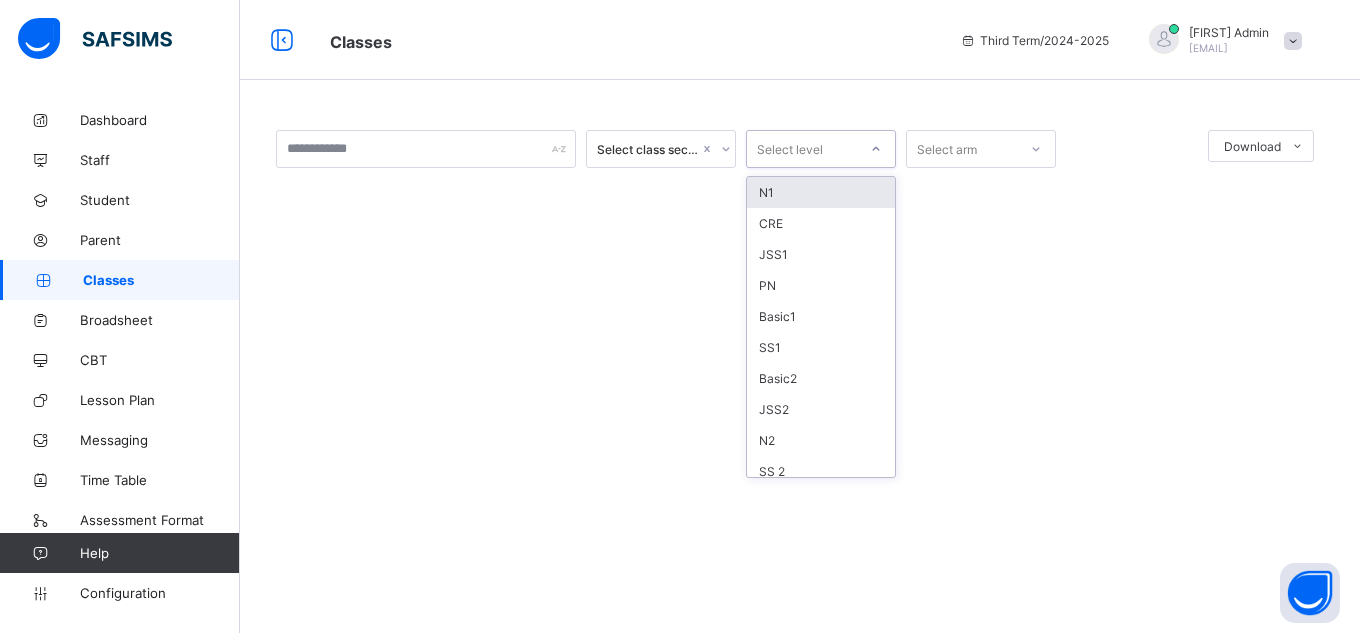 click at bounding box center (876, 149) 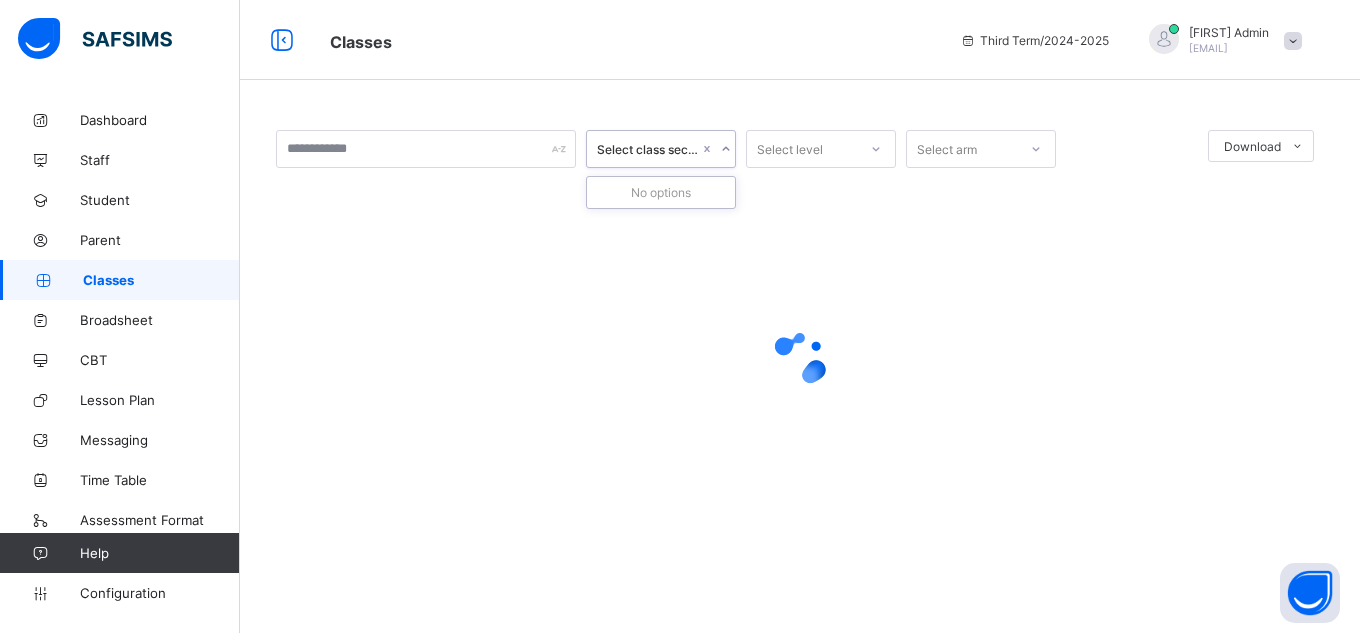 click 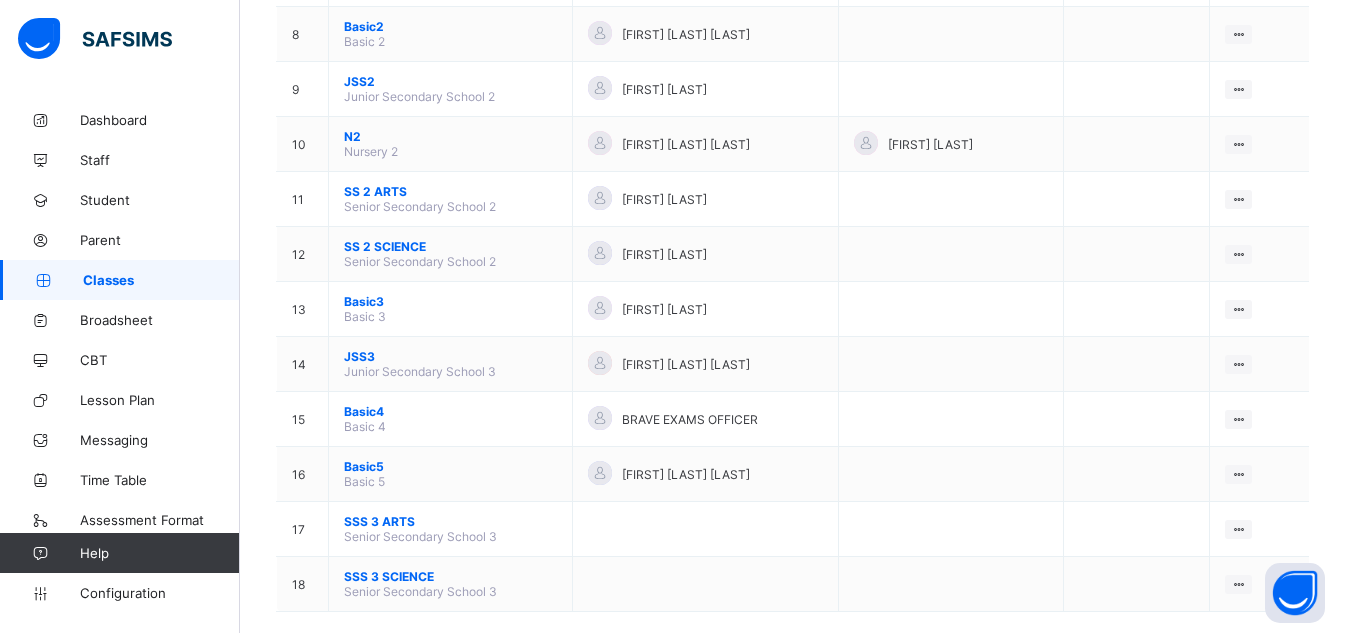 scroll, scrollTop: 642, scrollLeft: 0, axis: vertical 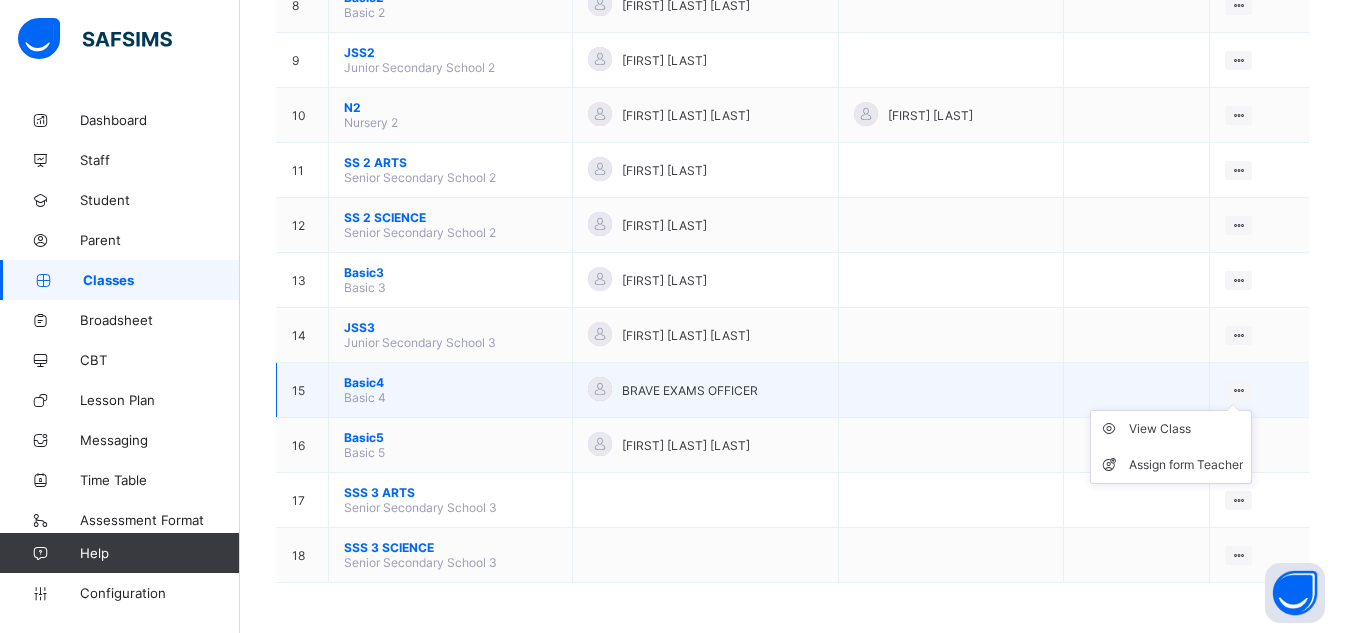 click on "View Class Assign form Teacher" at bounding box center (1171, 447) 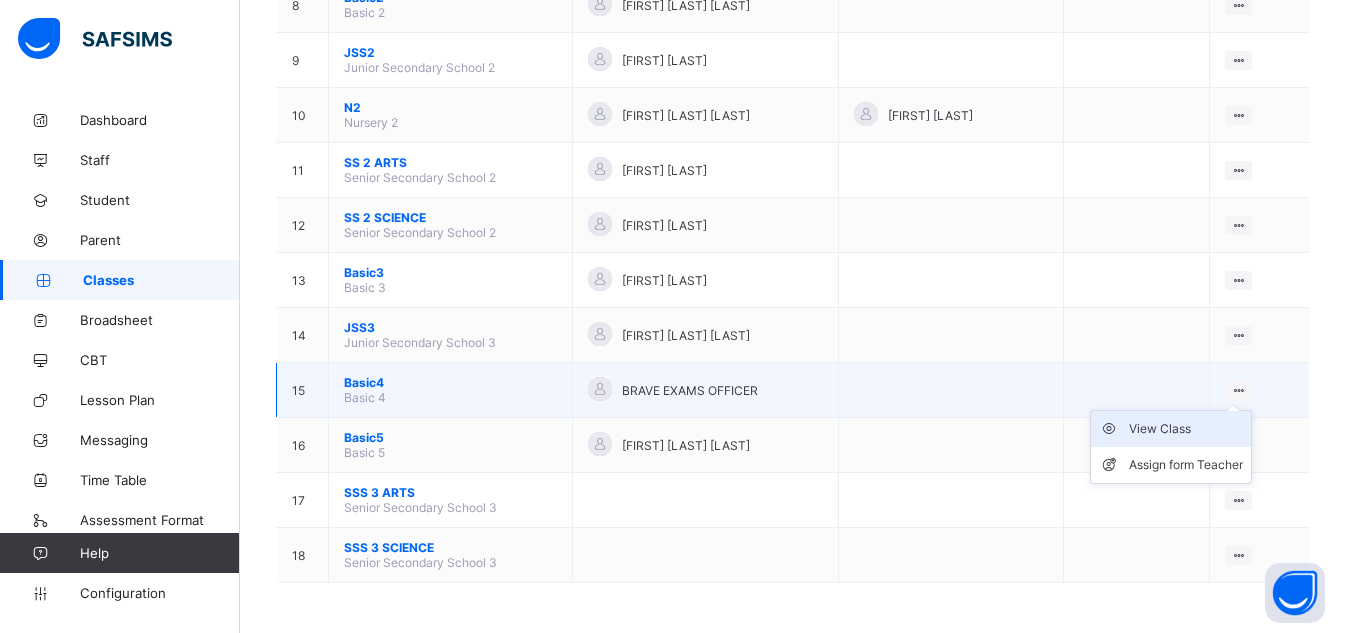 click on "View Class" at bounding box center (1186, 429) 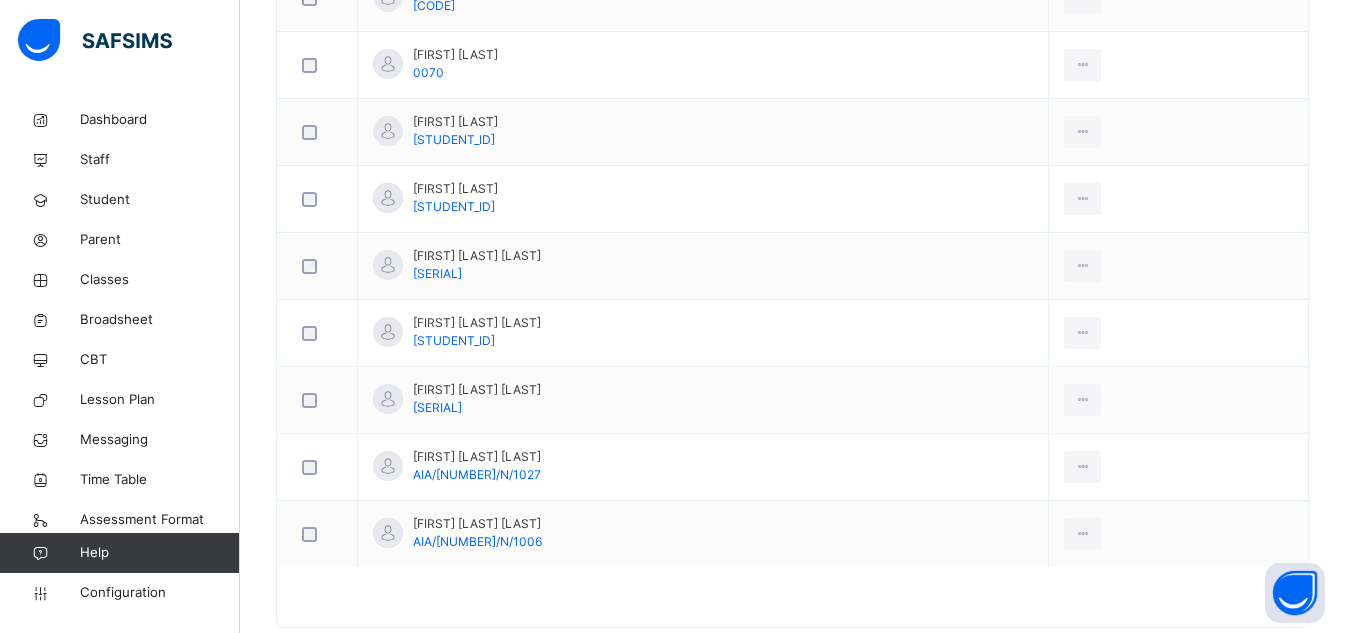 scroll, scrollTop: 1070, scrollLeft: 0, axis: vertical 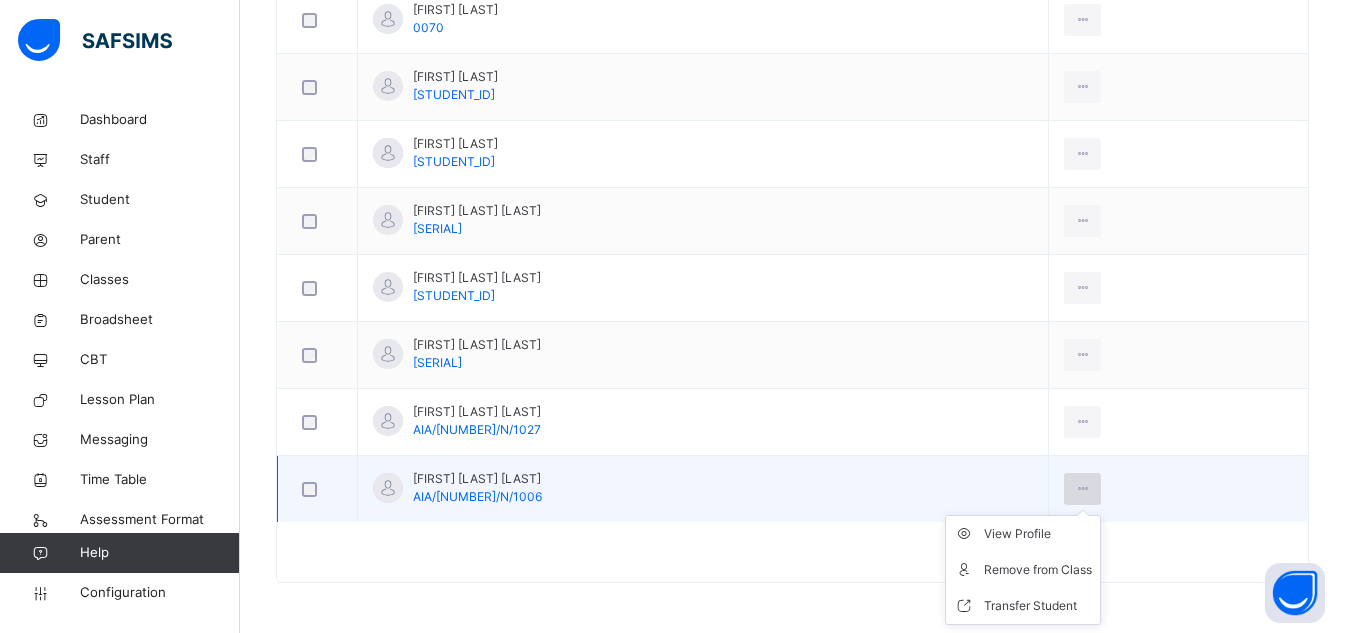 click at bounding box center (1082, 489) 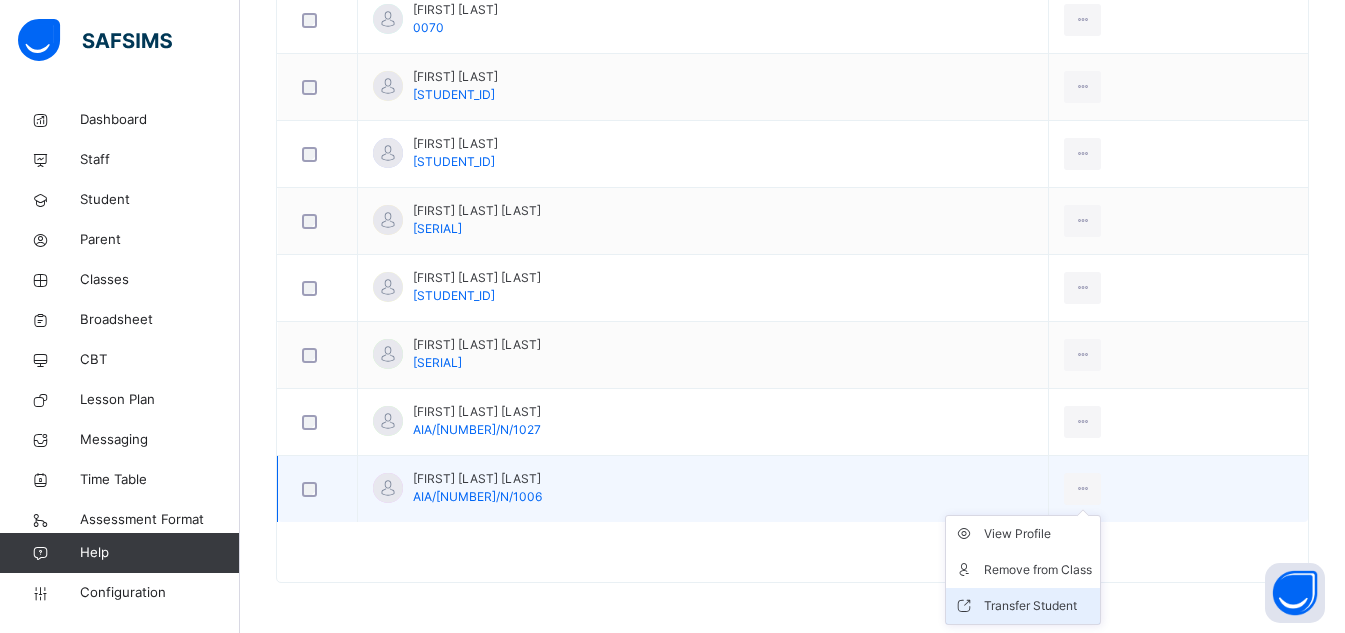 click on "Transfer Student" at bounding box center [1038, 606] 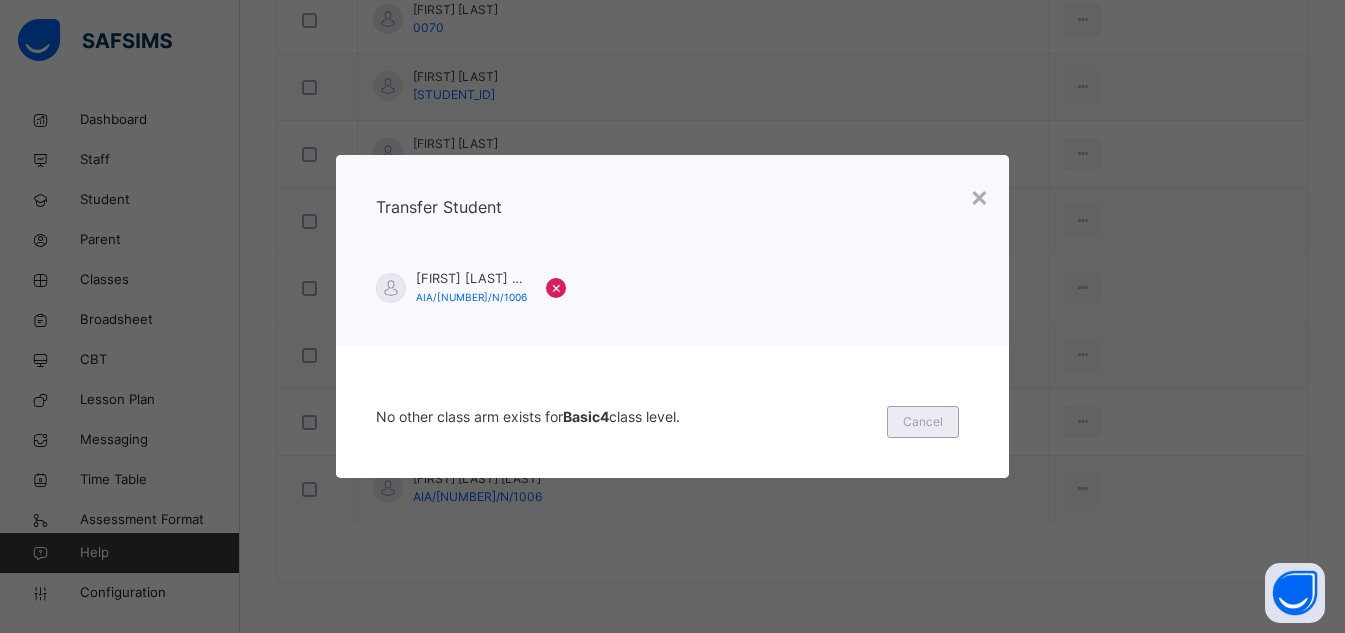 click on "Cancel" at bounding box center (923, 422) 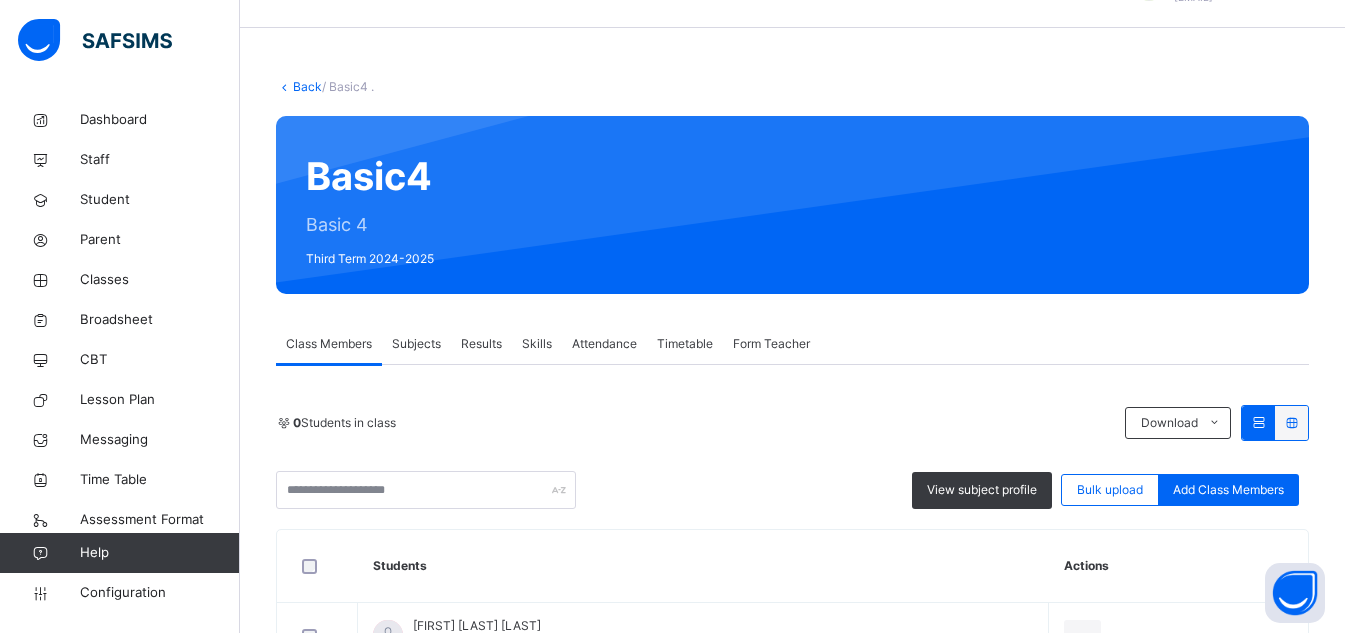scroll, scrollTop: 0, scrollLeft: 0, axis: both 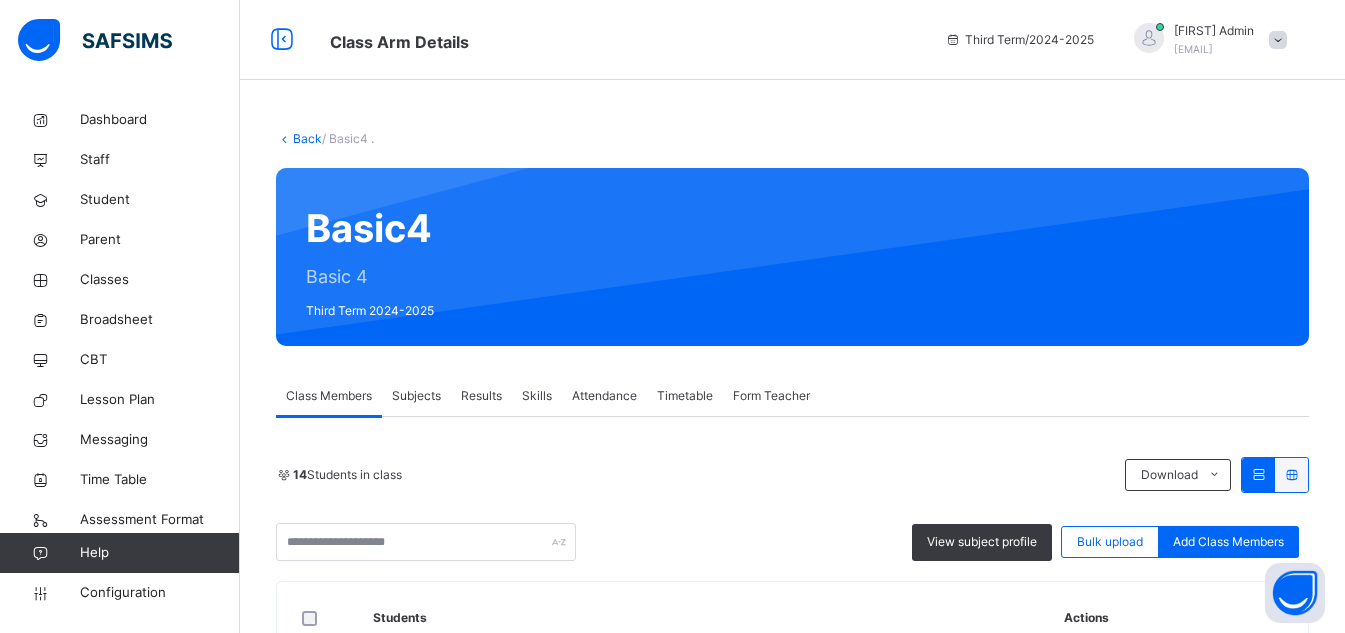 click on "Subjects" at bounding box center (416, 396) 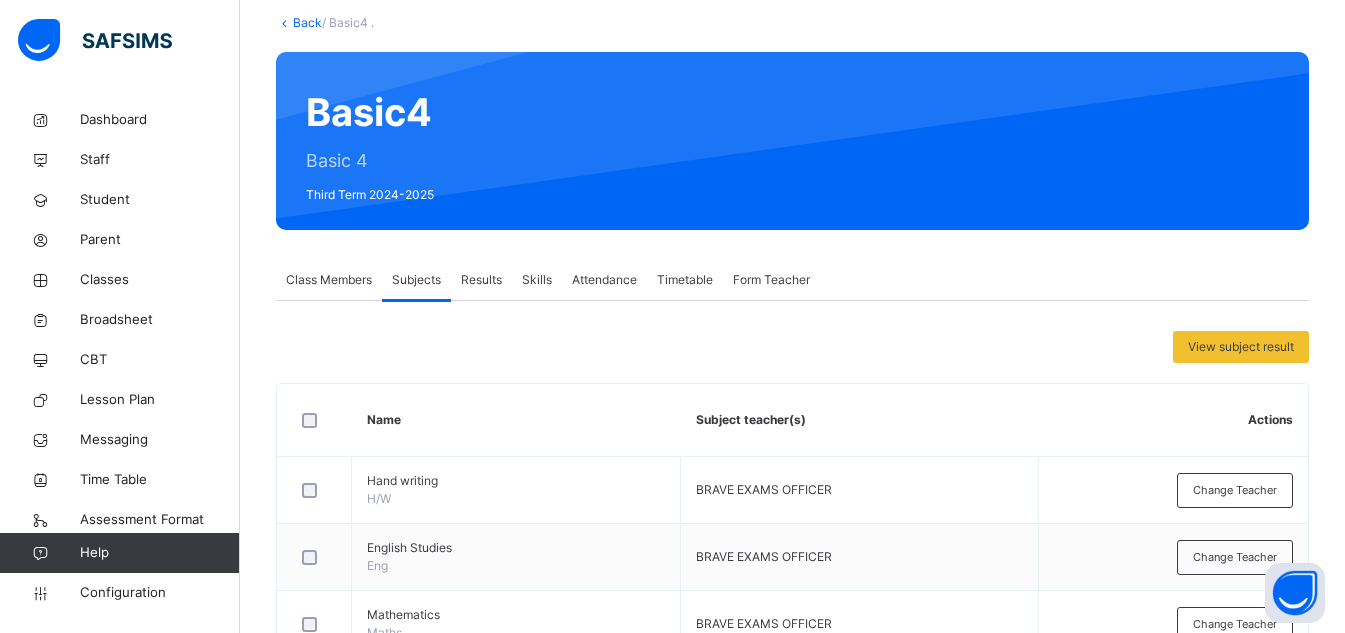 scroll, scrollTop: 126, scrollLeft: 0, axis: vertical 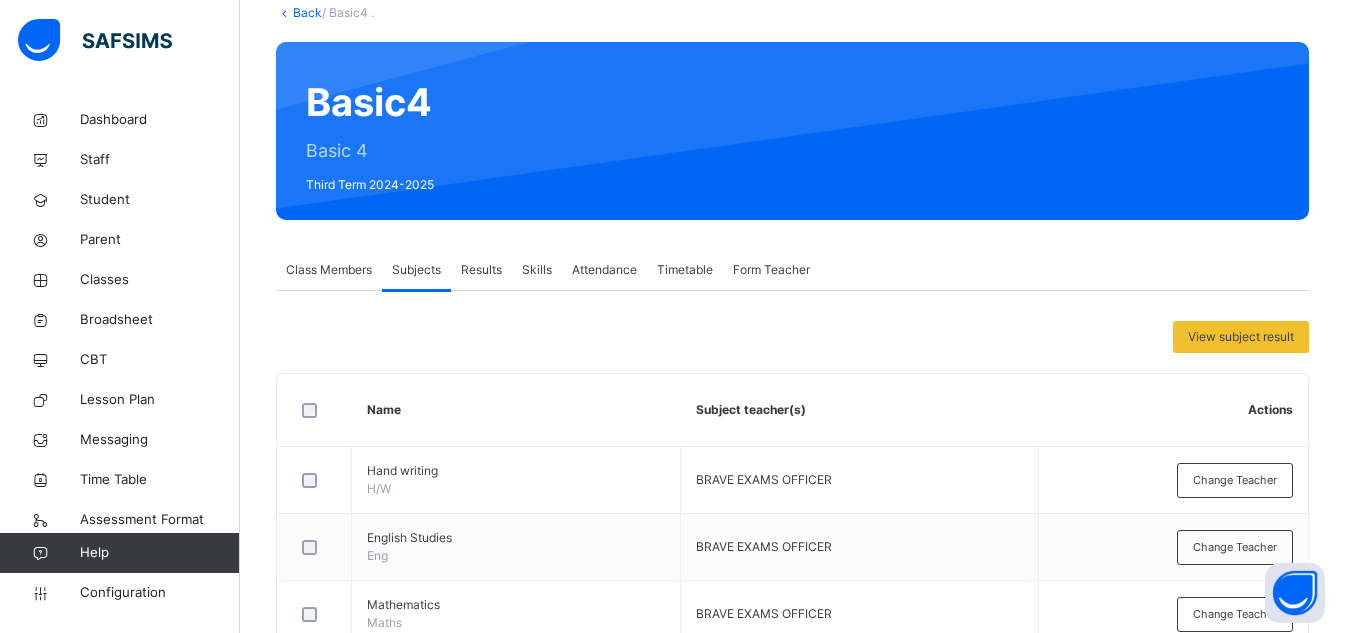 click on "Results" at bounding box center [481, 270] 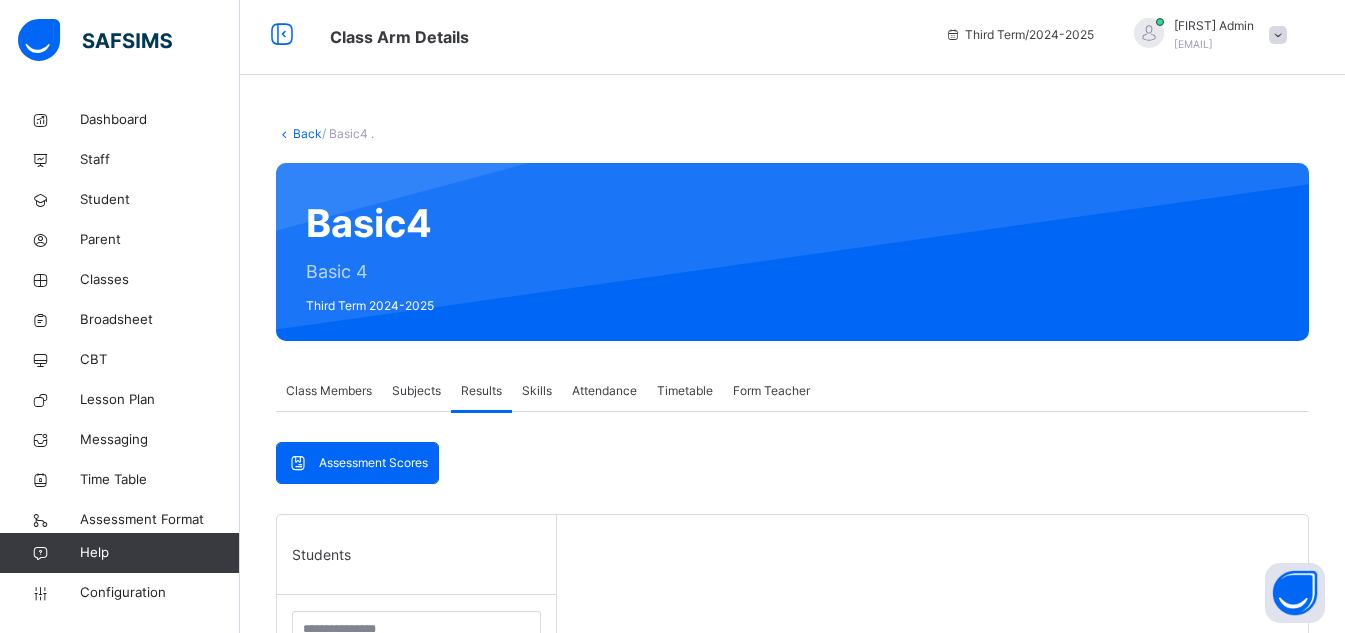 scroll, scrollTop: 0, scrollLeft: 0, axis: both 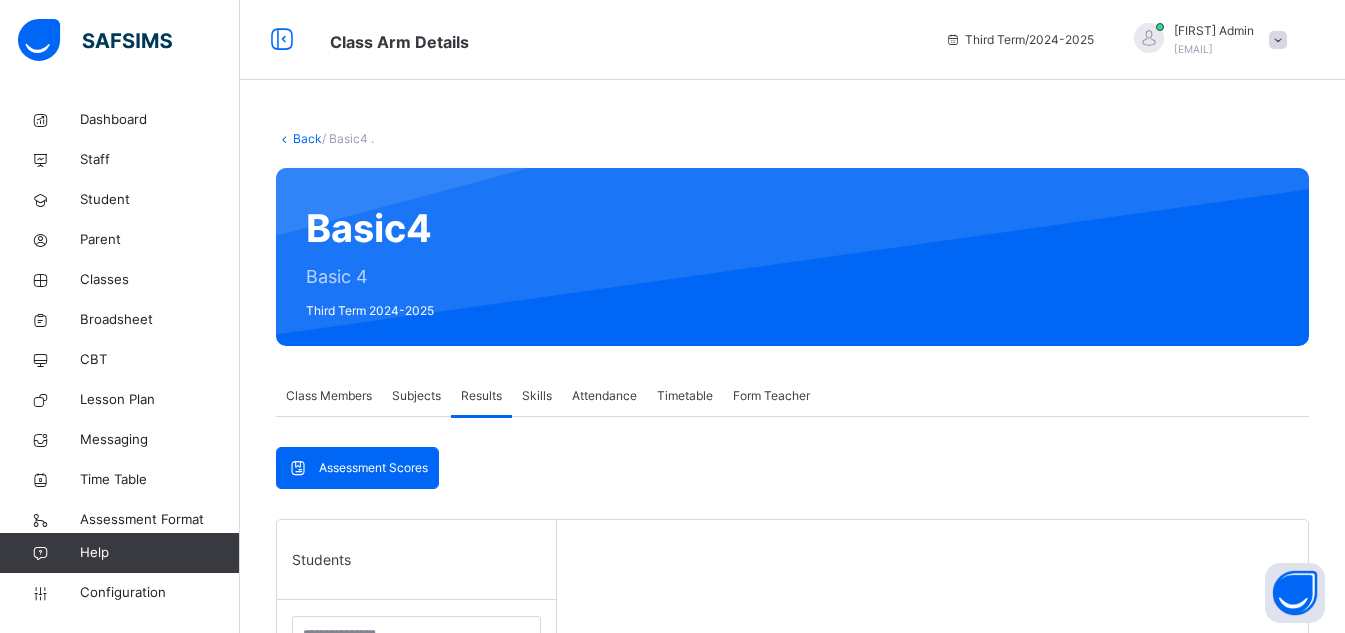 click on "Form Teacher" at bounding box center (771, 396) 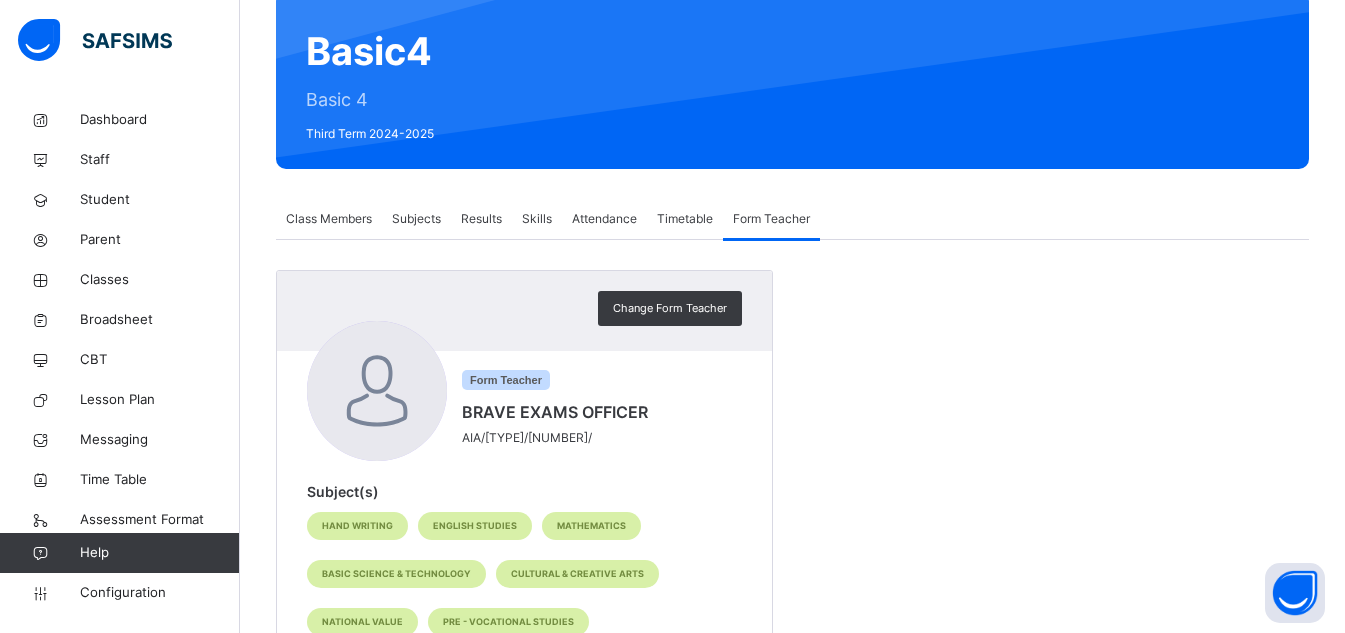 scroll, scrollTop: 178, scrollLeft: 0, axis: vertical 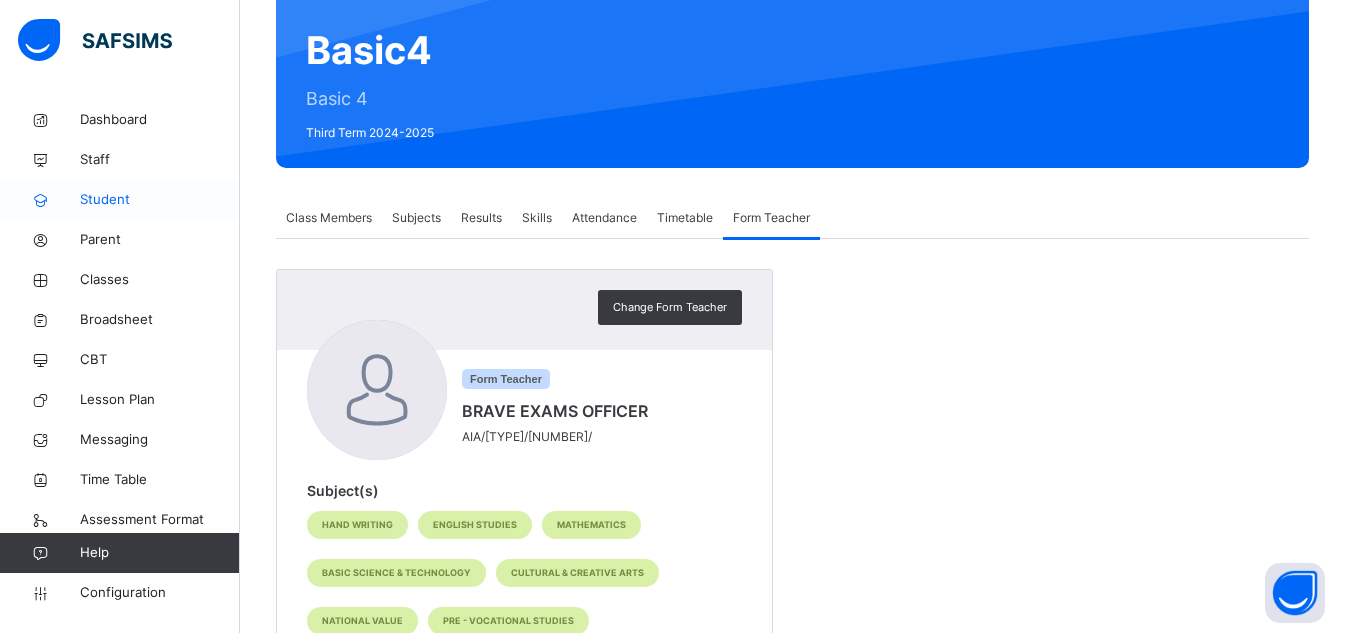 click on "Student" at bounding box center [160, 200] 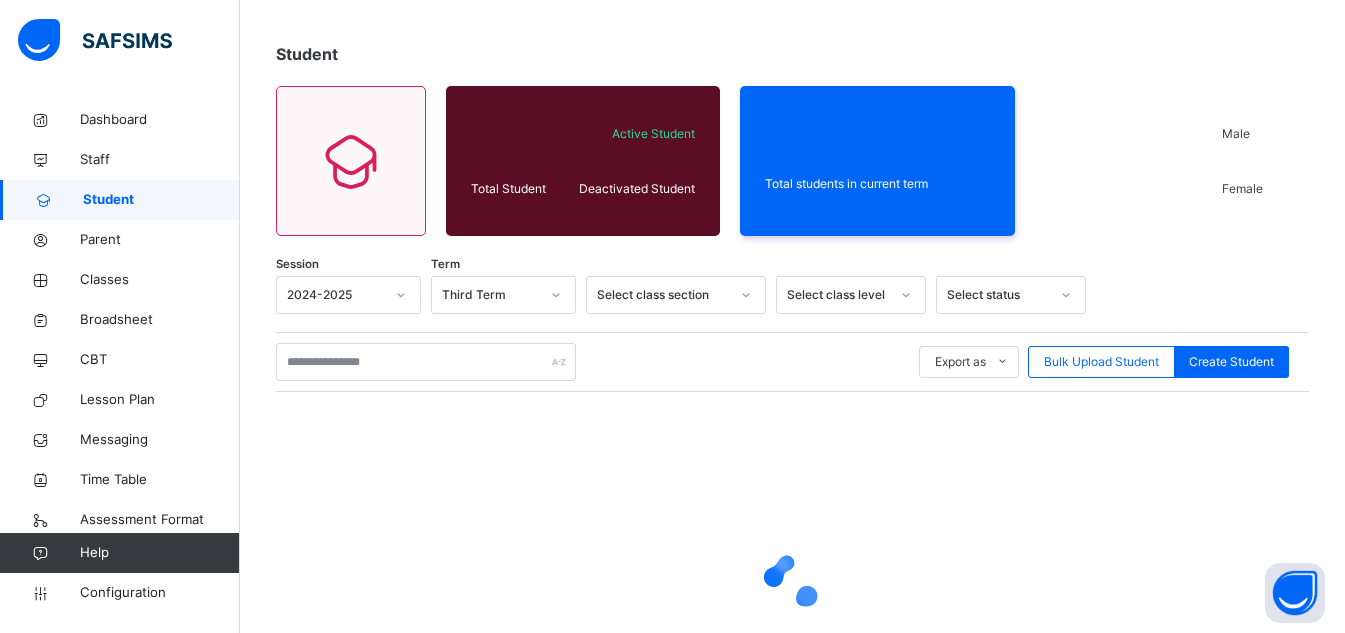 scroll, scrollTop: 91, scrollLeft: 0, axis: vertical 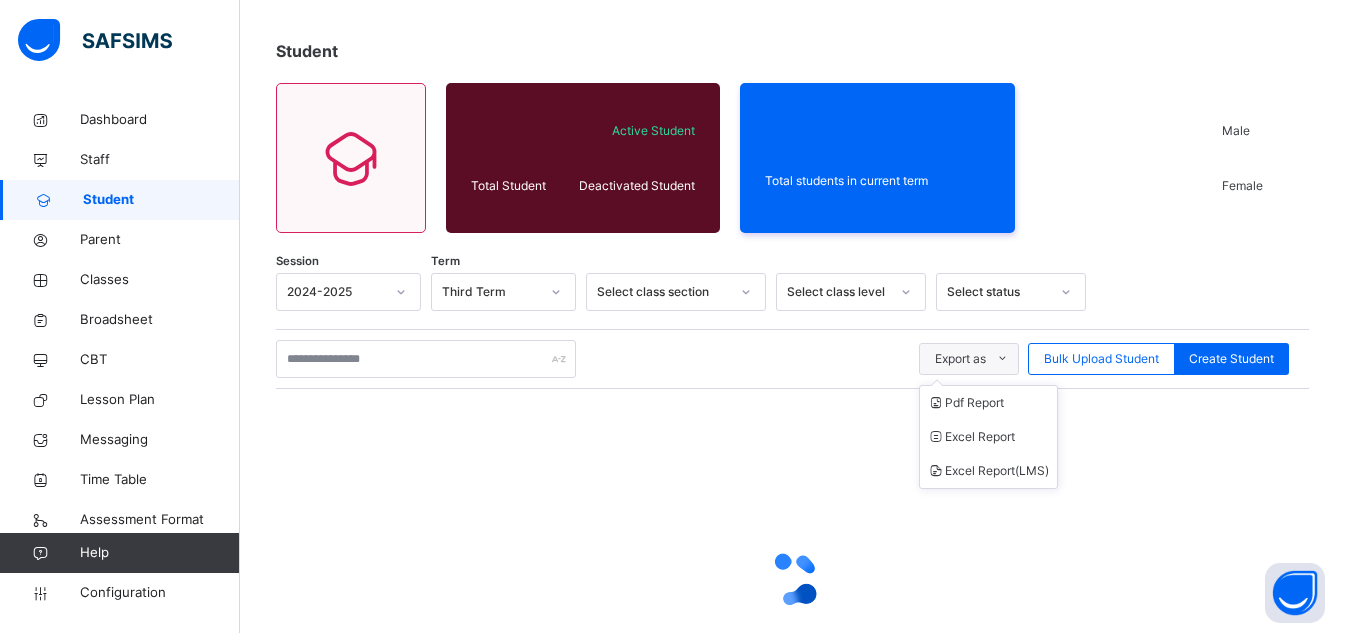 click at bounding box center (1002, 359) 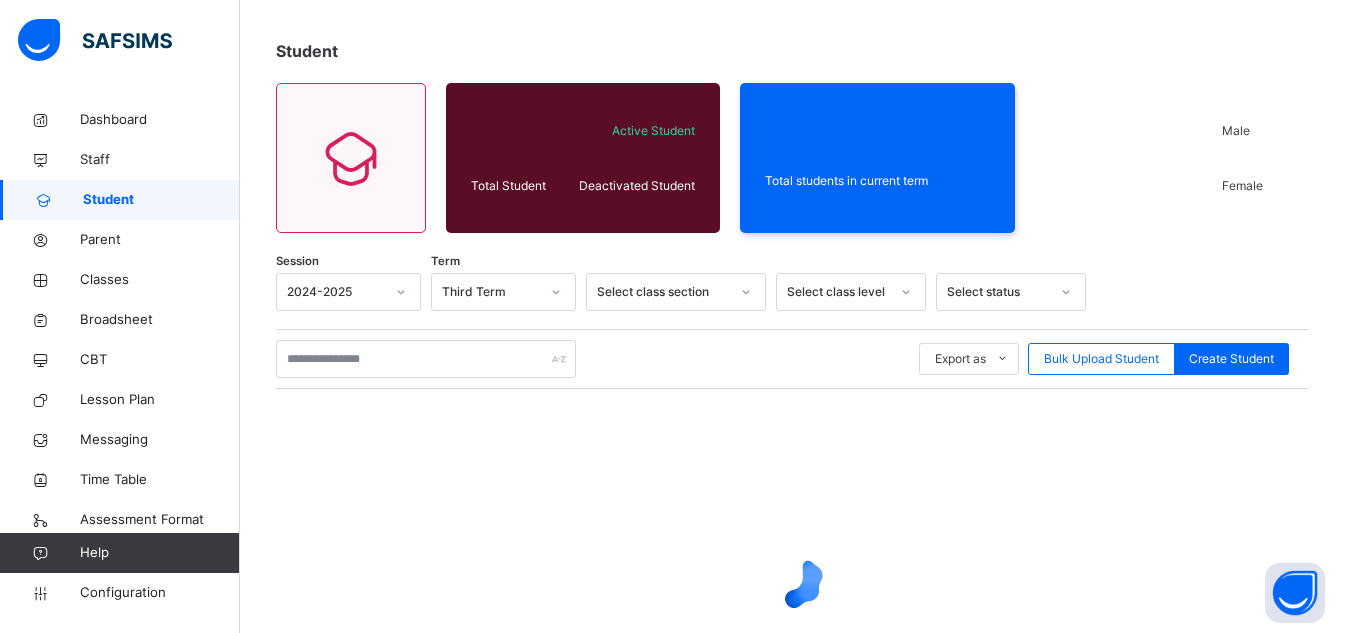 click at bounding box center [792, 579] 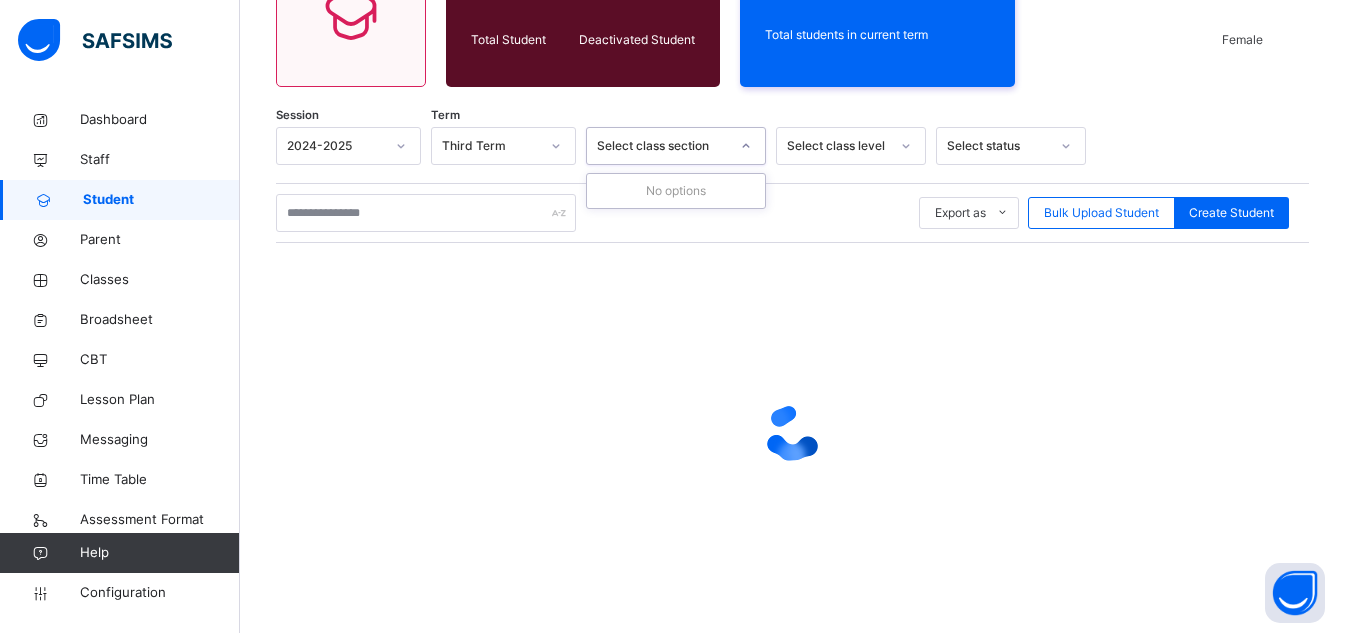 scroll, scrollTop: 257, scrollLeft: 0, axis: vertical 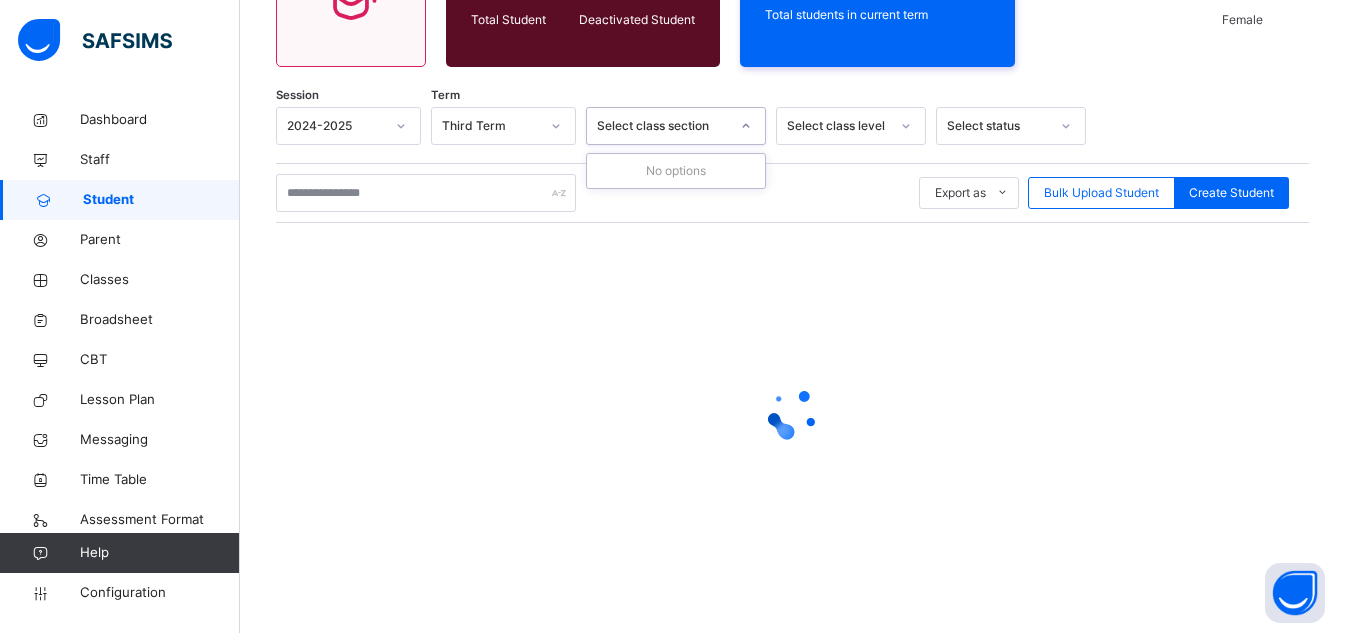 click at bounding box center (792, 413) 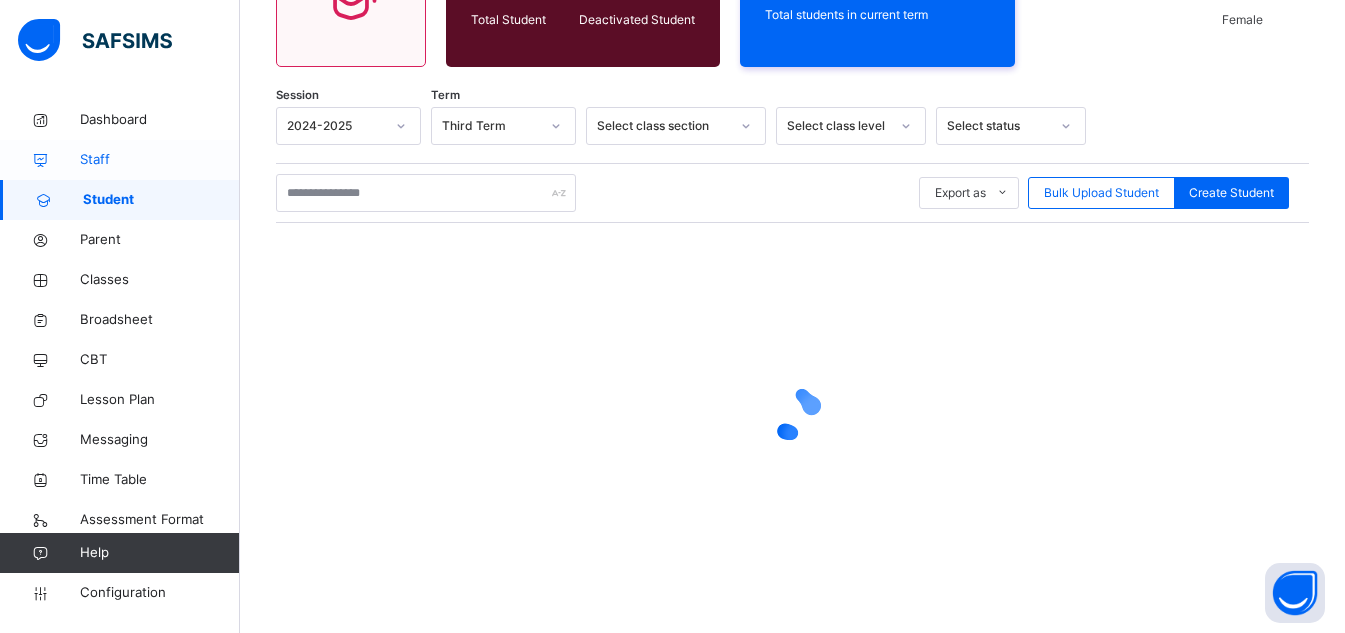 click at bounding box center (40, 160) 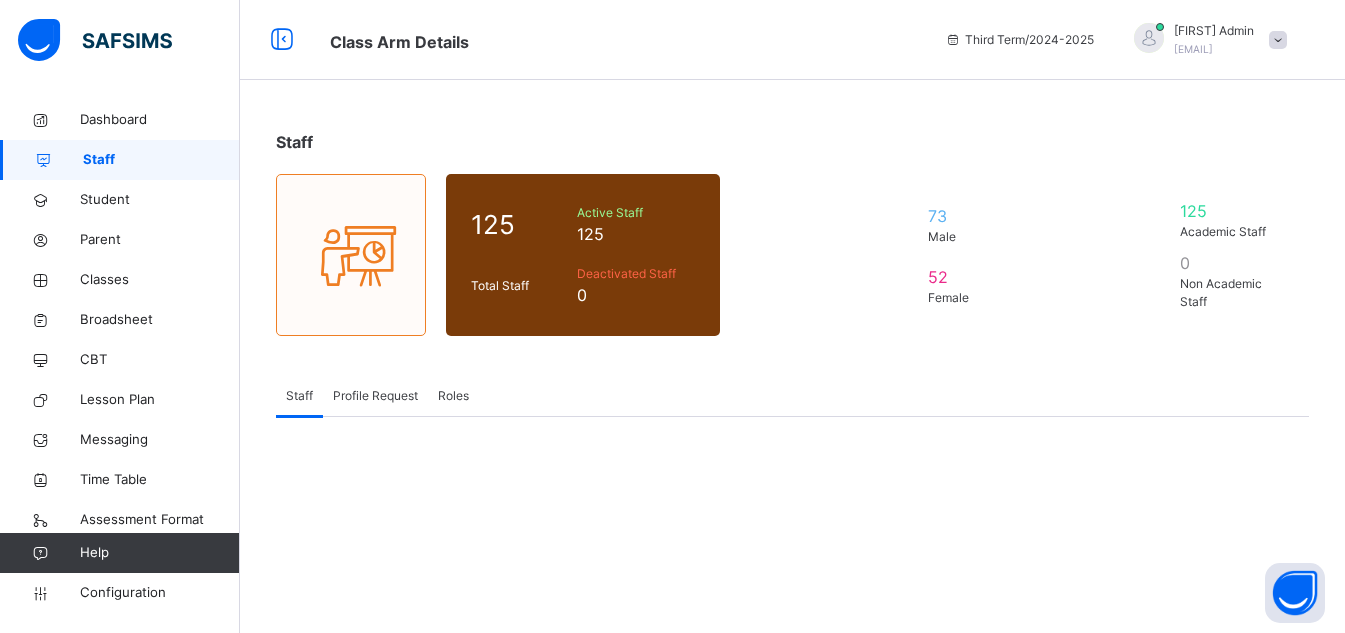 scroll, scrollTop: 0, scrollLeft: 0, axis: both 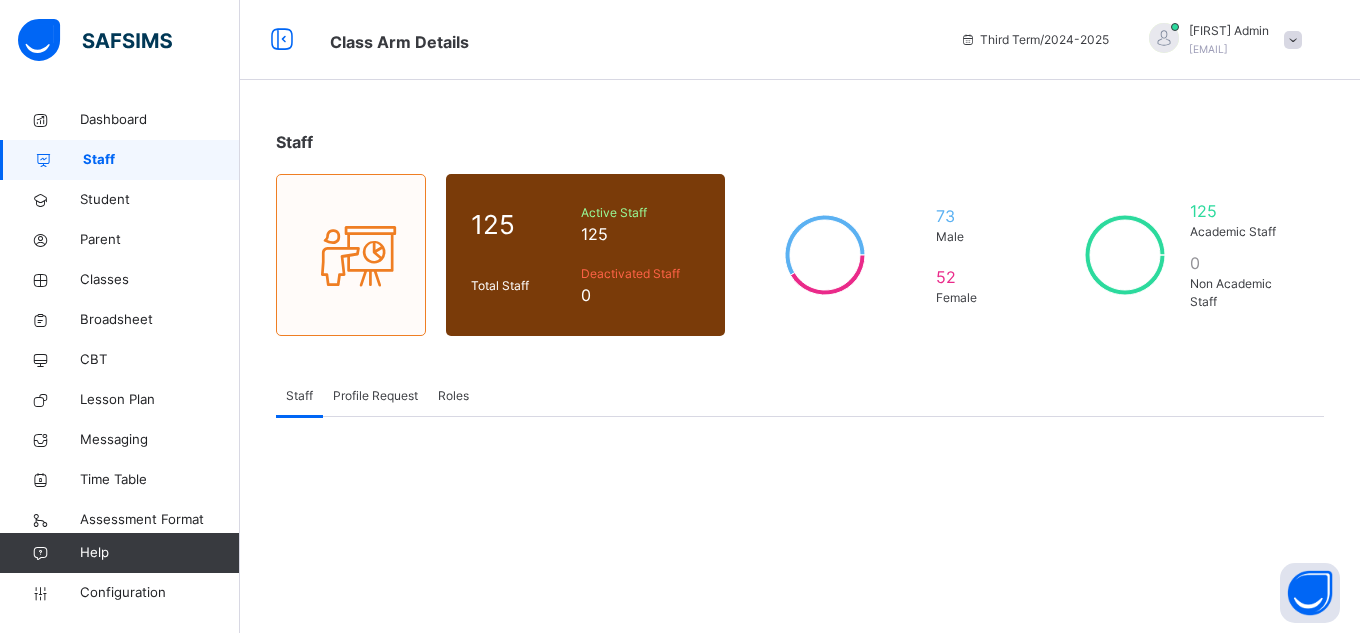 click at bounding box center [119, 40] 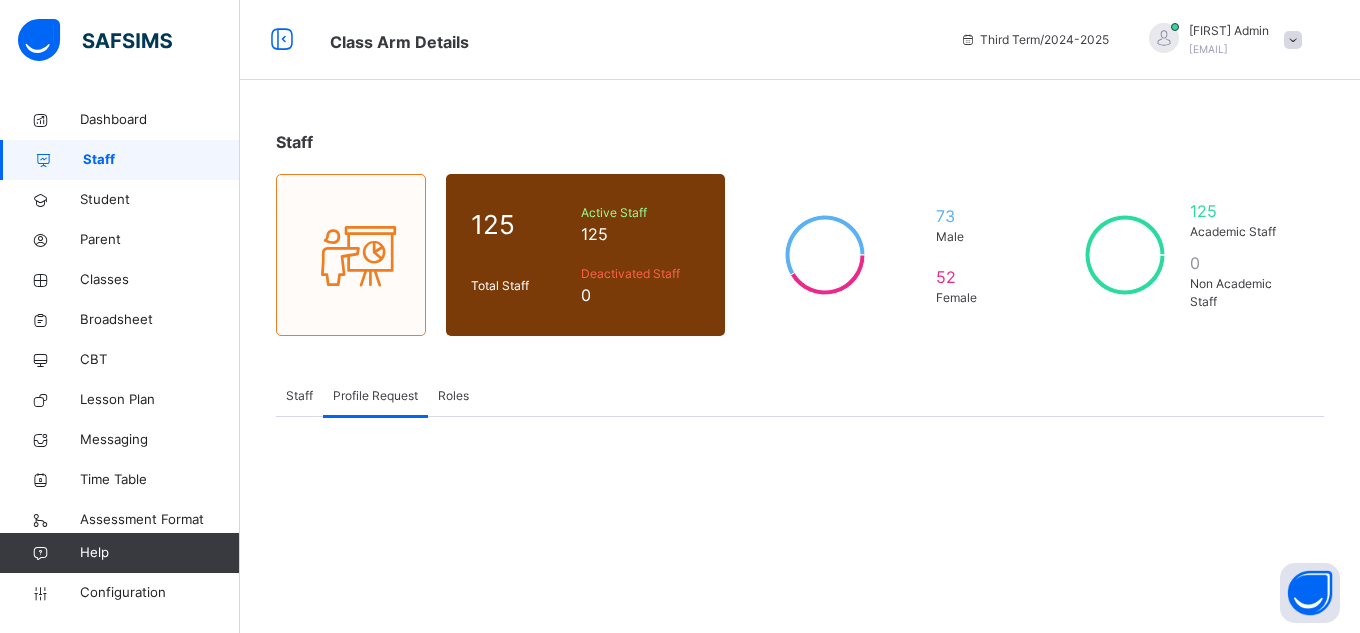 click on "Roles" at bounding box center (453, 396) 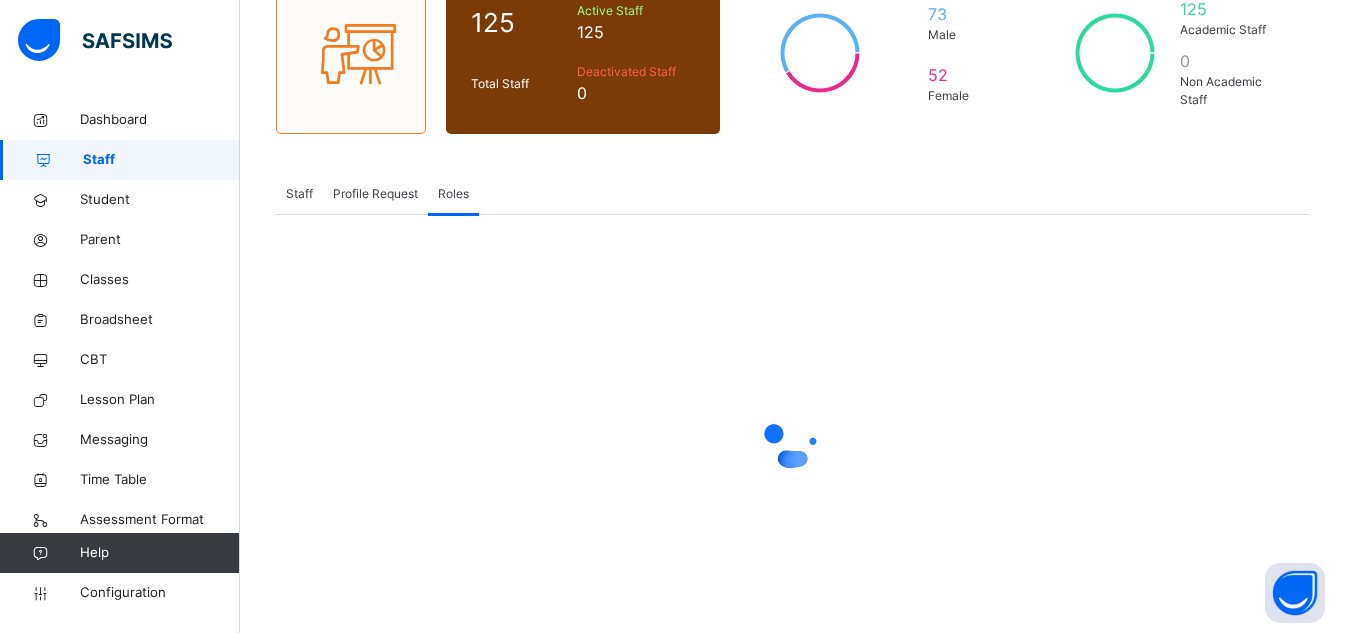 scroll, scrollTop: 172, scrollLeft: 0, axis: vertical 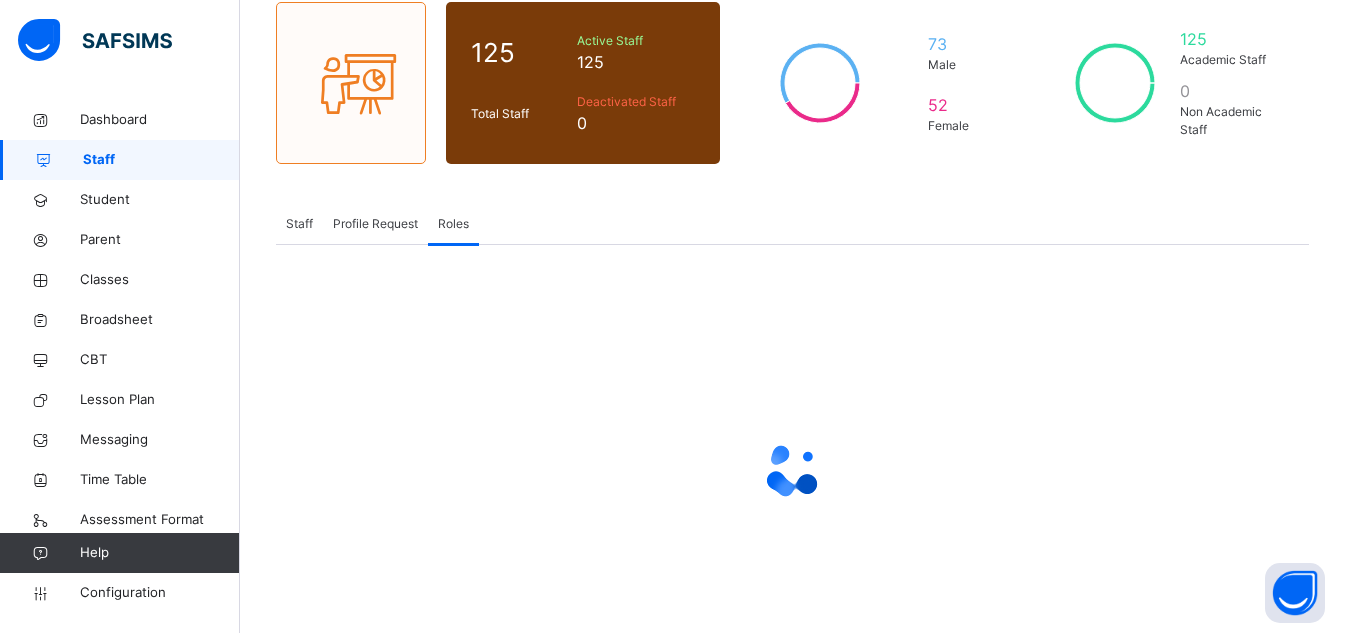click on "Staff" at bounding box center (299, 224) 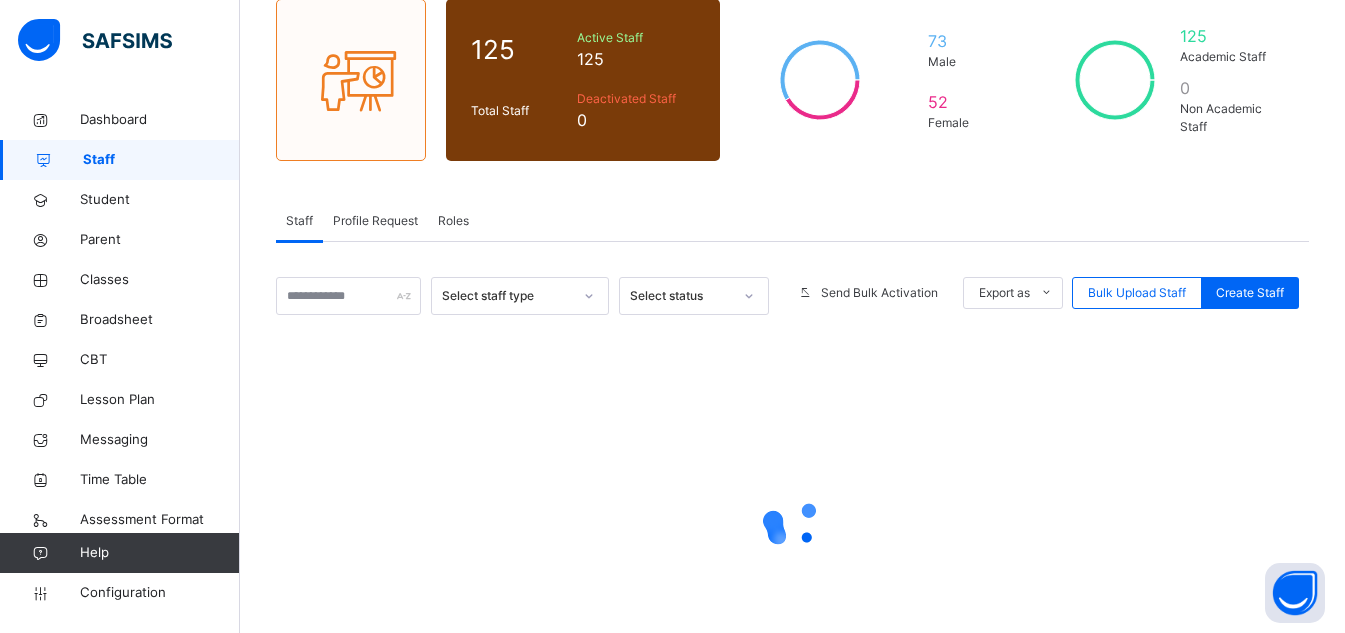 scroll, scrollTop: 285, scrollLeft: 0, axis: vertical 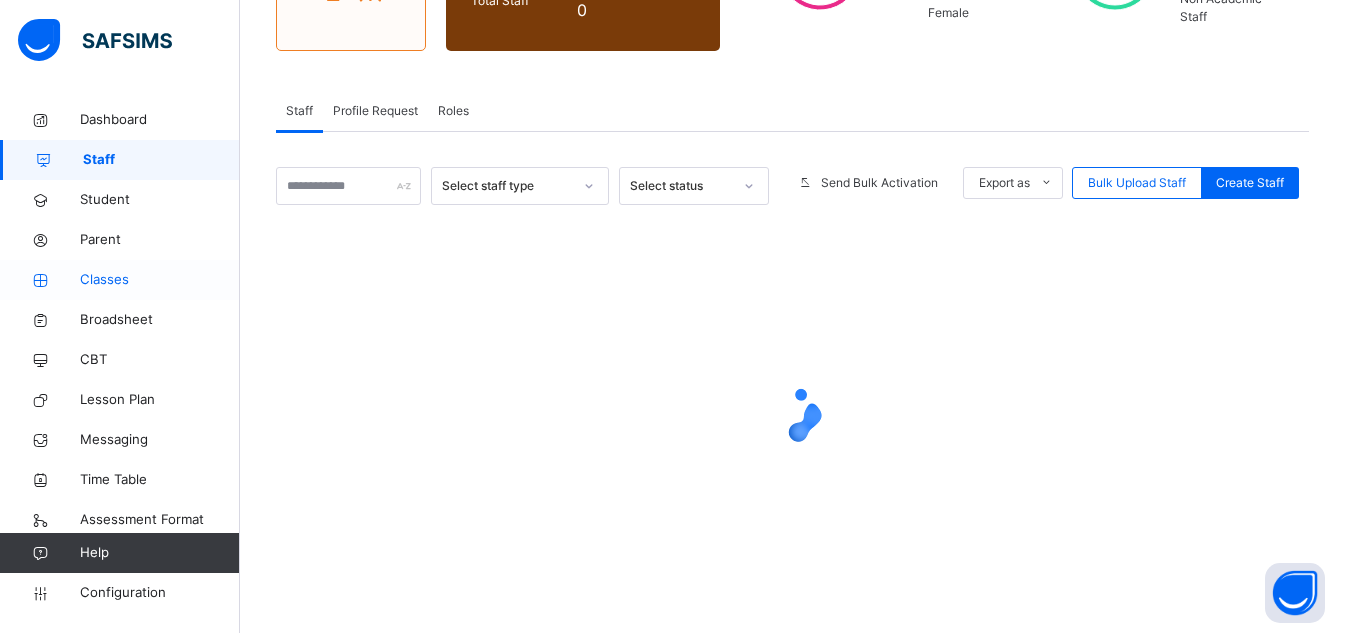 click on "Classes" at bounding box center [160, 280] 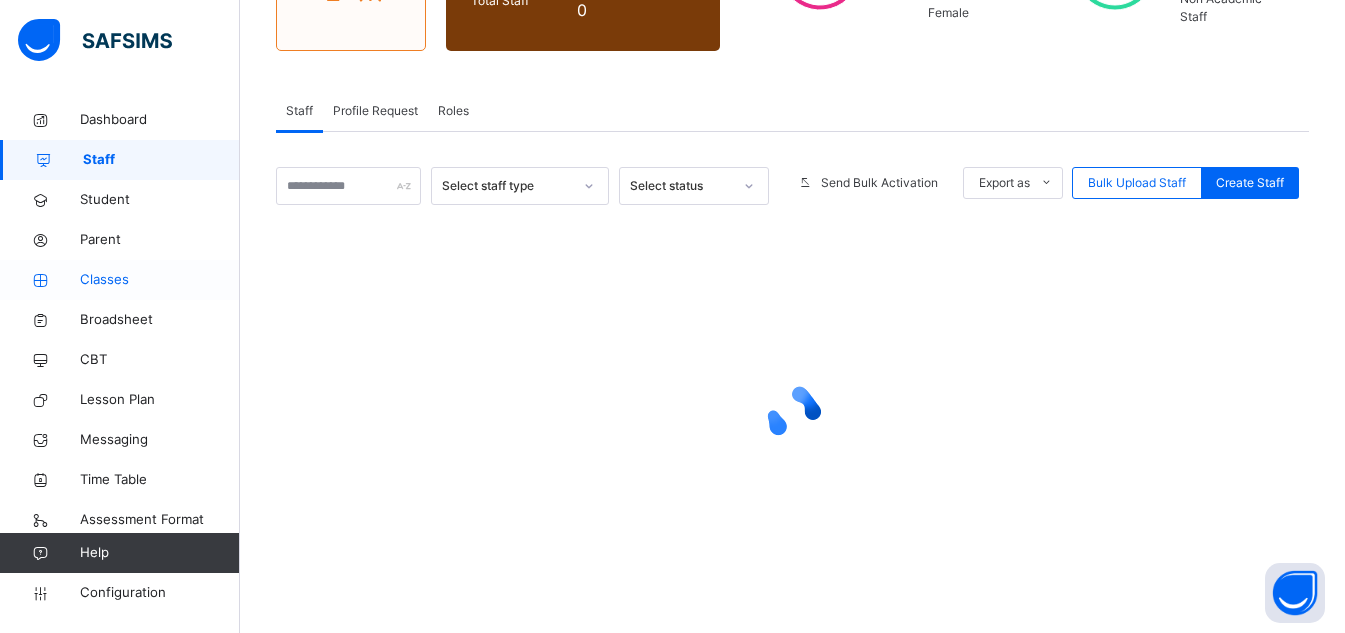 scroll, scrollTop: 0, scrollLeft: 0, axis: both 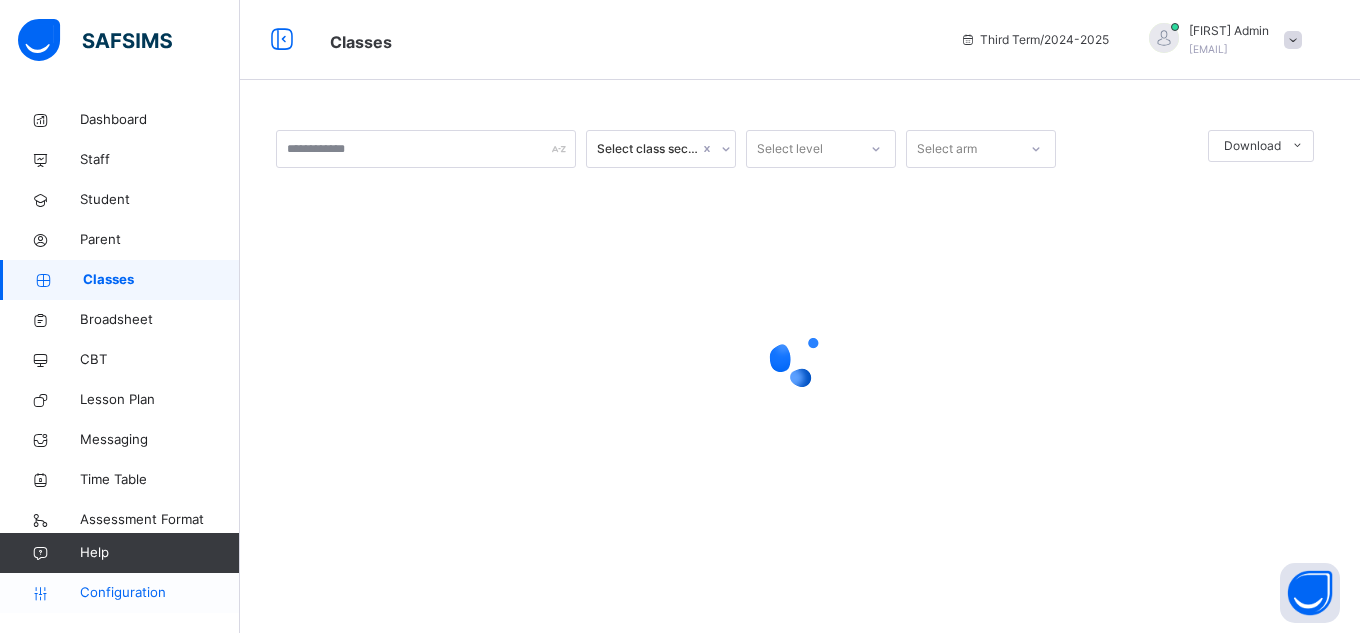 click on "Configuration" at bounding box center (159, 593) 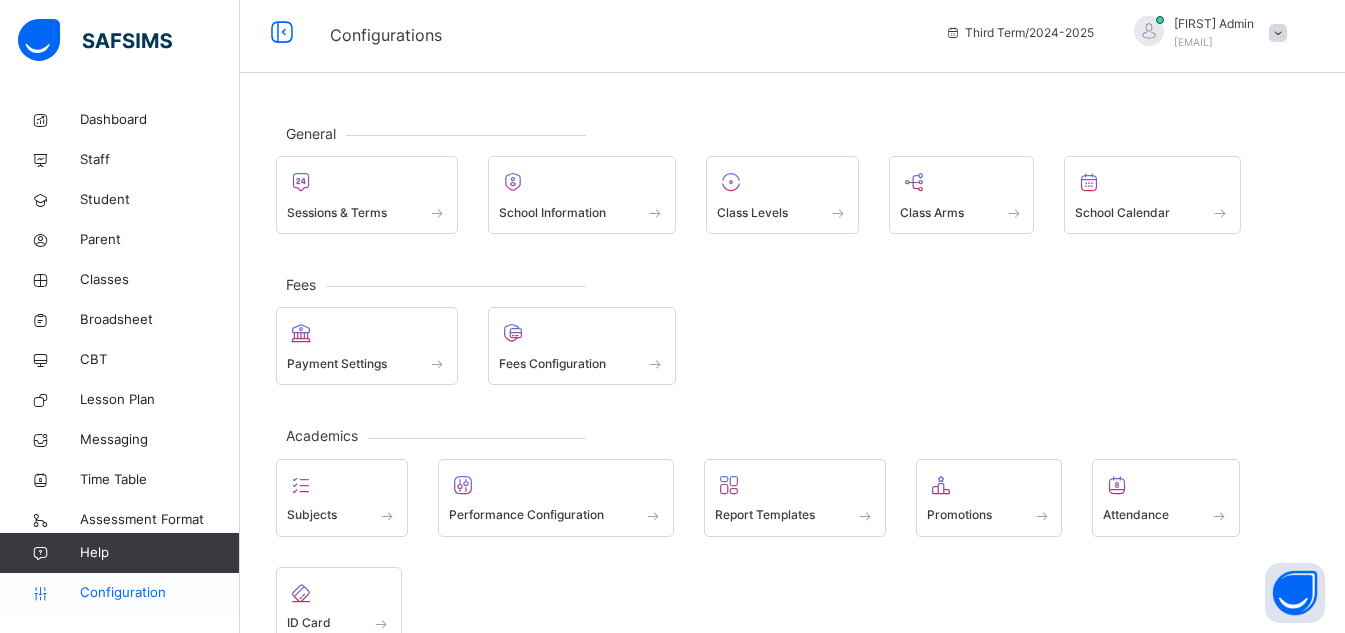 scroll, scrollTop: 0, scrollLeft: 0, axis: both 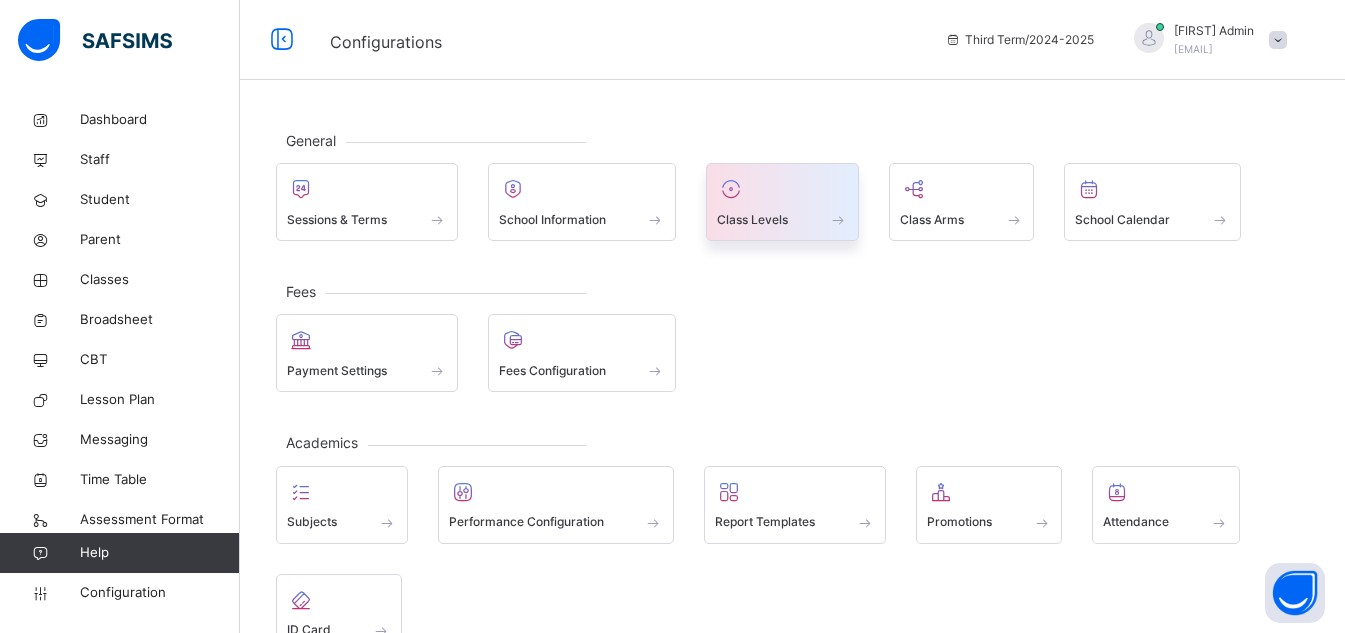 click on "Class Levels" at bounding box center (782, 219) 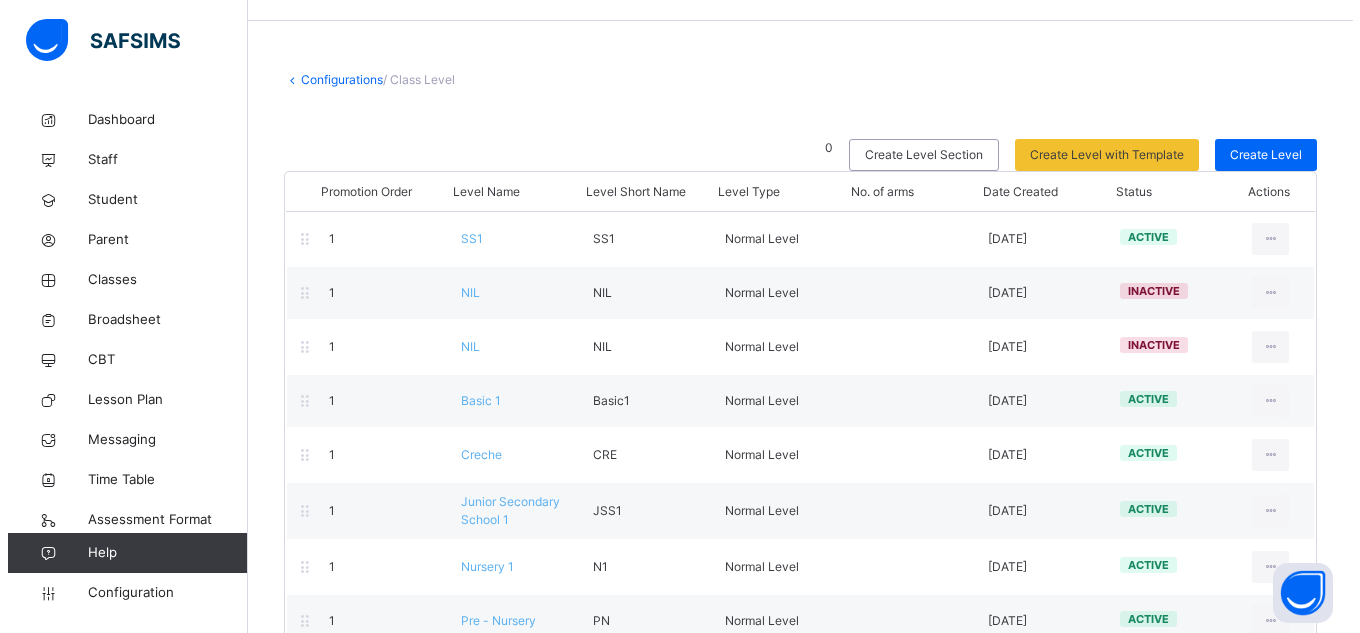 scroll, scrollTop: 58, scrollLeft: 0, axis: vertical 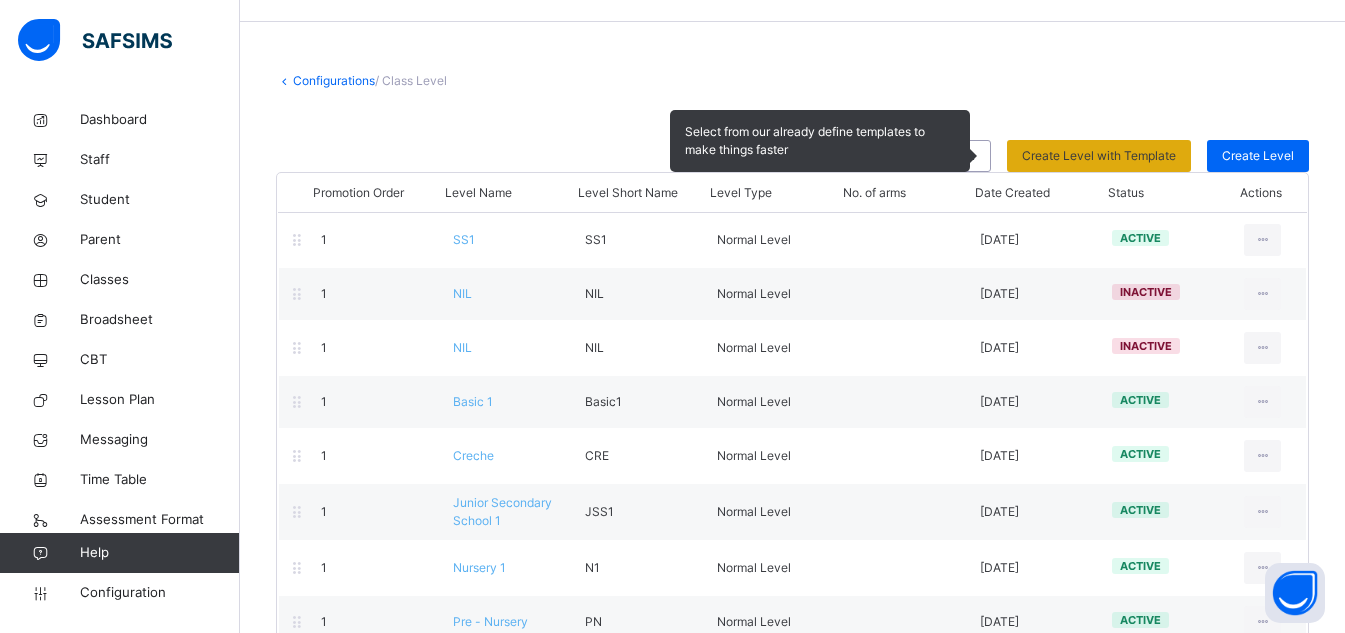 click on "Create Level with Template" at bounding box center (1099, 156) 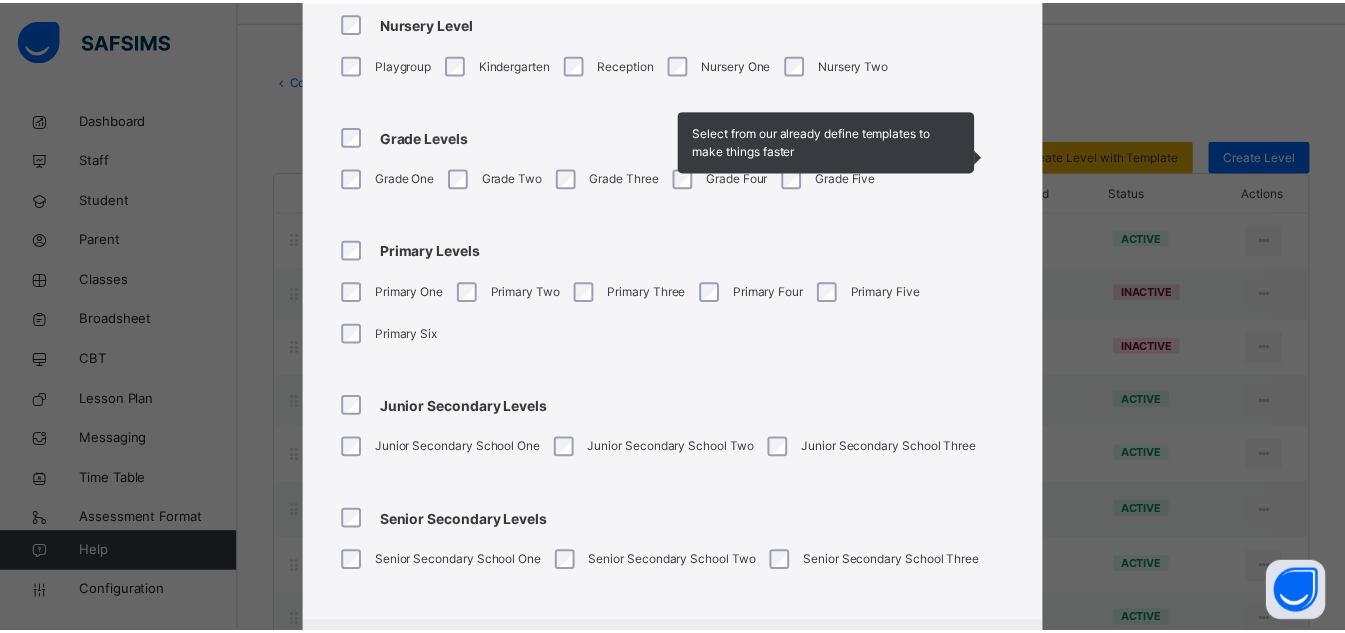 scroll, scrollTop: 265, scrollLeft: 0, axis: vertical 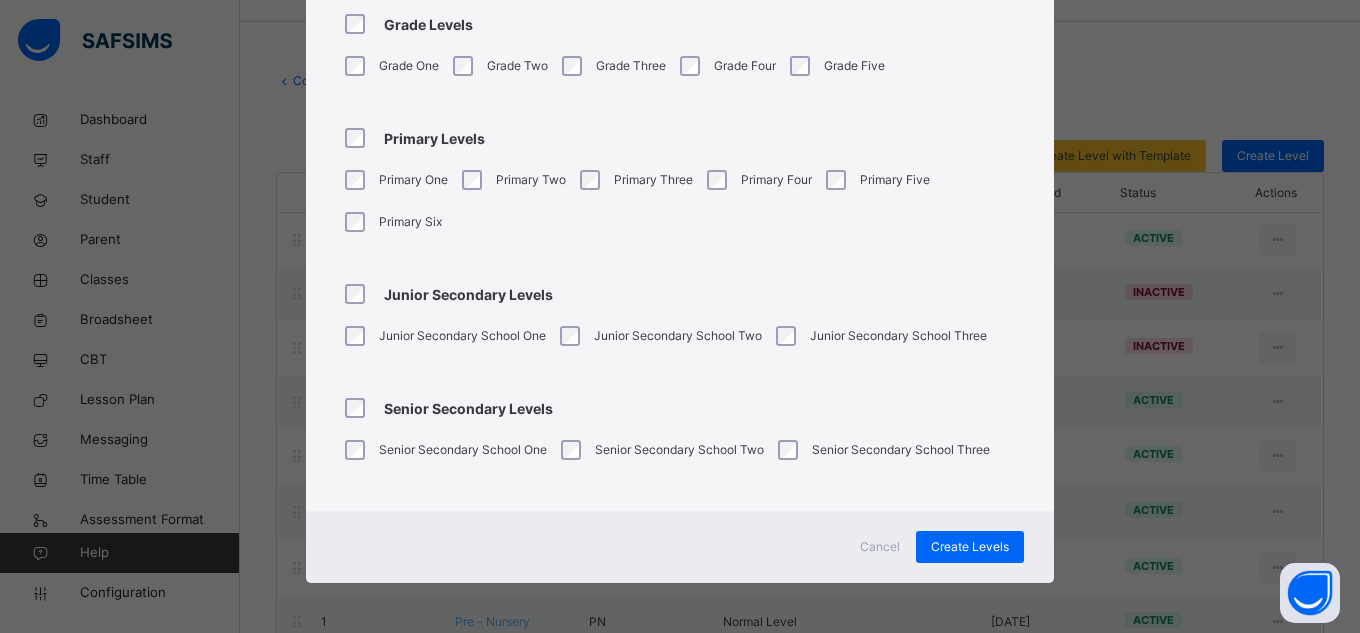 click on "Cancel" at bounding box center [880, 547] 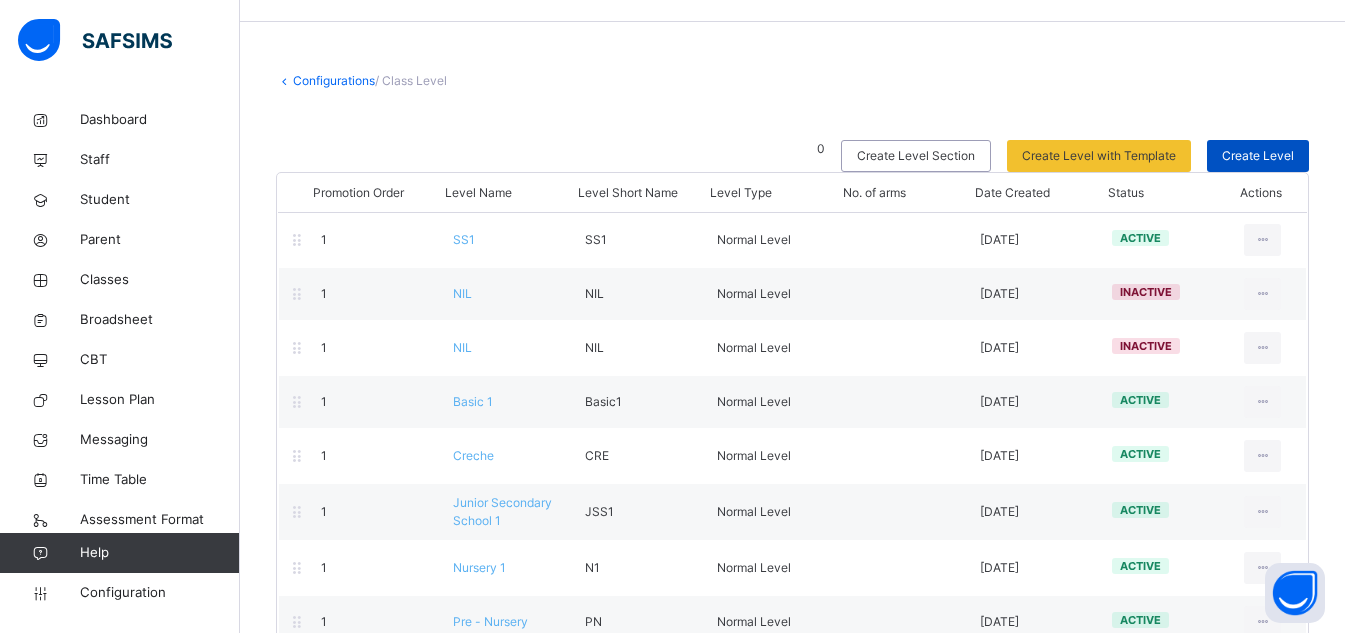 click on "Create Level" at bounding box center [1258, 156] 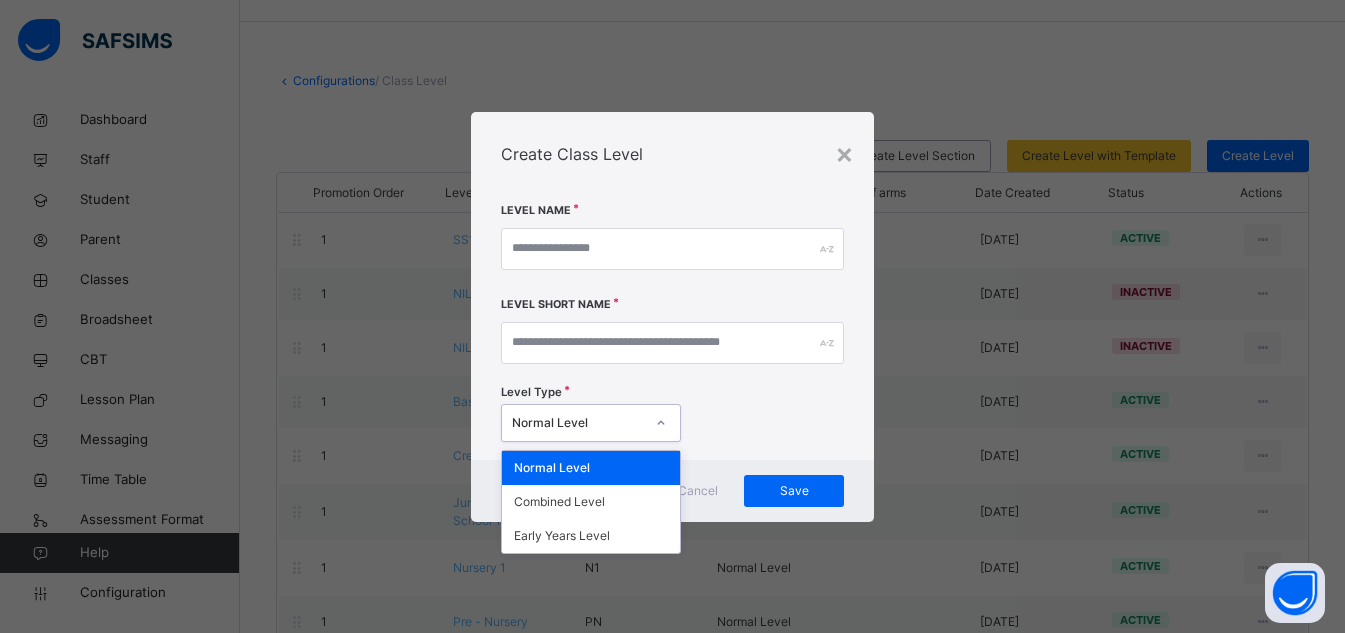 click on "Level Type      option Normal Level focused, 1 of 3. 3 results available. Use Up and Down to choose options, press Enter to select the currently focused option, press Escape to exit the menu, press Tab to select the option and exit the menu. Normal Level Normal Level Combined Level Early Years Level" at bounding box center [673, 416] 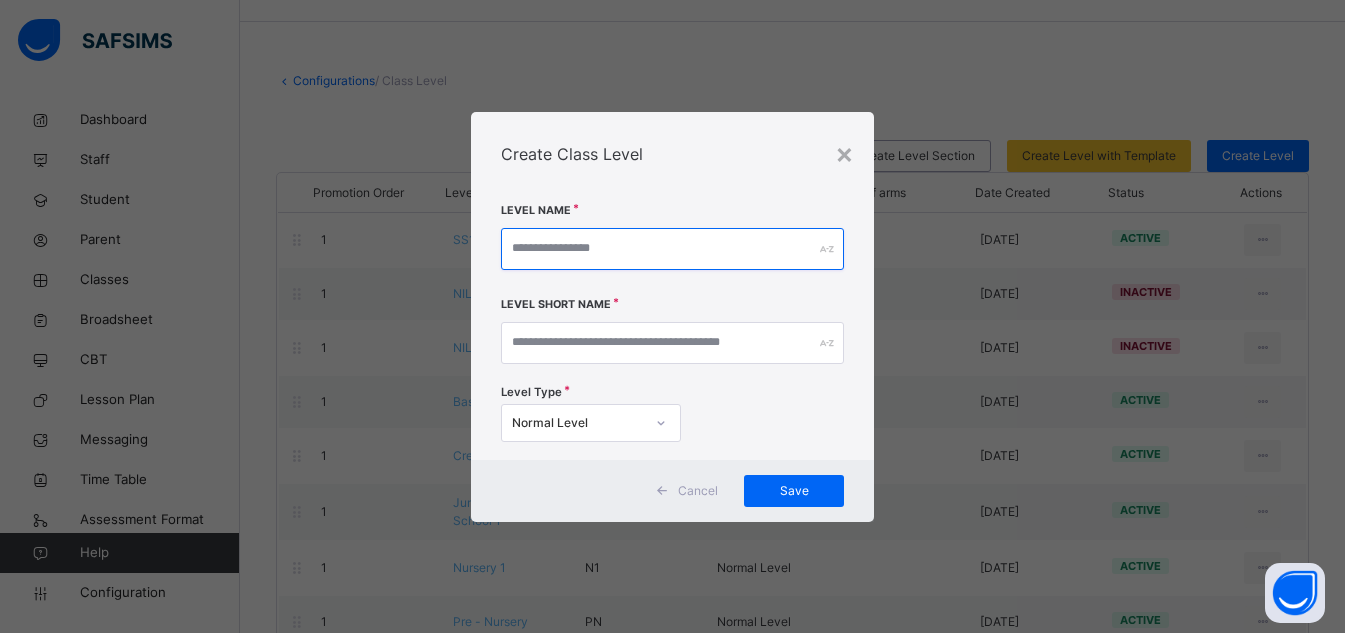 click at bounding box center (673, 249) 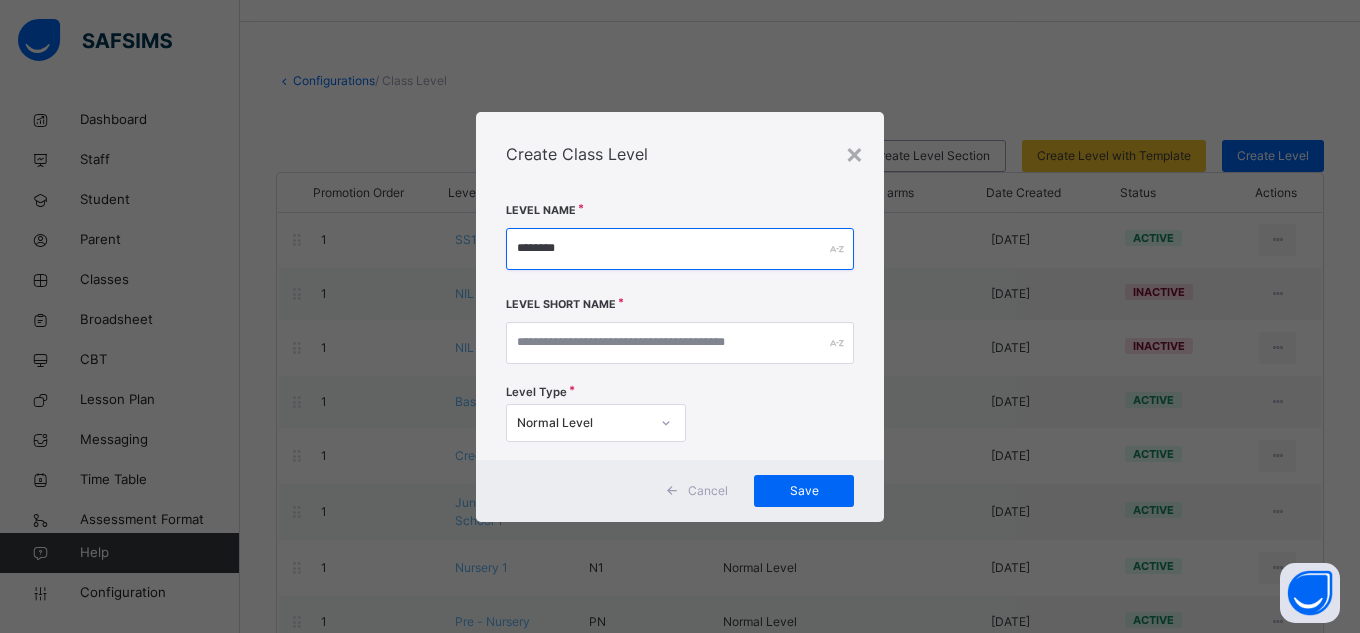 type on "********" 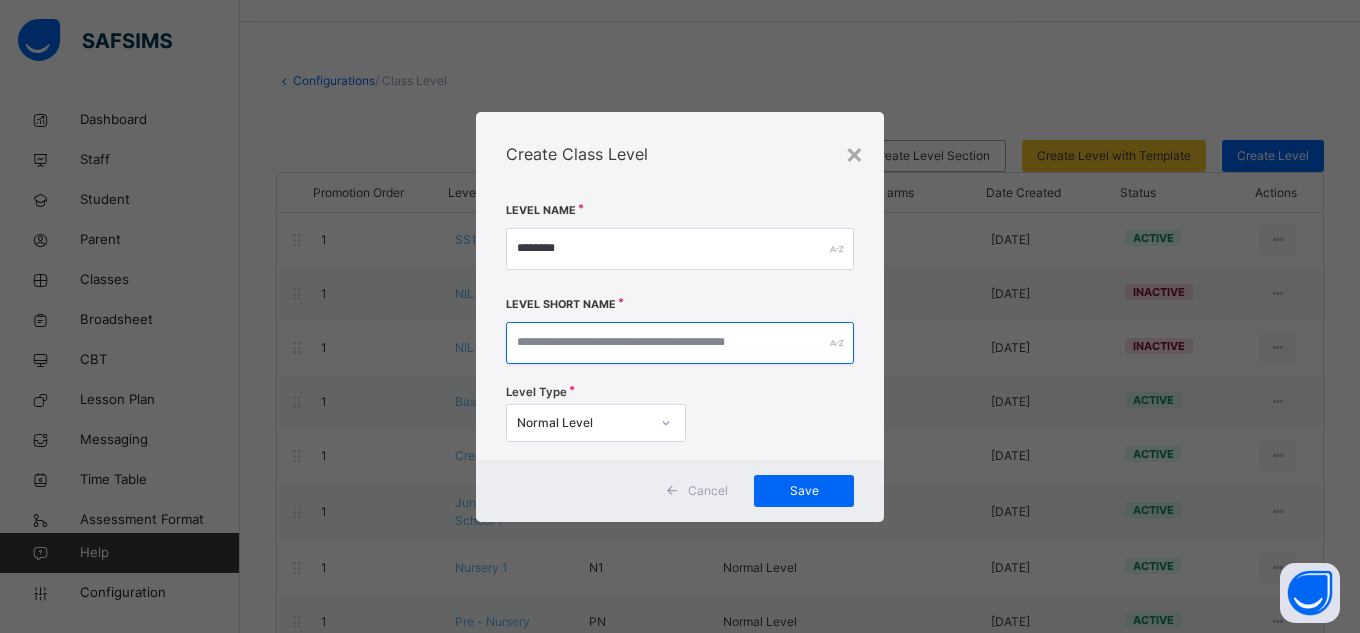click at bounding box center (680, 343) 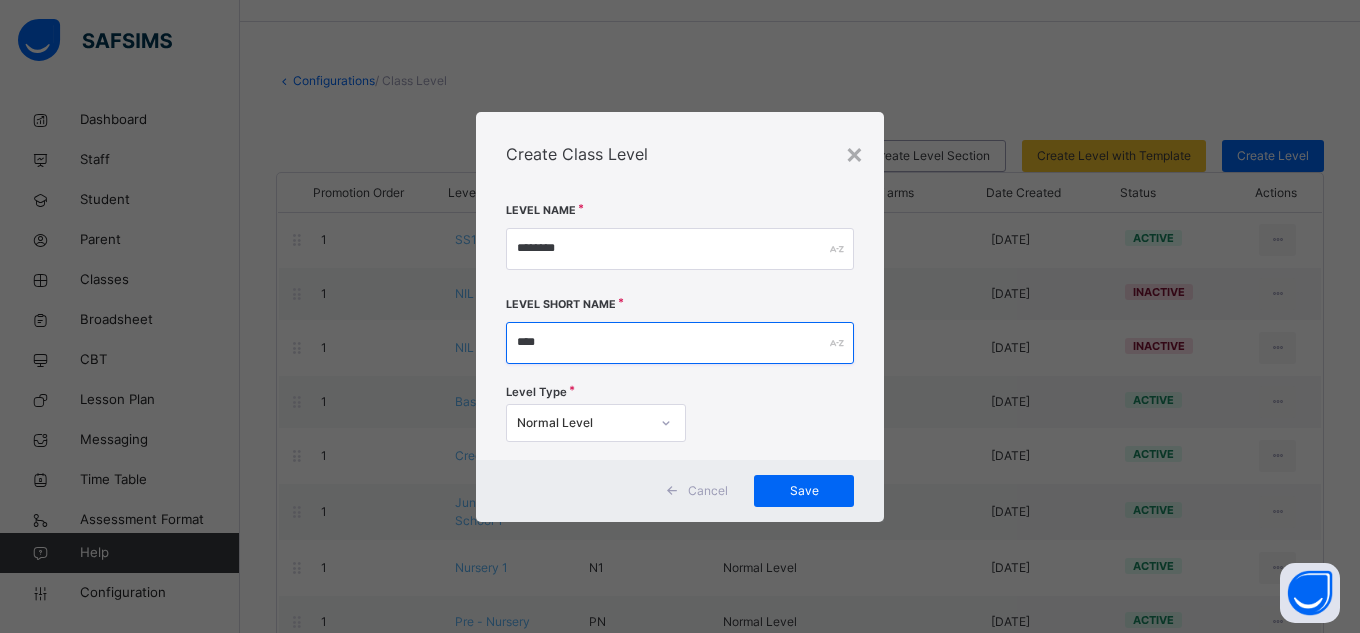 type on "****" 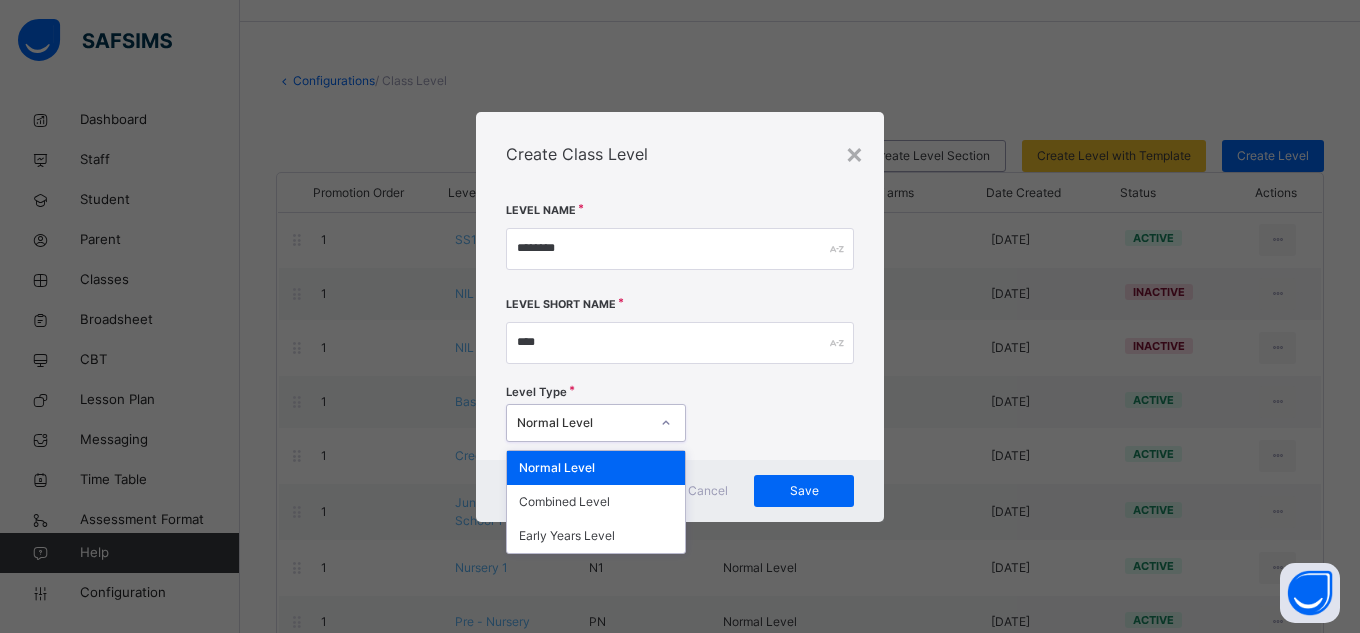 click on "Level Type      option Normal Level focused, 1 of 3. 3 results available. Use Up and Down to choose options, press Enter to select the currently focused option, press Escape to exit the menu, press Tab to select the option and exit the menu. Normal Level Normal Level Combined Level Early Years Level" at bounding box center (680, 416) 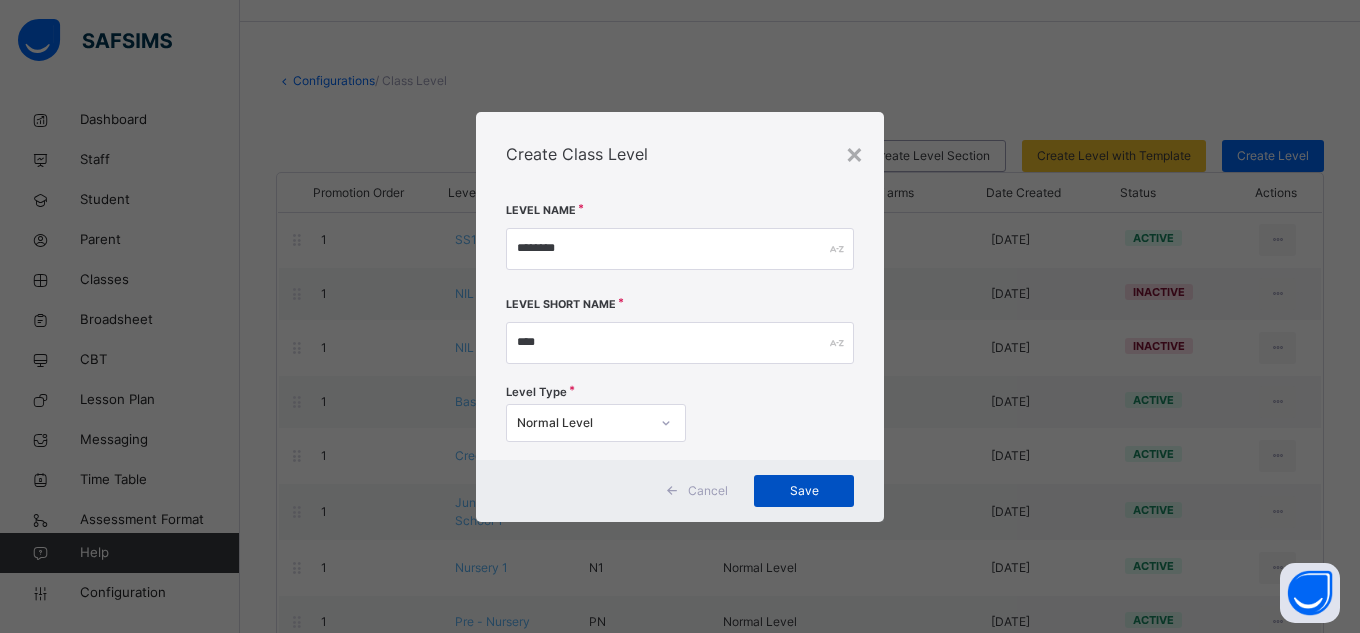 click on "Save" at bounding box center [804, 491] 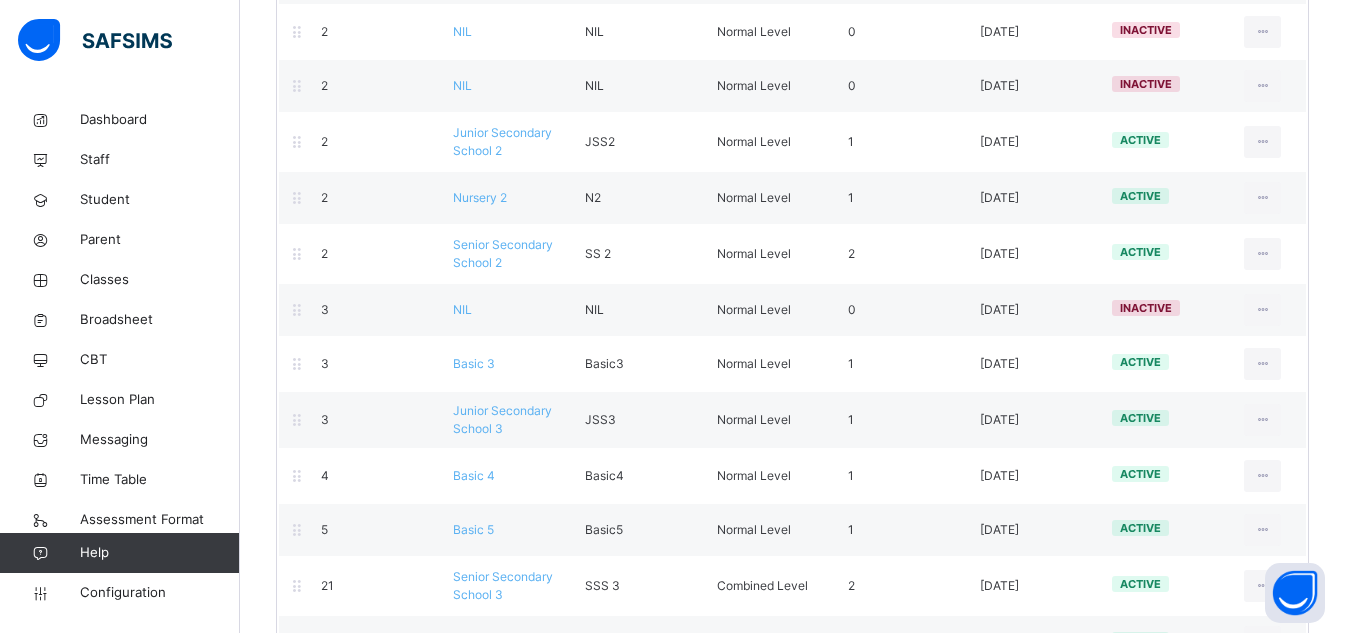scroll, scrollTop: 877, scrollLeft: 0, axis: vertical 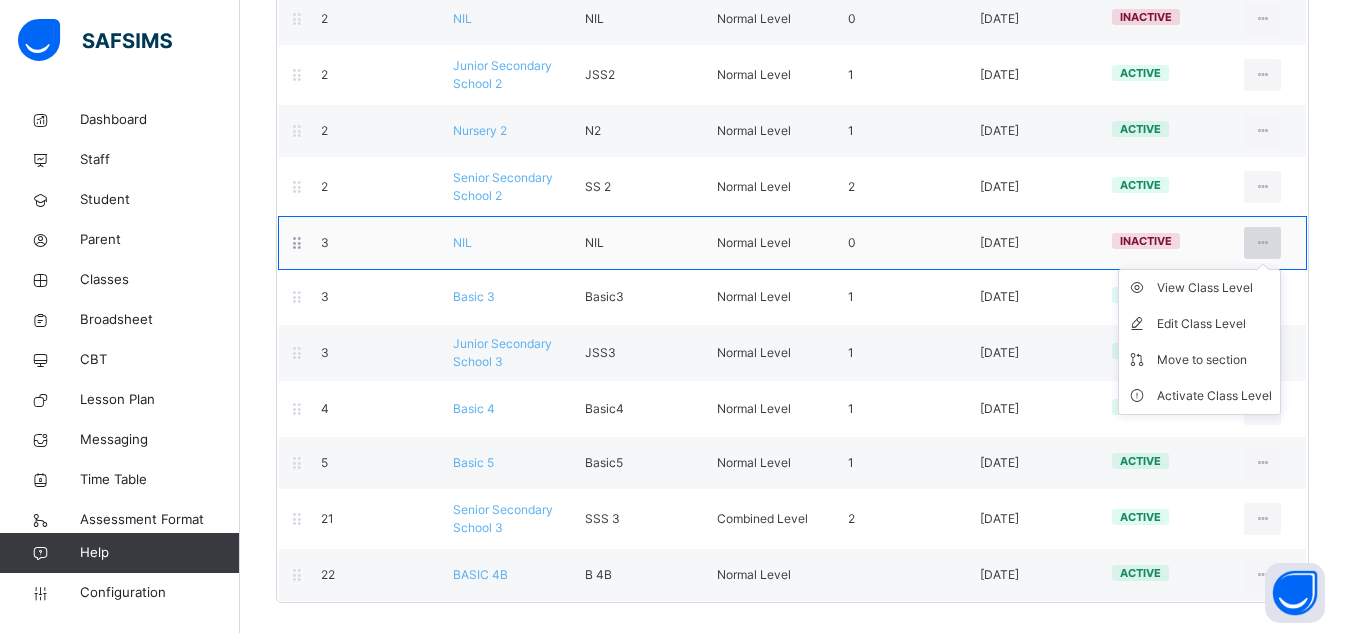 click at bounding box center (1262, 243) 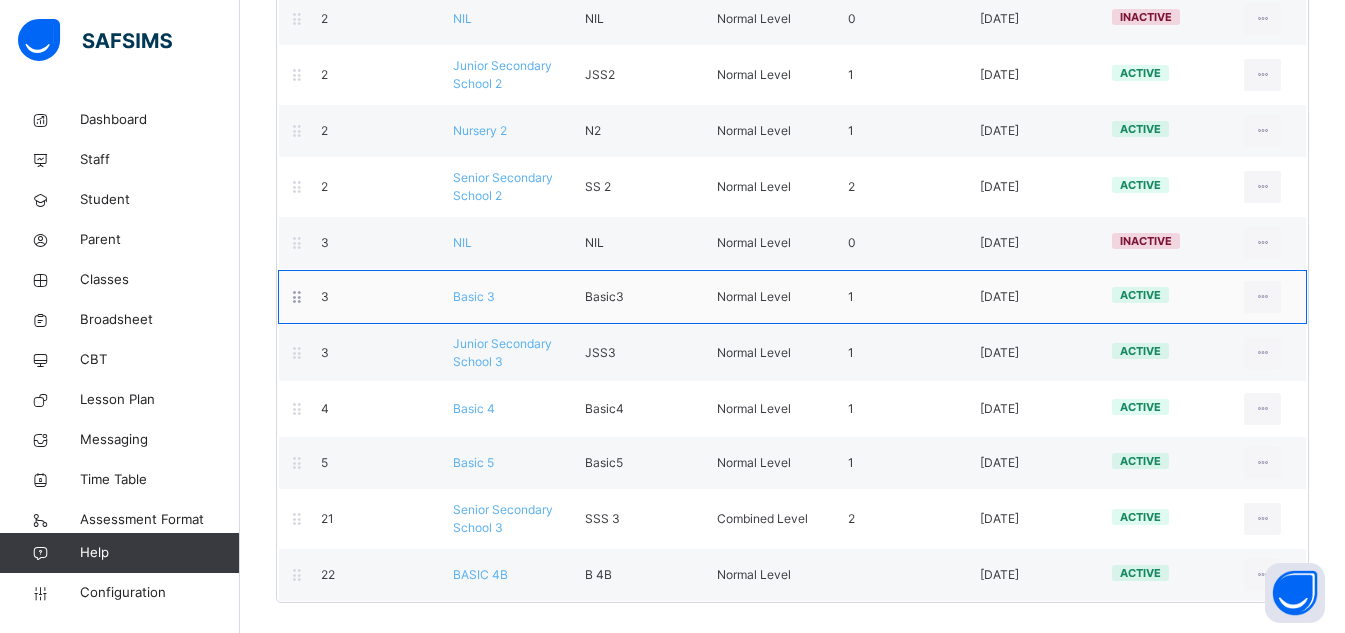 click on "3 [CLASS_NAME] [CLASS_NAME] [LEVEL_NAME] 1 [DATE] active View Class Level Edit Class Level Move to section Deactivate Class Level" at bounding box center [792, 297] 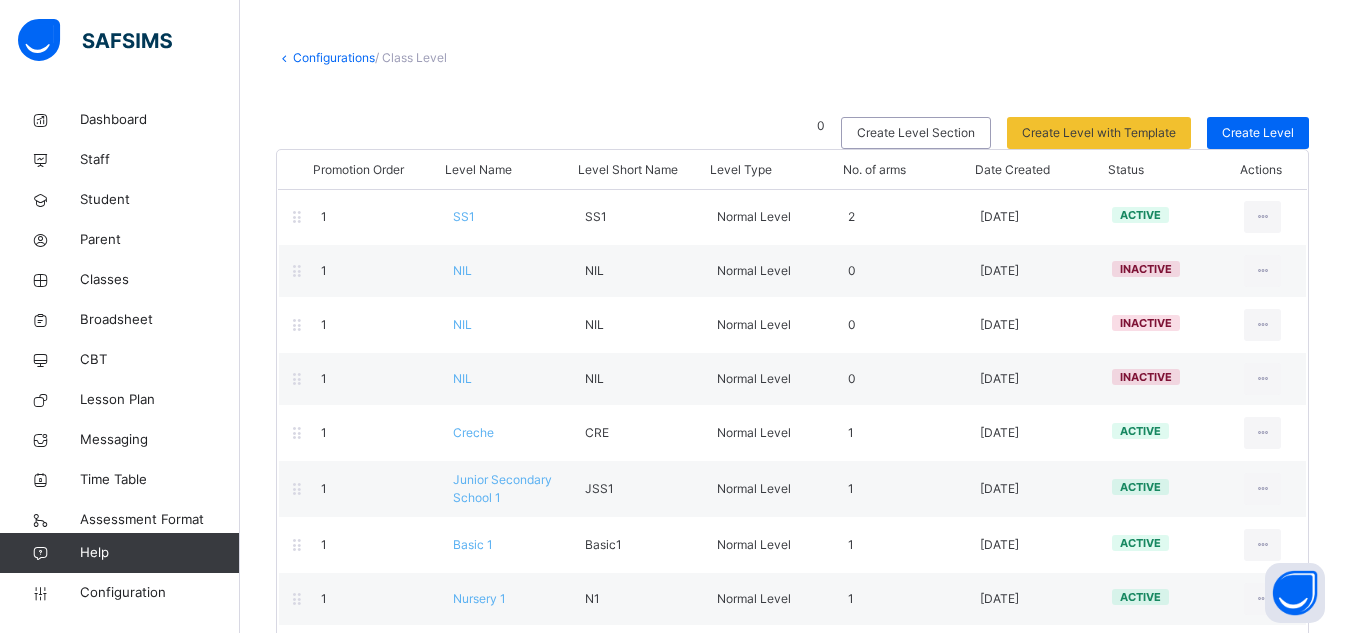 scroll, scrollTop: 0, scrollLeft: 0, axis: both 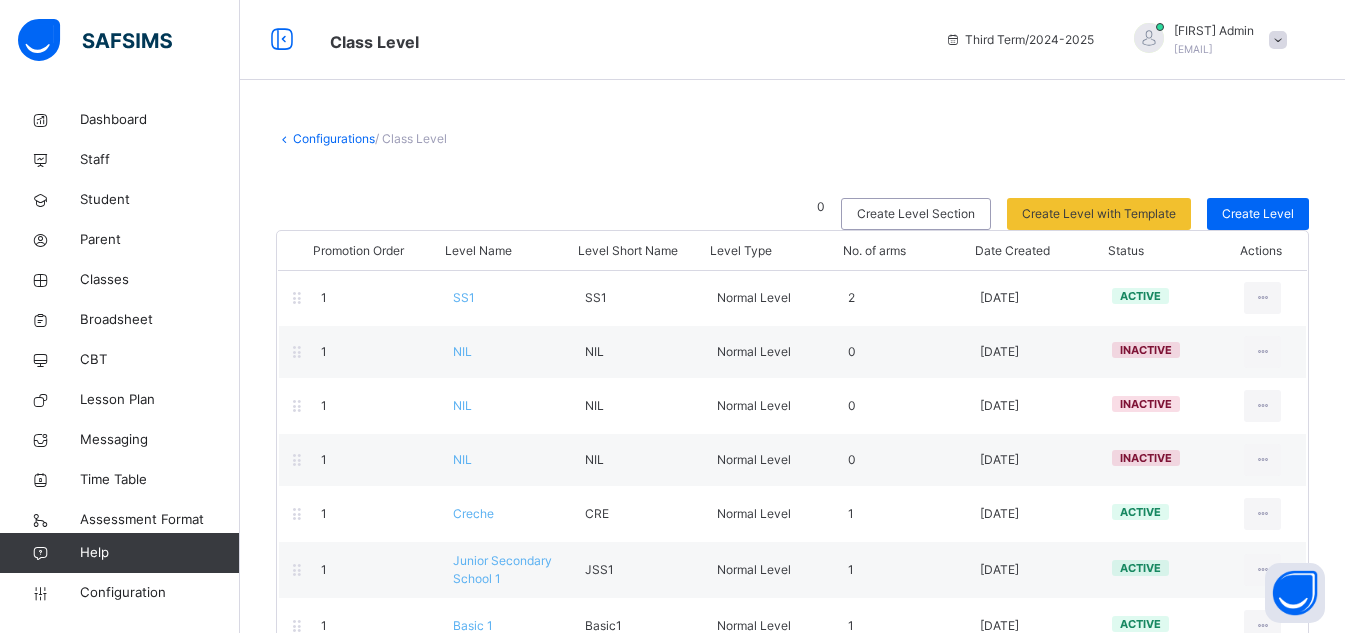 click on "Configurations" at bounding box center [334, 138] 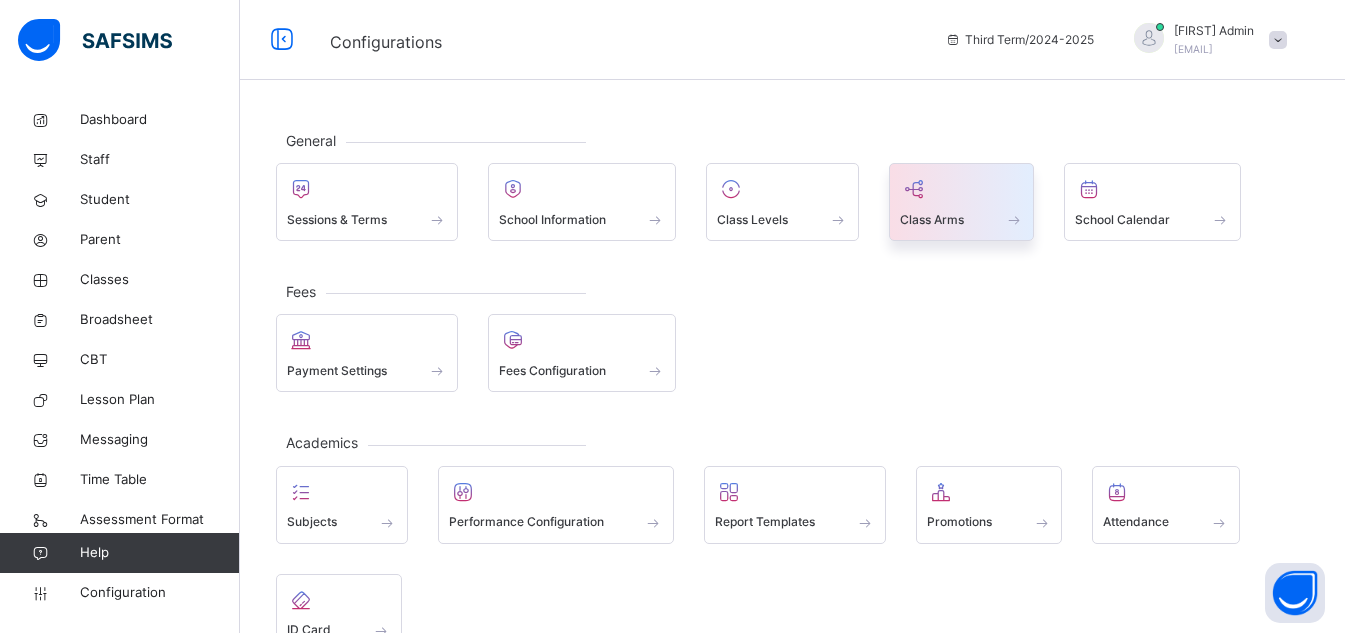 click on "Class Arms" at bounding box center [932, 220] 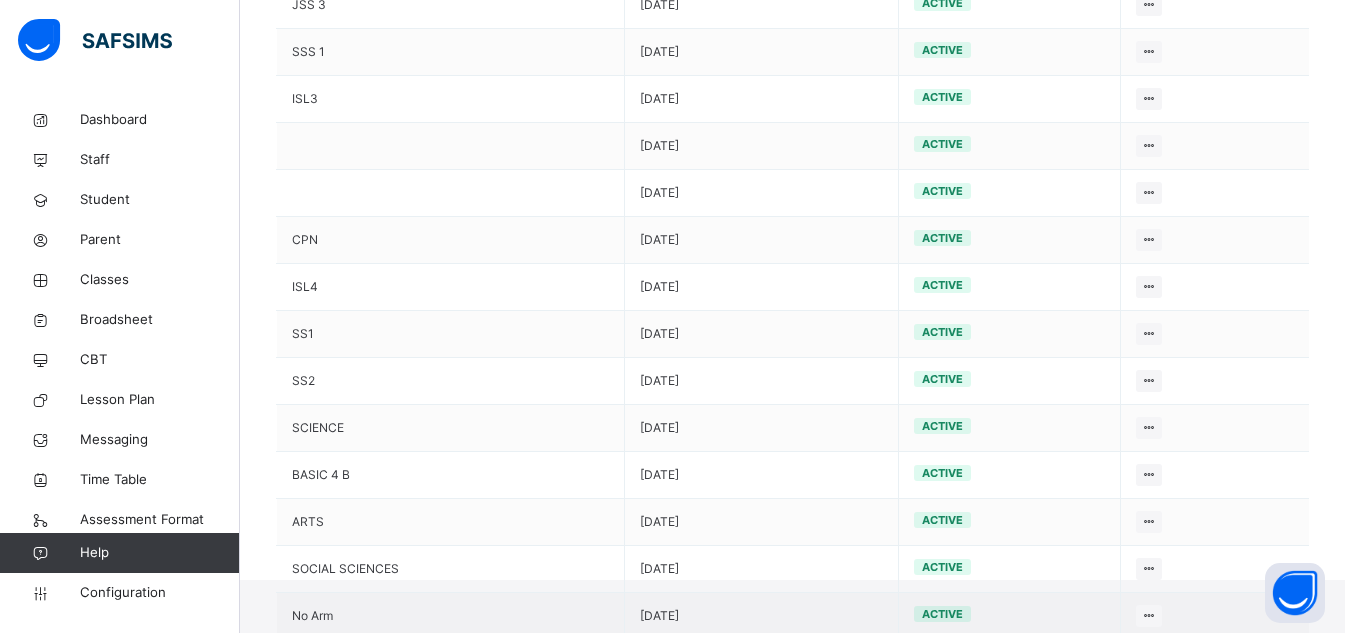 scroll, scrollTop: 795, scrollLeft: 0, axis: vertical 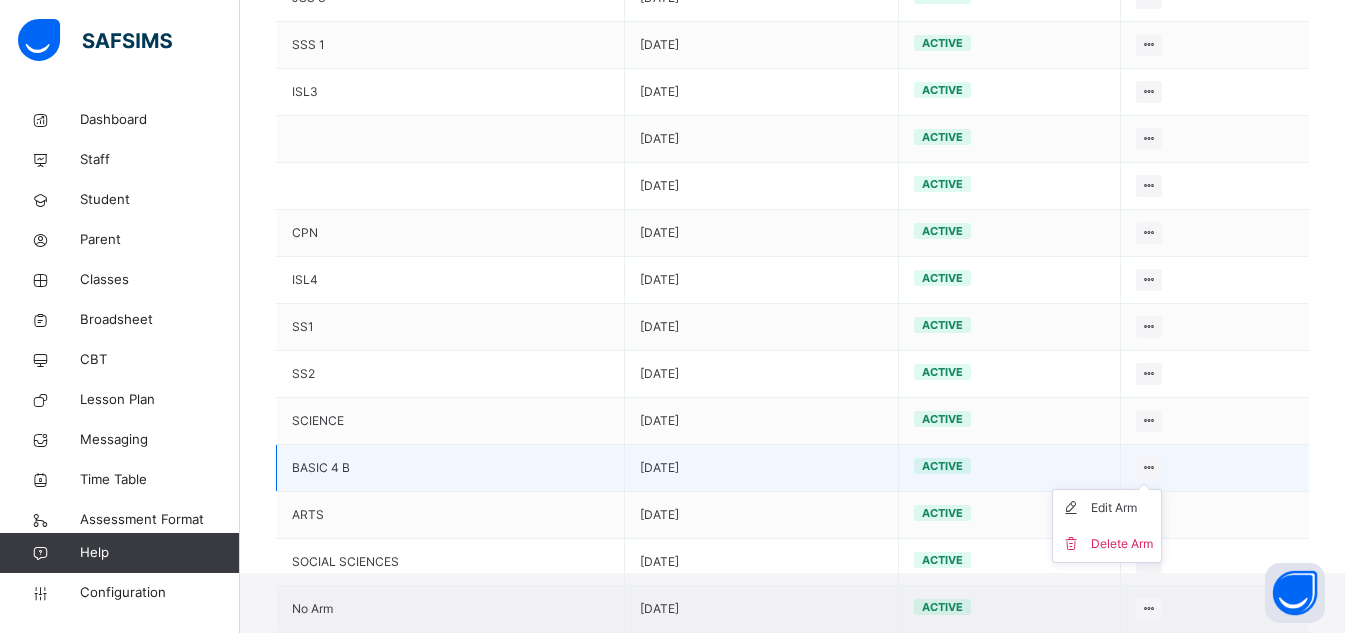 click at bounding box center (1149, 467) 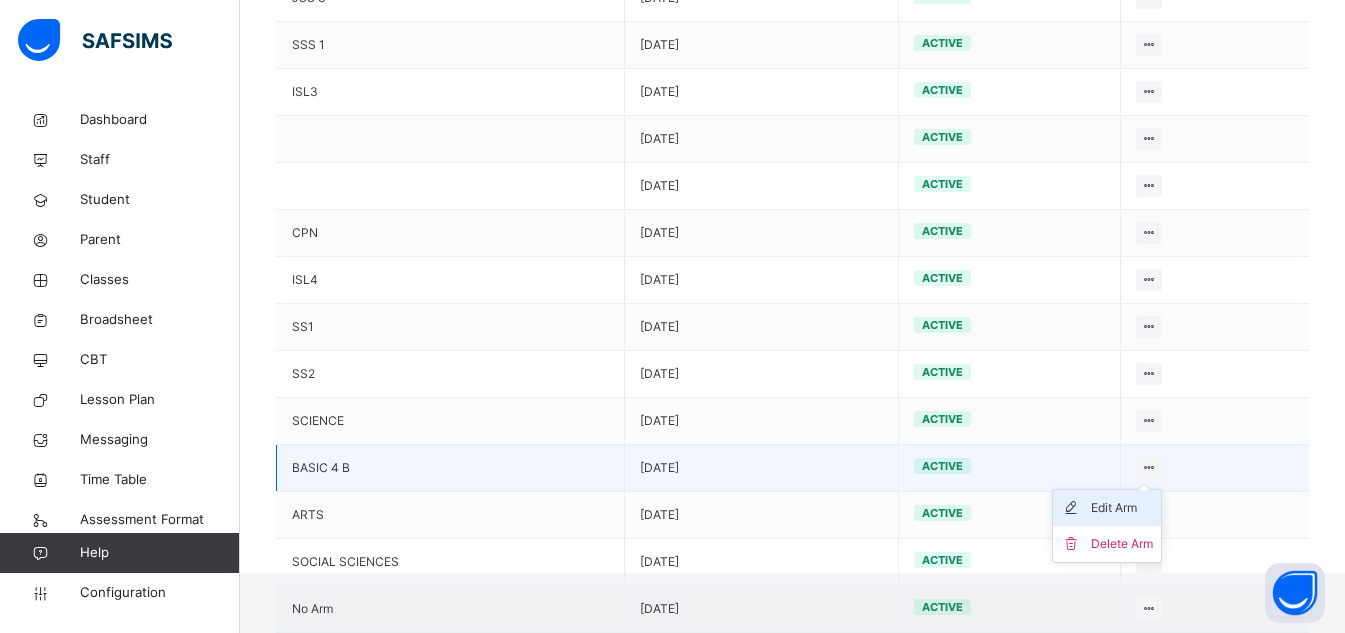 click on "Edit Arm" at bounding box center [1122, 508] 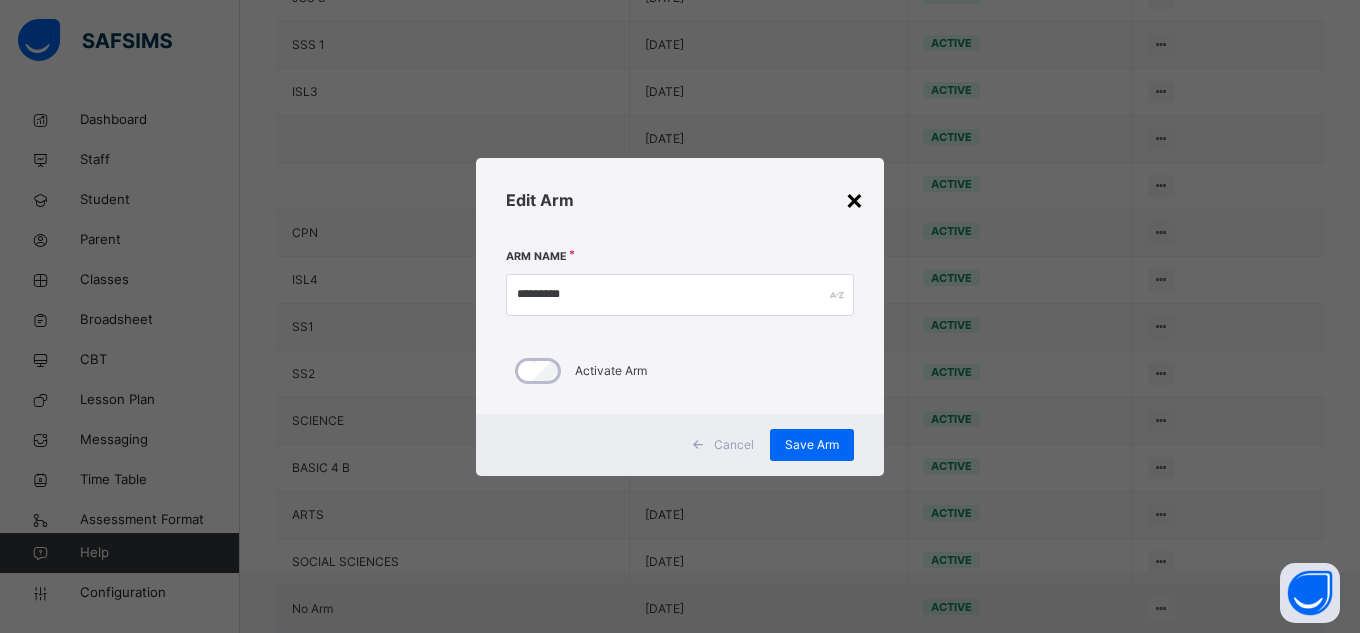click on "×" at bounding box center [854, 199] 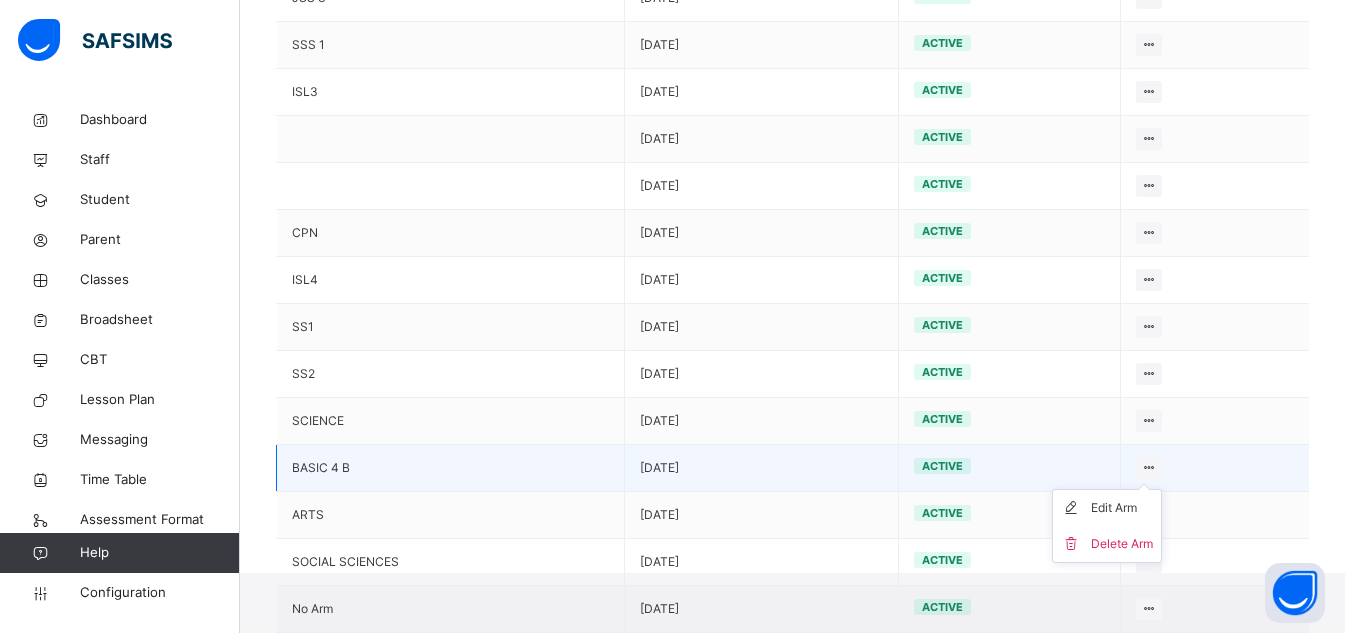 click at bounding box center [1149, 467] 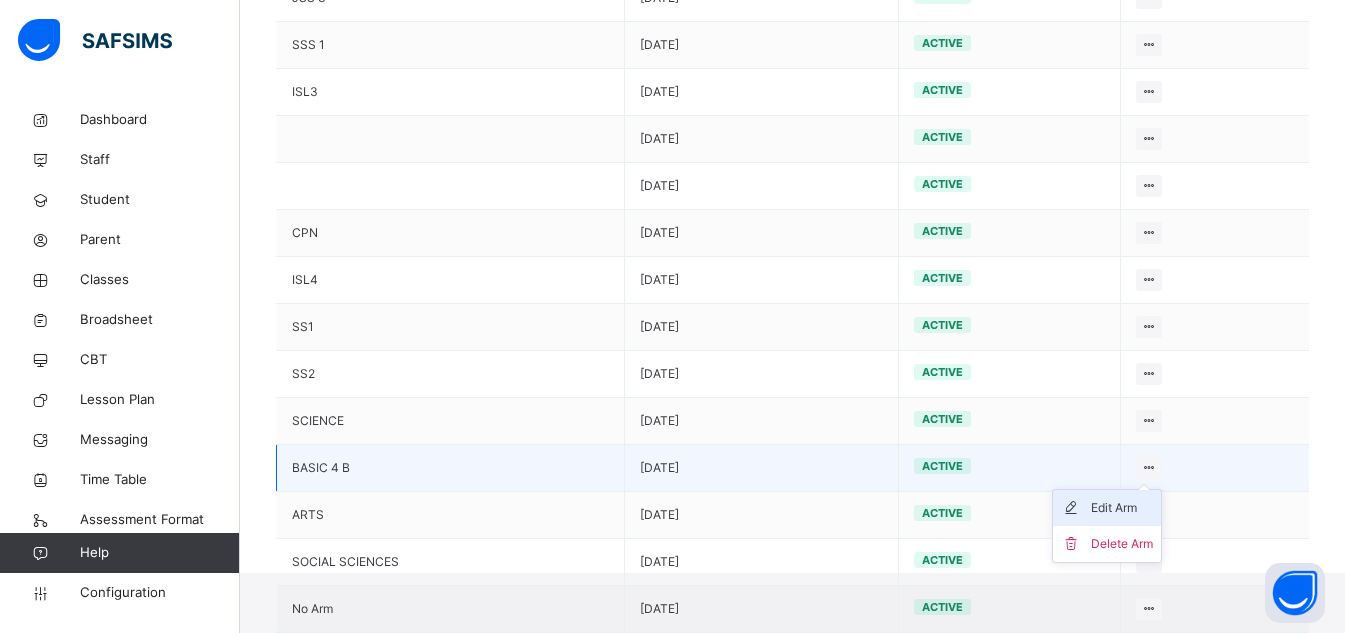 click on "Edit Arm" at bounding box center [1122, 508] 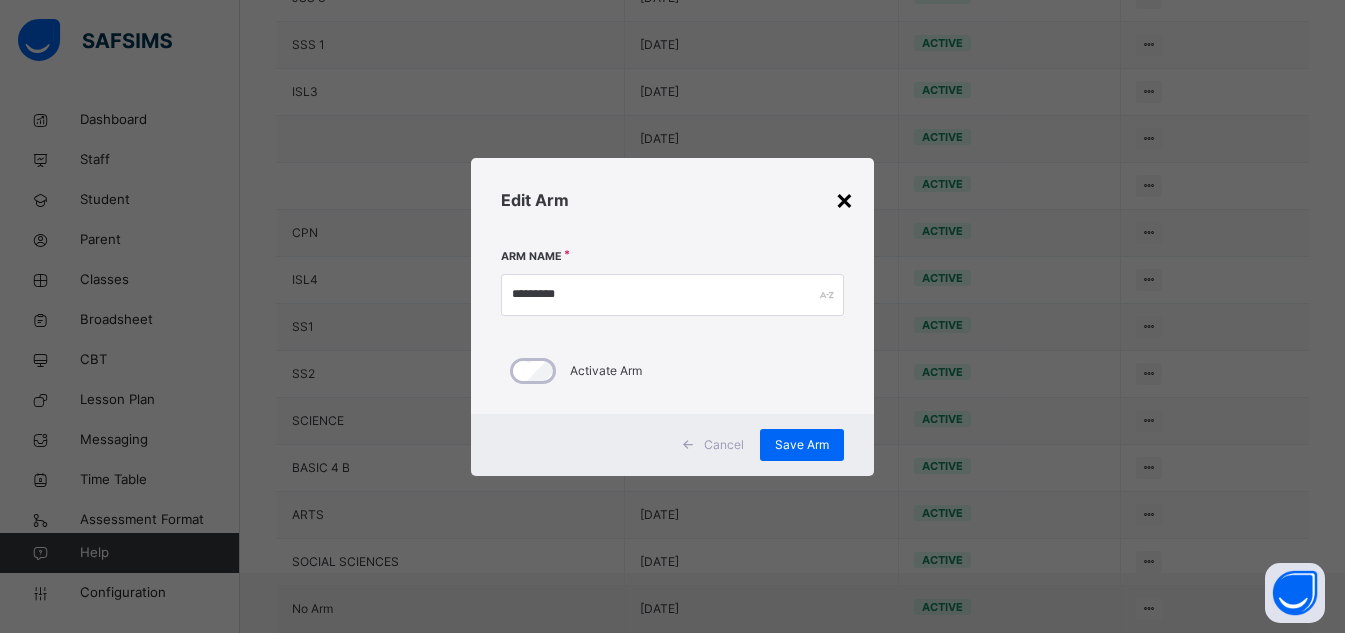 click on "×" at bounding box center (844, 199) 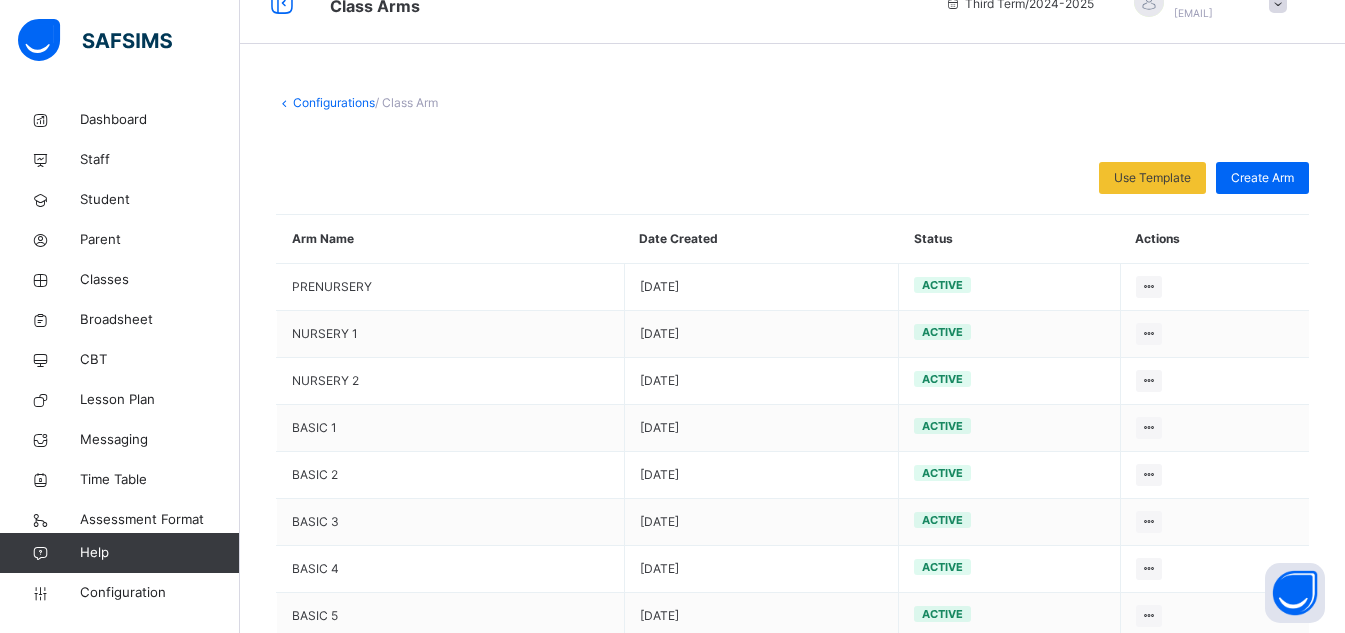 scroll, scrollTop: 0, scrollLeft: 0, axis: both 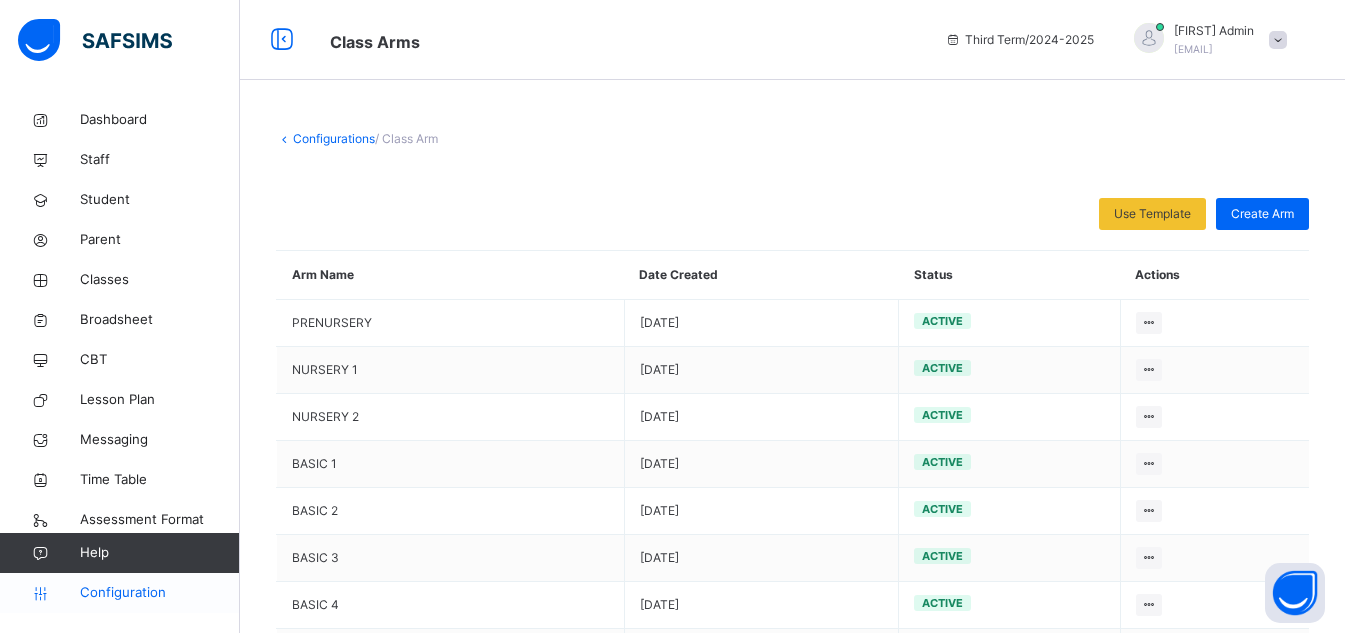 click on "Configuration" at bounding box center [119, 593] 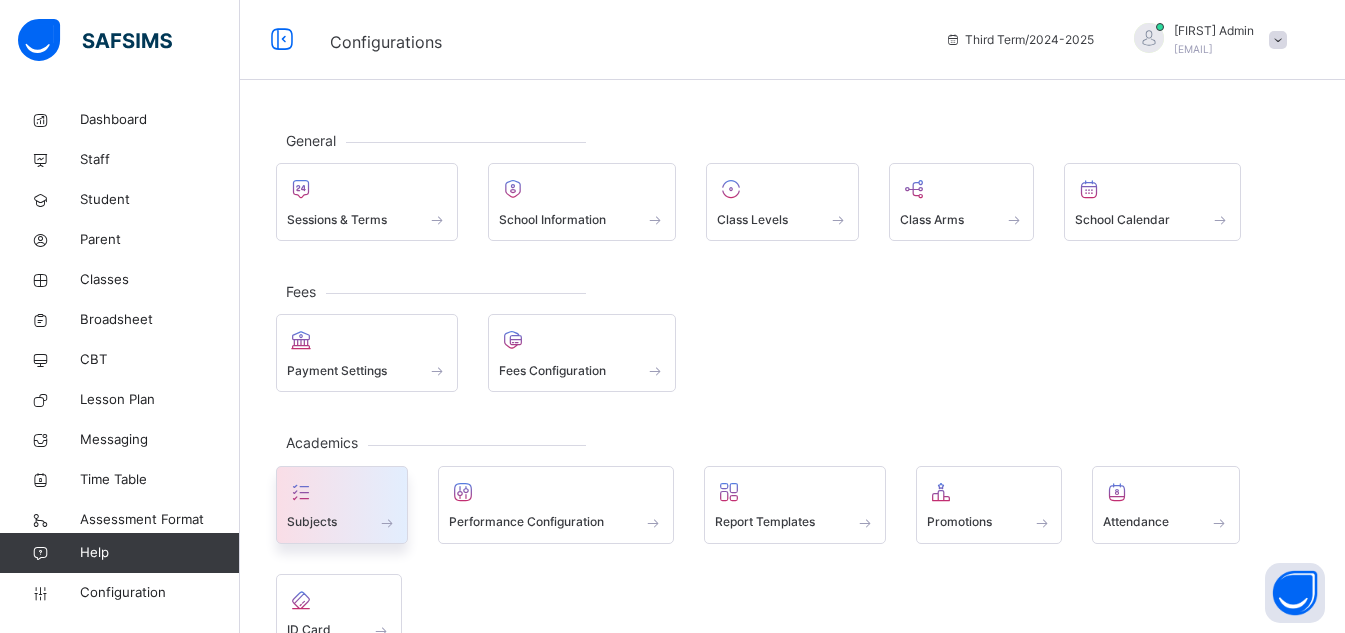 click at bounding box center (342, 492) 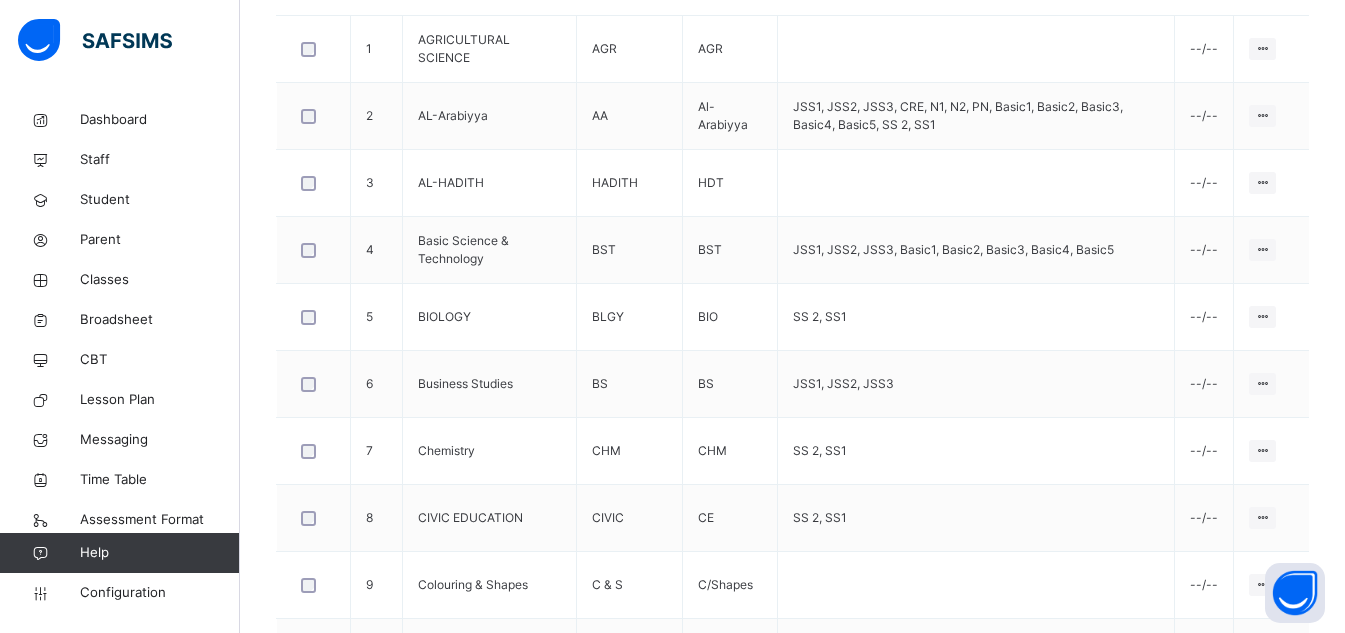 scroll, scrollTop: 0, scrollLeft: 0, axis: both 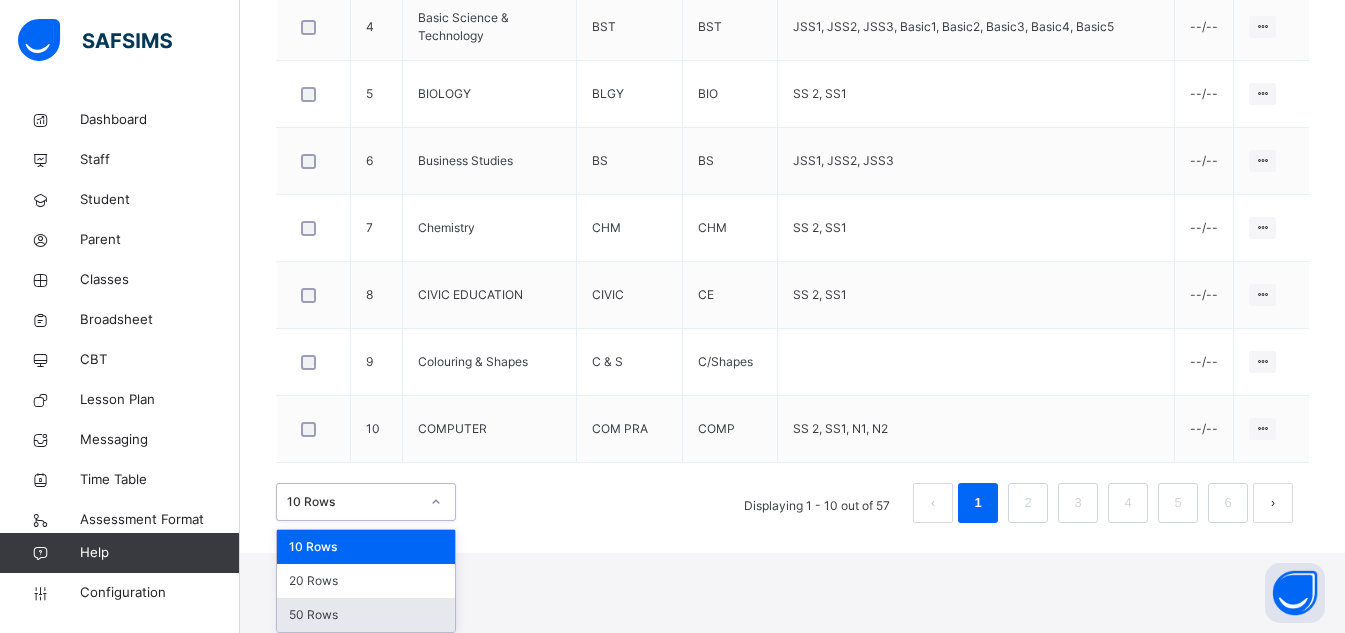click on "50 Rows" at bounding box center [366, 615] 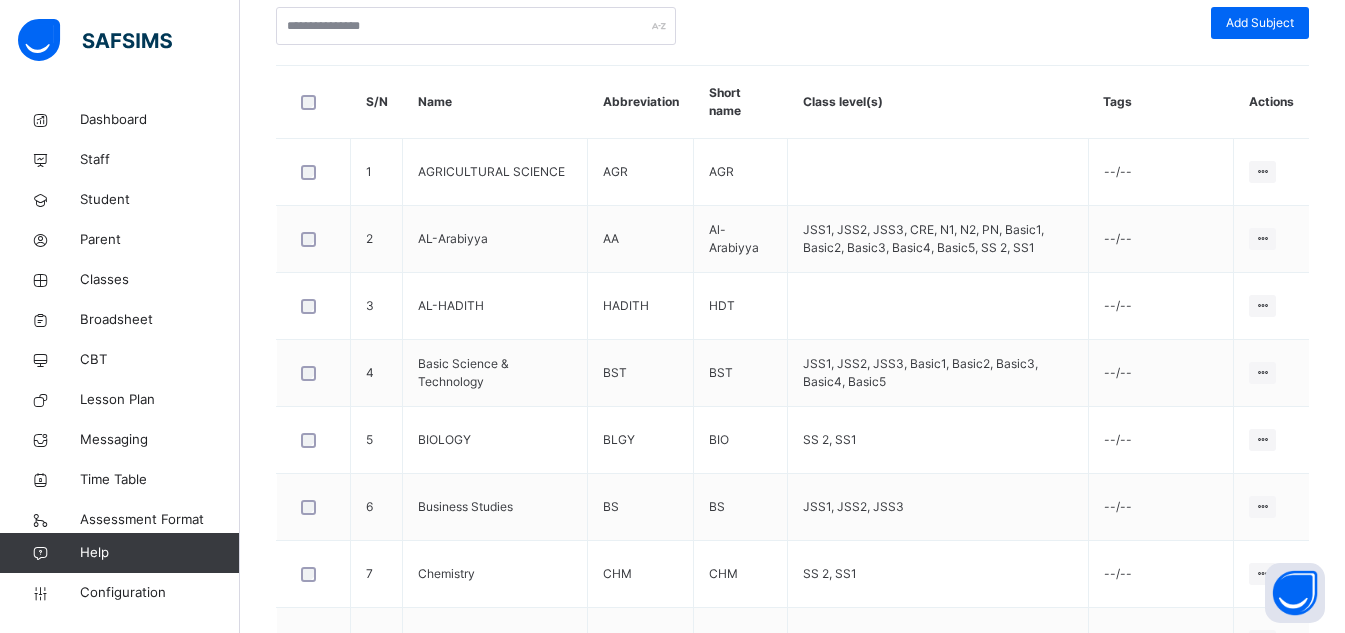 scroll, scrollTop: 508, scrollLeft: 0, axis: vertical 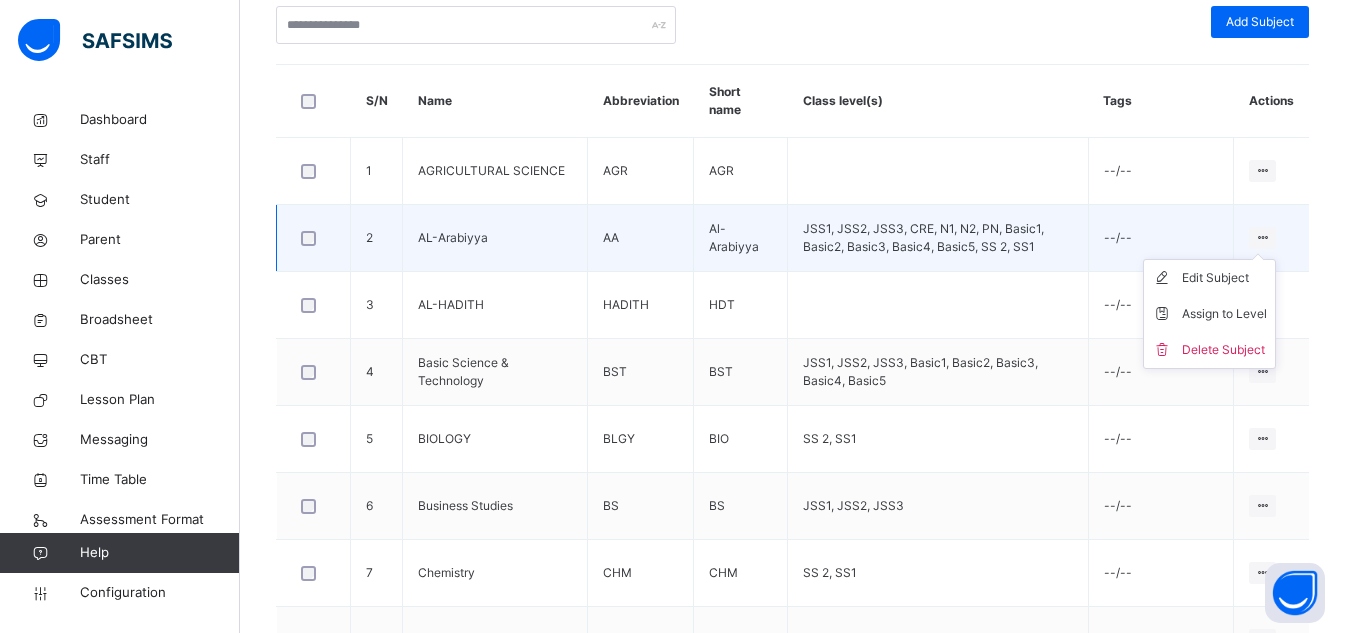 click on "Edit Subject Assign to Level Delete Subject" at bounding box center [1209, 314] 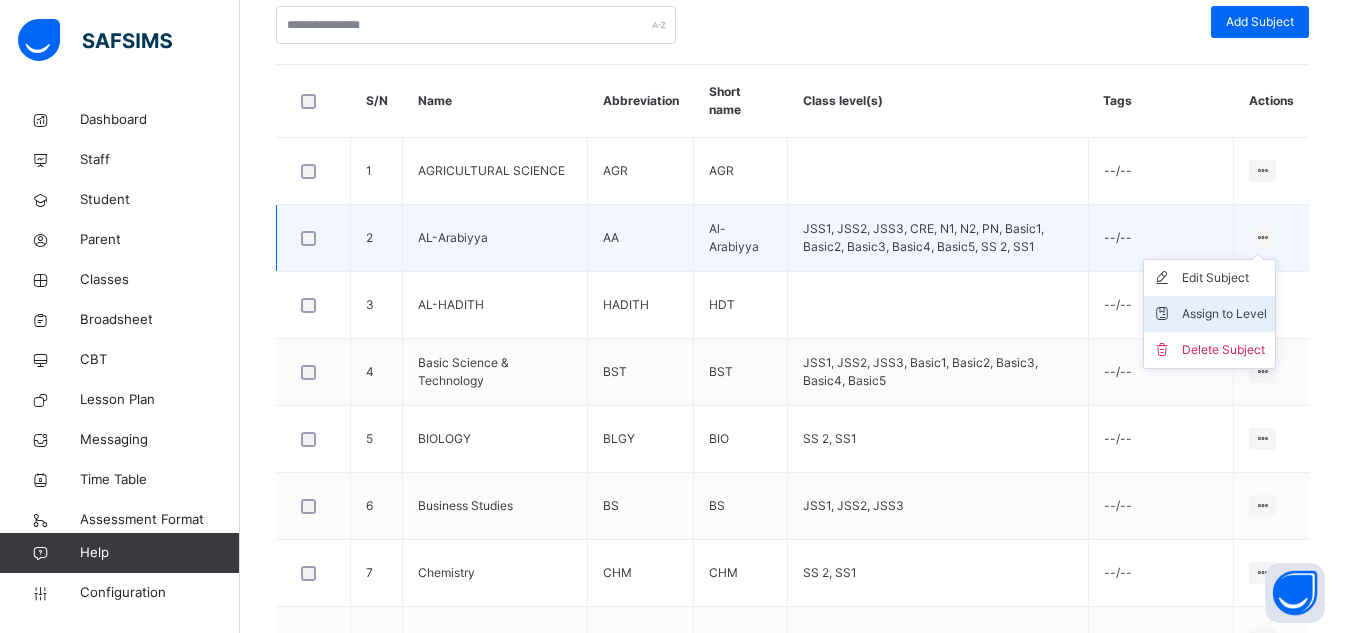 click on "Assign to Level" at bounding box center (1224, 314) 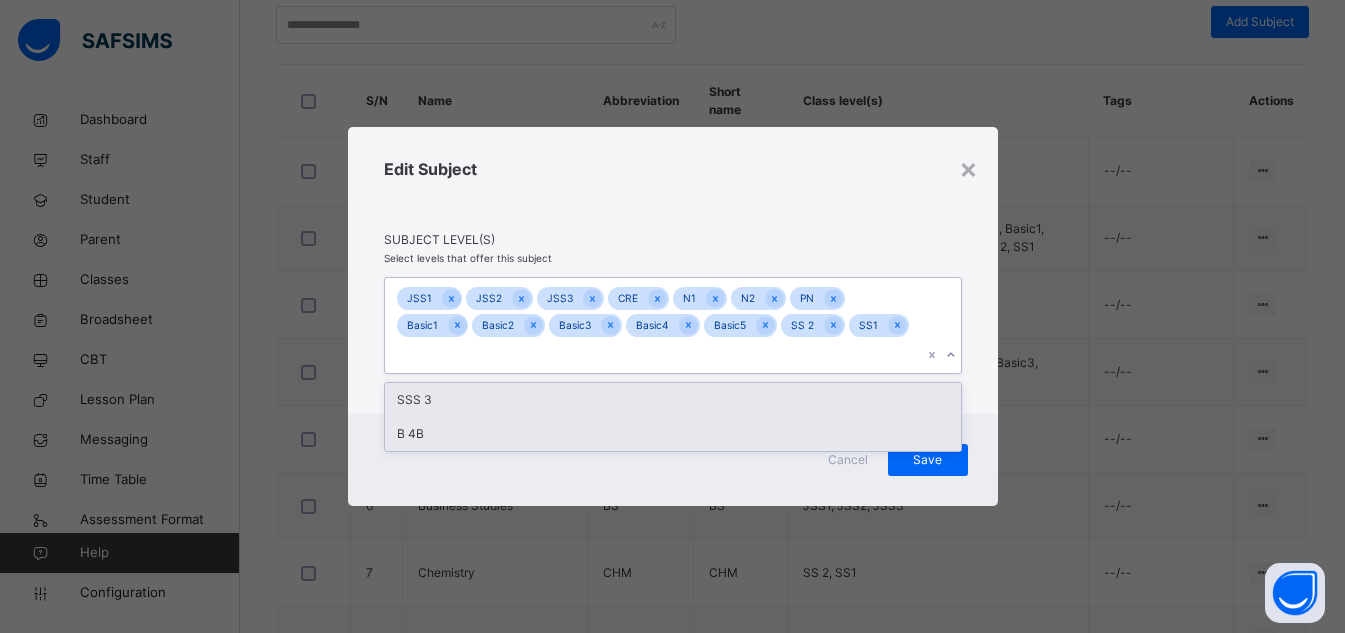 click on "B 4B" at bounding box center [673, 434] 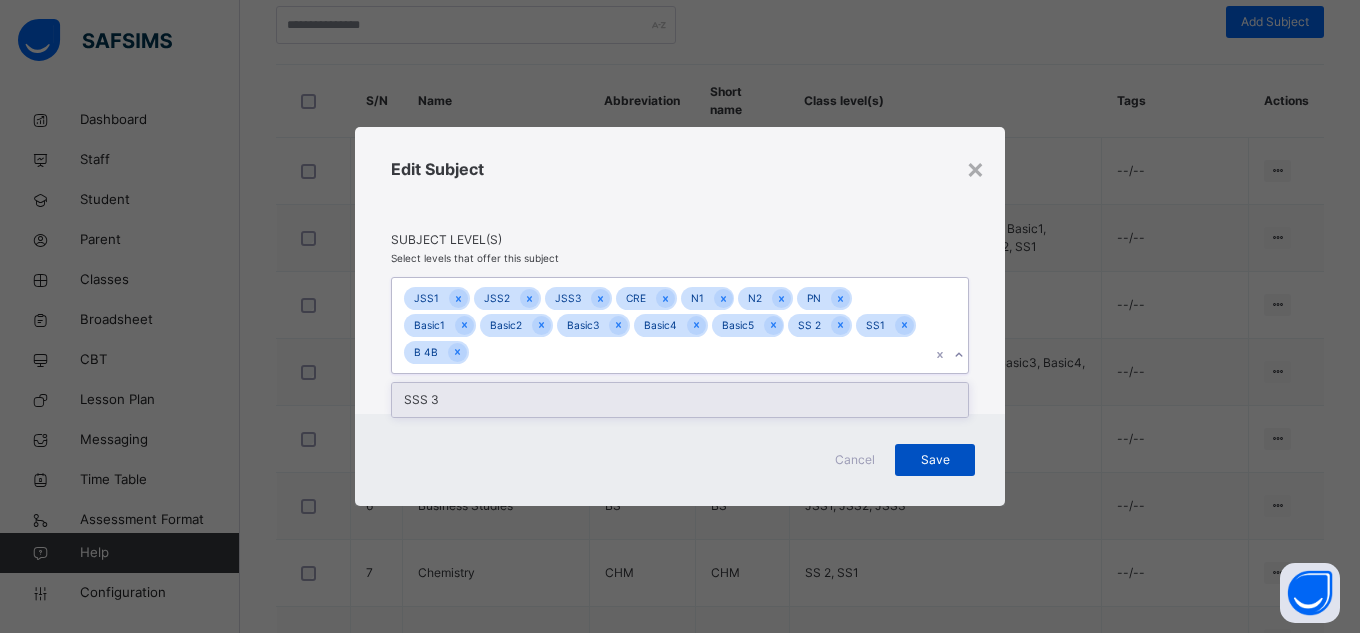 click on "Save" at bounding box center [935, 460] 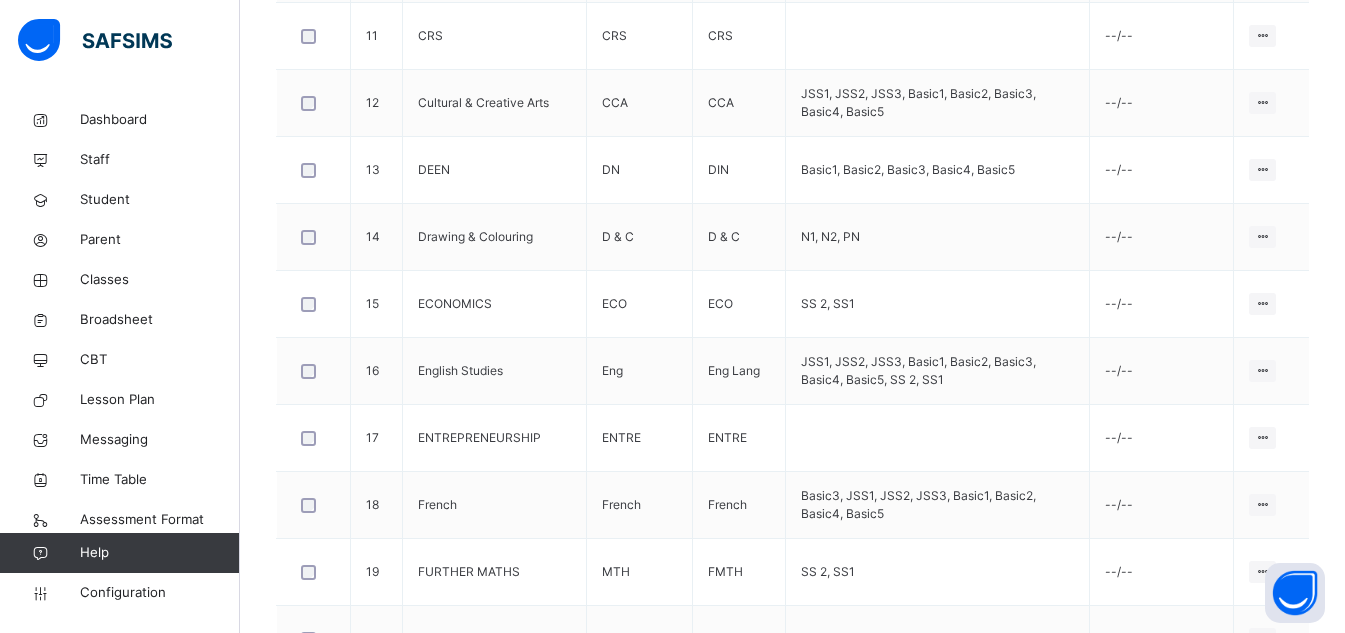 scroll, scrollTop: 1318, scrollLeft: 0, axis: vertical 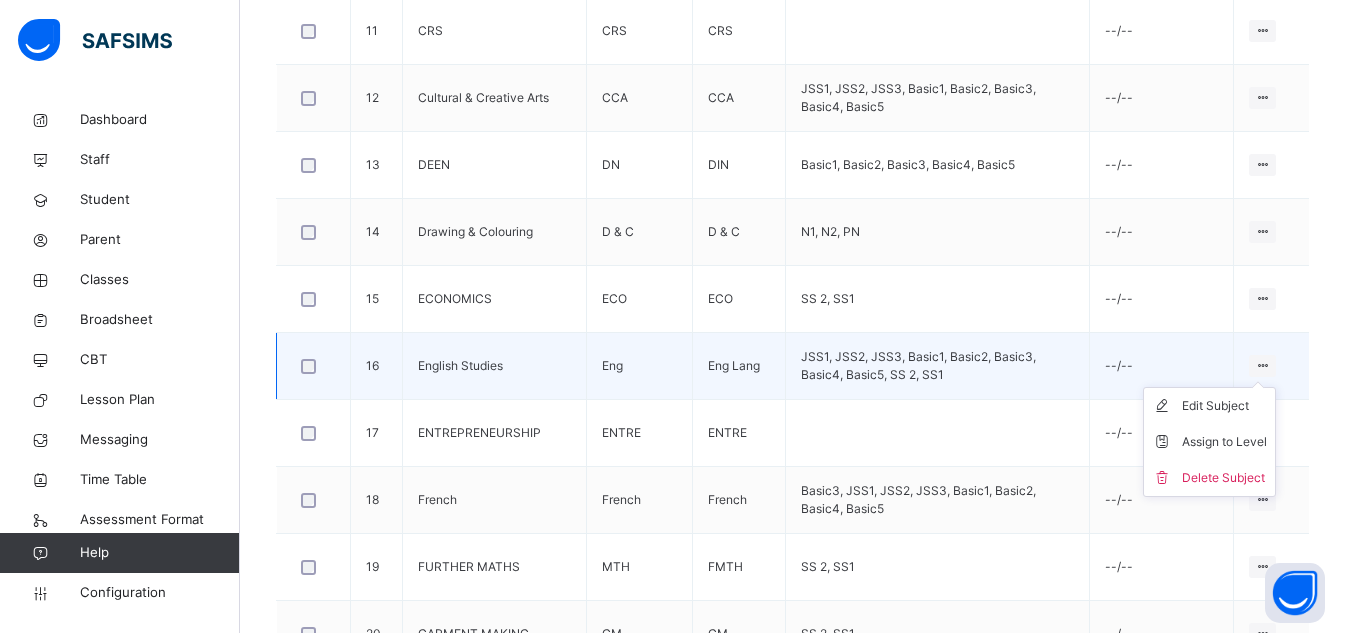 click at bounding box center [1262, 365] 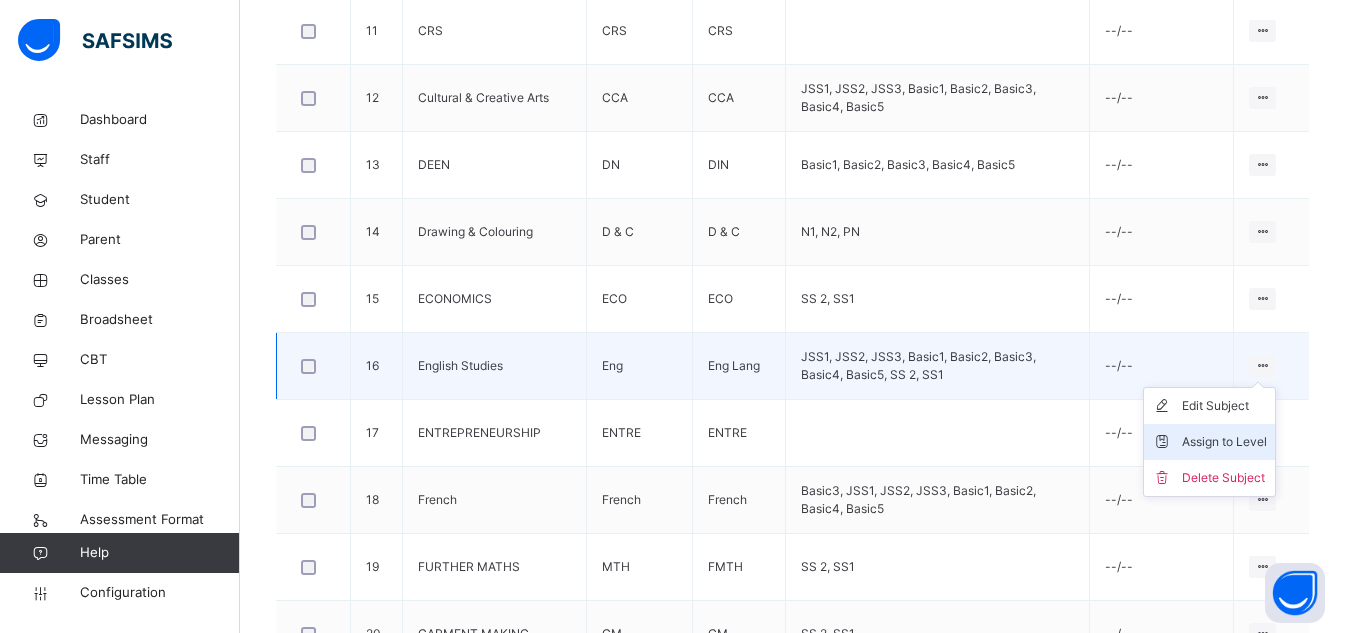 click on "Assign to Level" at bounding box center (1224, 442) 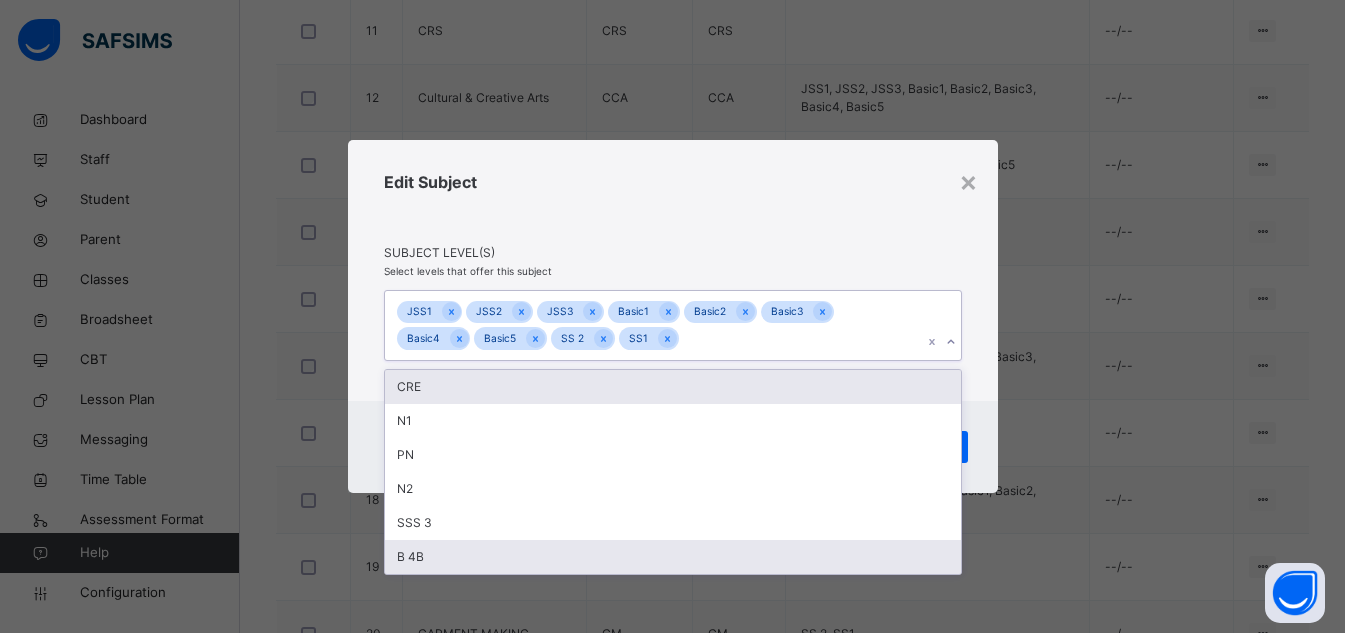 click on "B 4B" at bounding box center [673, 557] 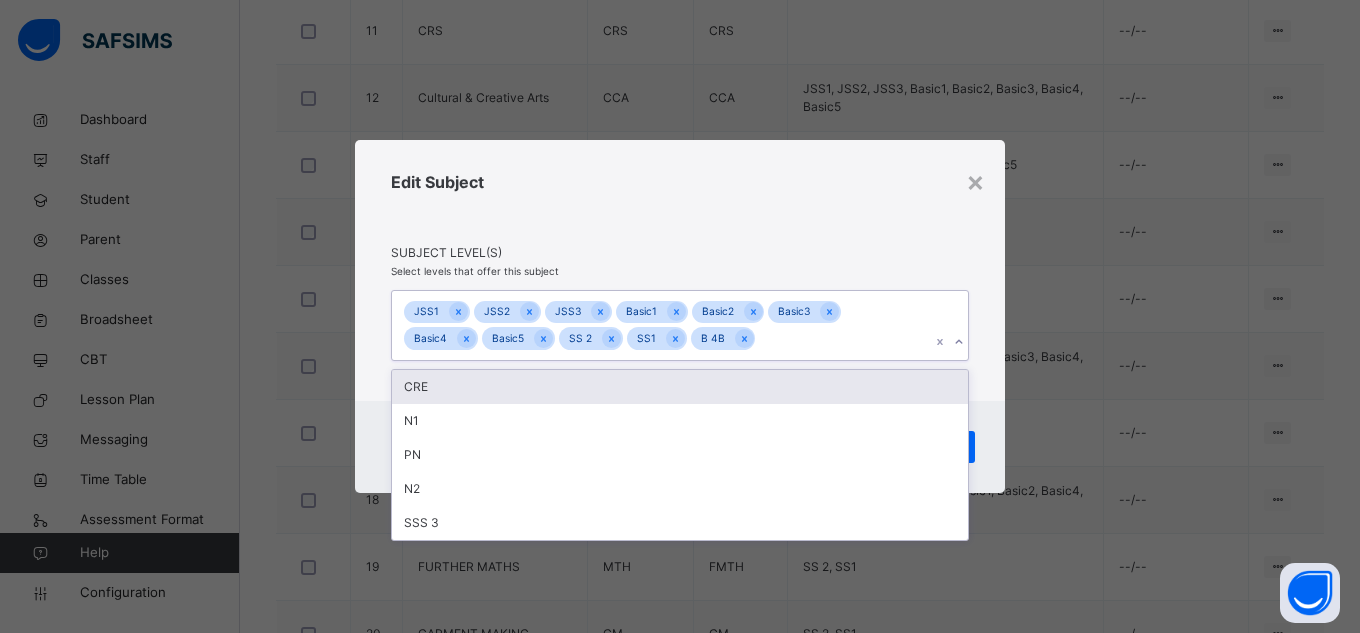 click on "× Edit Subject Subject Level(s) Select levels that offer this subject option [CLASS], selected. option [CLASS] focused, [NUMBER] of [NUMBER]. [NUMBER] results available. Use Up and Down to choose options, press Enter to select the currently focused option, press Escape to exit the menu, press Tab to select the option and exit the menu. JSS1 JSS2 JSS3 Basic1 Basic2 Basic3 Basic4 Basic5 SS 2 SS1 B 4B CRE N1 PN N2 SSS 3 Cancel Save" at bounding box center (680, 316) 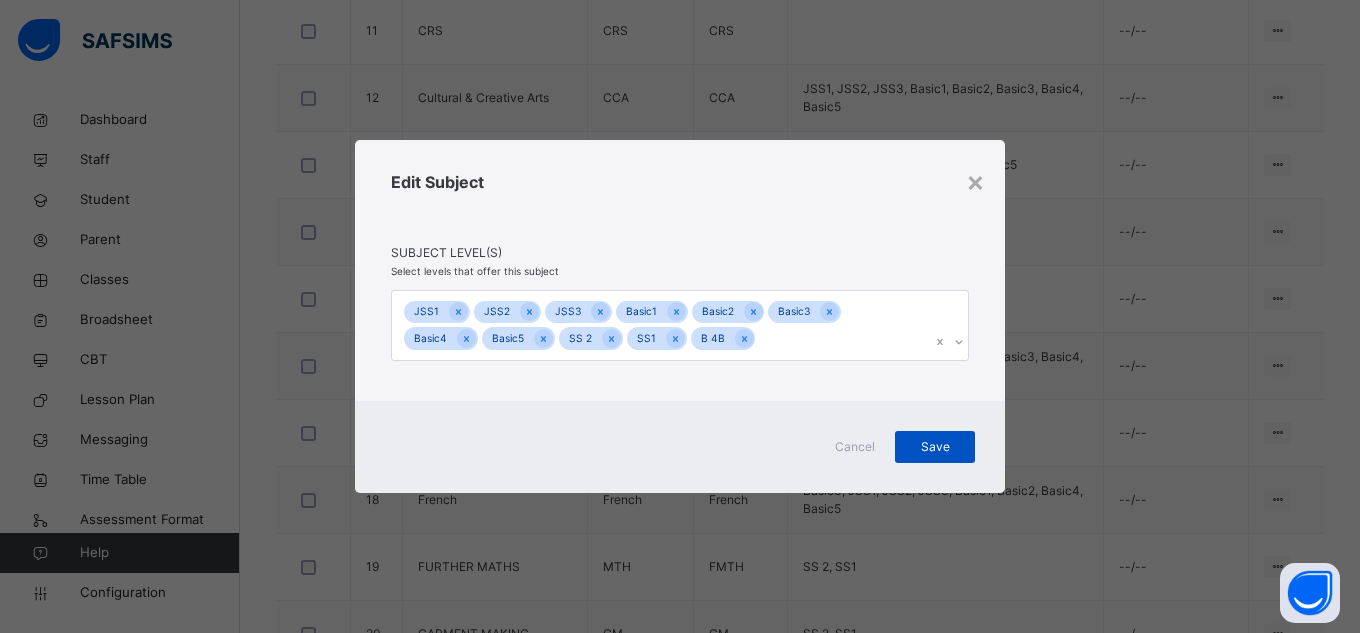 click on "Save" at bounding box center (935, 447) 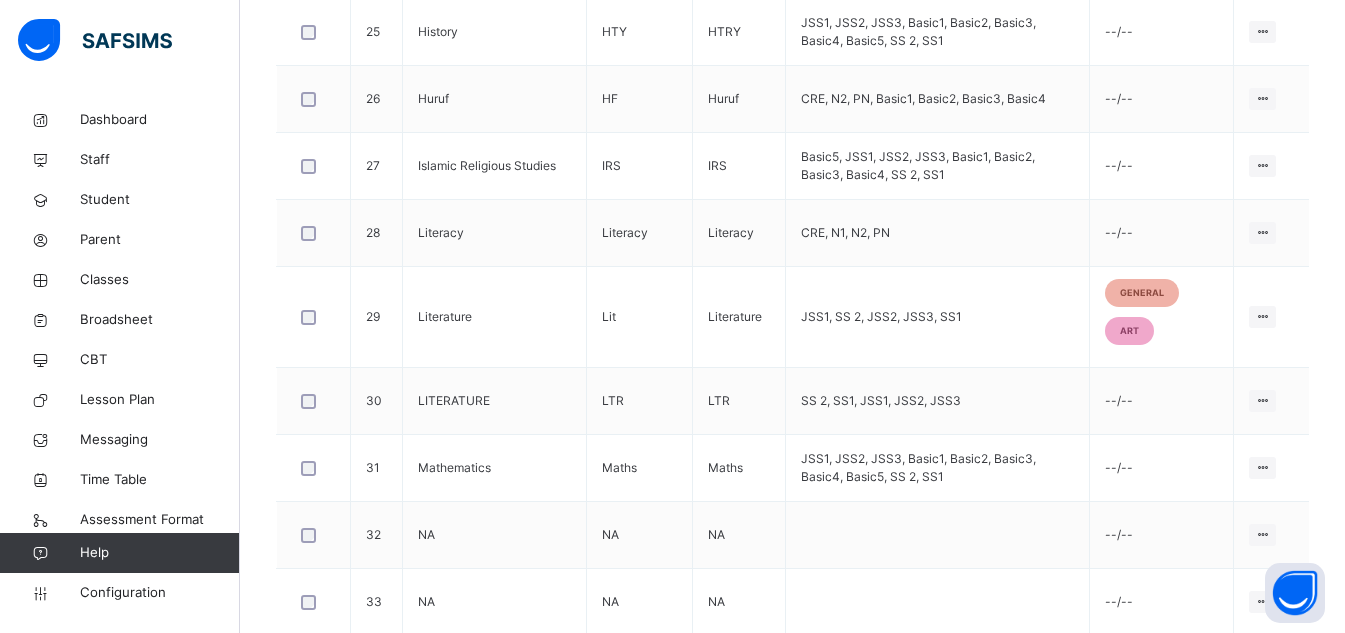 scroll, scrollTop: 2256, scrollLeft: 0, axis: vertical 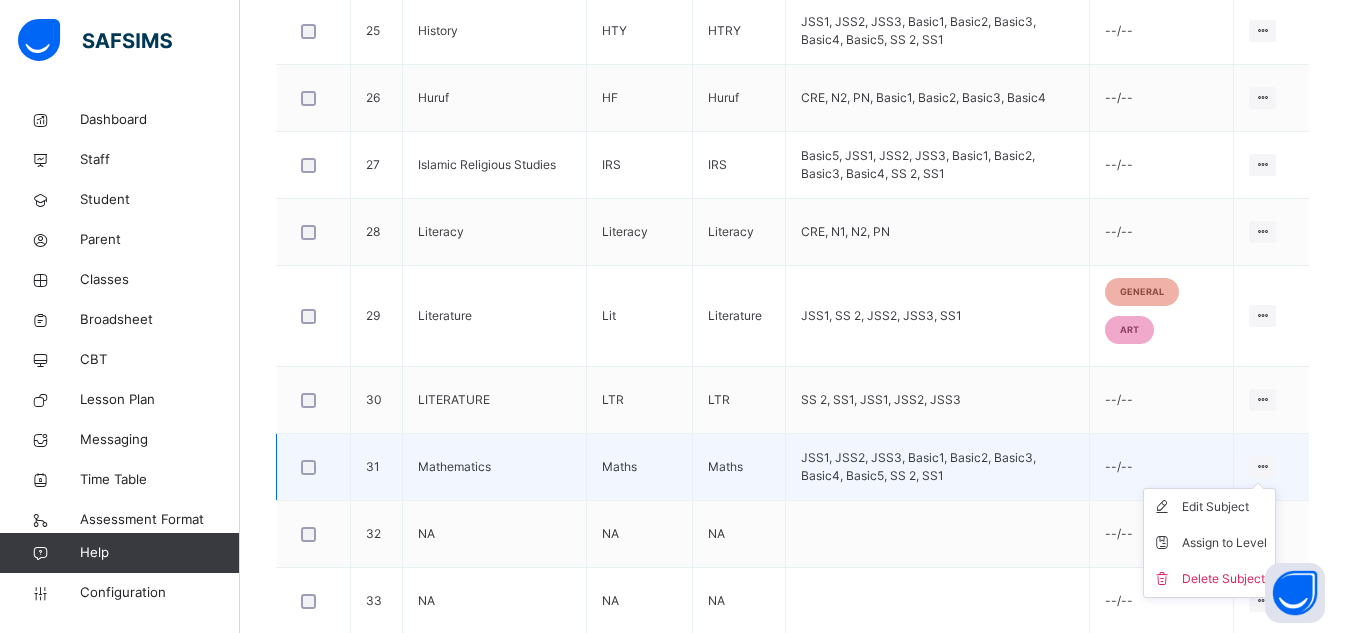 click at bounding box center [1262, 466] 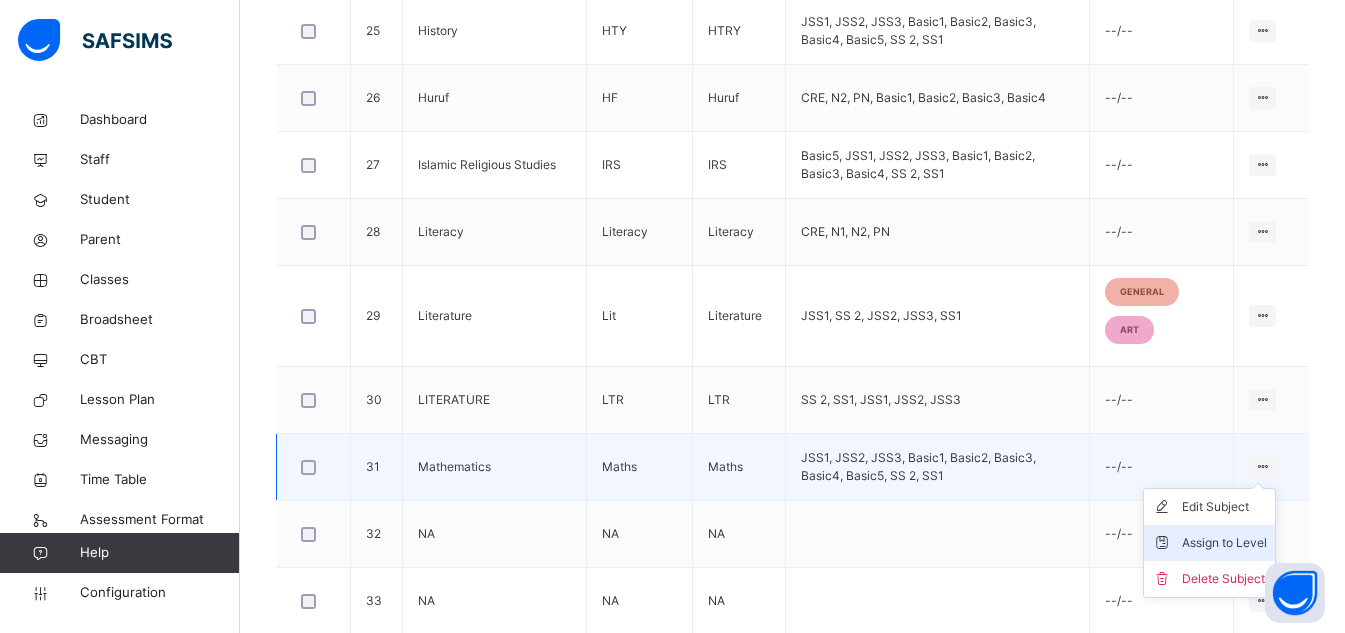 click on "Assign to Level" at bounding box center (1224, 543) 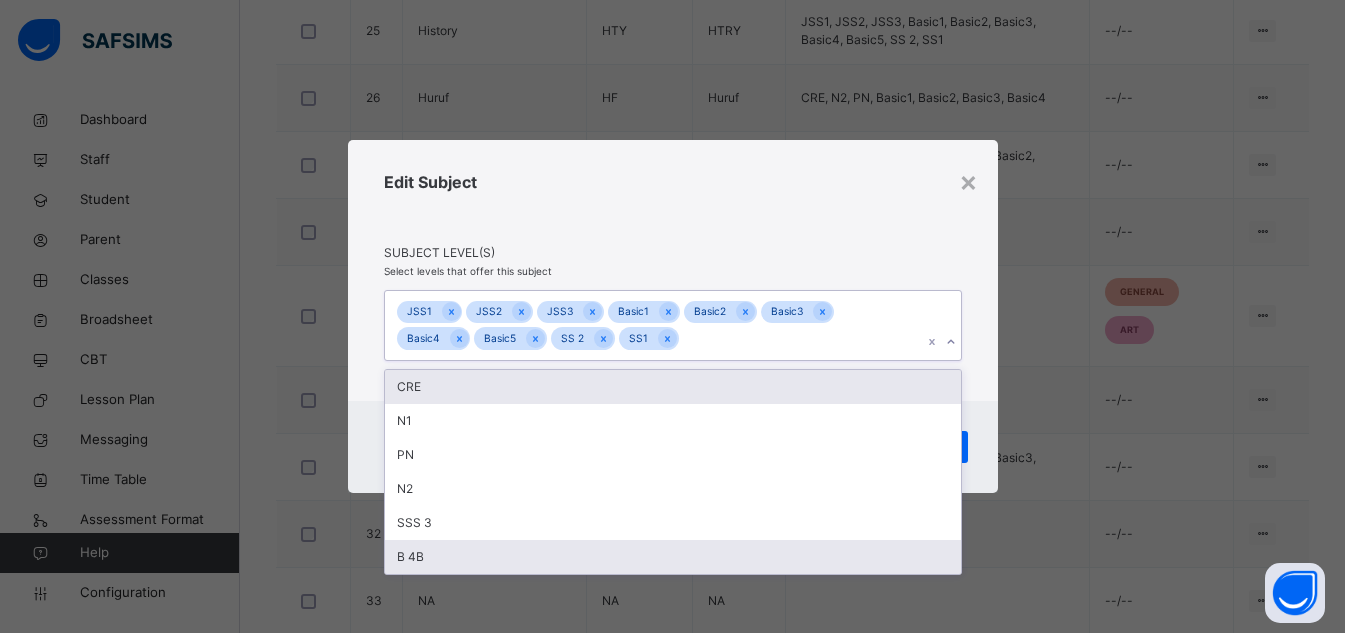 click on "B 4B" at bounding box center [673, 557] 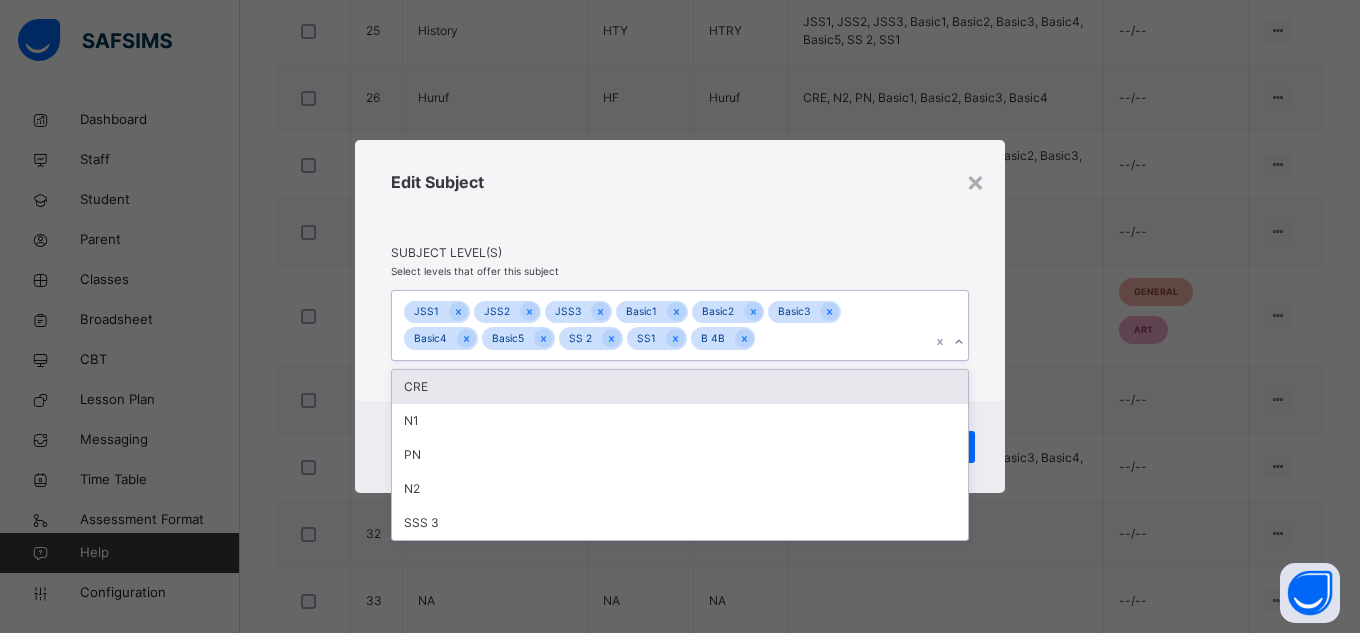 click on "× Edit Subject Subject Level(s) Select levels that offer this subject option [CLASS], selected. option [CLASS] focused, [NUMBER] of [NUMBER]. [NUMBER] results available. Use Up and Down to choose options, press Enter to select the currently focused option, press Escape to exit the menu, press Tab to select the option and exit the menu. JSS1 JSS2 JSS3 Basic1 Basic2 Basic3 Basic4 Basic5 SS 2 SS1 B 4B CRE N1 PN N2 SSS 3 Cancel Save" at bounding box center [680, 316] 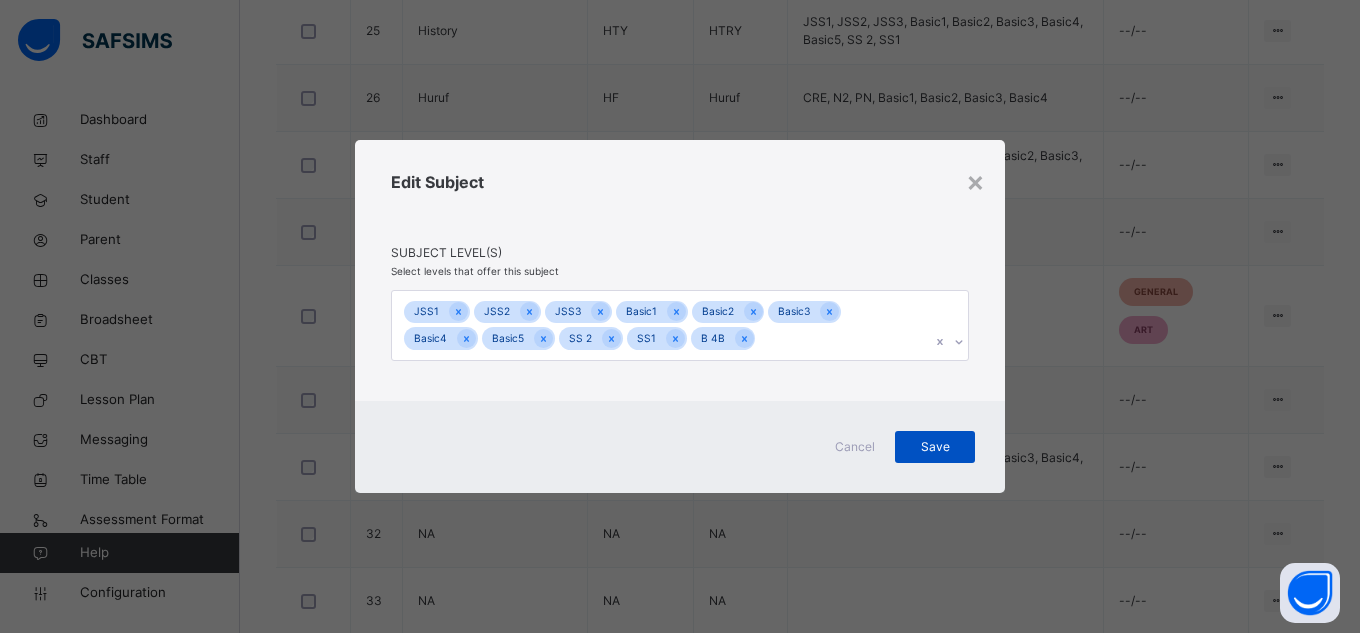 click on "Save" at bounding box center [935, 447] 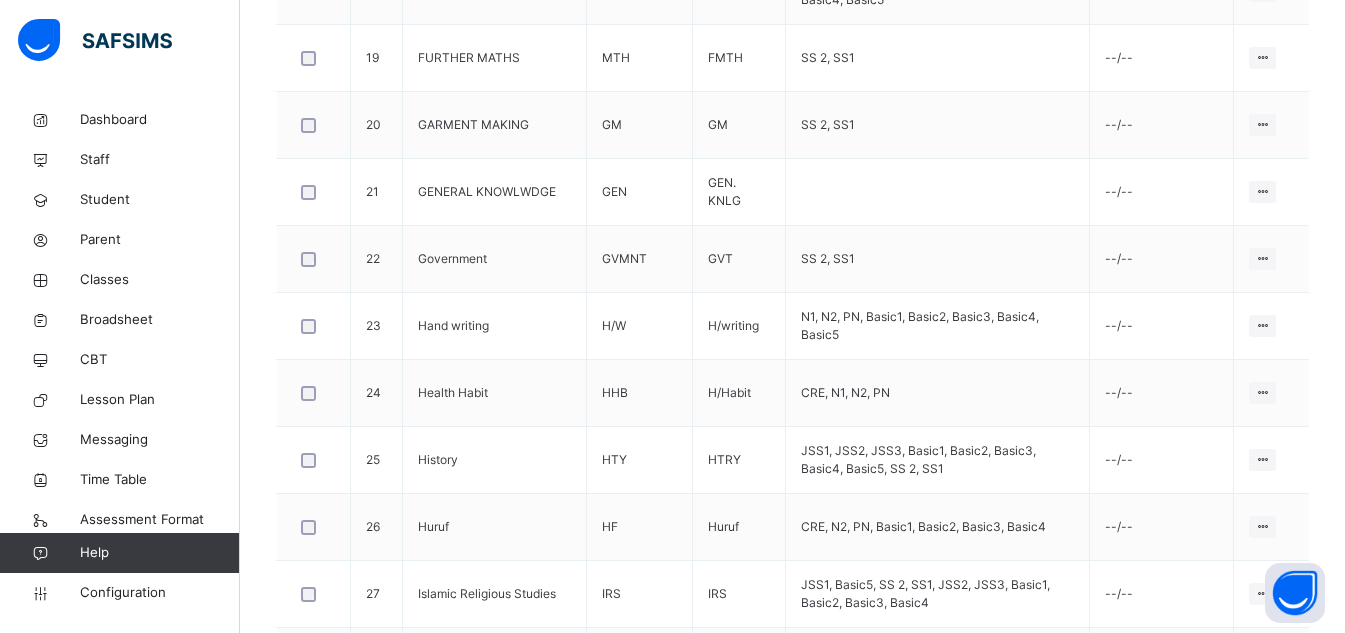 scroll, scrollTop: 1825, scrollLeft: 0, axis: vertical 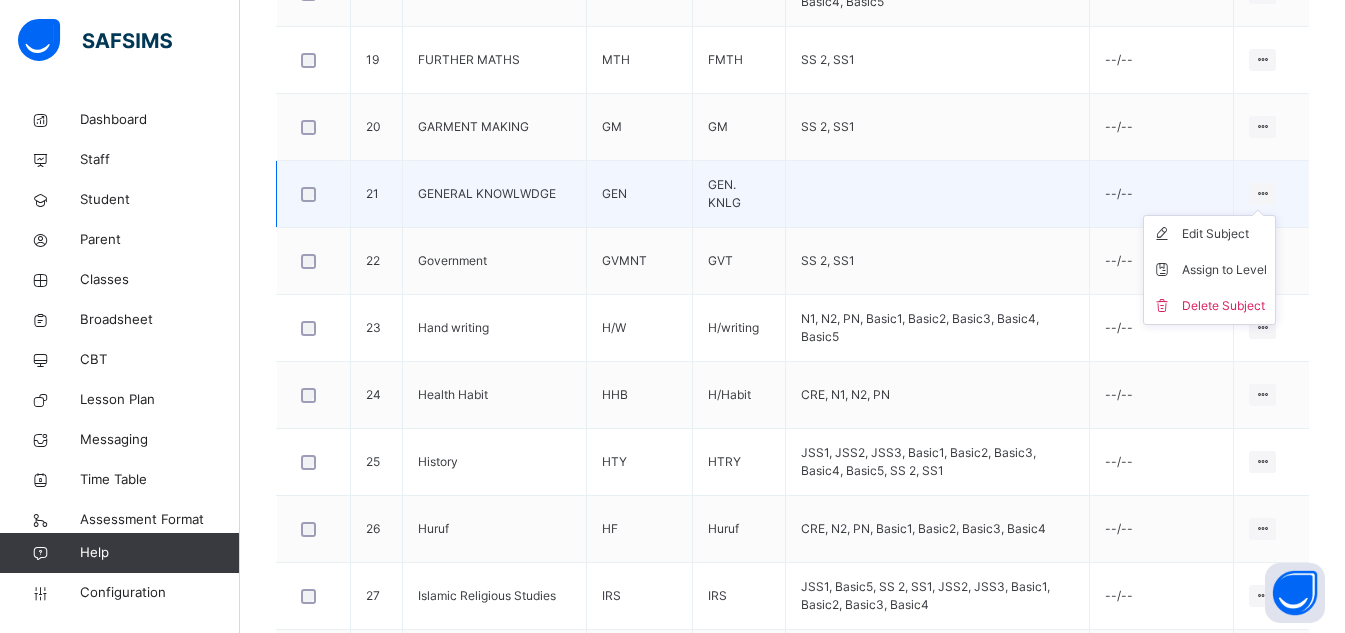 click at bounding box center [1262, 193] 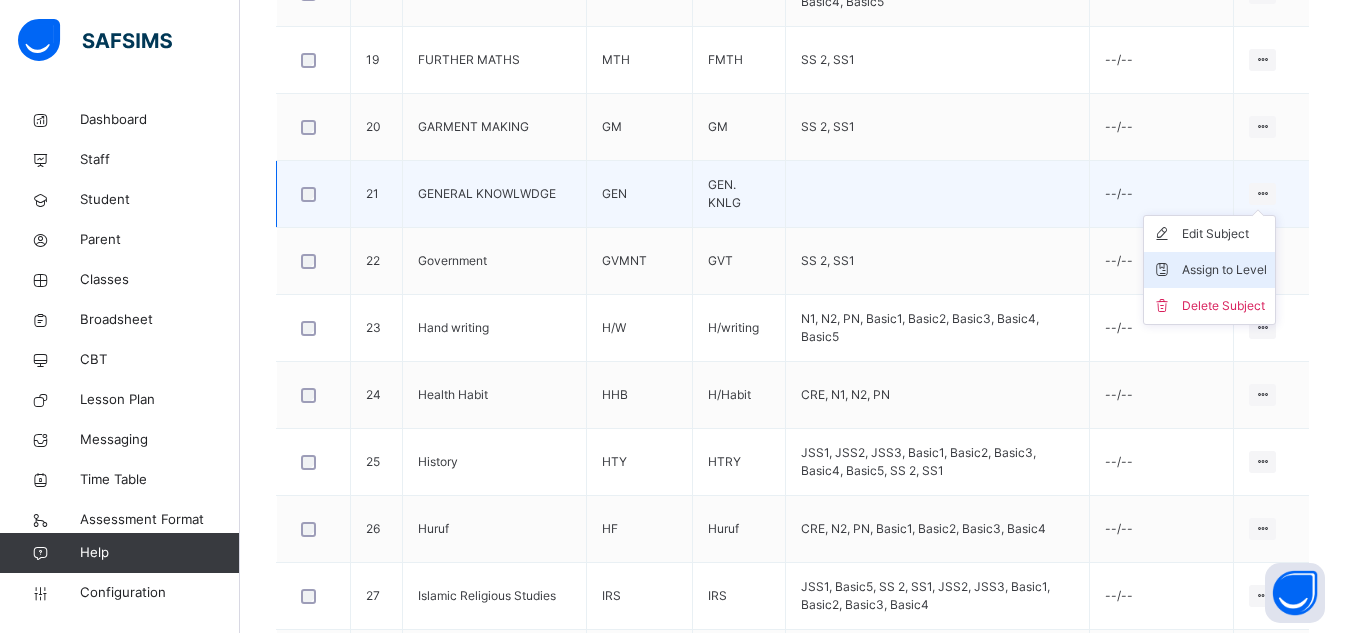 click on "Assign to Level" at bounding box center (1224, 270) 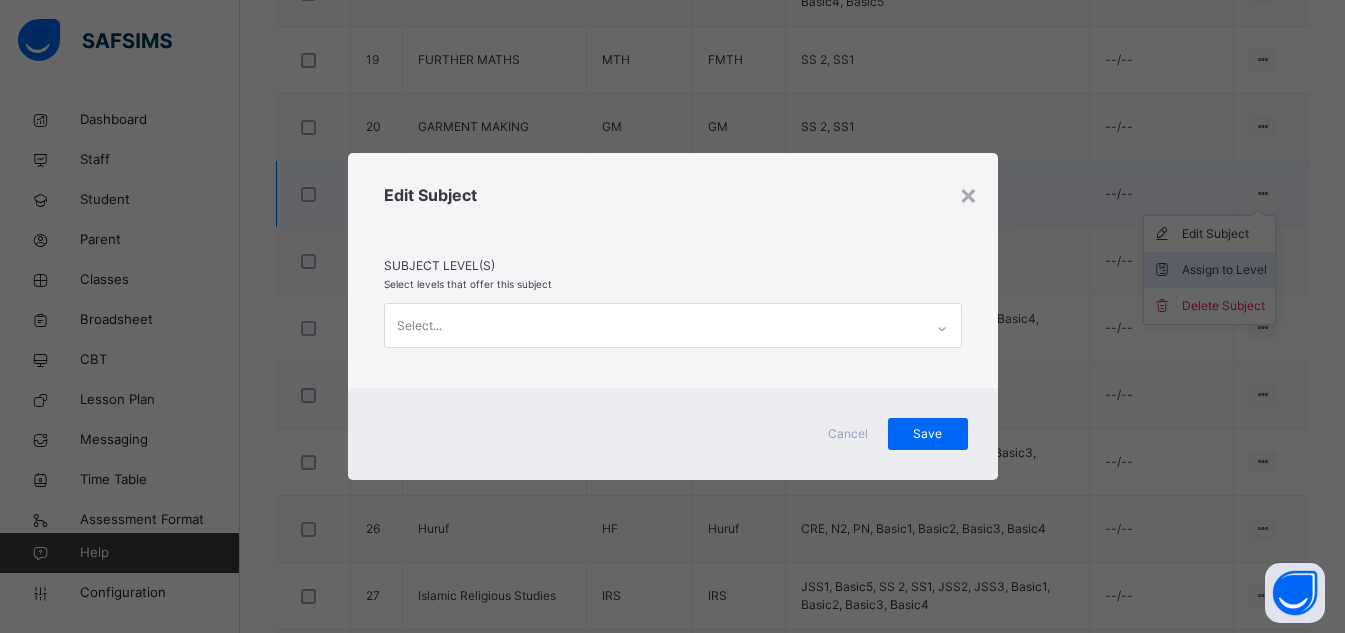 scroll, scrollTop: 0, scrollLeft: 0, axis: both 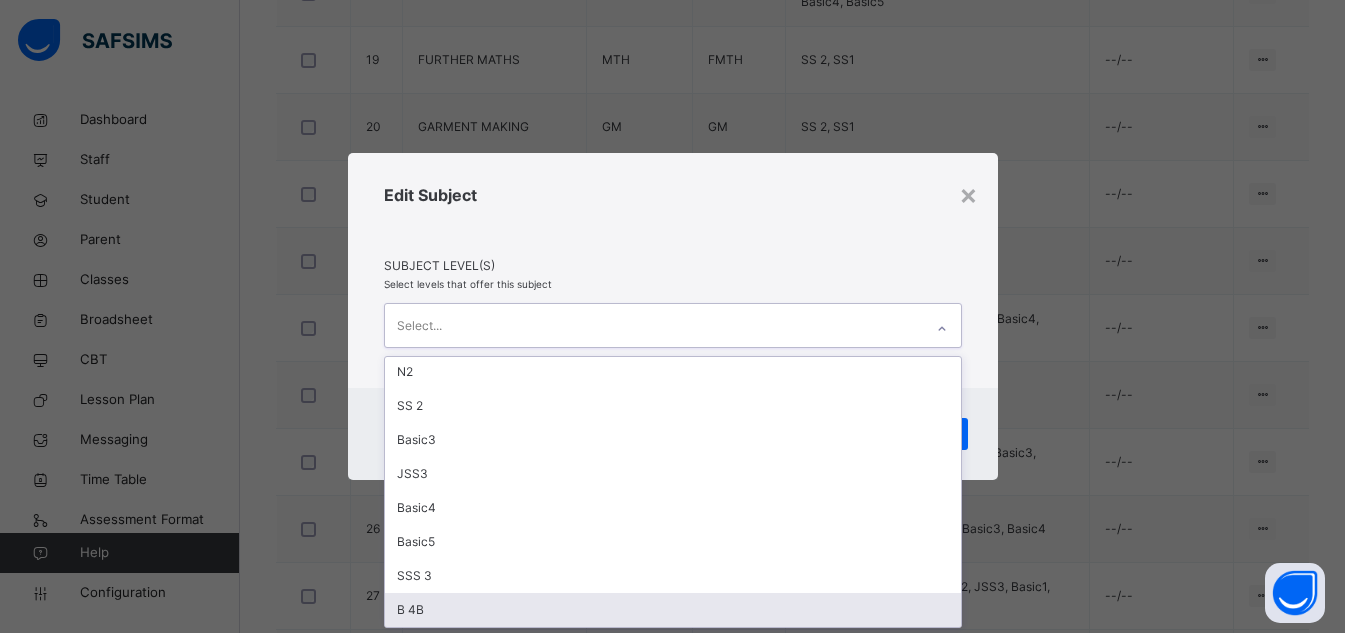 click on "B 4B" at bounding box center (673, 610) 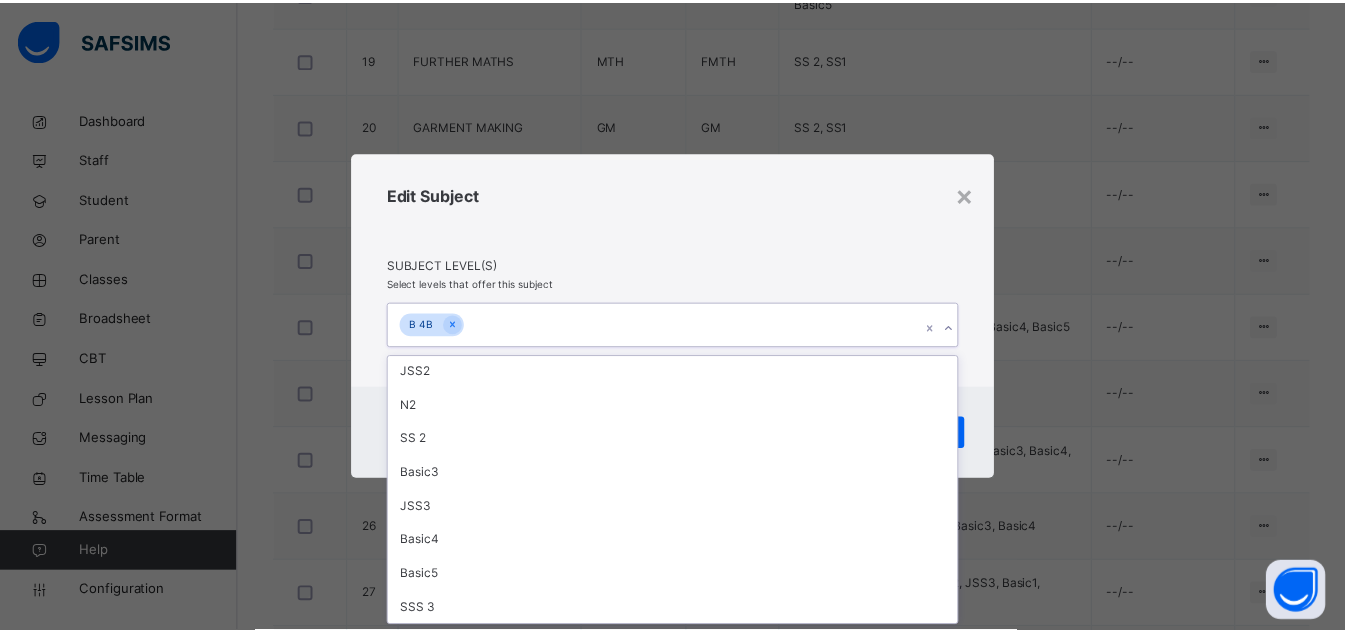 scroll, scrollTop: 240, scrollLeft: 0, axis: vertical 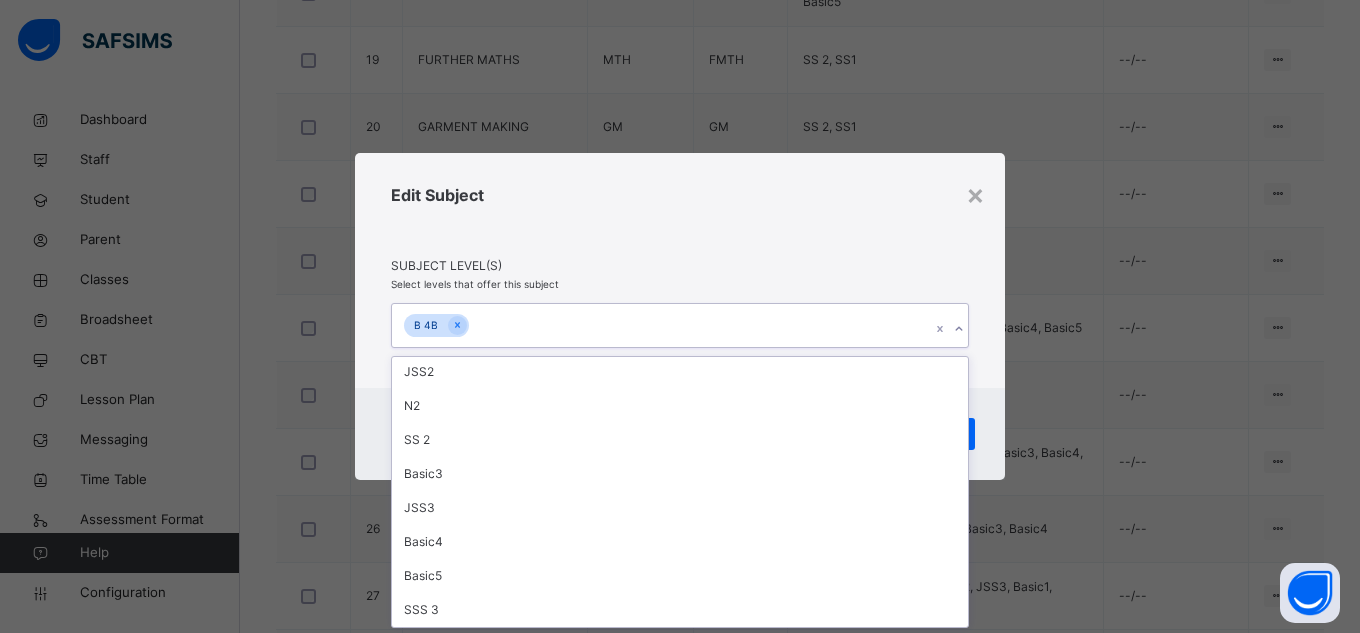 click on "× Edit Subject Subject Level(s) Select levels that offer this subject option B 4B, selected. option SS1 focused, 1 of 16. 15 results available. Use Up and Down to choose options, press Enter to select the currently focused option, press Escape to exit the menu, press Tab to select the option and exit the menu. B 4B SS1 CRE JSS1 Basic1 N1 PN Basic2 JSS2 N2 SS 2 Basic3 JSS3 Basic4 Basic5 SSS 3 Cancel Save" at bounding box center [680, 316] 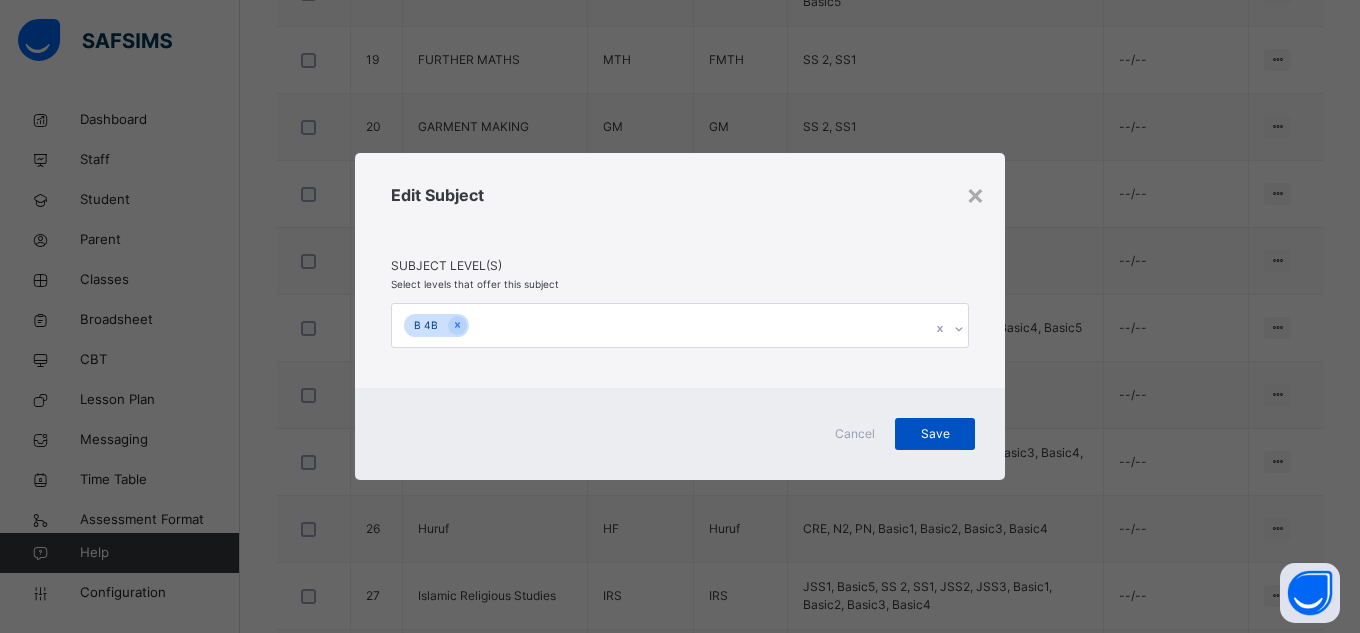 click on "Save" at bounding box center [935, 434] 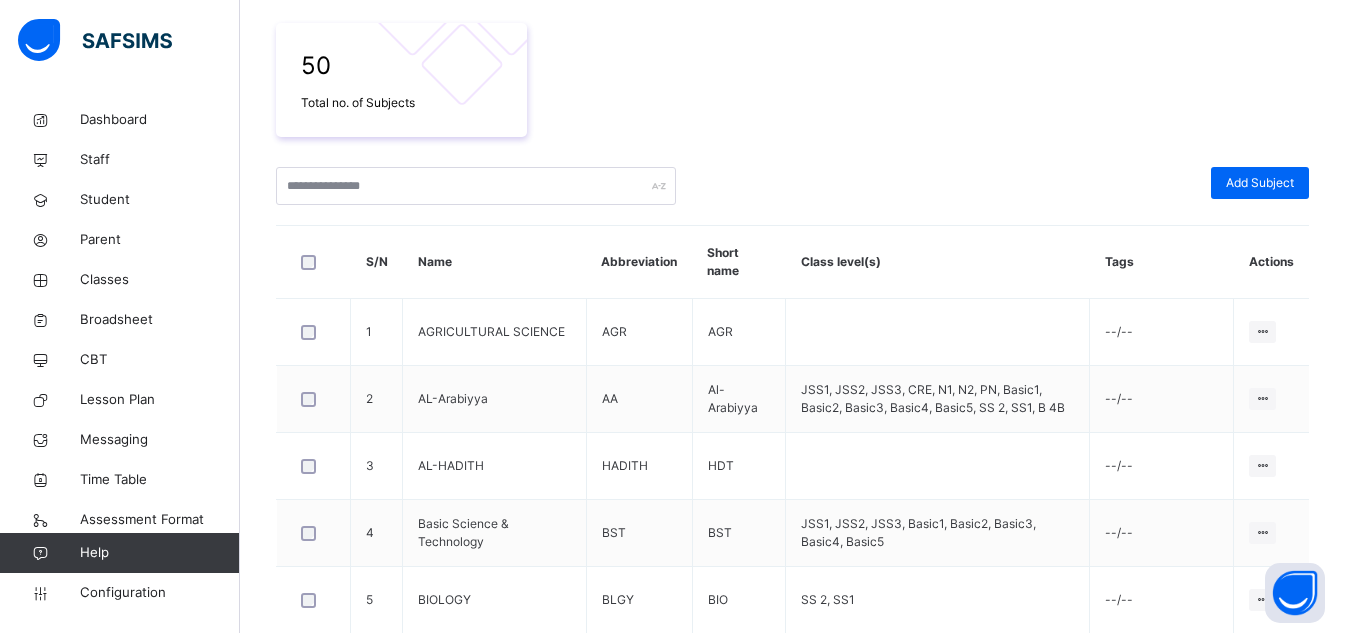 scroll, scrollTop: 1825, scrollLeft: 0, axis: vertical 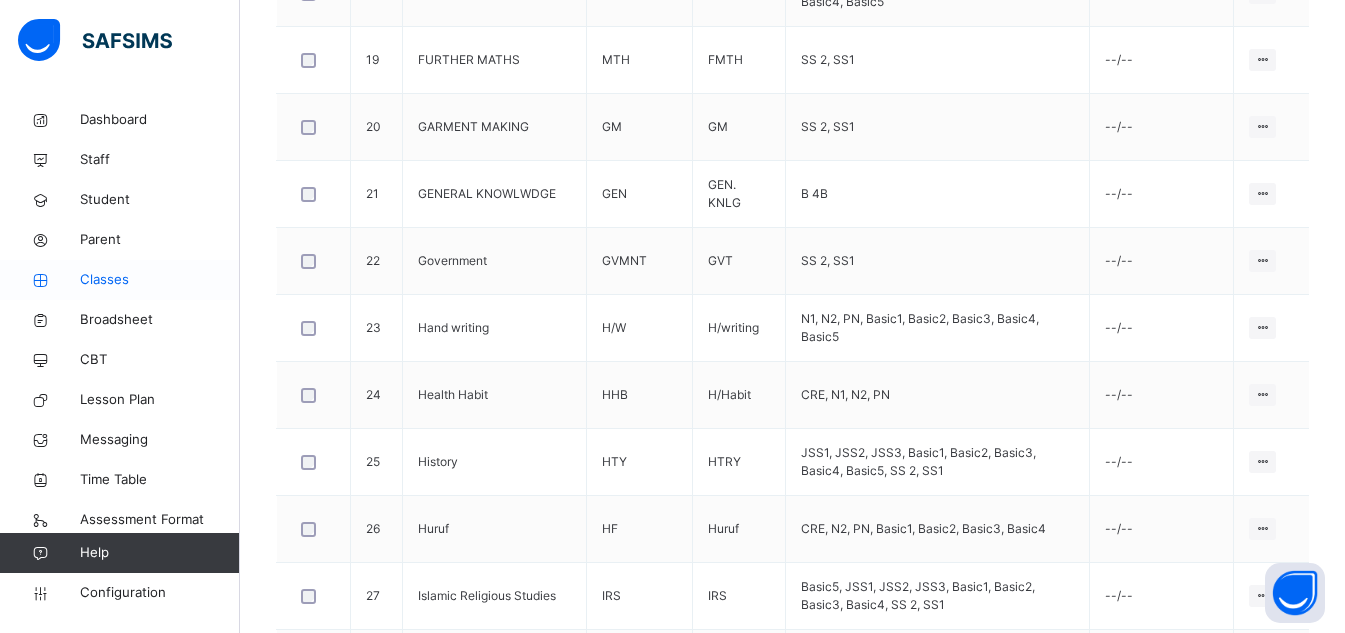 click on "Classes" at bounding box center [160, 280] 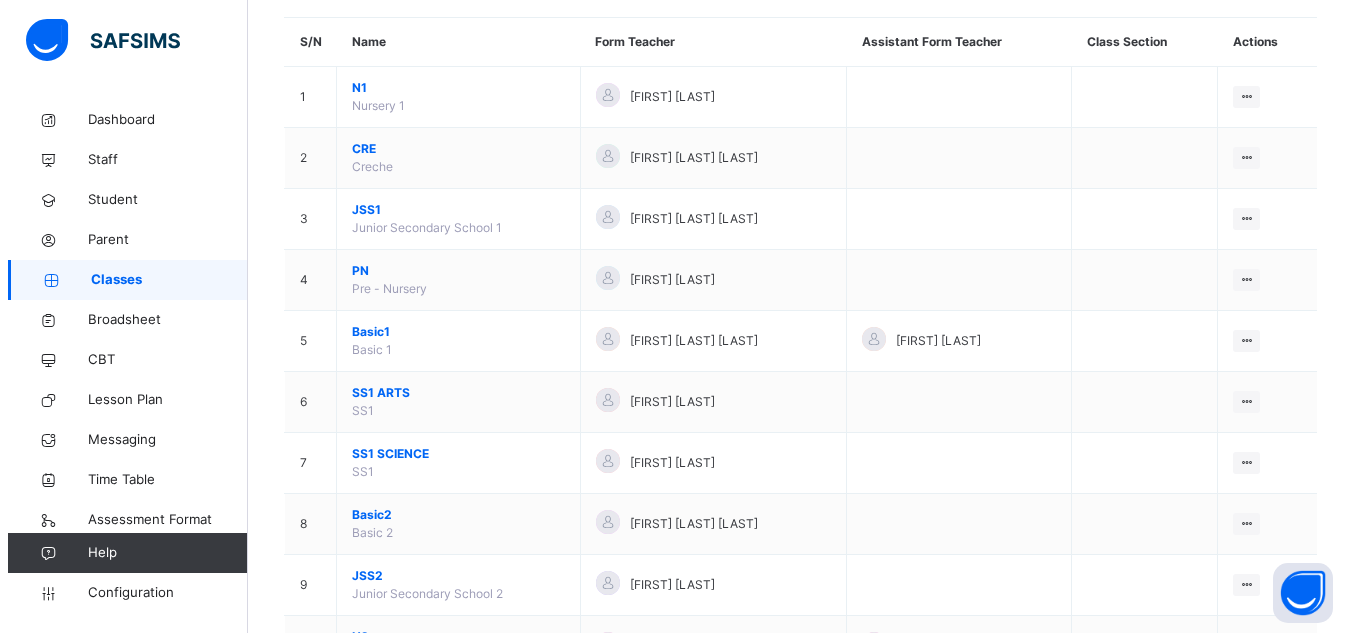 scroll, scrollTop: 0, scrollLeft: 0, axis: both 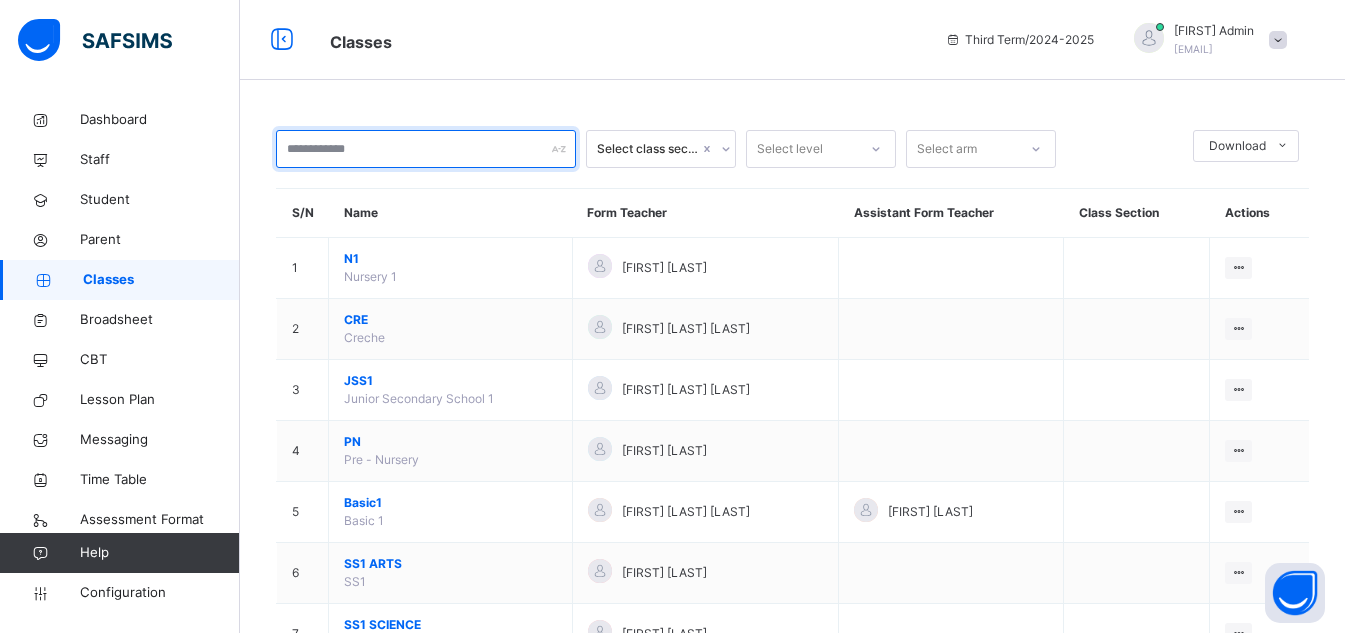 click at bounding box center [426, 149] 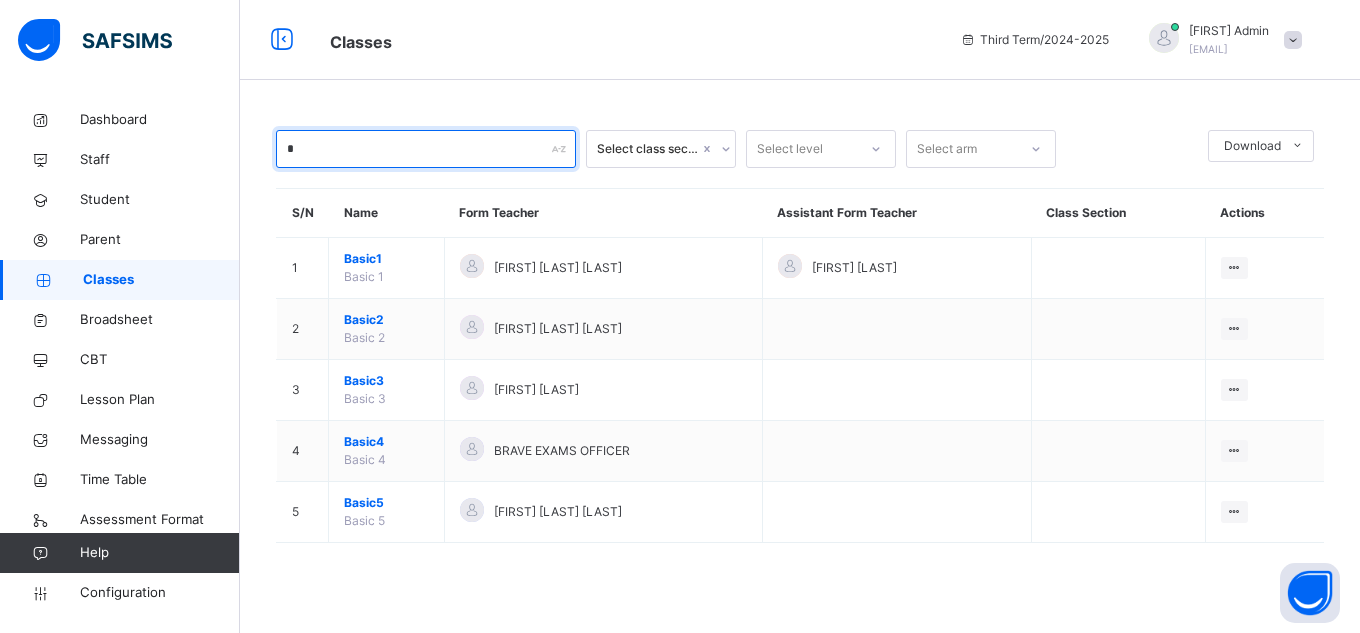 type on "*" 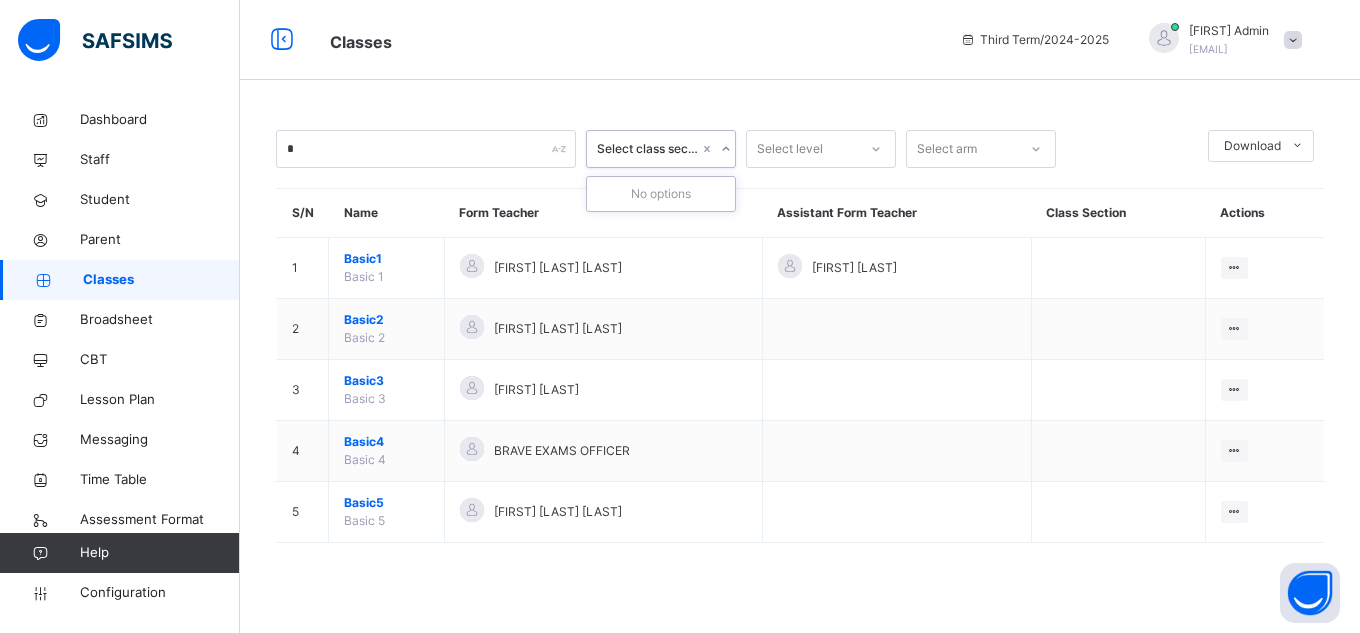 click 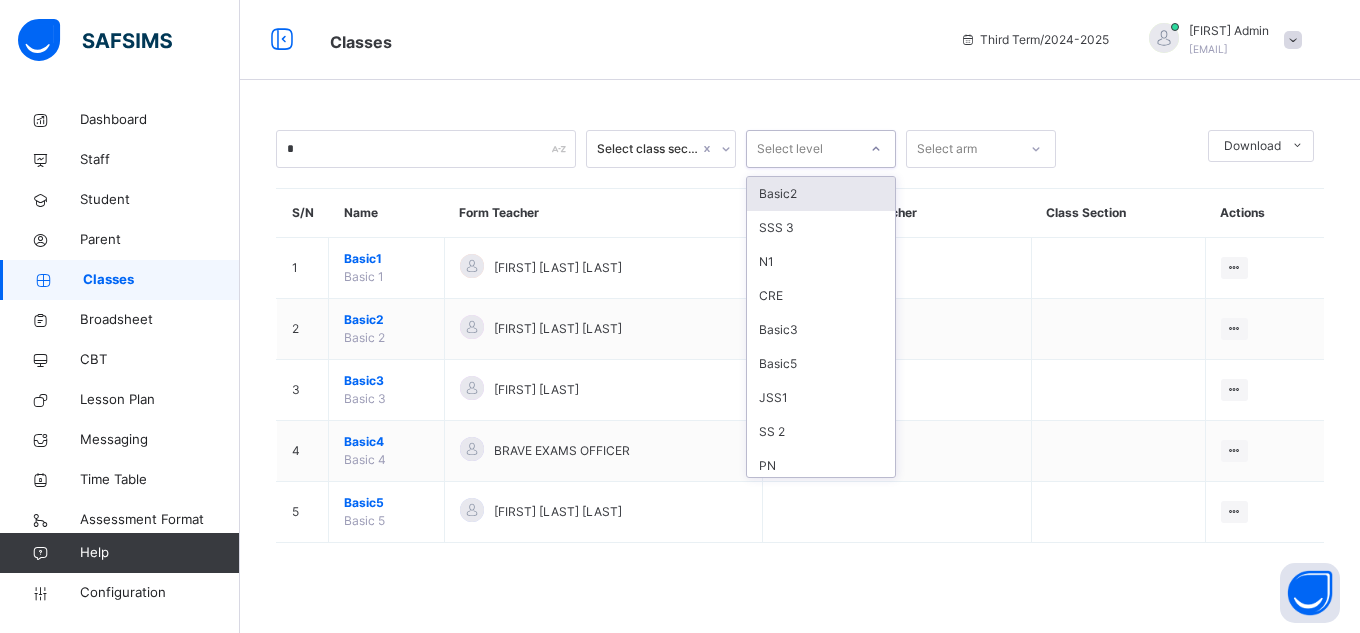 click 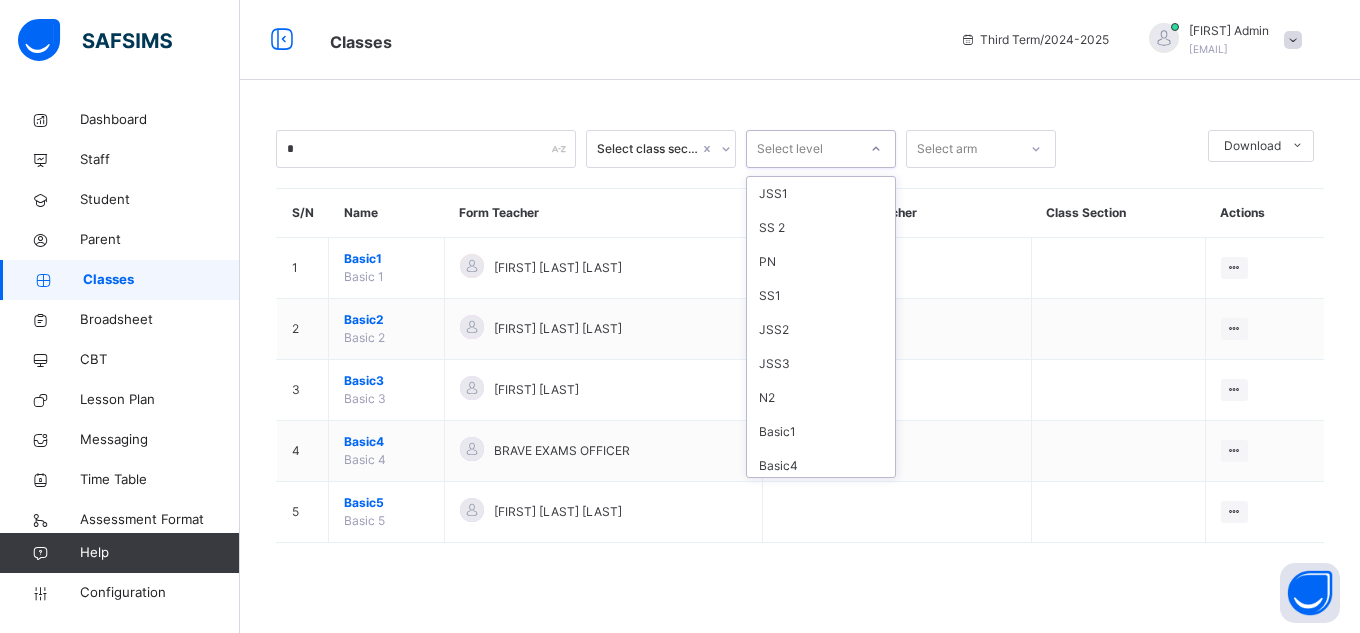 scroll, scrollTop: 210, scrollLeft: 0, axis: vertical 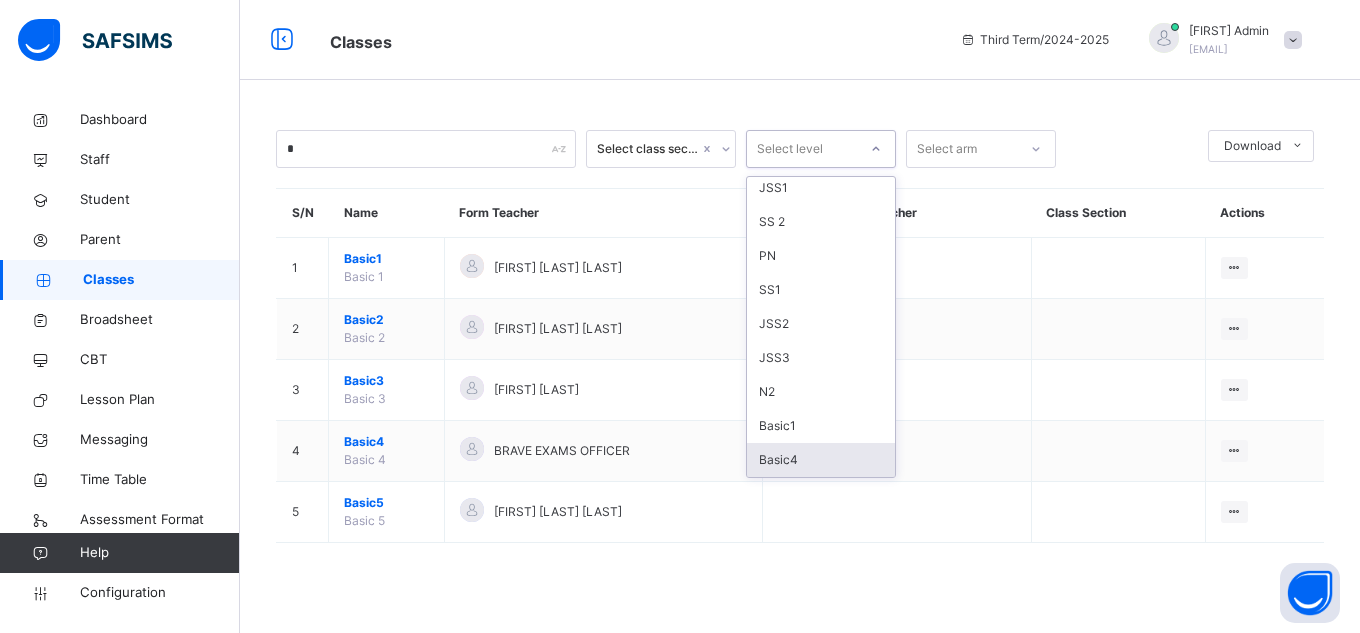 click on "Basic4" at bounding box center (821, 460) 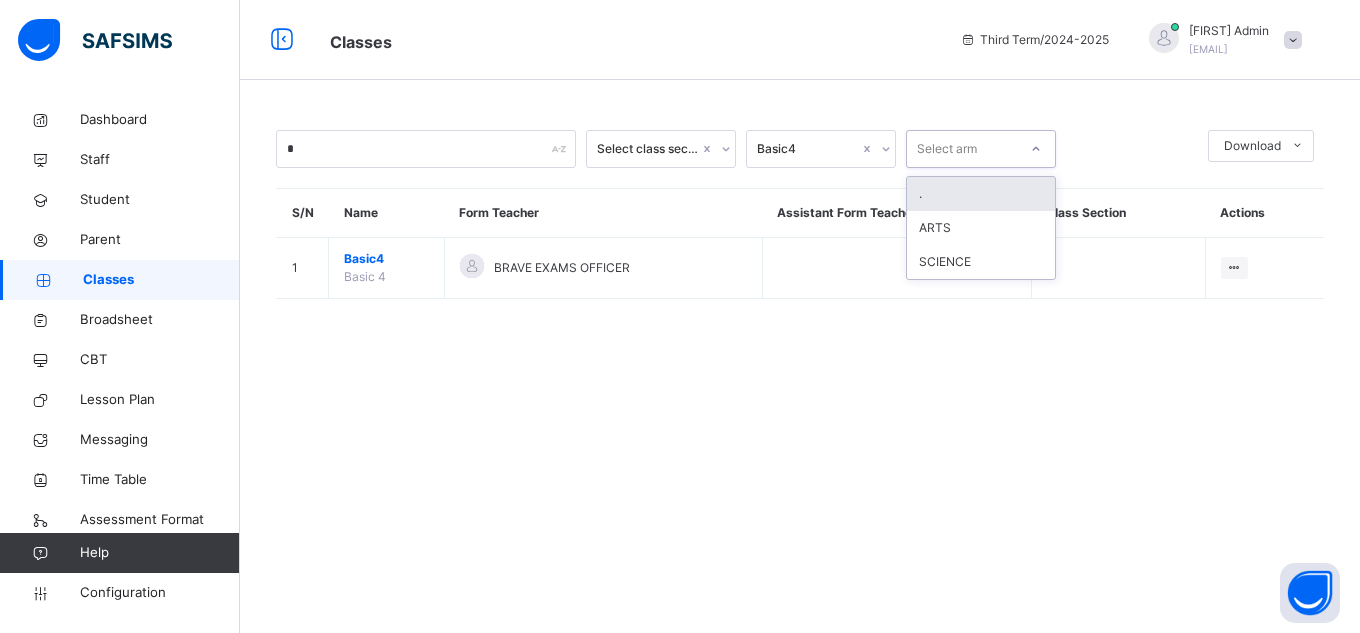 click on "Select arm" at bounding box center [962, 149] 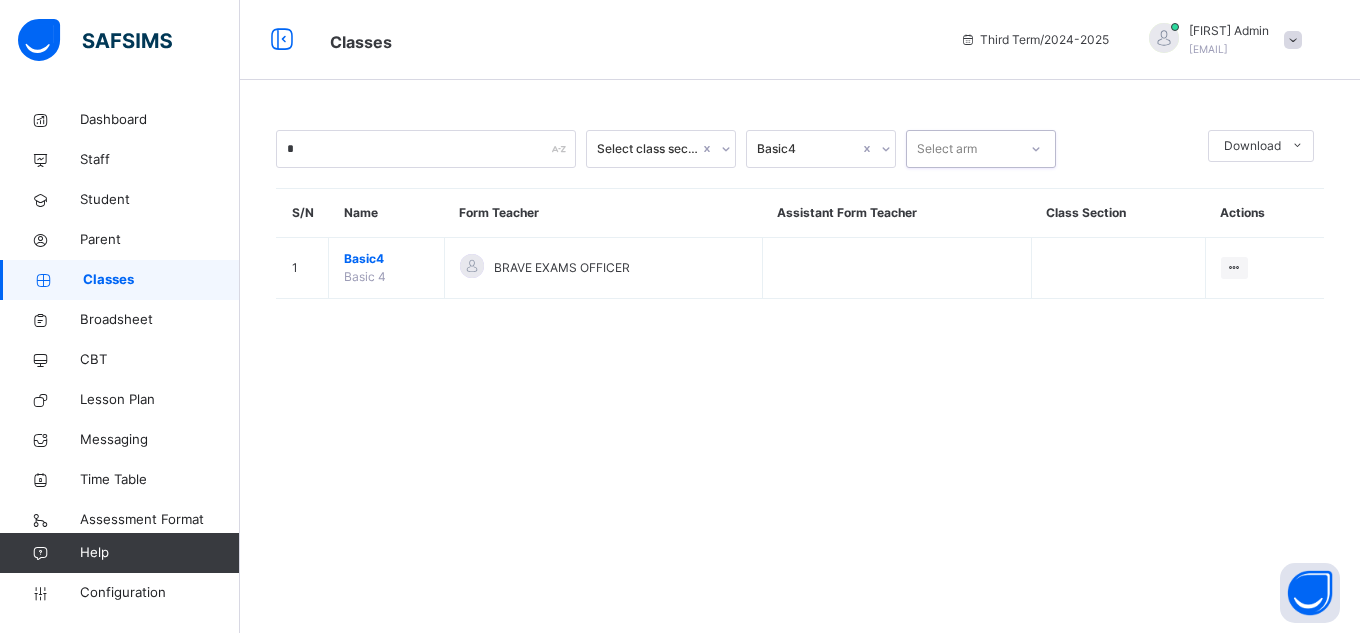 click on "Select arm" at bounding box center [962, 149] 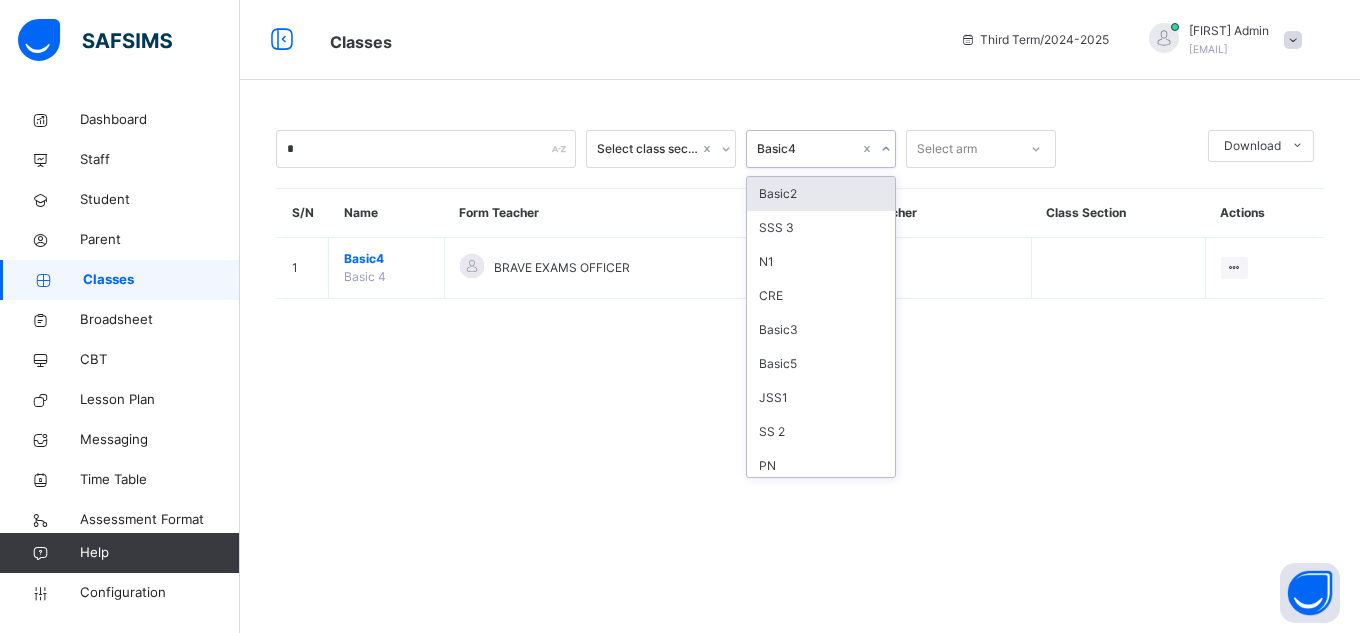 click 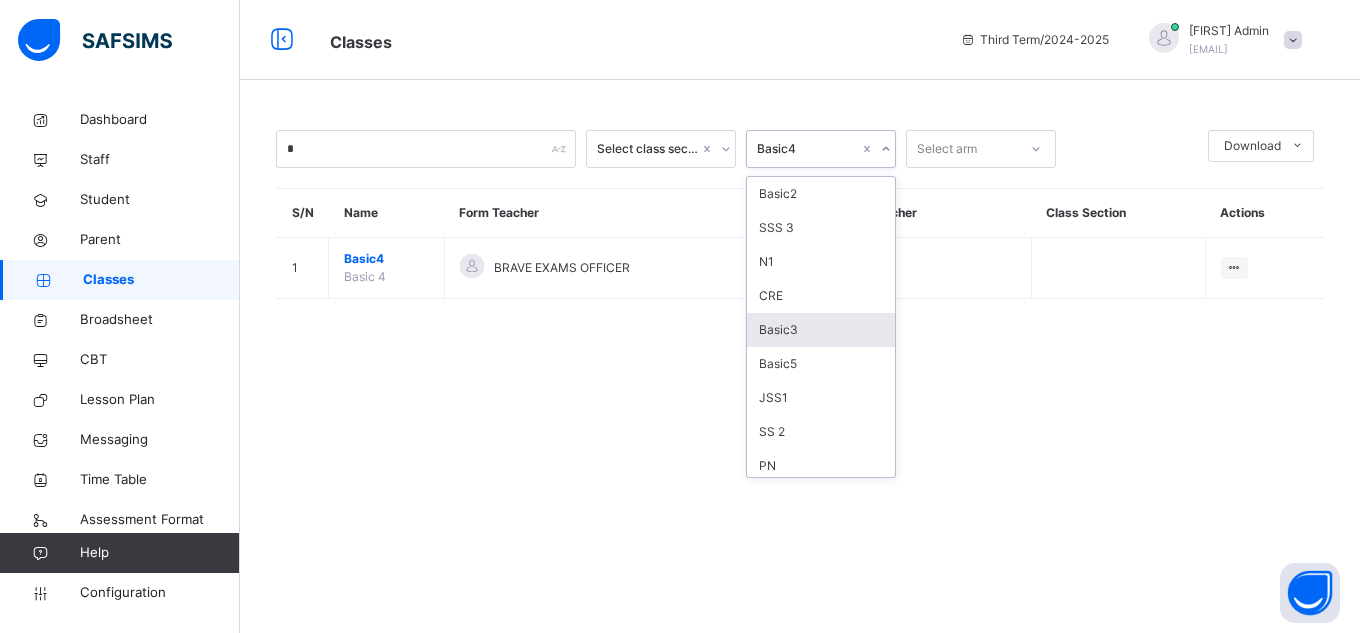 scroll, scrollTop: 210, scrollLeft: 0, axis: vertical 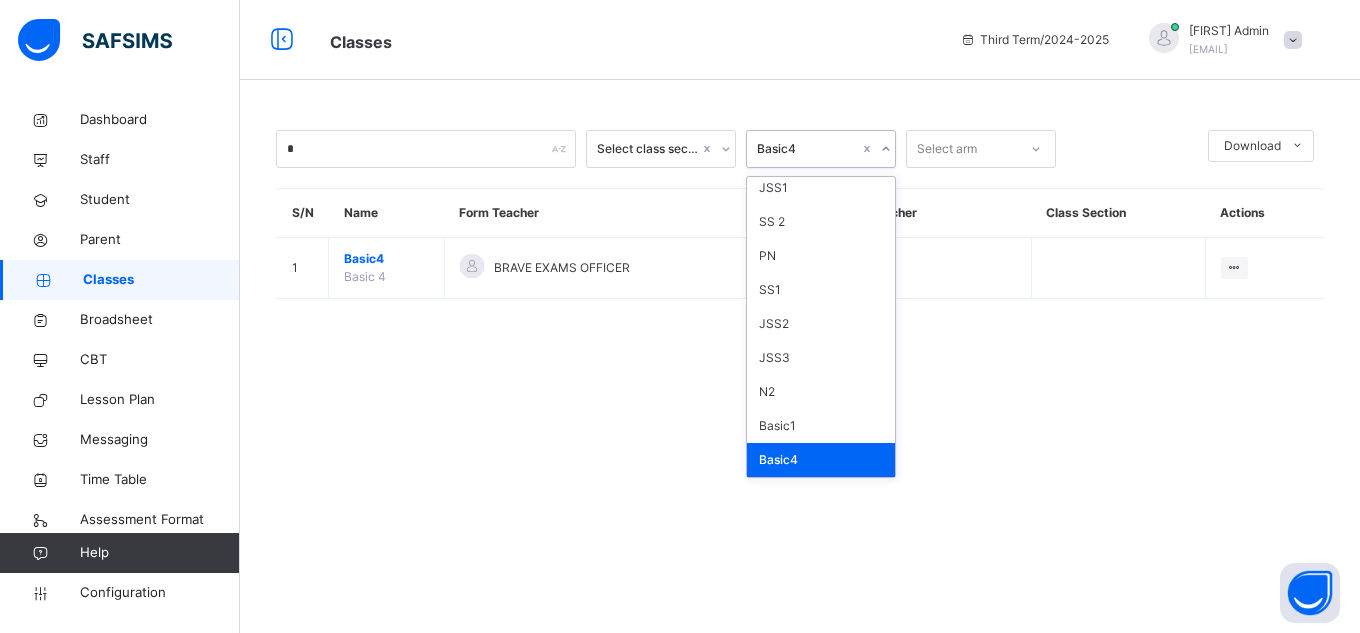 click on "Basic4" at bounding box center [821, 460] 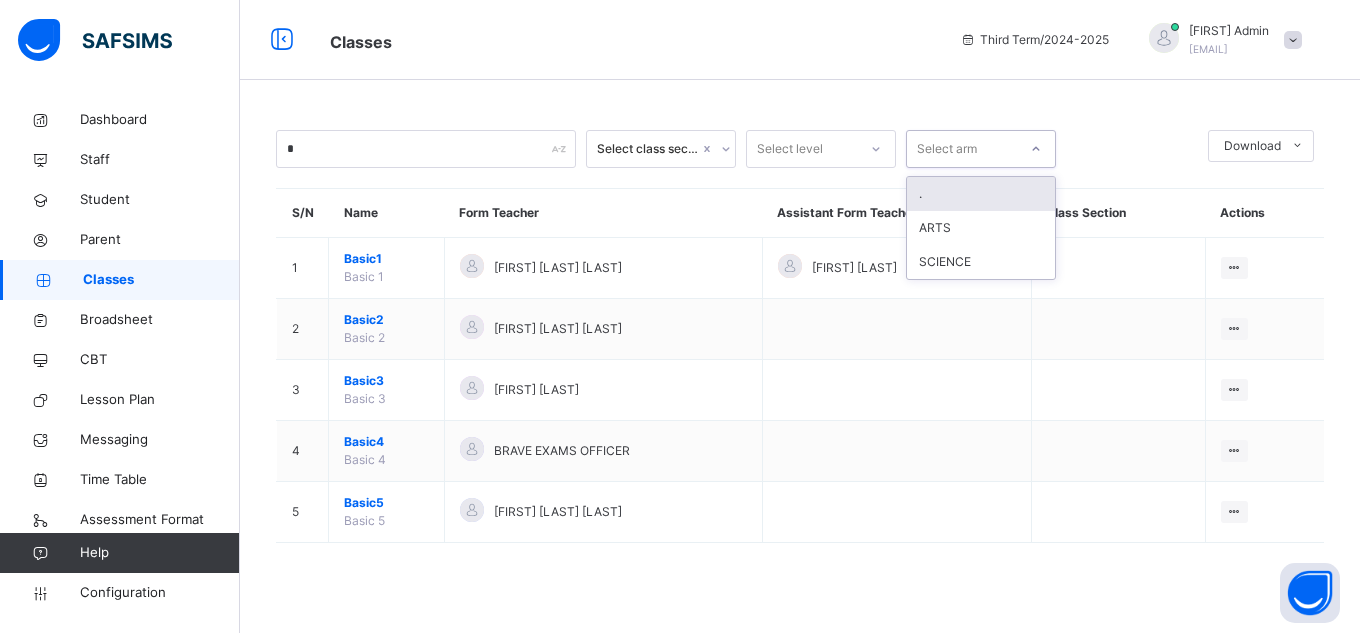 click 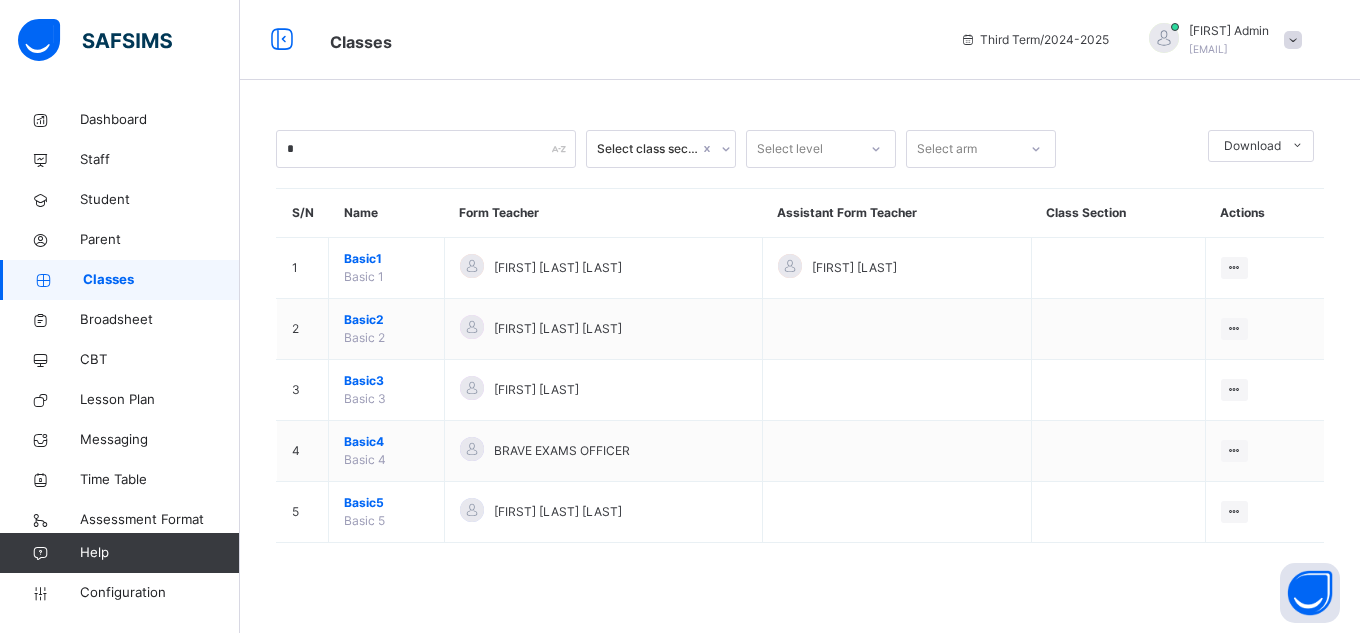 click on "* Select class section Select level Select arm Download Pdf Report Excel Report S/N [FIRST] [LAST] [TITLE] [TITLE] View Class Assign form Teacher [NUMBER] [CLASS] [CLASS] [FIRST] [LAST] [TITLE] [TITLE] View Class Assign form Teacher [NUMBER] [CLASS] [CLASS] [FIRST] [LAST] [TITLE] [TITLE] View Class Assign form Teacher [NUMBER] [CLASS] [CLASS] [FIRST] [LAST] [TITLE] [TITLE] View Class Assign form Teacher [NUMBER] [CLASS] [CLASS] [FIRST] [LAST] [TITLE] [TITLE] View Class Assign form Teacher [NUMBER] [CLASS] [CLASS]" at bounding box center [800, 336] 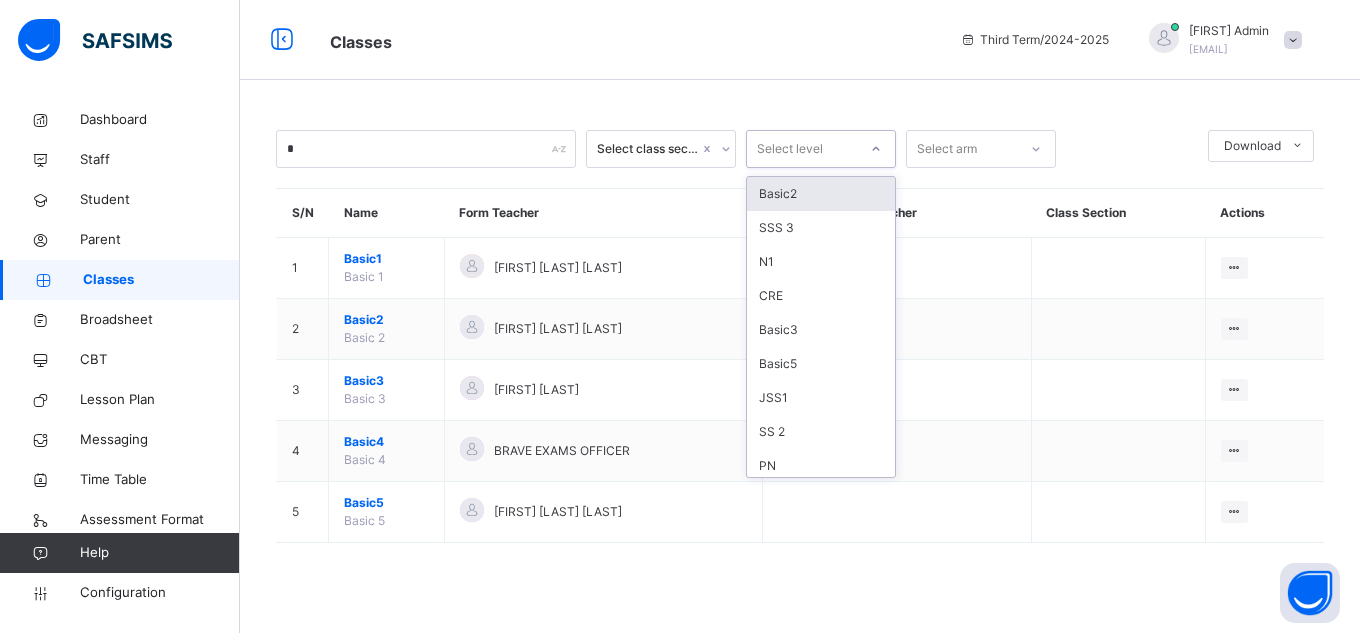 click 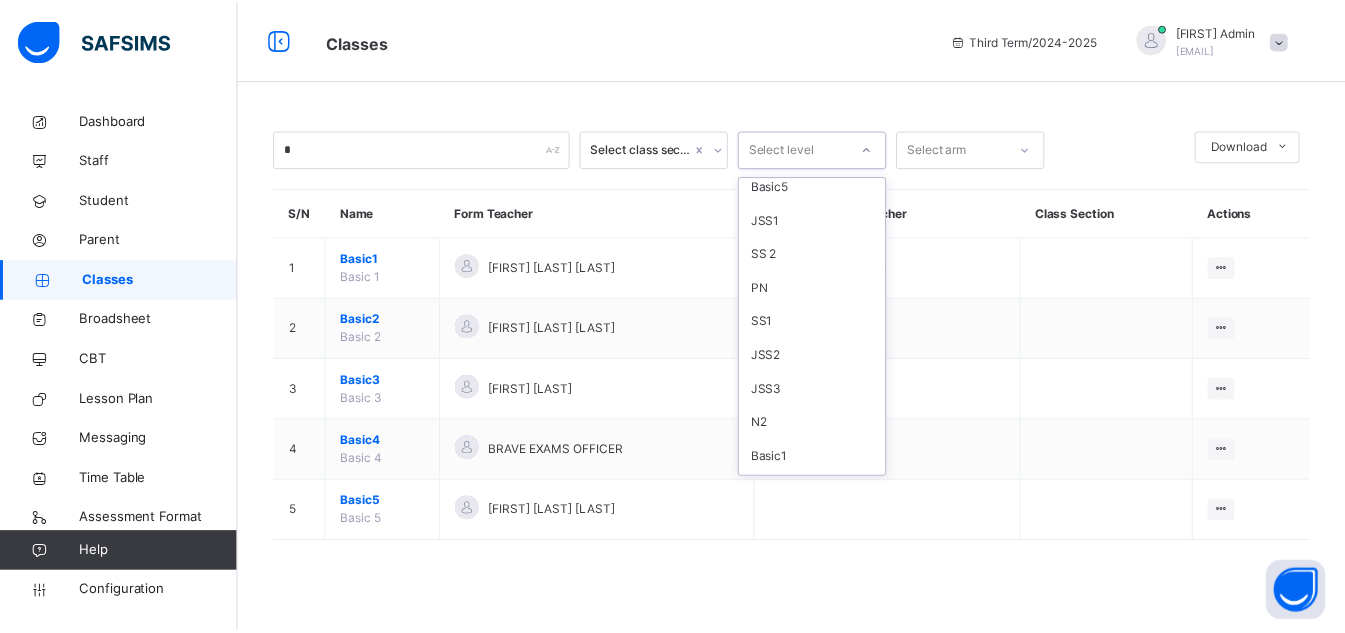 scroll, scrollTop: 210, scrollLeft: 0, axis: vertical 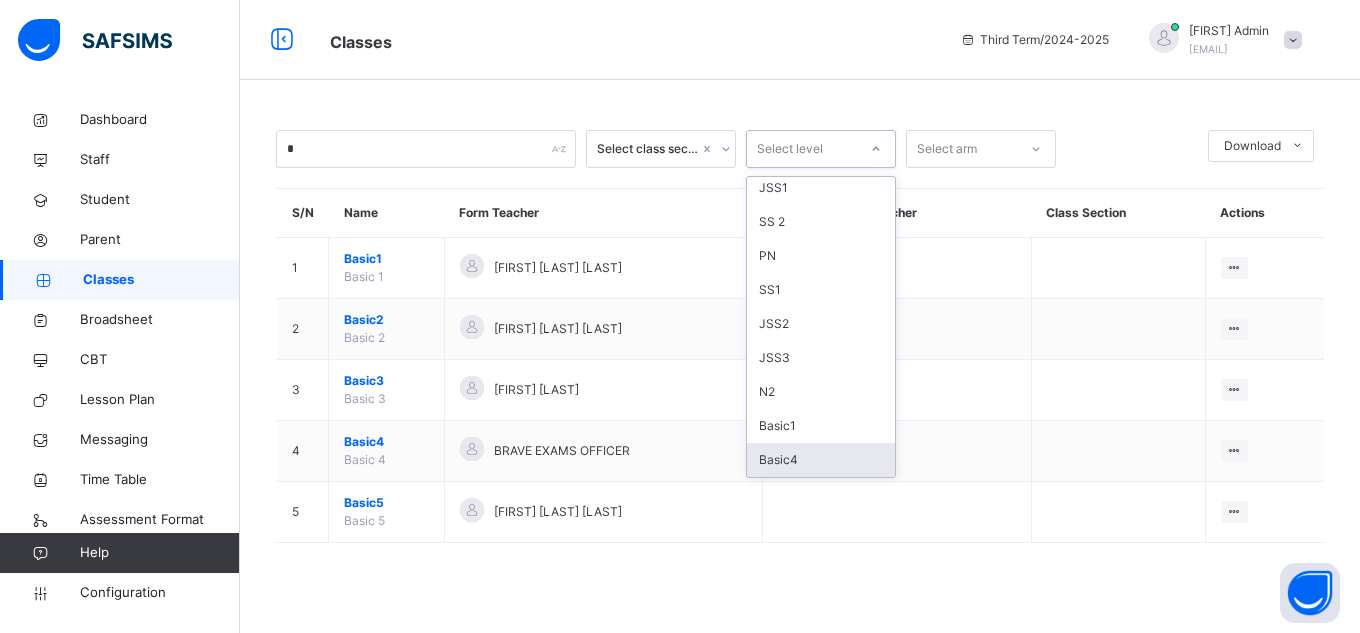 click on "Basic4" at bounding box center [821, 460] 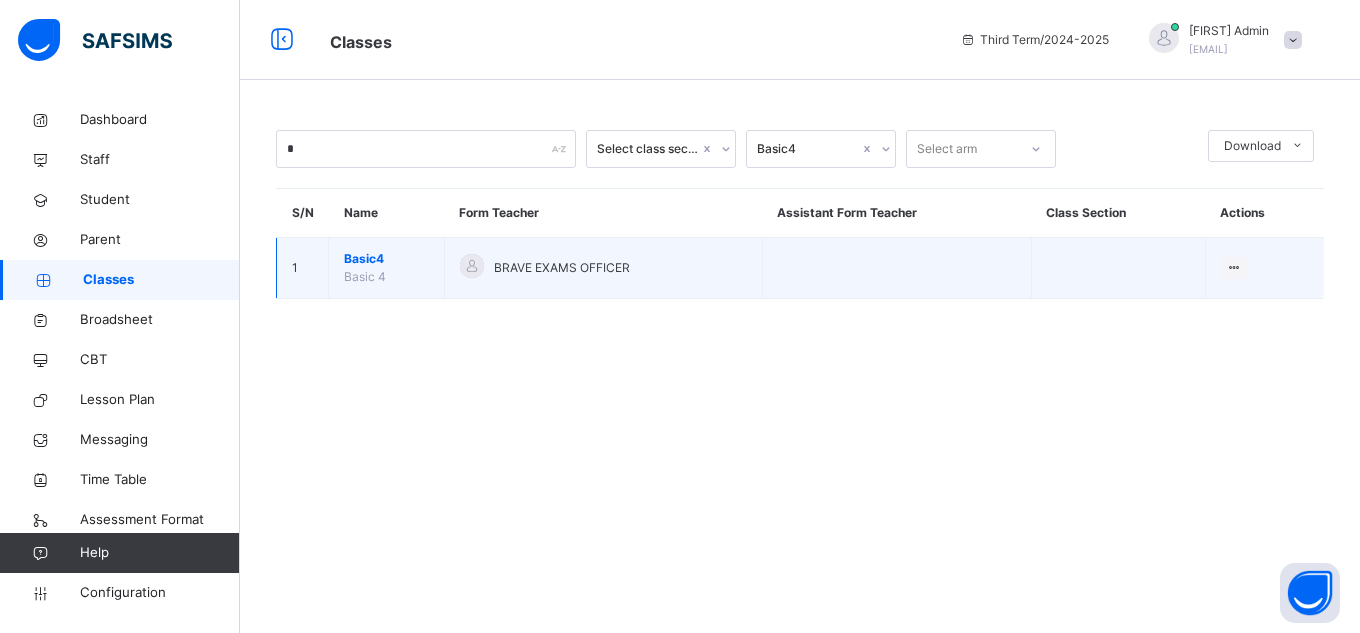 click on "Basic4" at bounding box center (386, 259) 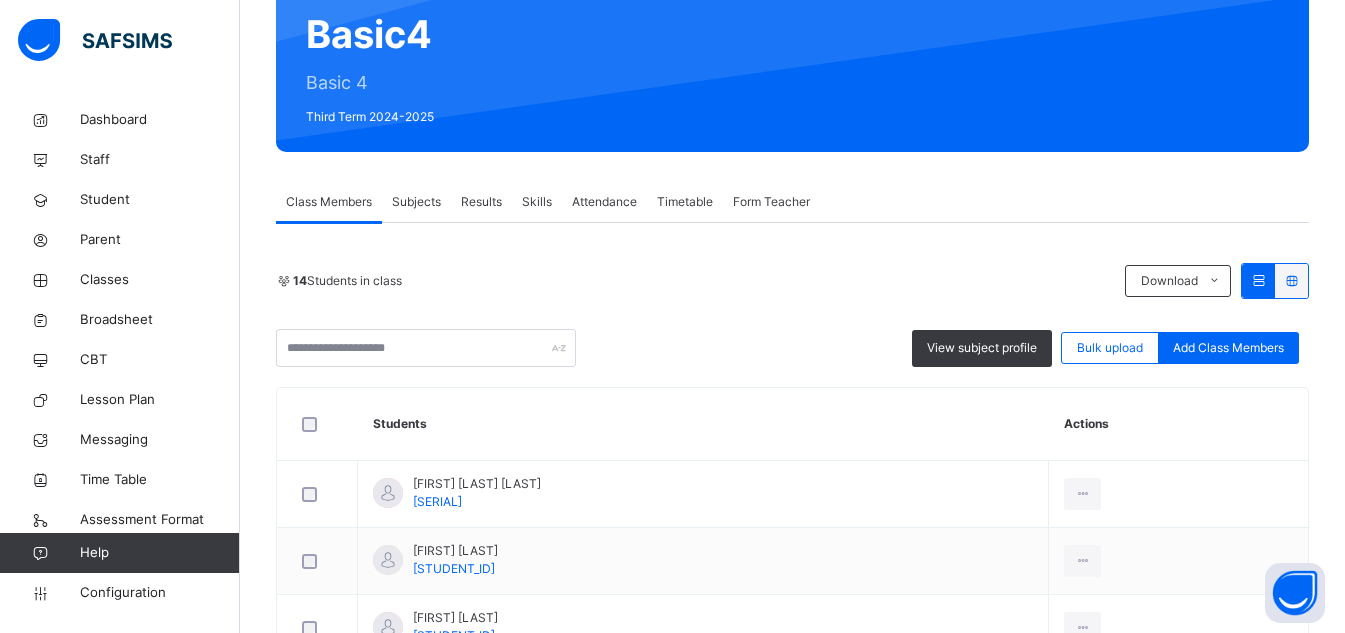 scroll, scrollTop: 400, scrollLeft: 0, axis: vertical 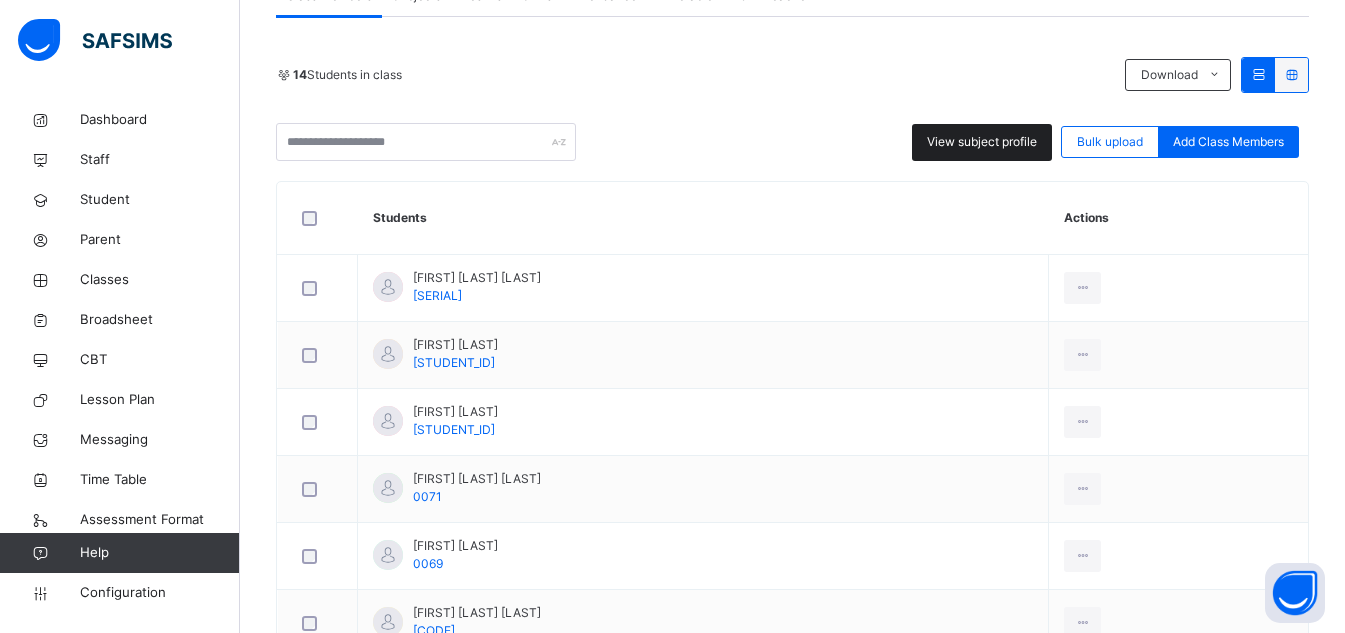 click on "View subject profile" at bounding box center (982, 142) 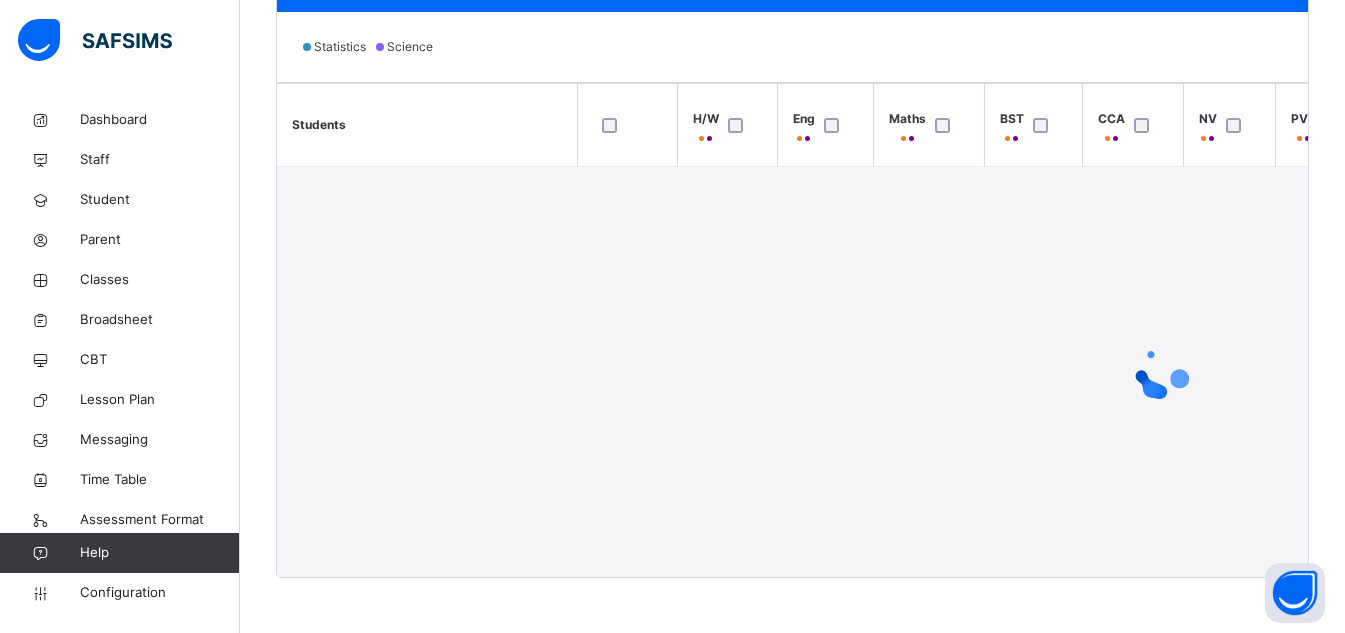 scroll, scrollTop: 650, scrollLeft: 0, axis: vertical 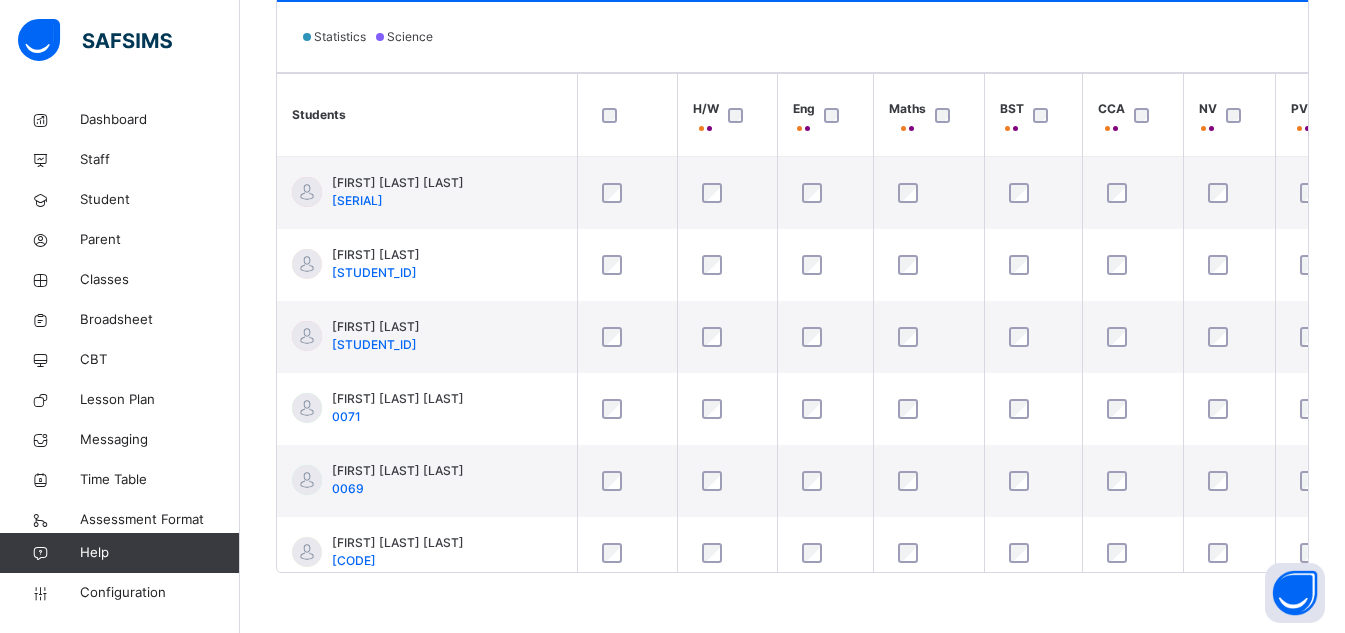 click on "Statistics" at bounding box center (340, 36) 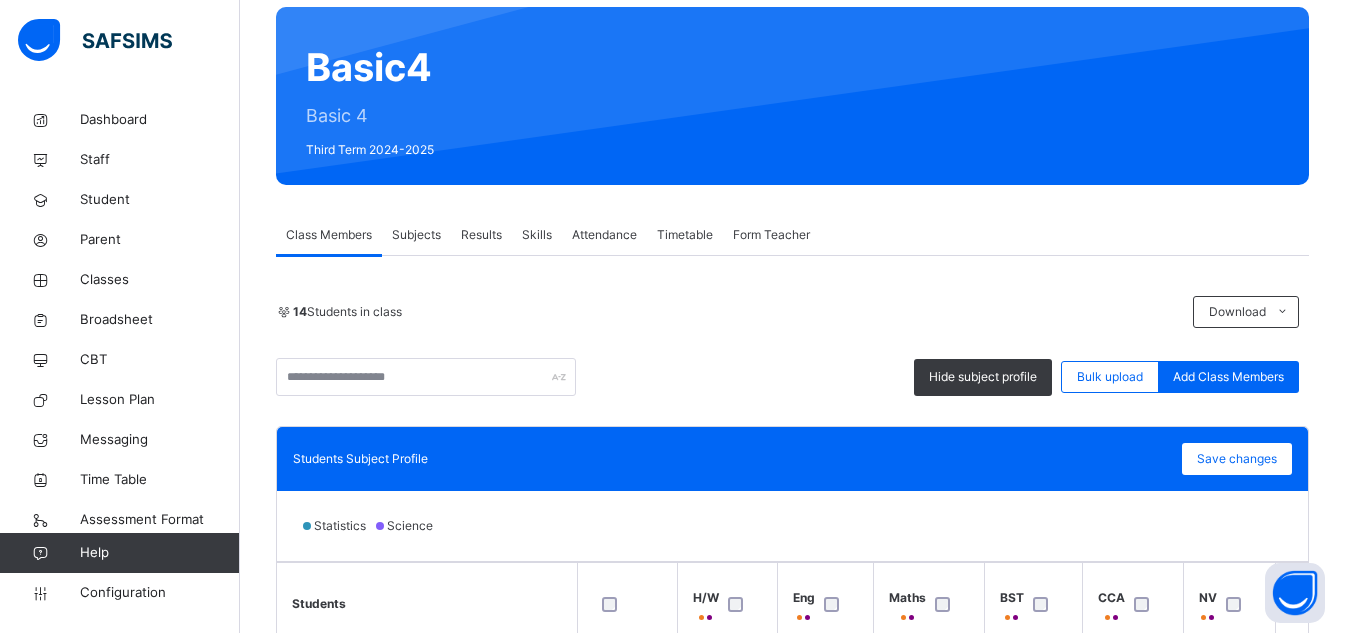 scroll, scrollTop: 155, scrollLeft: 0, axis: vertical 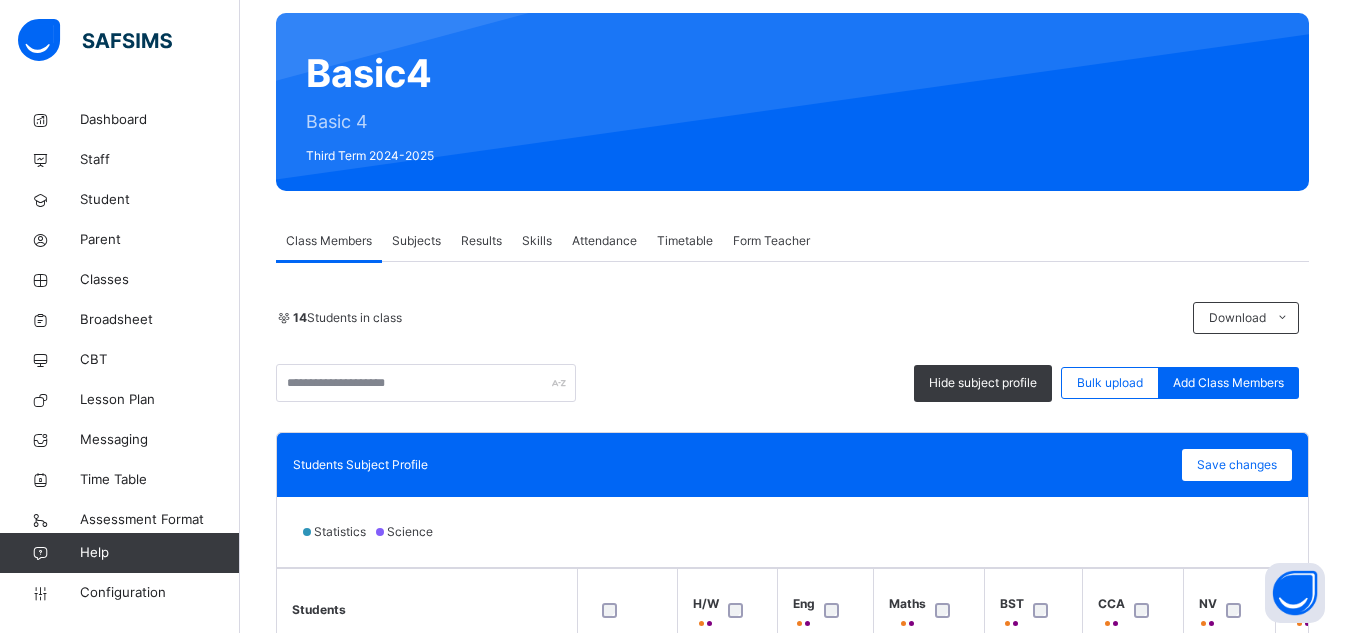 click on "Subjects" at bounding box center [416, 241] 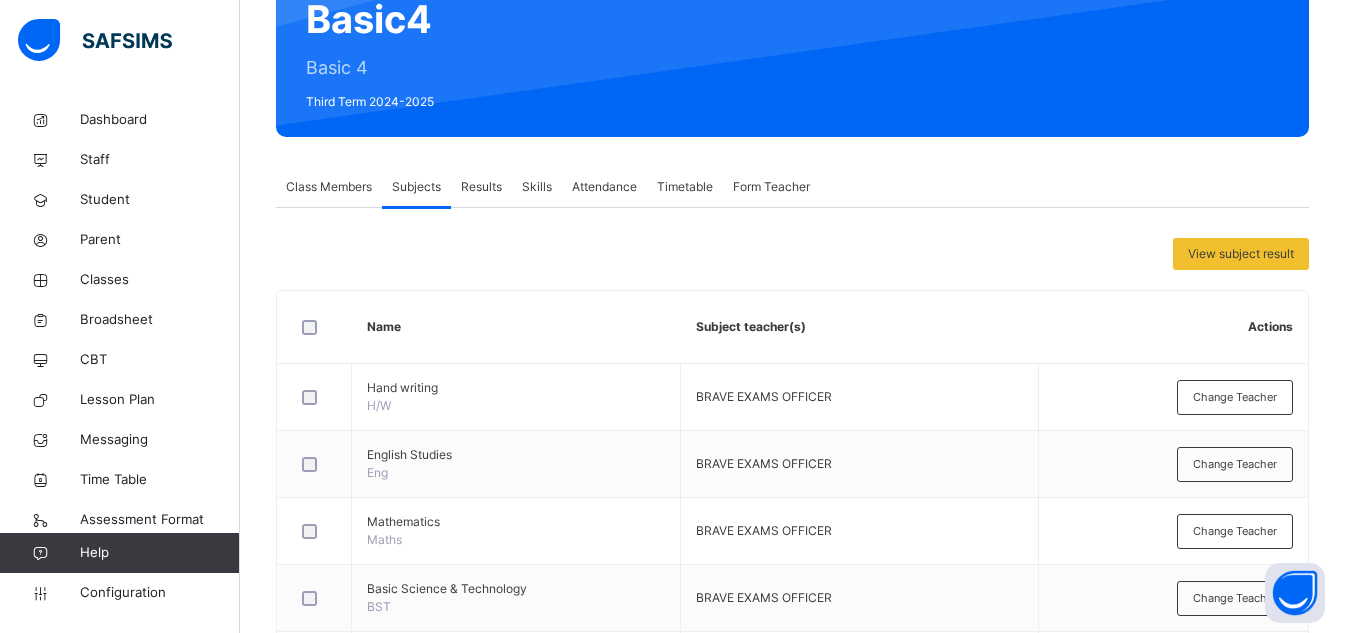 scroll, scrollTop: 207, scrollLeft: 0, axis: vertical 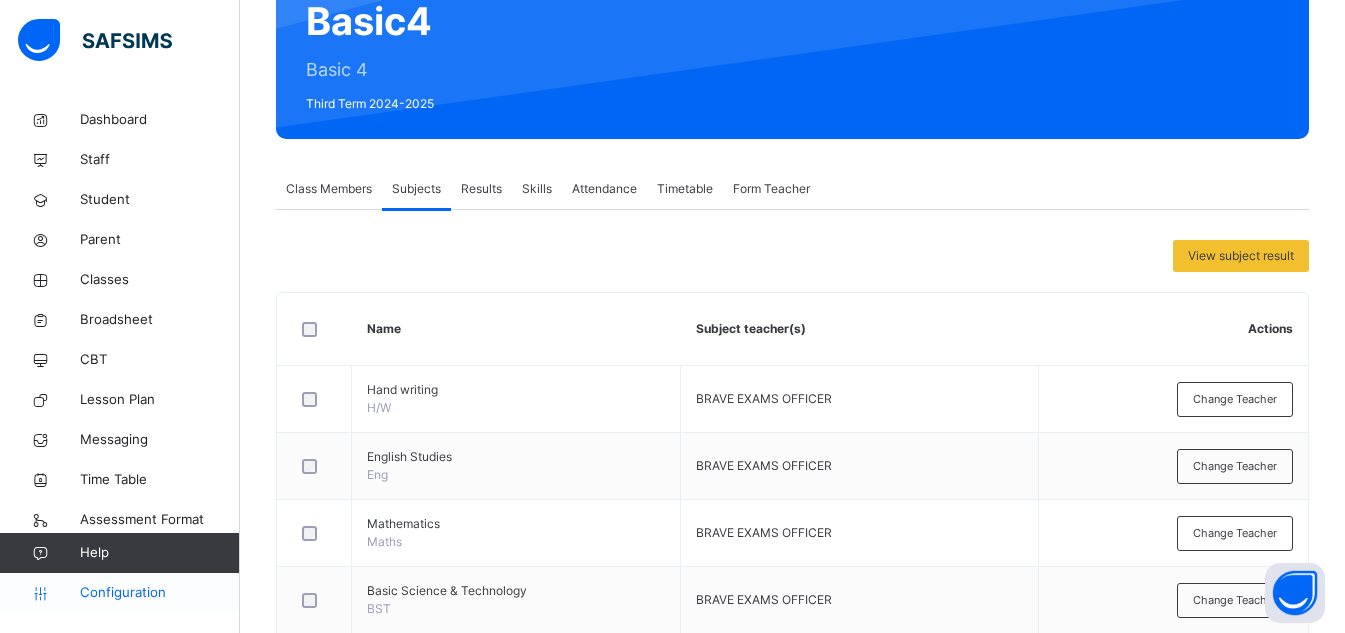 click on "Configuration" at bounding box center (159, 593) 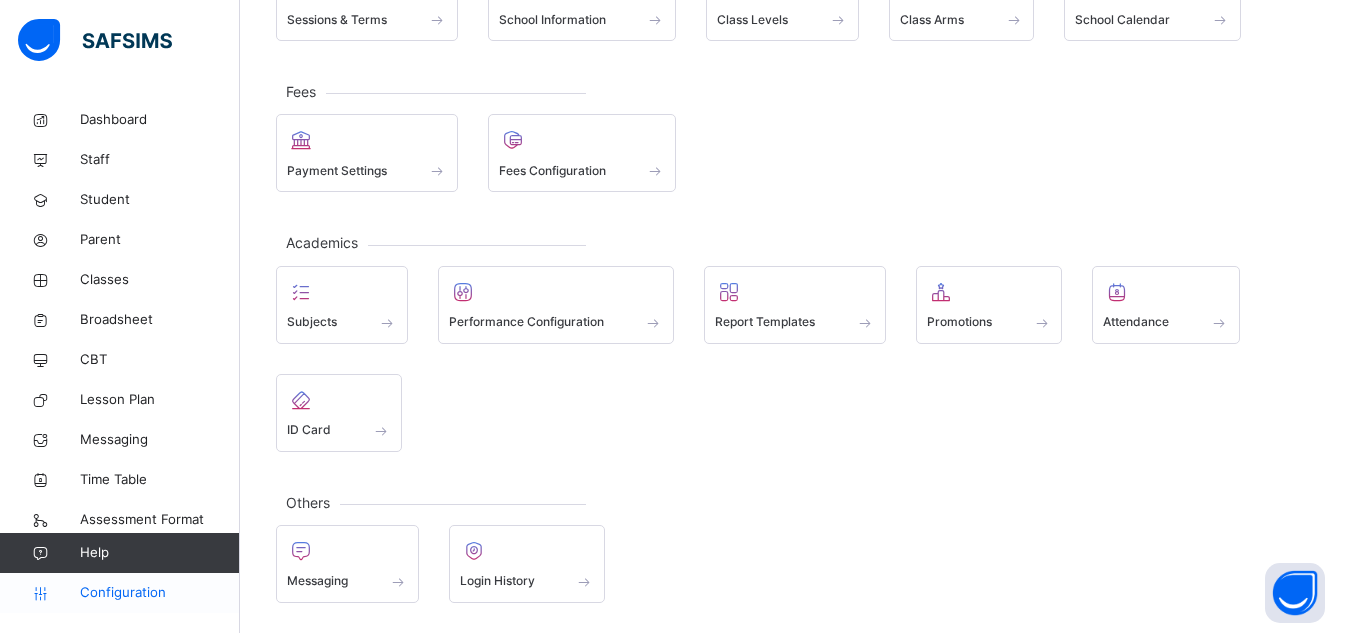 scroll, scrollTop: 0, scrollLeft: 0, axis: both 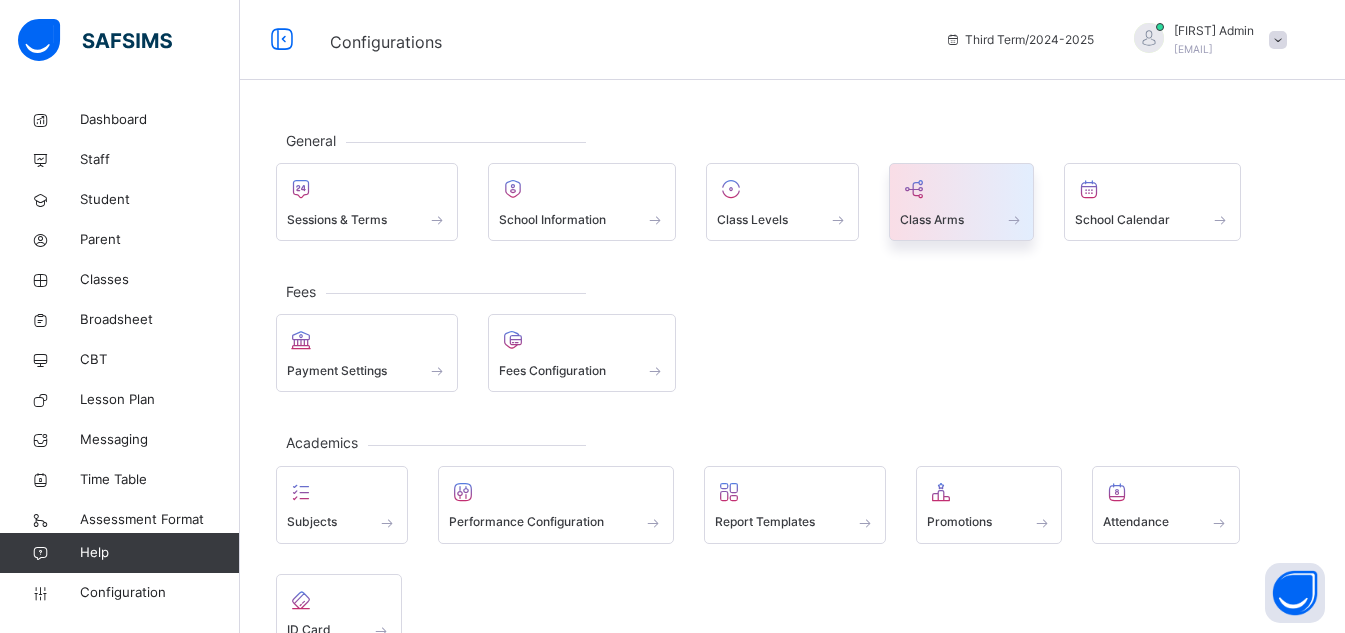 click on "Class Arms" at bounding box center (962, 219) 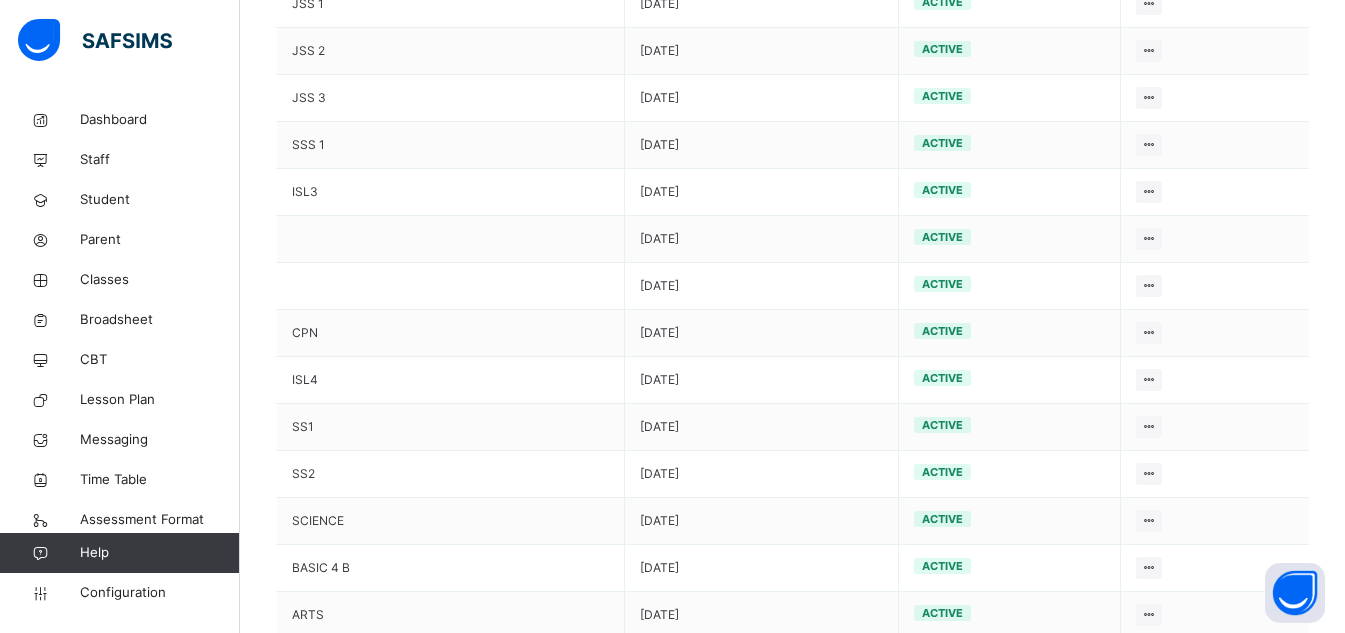 scroll, scrollTop: 795, scrollLeft: 0, axis: vertical 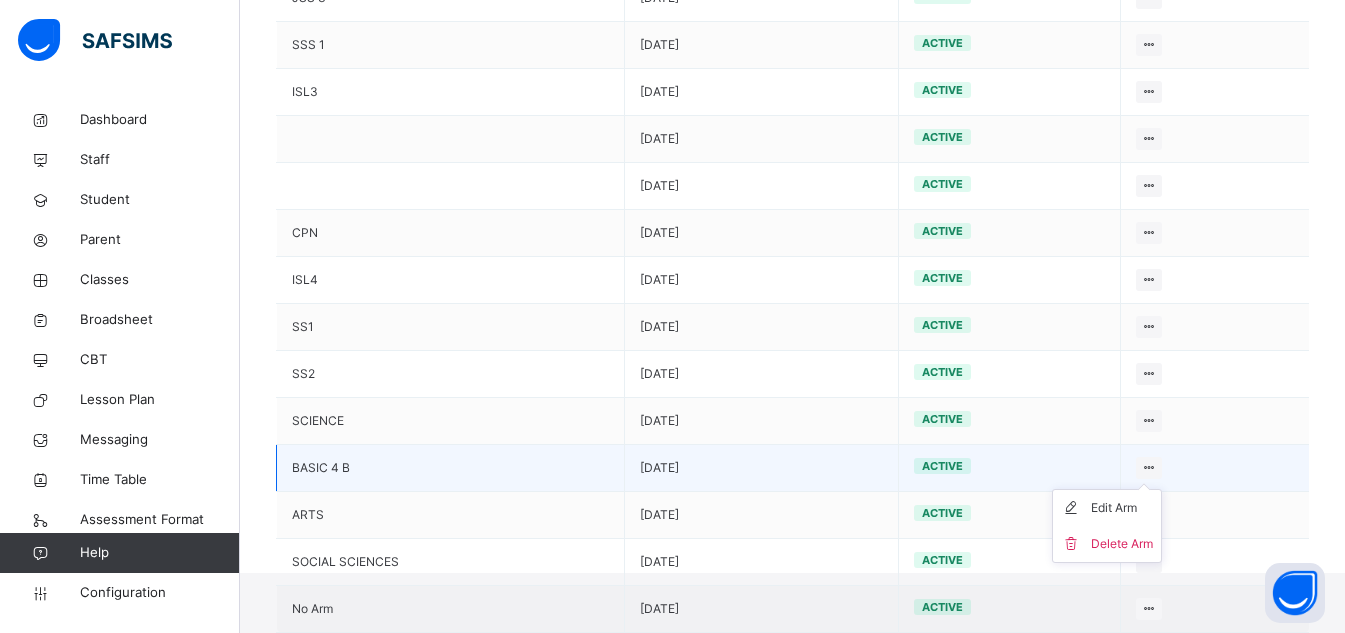 click at bounding box center (1149, 468) 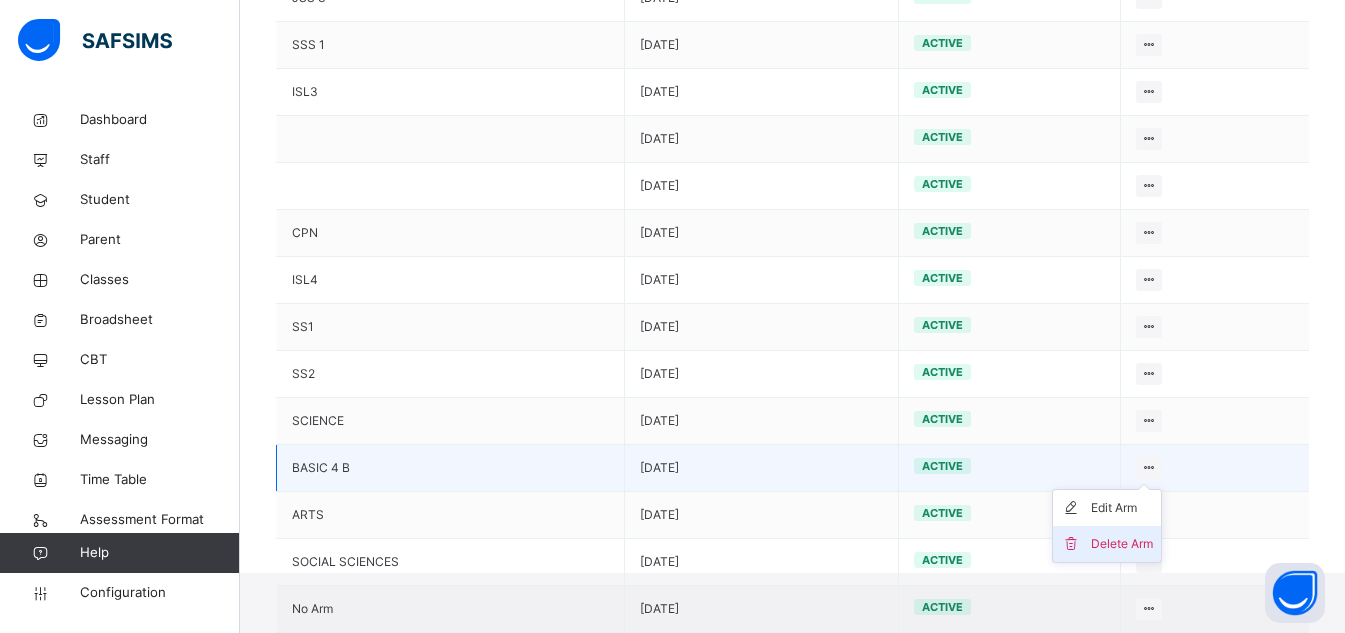 click on "Delete Arm" at bounding box center (1122, 544) 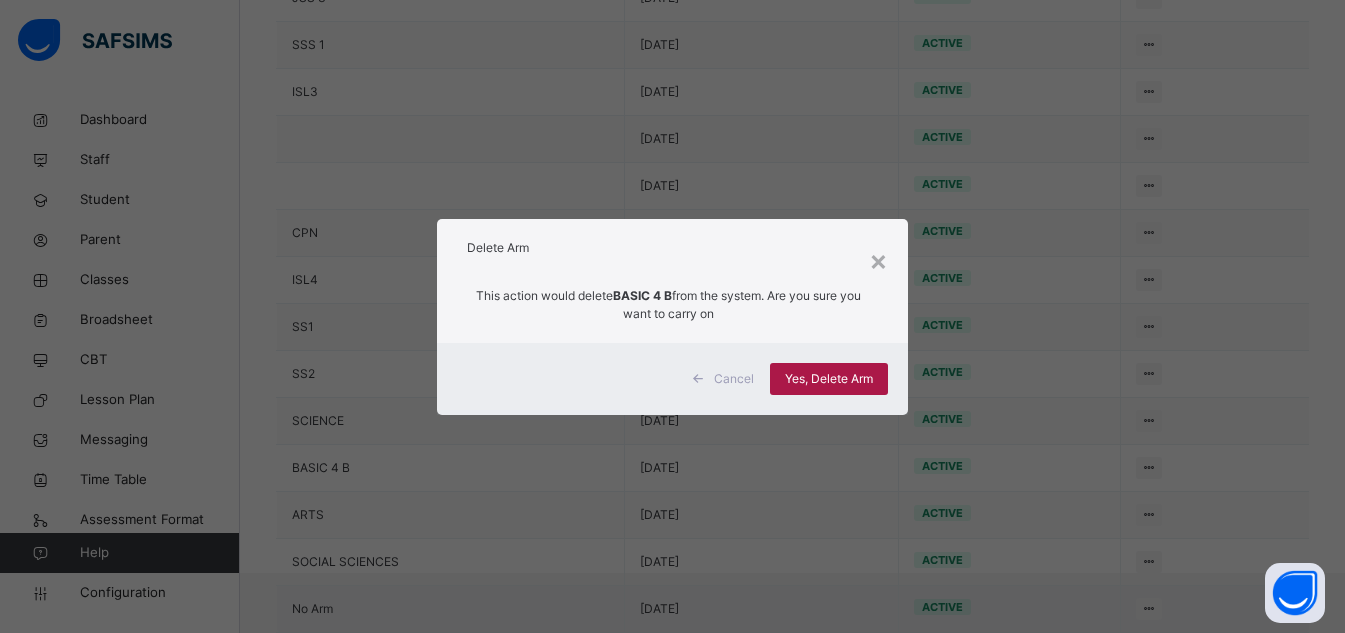 click on "Yes, Delete Arm" at bounding box center (829, 379) 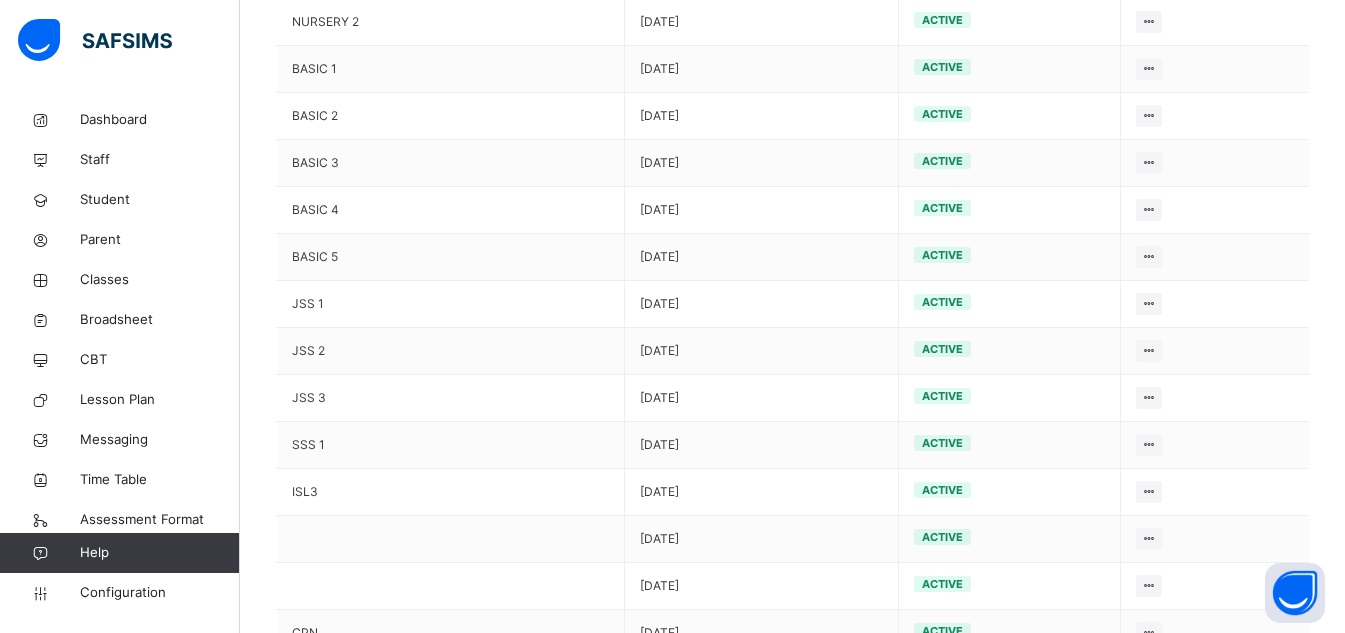 scroll, scrollTop: 440, scrollLeft: 0, axis: vertical 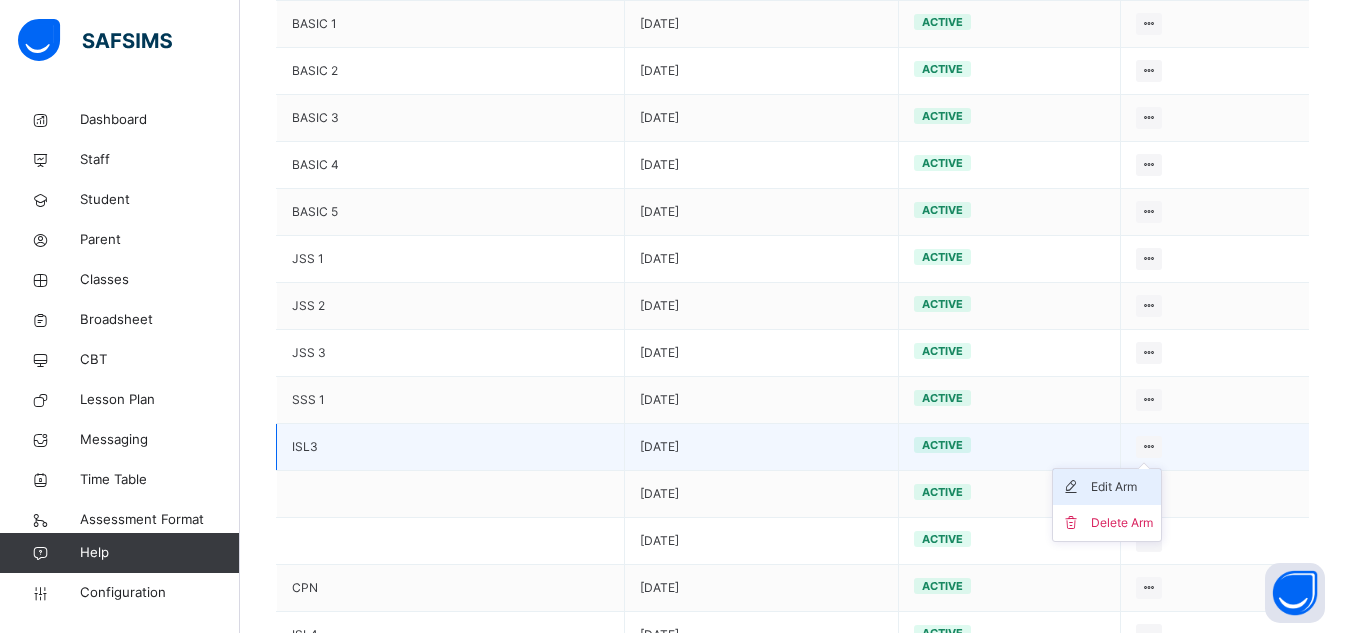 click on "Edit Arm" at bounding box center [1122, 487] 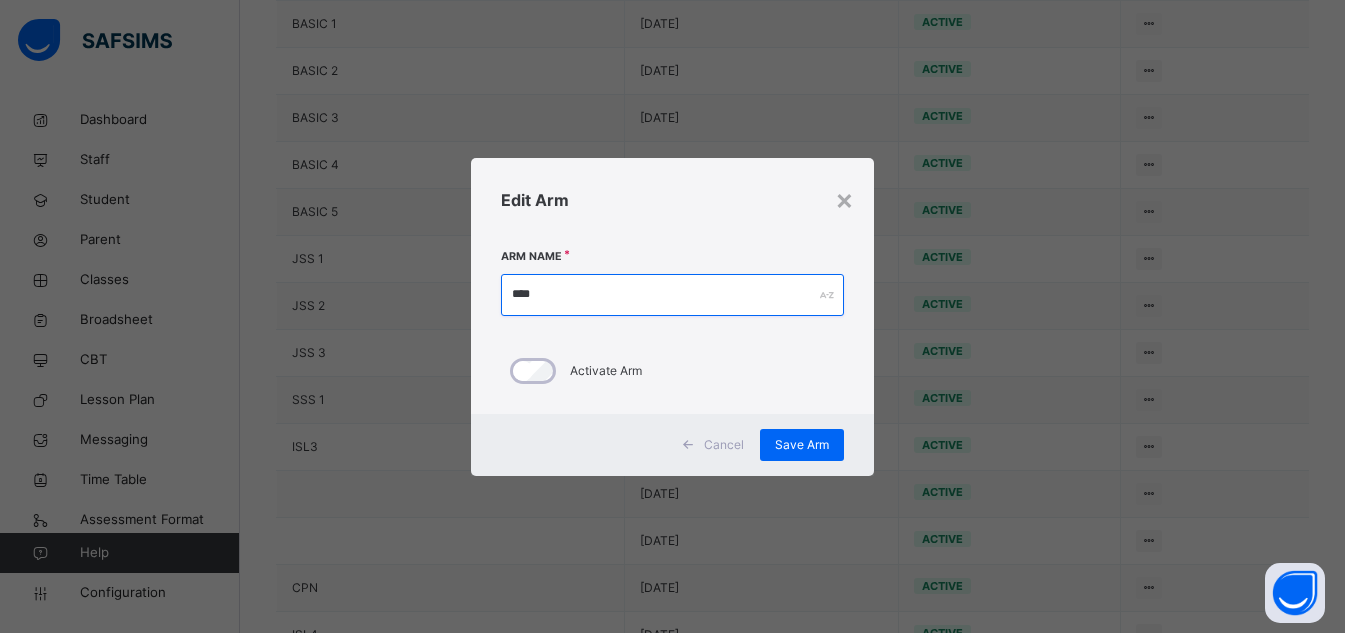 click on "****" at bounding box center (673, 295) 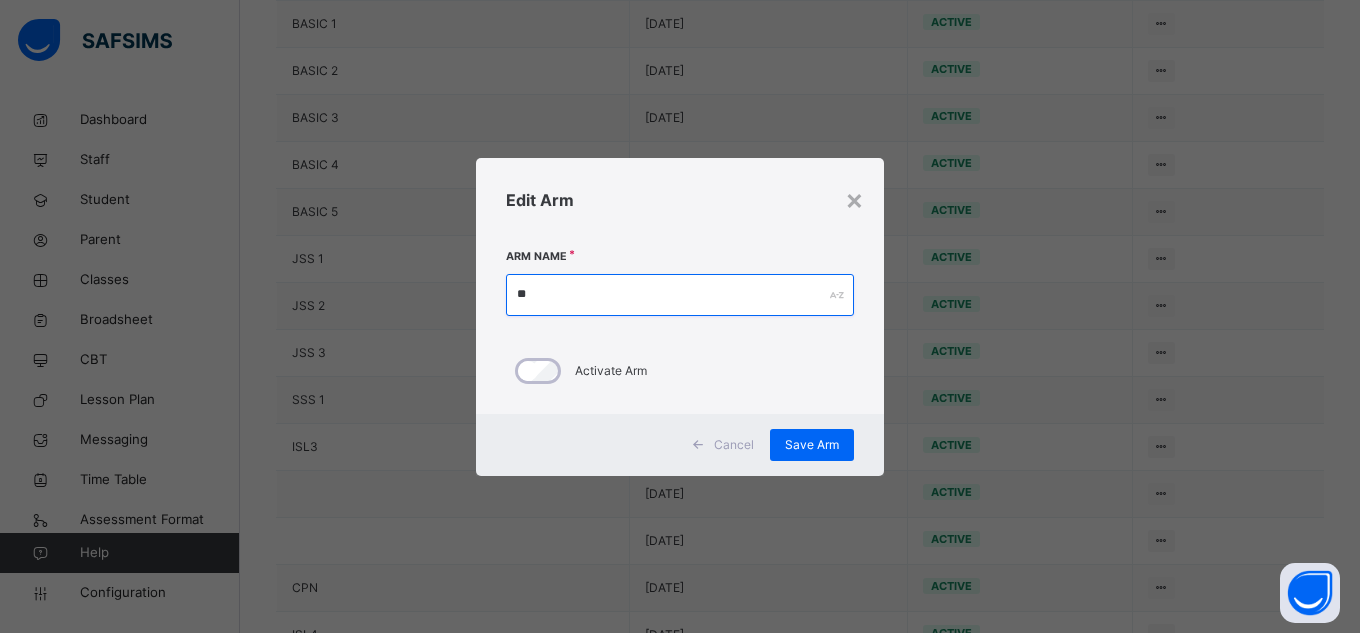 type on "*" 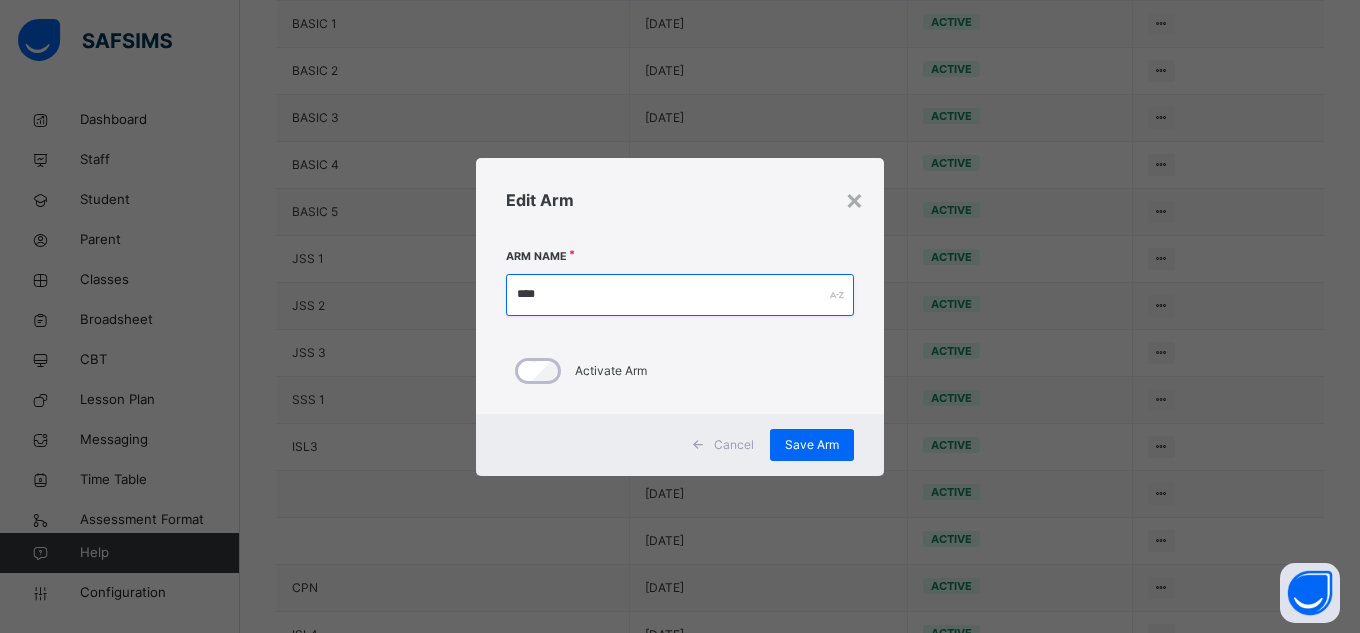 click on "****" at bounding box center (680, 295) 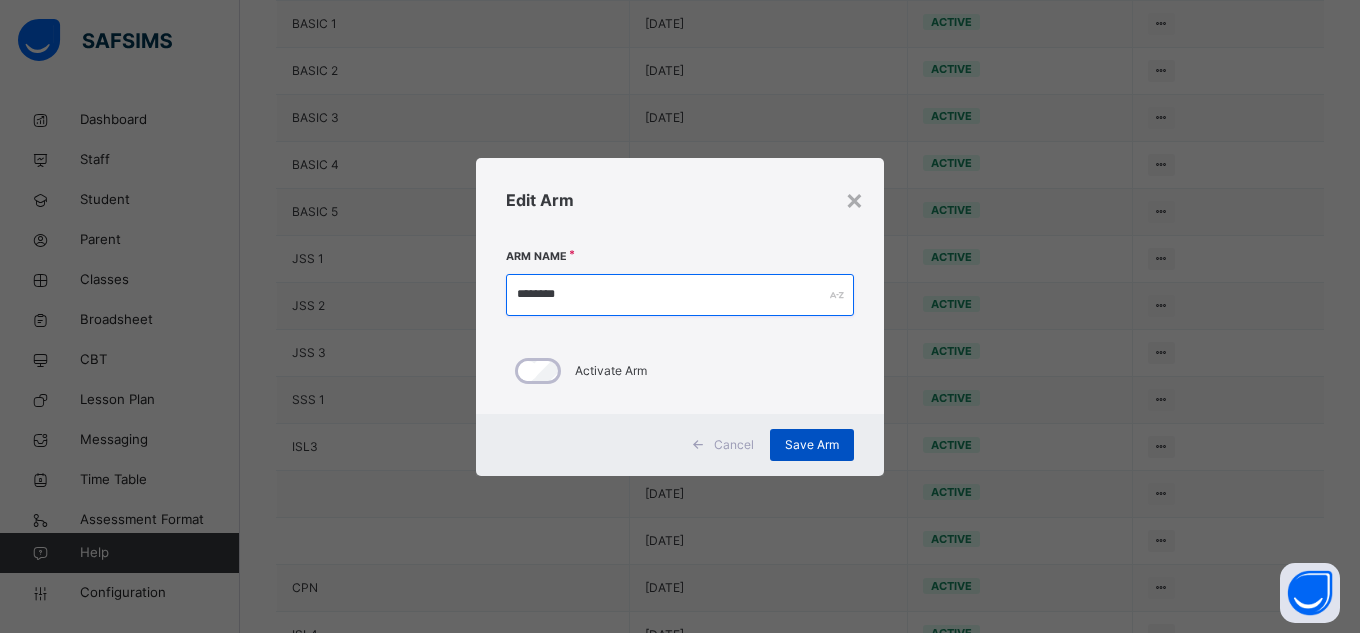 type on "********" 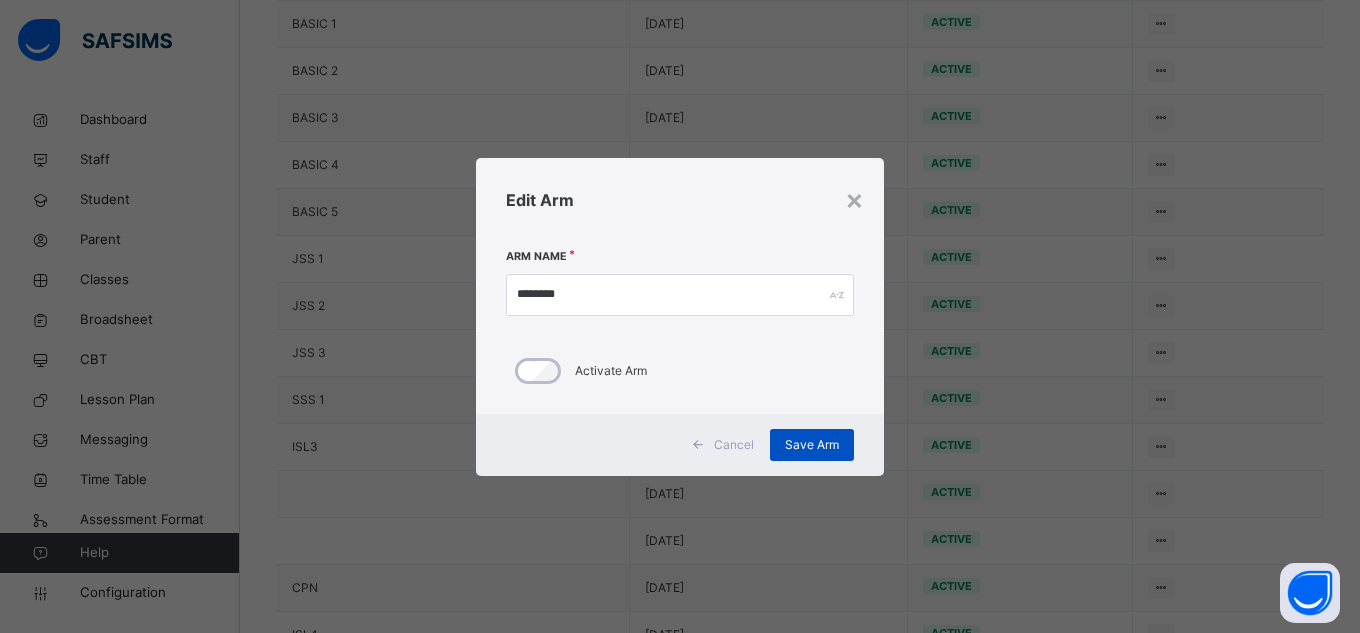 click on "Save Arm" at bounding box center (812, 445) 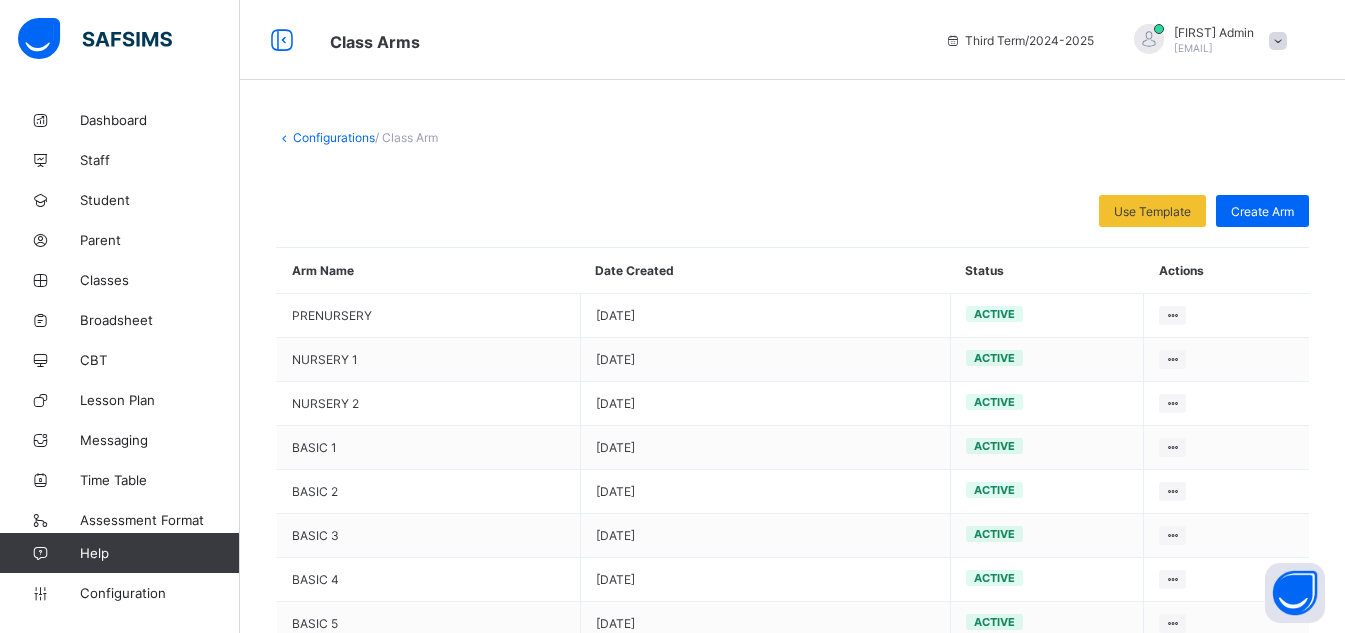scroll, scrollTop: 673, scrollLeft: 0, axis: vertical 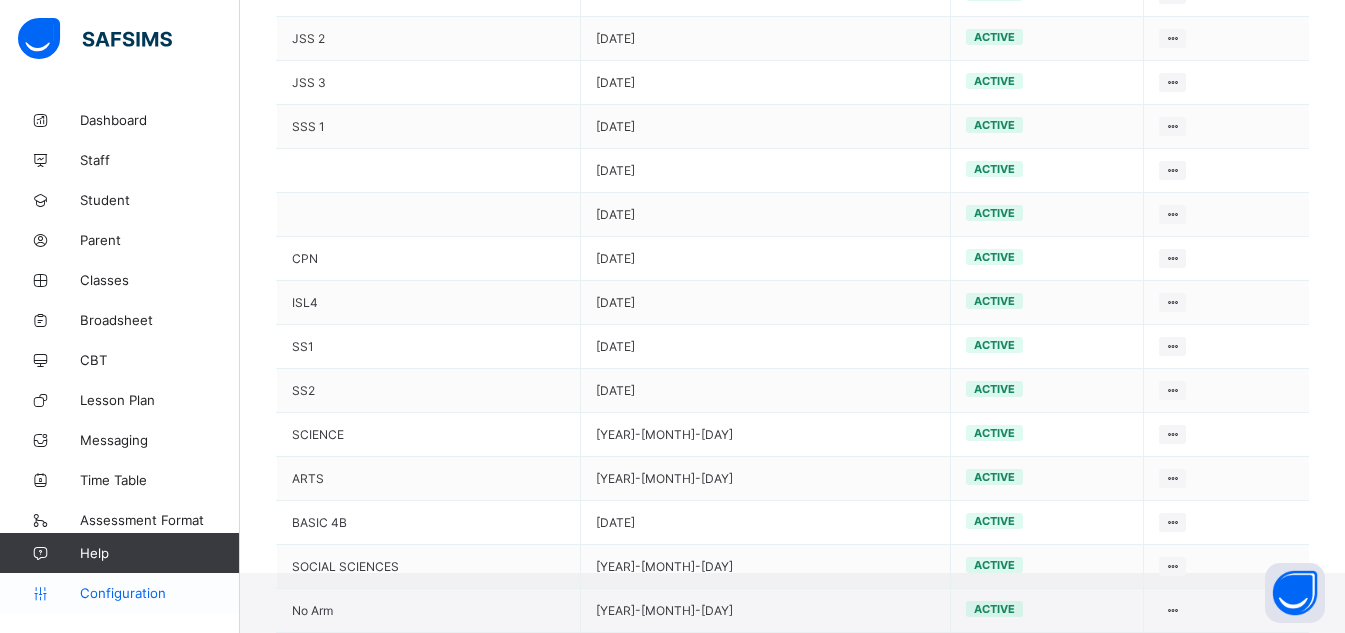 click on "Configuration" at bounding box center (119, 593) 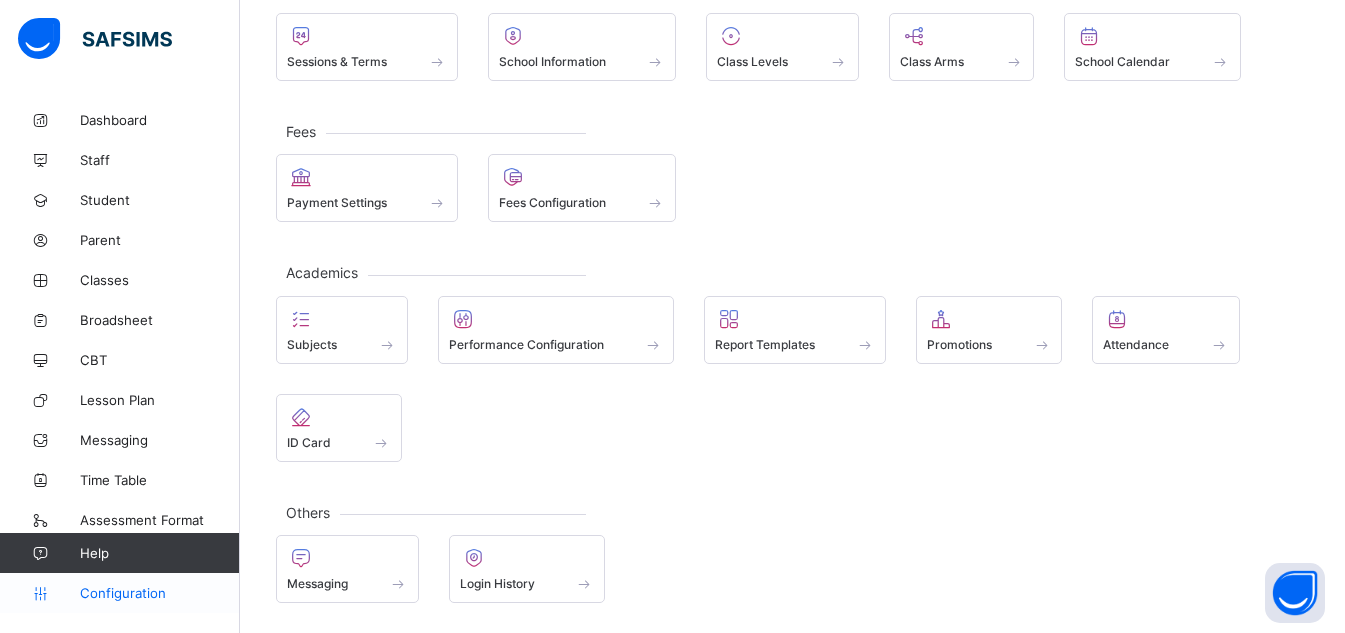 scroll, scrollTop: 0, scrollLeft: 0, axis: both 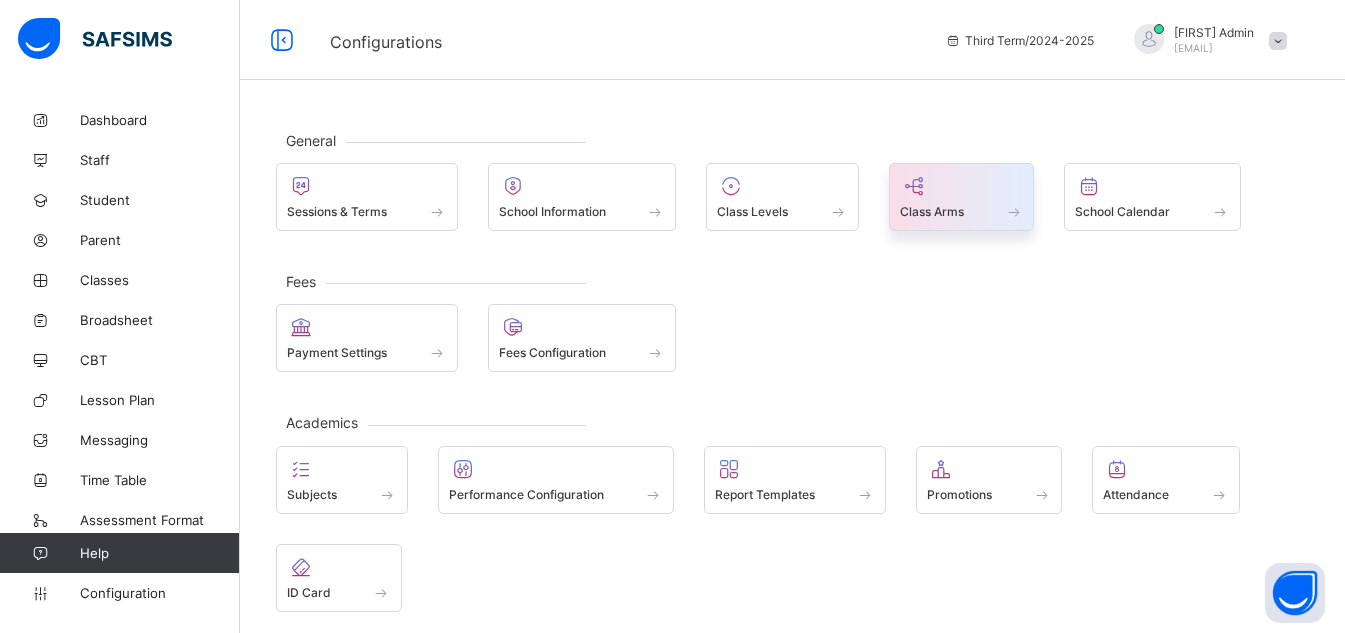 click on "Class Arms" at bounding box center [962, 197] 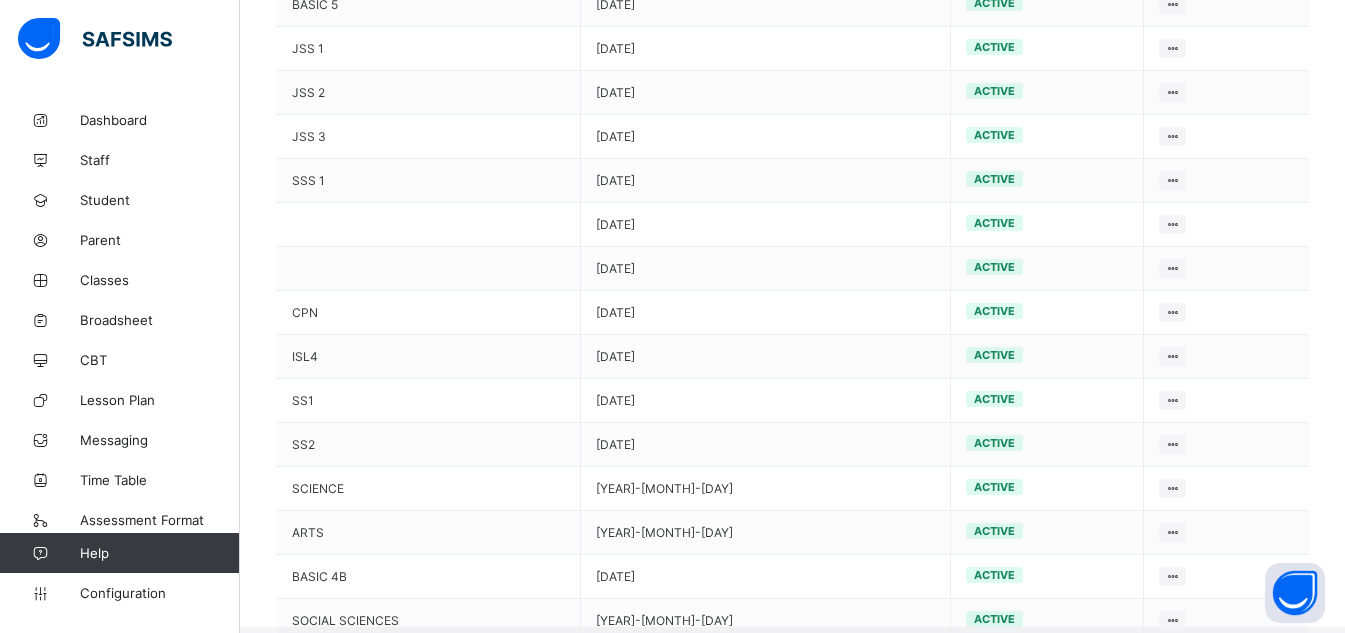 scroll, scrollTop: 673, scrollLeft: 0, axis: vertical 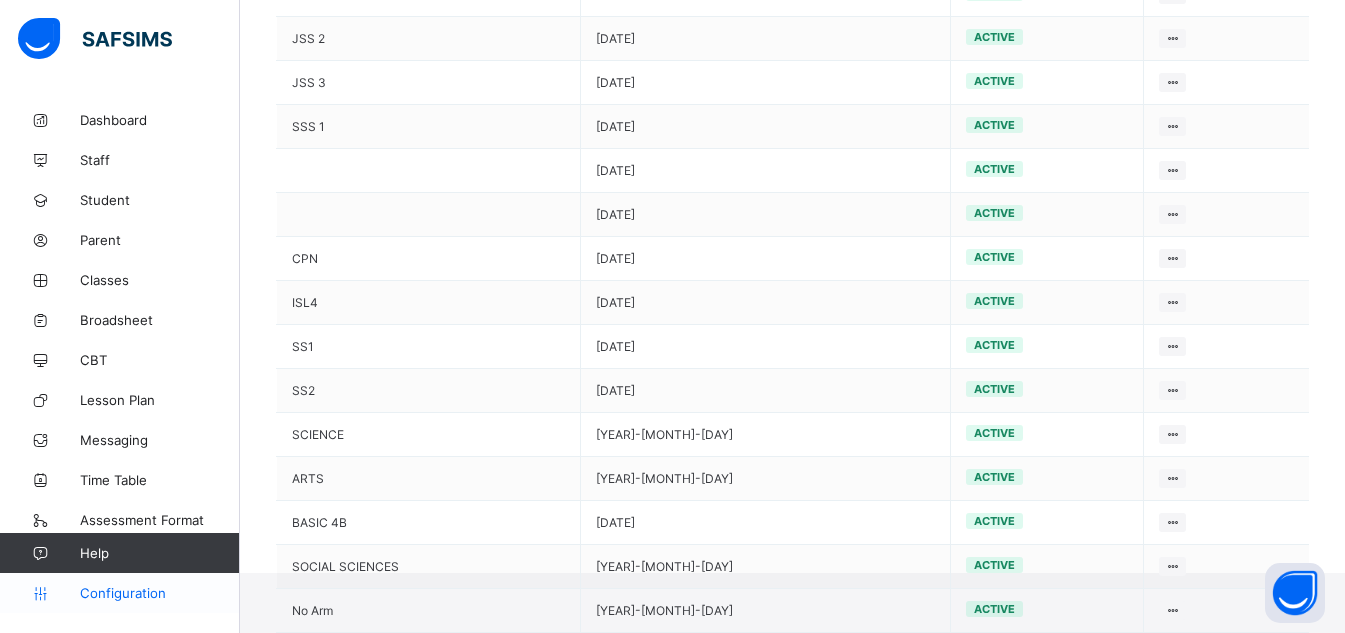 click on "Configuration" at bounding box center [159, 593] 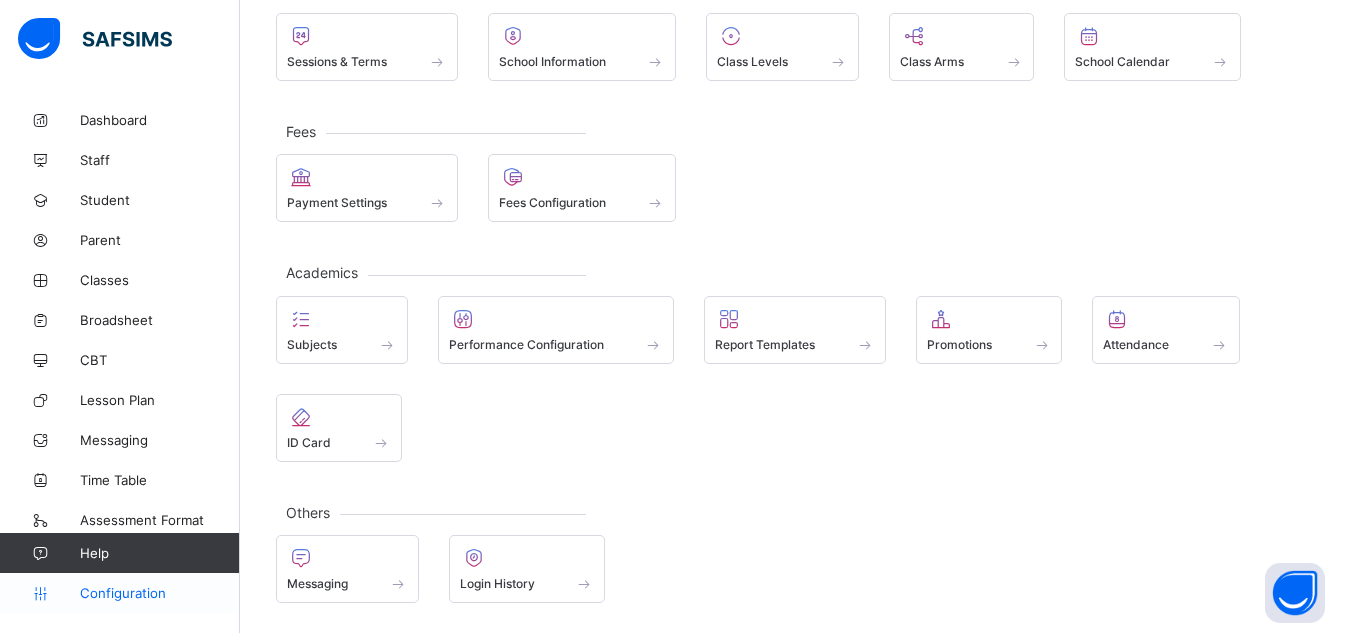 scroll, scrollTop: 0, scrollLeft: 0, axis: both 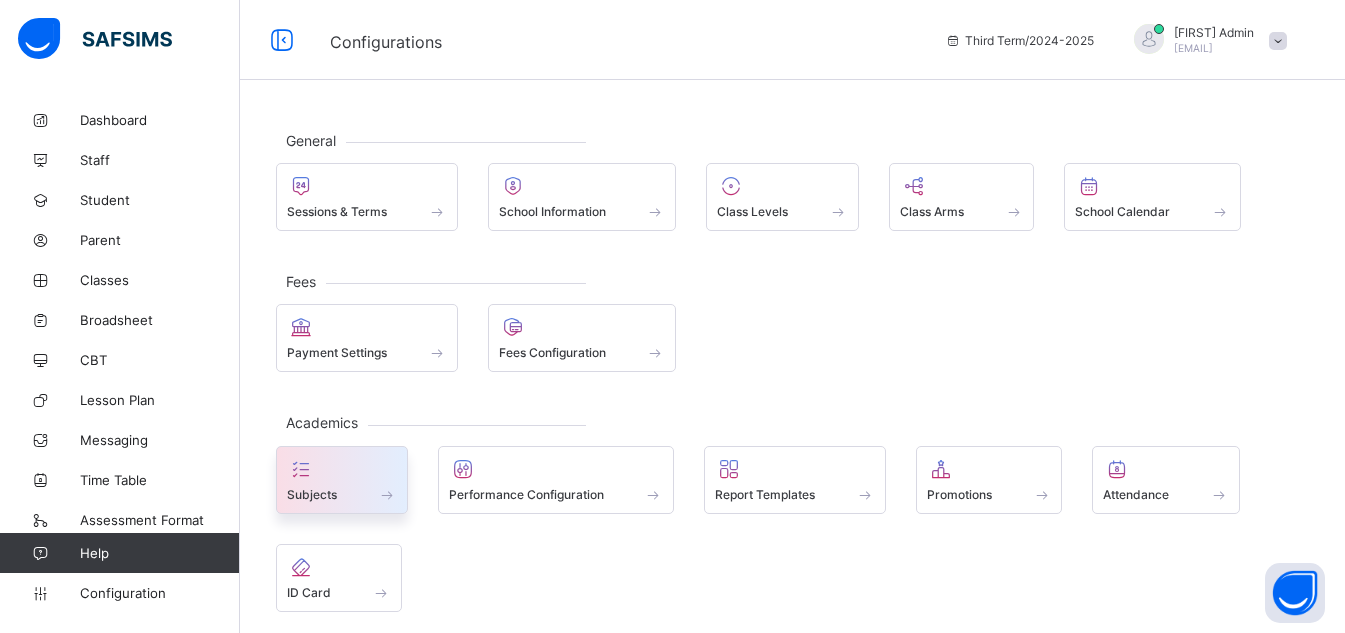click at bounding box center [342, 483] 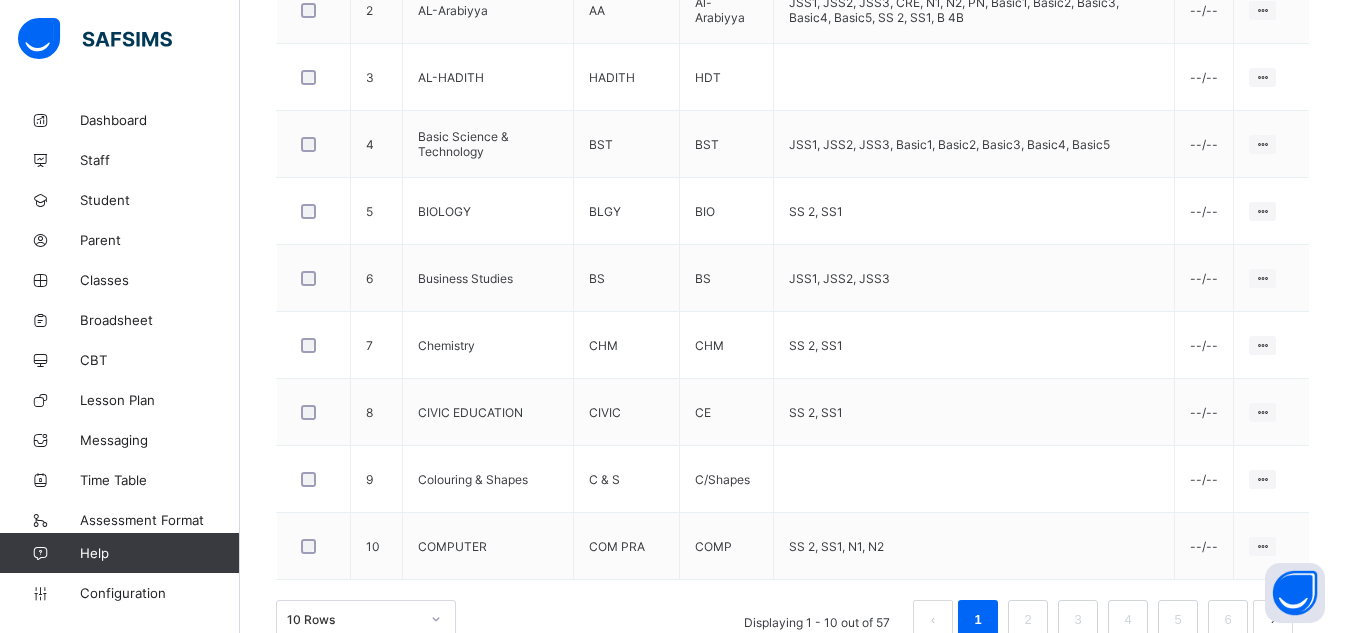 scroll, scrollTop: 760, scrollLeft: 0, axis: vertical 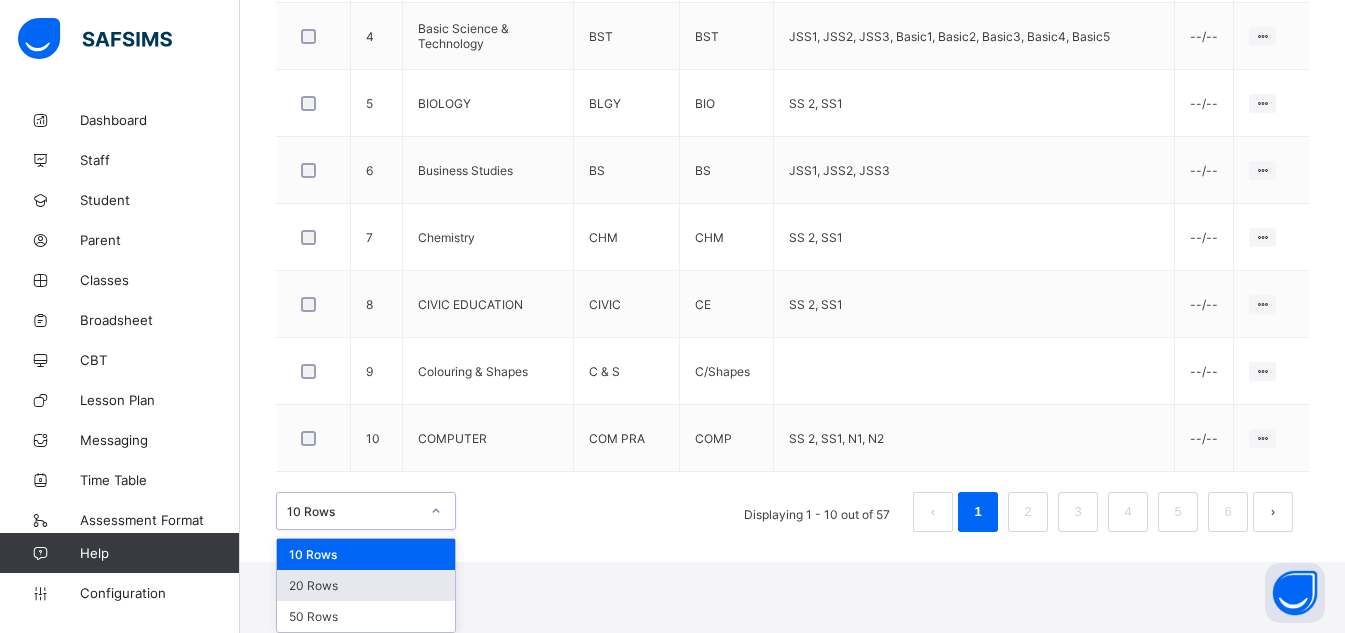 click on "option 20 Rows focused, 2 of 3. 3 results available. Use Up and Down to choose options, press Enter to select the currently focused option, press Escape to exit the menu, press Tab to select the option and exit the menu. 10 Rows 10 Rows 20 Rows 50 Rows" at bounding box center (366, 511) 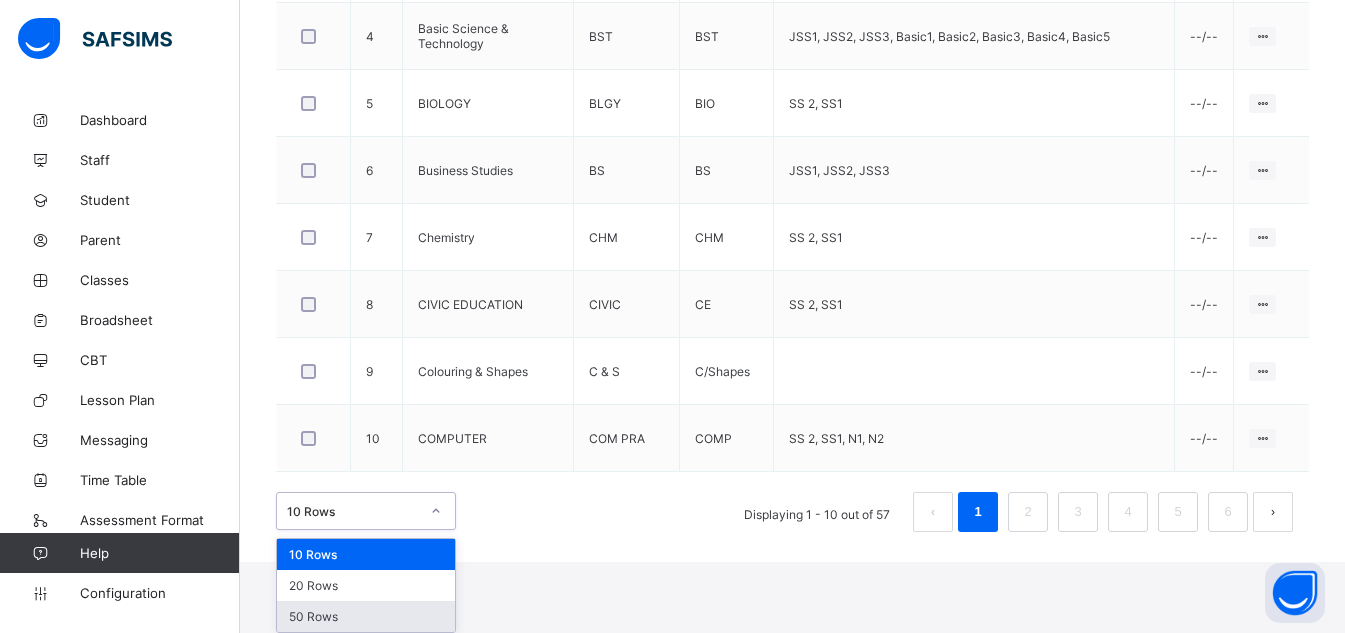 click on "50 Rows" at bounding box center [366, 616] 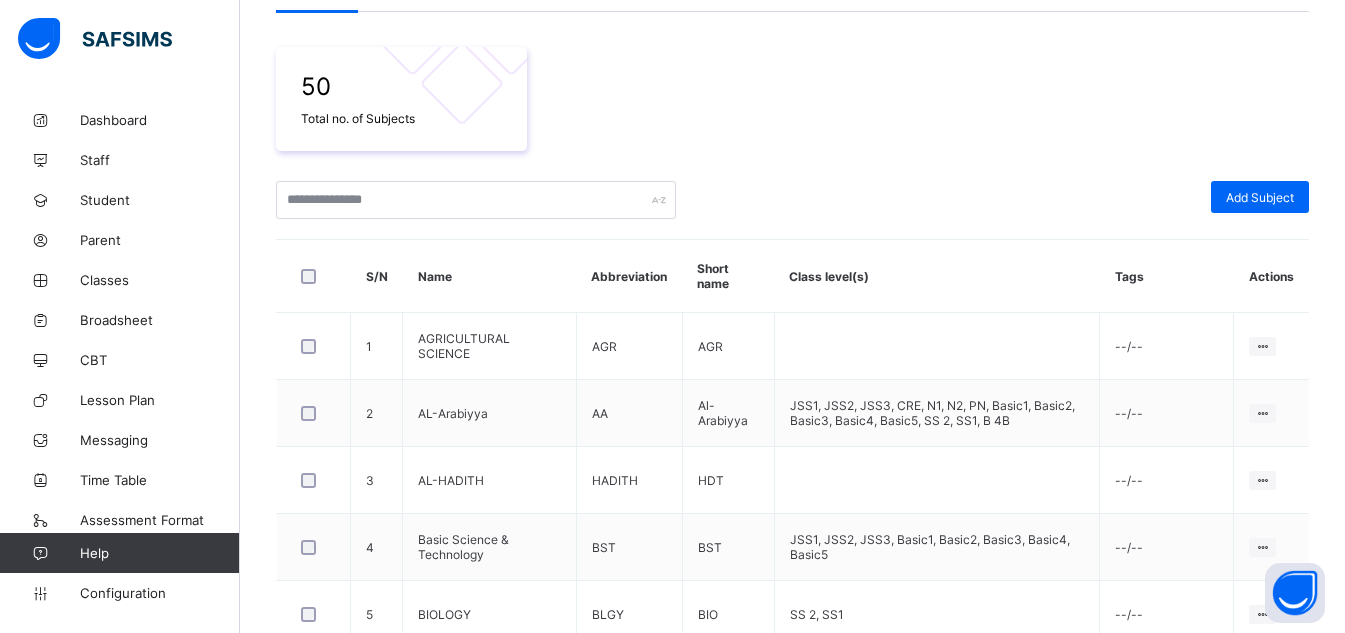 scroll, scrollTop: 360, scrollLeft: 0, axis: vertical 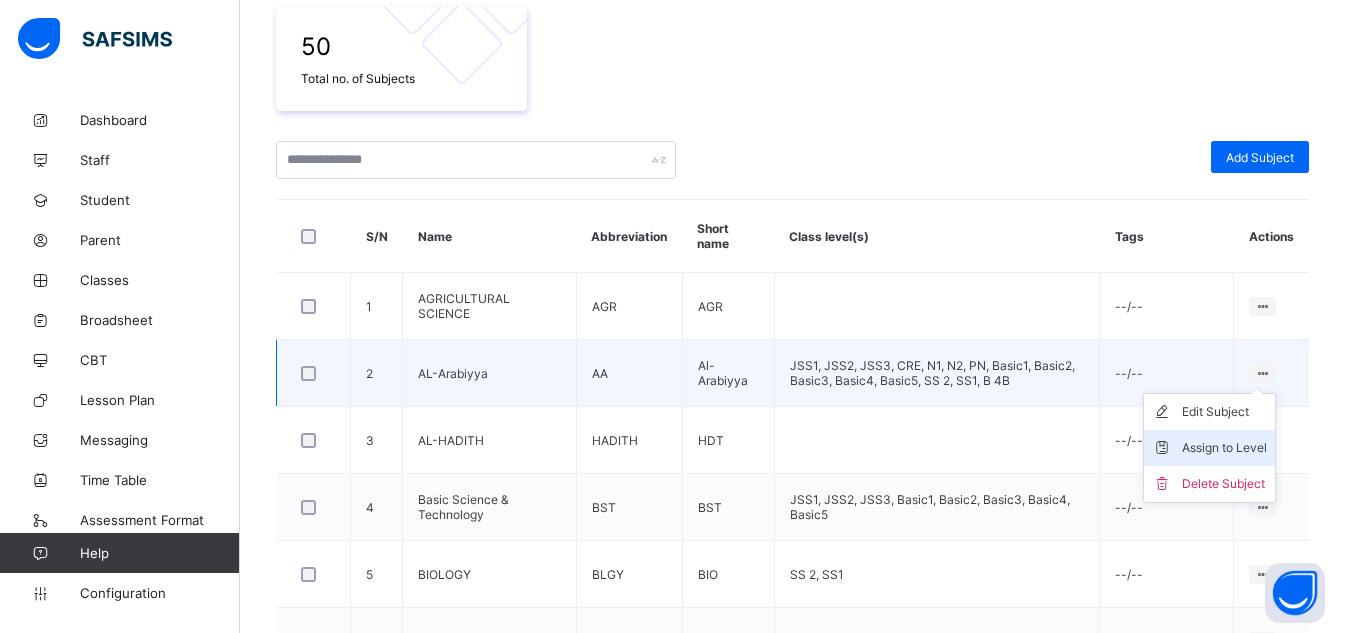 click on "Assign to Level" at bounding box center (1209, 448) 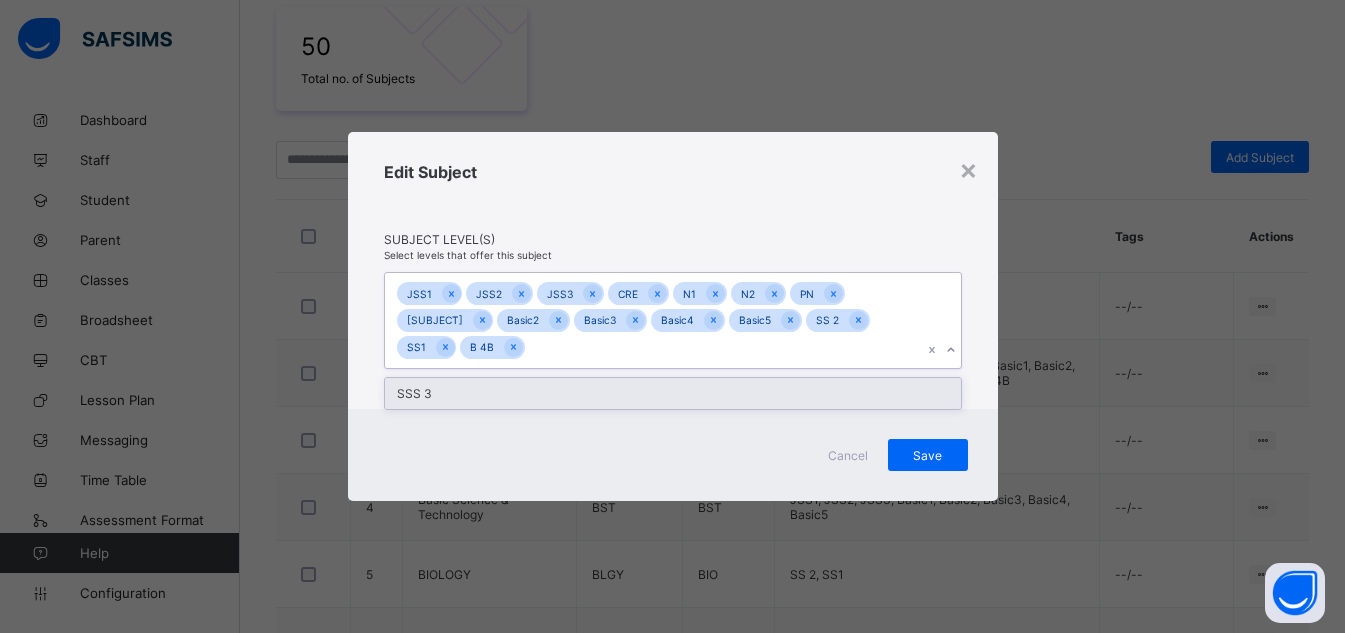 click on "JSS1 JSS2 JSS3 CRE N1 N2 PN Basic1 Basic2 Basic3 Basic4 Basic5 SS 2 SS1 B 4B" at bounding box center (654, 321) 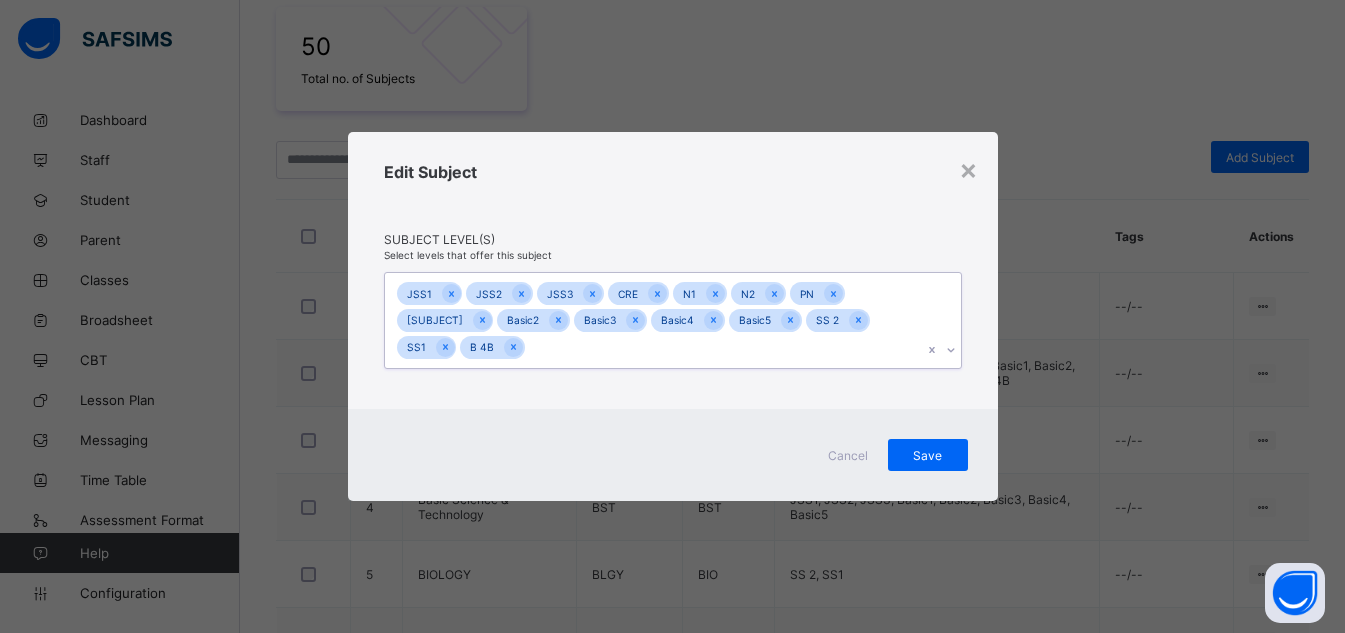 click on "JSS1 JSS2 JSS3 CRE N1 N2 PN Basic1 Basic2 Basic3 Basic4 Basic5 SS 2 SS1 B 4B" at bounding box center [654, 321] 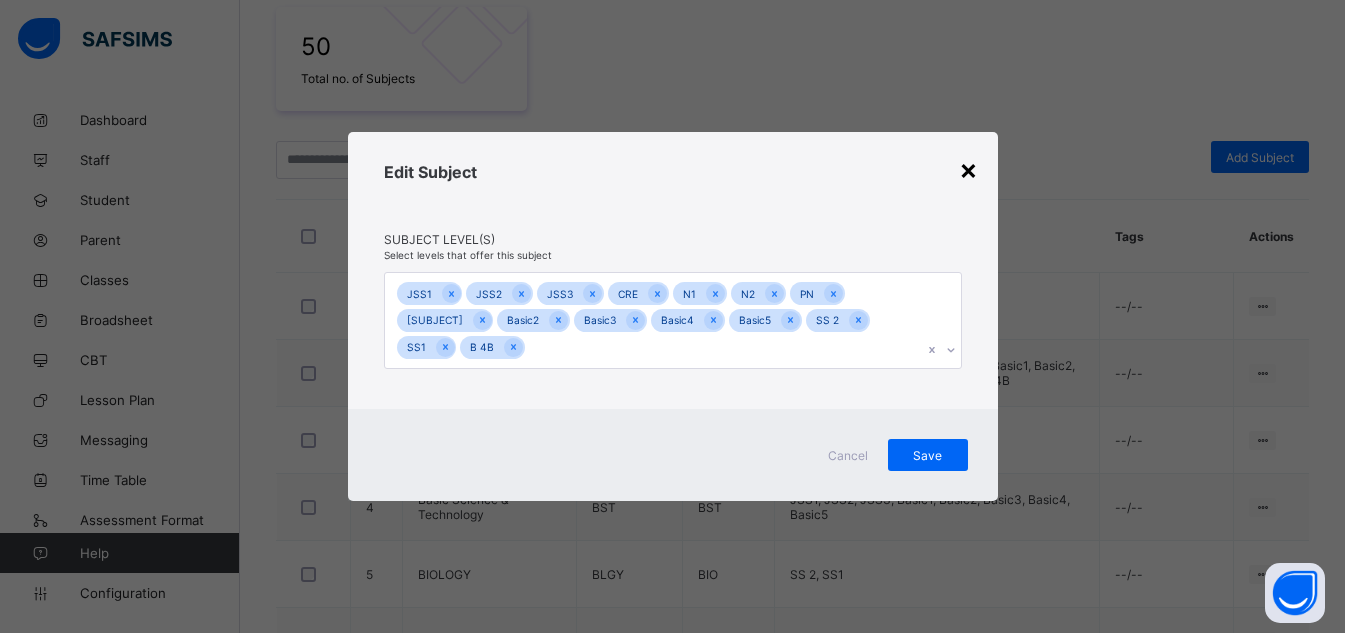 click on "×" at bounding box center [968, 169] 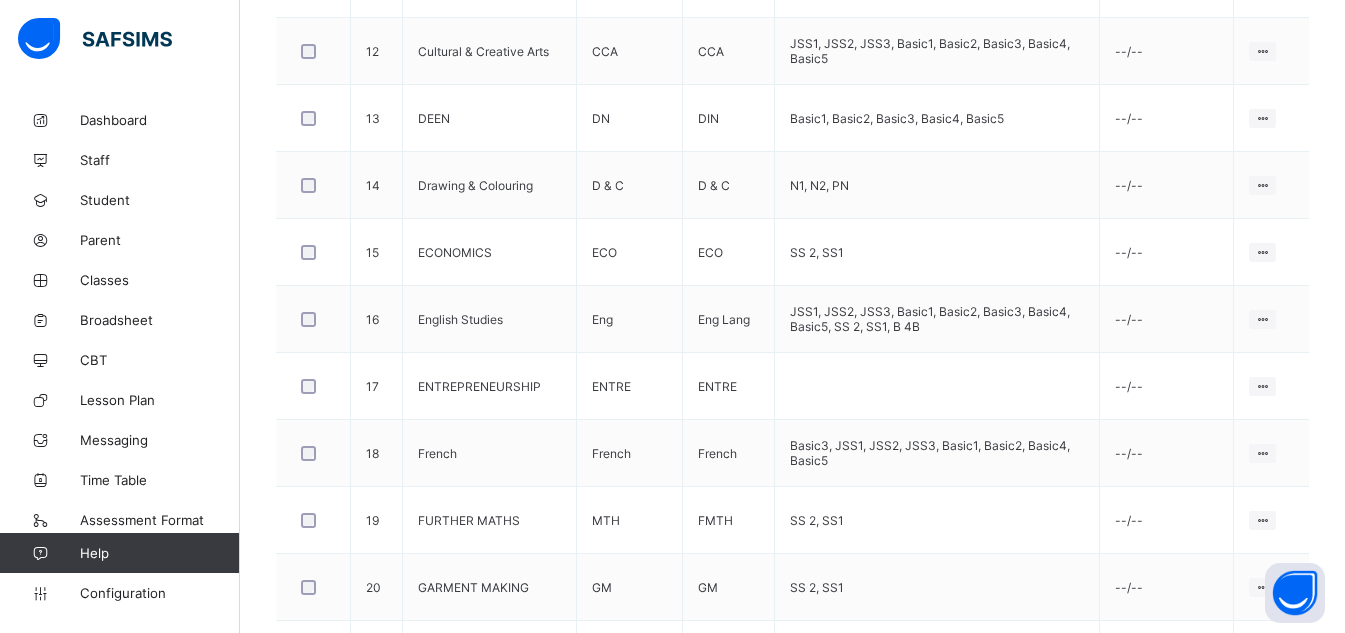scroll, scrollTop: 1355, scrollLeft: 0, axis: vertical 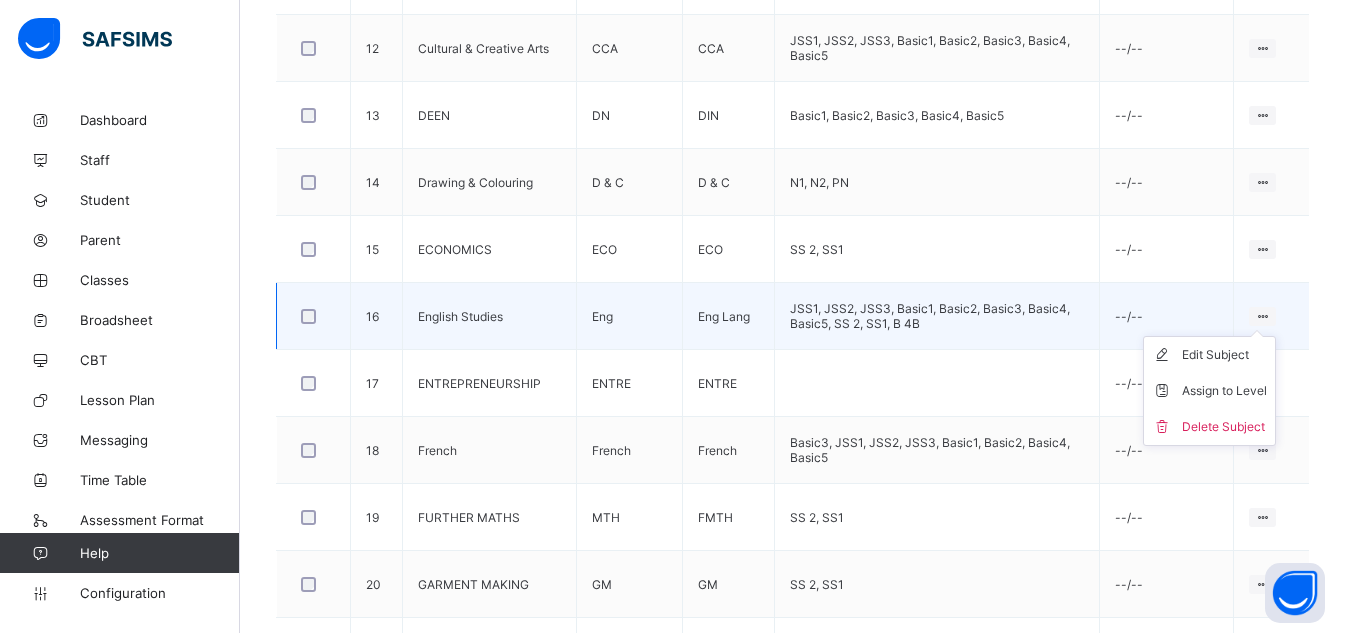 click at bounding box center [1262, 316] 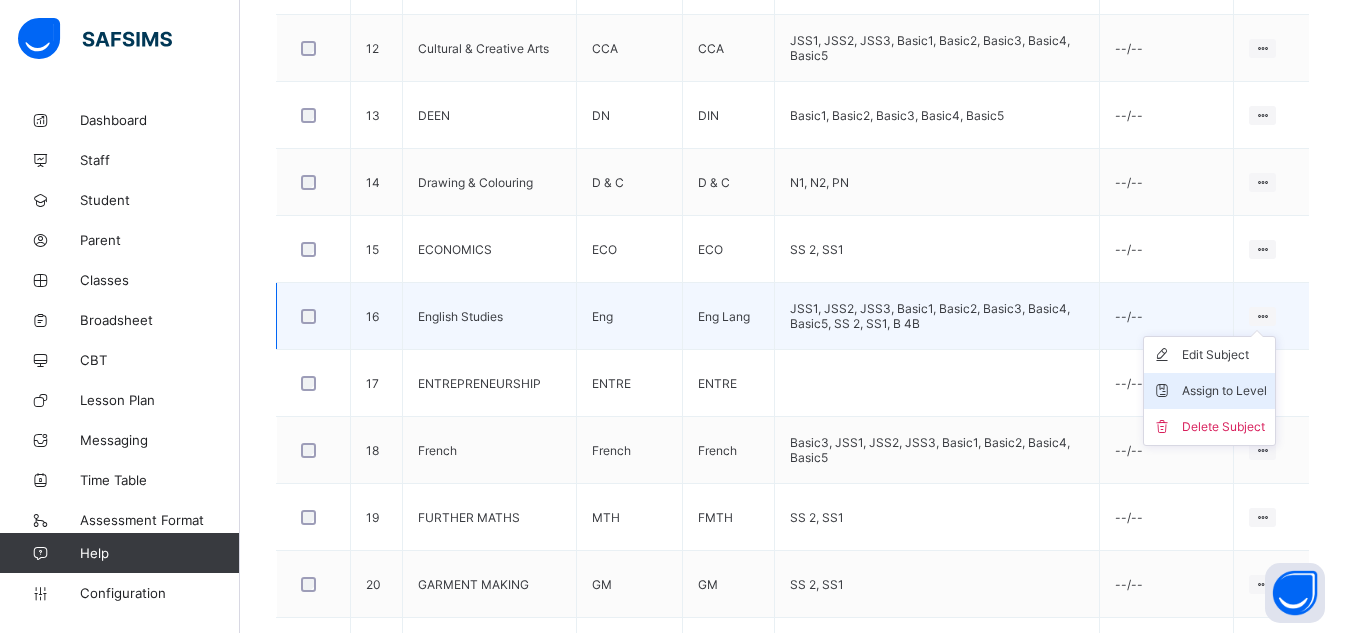 click on "Assign to Level" at bounding box center [1224, 391] 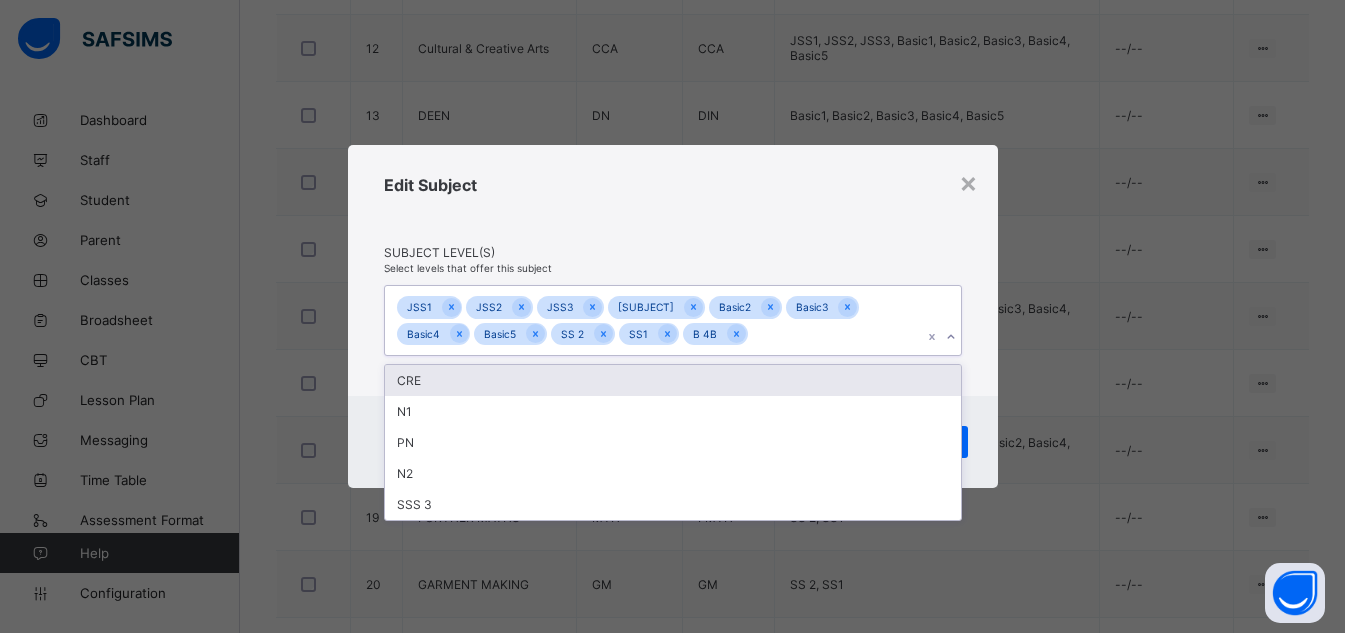 click on "JSS1 JSS2 JSS3 Basic1 Basic2 Basic3 Basic4 Basic5 SS 2 SS1 B 4B" at bounding box center (654, 320) 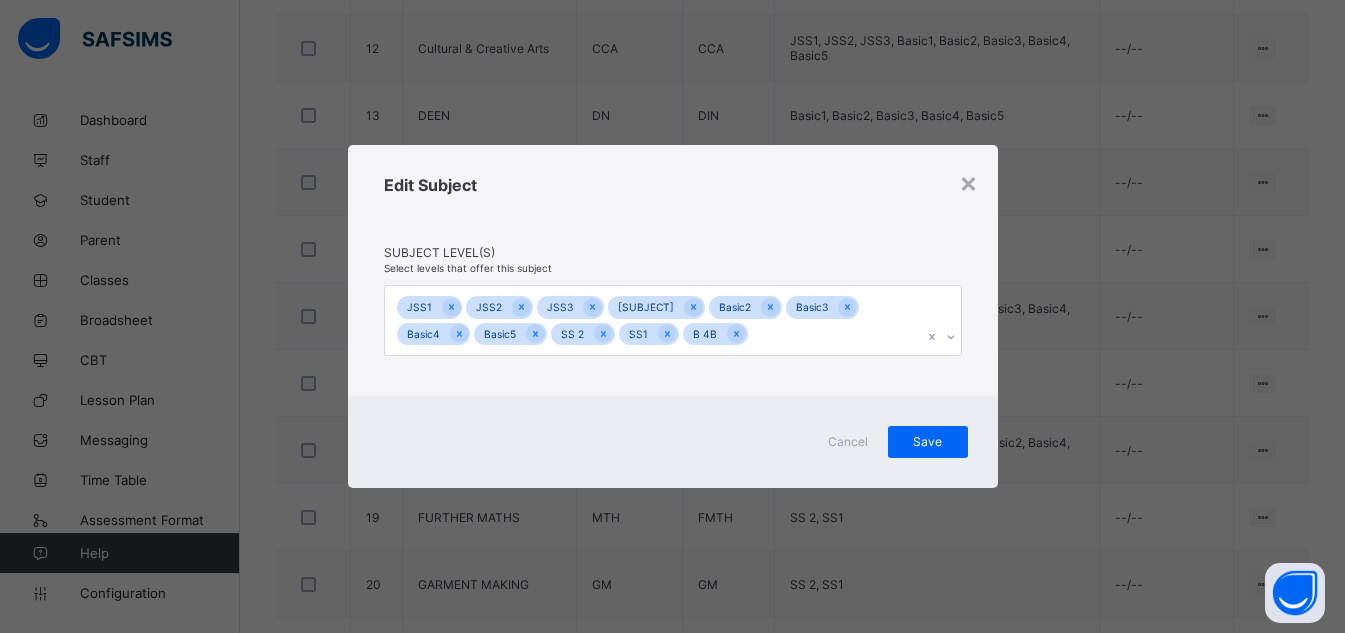 click on "×   Edit Subject   Subject Level(s)   Select levels that offer this subject JSS1 JSS2 JSS3 Basic1 Basic2 Basic3 Basic4 Basic5 SS 2 SS1 B 4B Cancel Save" at bounding box center [672, 316] 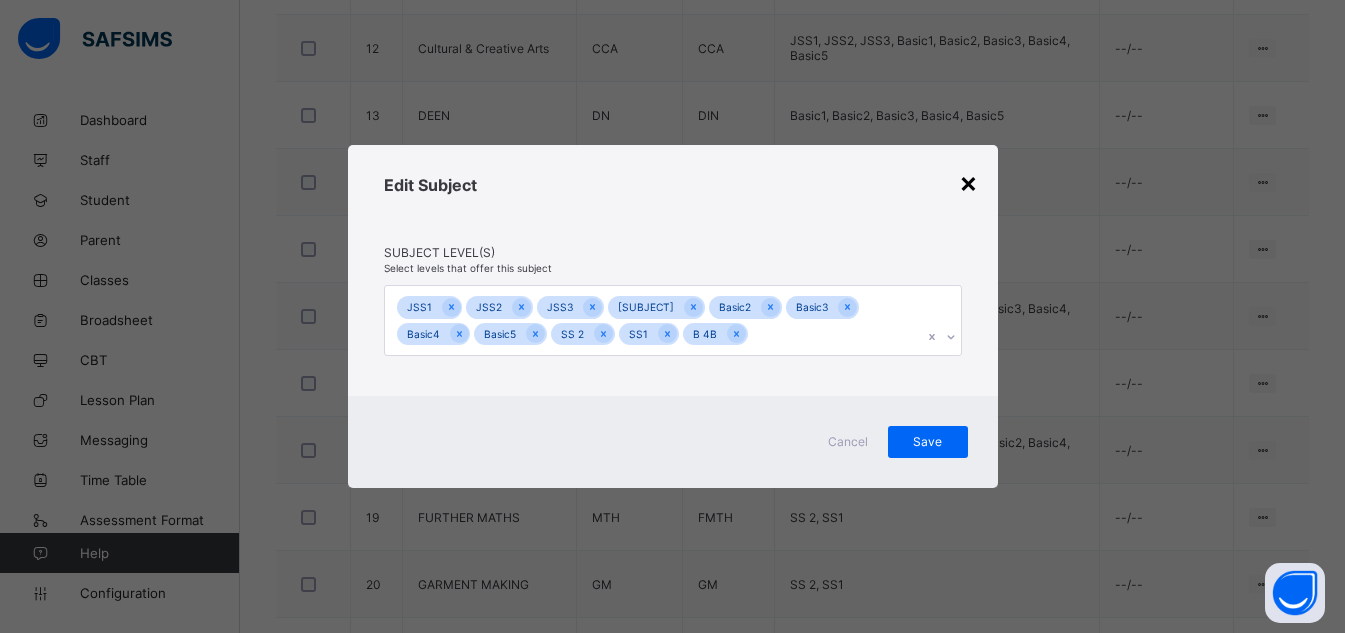 click on "×" at bounding box center [968, 182] 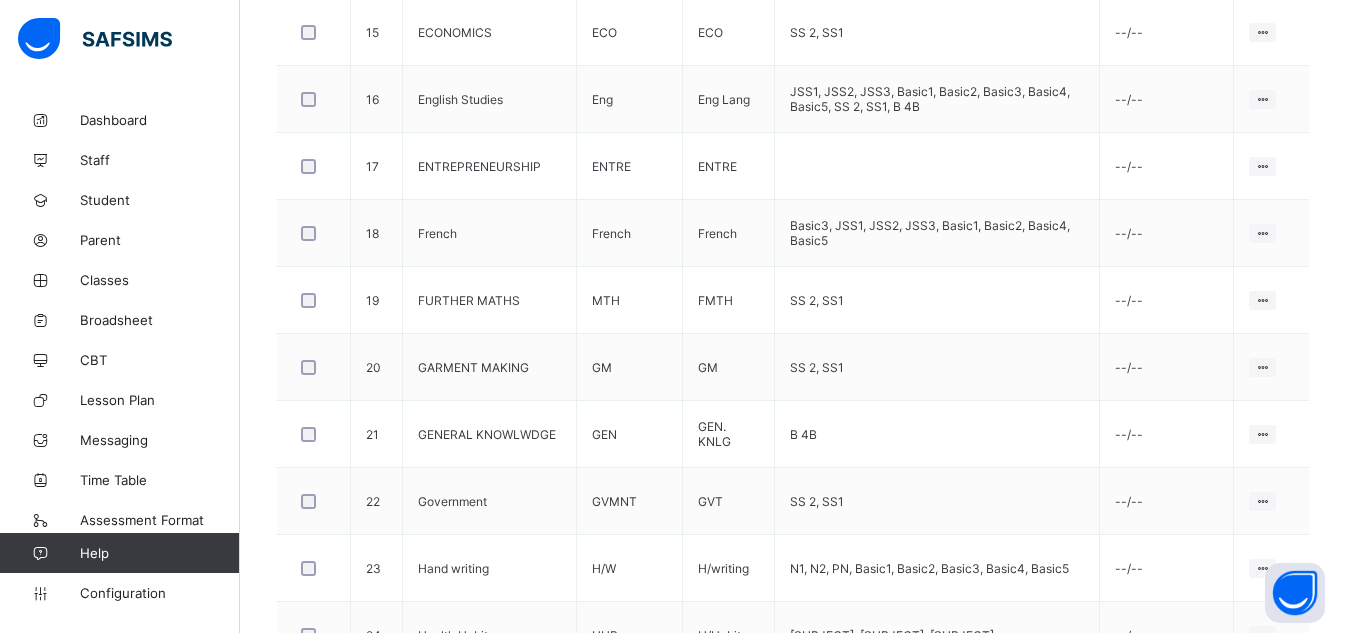scroll, scrollTop: 1635, scrollLeft: 0, axis: vertical 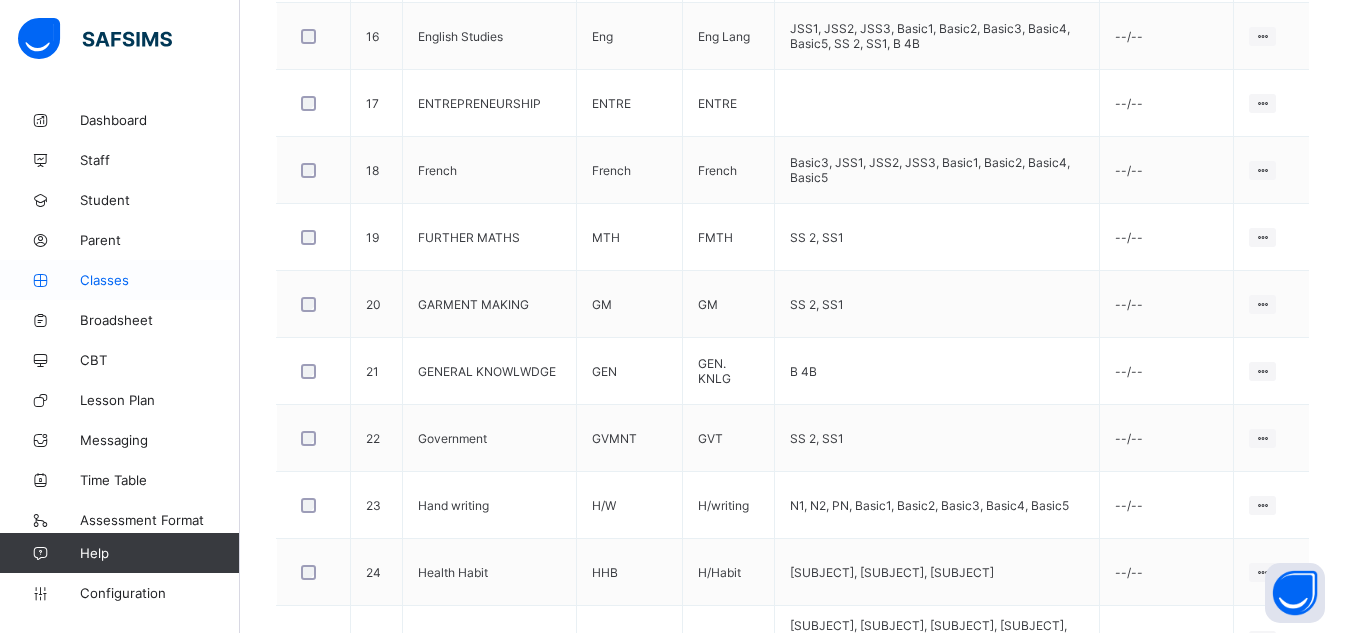 click on "Classes" at bounding box center [120, 280] 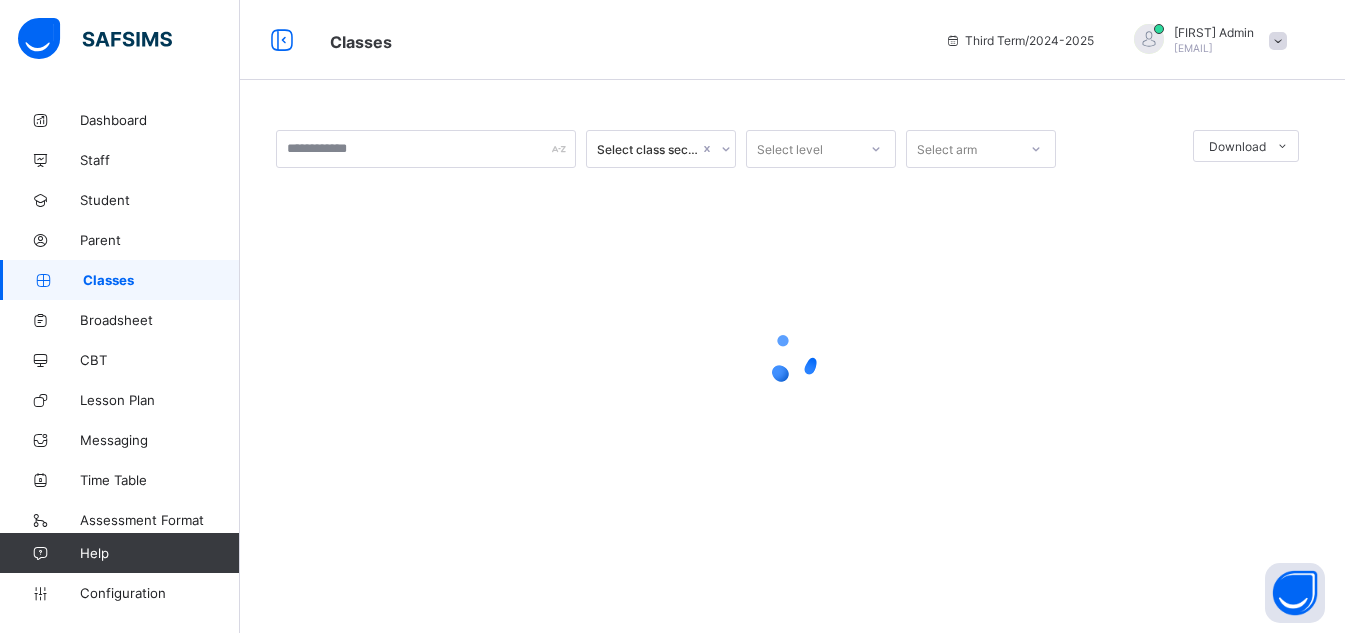 scroll, scrollTop: 0, scrollLeft: 0, axis: both 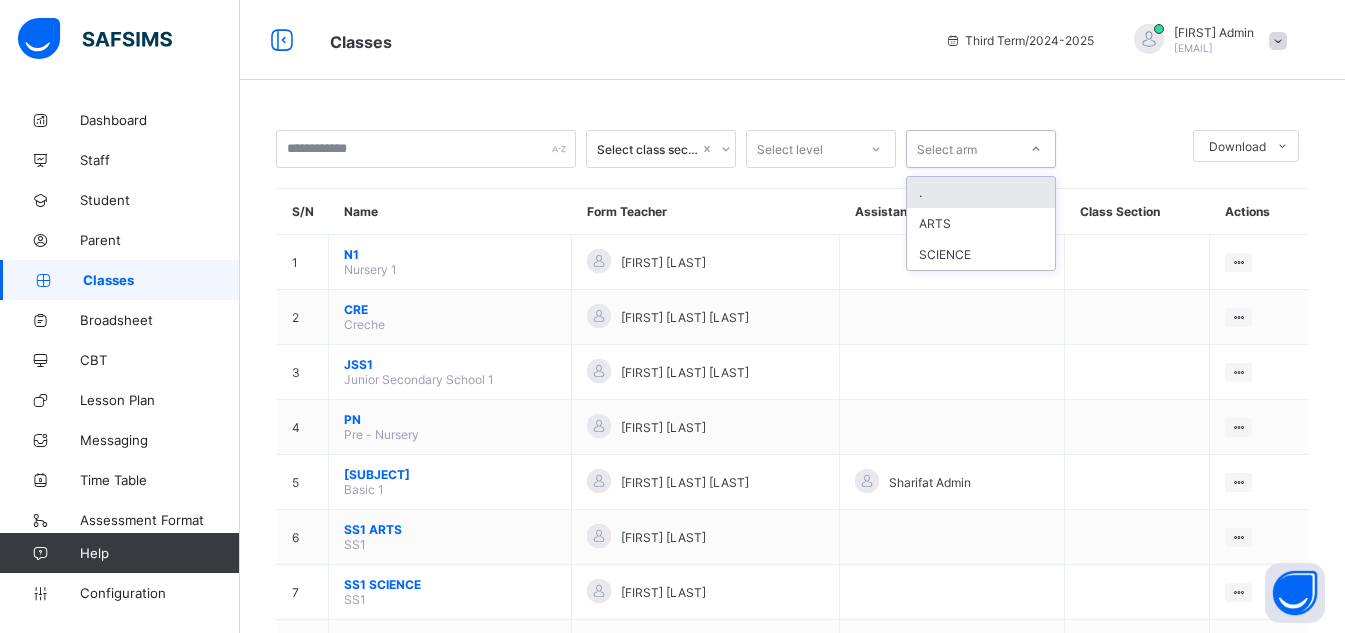 click 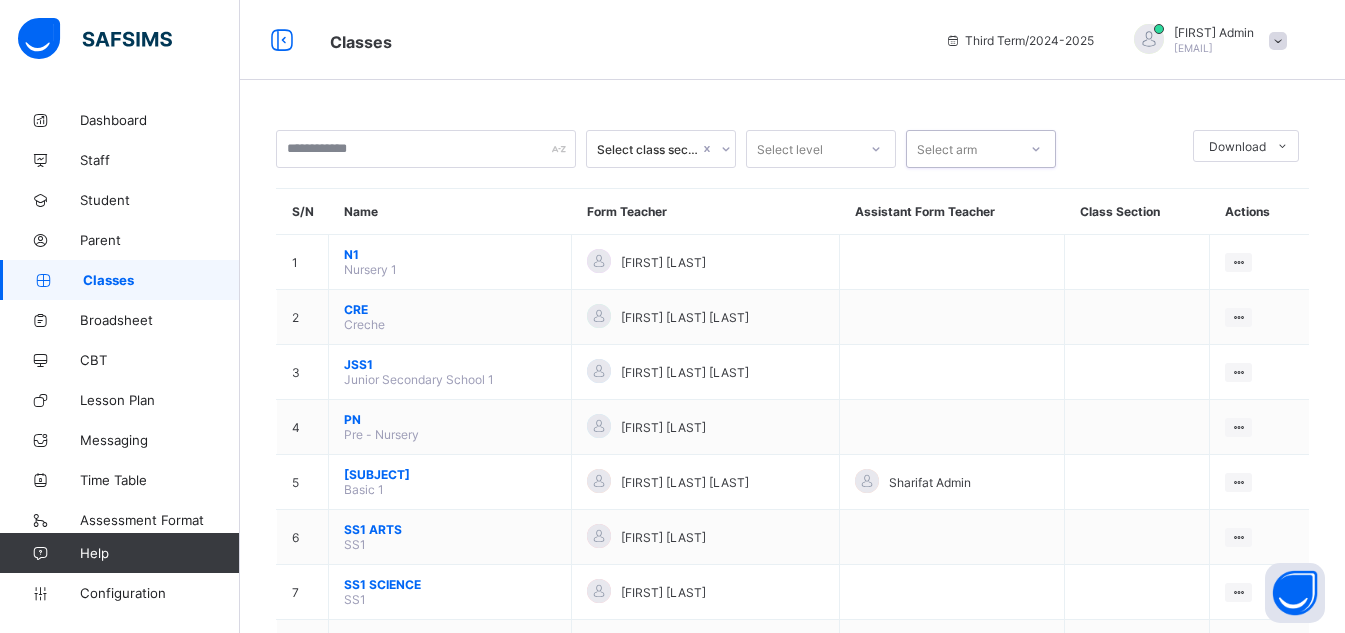 click 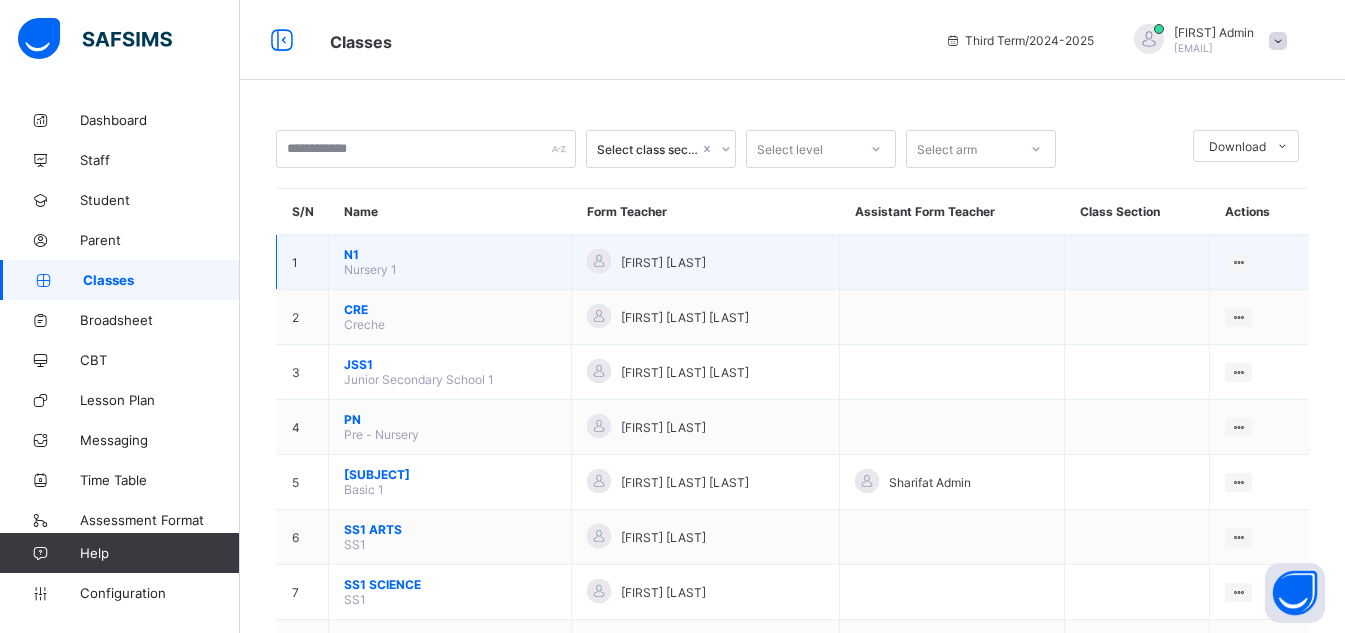 click on "[FIRST] [LAST]" at bounding box center (706, 262) 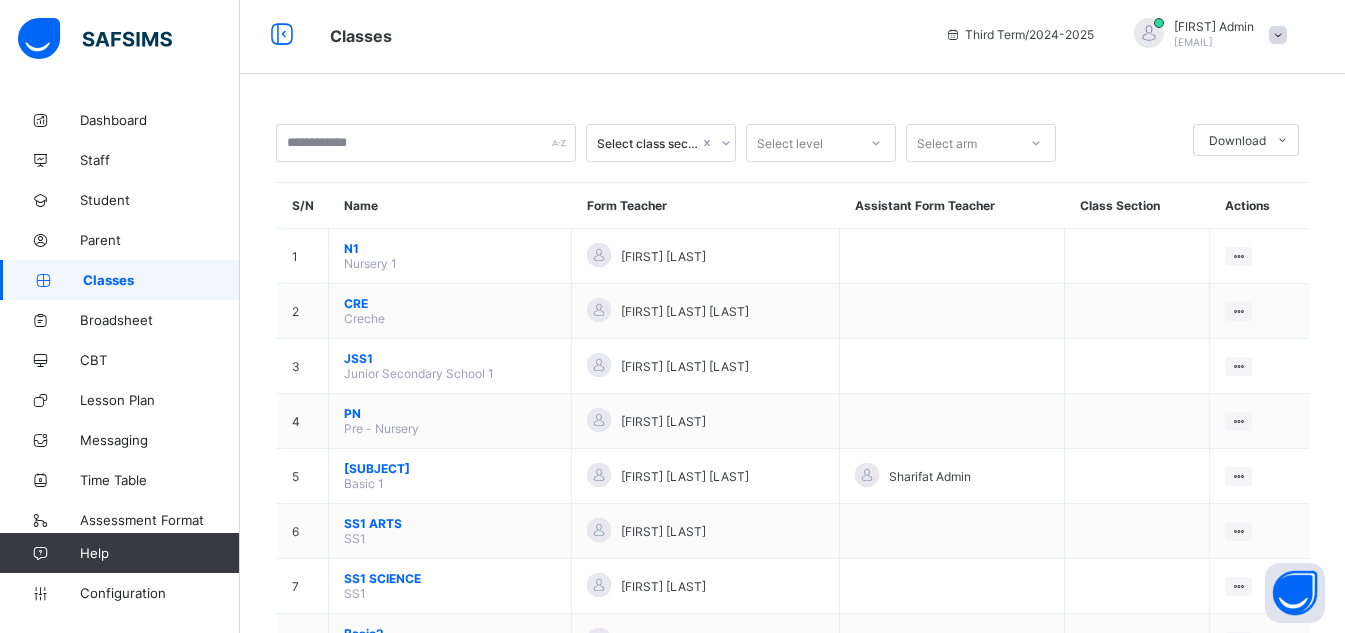 scroll, scrollTop: 2, scrollLeft: 0, axis: vertical 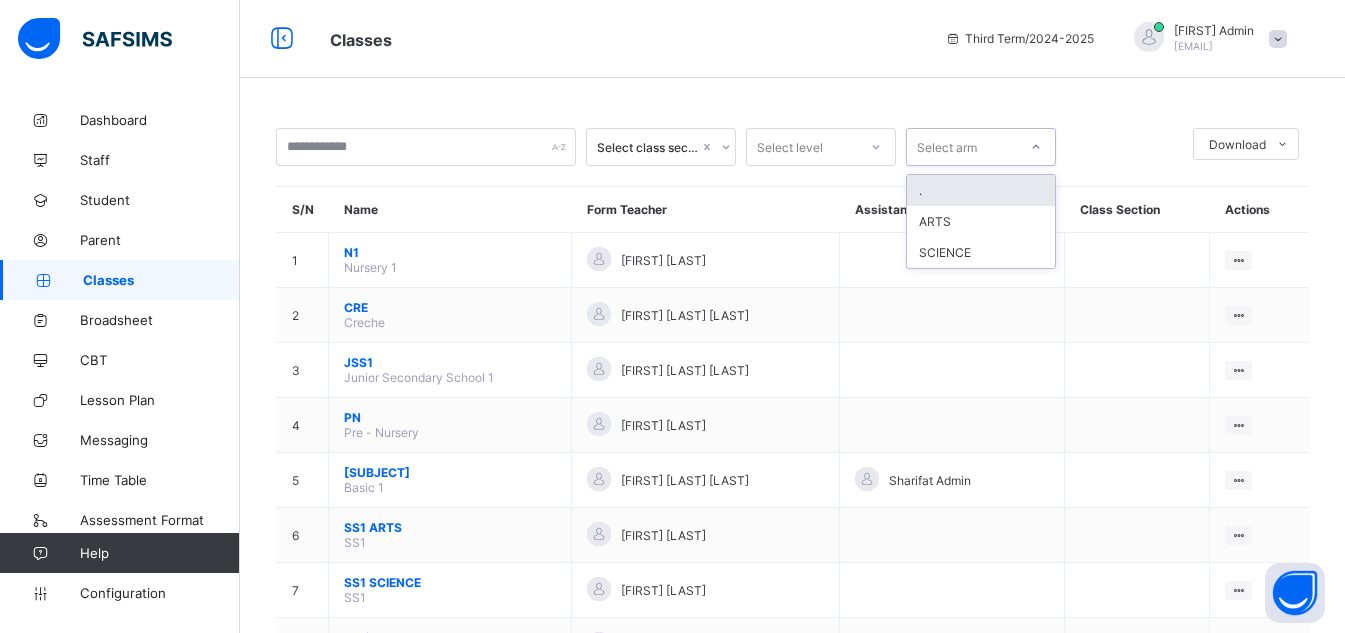 click on "Select arm" at bounding box center (947, 147) 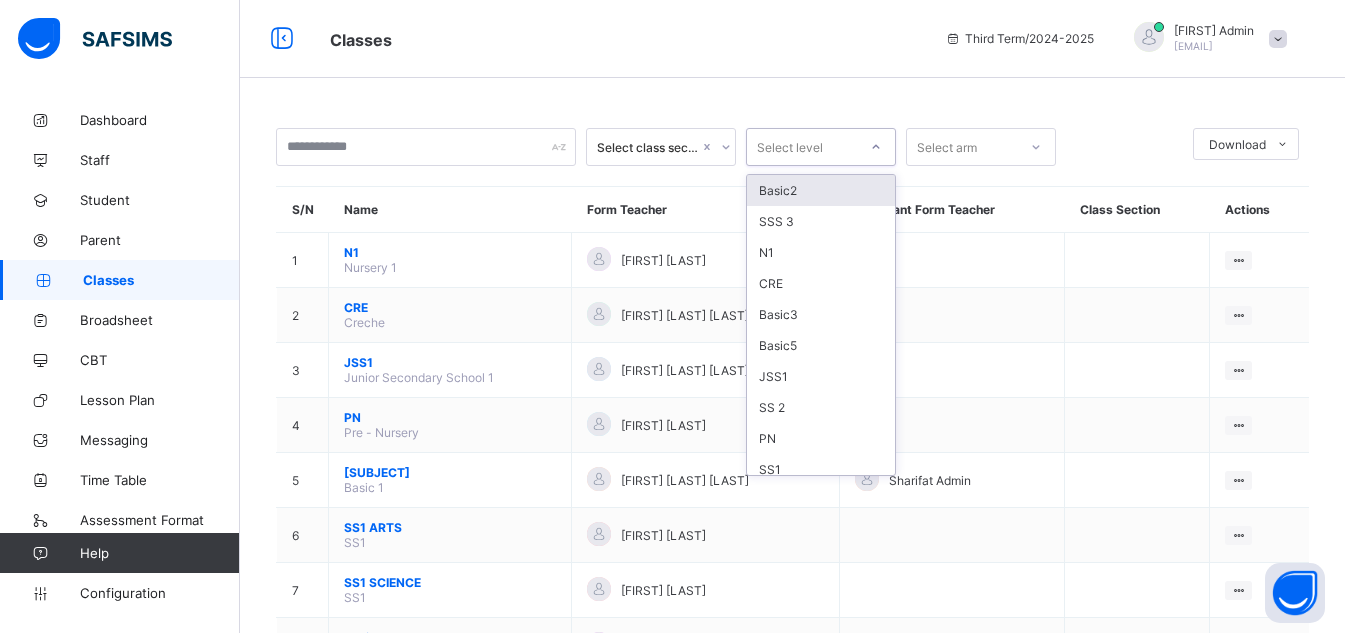 click on "Select level" at bounding box center [802, 147] 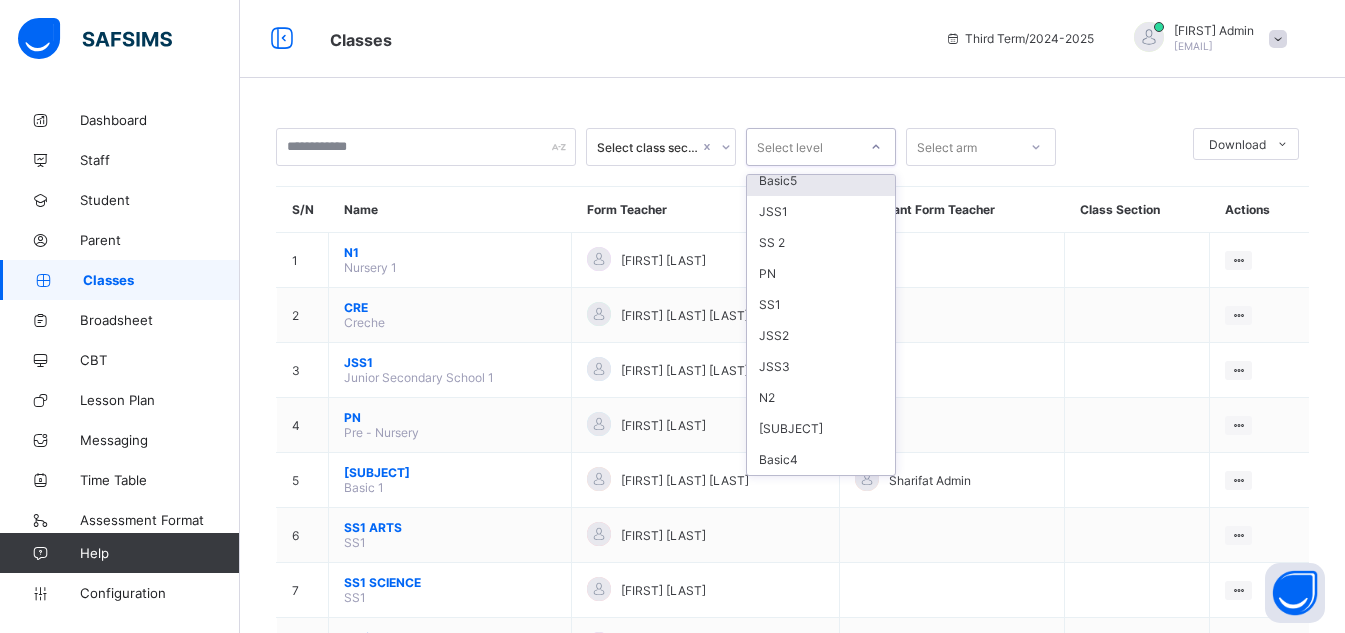 scroll, scrollTop: 0, scrollLeft: 0, axis: both 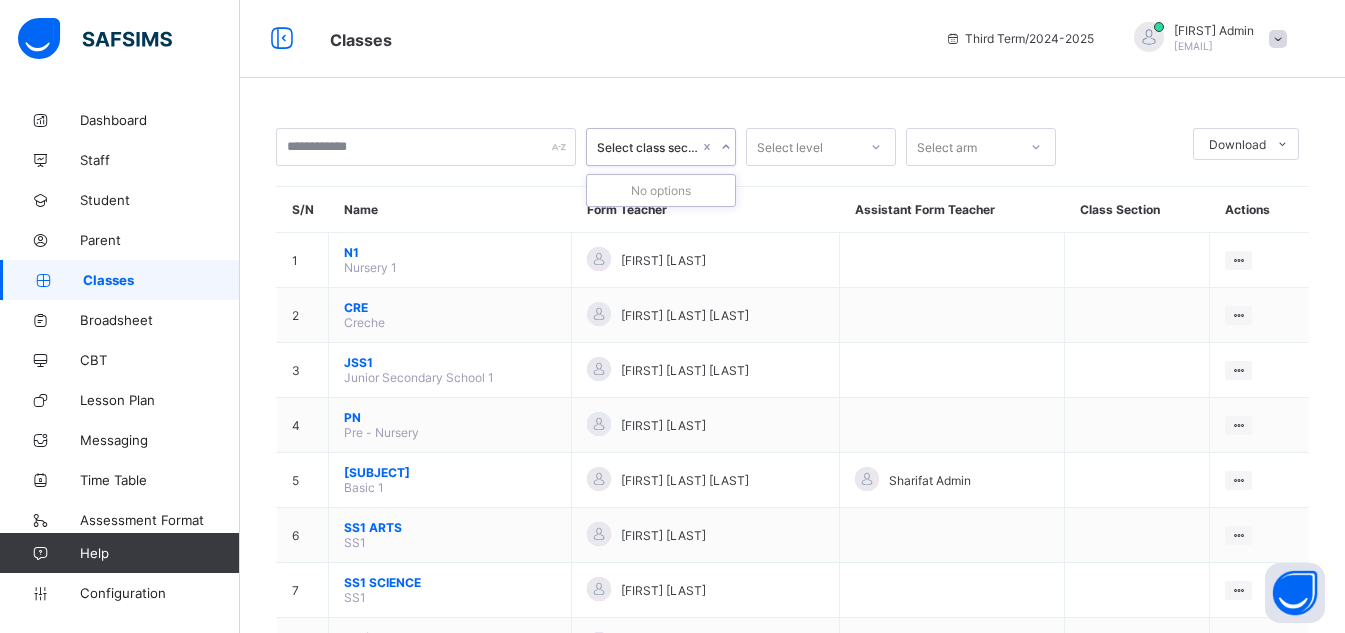 click on "Select class section" at bounding box center [642, 147] 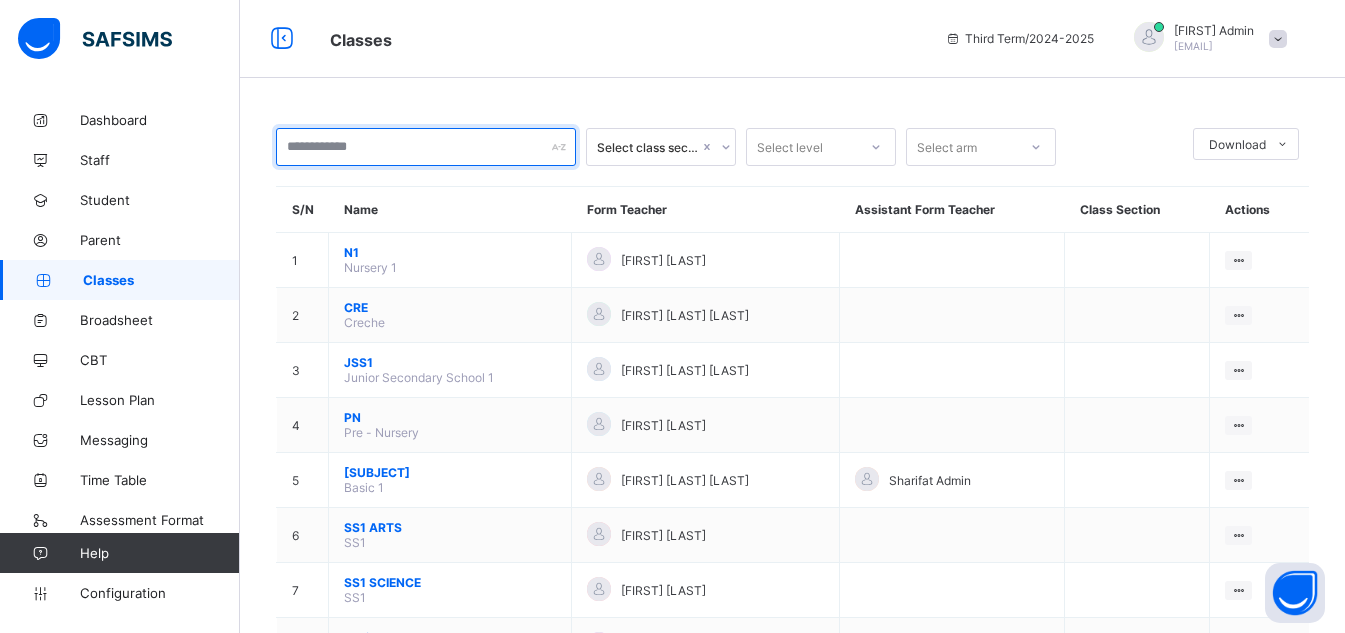 click at bounding box center [426, 147] 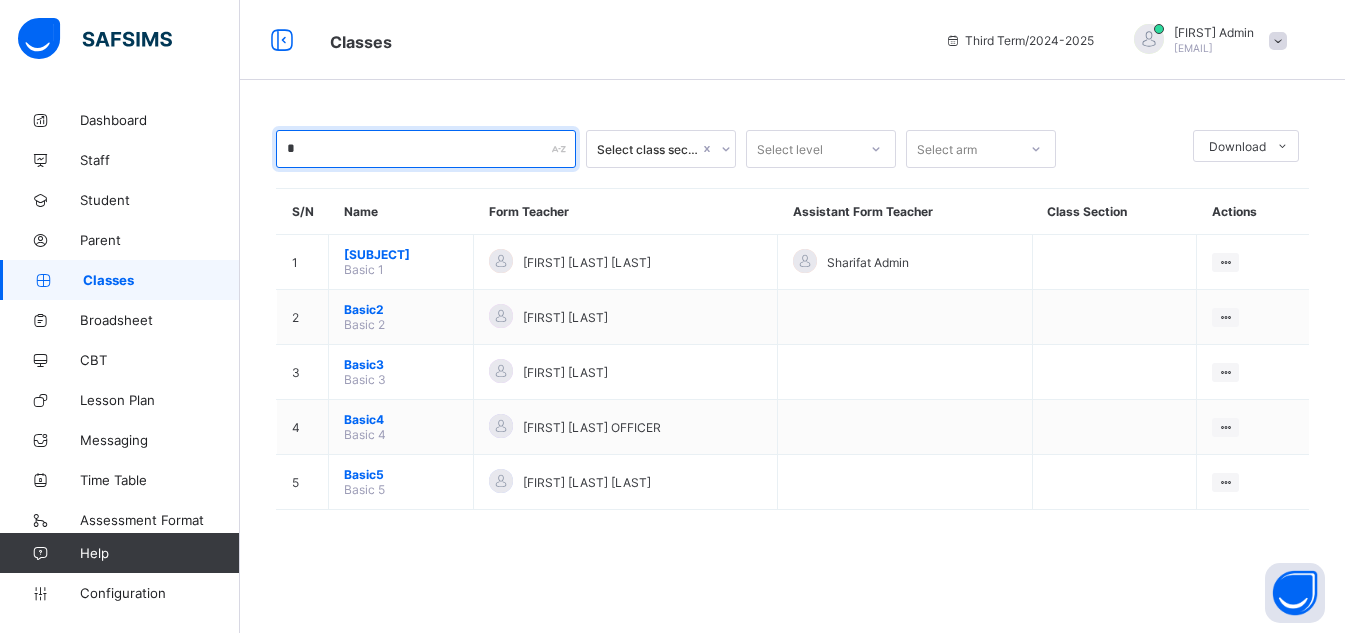 scroll, scrollTop: 0, scrollLeft: 0, axis: both 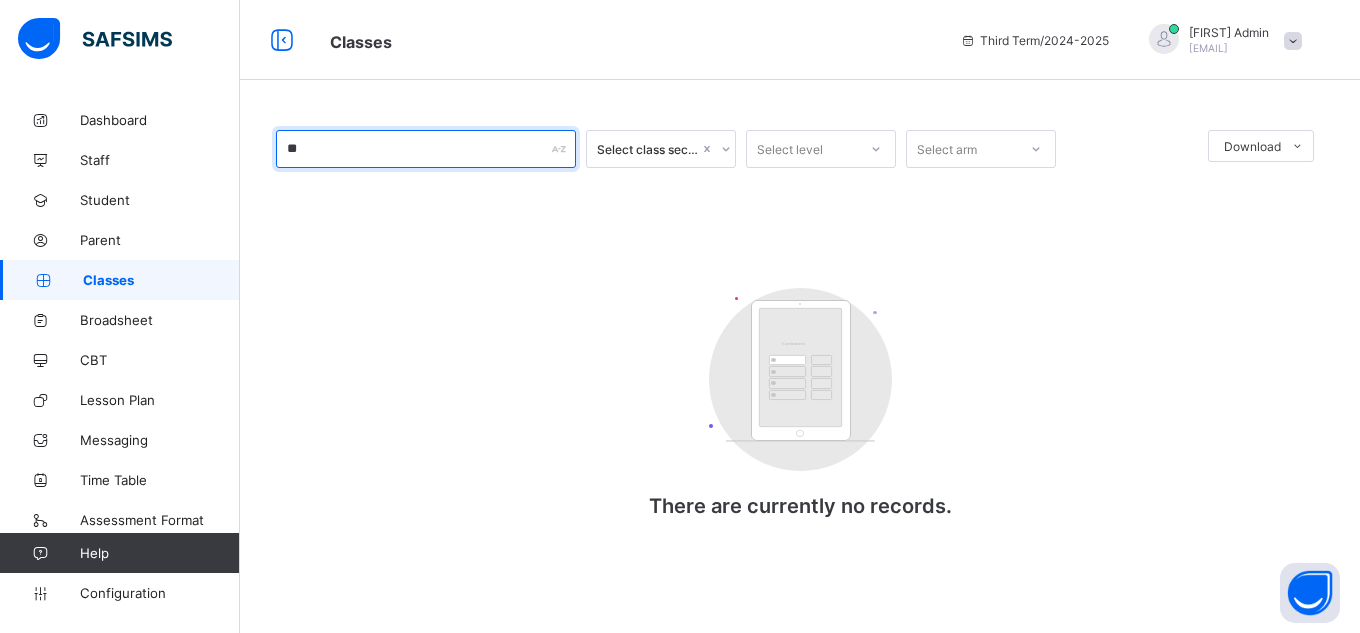 type on "*" 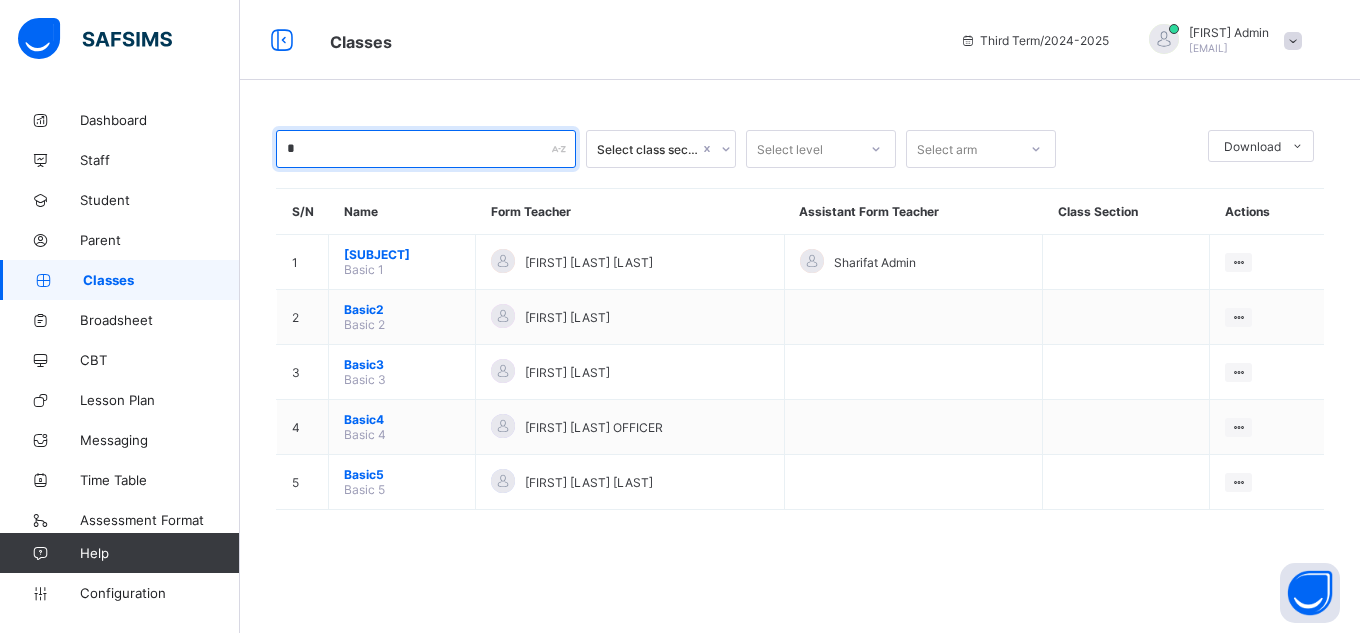 type 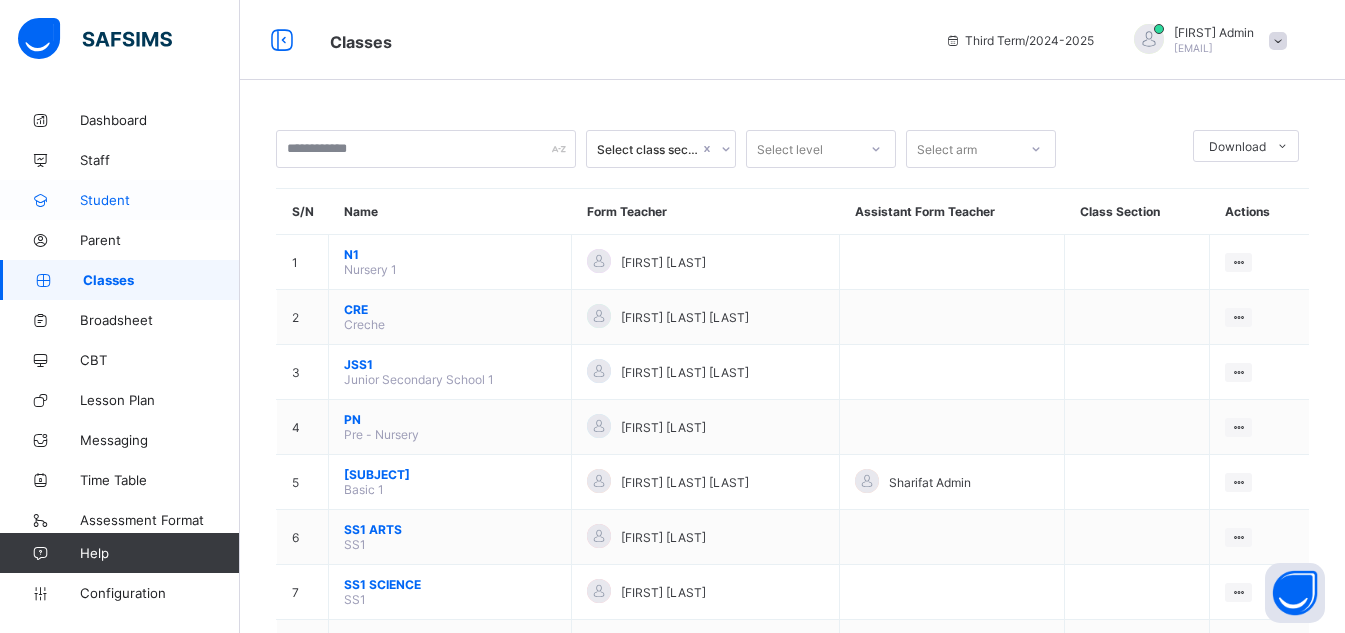 click on "Student" at bounding box center [120, 200] 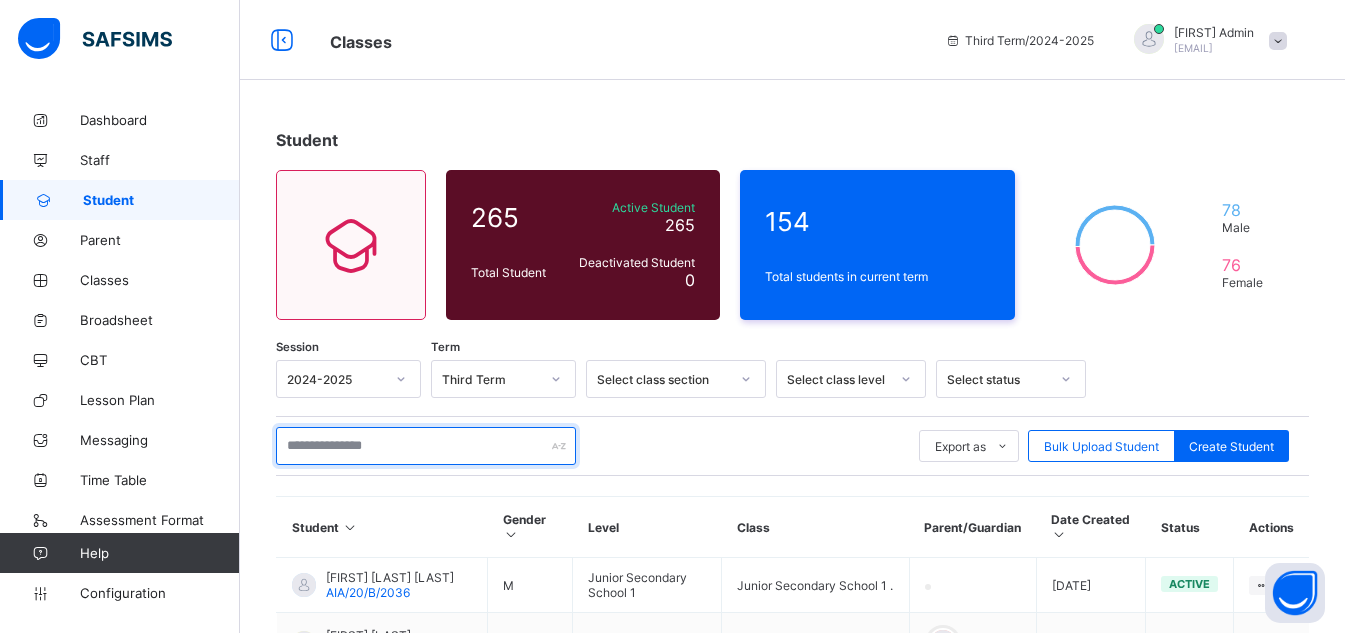 click at bounding box center [426, 446] 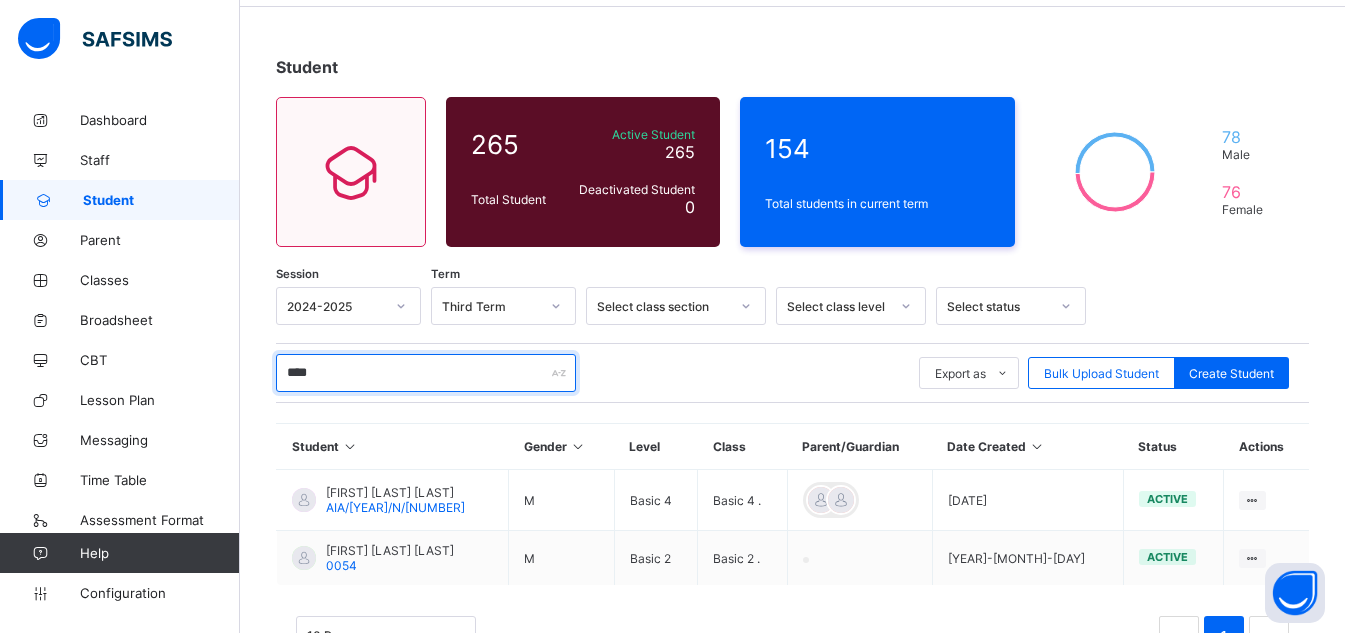 scroll, scrollTop: 146, scrollLeft: 0, axis: vertical 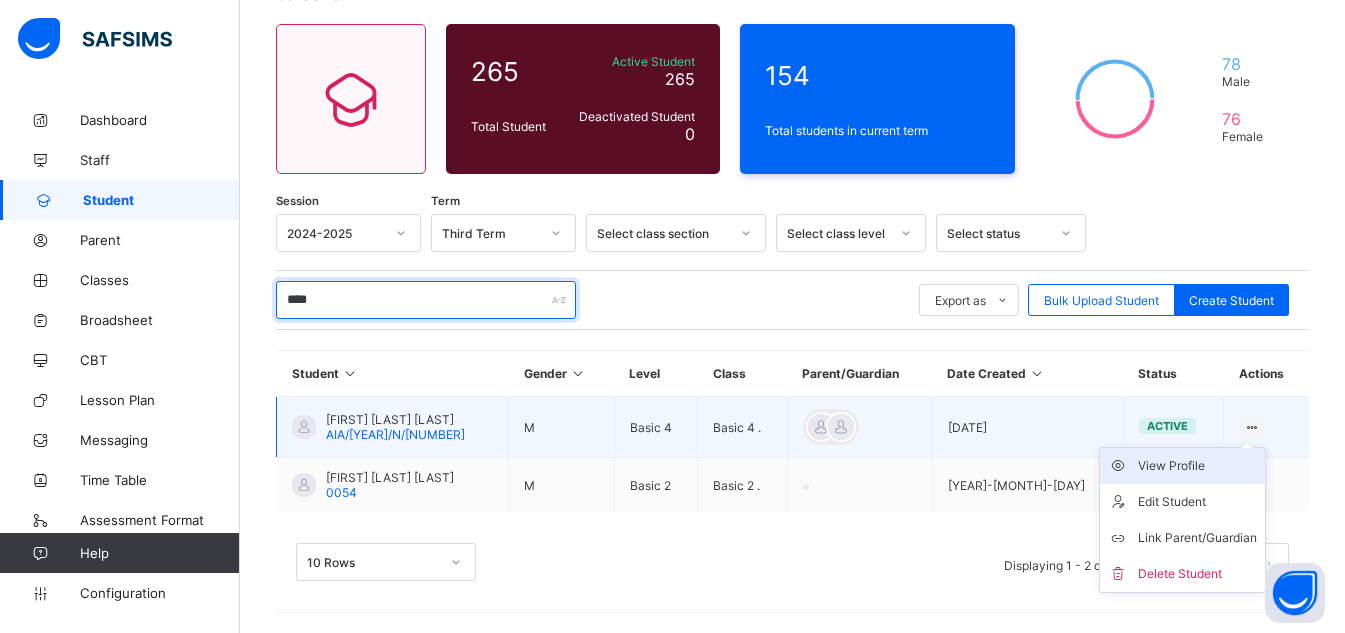 type on "****" 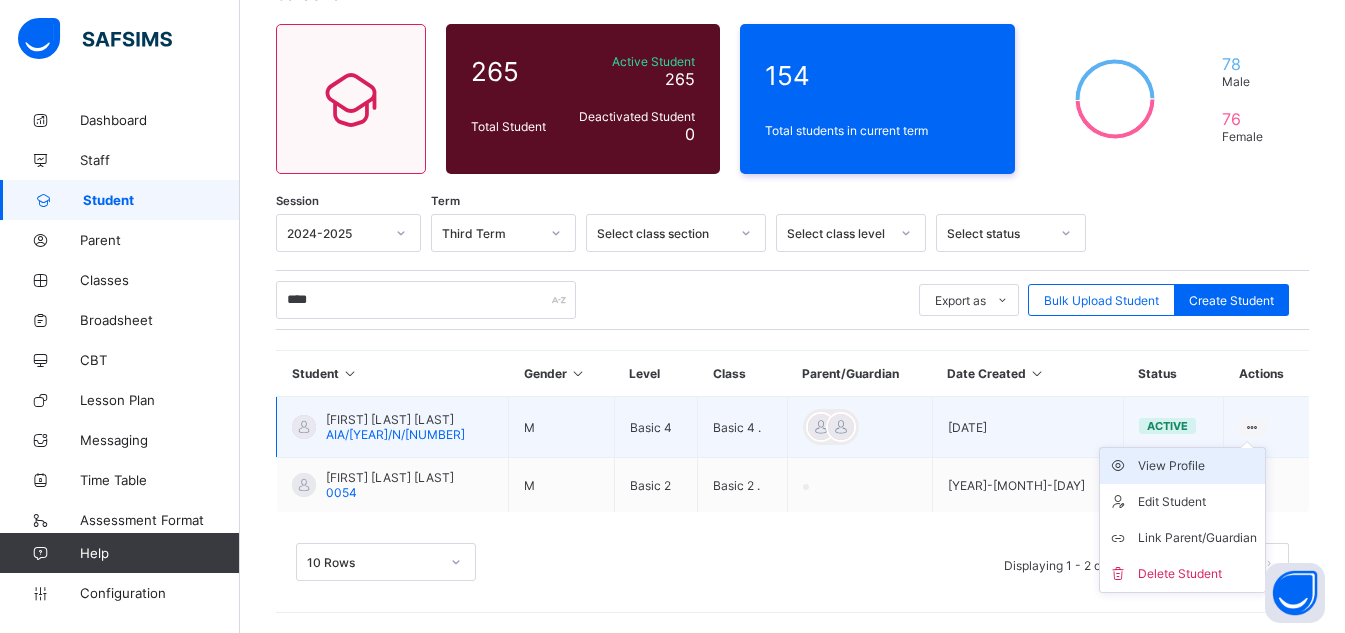 click on "View Profile" at bounding box center [1197, 466] 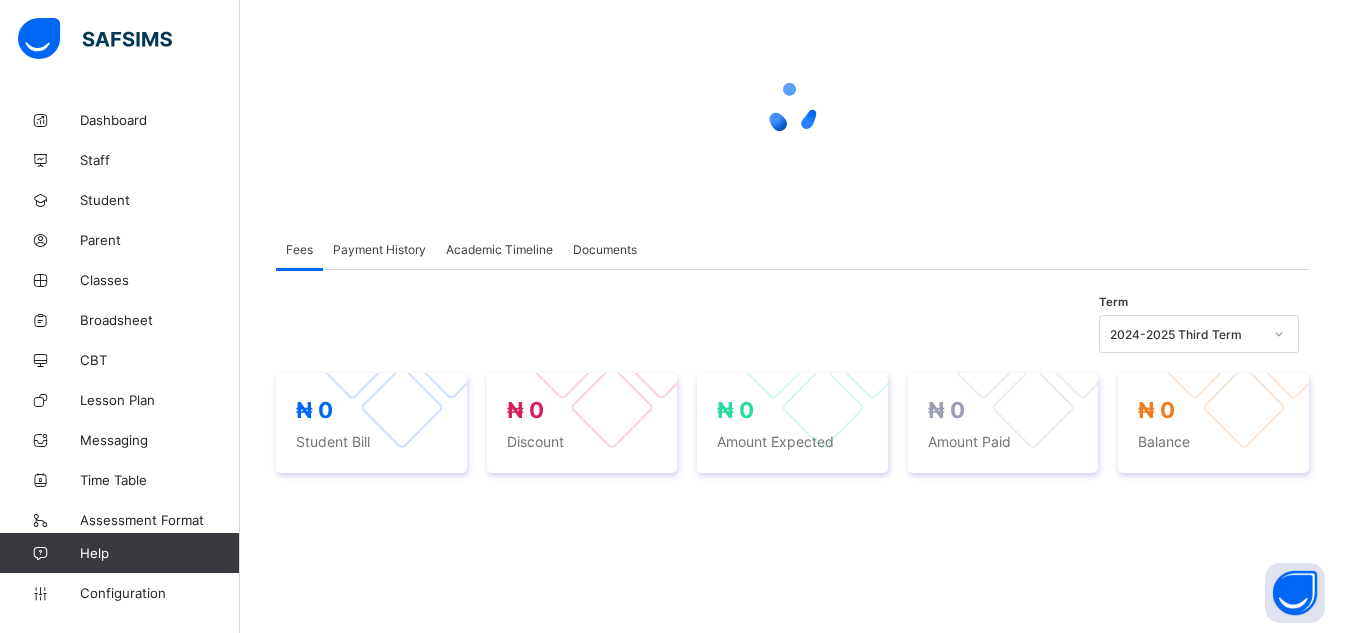 scroll, scrollTop: 0, scrollLeft: 0, axis: both 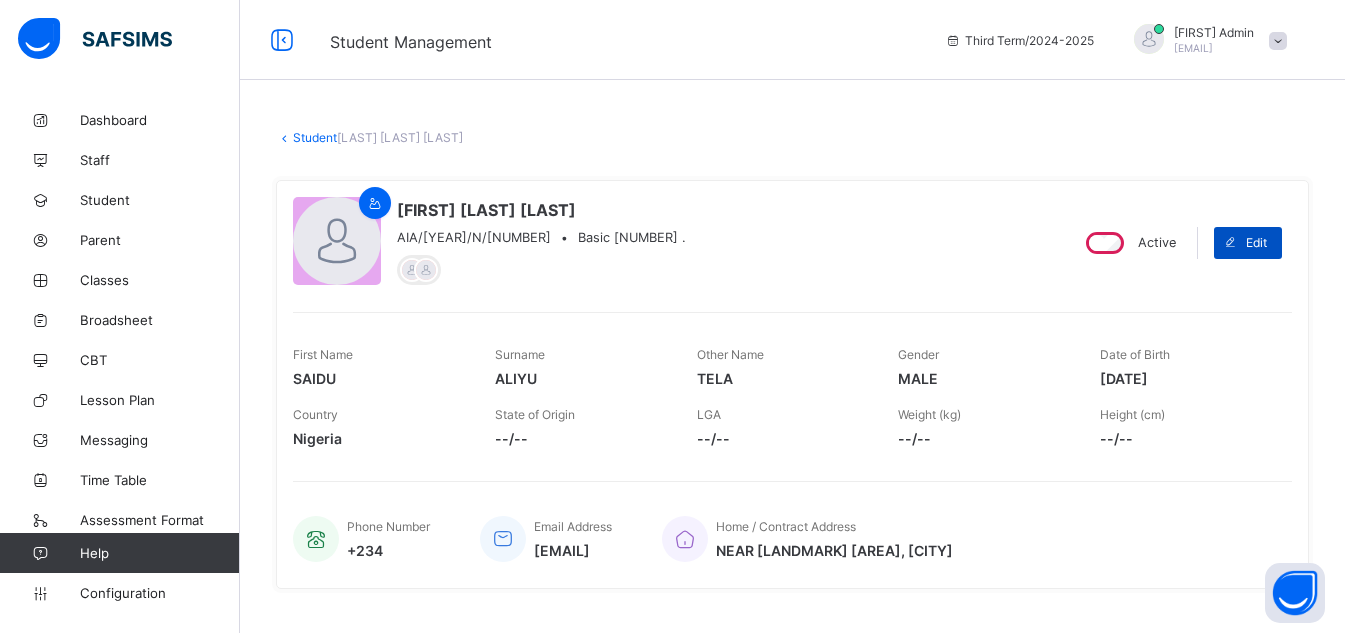 click on "Edit" at bounding box center [1248, 243] 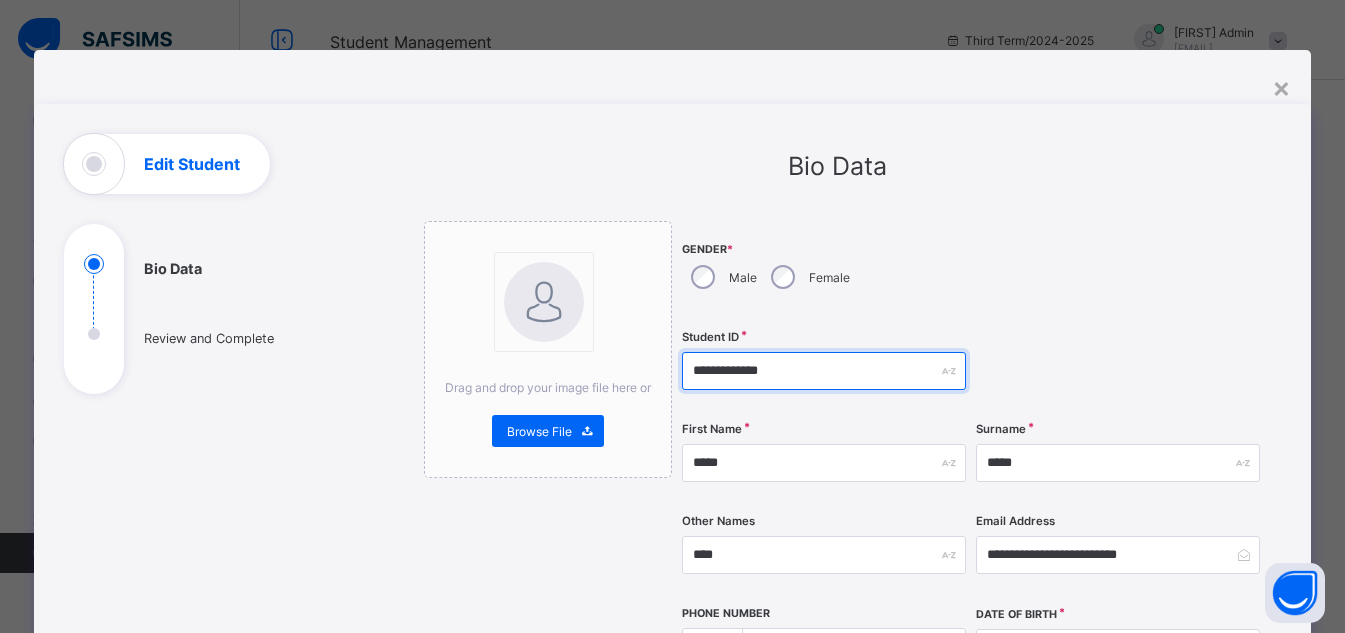 click on "**********" at bounding box center [824, 371] 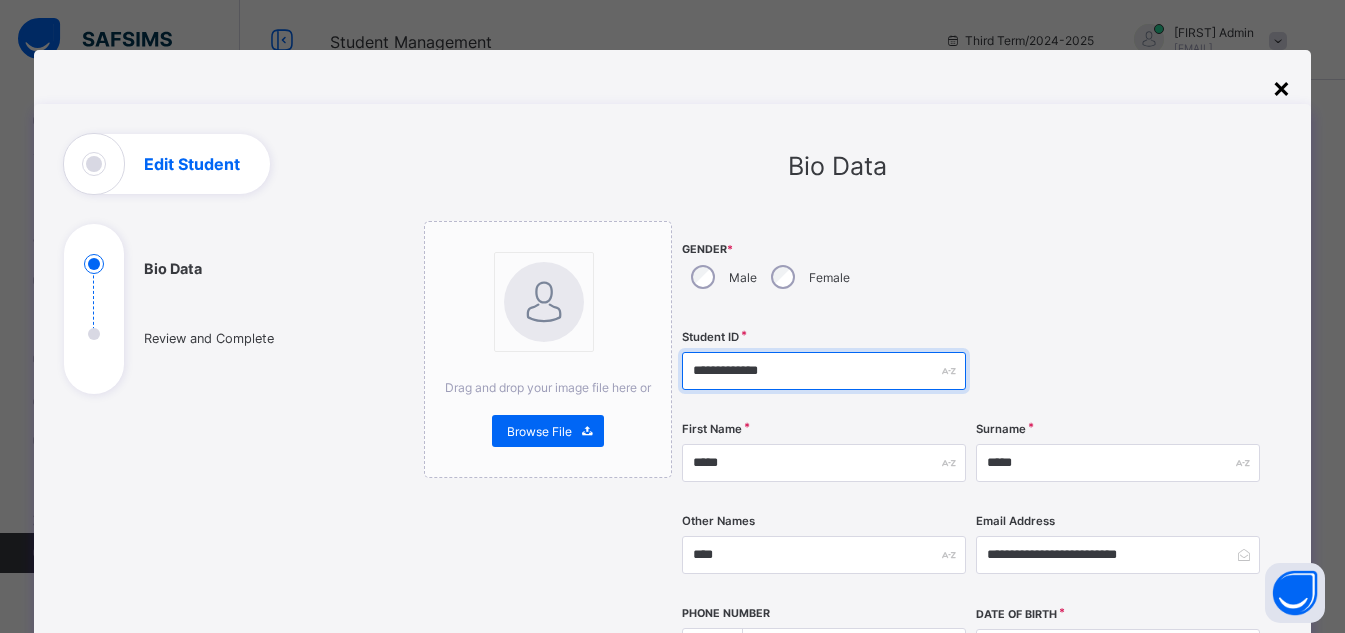 type on "**********" 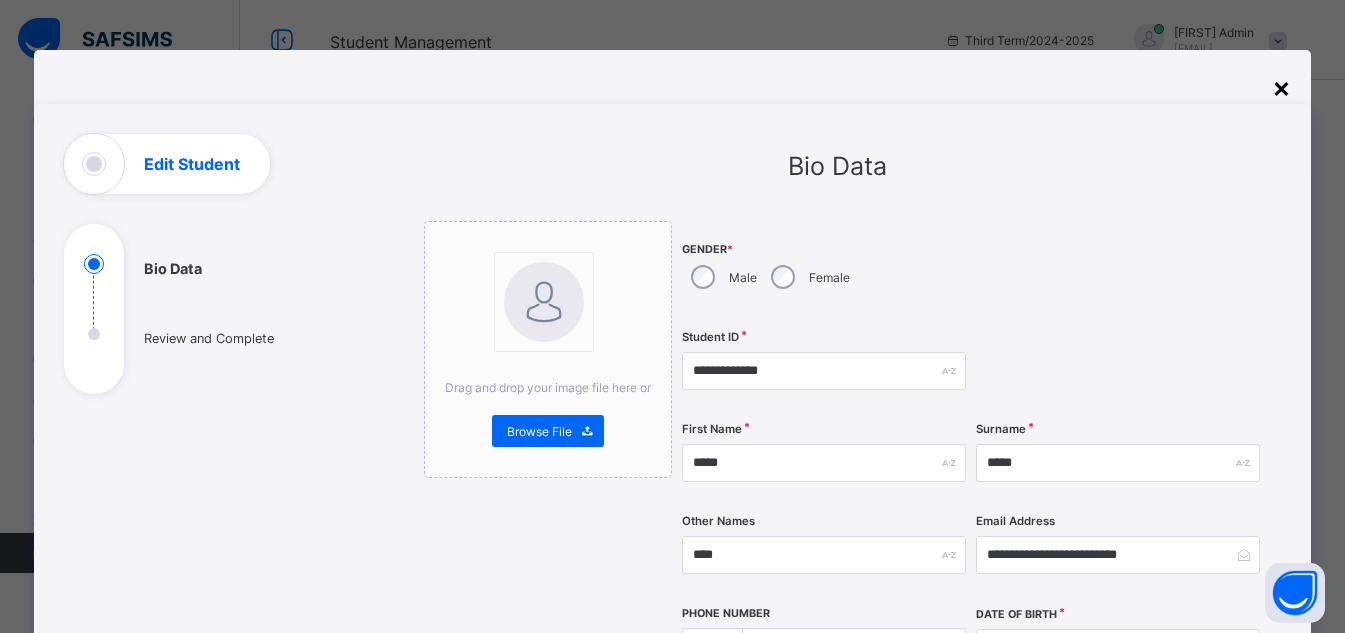 click on "×" at bounding box center (1281, 87) 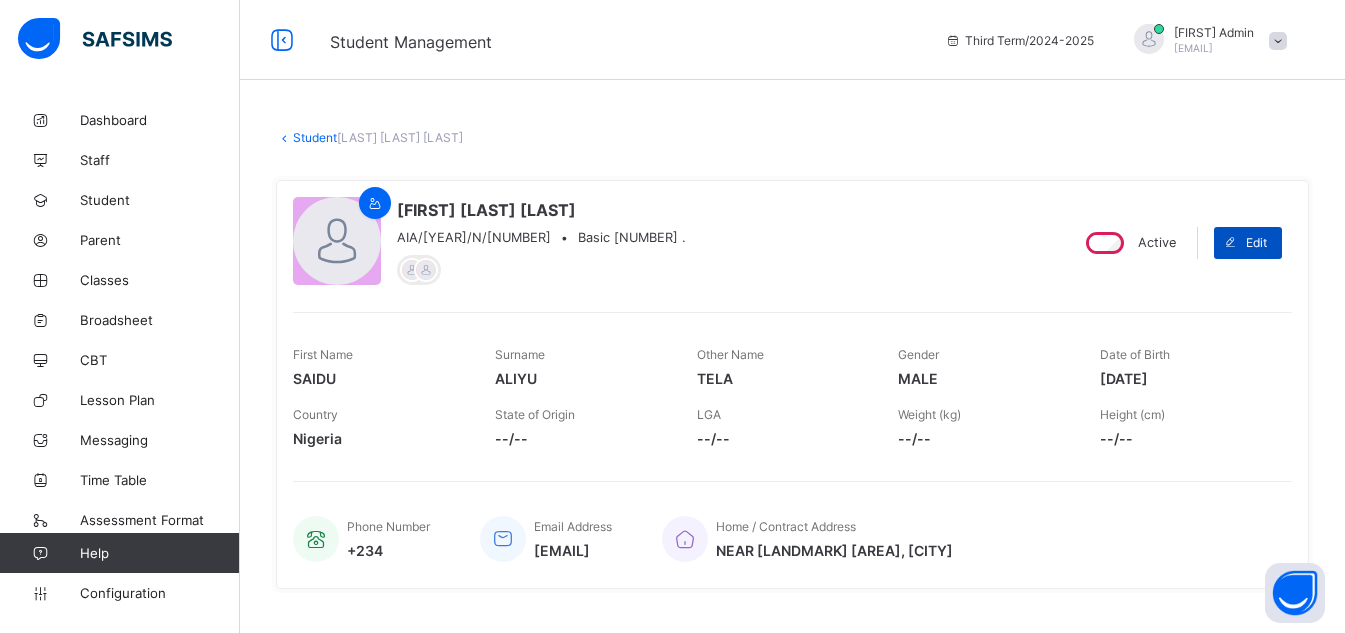 click at bounding box center (1230, 242) 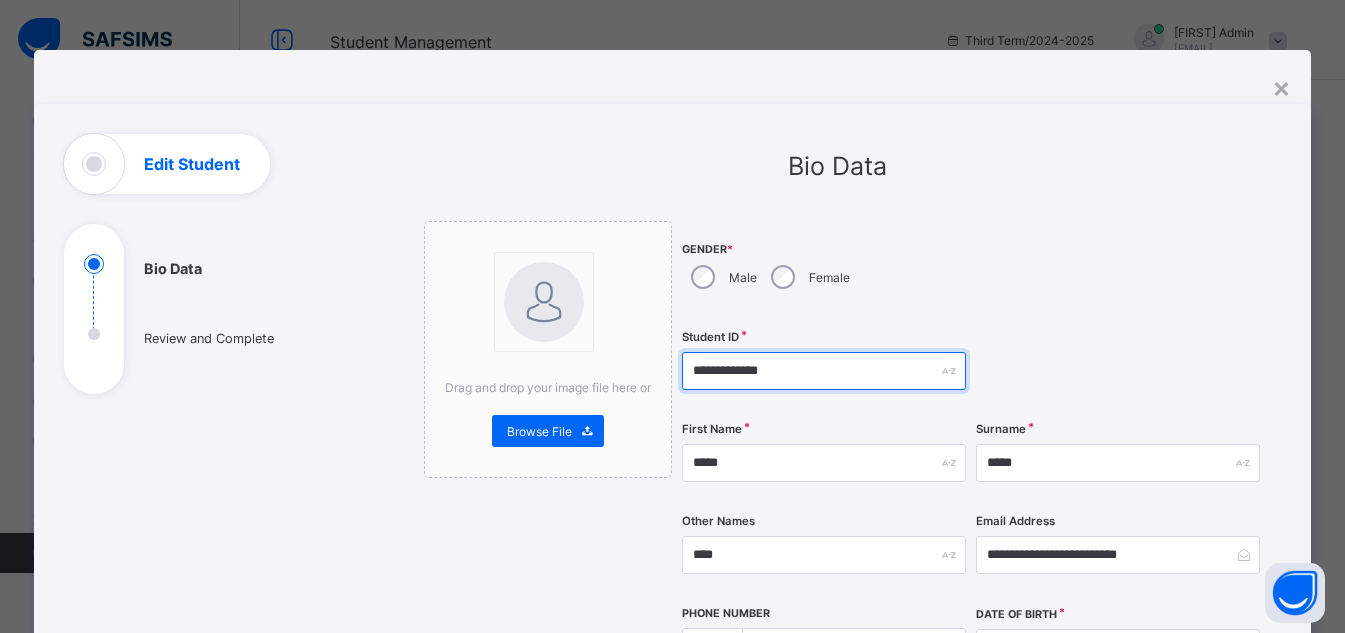 click on "**********" at bounding box center (824, 371) 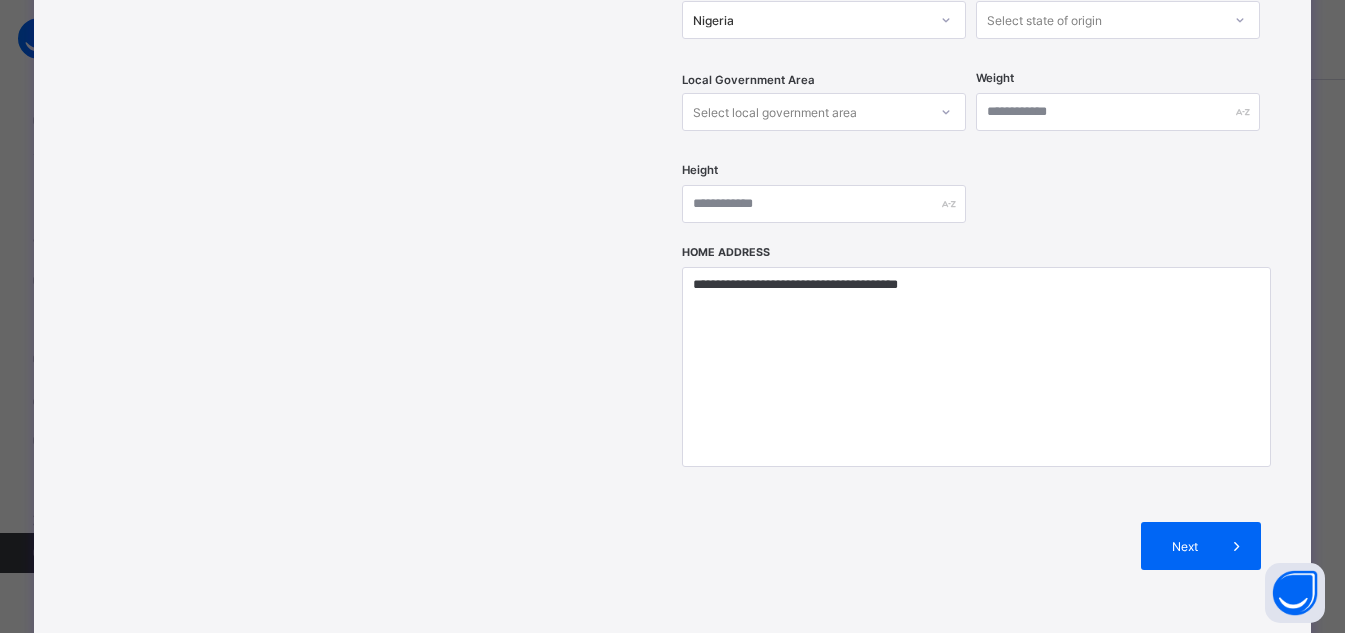scroll, scrollTop: 876, scrollLeft: 0, axis: vertical 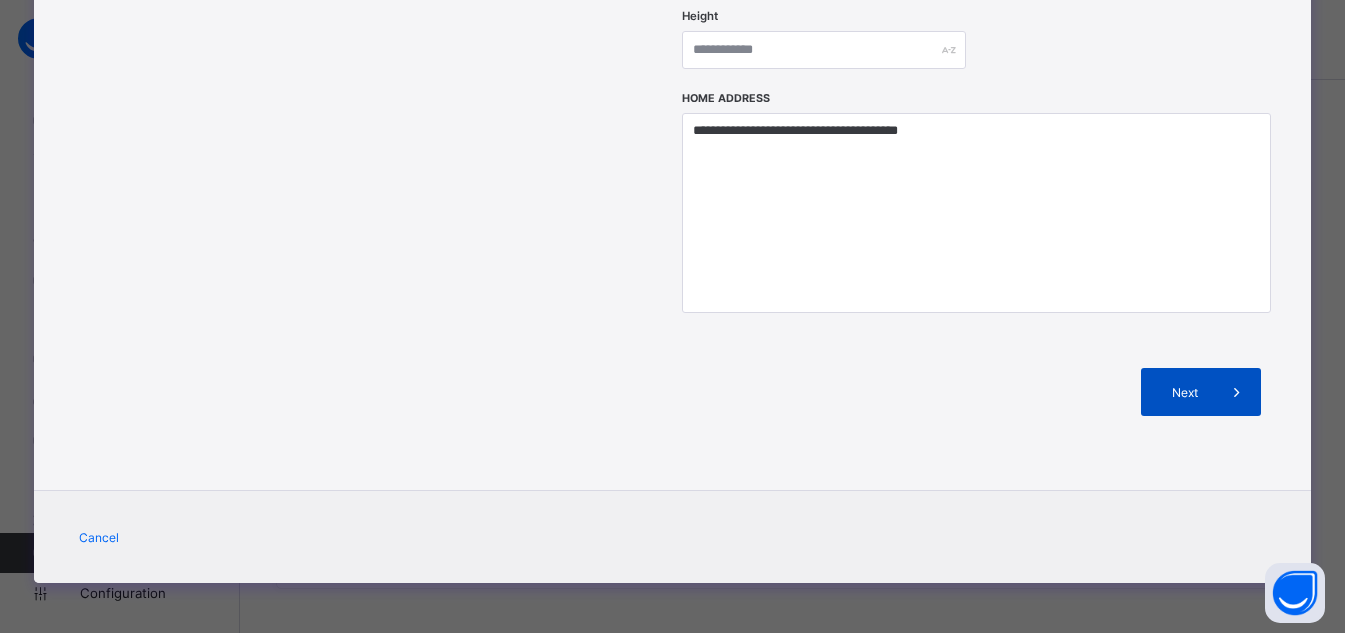 click on "Next" at bounding box center [1201, 392] 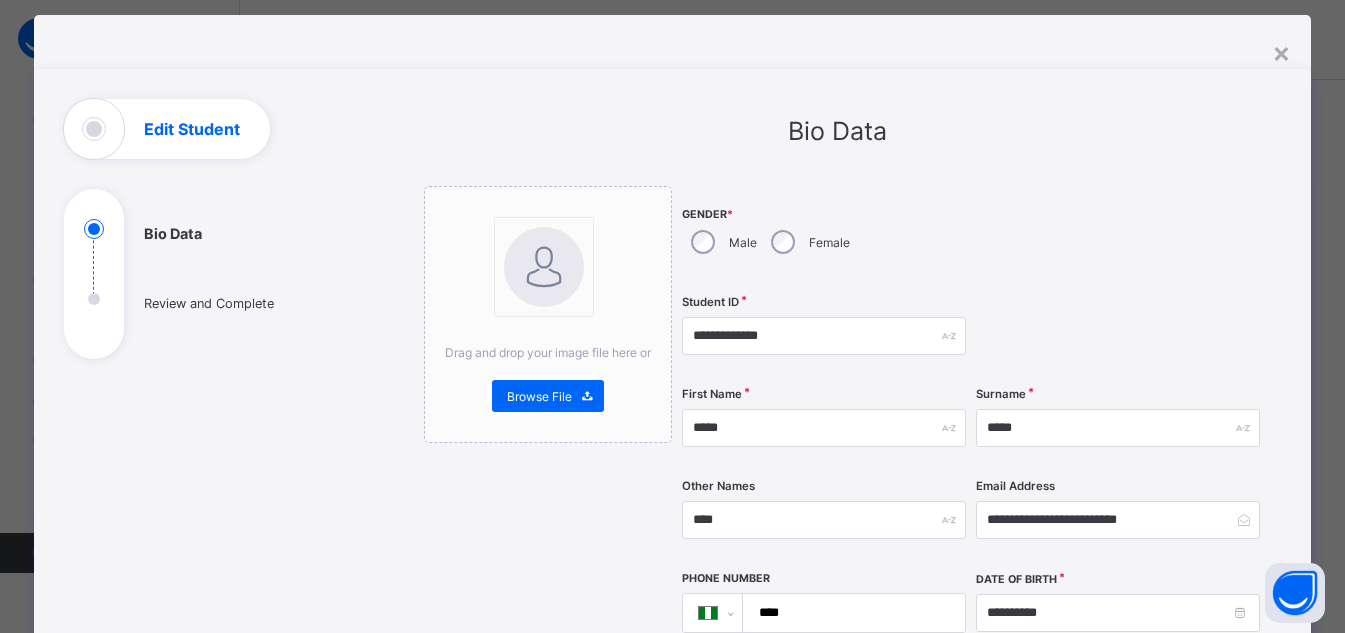 scroll, scrollTop: 0, scrollLeft: 0, axis: both 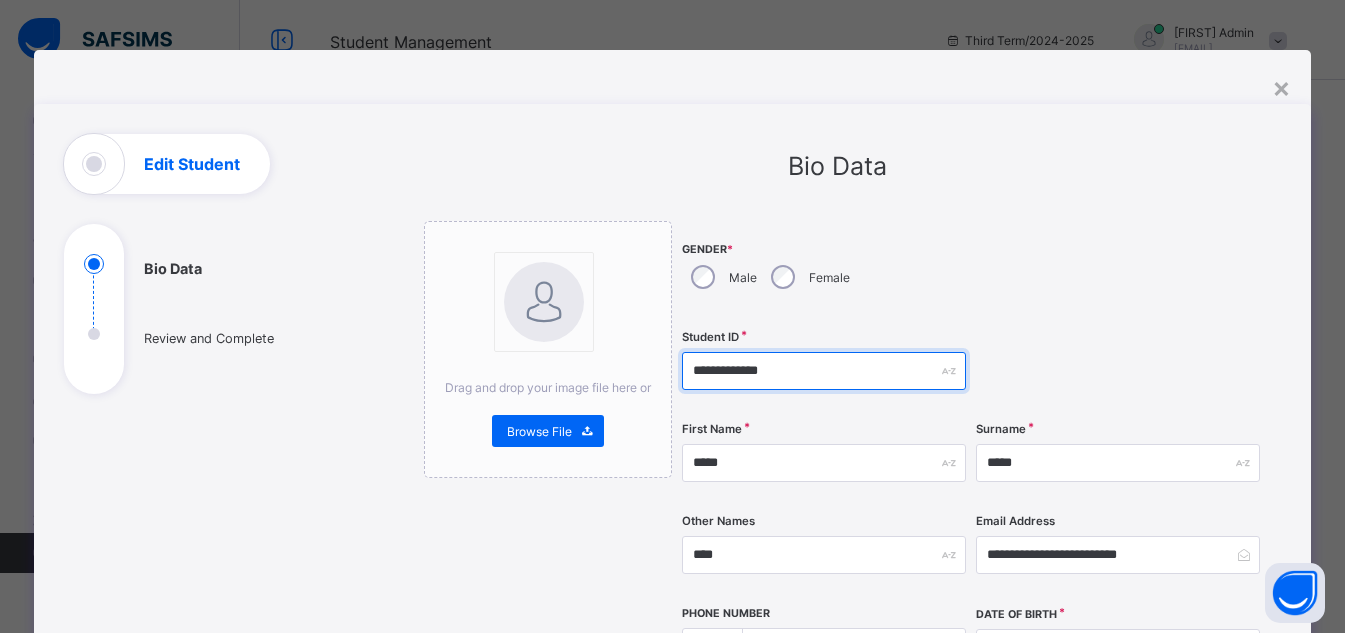 click on "**********" at bounding box center (824, 371) 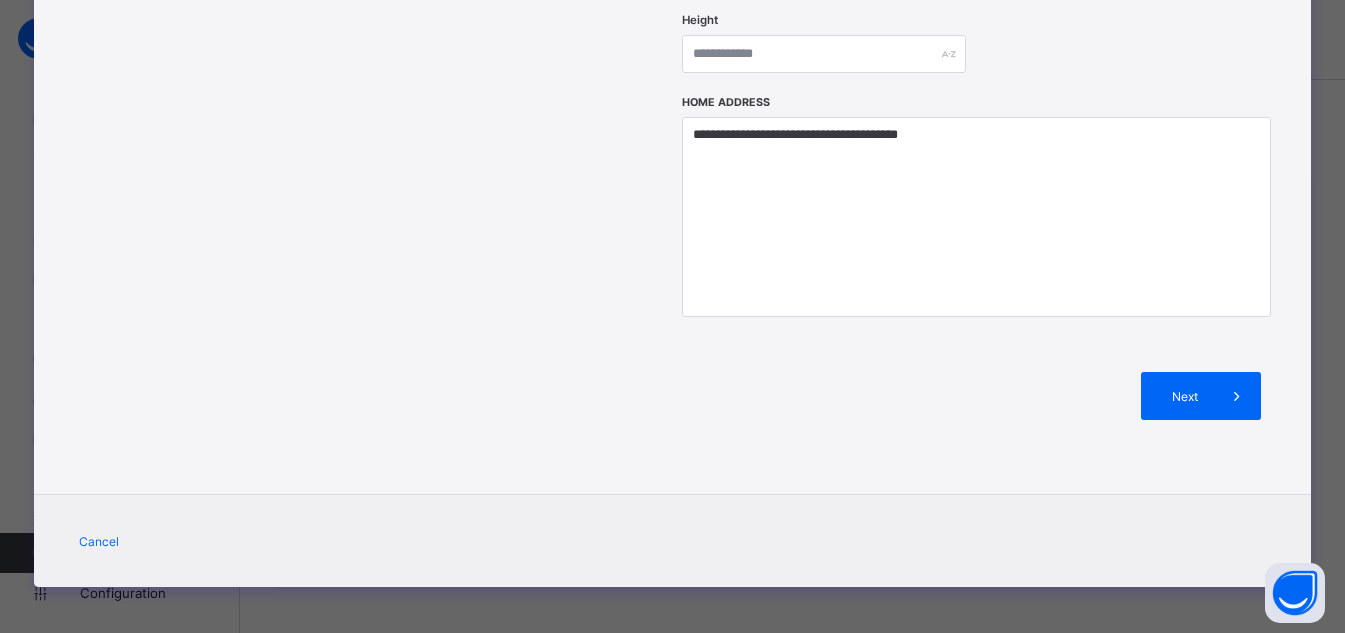 scroll, scrollTop: 876, scrollLeft: 0, axis: vertical 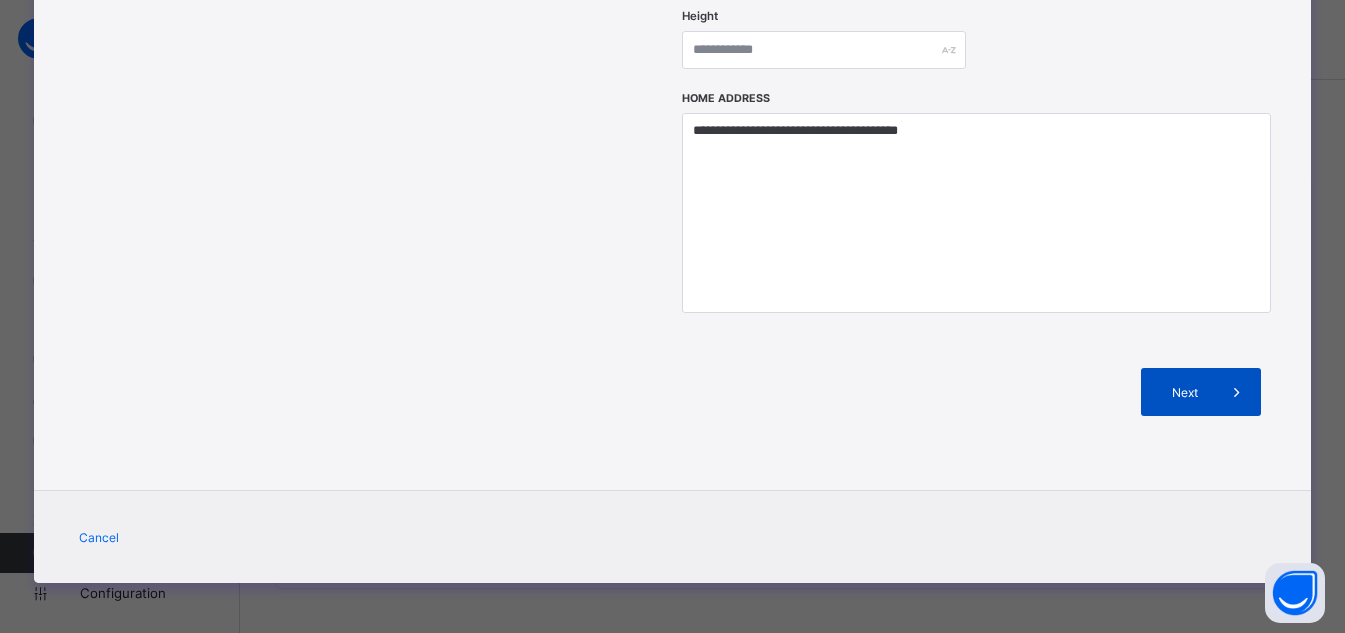 click at bounding box center [1237, 392] 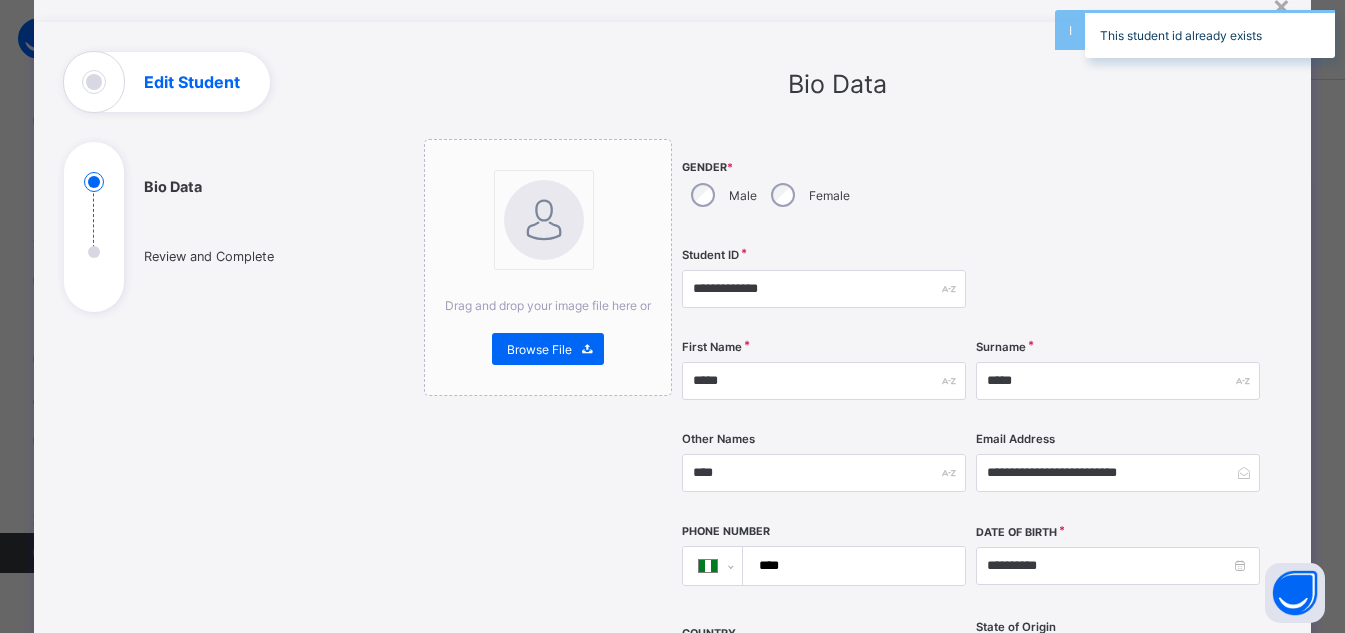 scroll, scrollTop: 81, scrollLeft: 0, axis: vertical 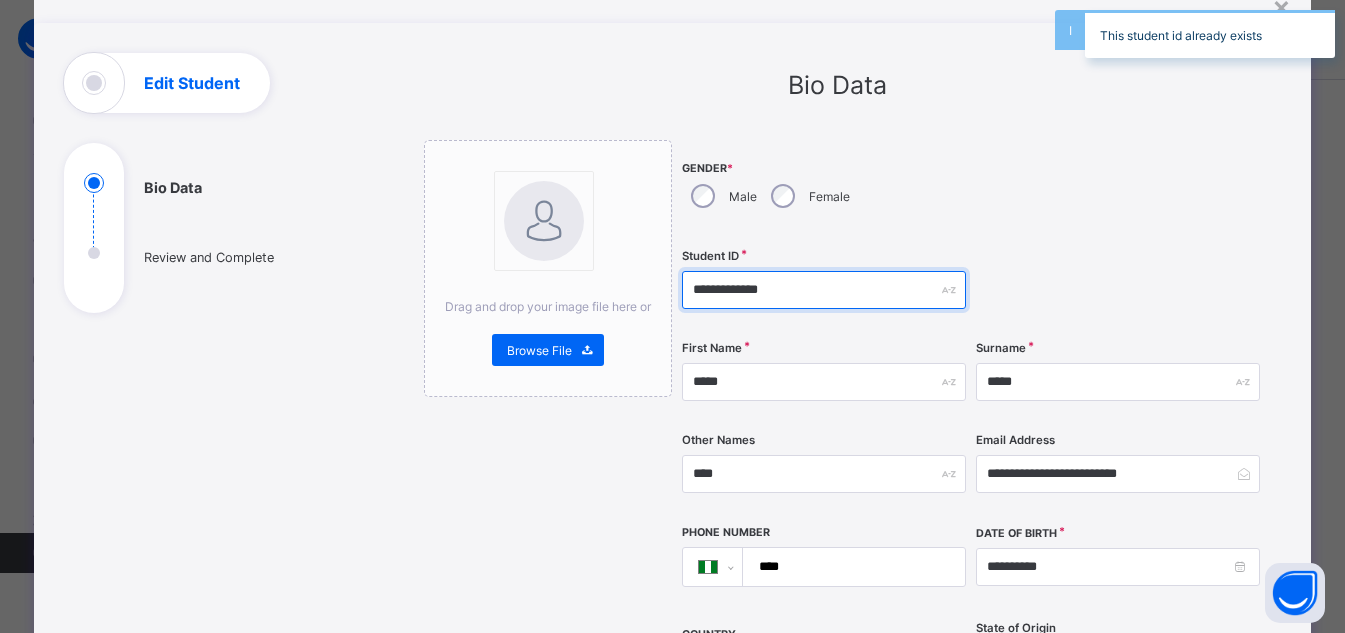 click on "**********" at bounding box center [824, 290] 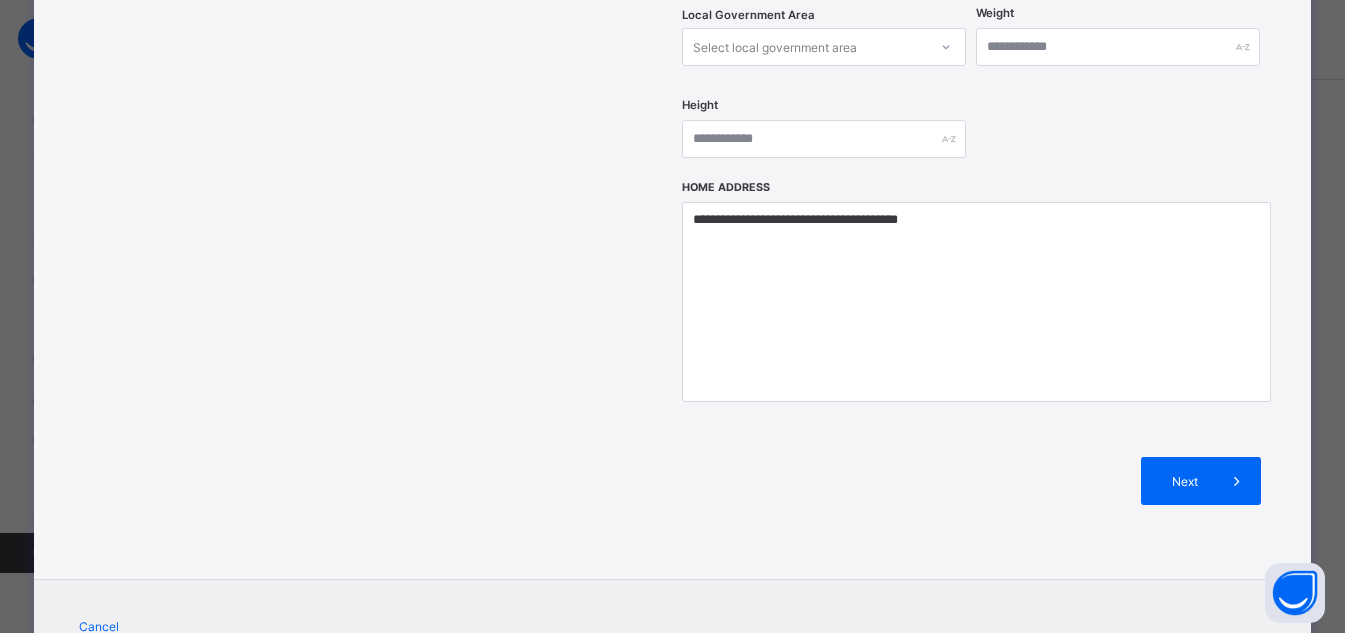 scroll, scrollTop: 876, scrollLeft: 0, axis: vertical 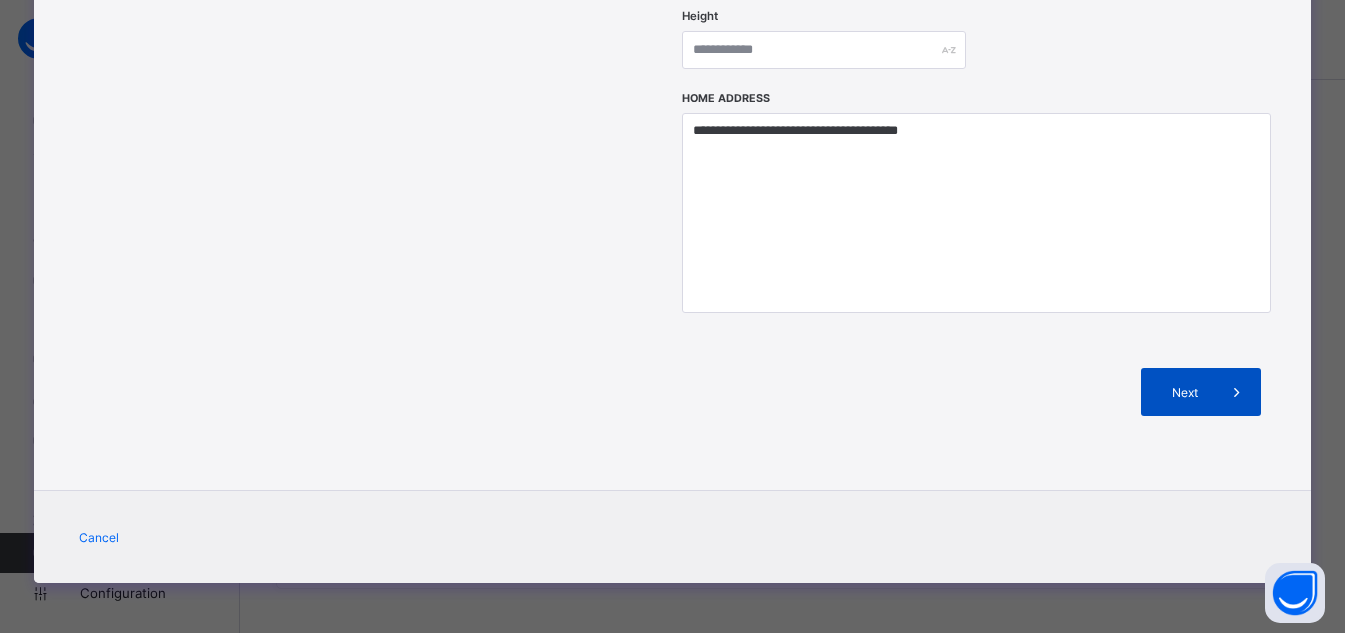 type on "**********" 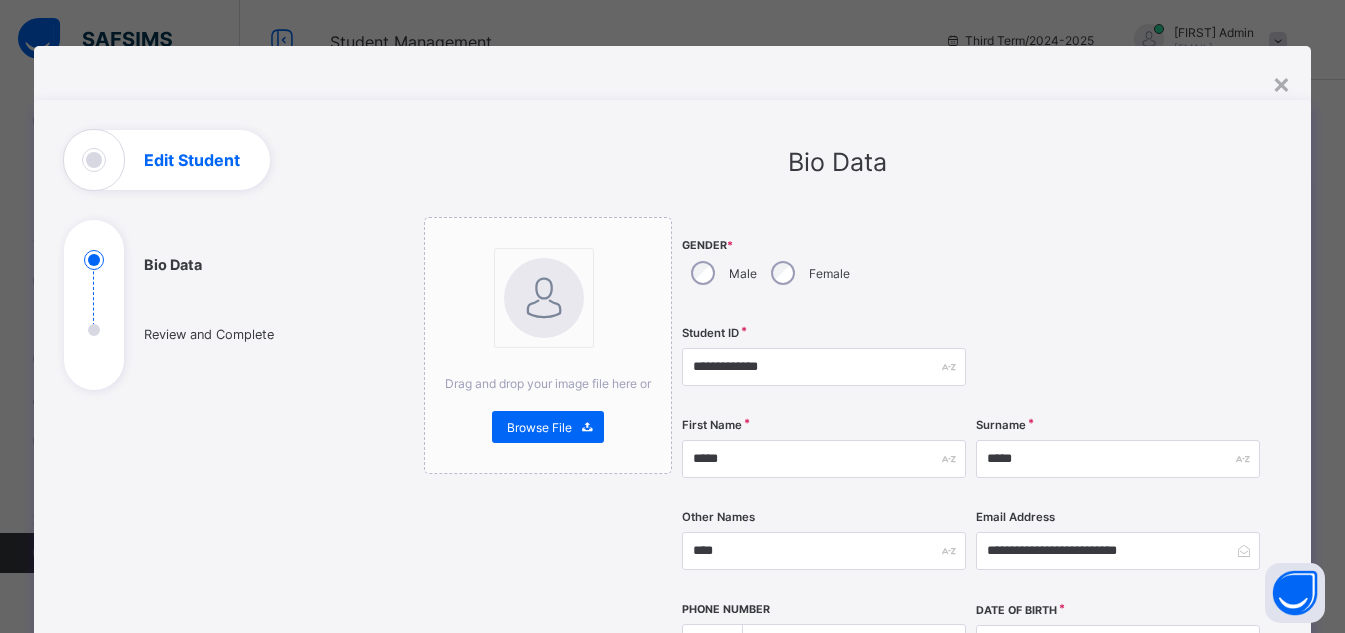scroll, scrollTop: 0, scrollLeft: 0, axis: both 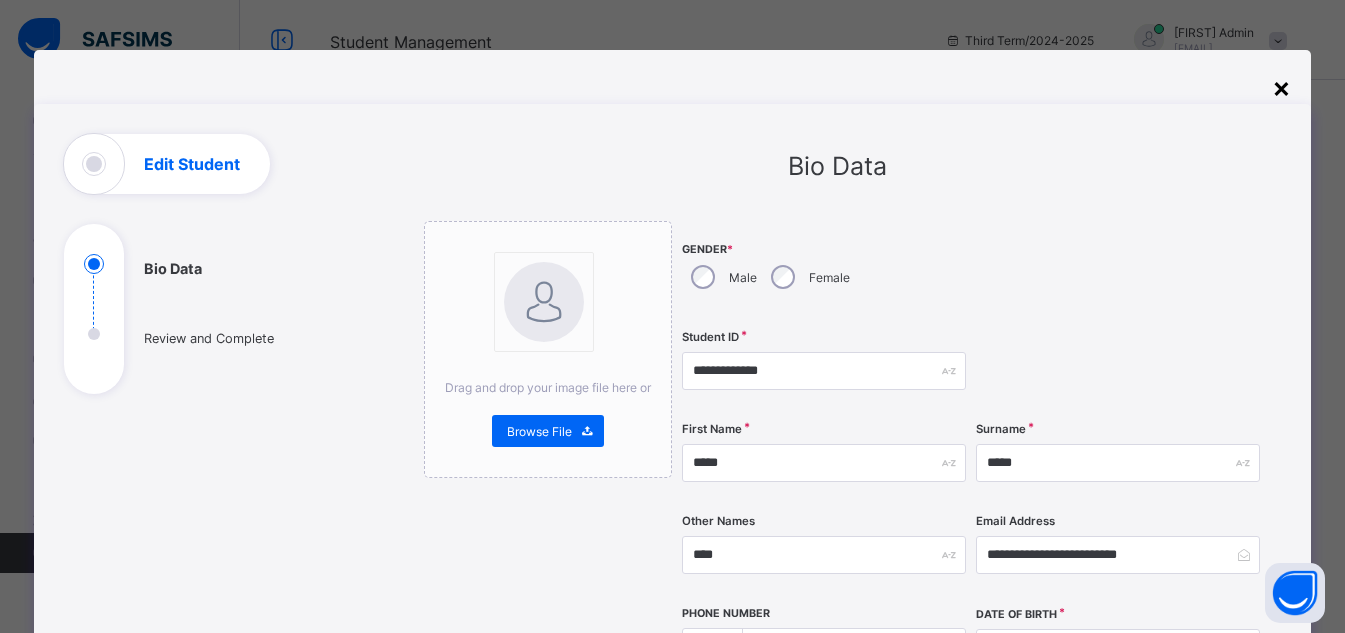 click on "×" at bounding box center (1281, 87) 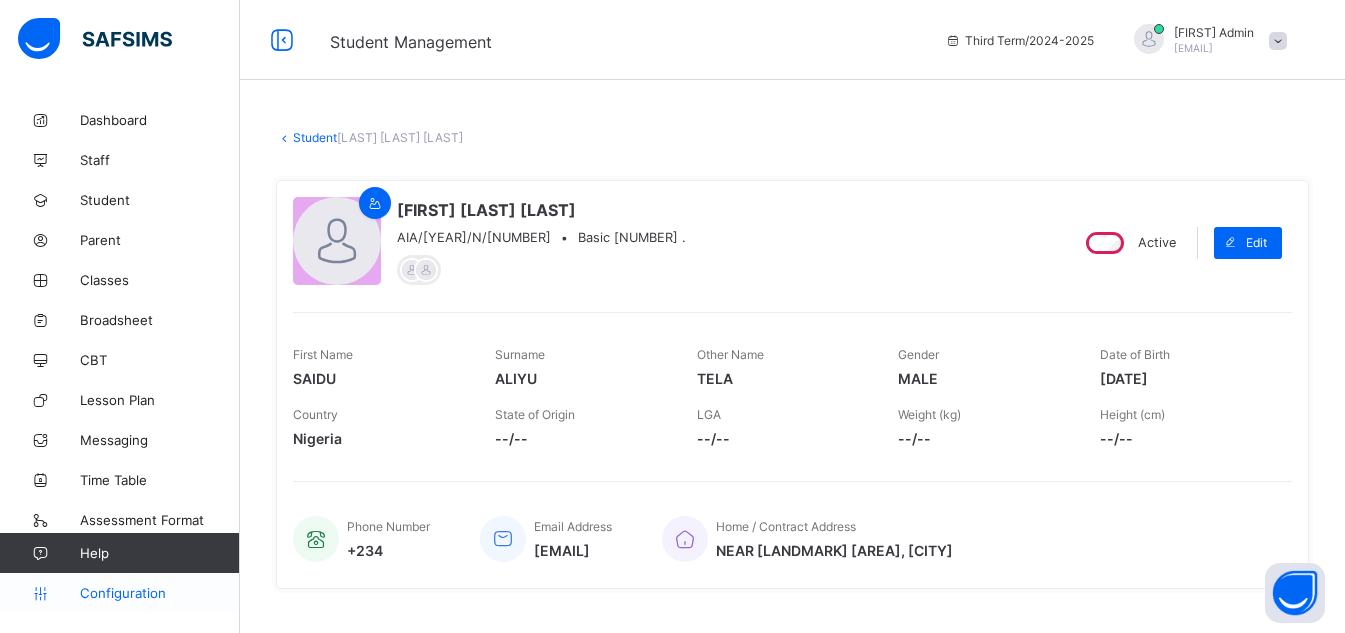 click on "Configuration" at bounding box center [159, 593] 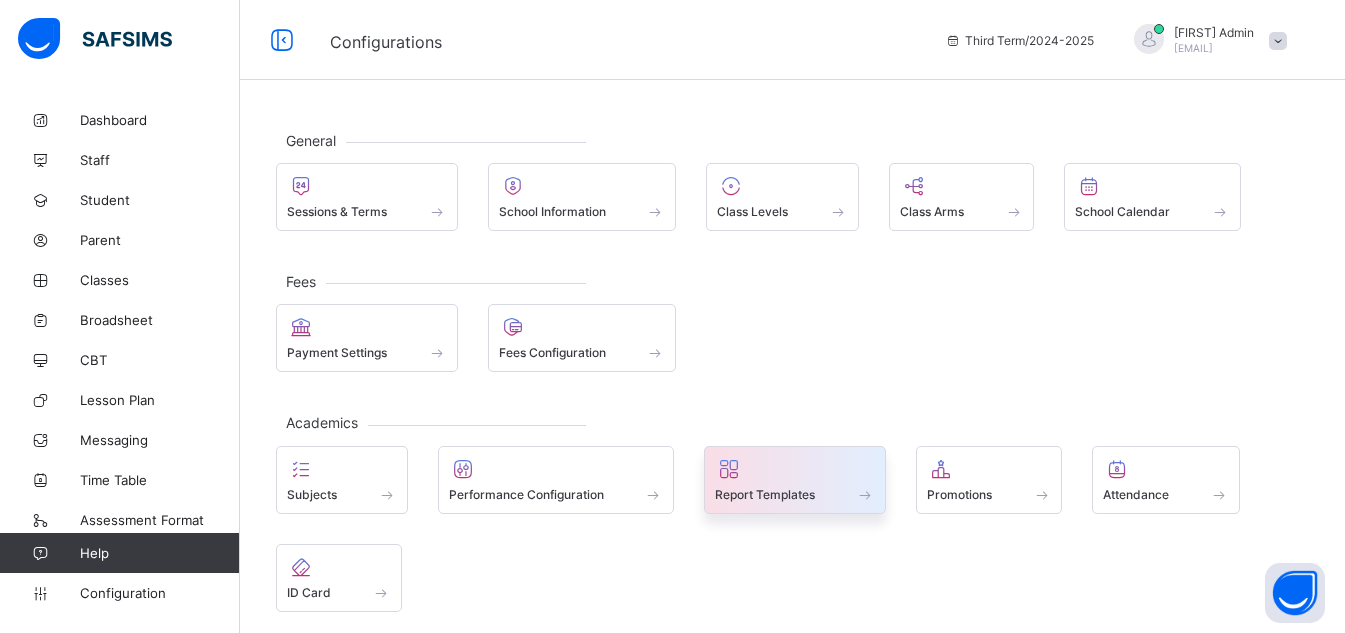 click on "Report Templates" at bounding box center [765, 494] 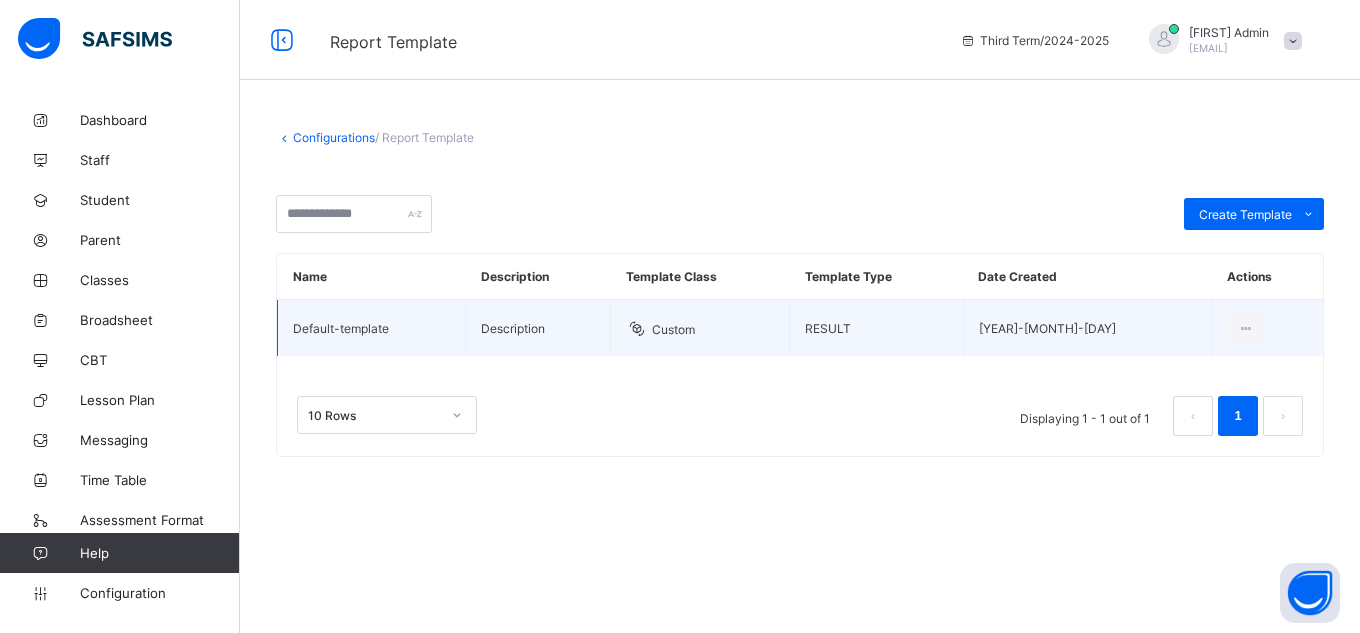 click on "RESULT" at bounding box center (876, 328) 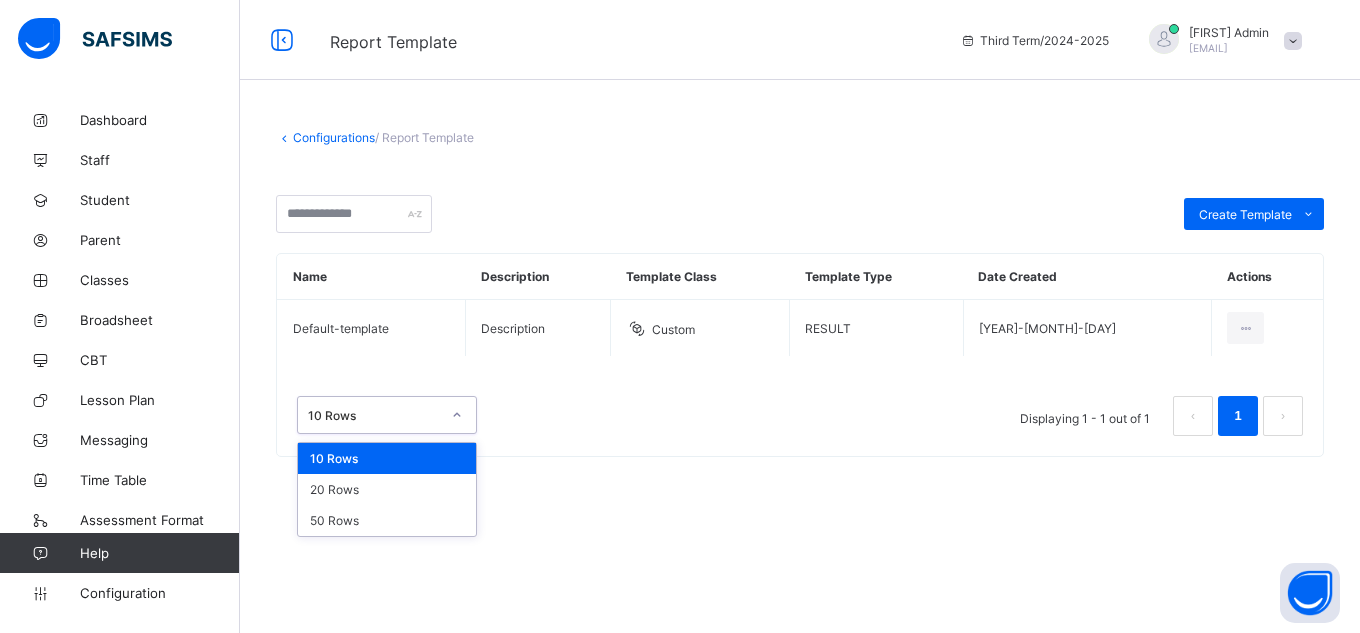click 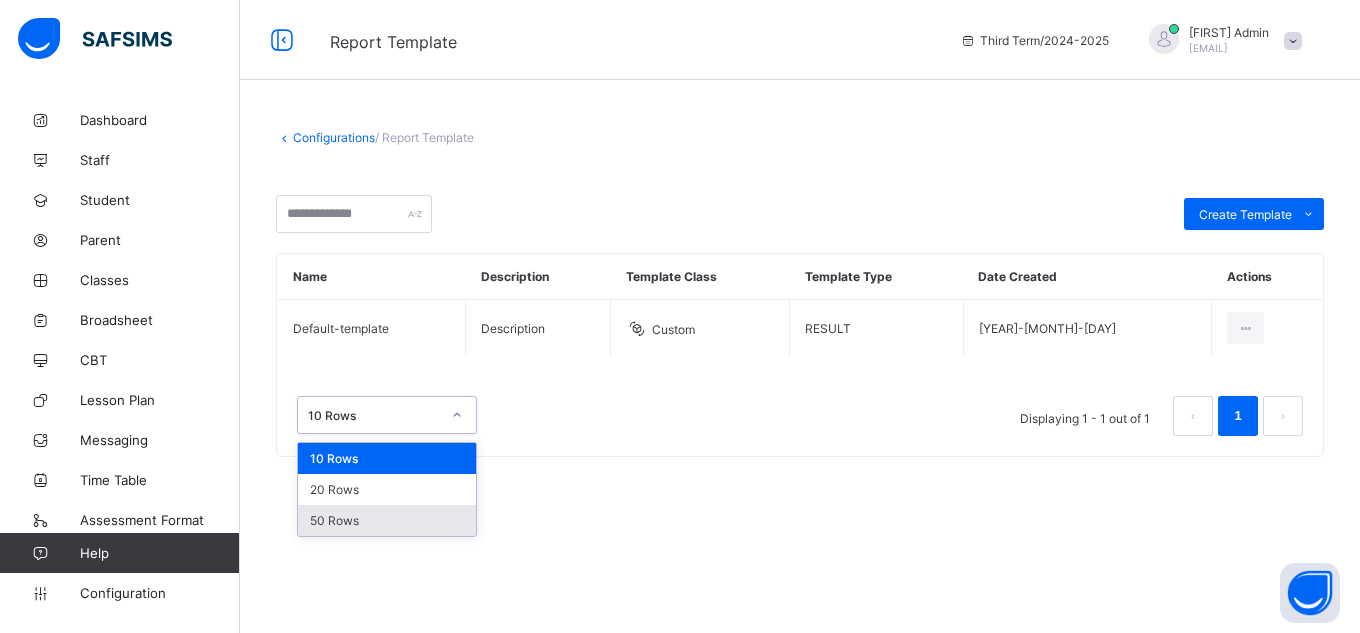 click on "50 Rows" at bounding box center [387, 520] 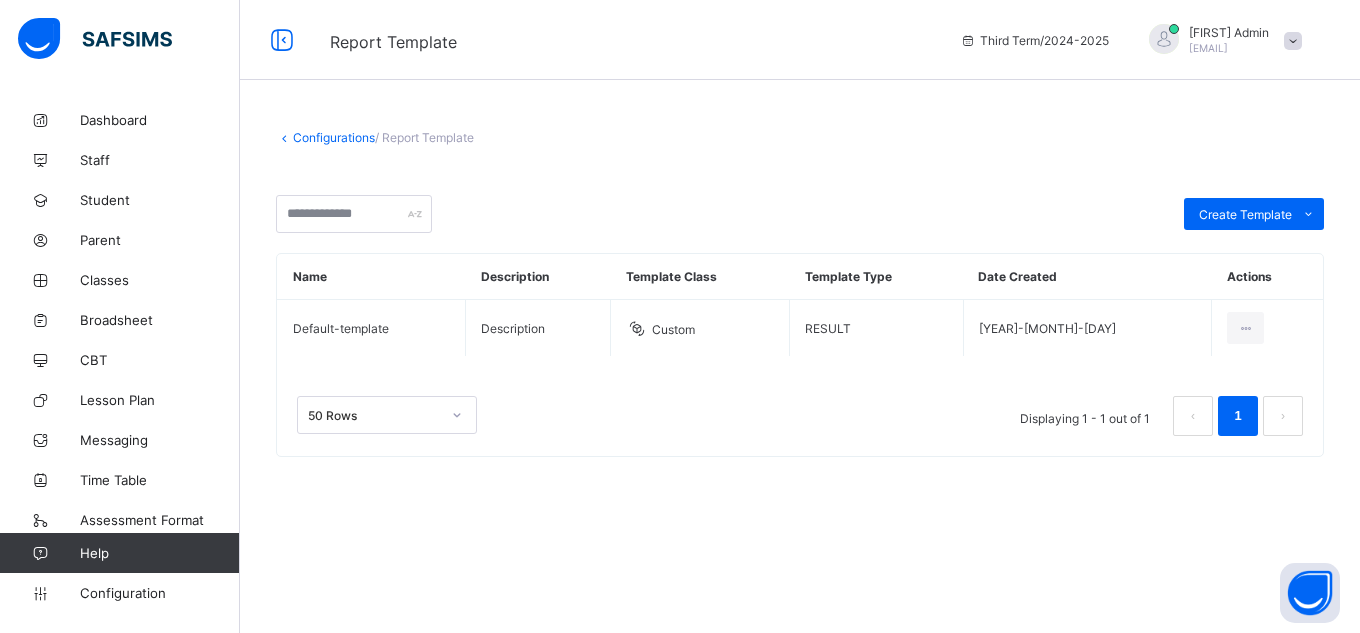 click on "Configurations" at bounding box center (334, 137) 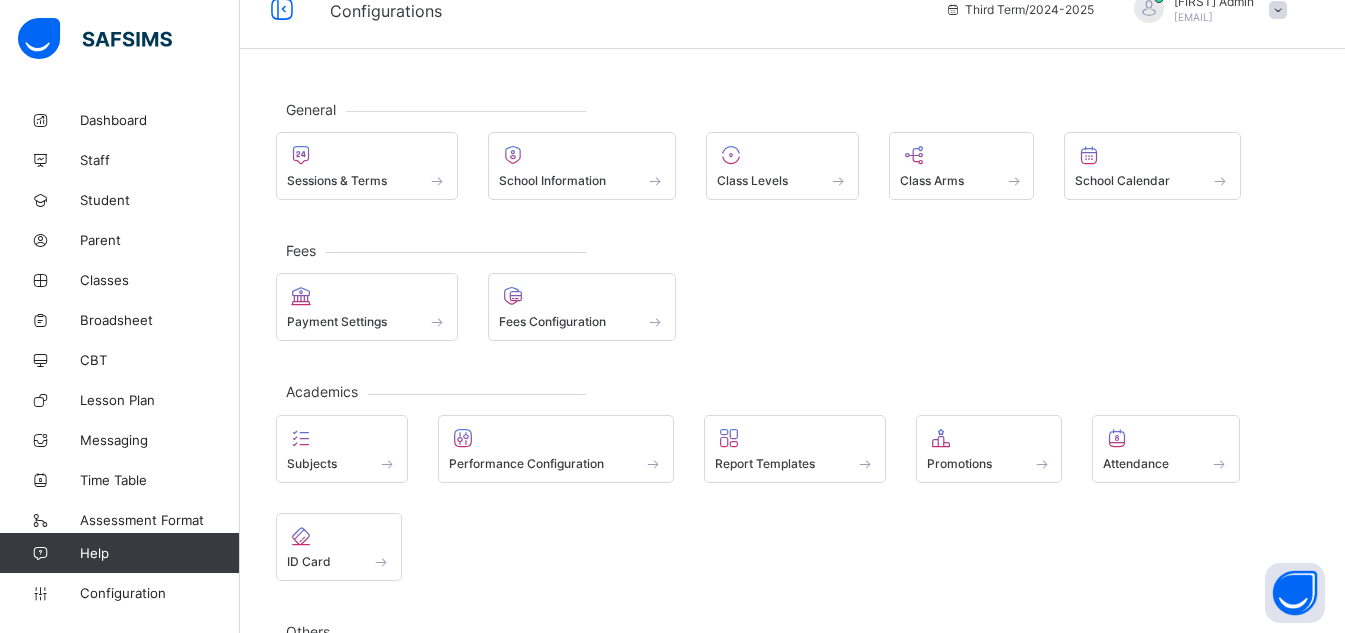 scroll, scrollTop: 30, scrollLeft: 0, axis: vertical 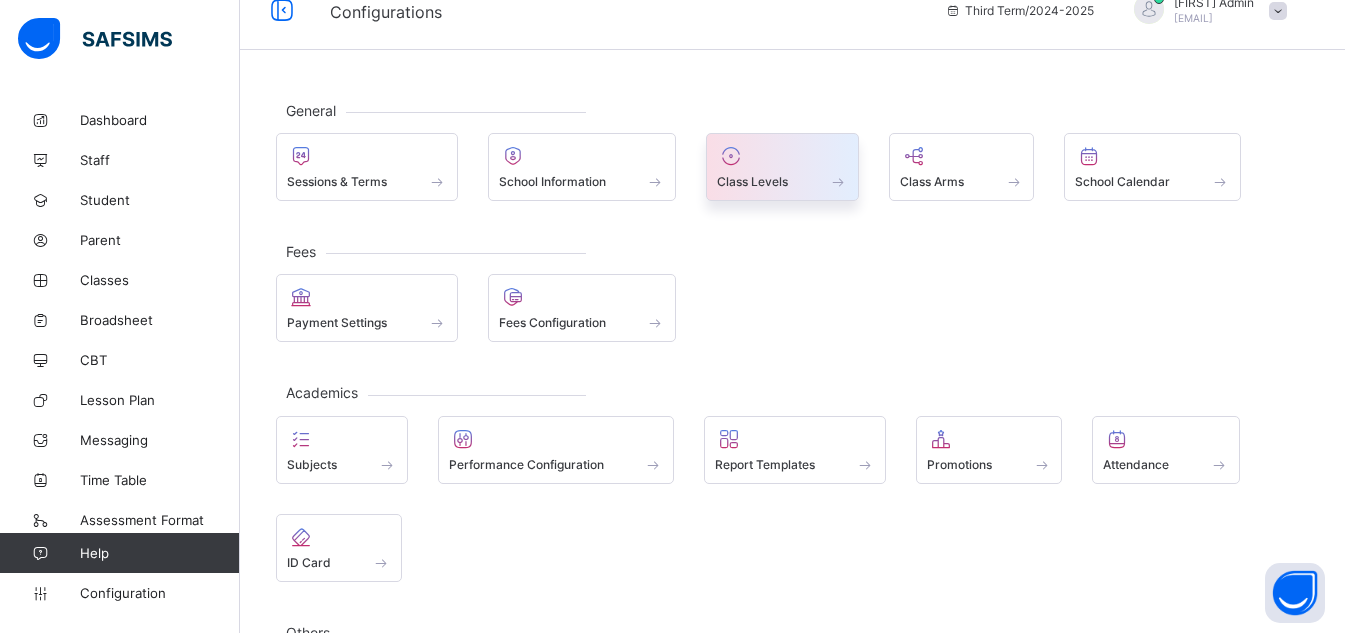 click on "Class Levels" at bounding box center [782, 167] 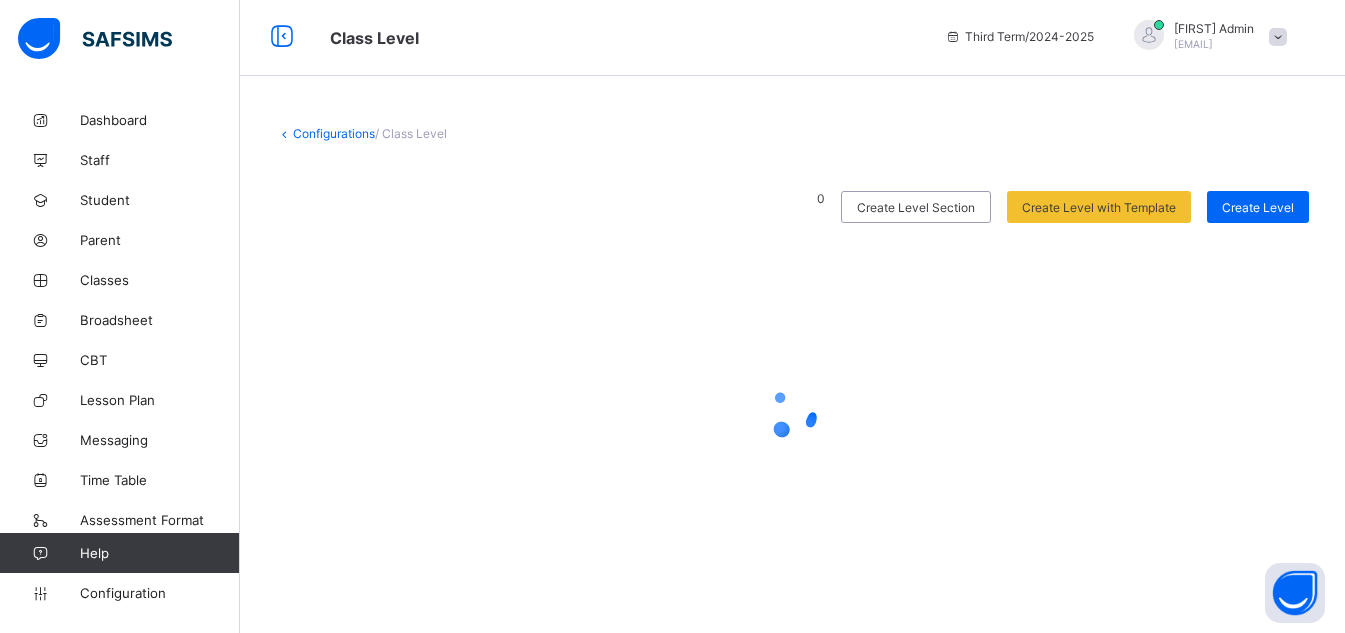 scroll, scrollTop: 0, scrollLeft: 0, axis: both 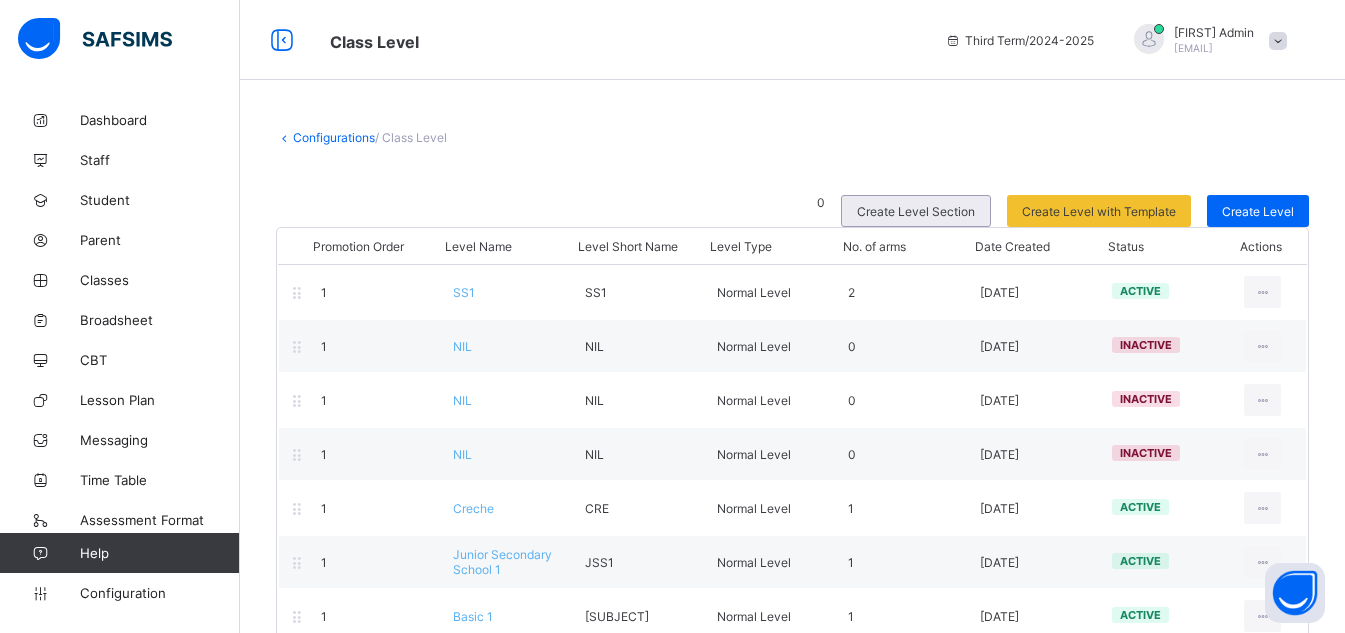 click on "Create Level Section" at bounding box center (916, 211) 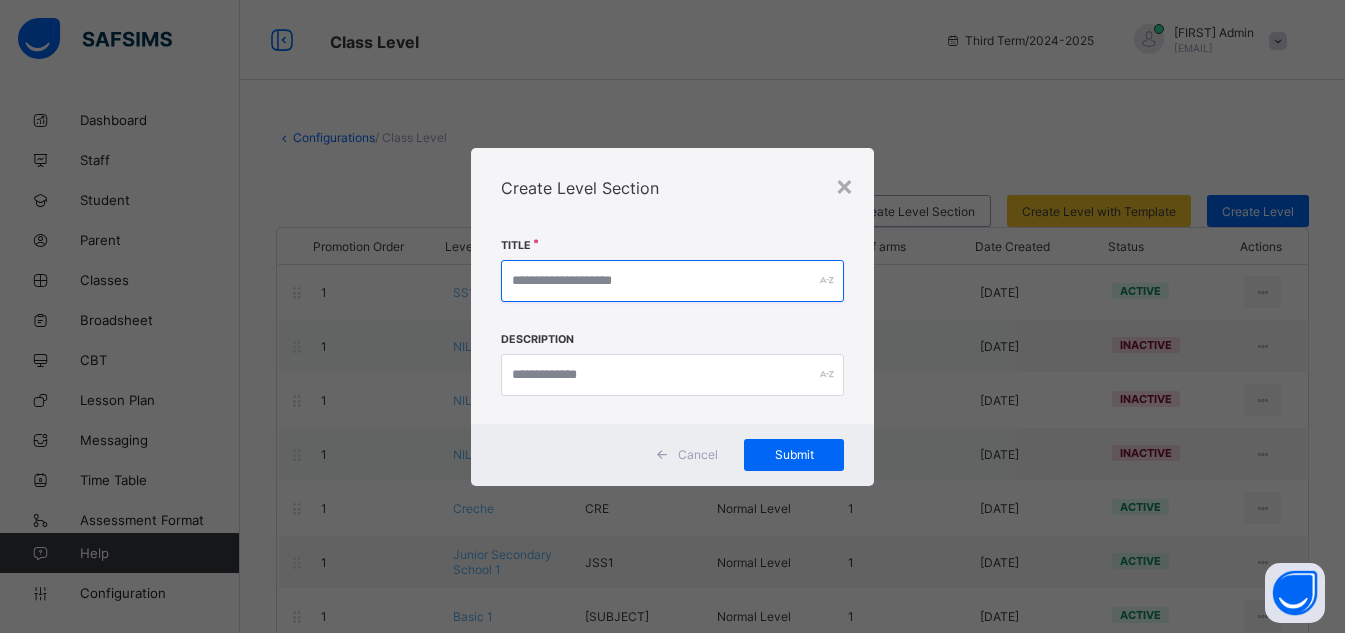 click at bounding box center [673, 281] 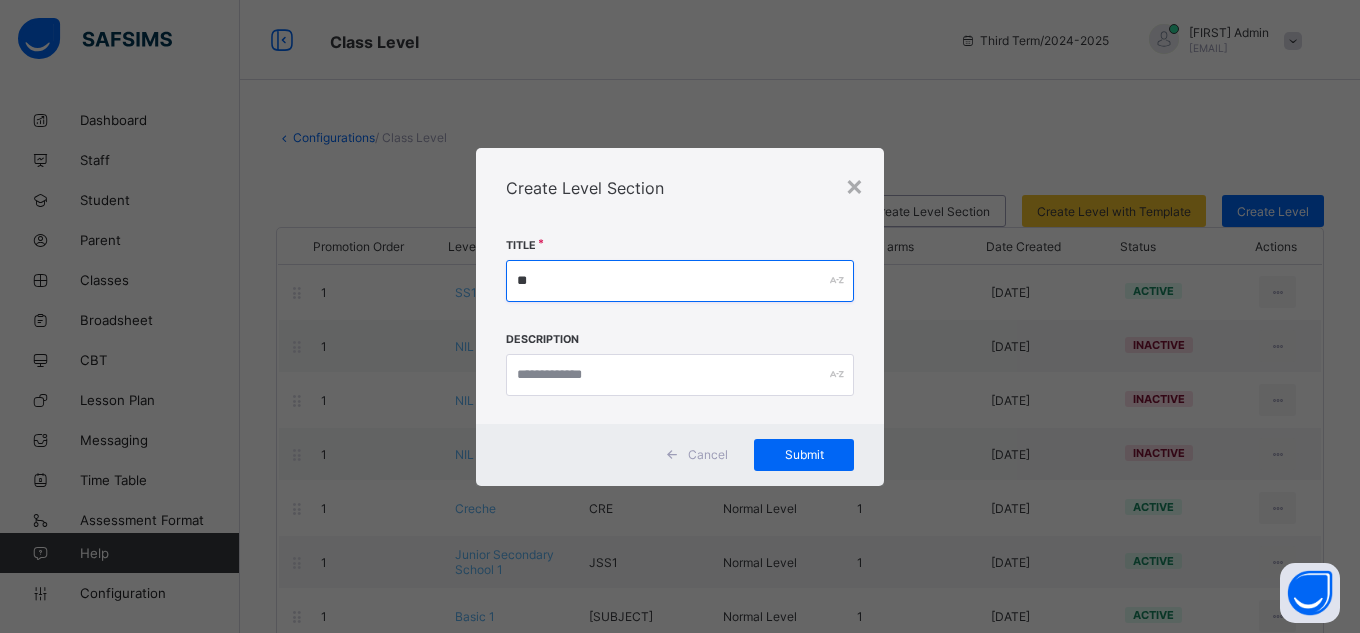 type on "*" 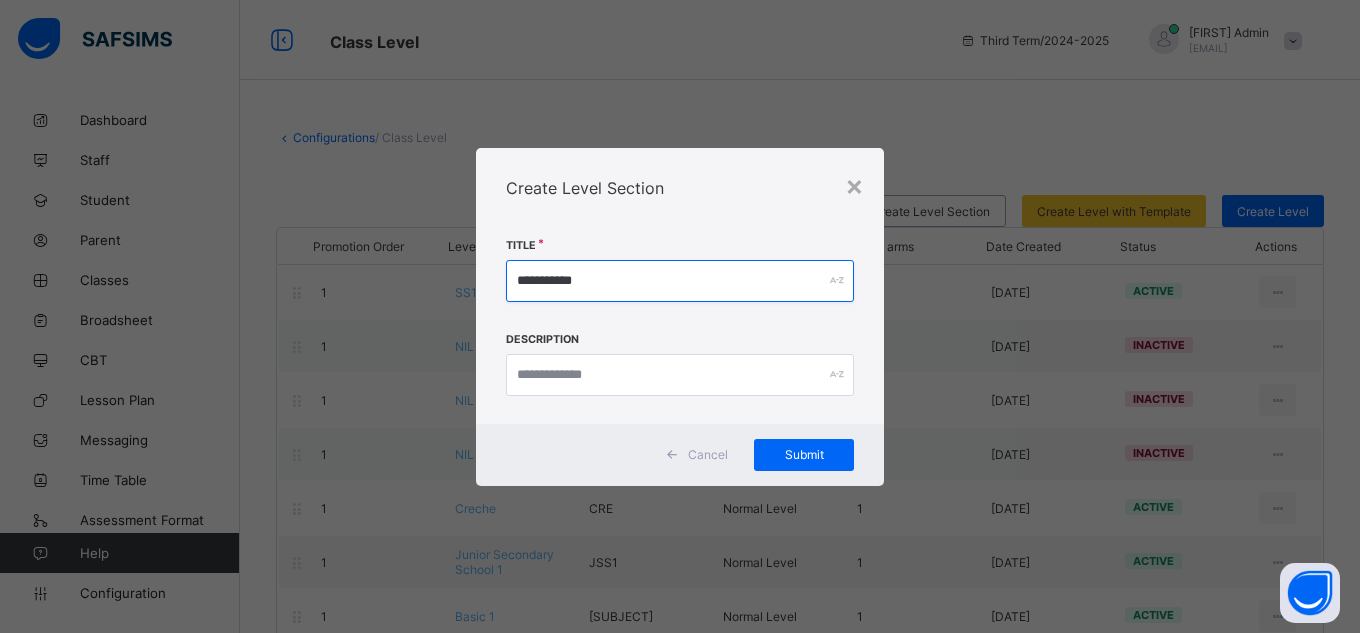 type on "**********" 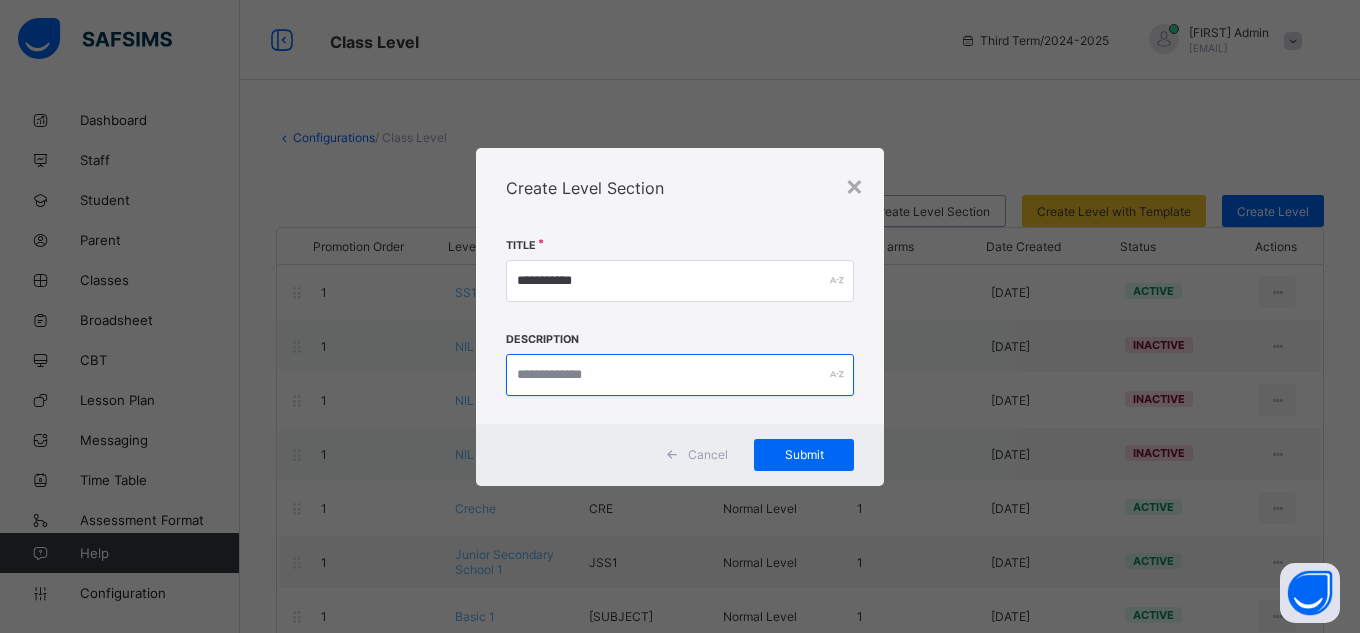 click at bounding box center (680, 375) 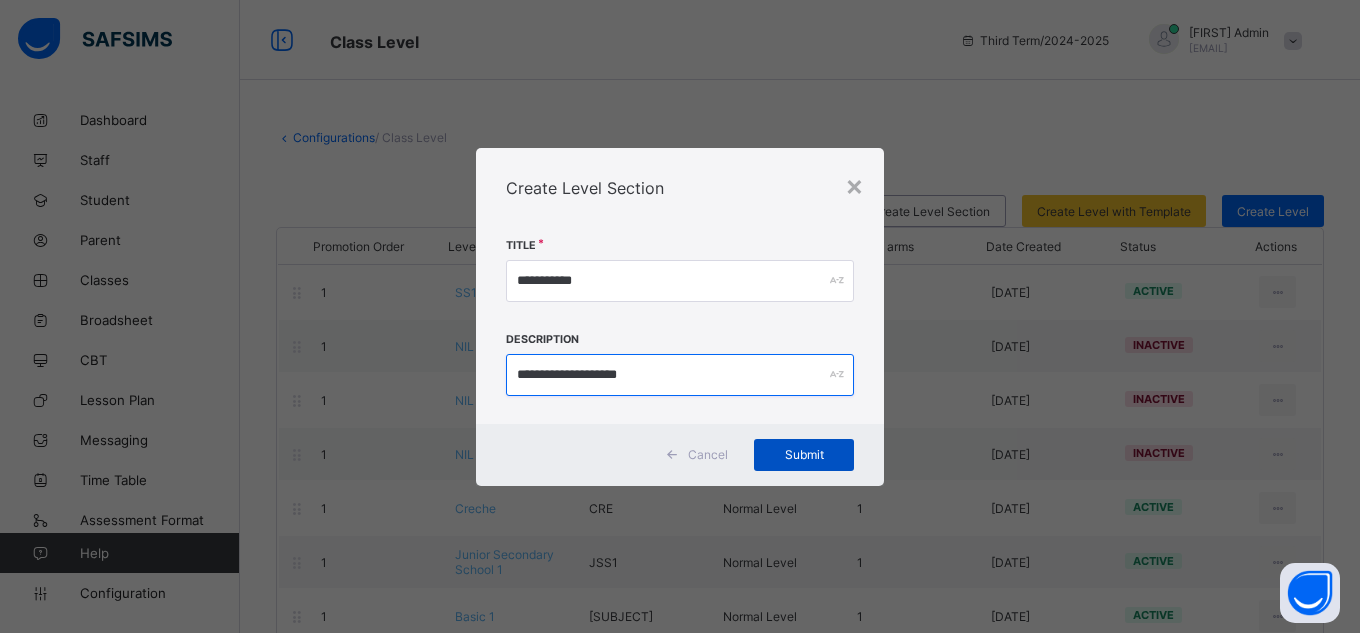 type on "**********" 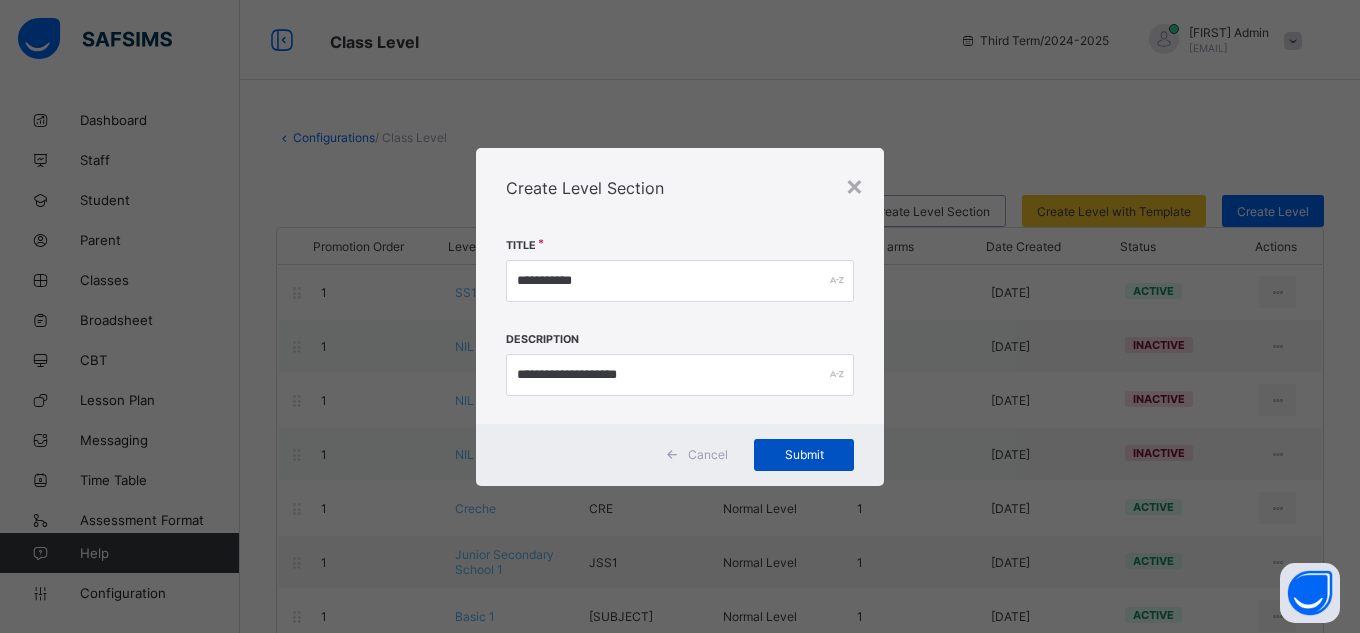 click on "Submit" at bounding box center [804, 454] 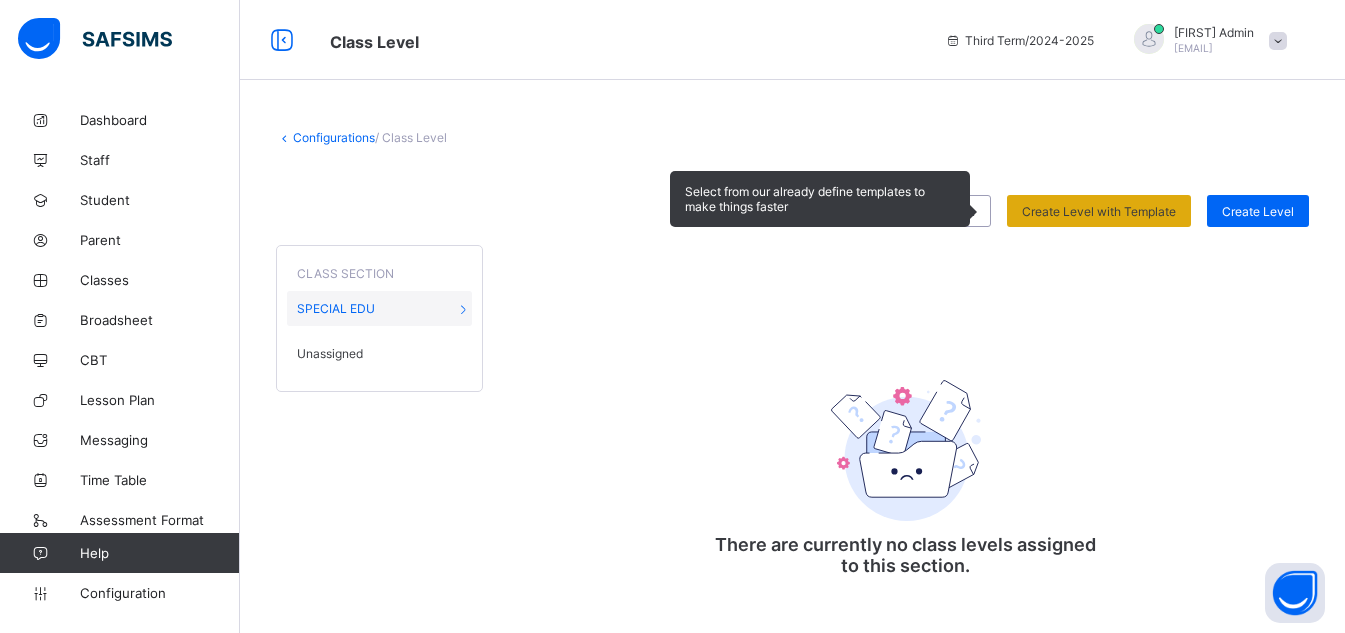 click on "Create Level with Template" at bounding box center (1099, 211) 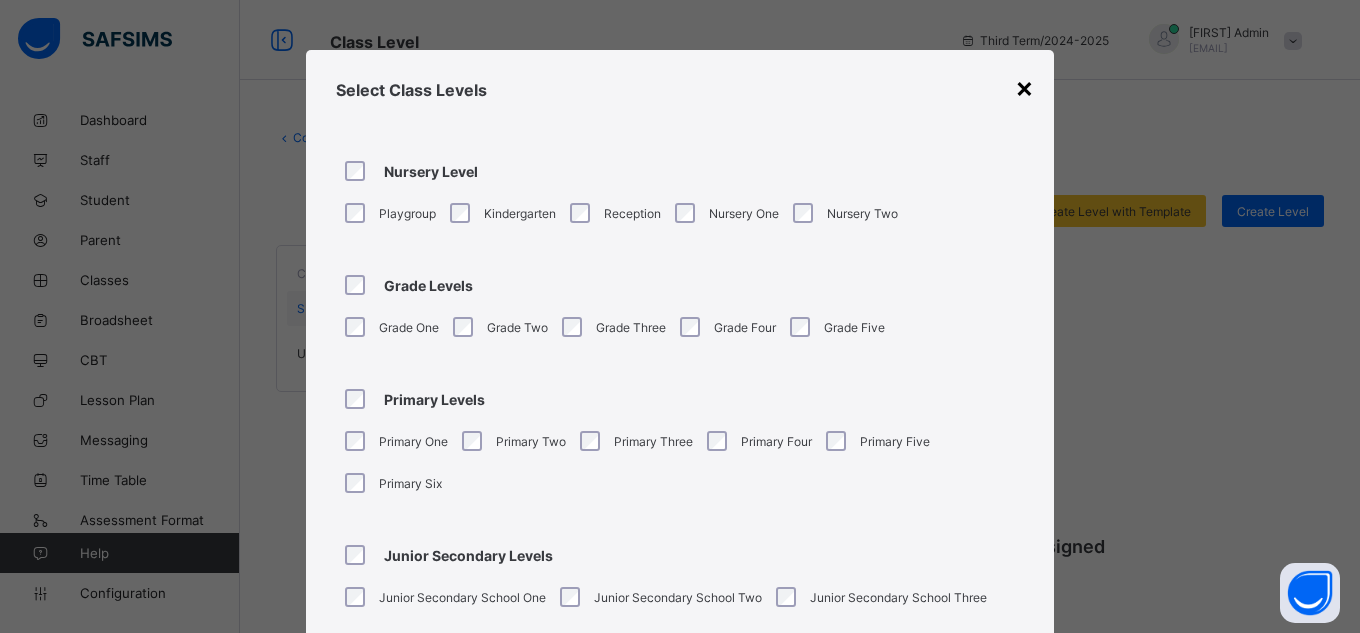 click on "×" at bounding box center (1024, 87) 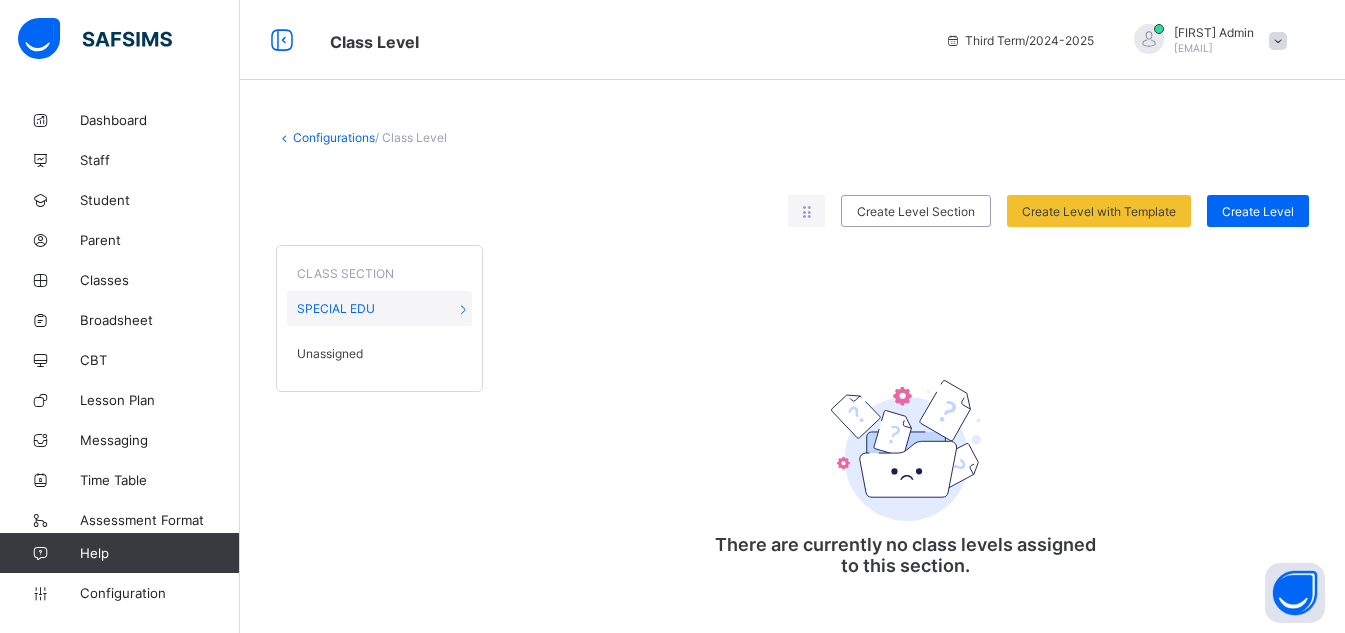 click on "Configurations" at bounding box center (334, 137) 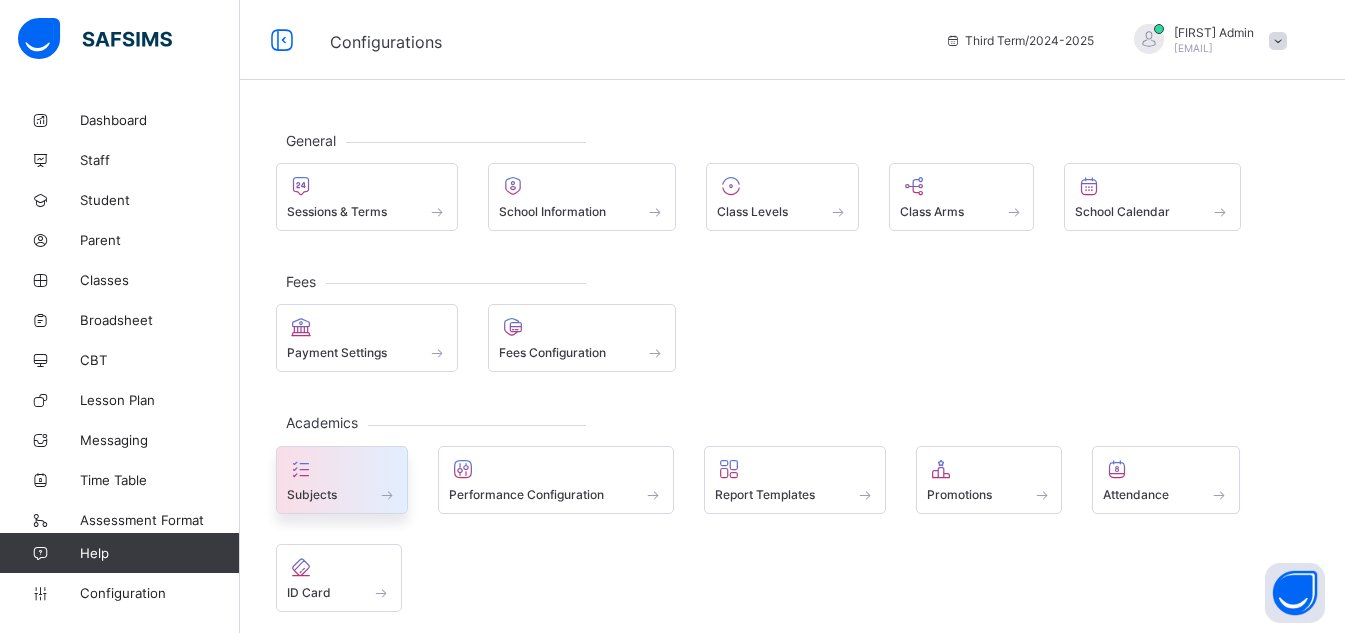 click at bounding box center (342, 469) 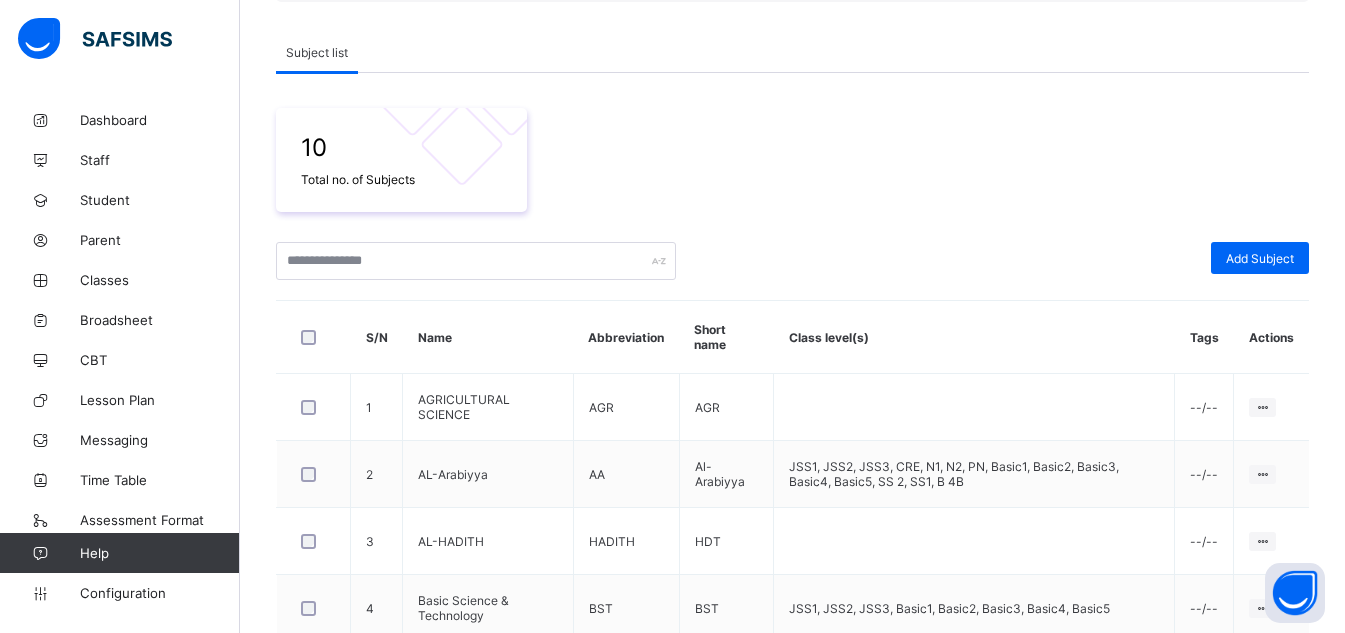 scroll, scrollTop: 360, scrollLeft: 0, axis: vertical 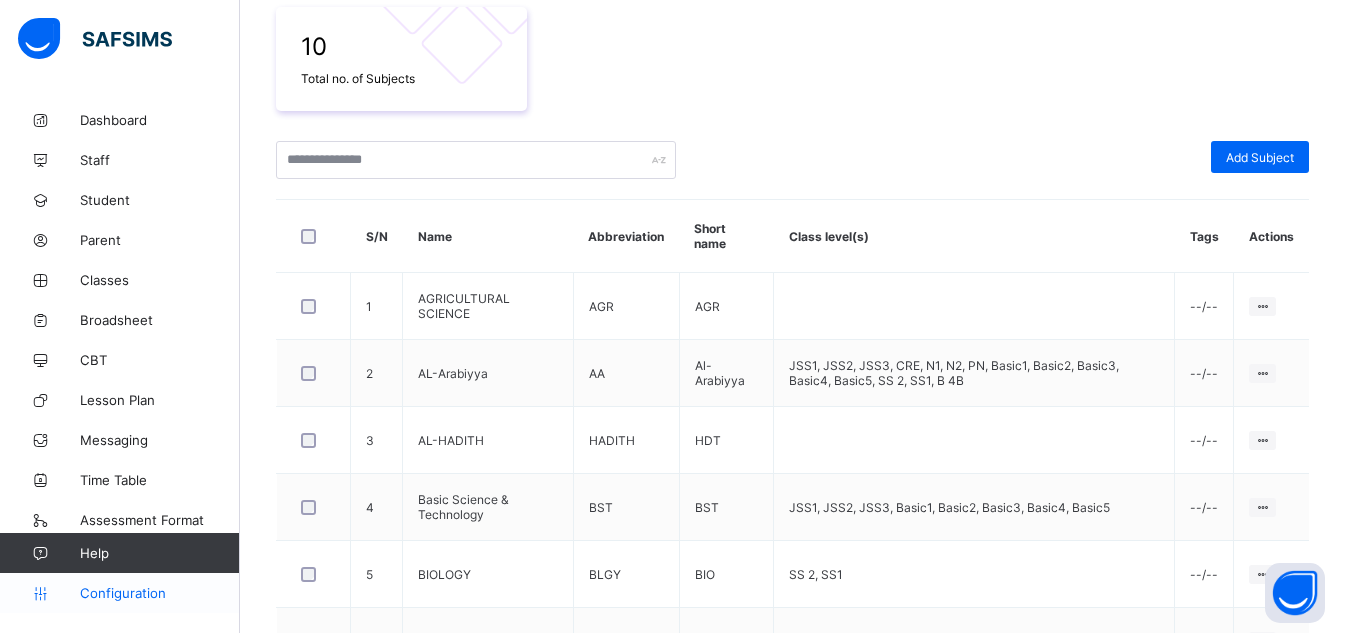 click on "Configuration" at bounding box center (159, 593) 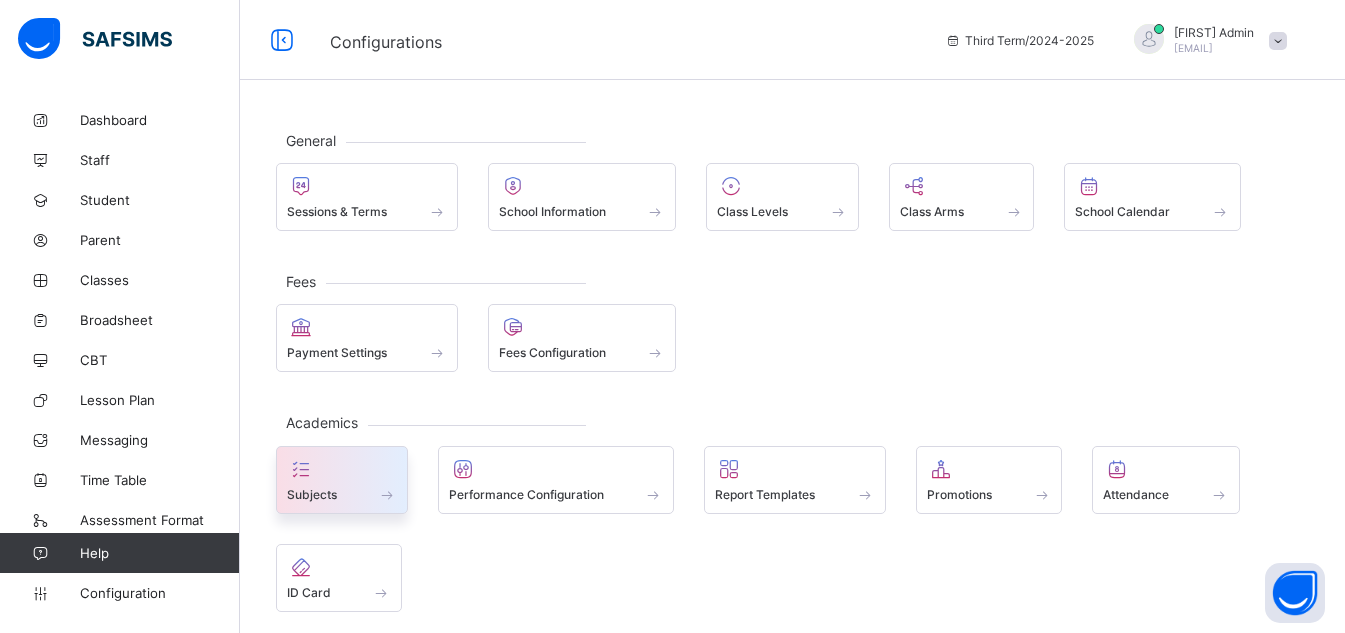 click at bounding box center [301, 469] 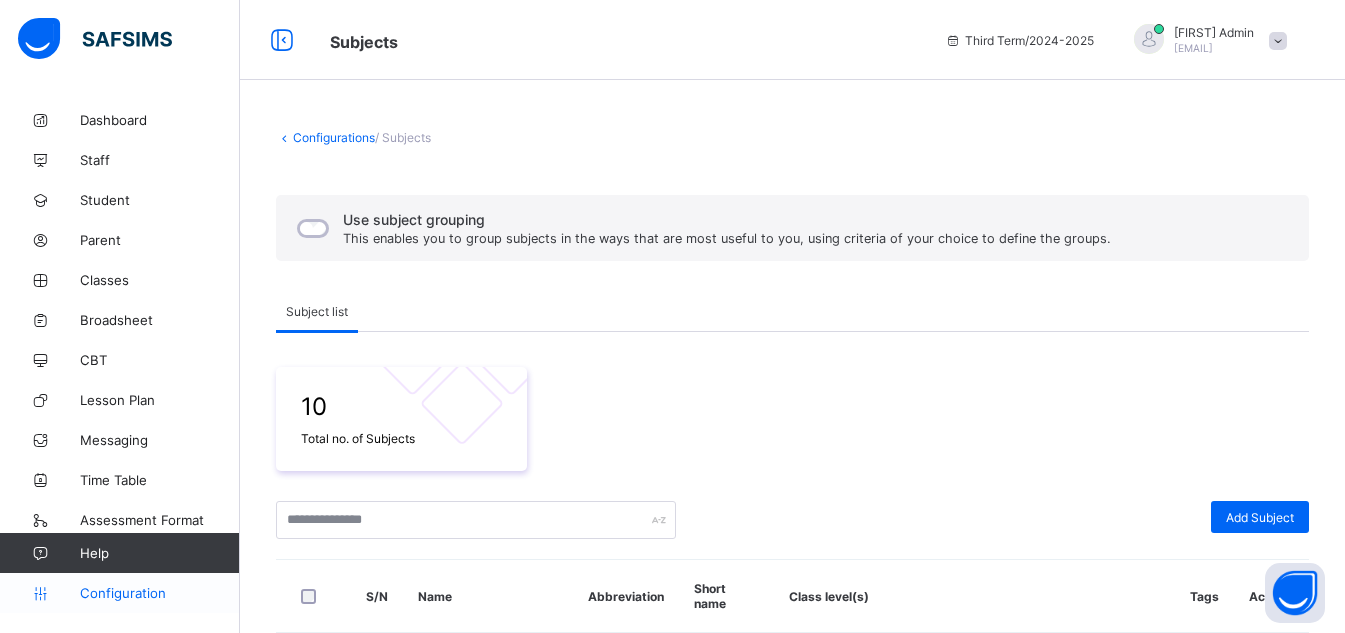 click on "Configuration" at bounding box center [159, 593] 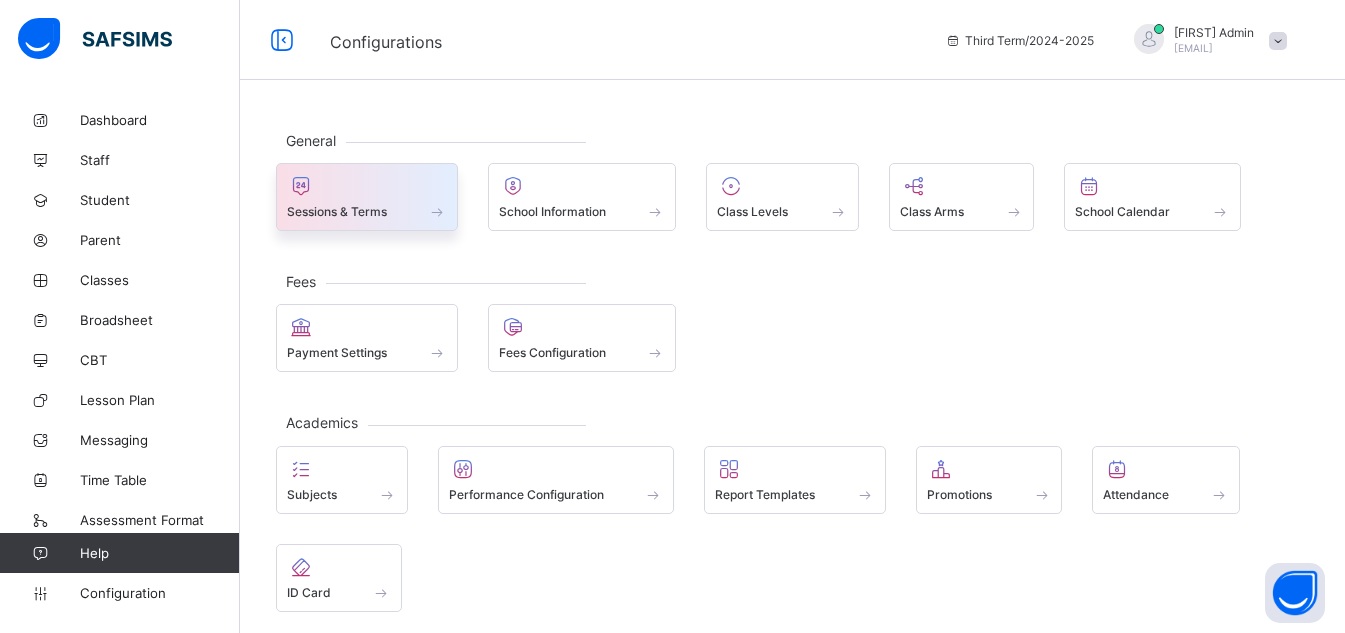 click on "Sessions & Terms" at bounding box center [367, 197] 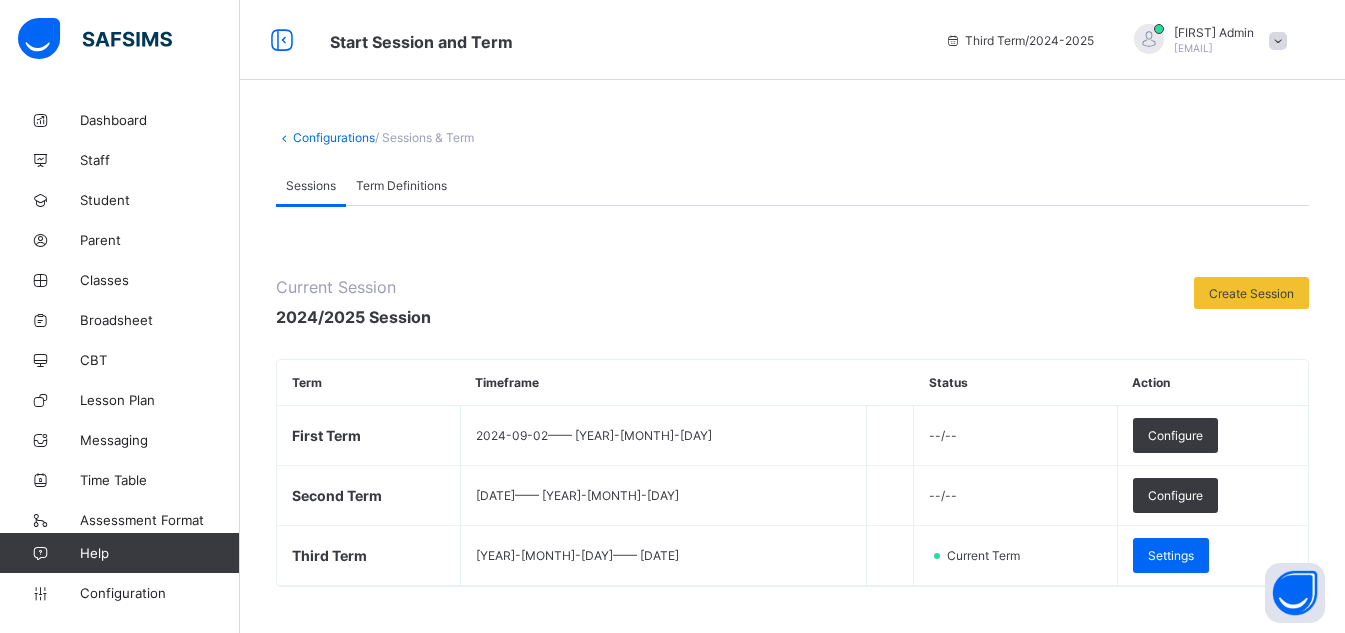 click on "Configurations" at bounding box center [334, 137] 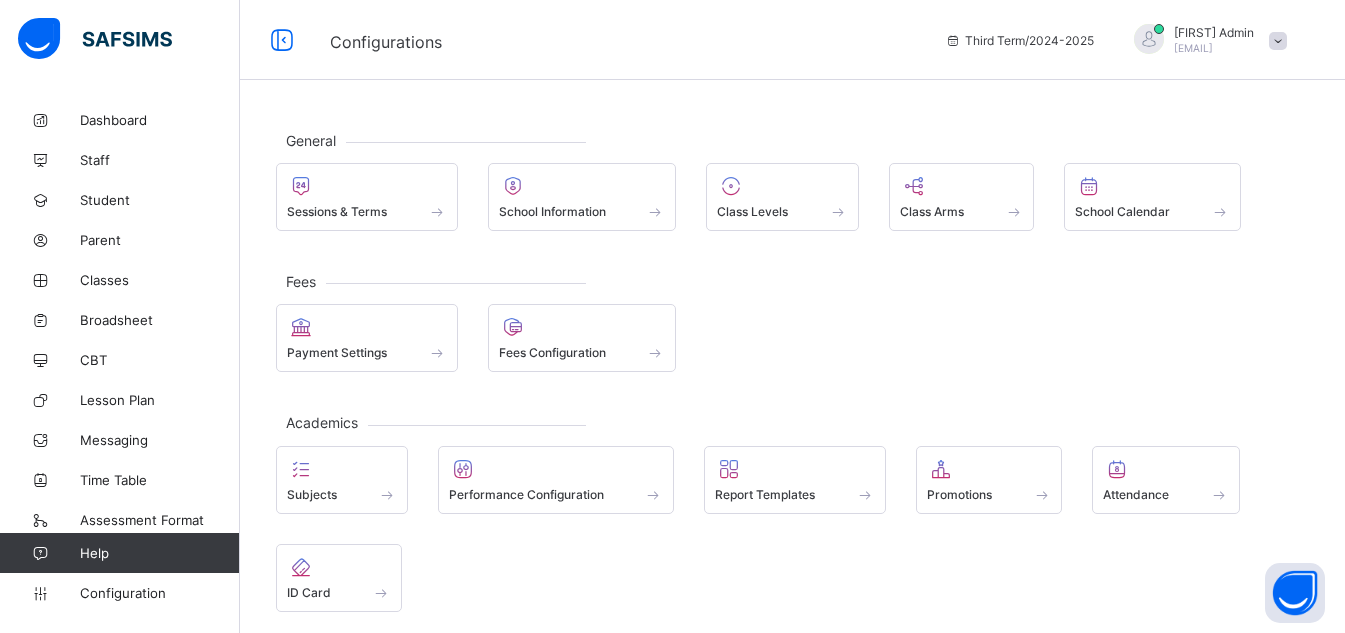 click on "General" at bounding box center (311, 140) 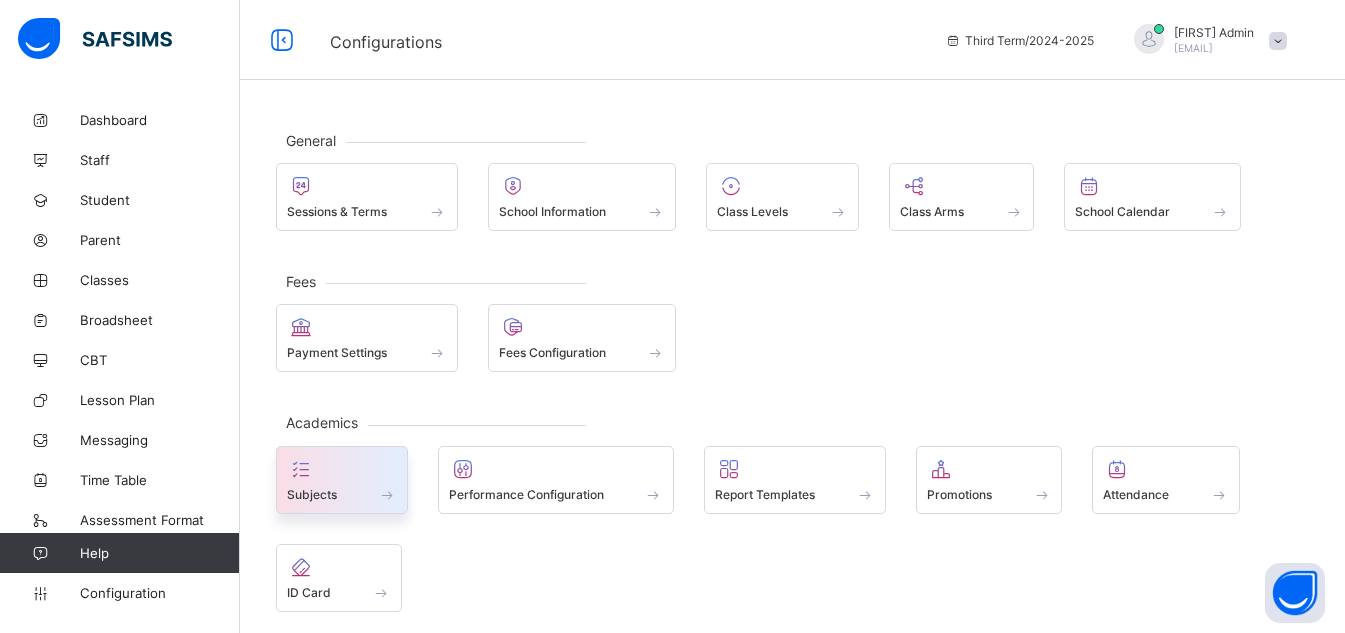 click at bounding box center [342, 469] 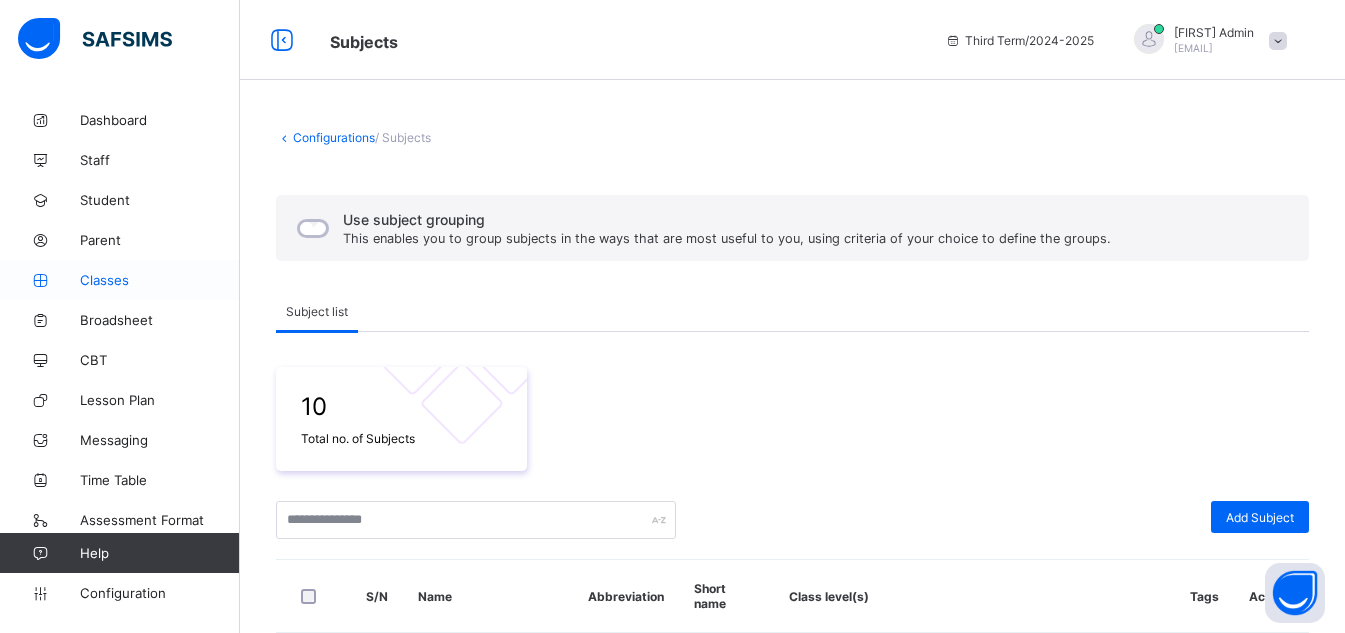 click on "Classes" at bounding box center [120, 280] 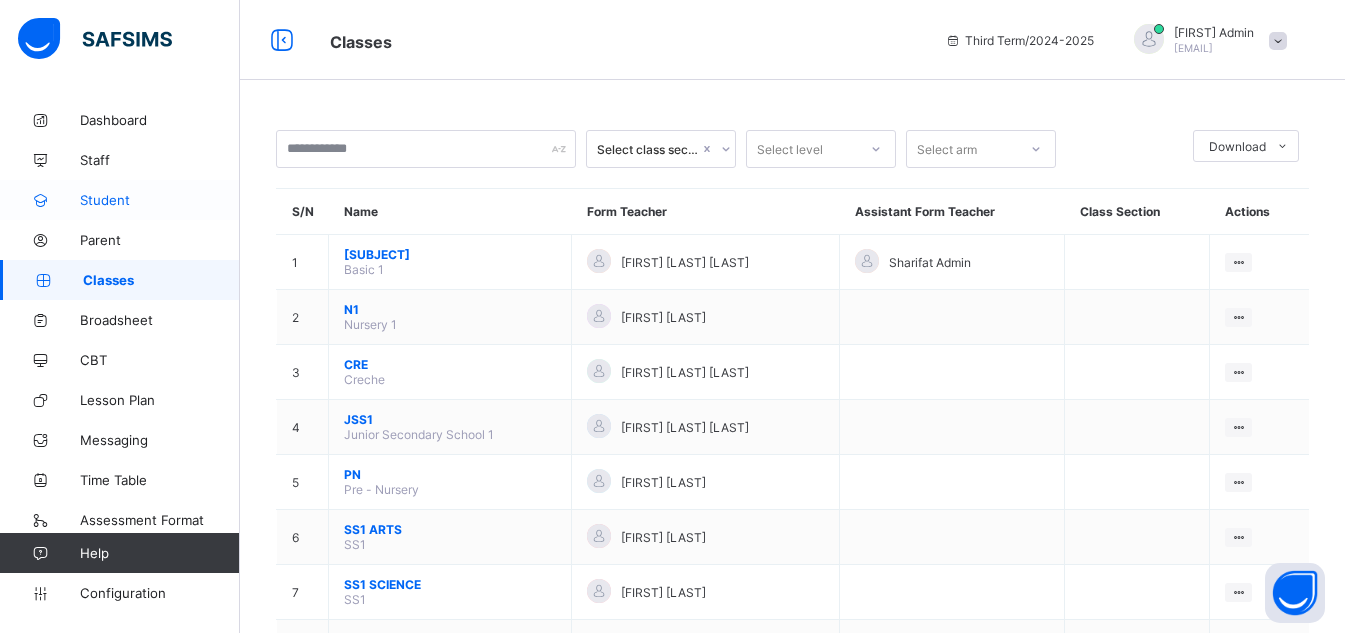 click on "Student" at bounding box center [160, 200] 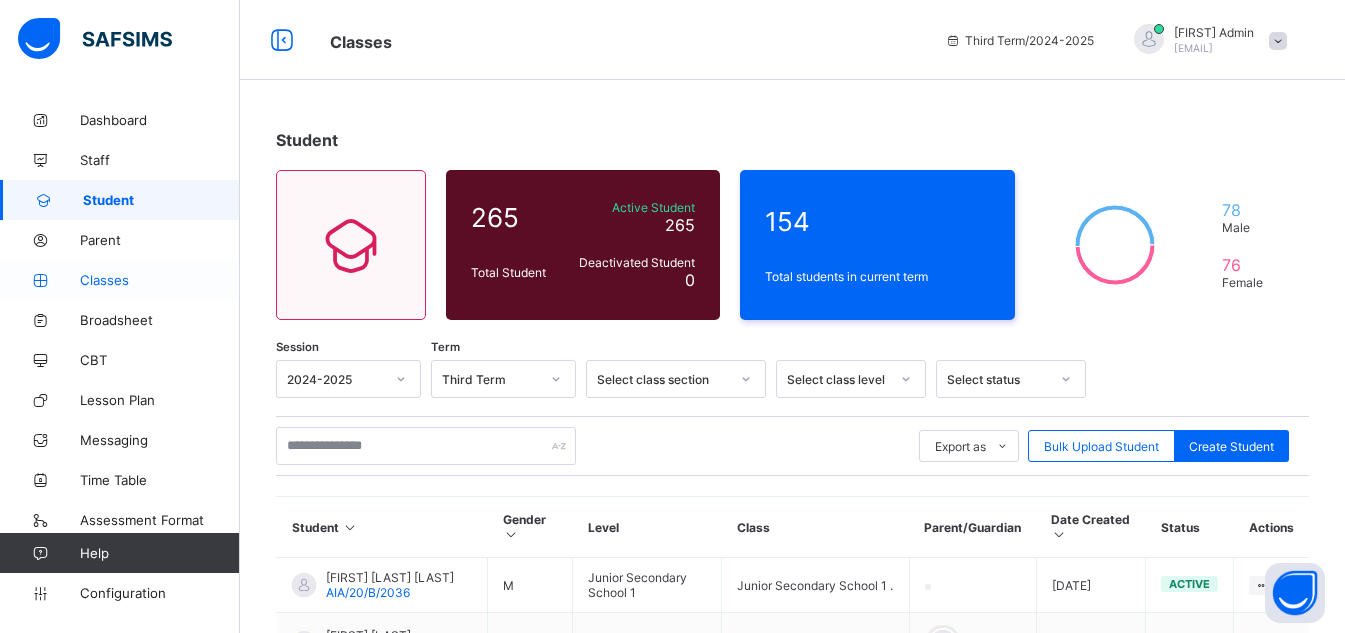 click on "Classes" at bounding box center (160, 280) 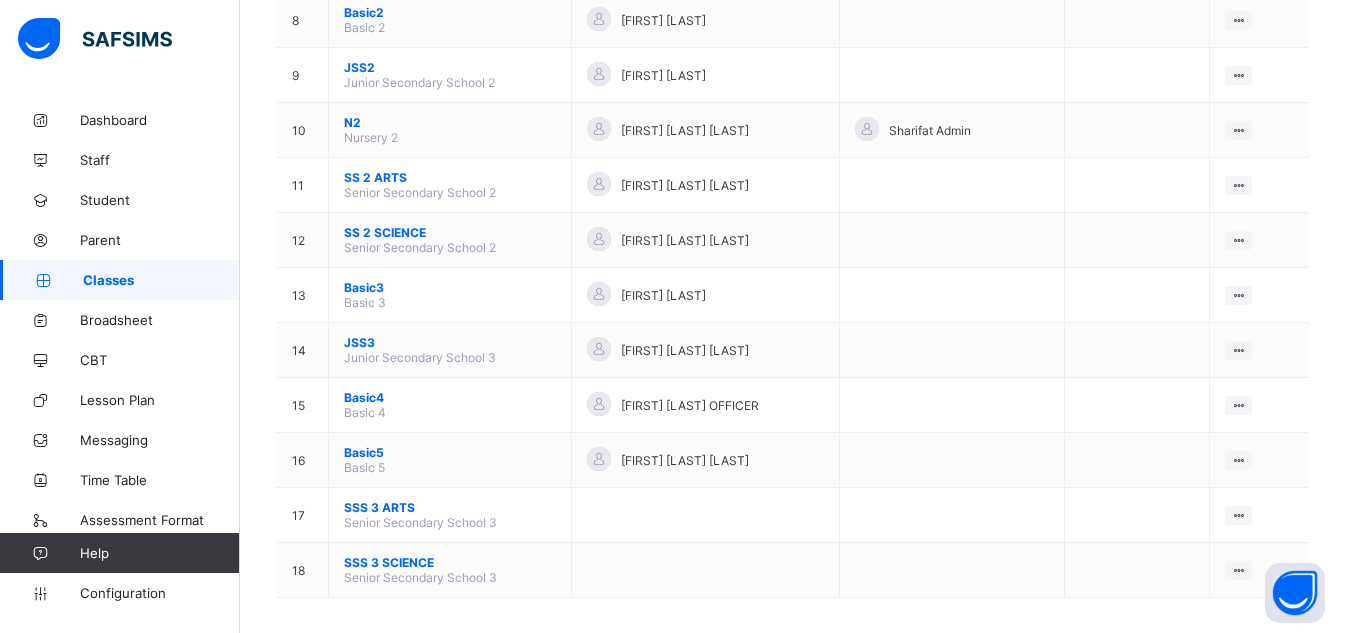 scroll, scrollTop: 642, scrollLeft: 0, axis: vertical 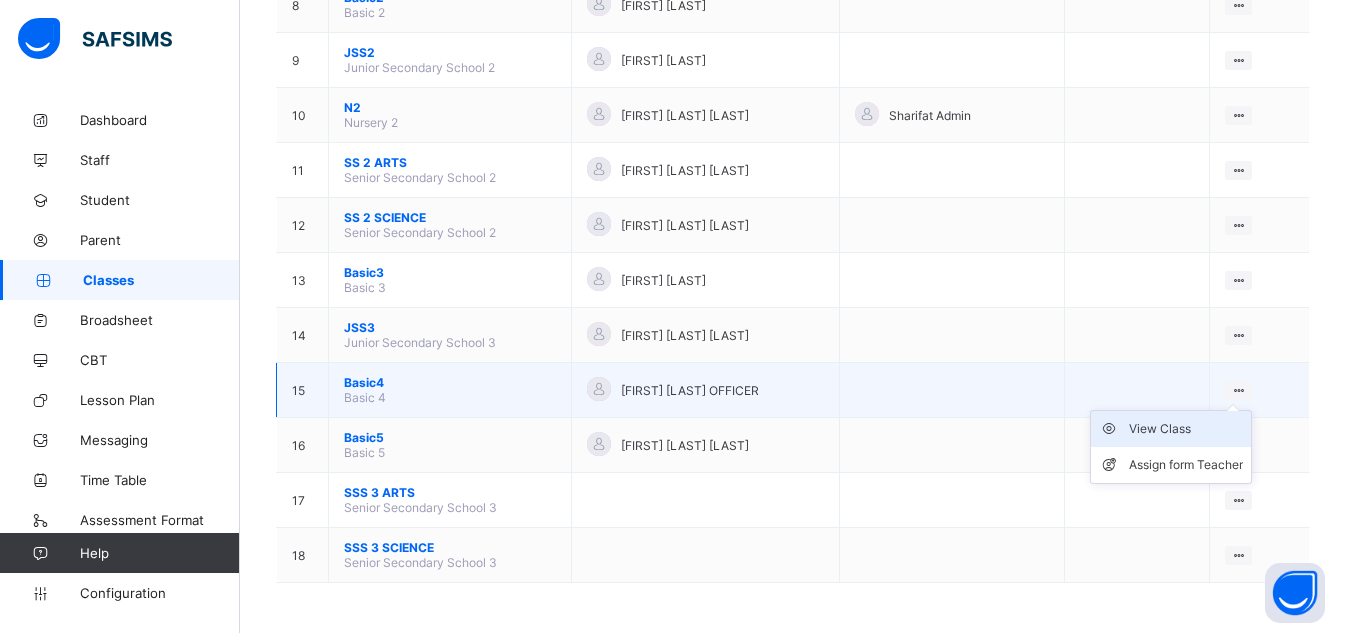 click on "View Class" at bounding box center (1186, 429) 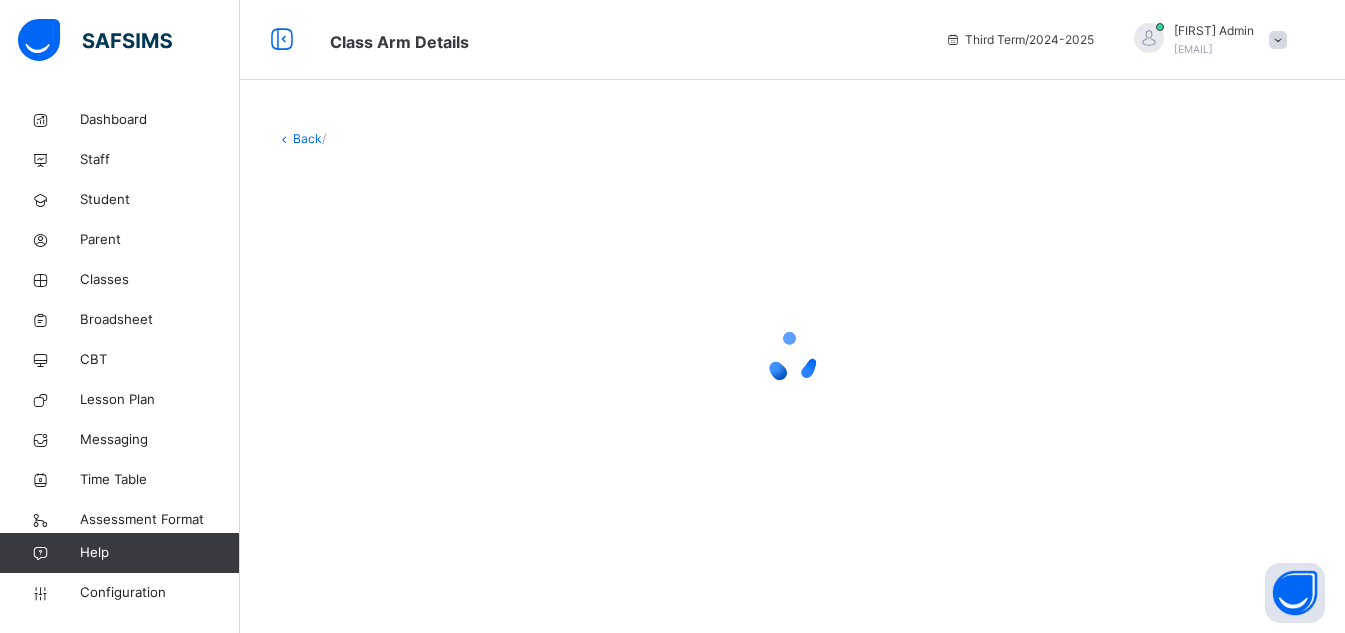 scroll, scrollTop: 0, scrollLeft: 0, axis: both 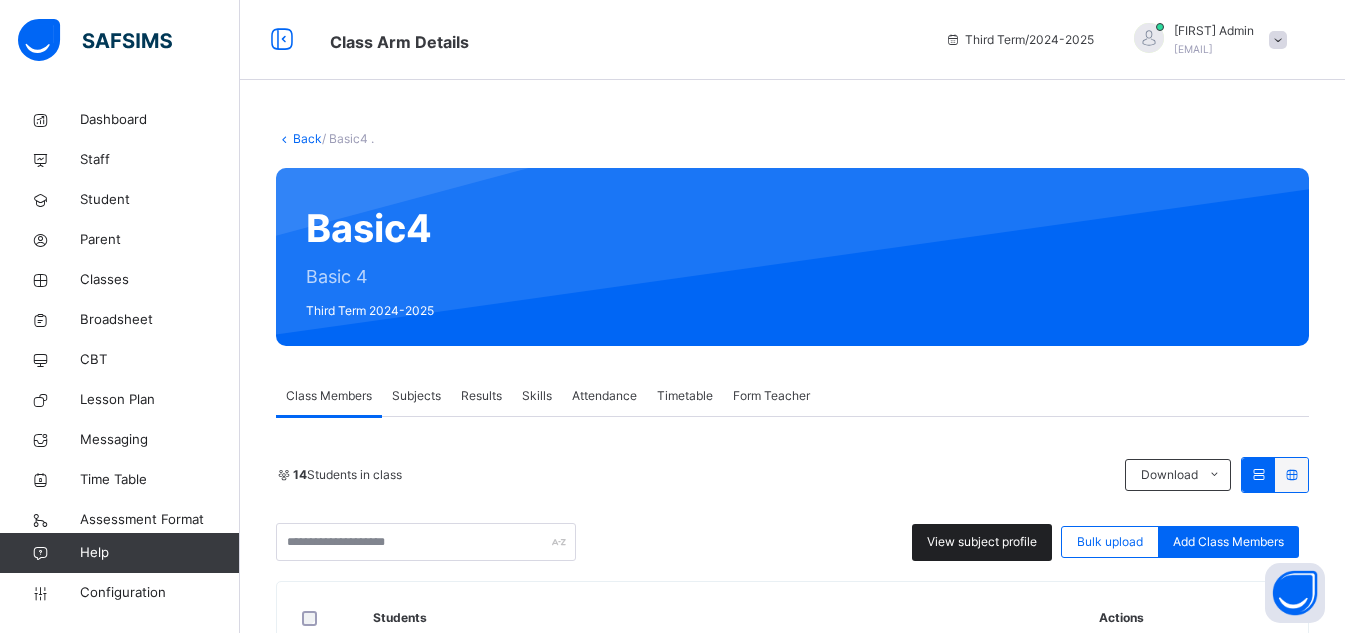 click on "View subject profile" at bounding box center [982, 542] 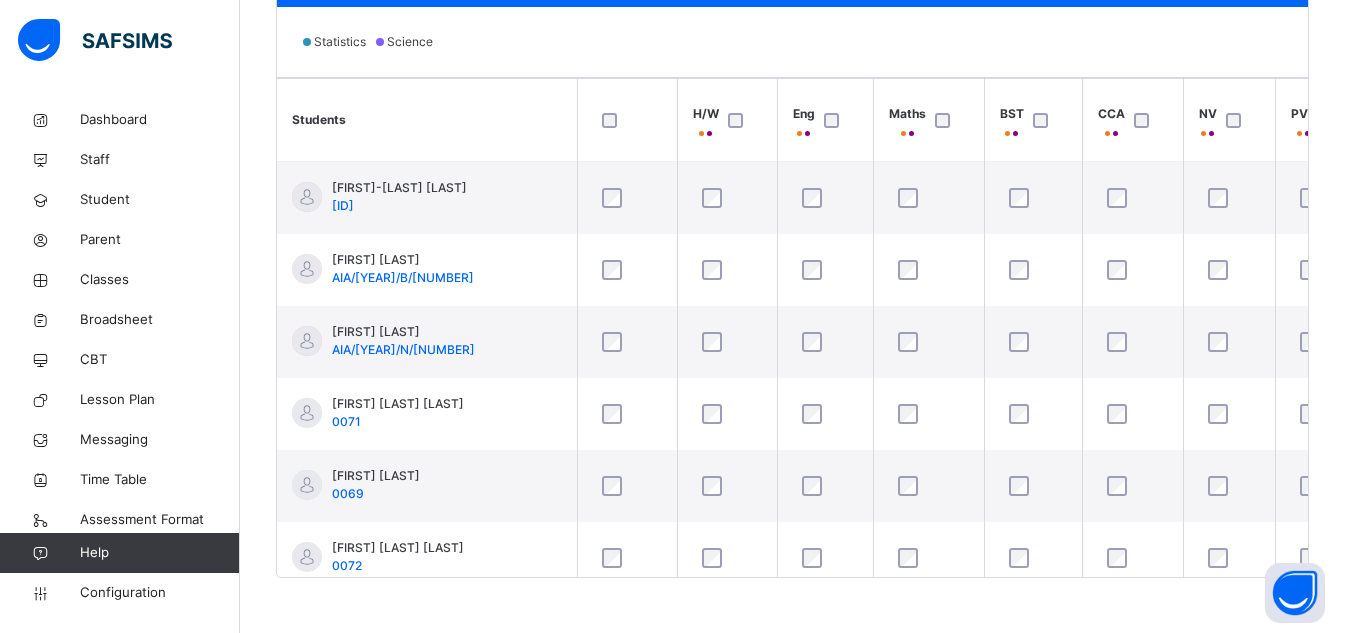 scroll, scrollTop: 650, scrollLeft: 0, axis: vertical 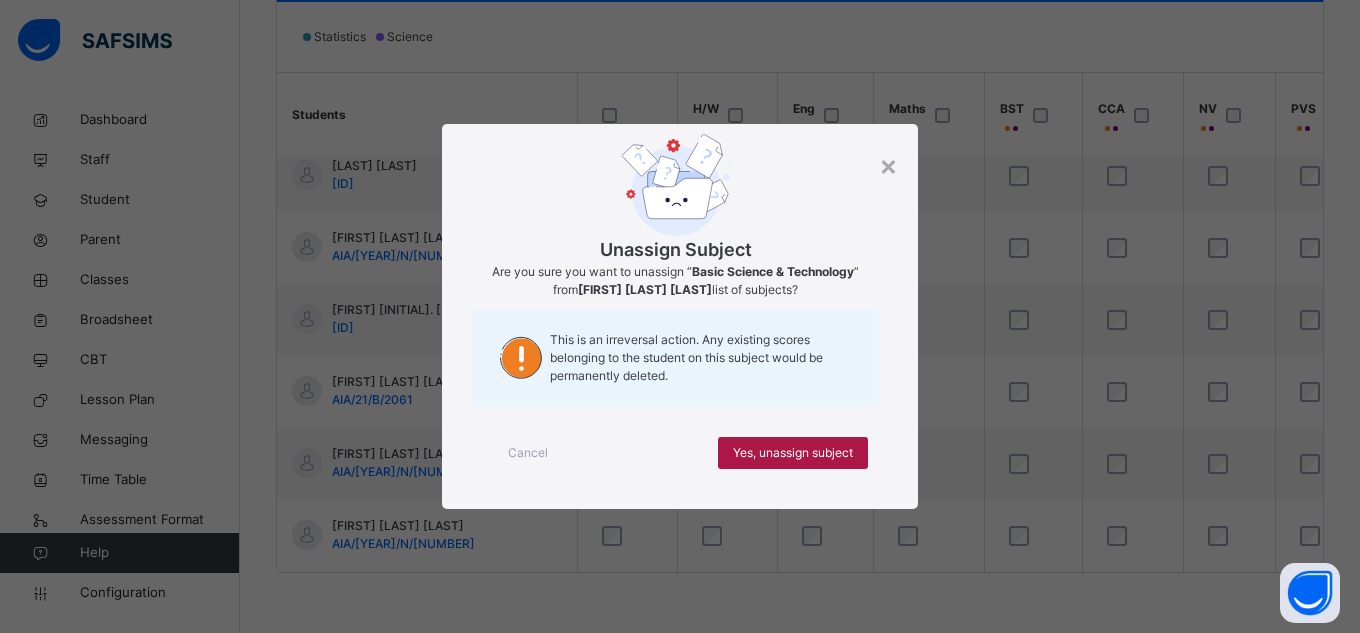click on "Yes, unassign subject" at bounding box center [793, 453] 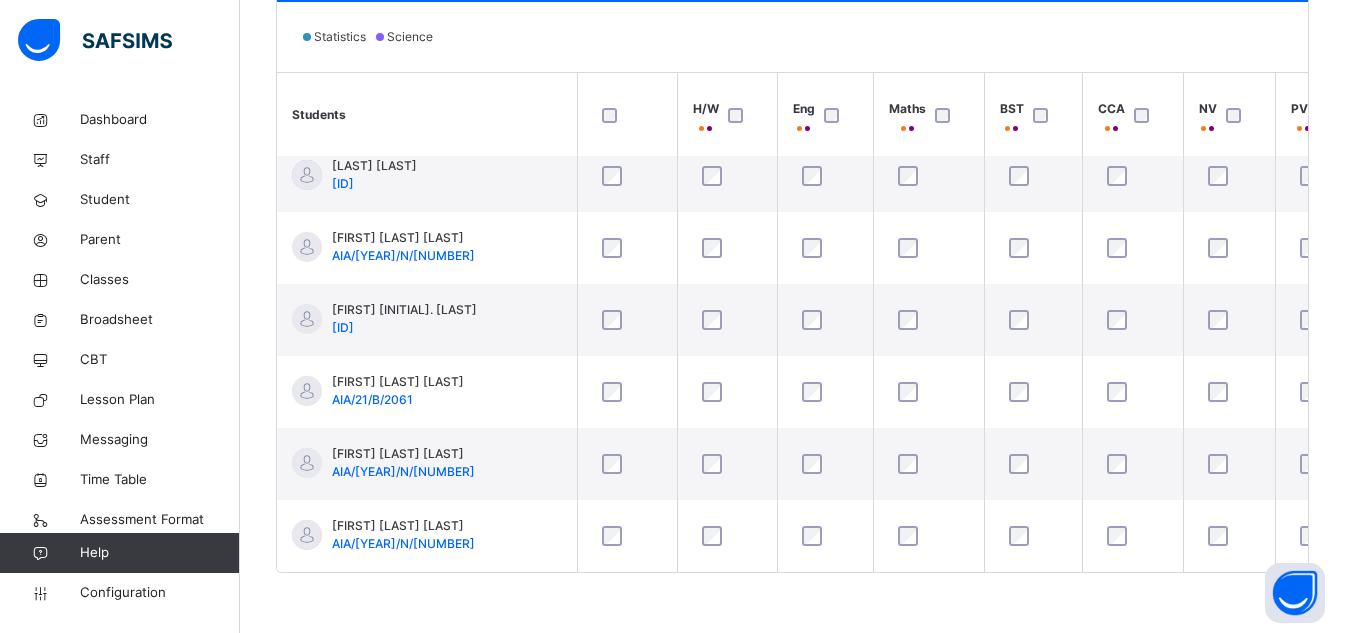 scroll, scrollTop: 601, scrollLeft: 0, axis: vertical 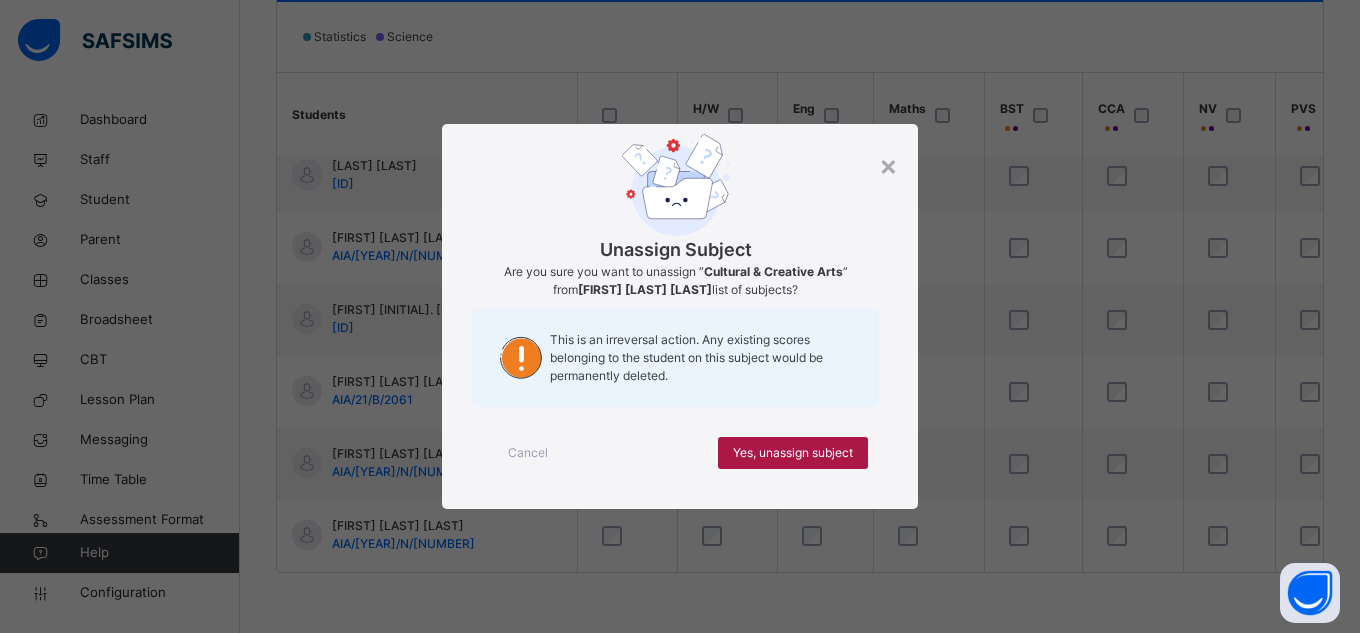 click on "Yes, unassign subject" at bounding box center [793, 453] 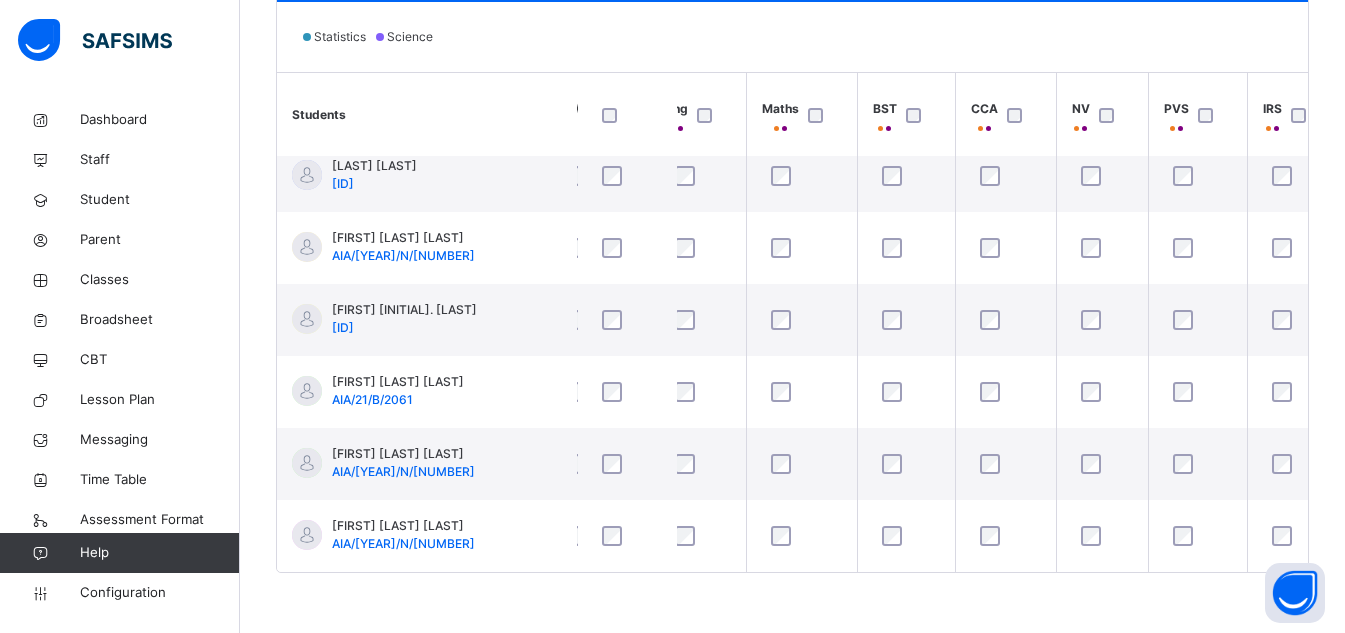 scroll, scrollTop: 601, scrollLeft: 129, axis: both 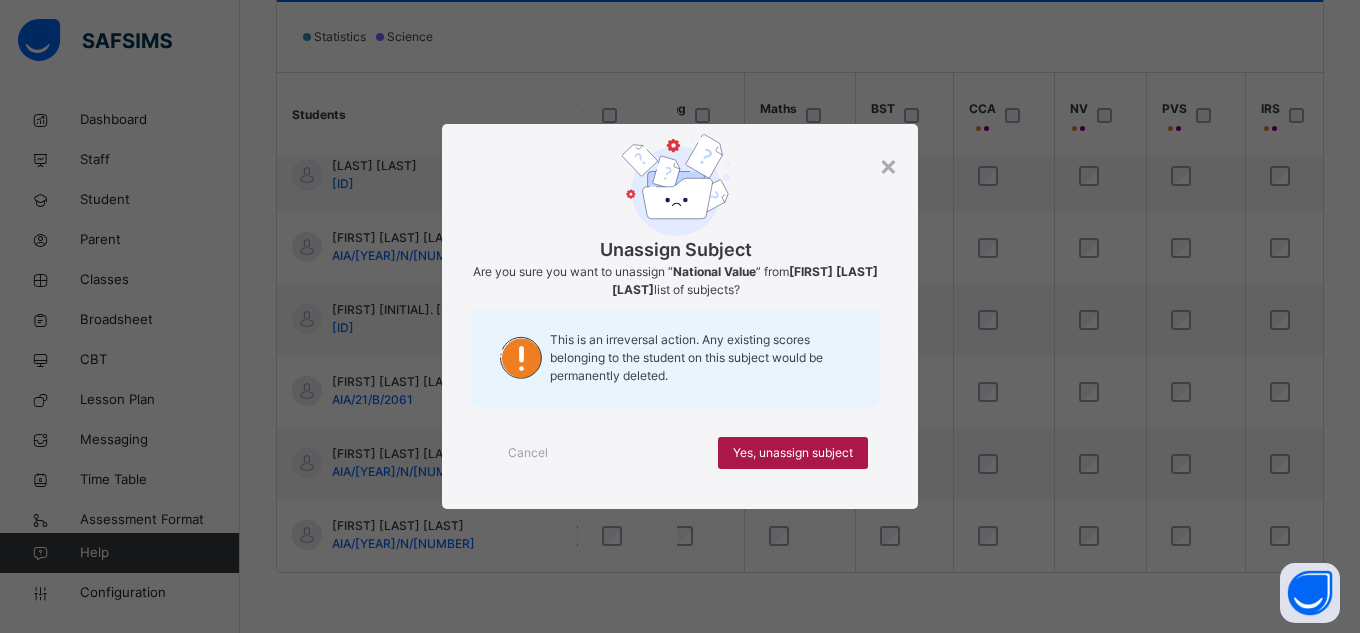 click on "Yes, unassign subject" at bounding box center (793, 453) 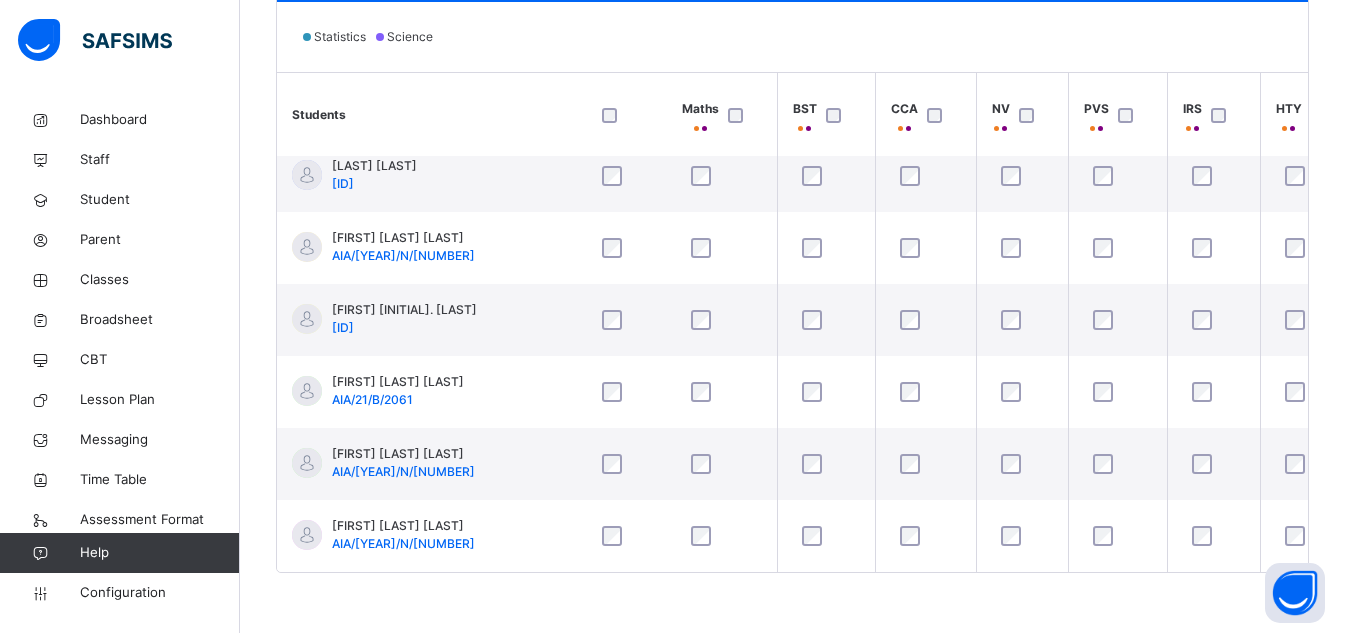 scroll, scrollTop: 601, scrollLeft: 216, axis: both 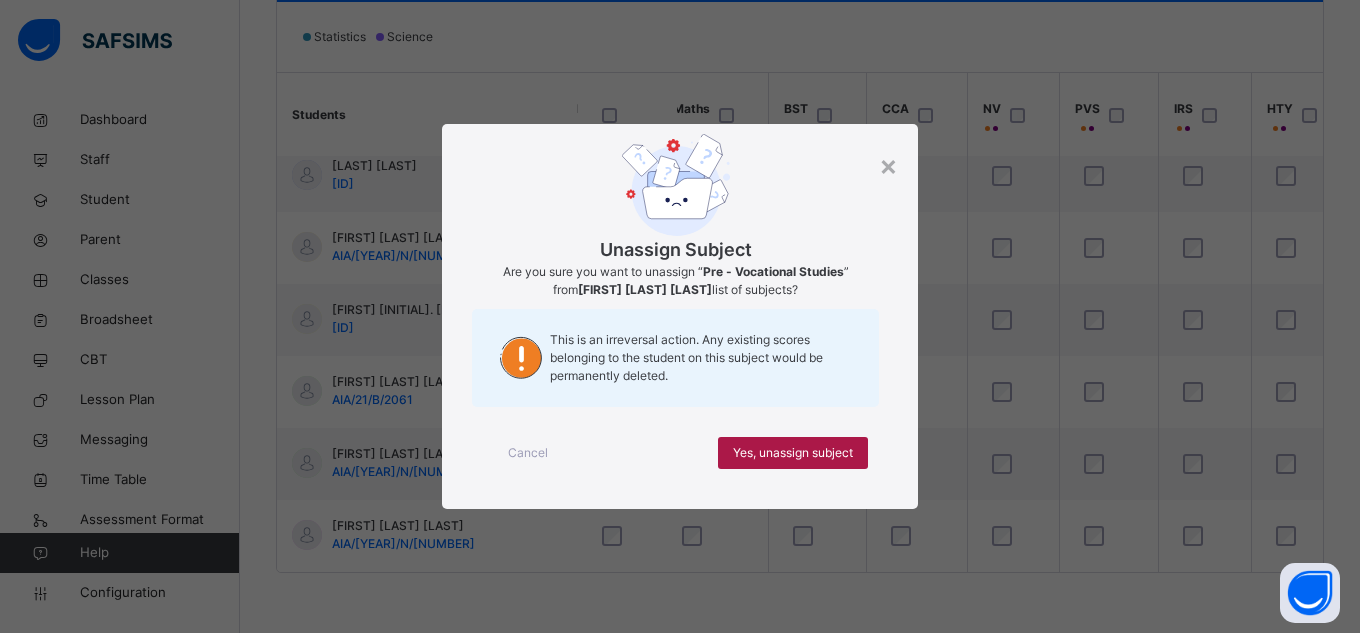 click on "Yes, unassign subject" at bounding box center [793, 453] 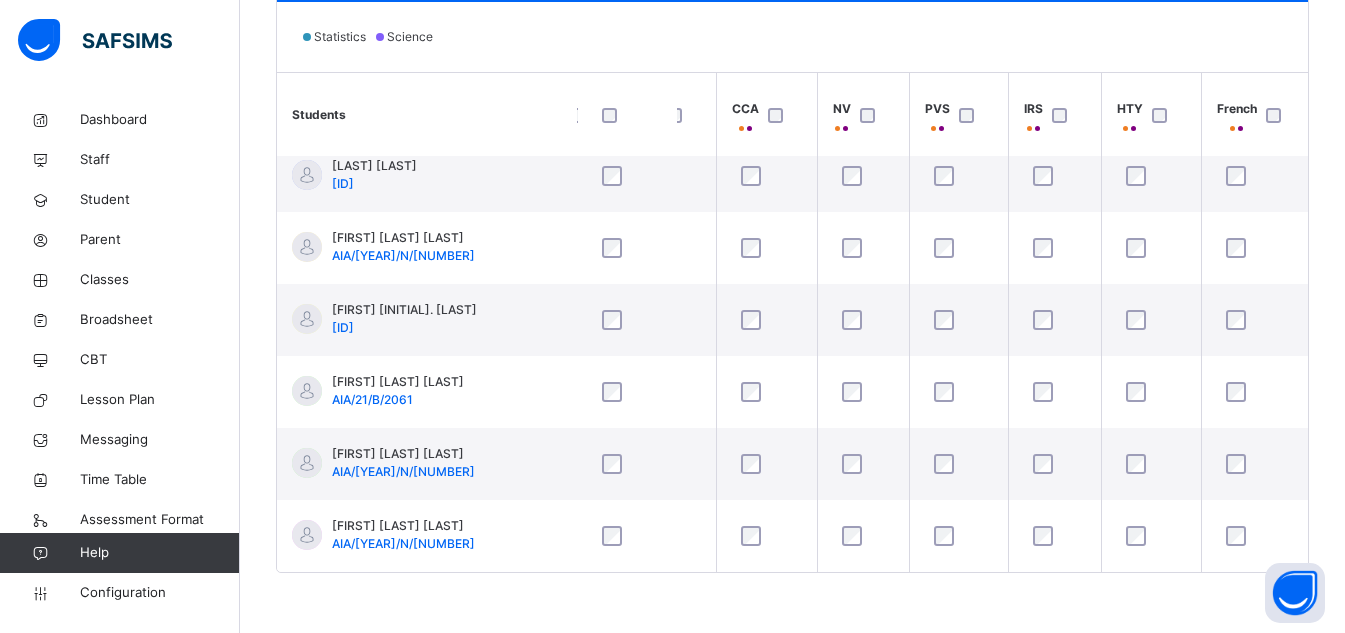 scroll, scrollTop: 601, scrollLeft: 368, axis: both 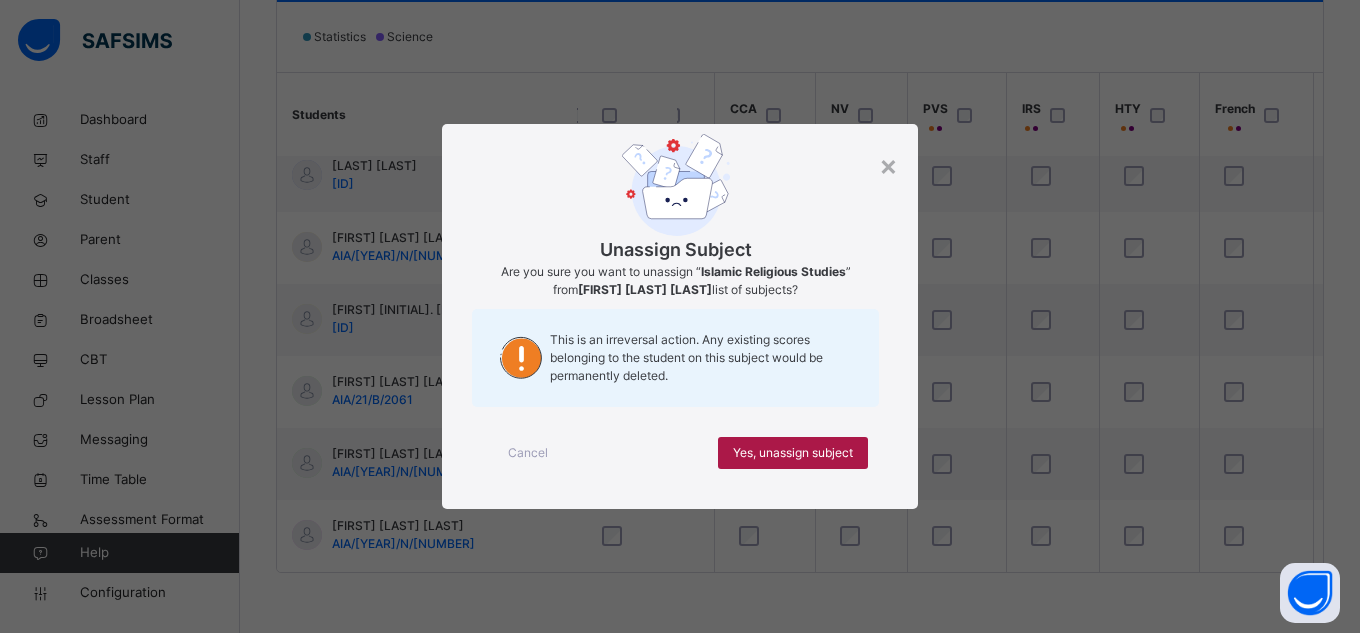 click on "Yes, unassign subject" at bounding box center [793, 453] 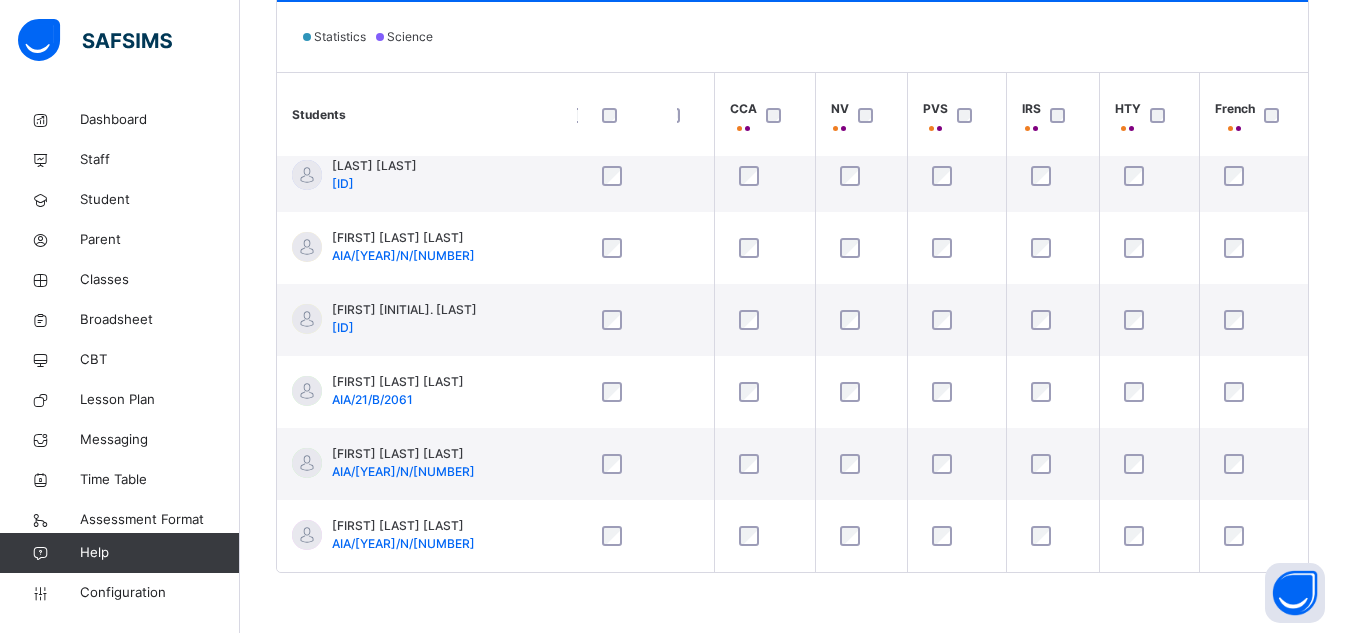 scroll, scrollTop: 601, scrollLeft: 368, axis: both 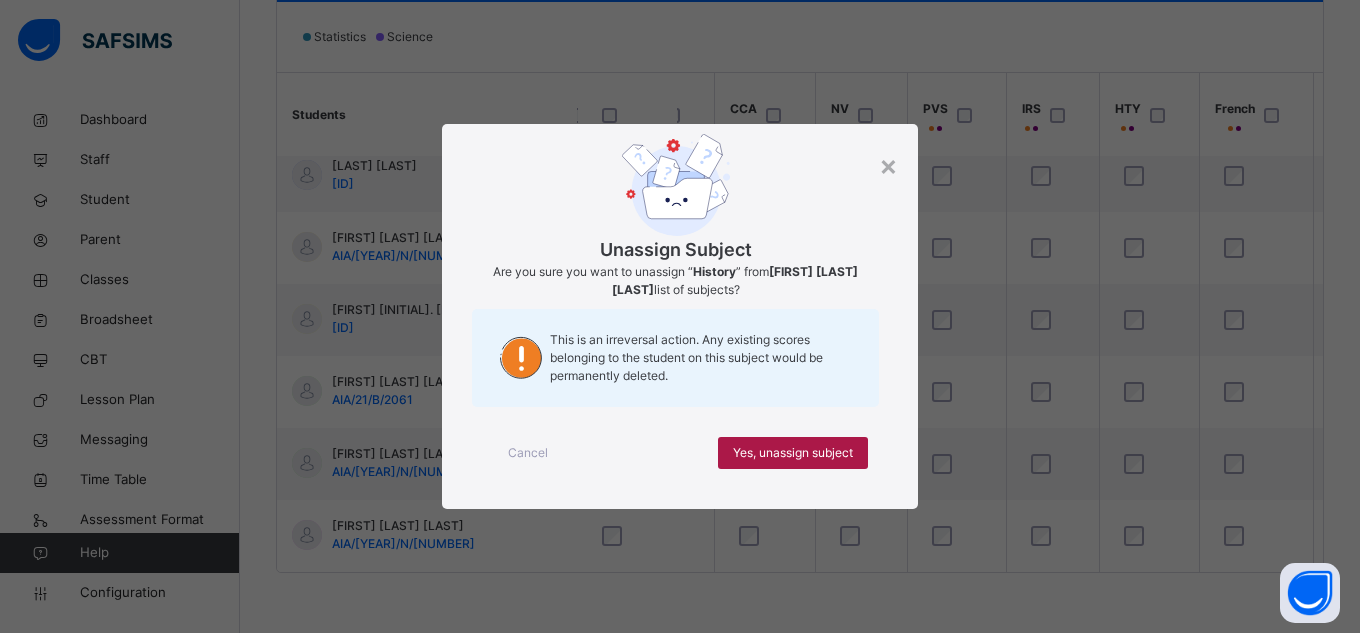 click on "Yes, unassign subject" at bounding box center [793, 453] 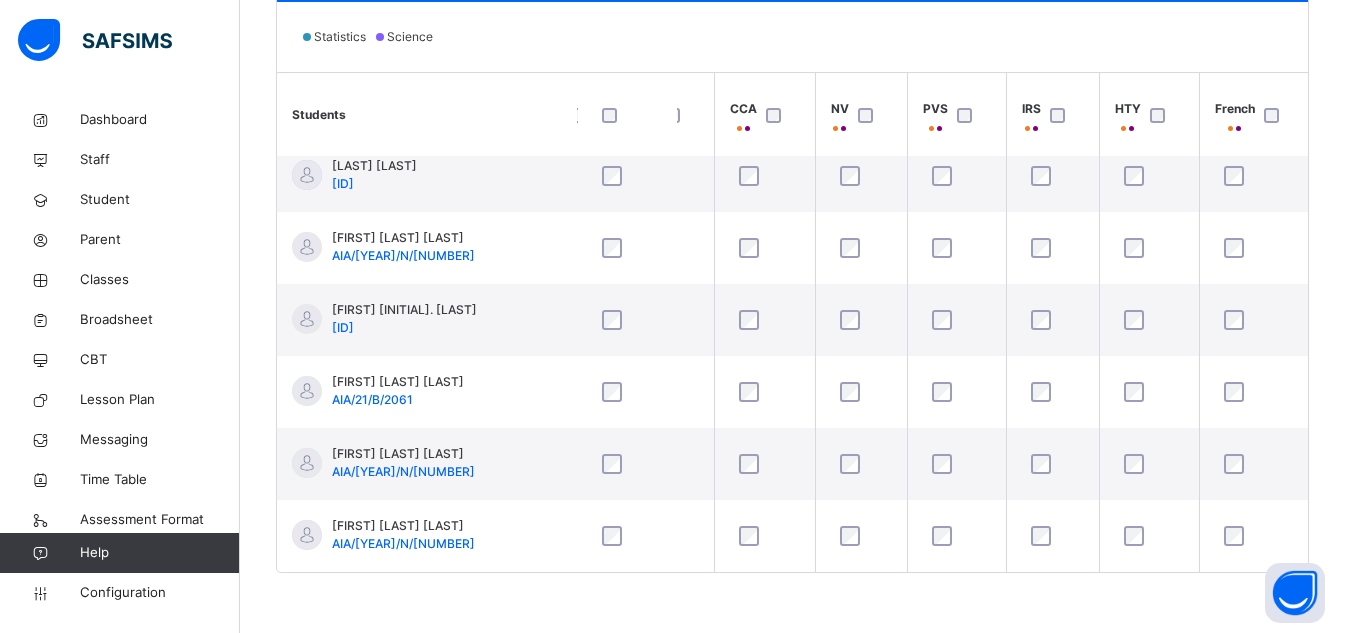 scroll, scrollTop: 601, scrollLeft: 368, axis: both 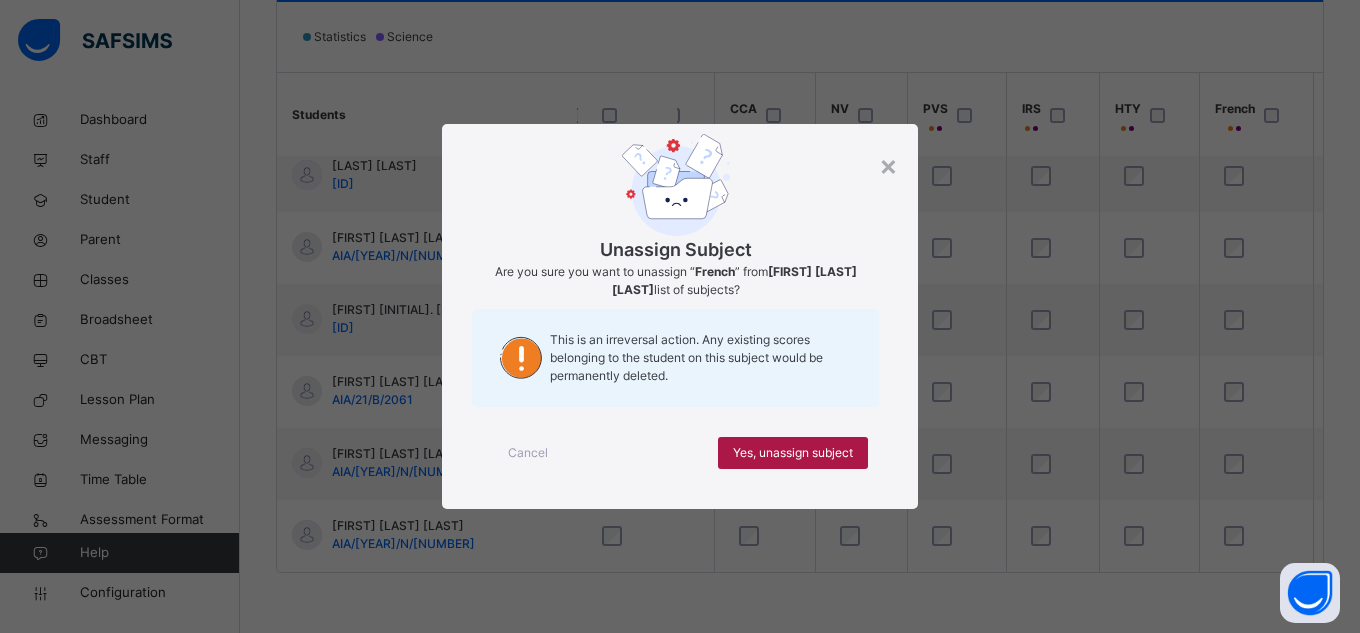 click on "Yes, unassign subject" at bounding box center (793, 453) 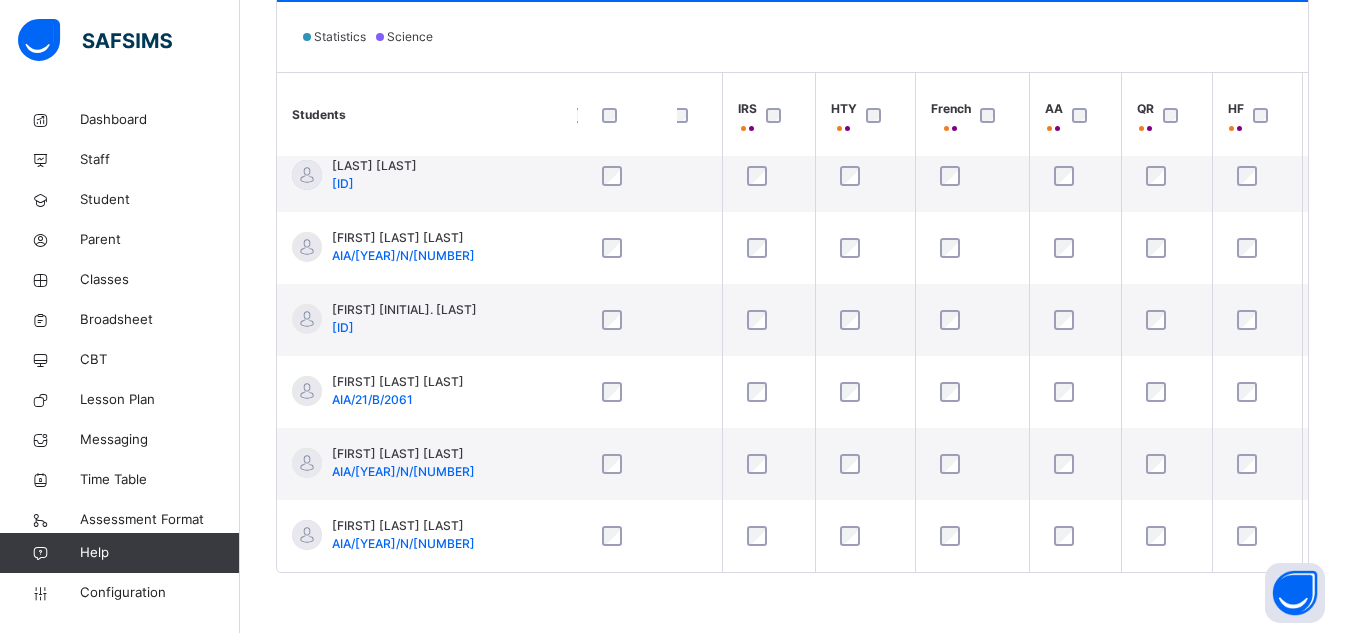 scroll, scrollTop: 601, scrollLeft: 730, axis: both 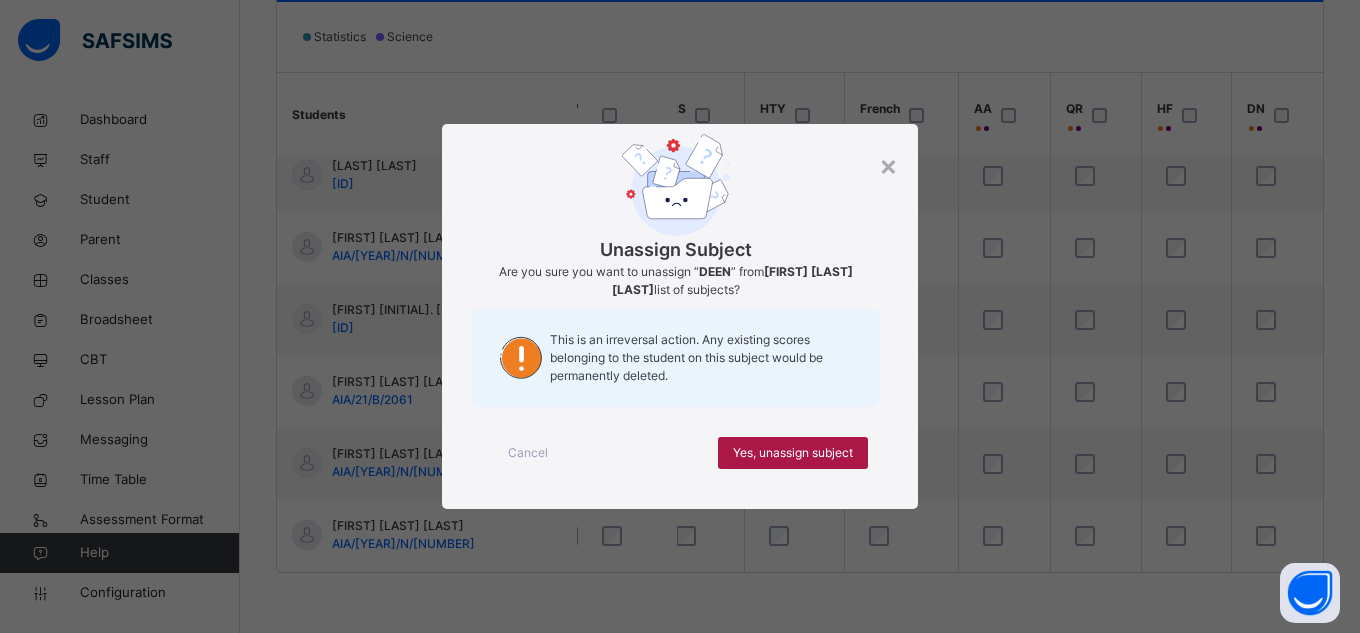 click on "Yes, unassign subject" at bounding box center [793, 453] 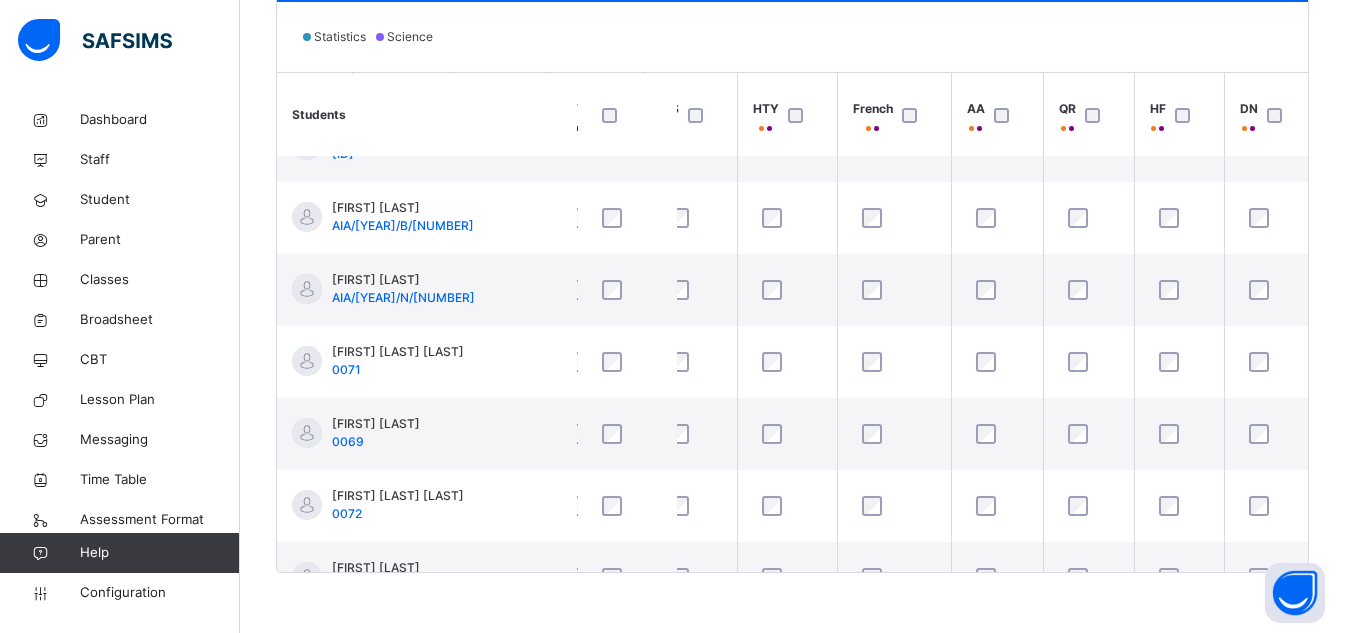 scroll, scrollTop: 0, scrollLeft: 730, axis: horizontal 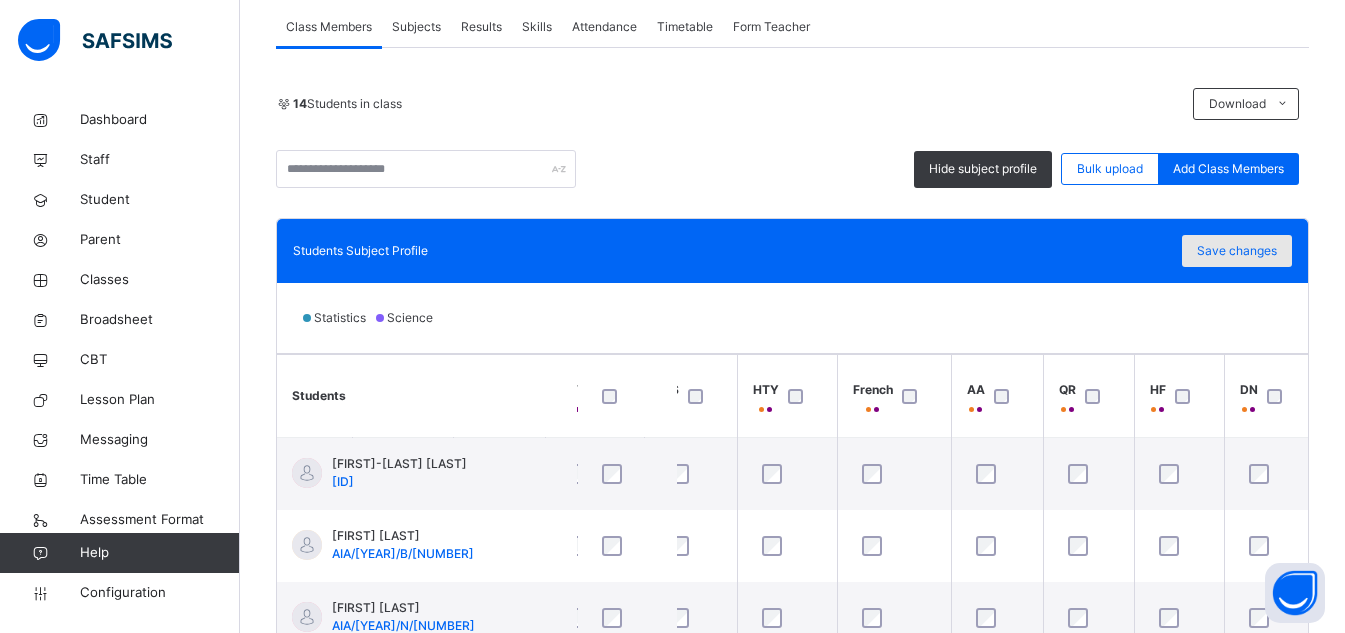 click on "Save changes" at bounding box center (1237, 251) 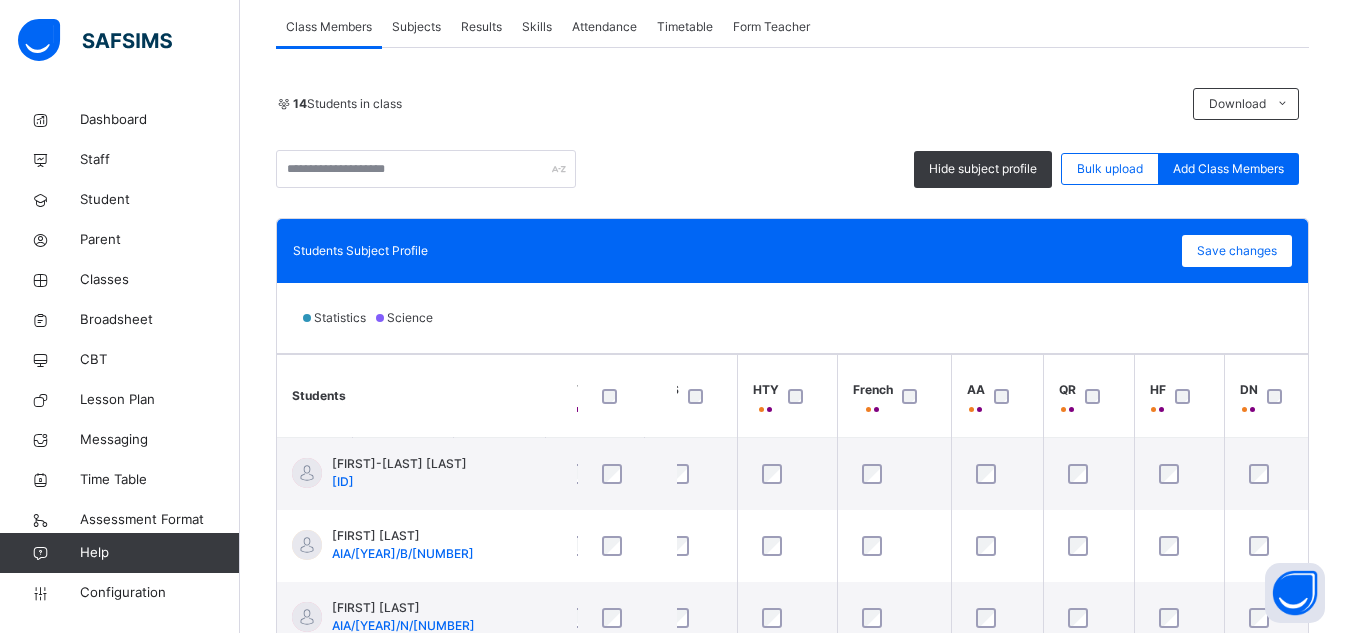 click on "Science" at bounding box center (404, 318) 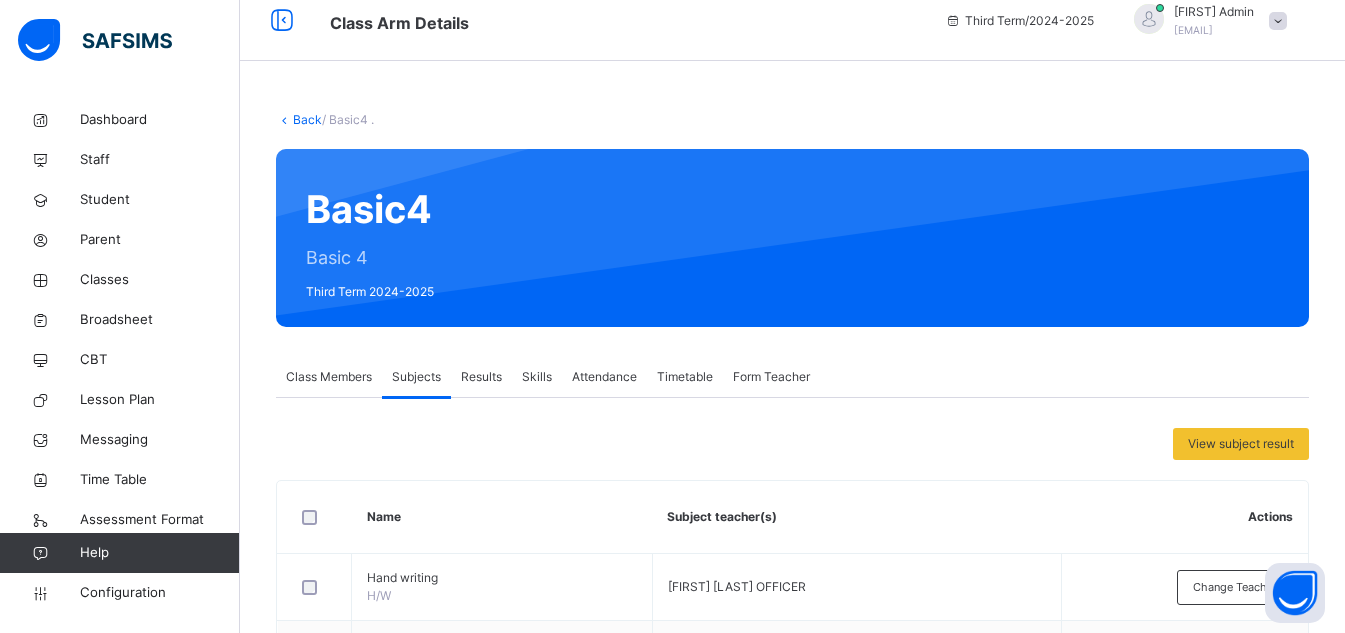 scroll, scrollTop: 0, scrollLeft: 0, axis: both 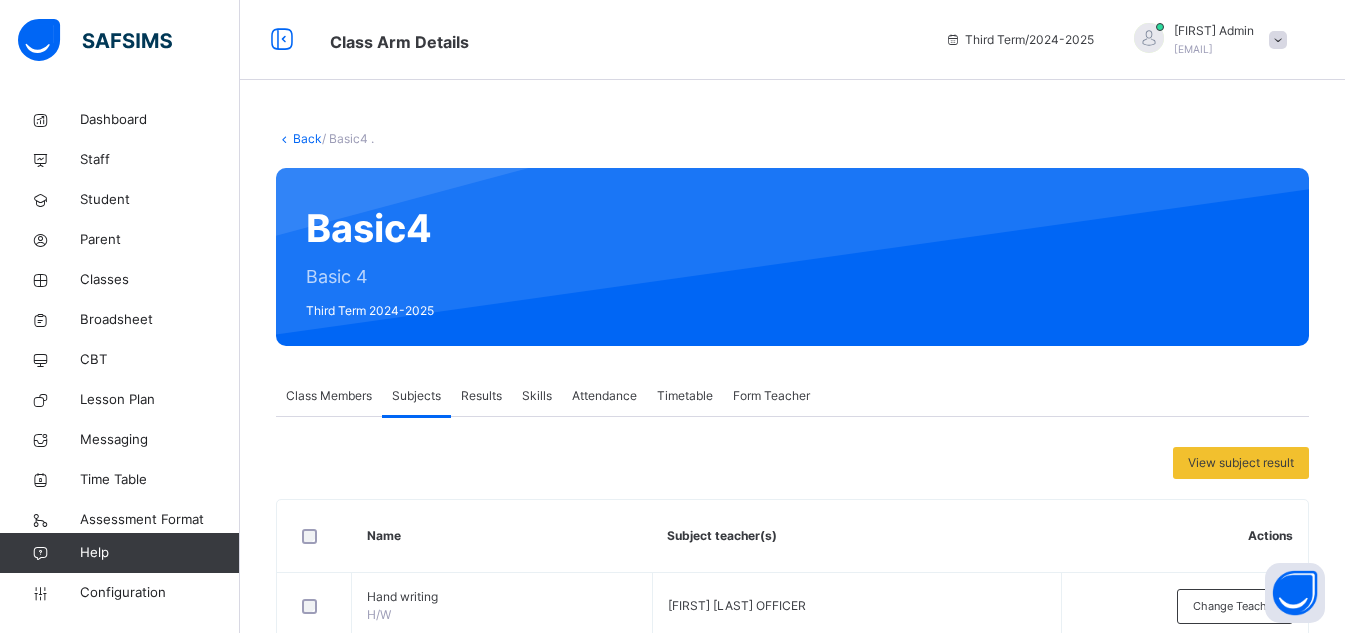 click on "Form Teacher" at bounding box center [771, 396] 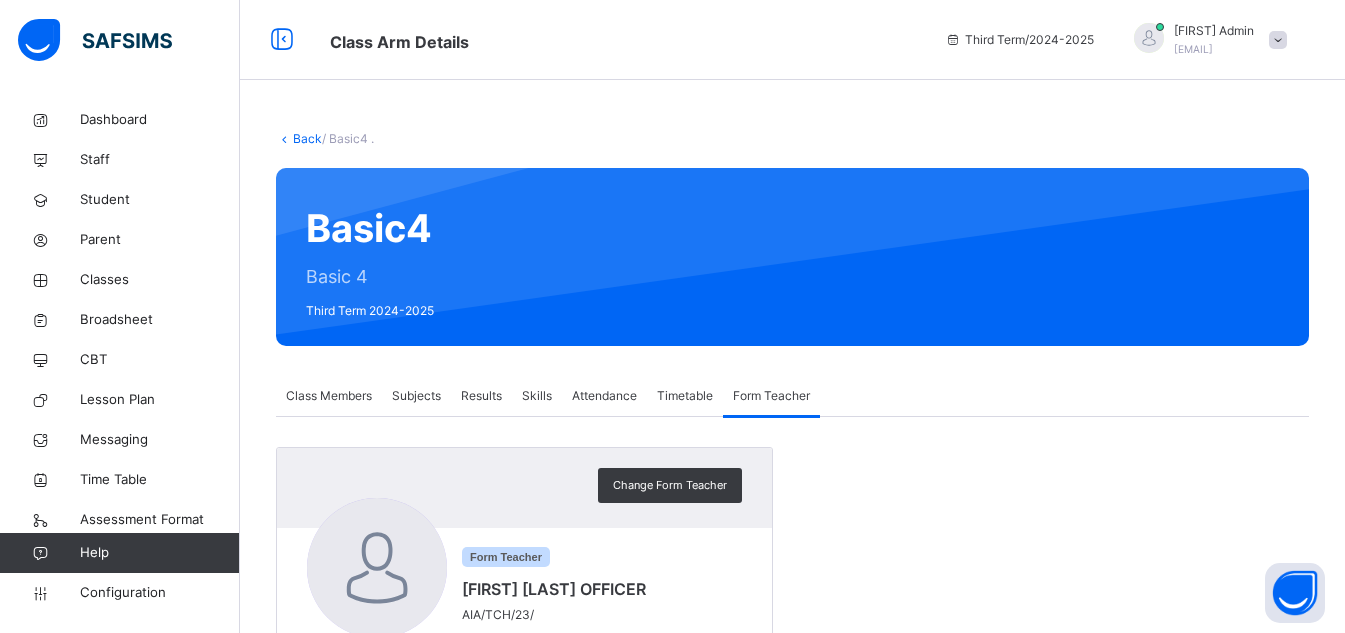 click at bounding box center (284, 138) 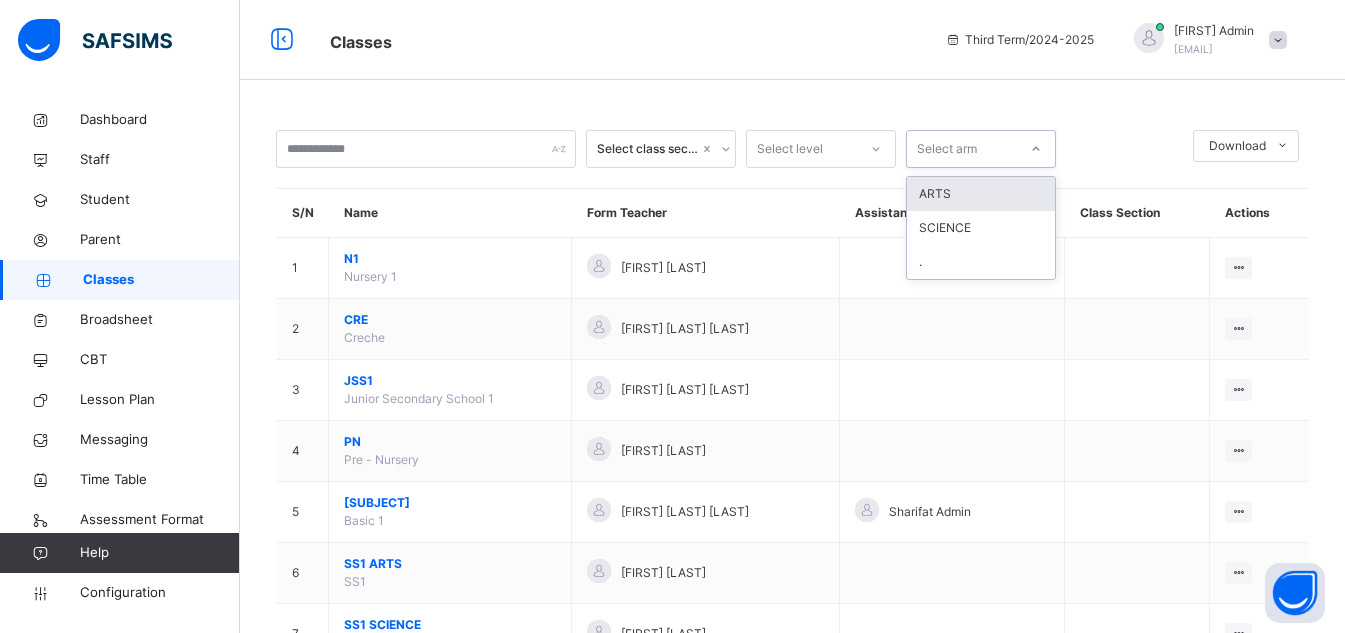 click on "Select arm" at bounding box center [947, 149] 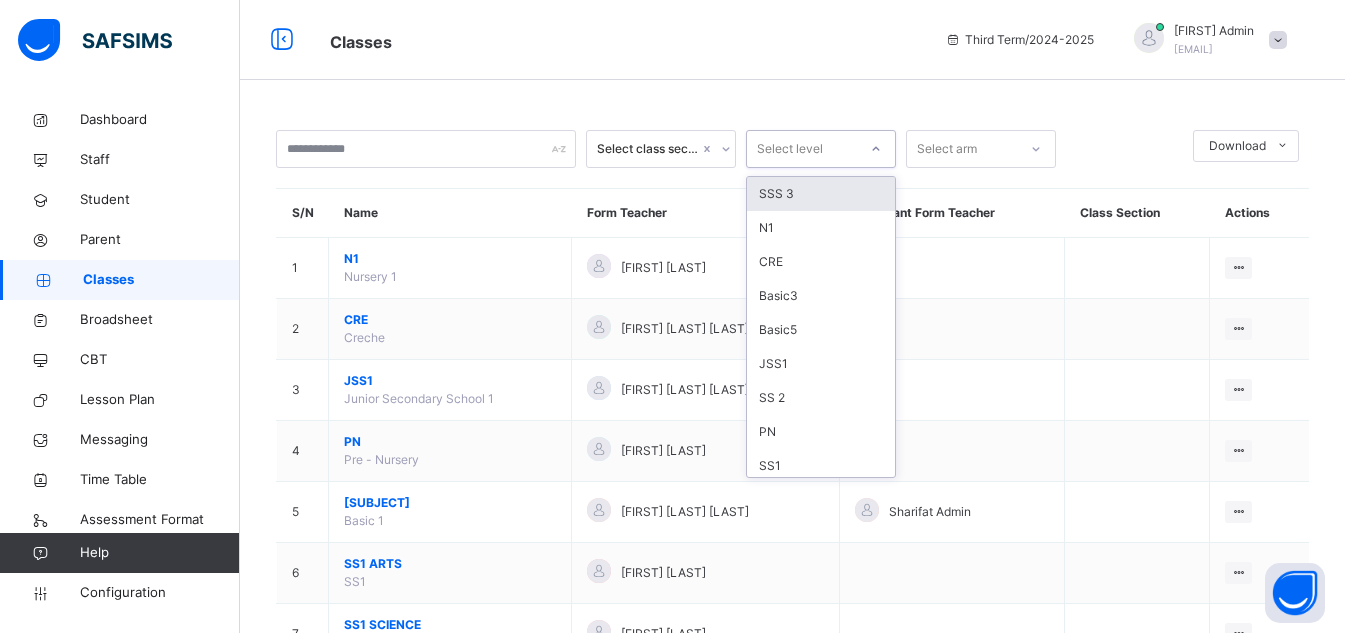 click on "Select level" at bounding box center [802, 149] 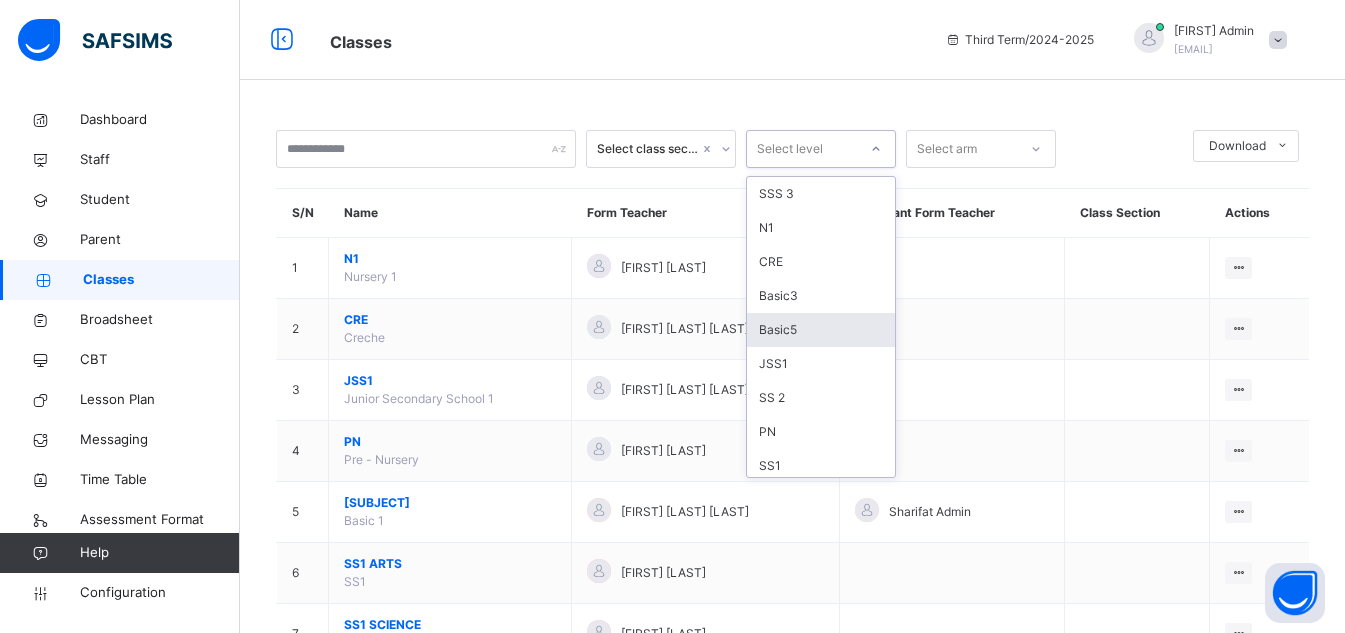 scroll, scrollTop: 210, scrollLeft: 0, axis: vertical 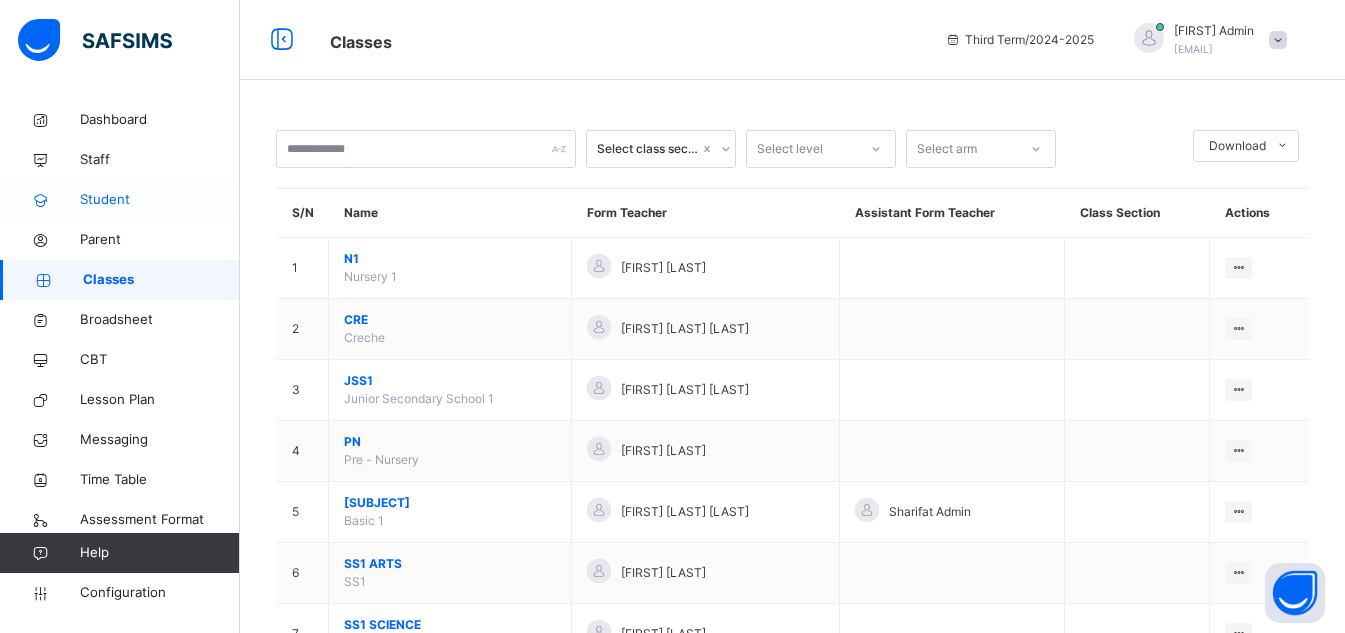 click on "Student" at bounding box center (120, 200) 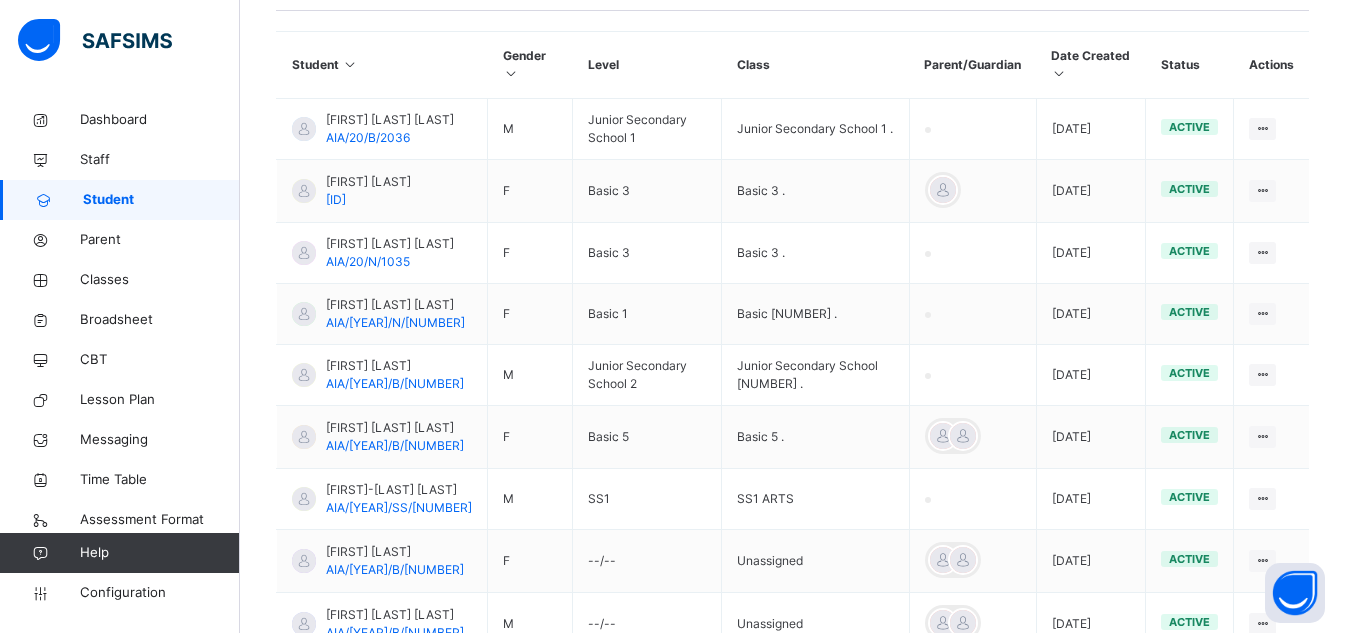 scroll, scrollTop: 429, scrollLeft: 0, axis: vertical 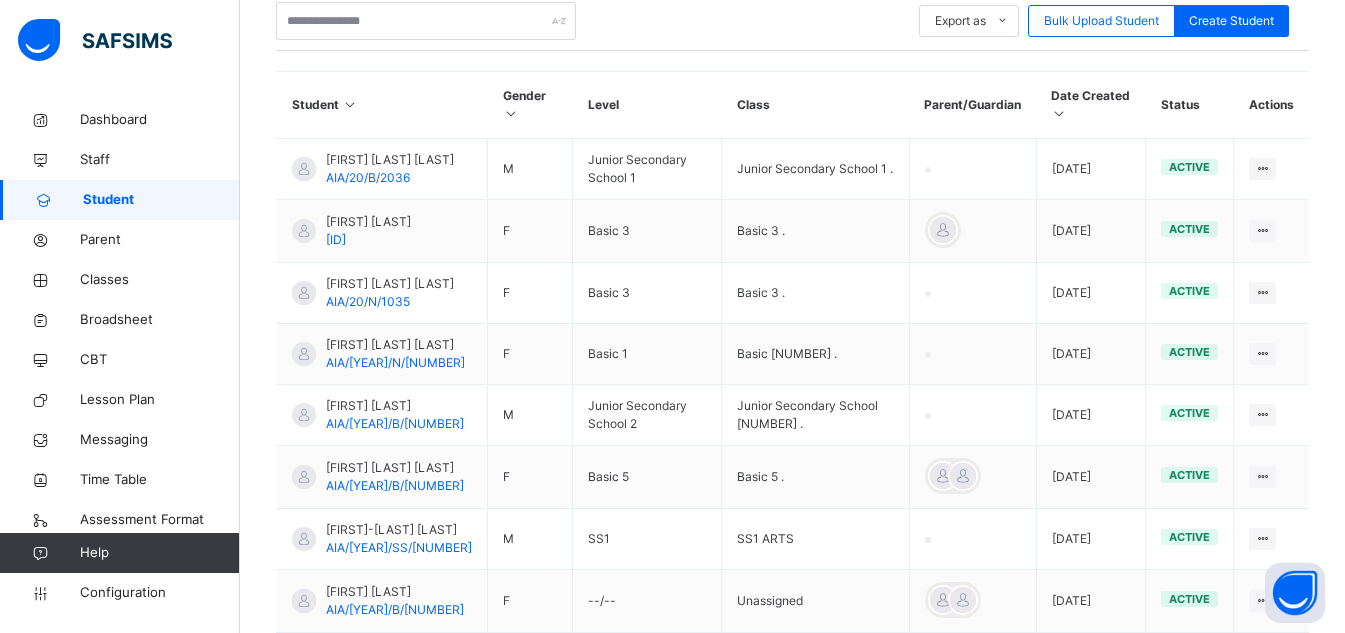click at bounding box center (350, 104) 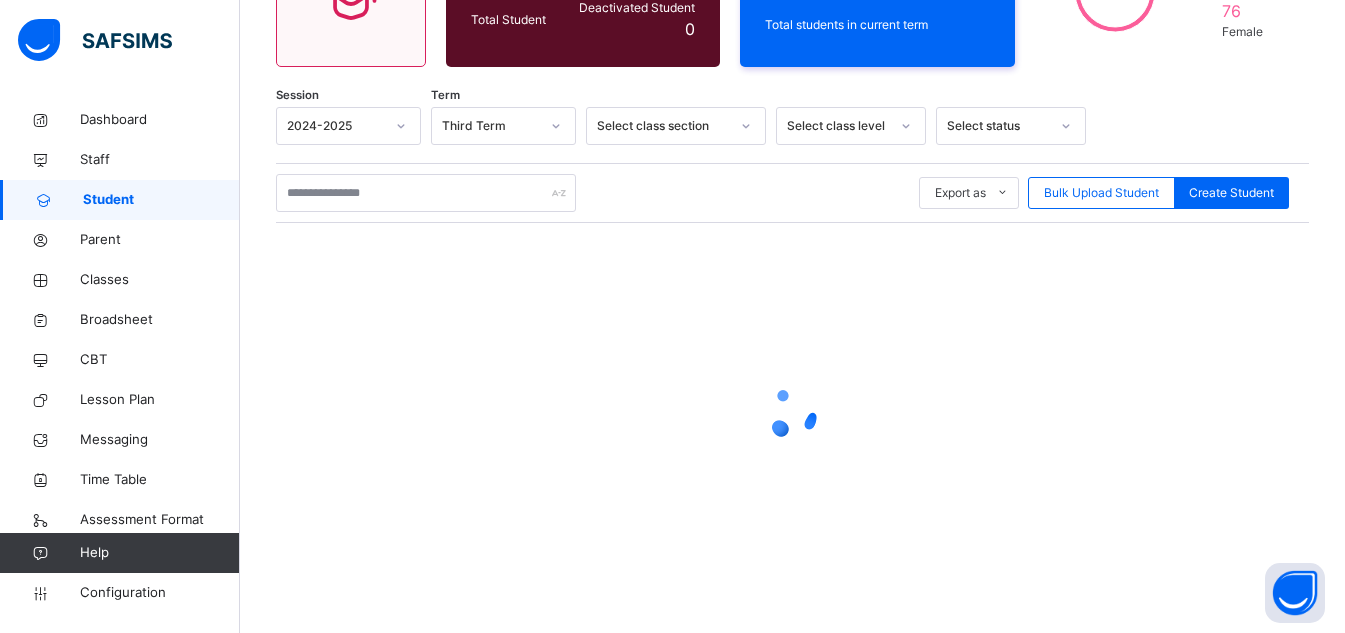 scroll, scrollTop: 429, scrollLeft: 0, axis: vertical 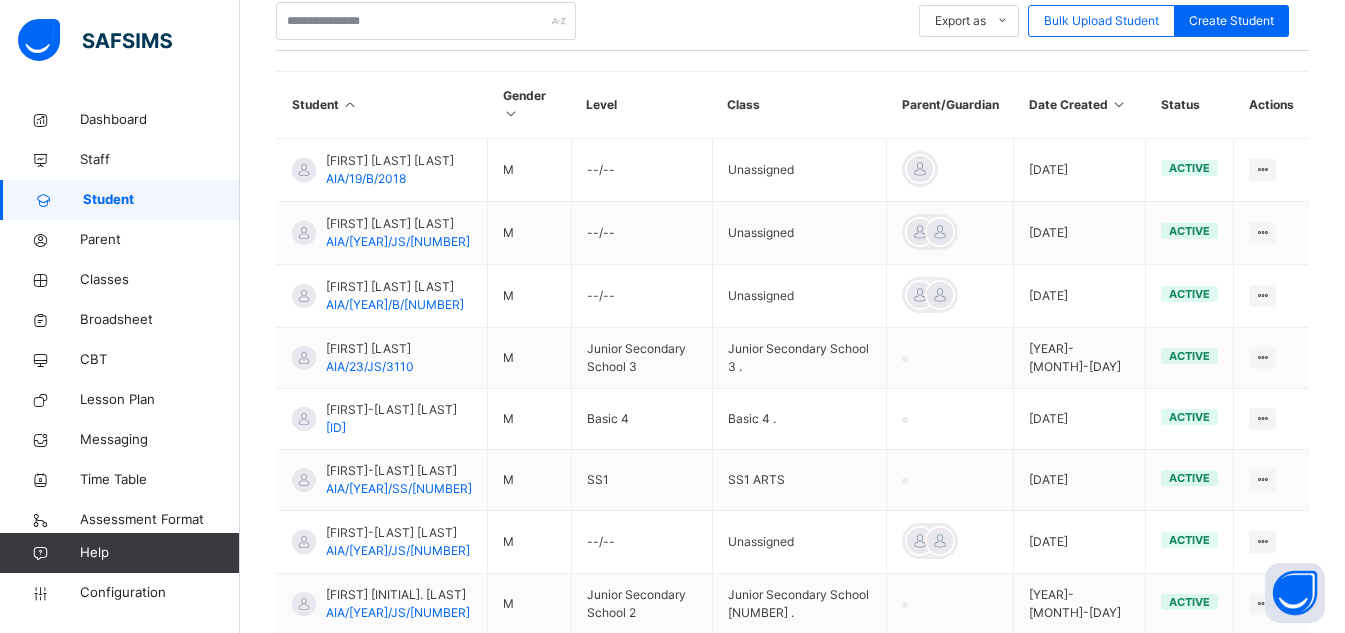 click at bounding box center (350, 104) 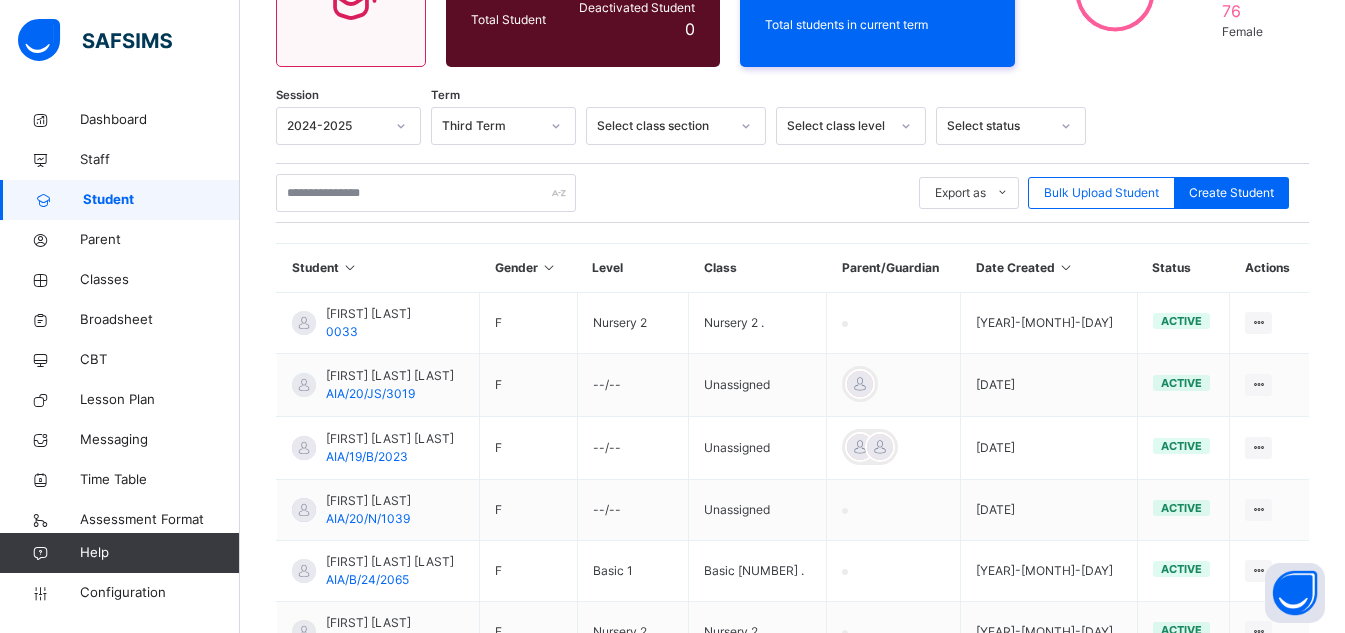 scroll, scrollTop: 429, scrollLeft: 0, axis: vertical 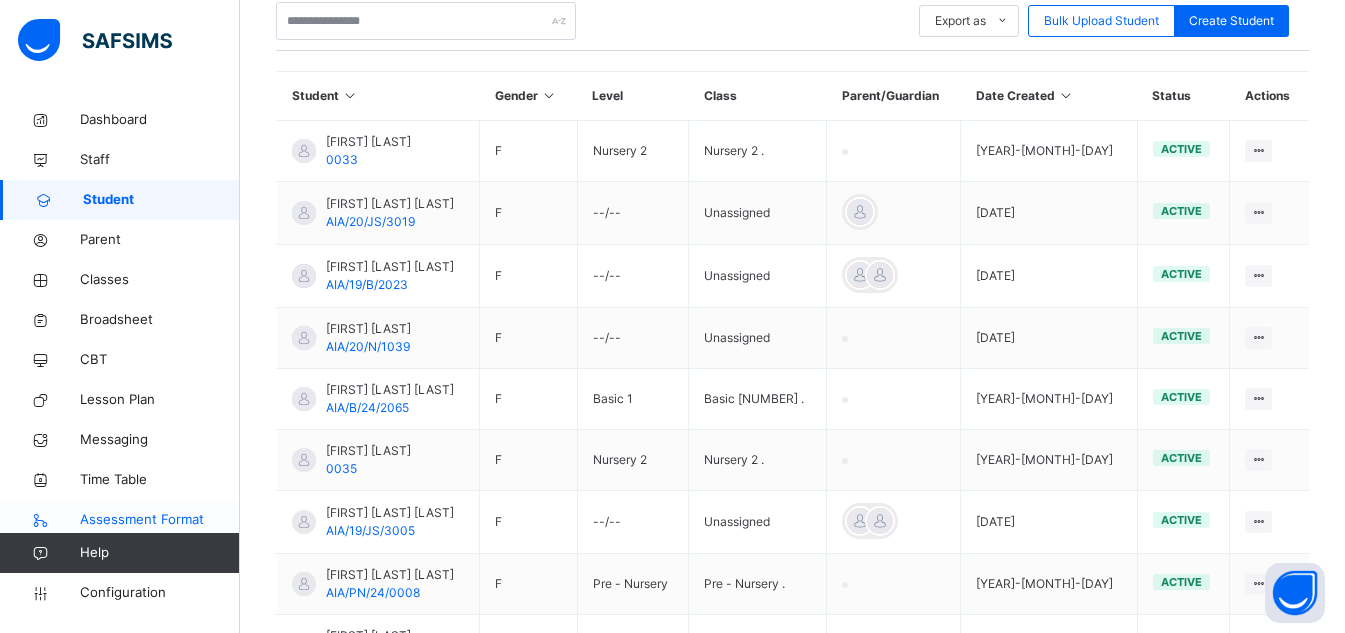 click on "Assessment Format" at bounding box center [160, 520] 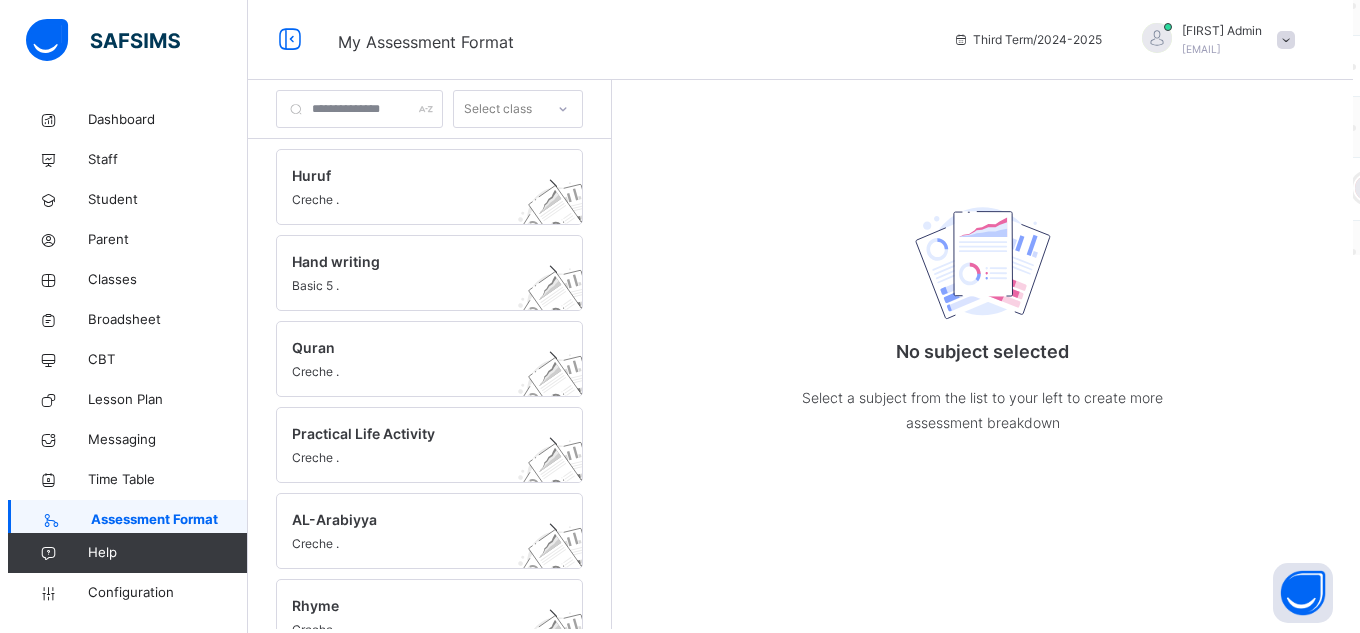 scroll, scrollTop: 0, scrollLeft: 0, axis: both 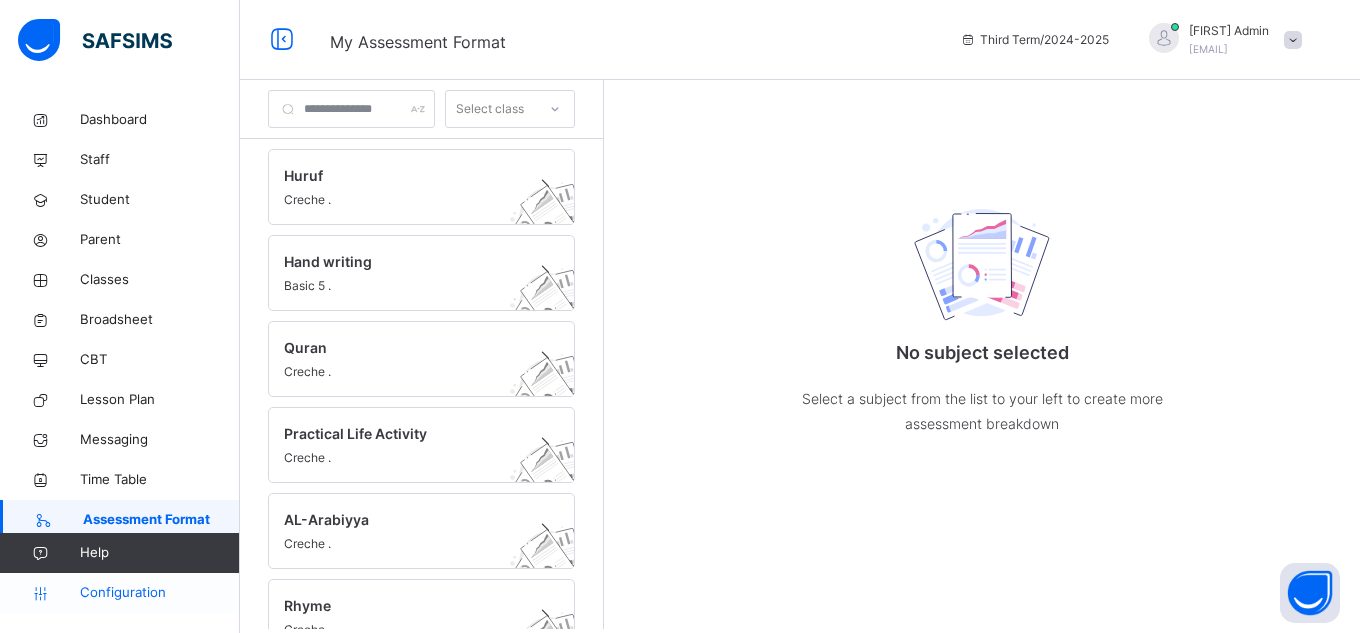 click on "Configuration" at bounding box center (159, 593) 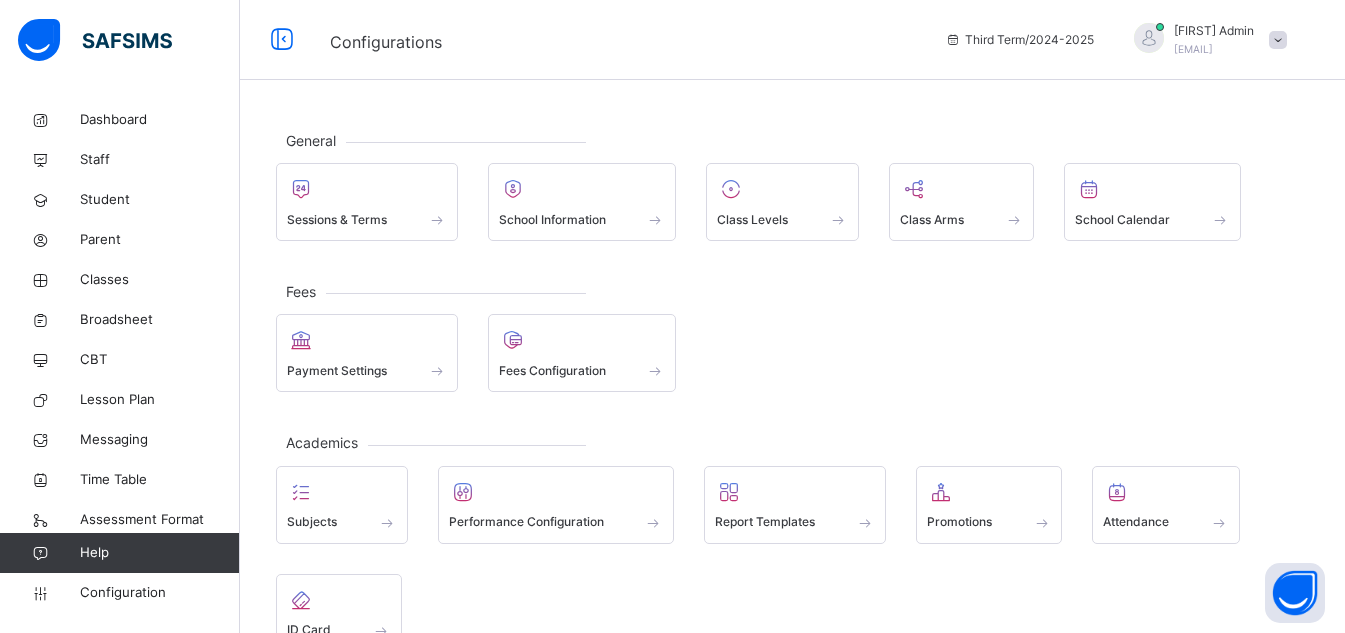 click on "Help" at bounding box center [159, 553] 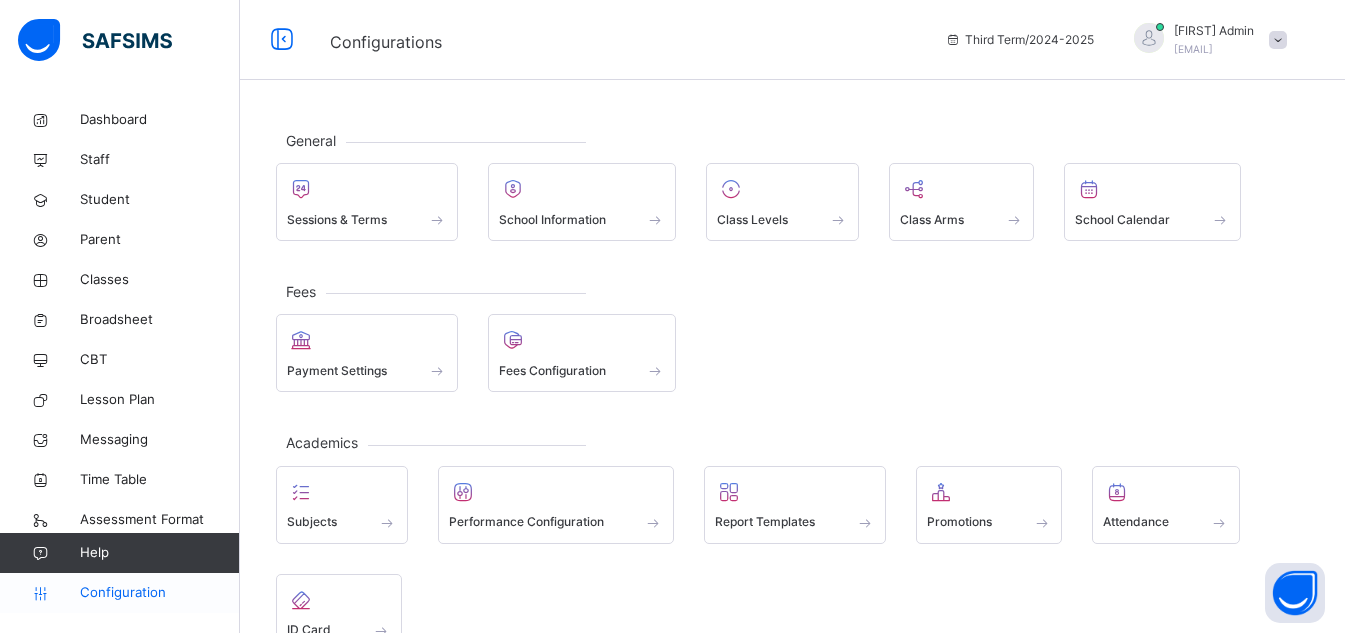click on "Configuration" at bounding box center [159, 593] 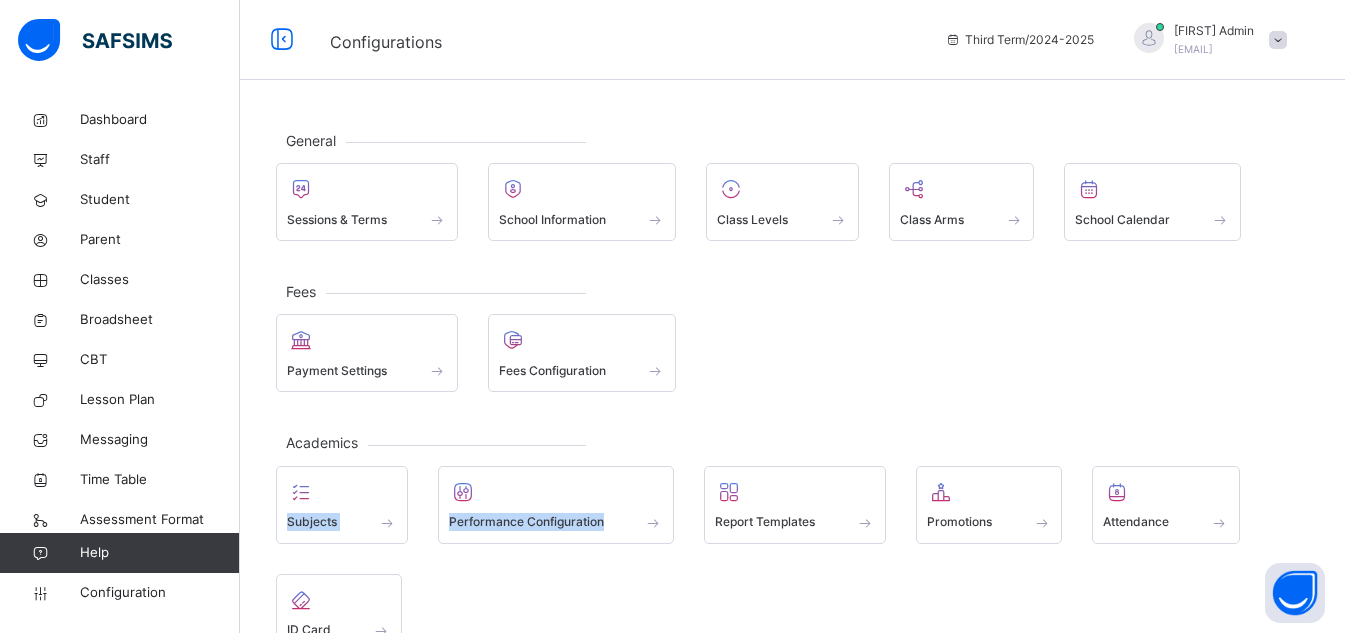 drag, startPoint x: 746, startPoint y: 487, endPoint x: 735, endPoint y: 404, distance: 83.725746 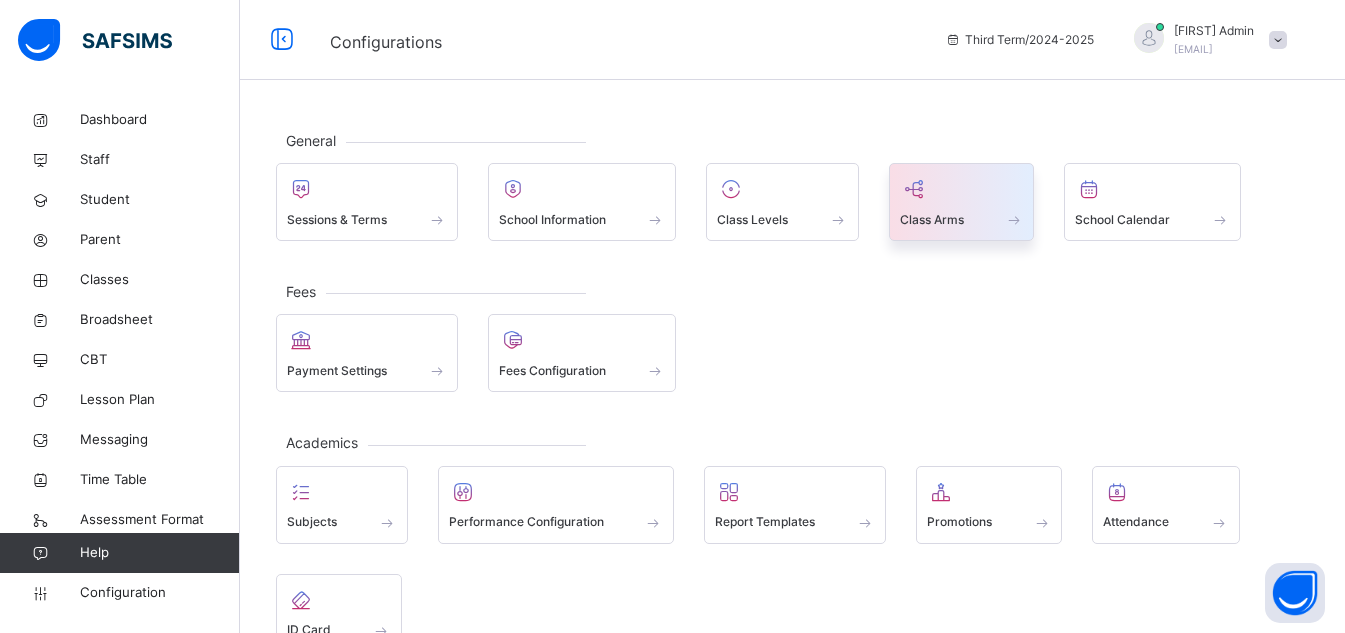 click at bounding box center [962, 206] 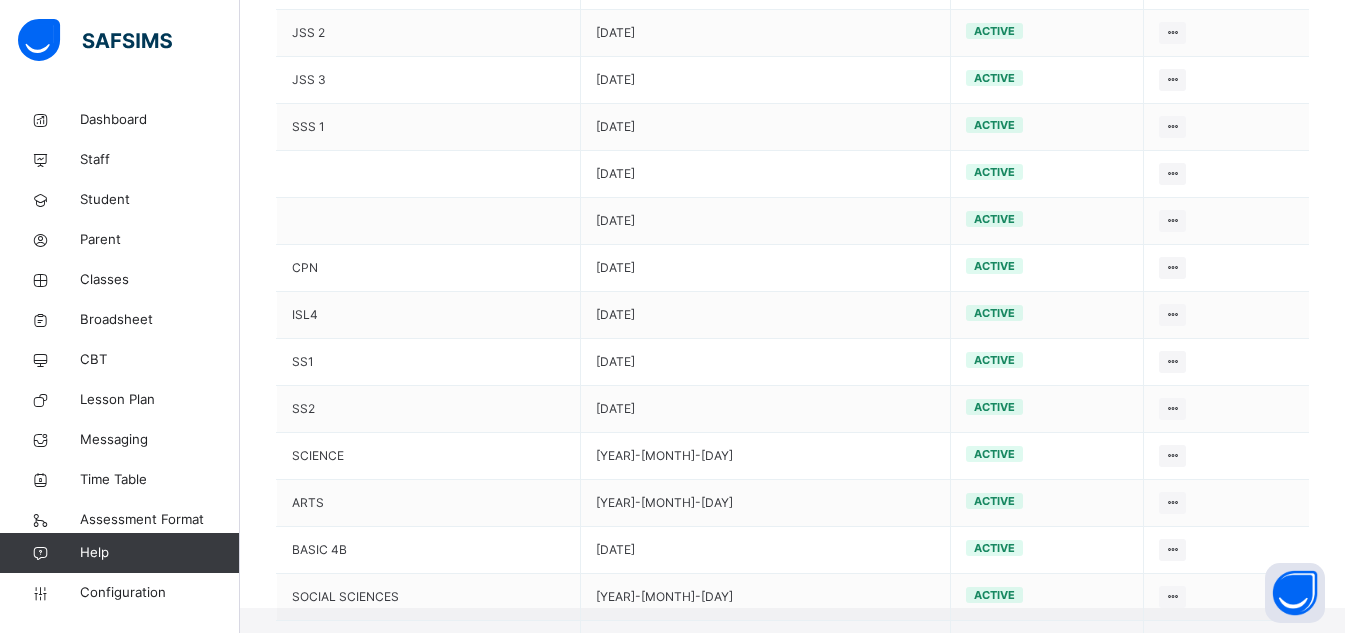 scroll, scrollTop: 748, scrollLeft: 0, axis: vertical 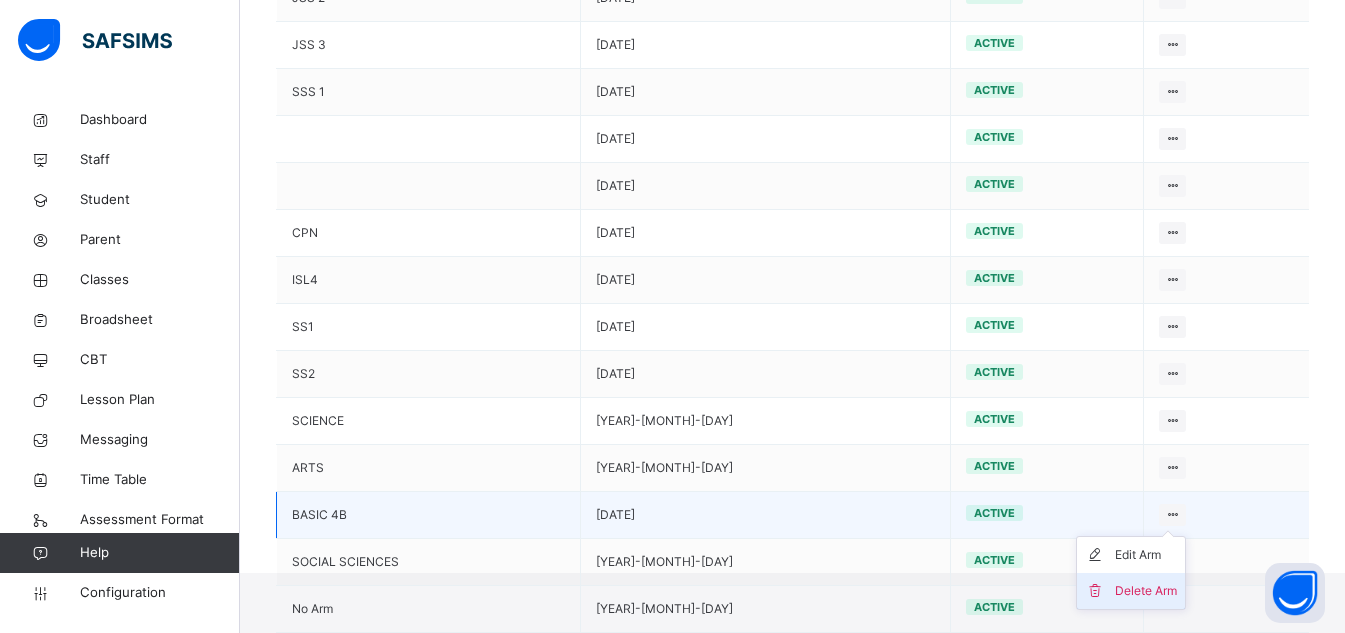 click on "Delete Arm" at bounding box center (1146, 591) 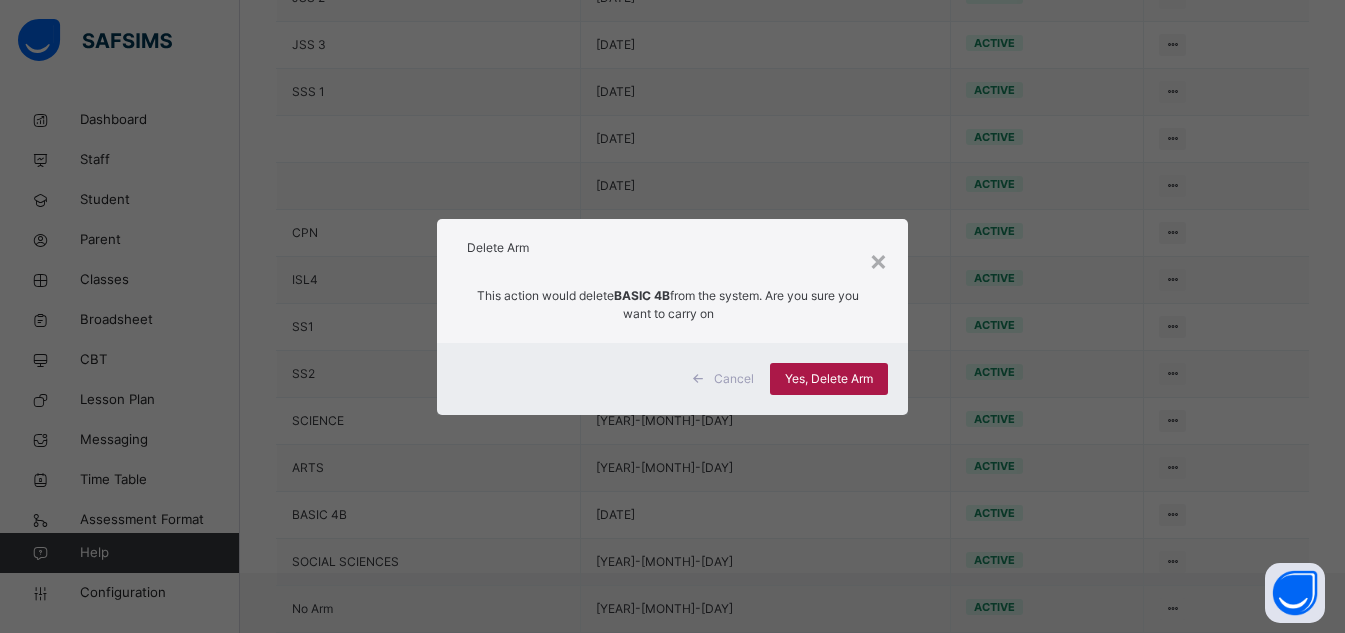 click on "Yes, Delete Arm" at bounding box center [829, 379] 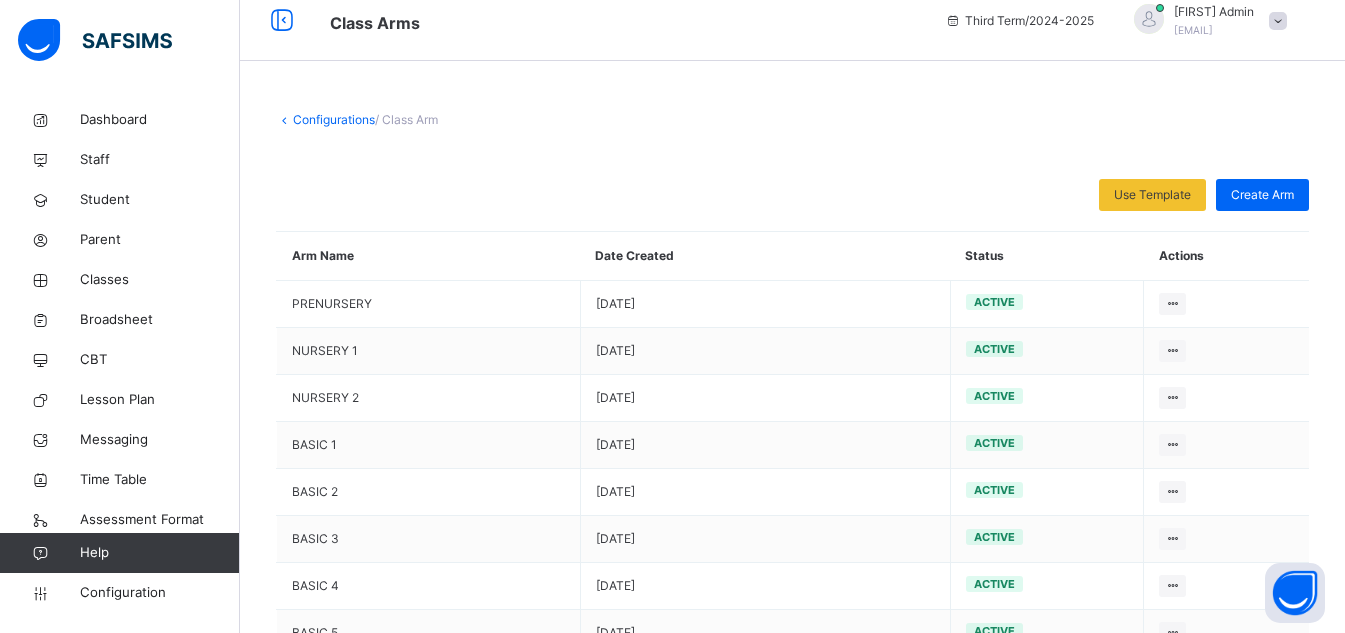 scroll, scrollTop: 0, scrollLeft: 0, axis: both 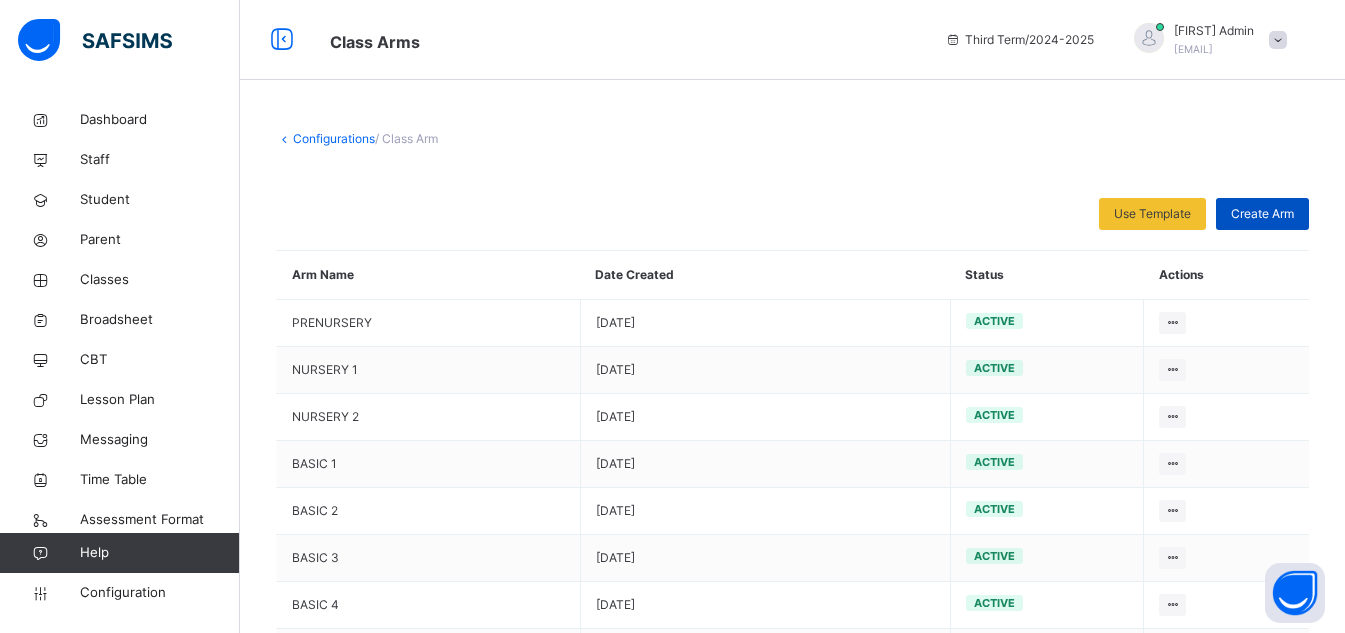 click on "Create Arm" at bounding box center (1262, 214) 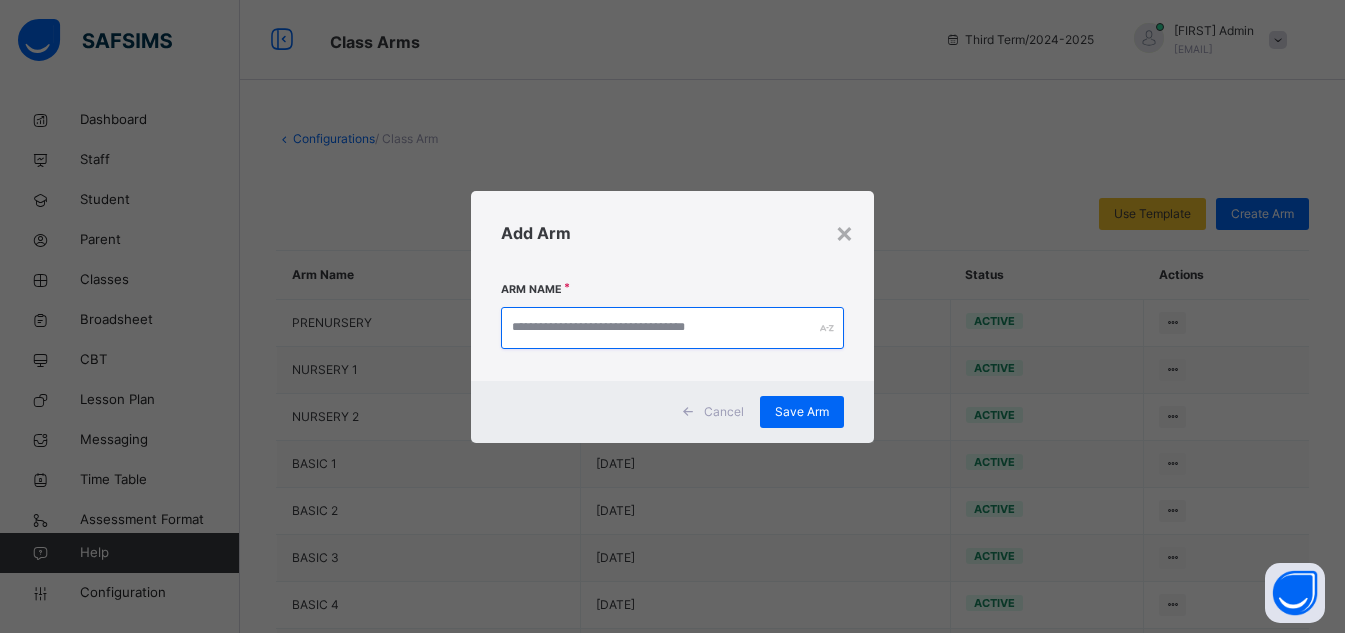 click at bounding box center (673, 328) 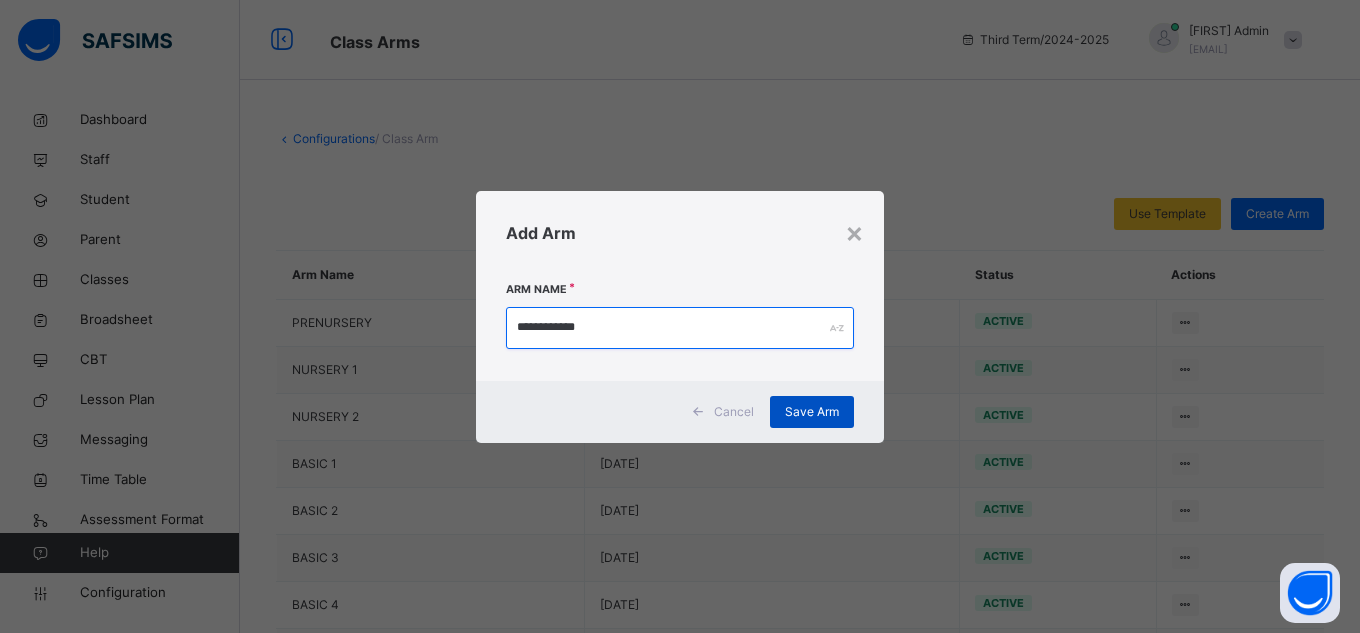 type on "**********" 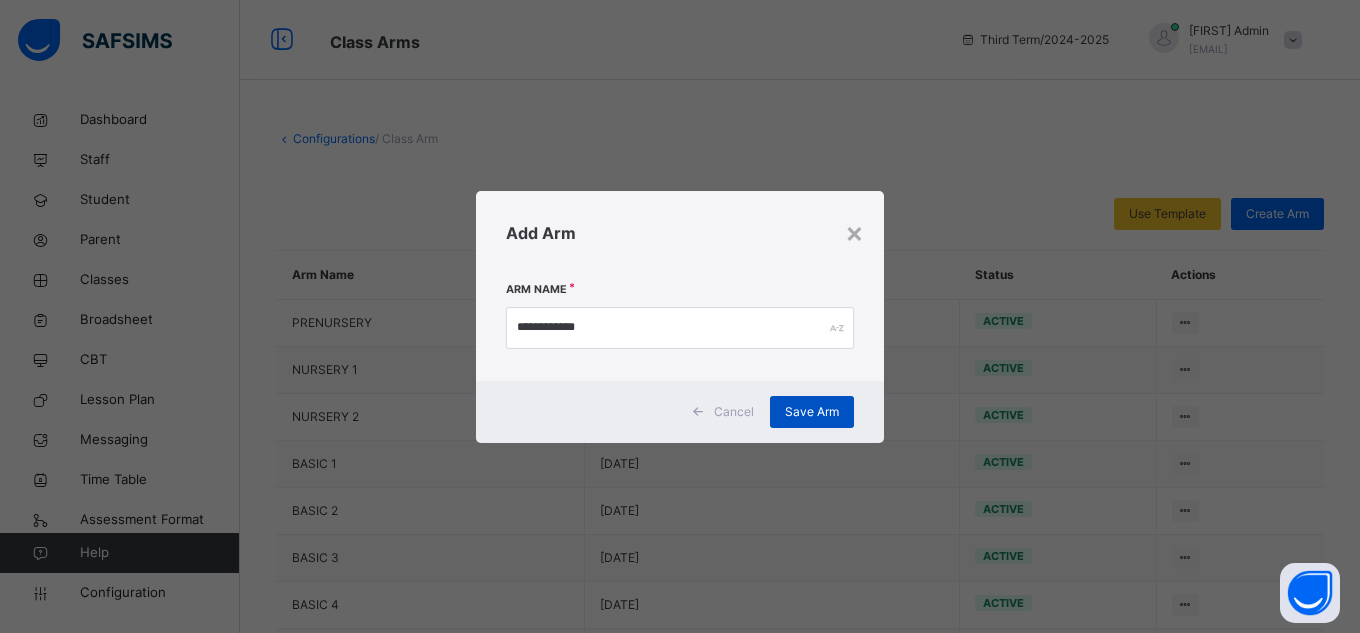 click on "Save Arm" at bounding box center (812, 412) 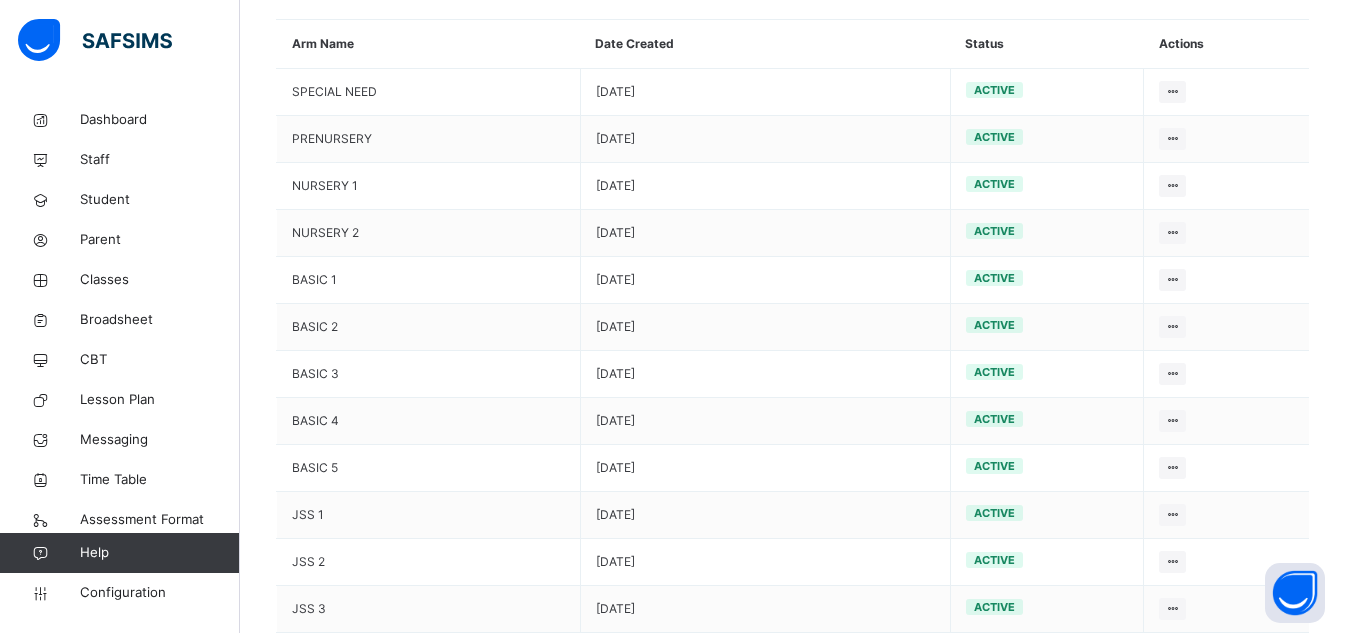 scroll, scrollTop: 228, scrollLeft: 0, axis: vertical 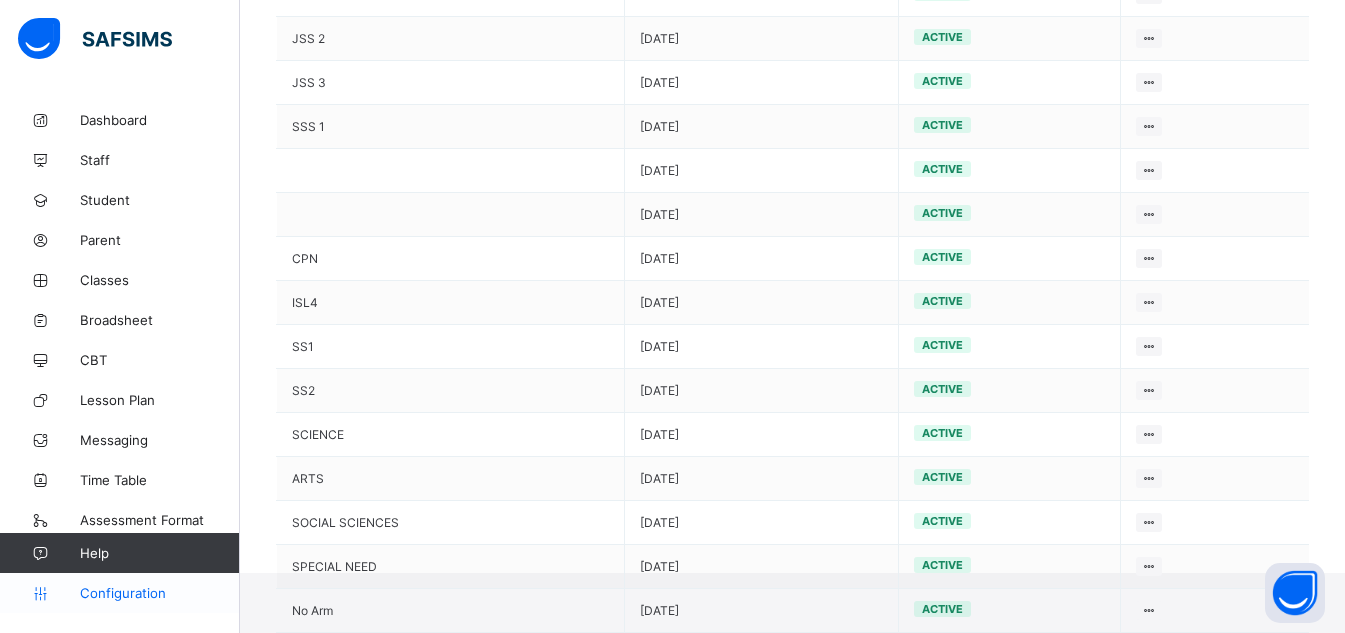 click on "Configuration" at bounding box center [159, 593] 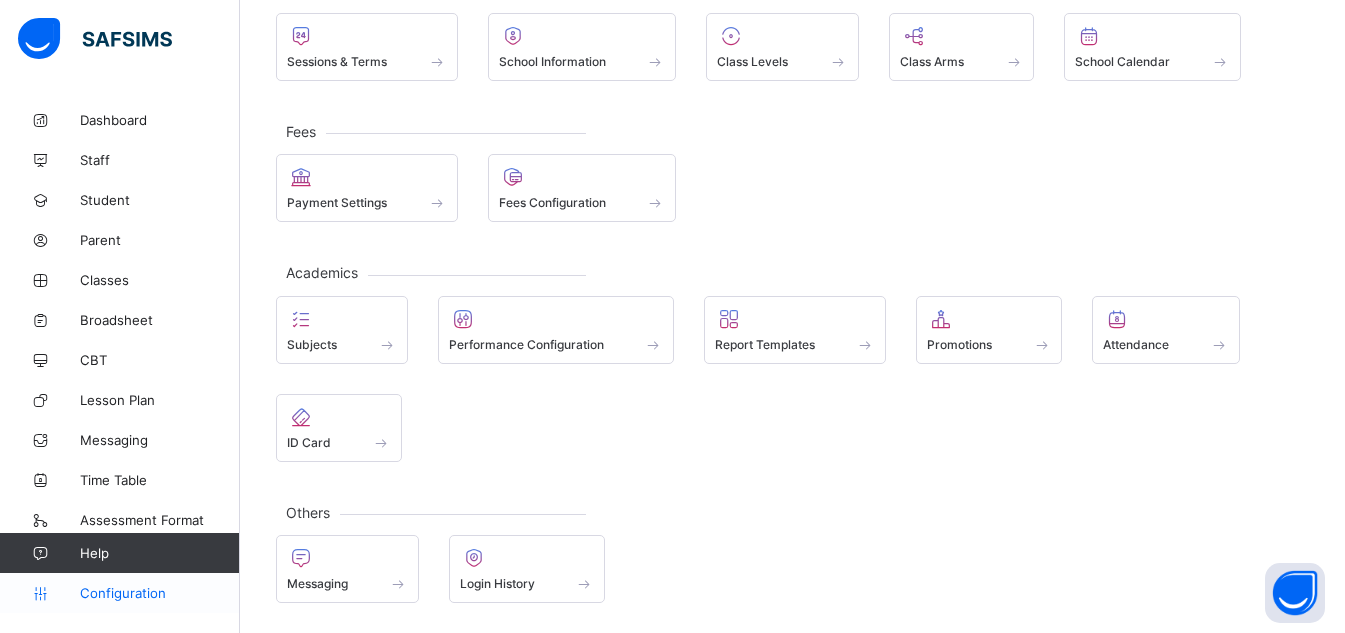 scroll, scrollTop: 0, scrollLeft: 0, axis: both 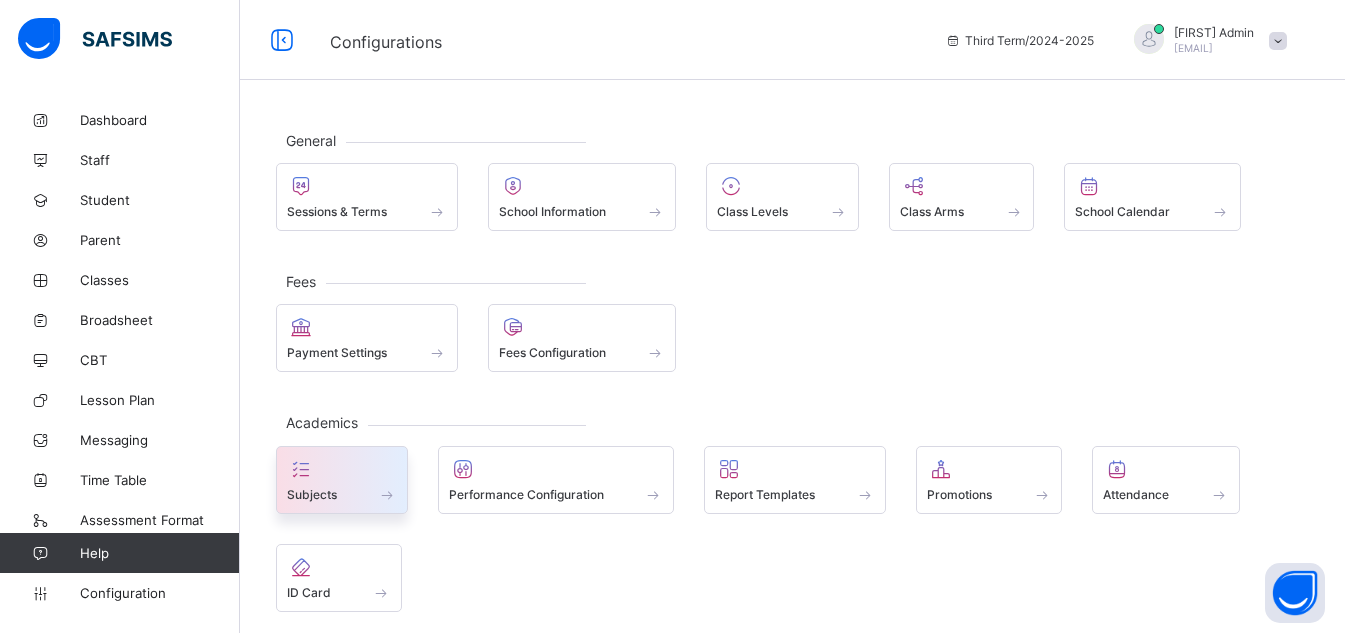 click on "Subjects" at bounding box center [342, 494] 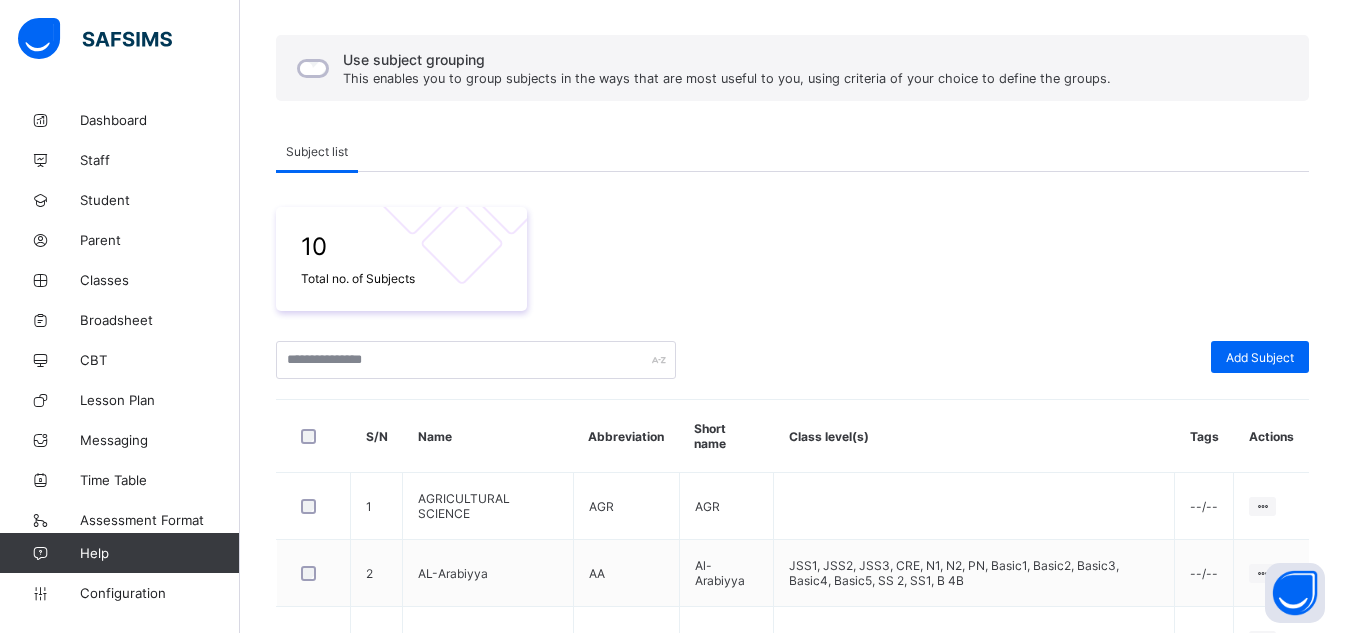 scroll, scrollTop: 200, scrollLeft: 0, axis: vertical 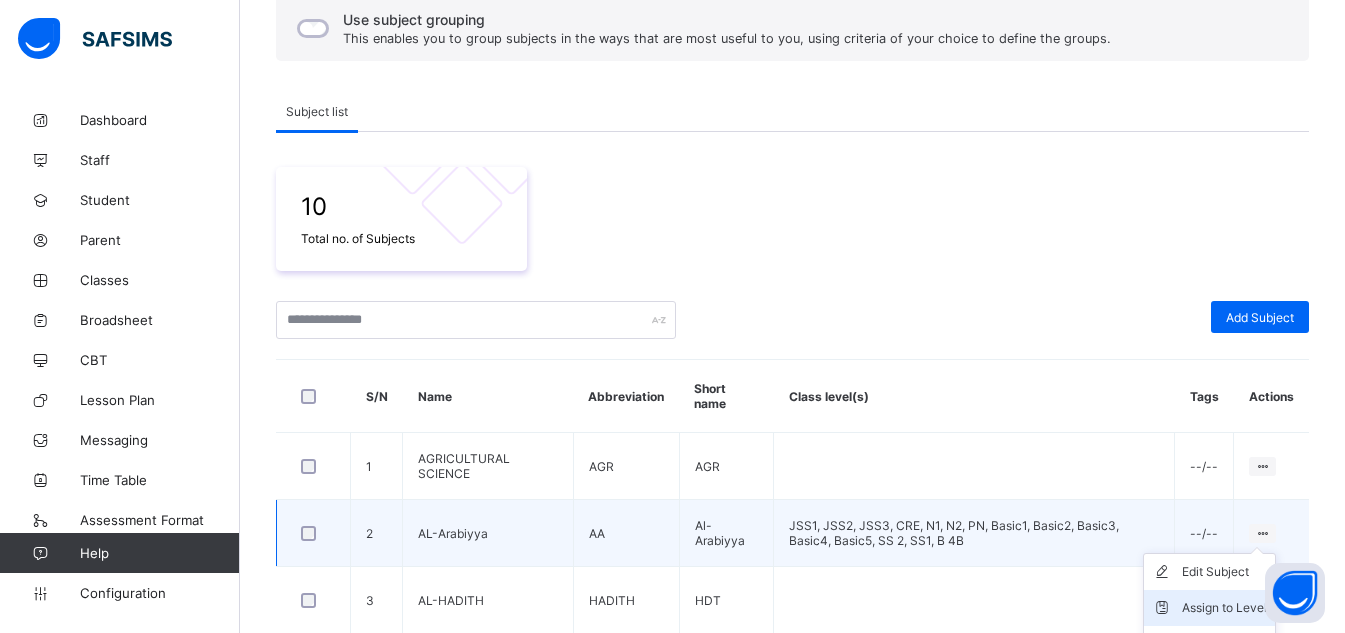 click on "Assign to Level" at bounding box center [1224, 608] 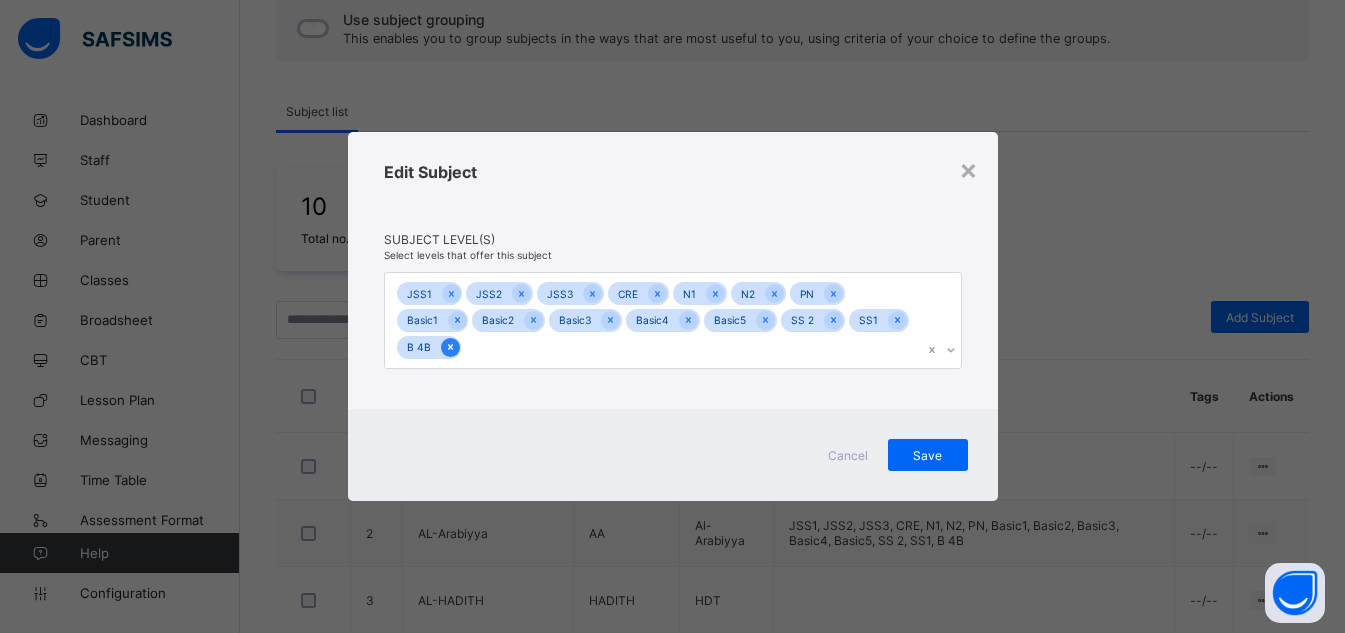 click 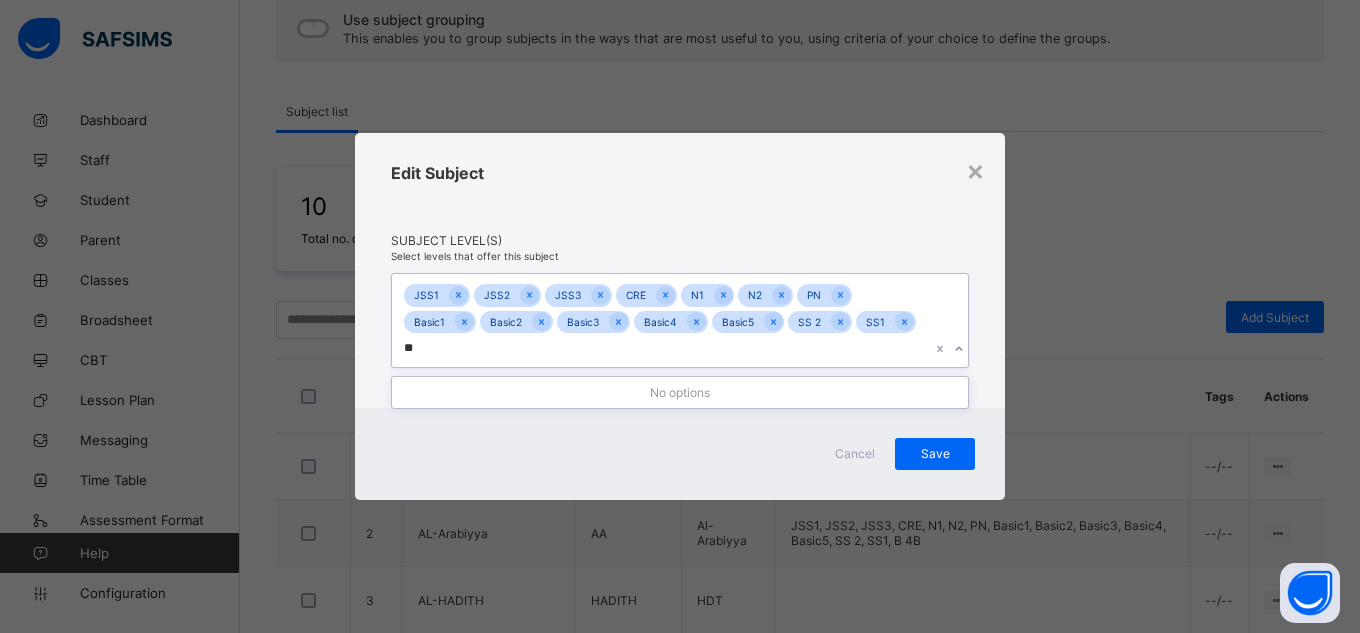 type on "**" 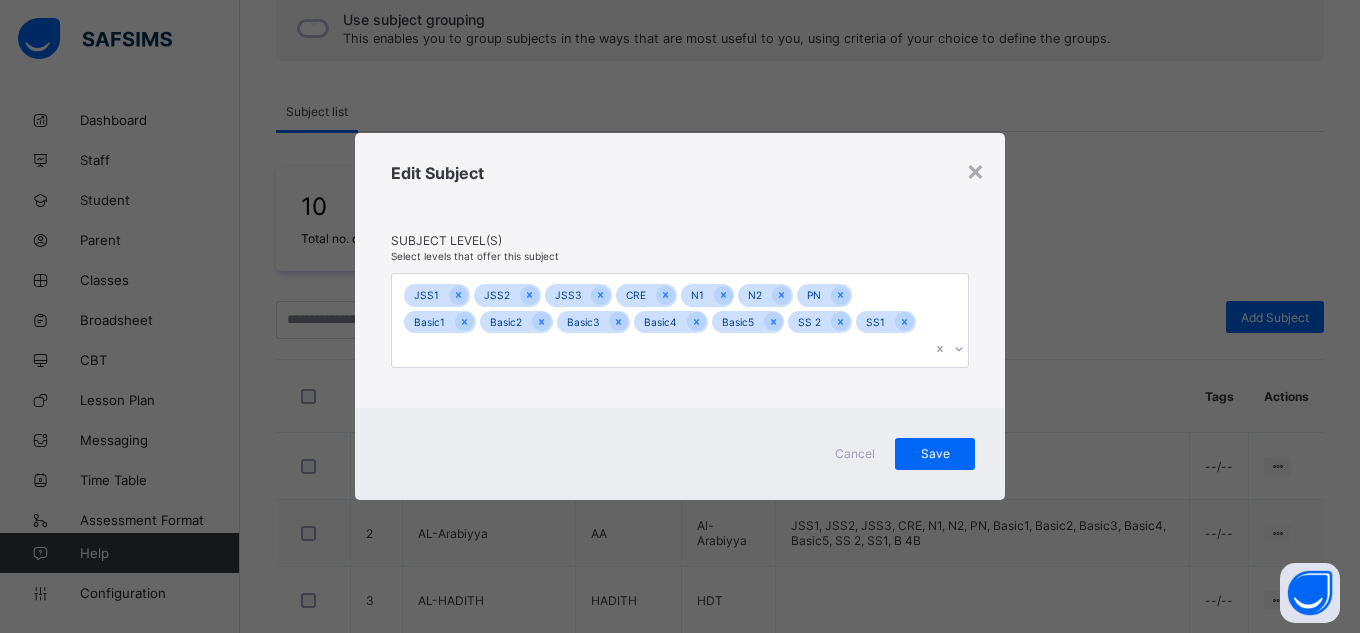 click on "Cancel" at bounding box center (855, 453) 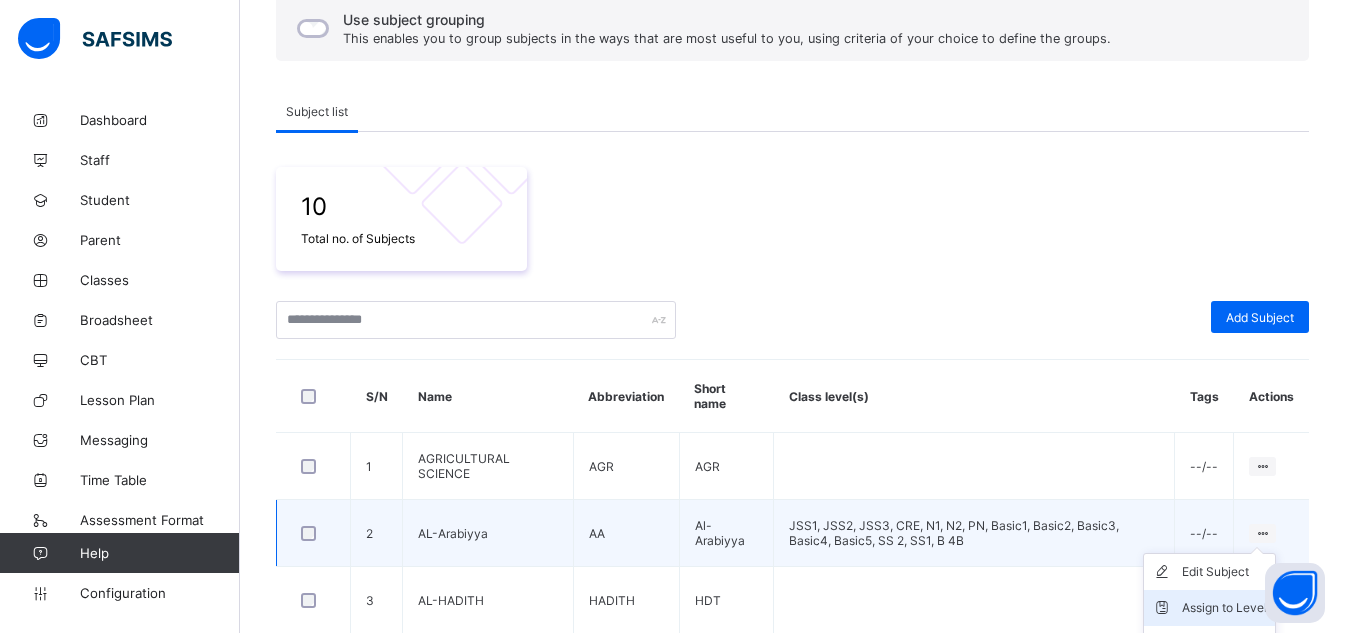 click on "Assign to Level" at bounding box center [1224, 608] 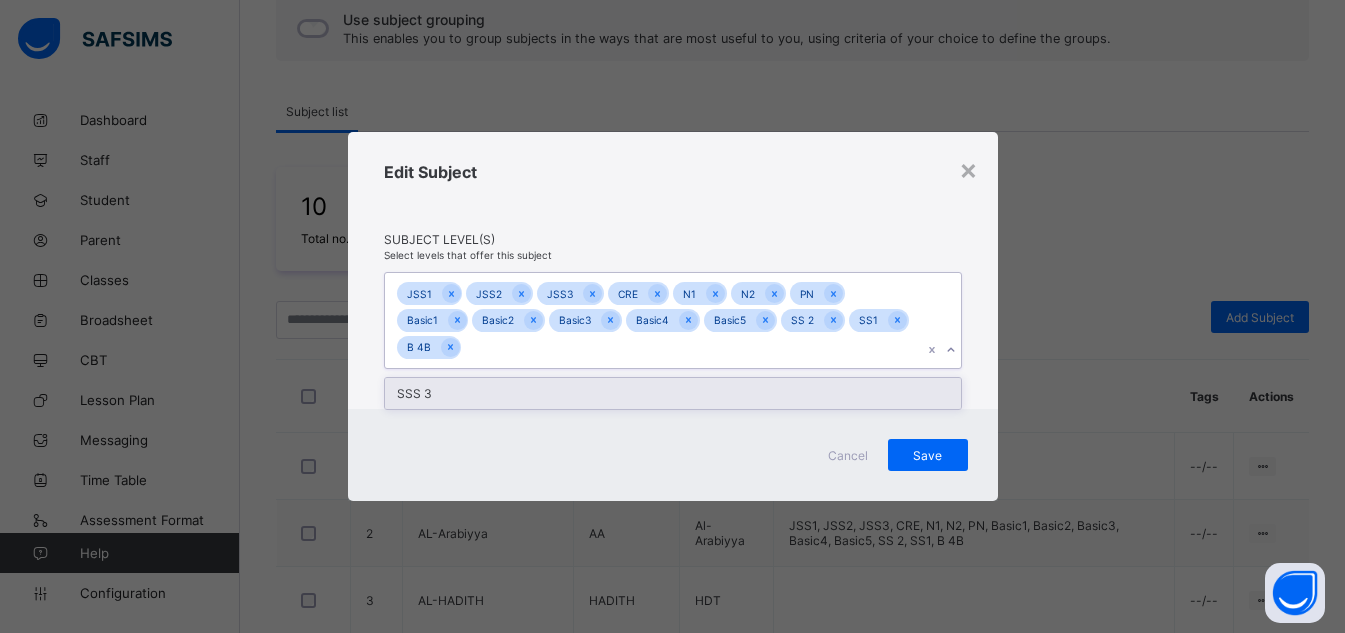 click on "JSS1 JSS2 JSS3 CRE N1 N2 PN Basic1 Basic2 Basic3 Basic4 Basic5 SS 2 SS1 B 4B" at bounding box center (654, 321) 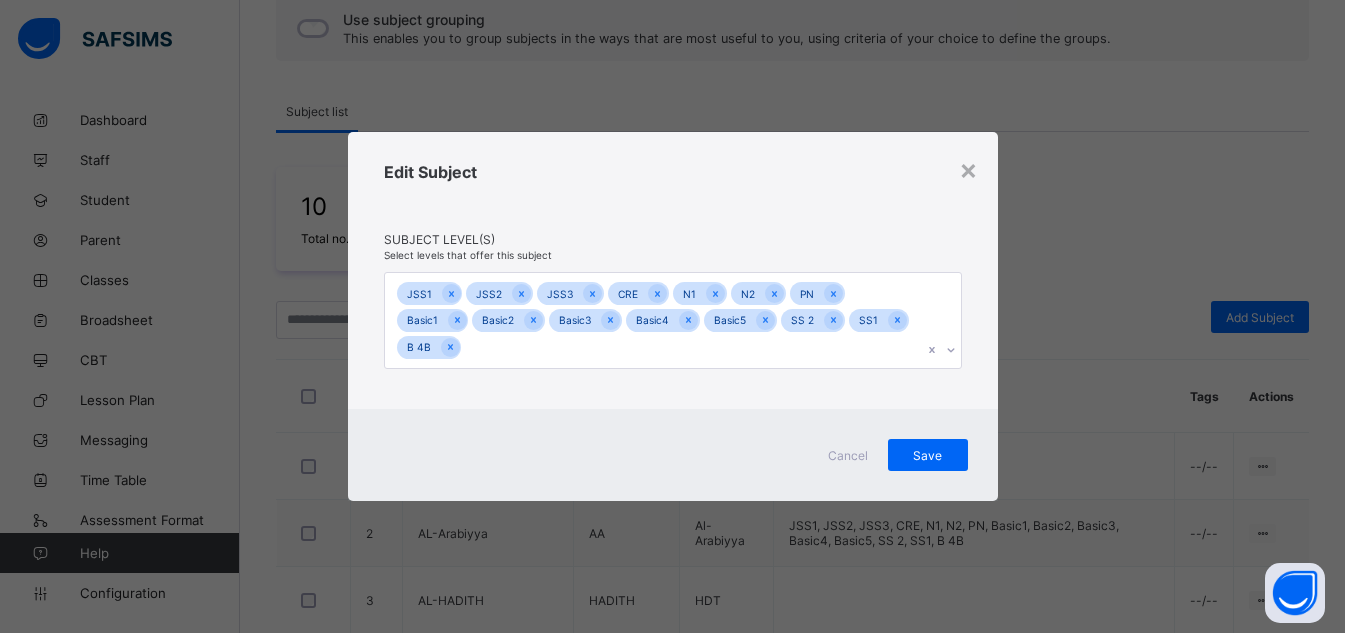 click on "Cancel" at bounding box center [848, 455] 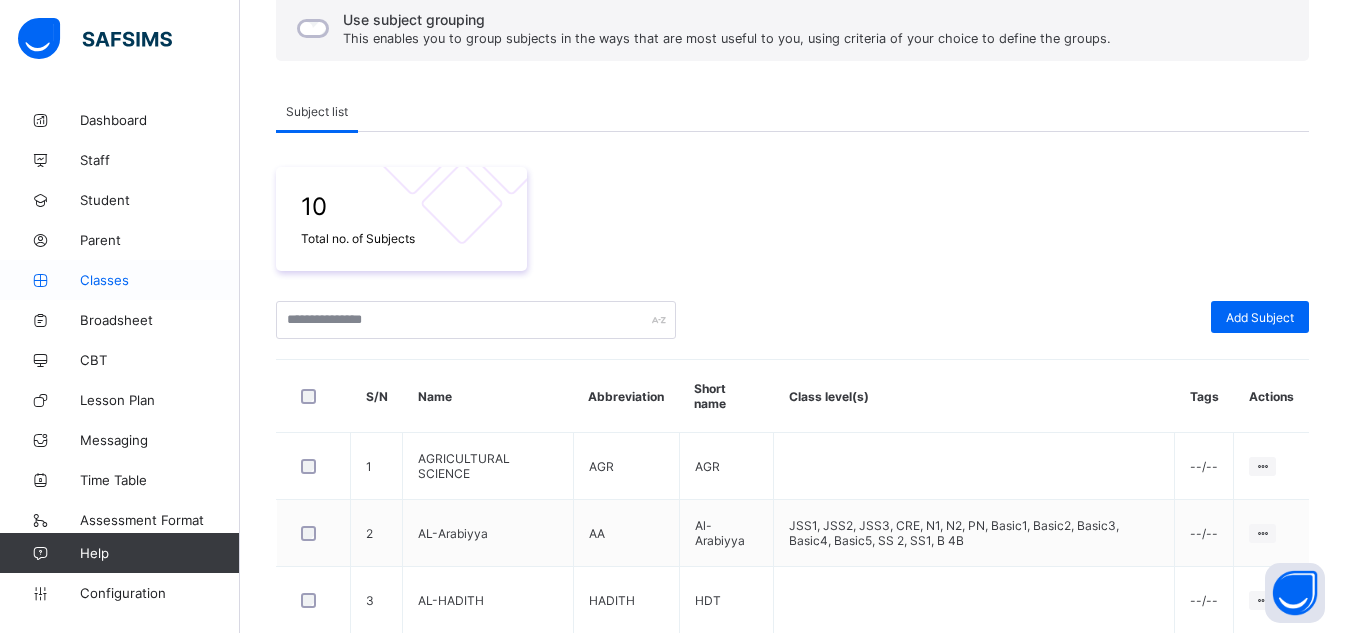 click on "Classes" at bounding box center [160, 280] 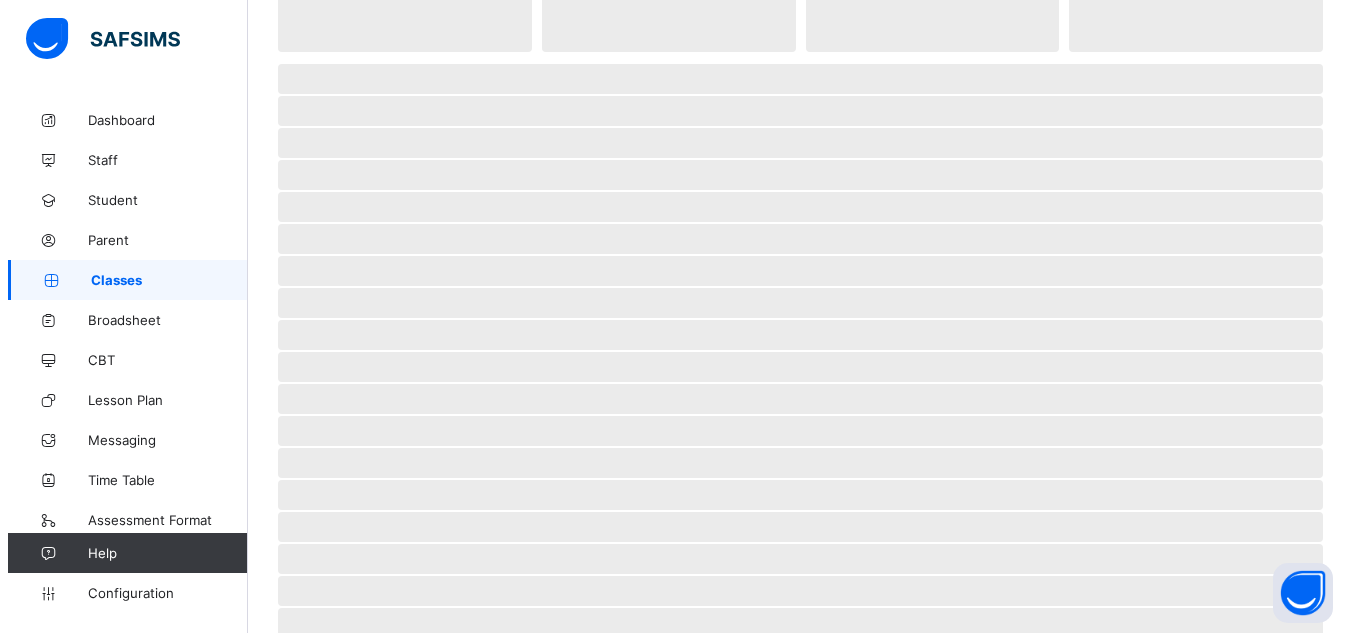 scroll, scrollTop: 0, scrollLeft: 0, axis: both 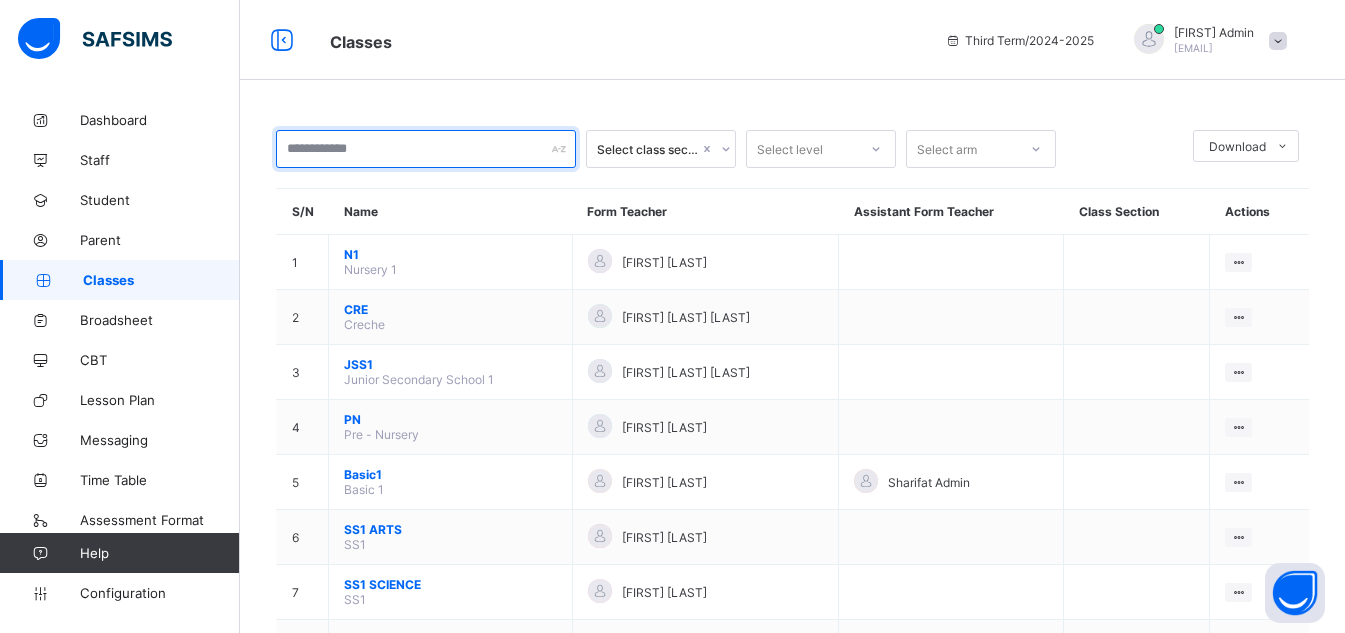 click at bounding box center (426, 149) 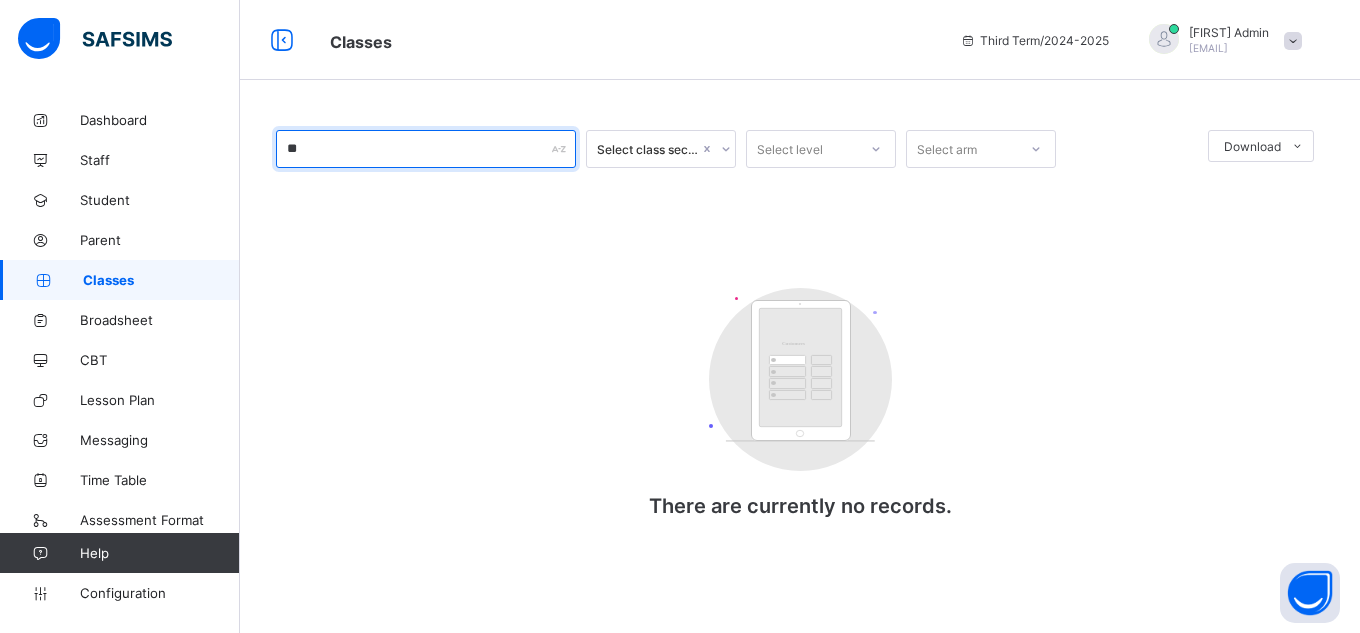 type on "*" 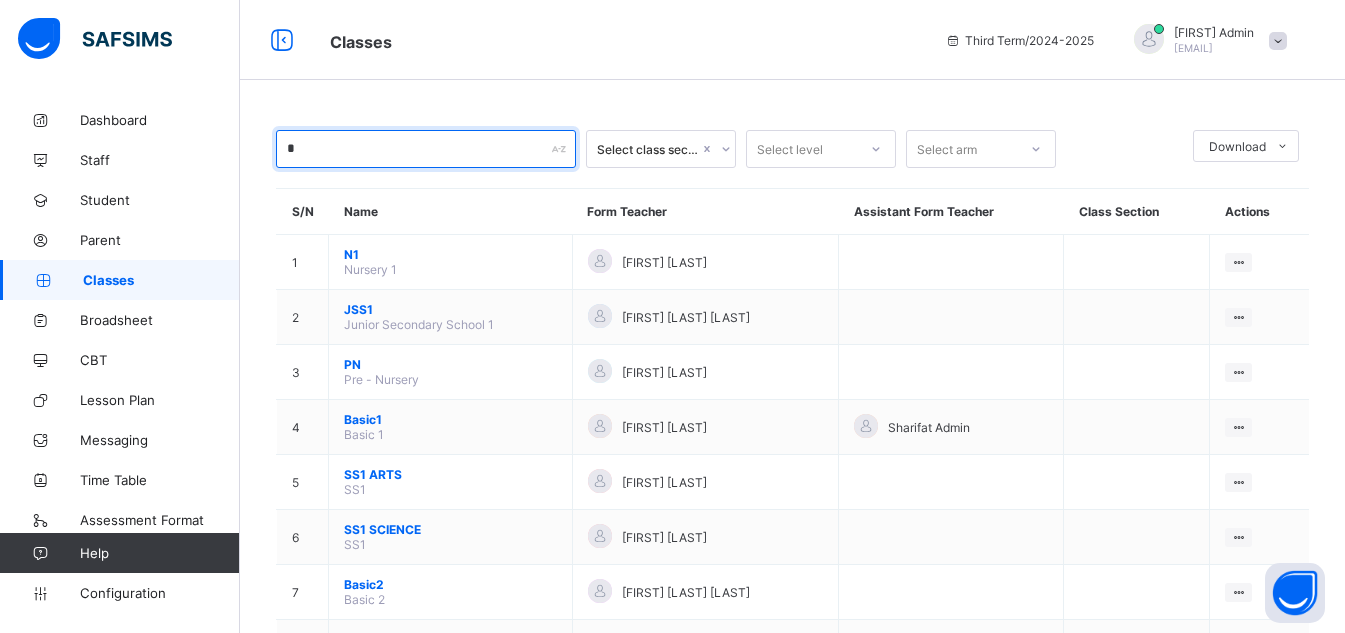 type 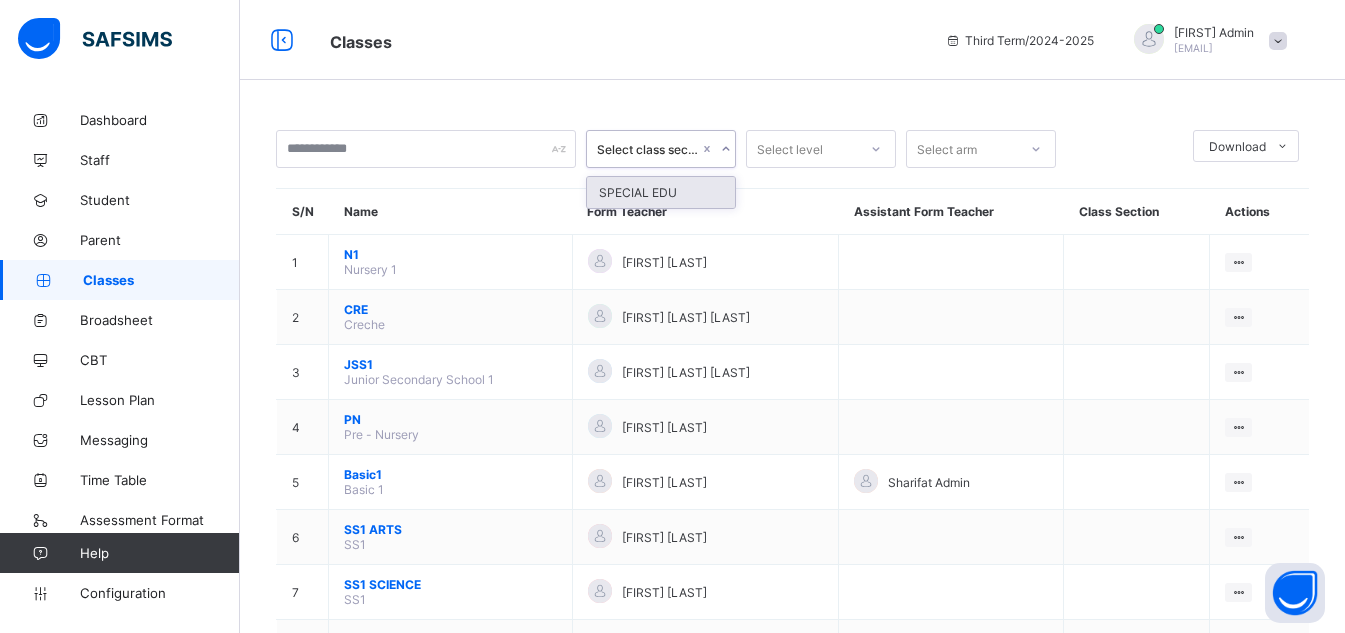 click on "Select class section" at bounding box center (648, 149) 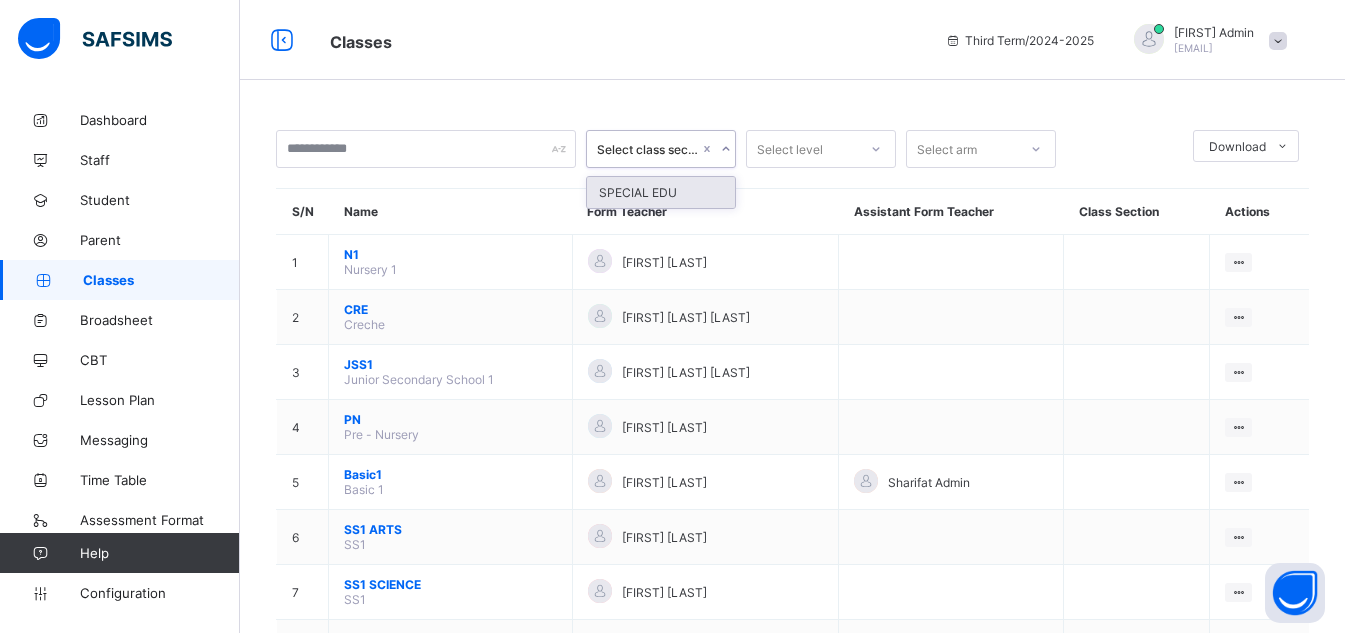 click on "SPECIAL EDU" at bounding box center (661, 192) 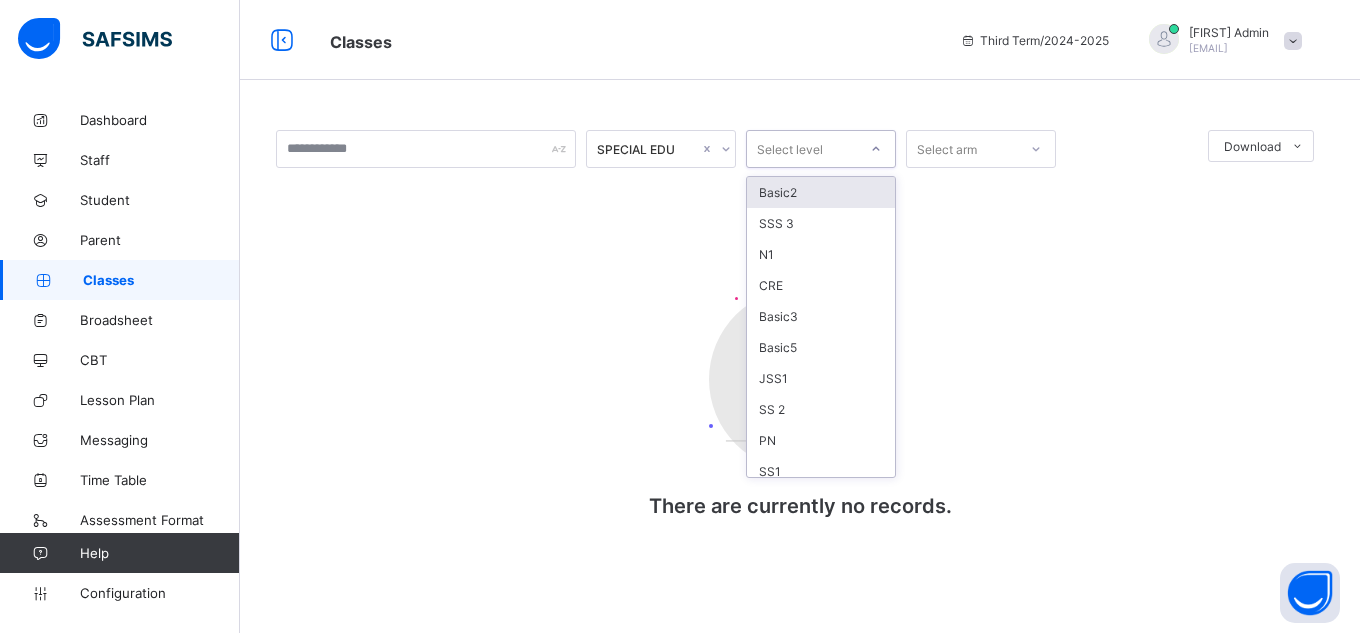 click at bounding box center (876, 149) 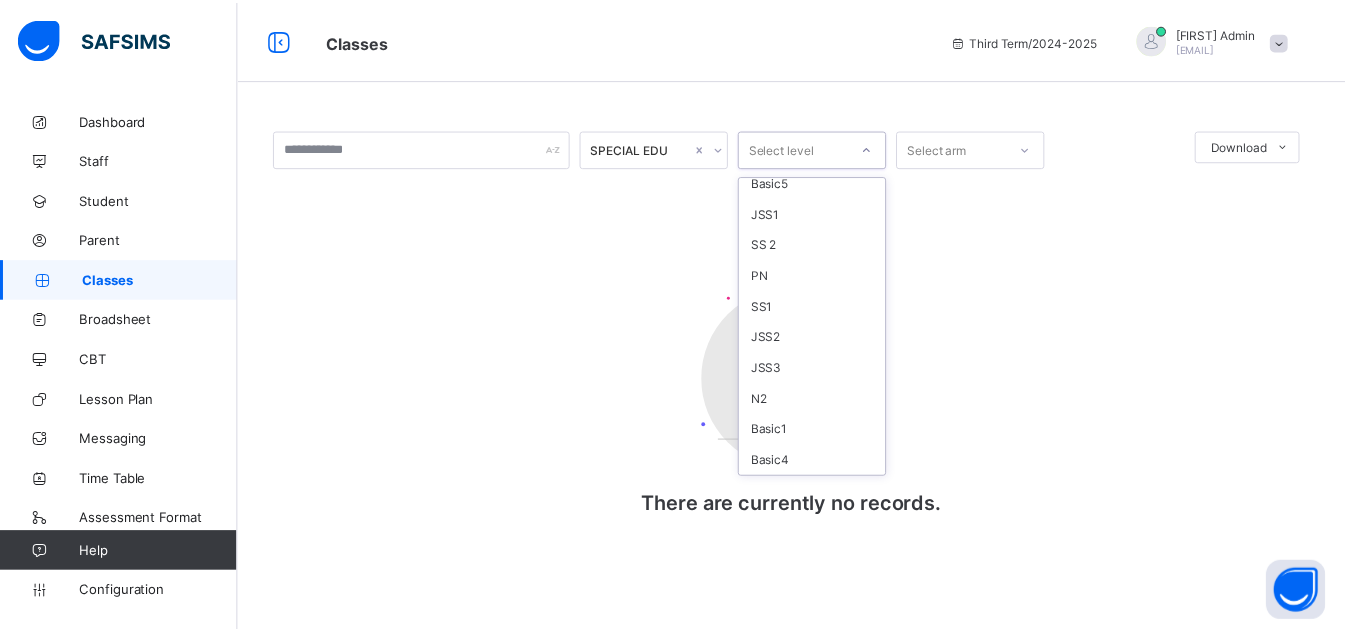 scroll, scrollTop: 0, scrollLeft: 0, axis: both 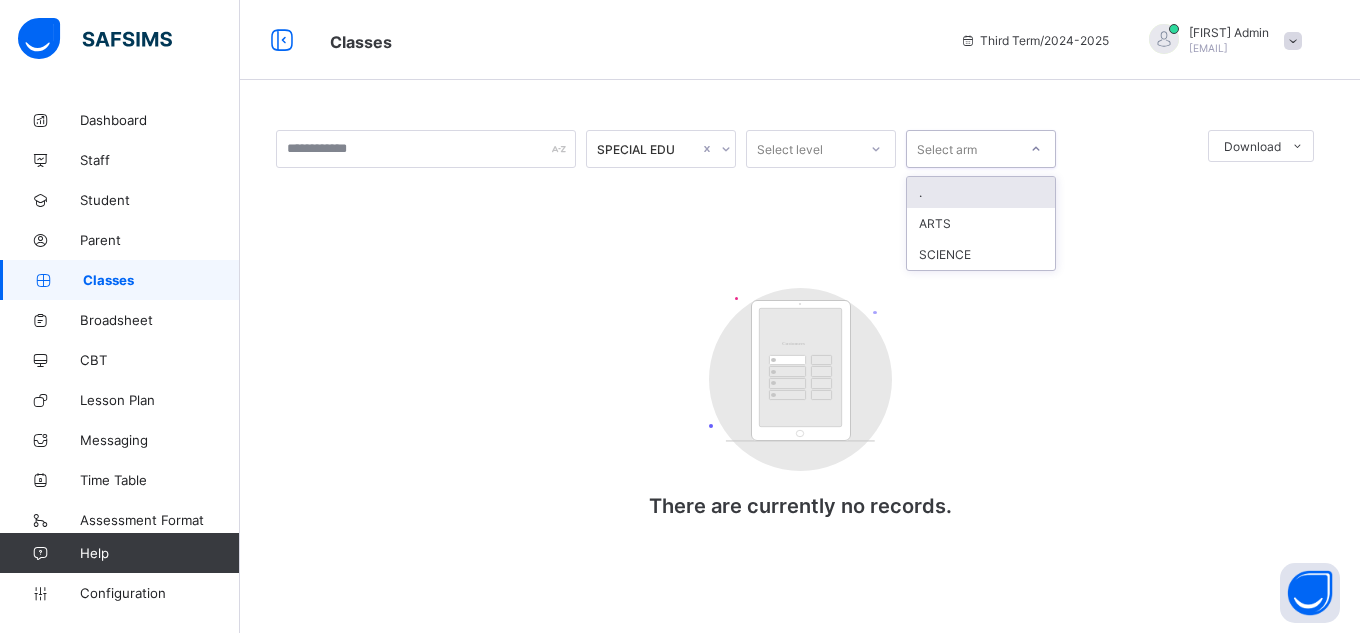 click on "Select arm" at bounding box center (962, 149) 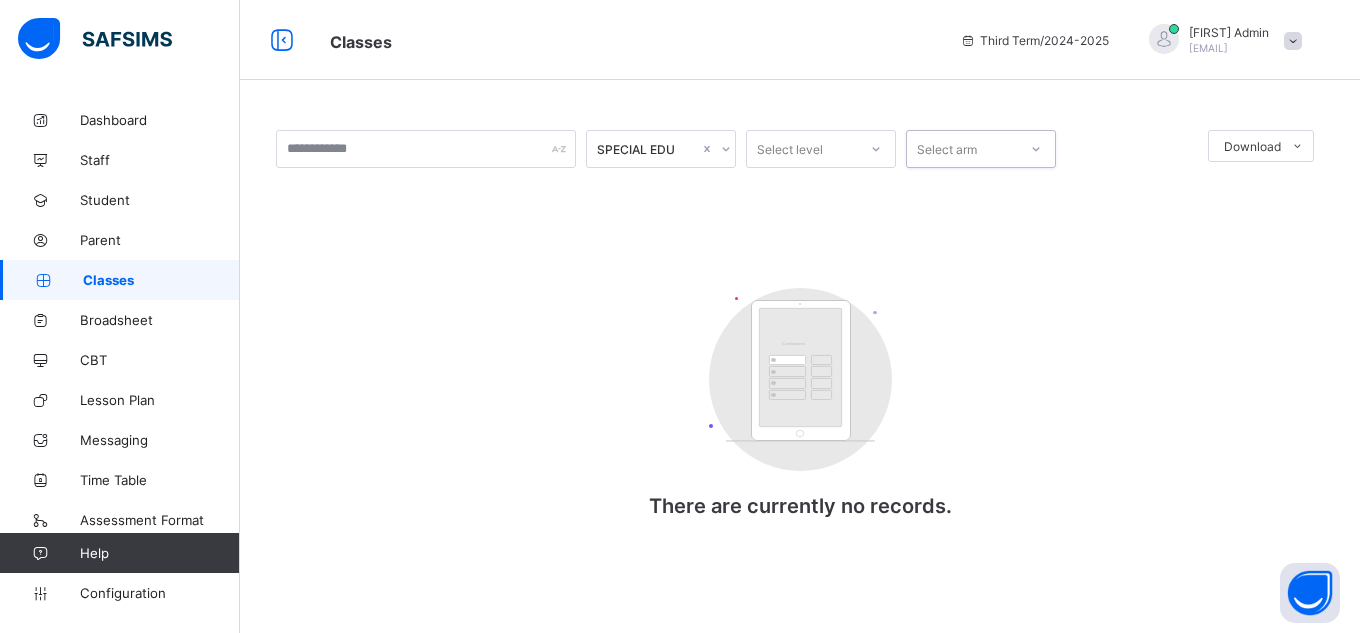 click on "Select arm" at bounding box center [962, 149] 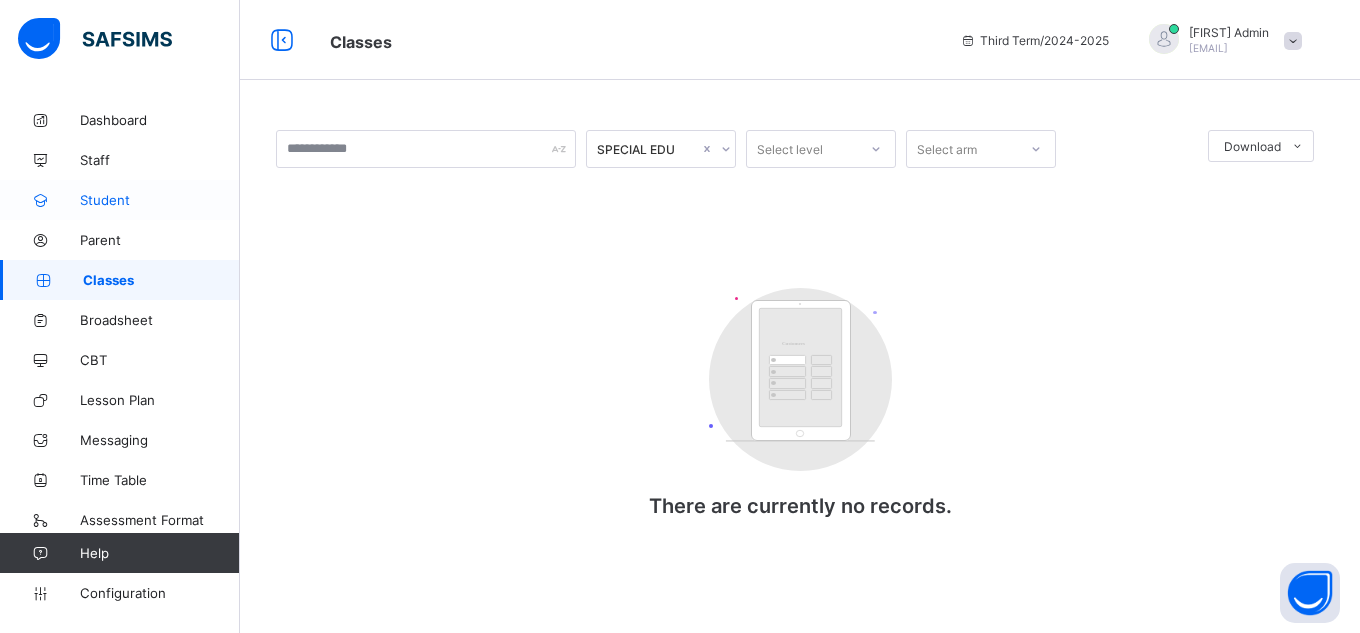 click on "Student" at bounding box center (120, 200) 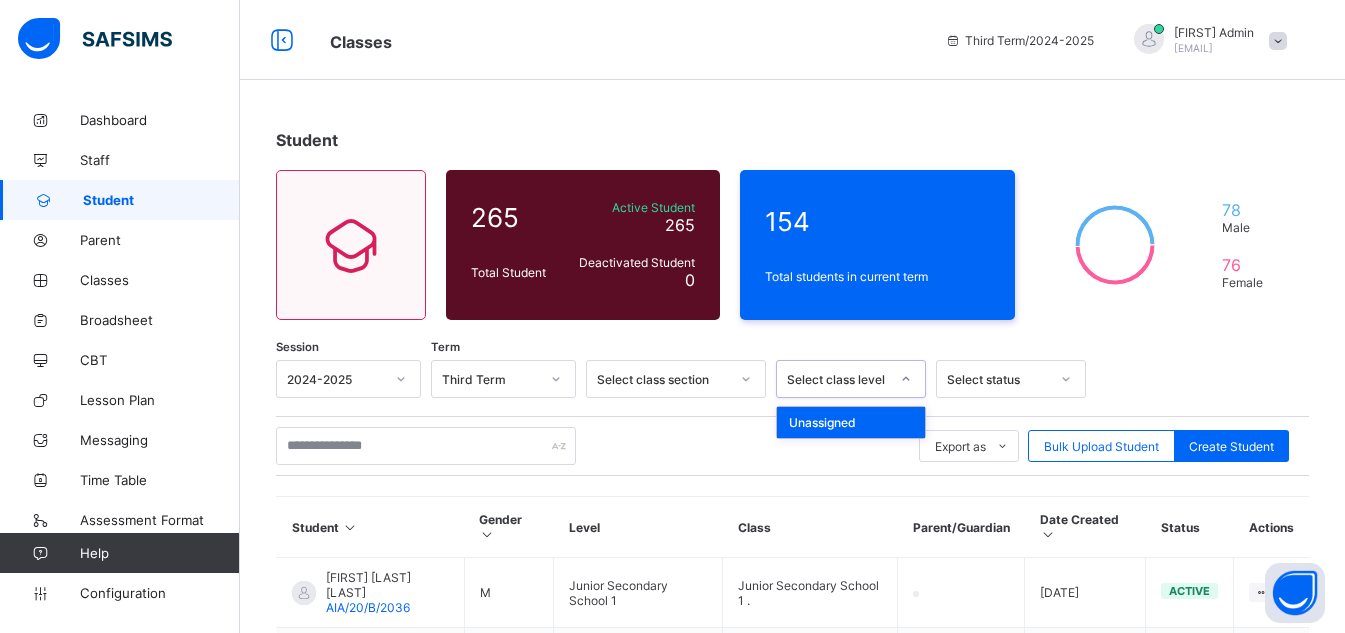 click on "Select class level" at bounding box center [832, 379] 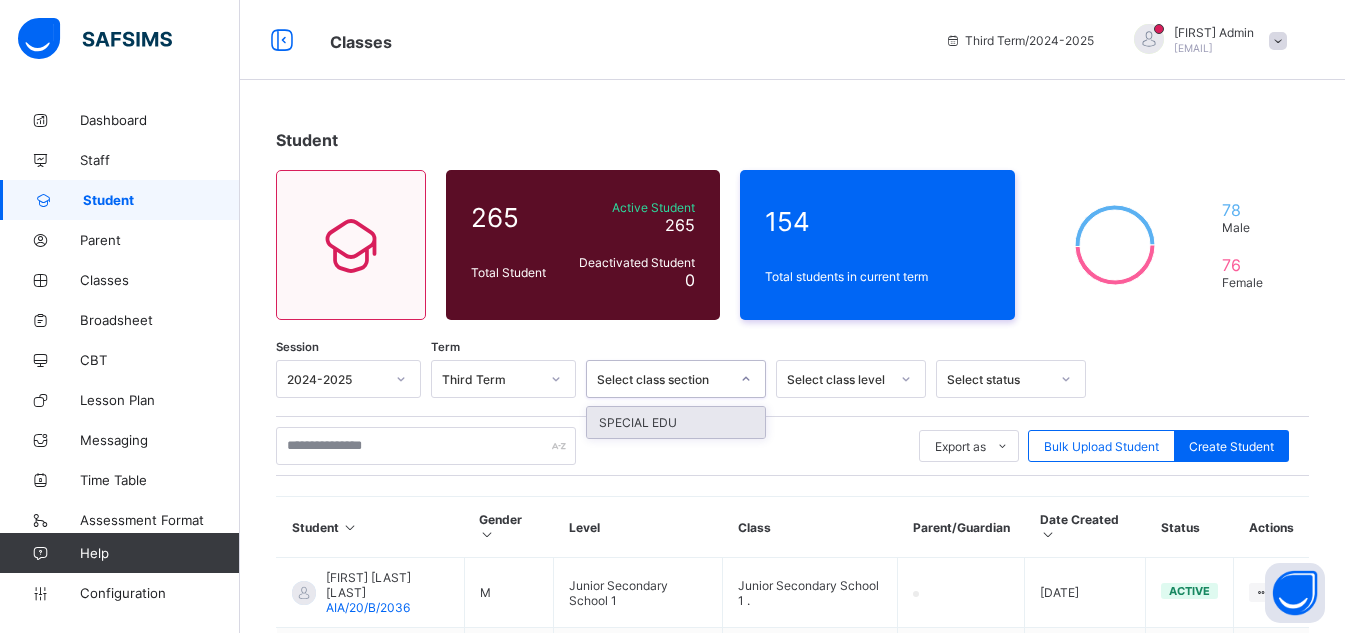 click on "Select class section" at bounding box center (663, 379) 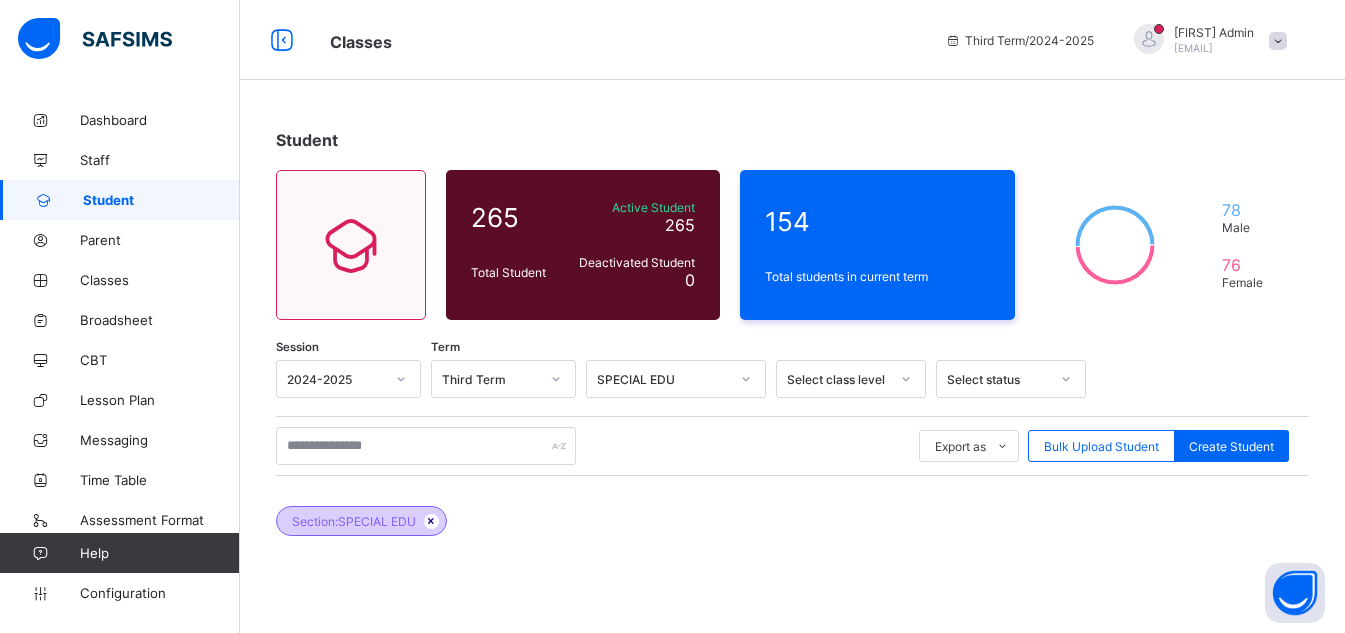 click at bounding box center (431, 521) 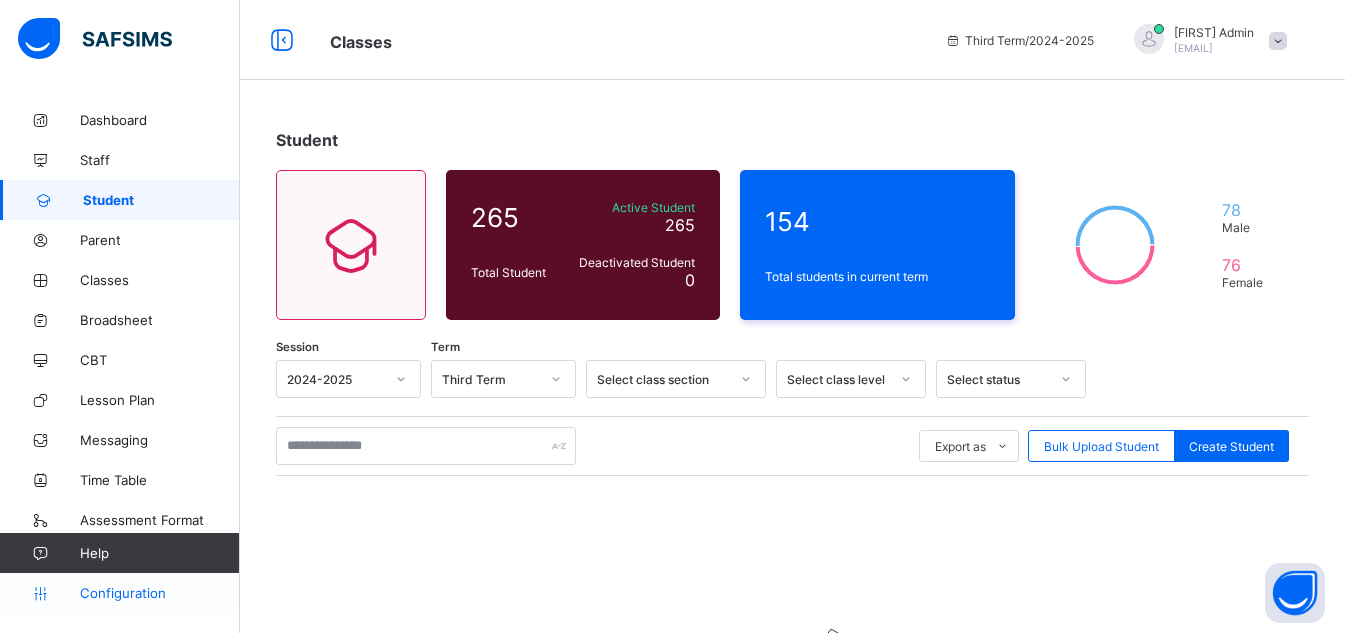 click on "Configuration" at bounding box center [159, 593] 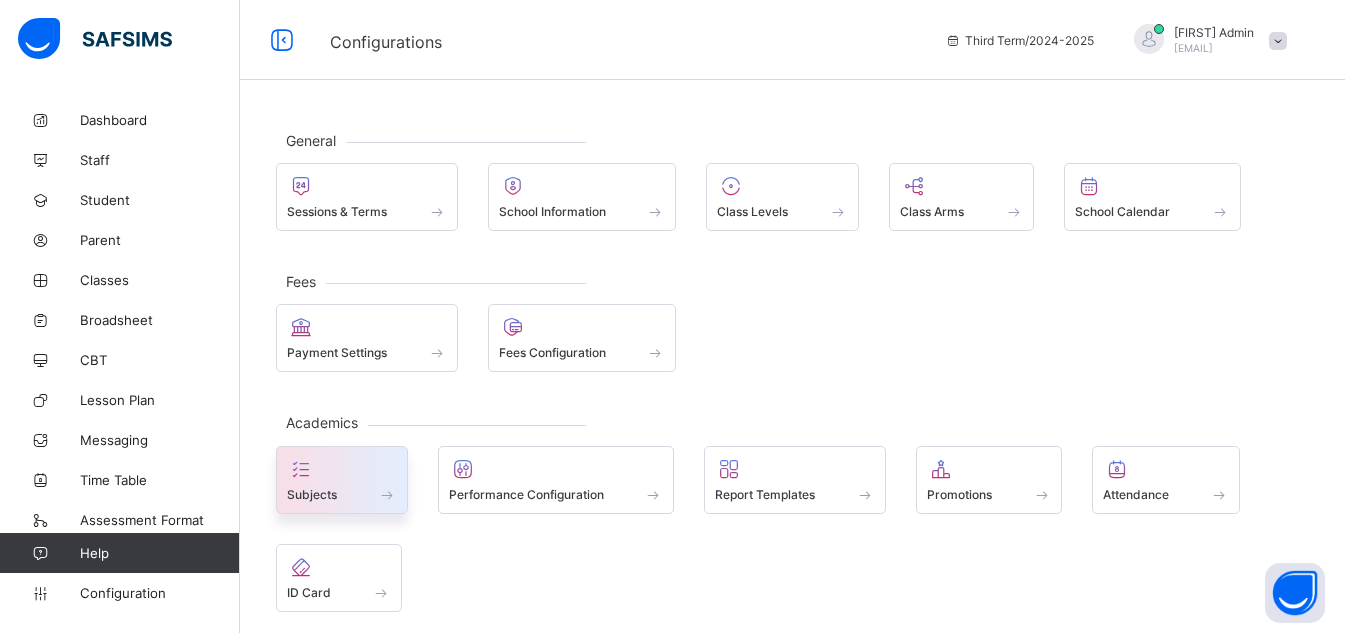 click at bounding box center [342, 469] 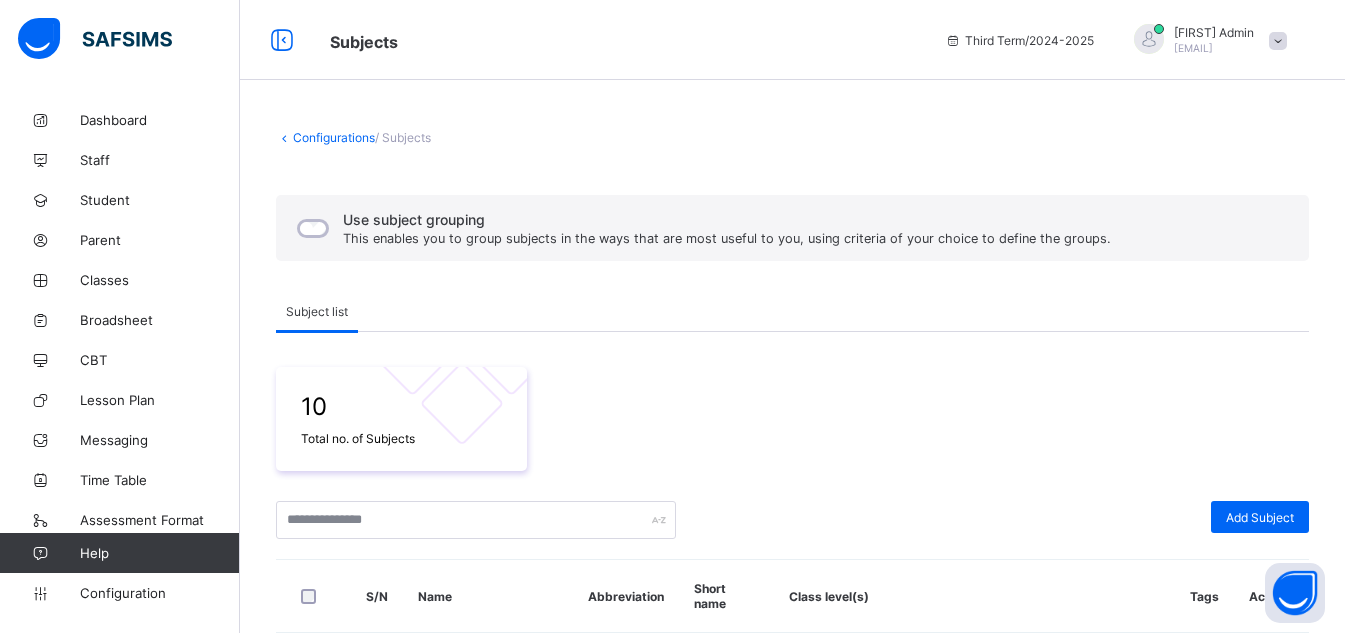 click on "Configurations  / Subjects Use subject grouping This enables you to group subjects in the ways that are most useful to you, using criteria of your choice to define the groups. Subject list Subject list 10 Total no. of Subjects Add Subject S/N Name Abbreviation Short name Class level(s) Tags Actions 1 AGRICULTURAL SCIENCE AGR AGR --/-- Edit Subject Assign to Level Delete Subject 2 AL-Arabiyya AA Al-Arabiyya JSS1, JSS2, JSS3, CRE, N1, N2, PN, Basic1, Basic2, Basic3, Basic4, Basic5, SS 2, SS1, B 4B --/-- Edit Subject Assign to Level Delete Subject 3 AL-HADITH HADITH HDT --/-- Edit Subject Assign to Level Delete Subject 4 Basic Science & Technology BST BST JSS1, JSS2, JSS3, Basic1, Basic2, Basic3, Basic4, Basic5 --/-- Edit Subject Assign to Level Delete Subject 5 BIOLOGY BLGY BIO SS 2, SS1 --/-- Edit Subject Assign to Level Delete Subject 6 Business Studies BS BS JSS1, JSS2, JSS3 --/-- Edit Subject Assign to Level Delete Subject 7 Chemistry CHM CHM SS 2, SS1 --/-- Edit Subject Assign to Level Delete Subject 8 CE" at bounding box center (792, 746) 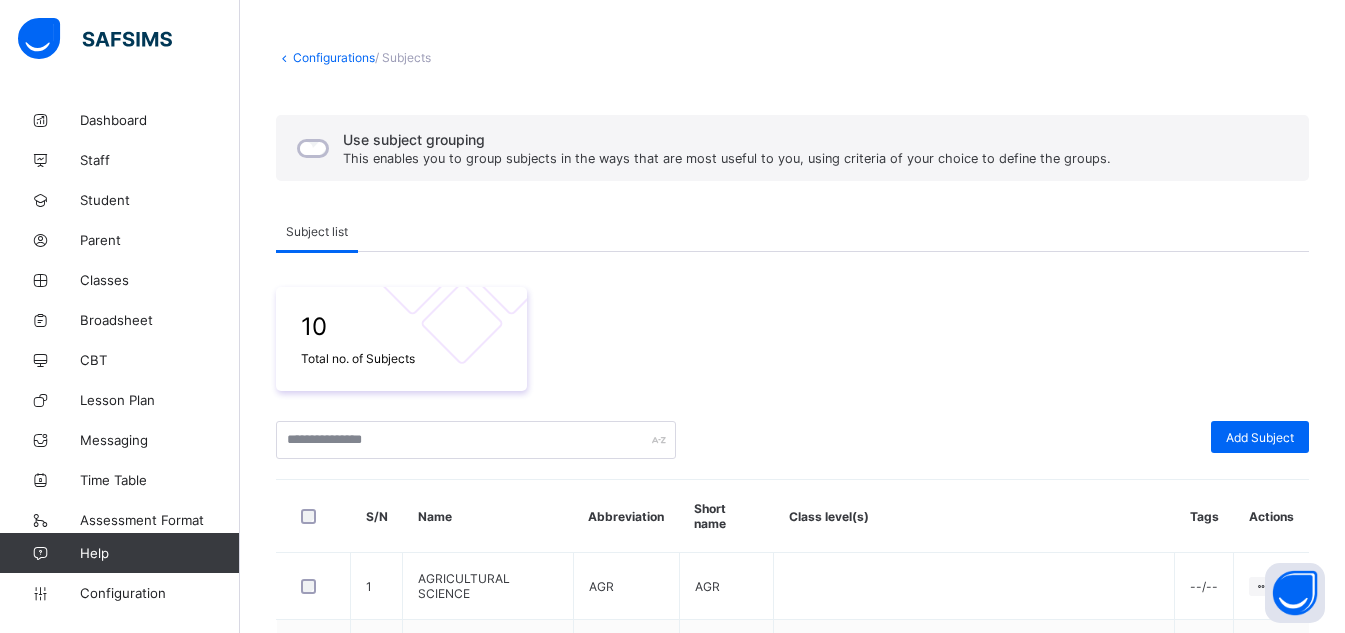 scroll, scrollTop: 0, scrollLeft: 0, axis: both 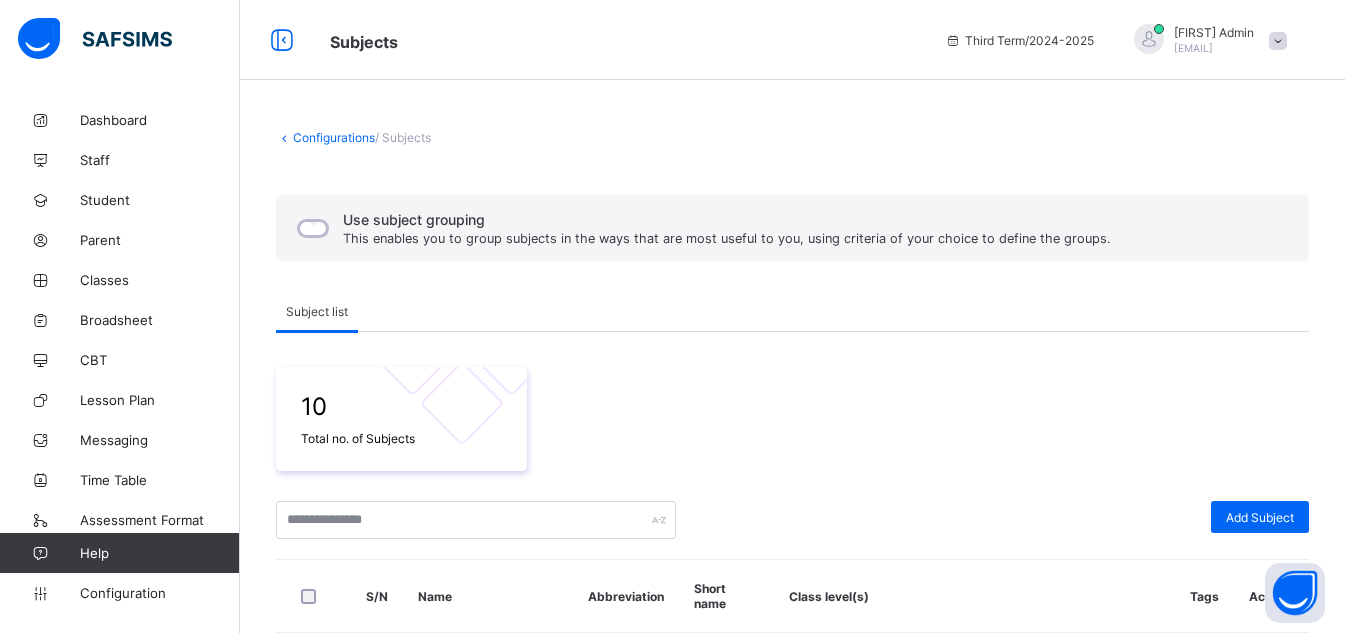 click on "Configurations" at bounding box center [334, 137] 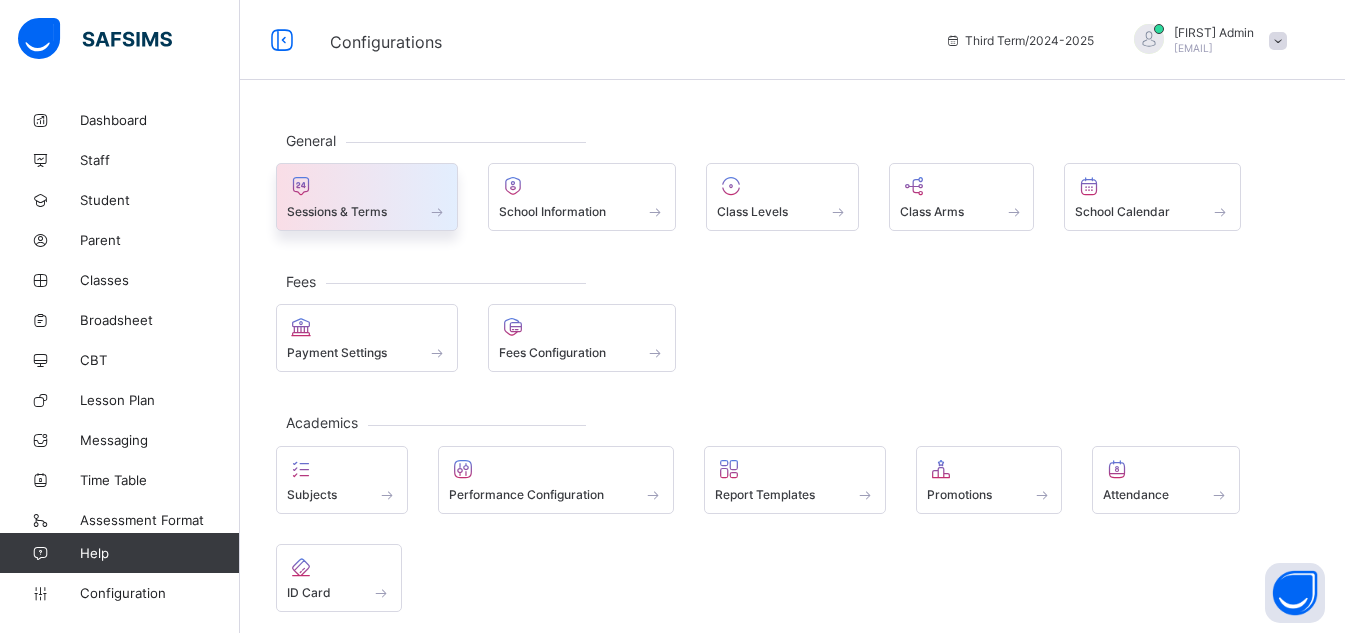 click on "Sessions & Terms" at bounding box center (337, 211) 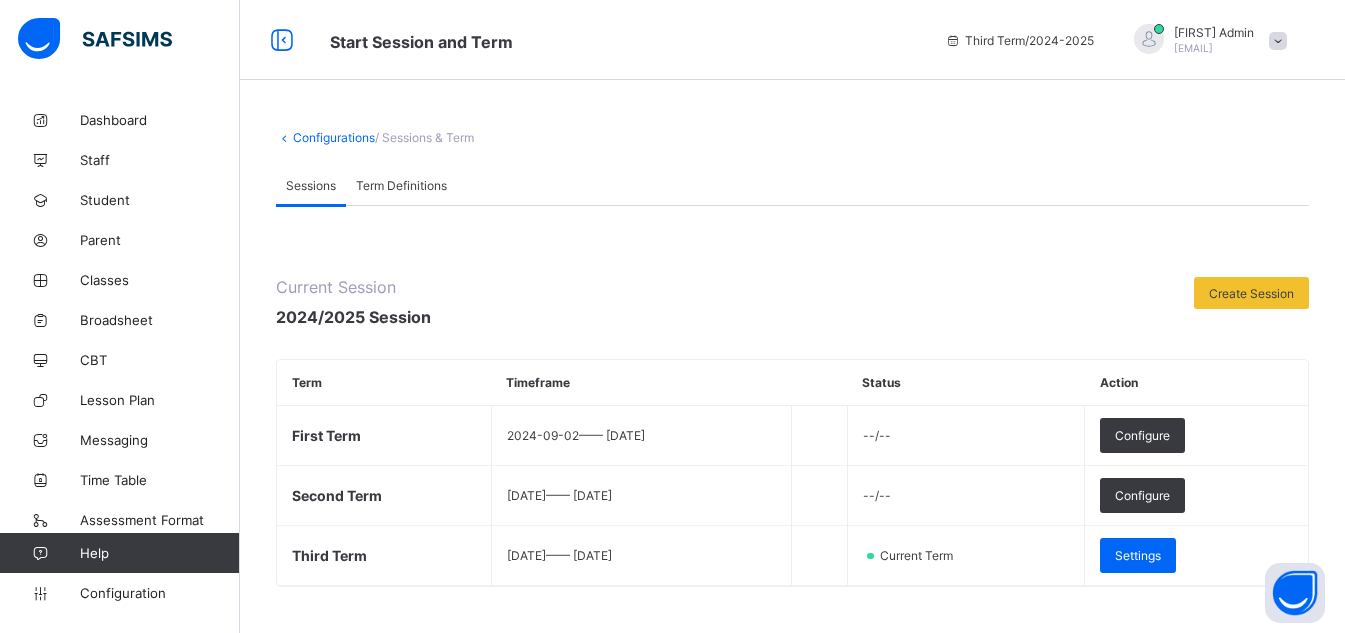 click on "Configurations" at bounding box center (334, 137) 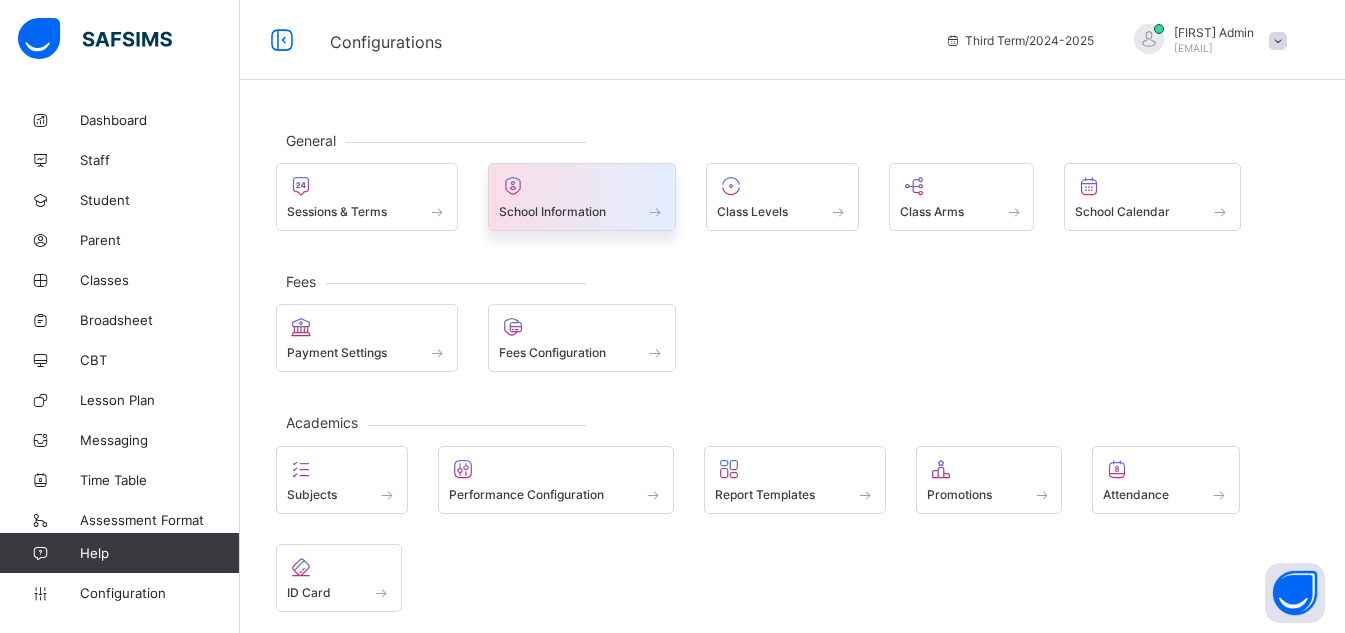 click on "School Information" at bounding box center [552, 211] 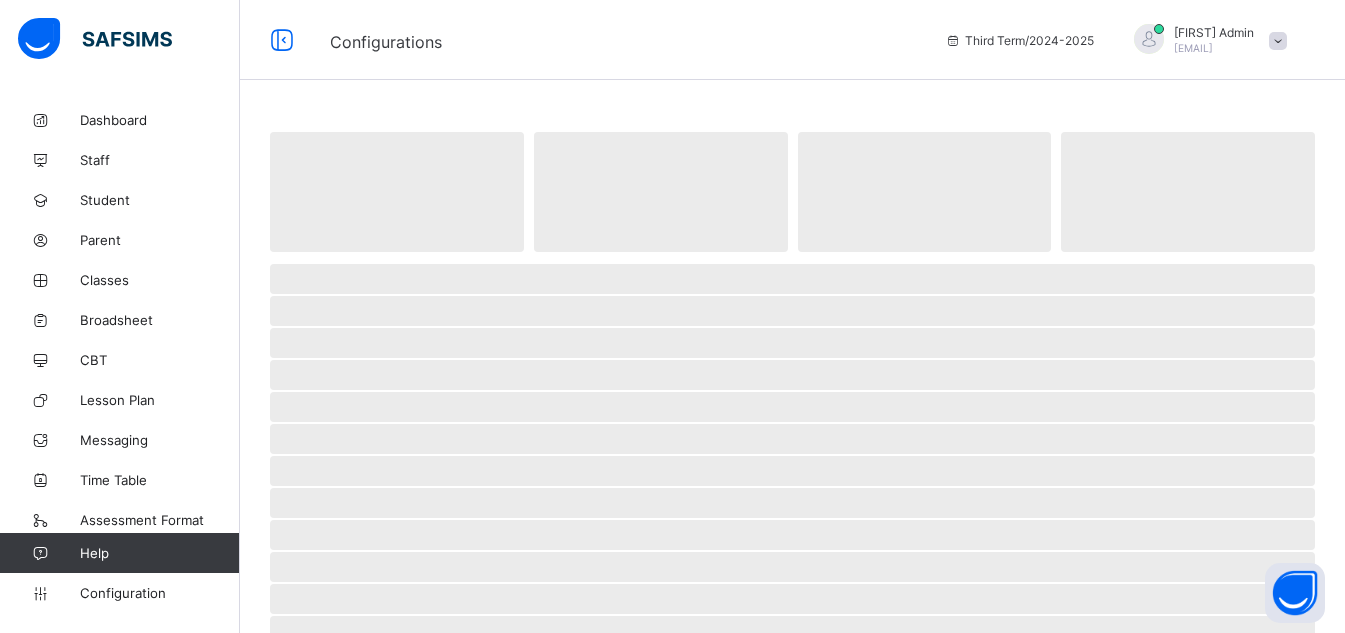 select on "**" 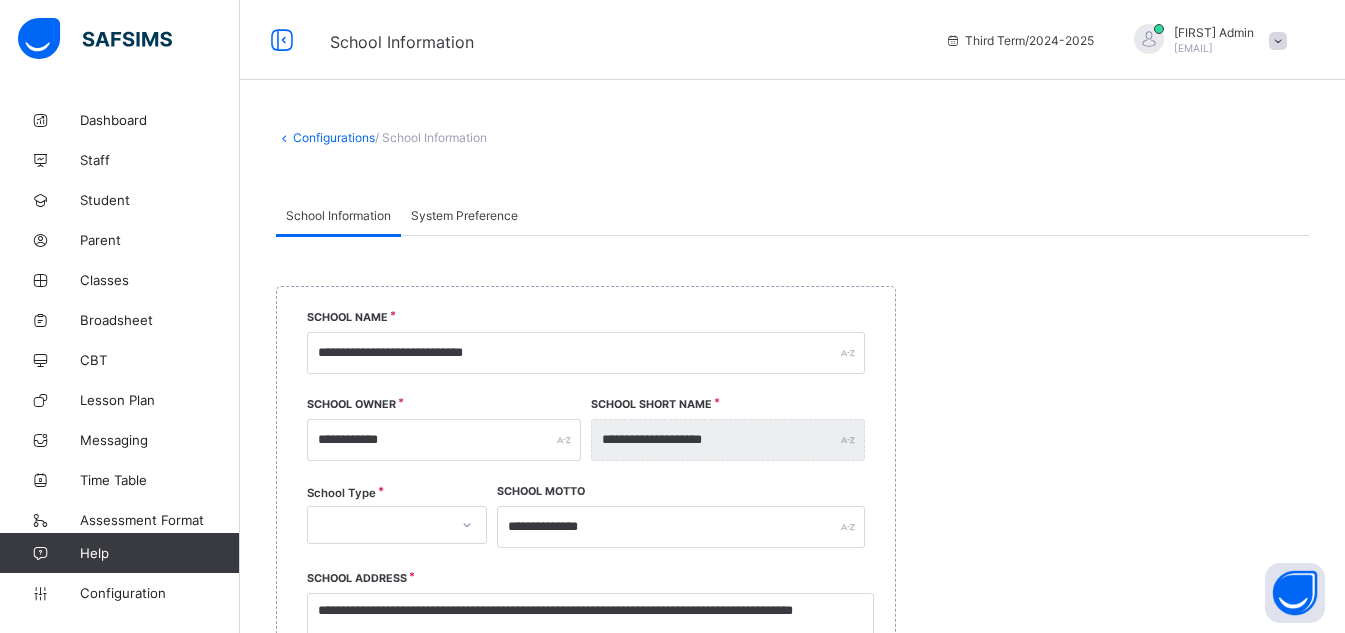 click on "Configurations  / School Information" at bounding box center (792, 147) 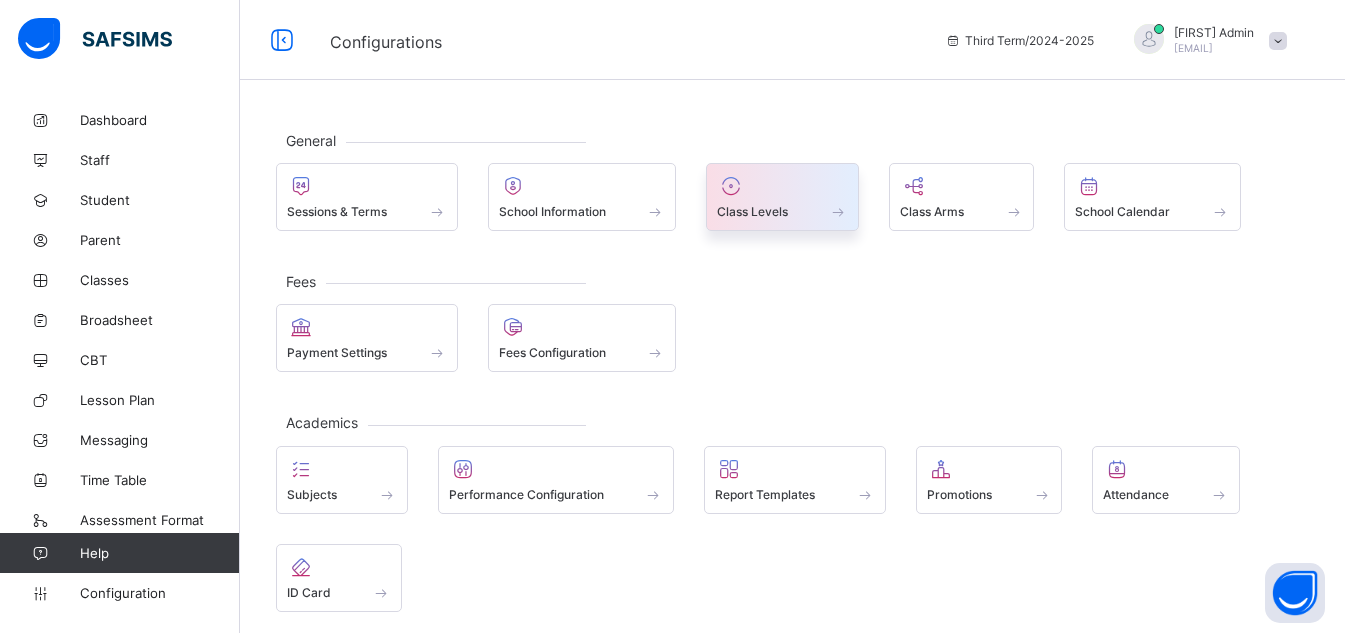 click on "Class Levels" at bounding box center (782, 211) 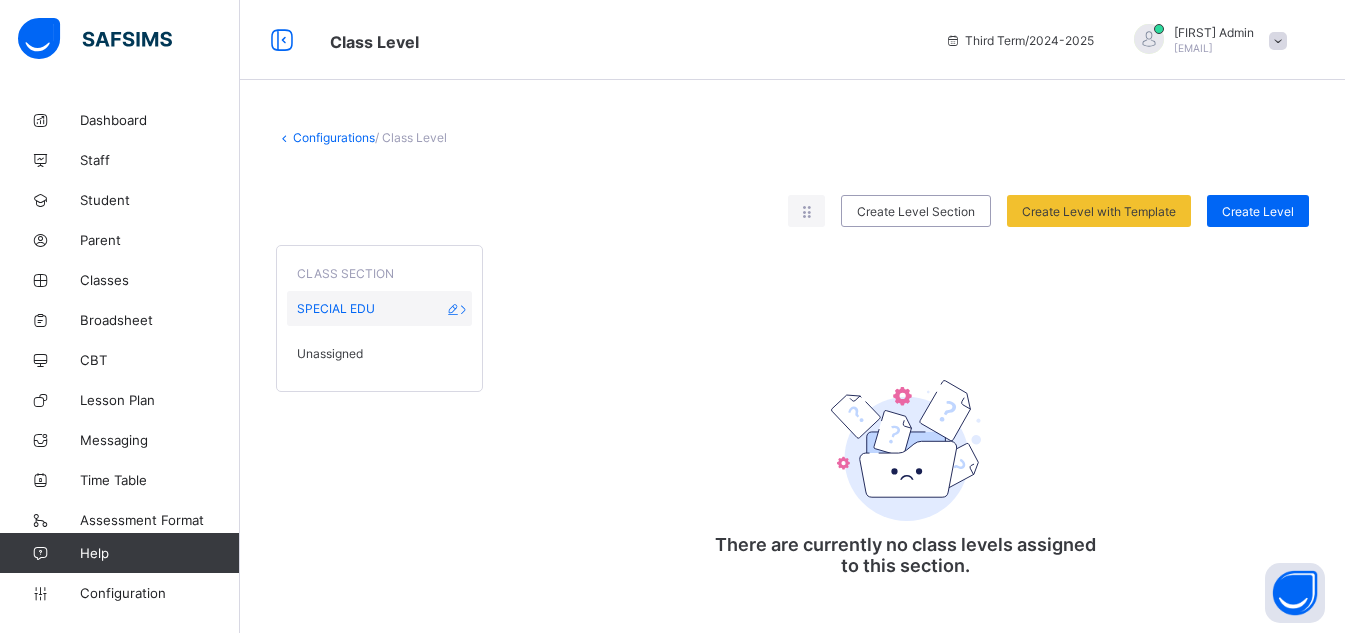 click on "SPECIAL EDU" at bounding box center [379, 308] 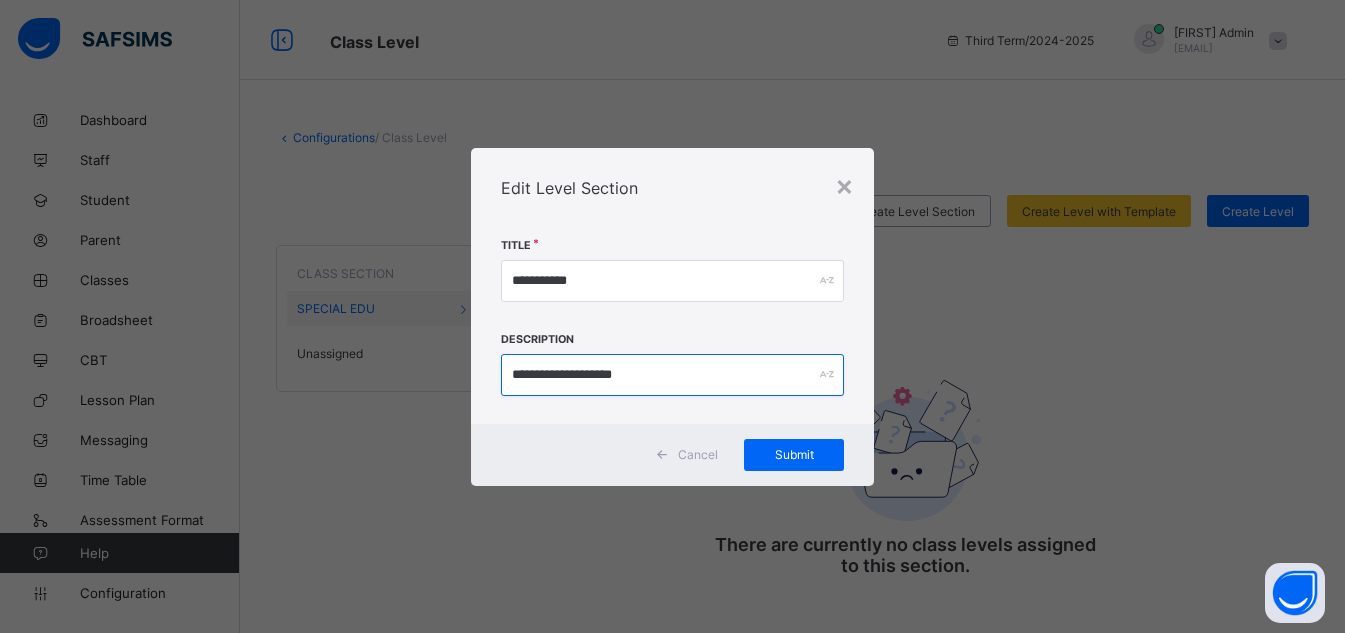 click on "**********" at bounding box center [673, 375] 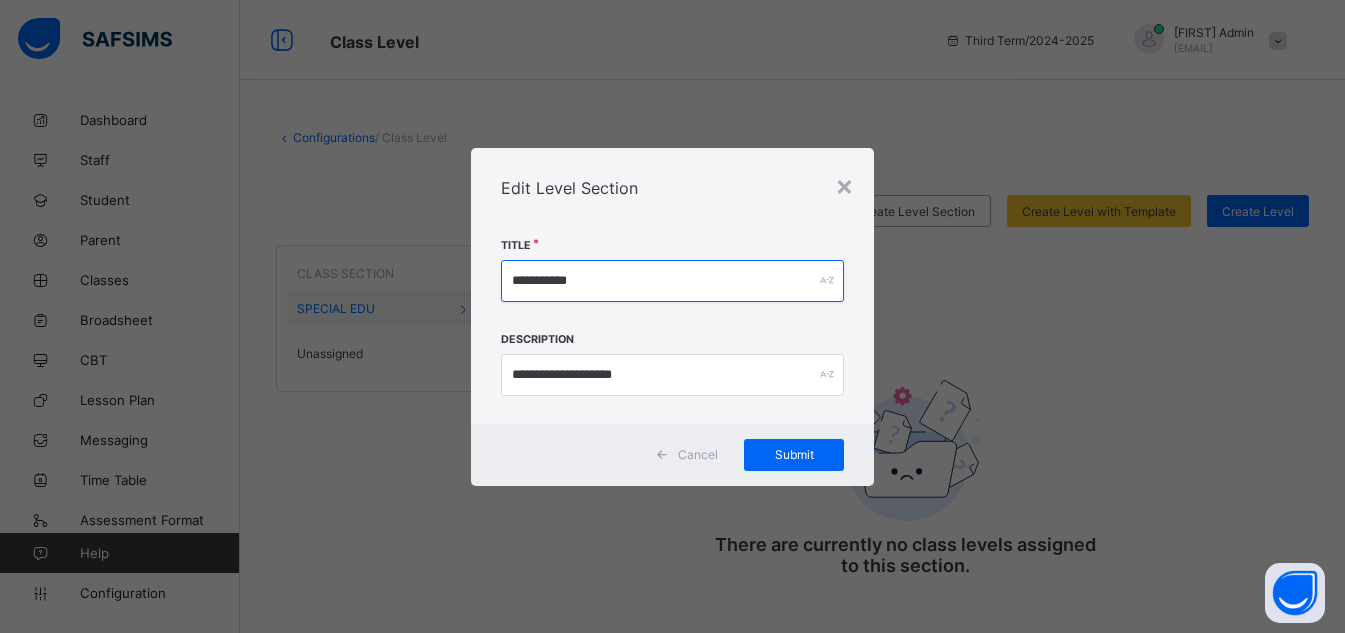 drag, startPoint x: 597, startPoint y: 273, endPoint x: 484, endPoint y: 282, distance: 113.35784 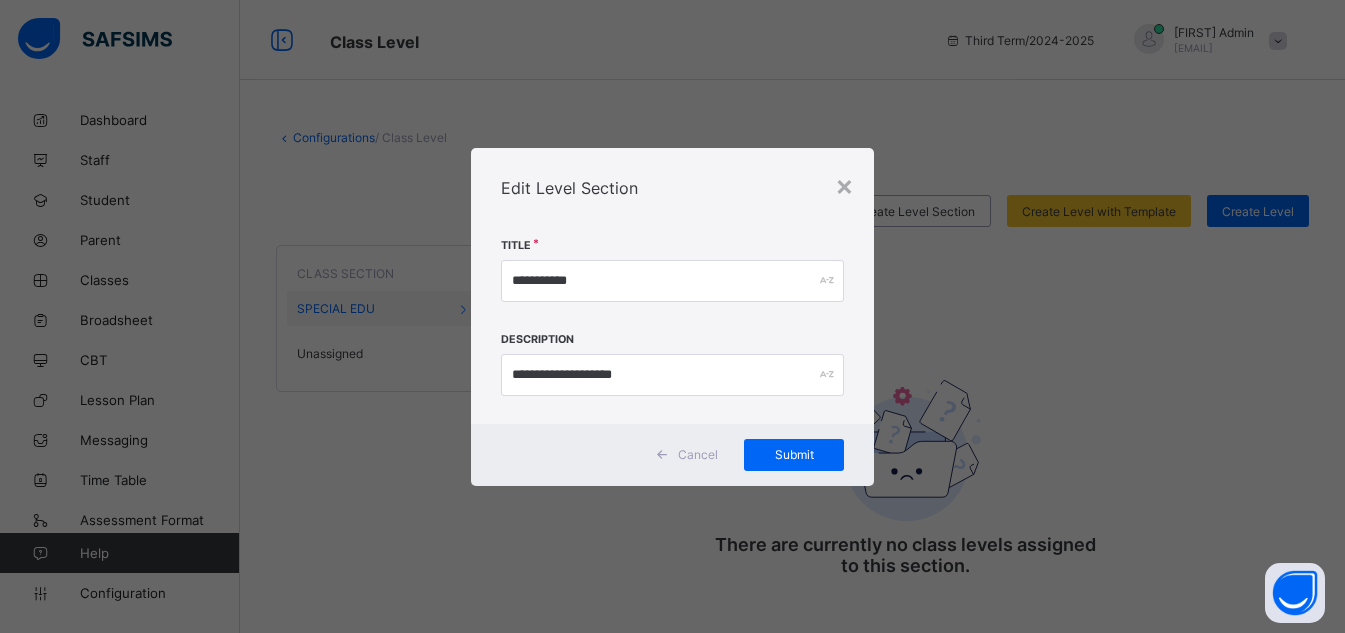 click on "**********" at bounding box center (673, 326) 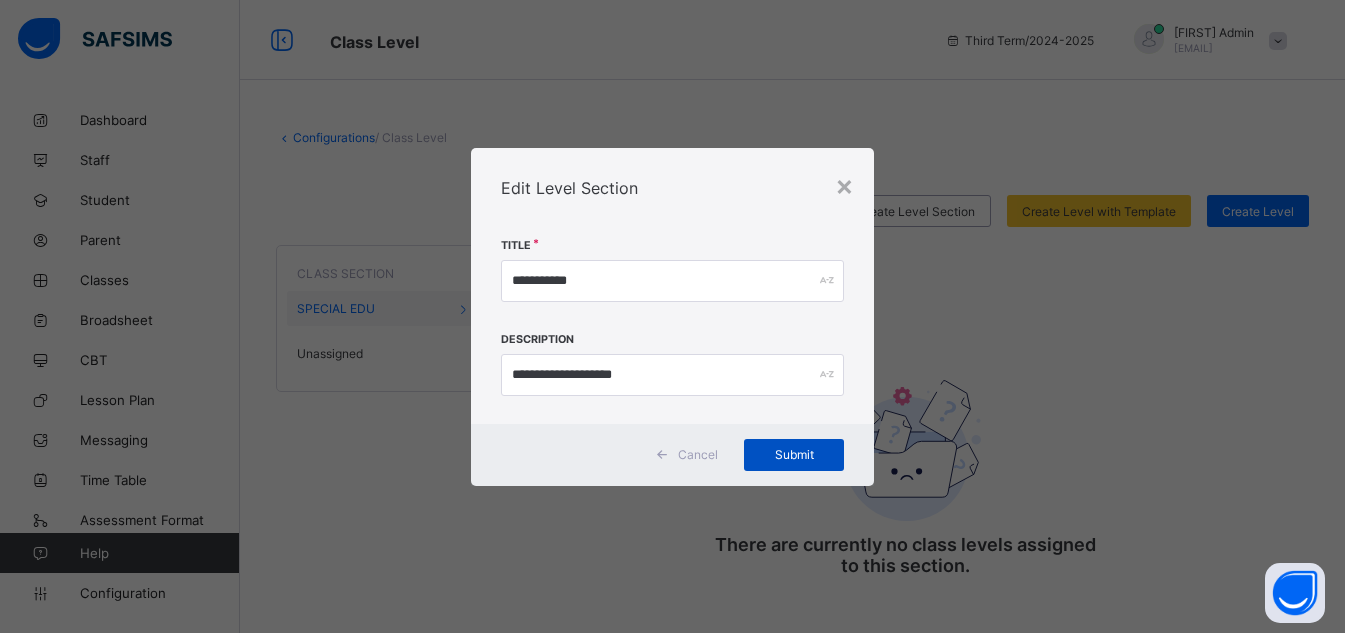 click on "Submit" at bounding box center (794, 454) 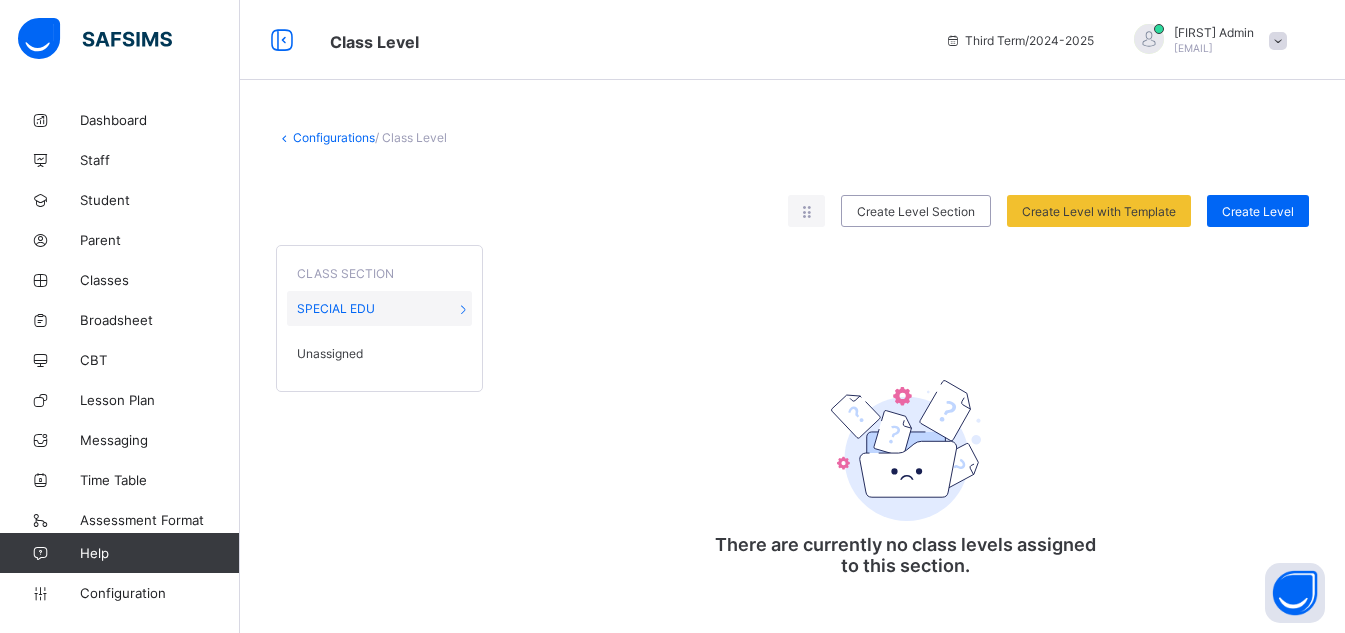click on "Unassigned" at bounding box center [379, 353] 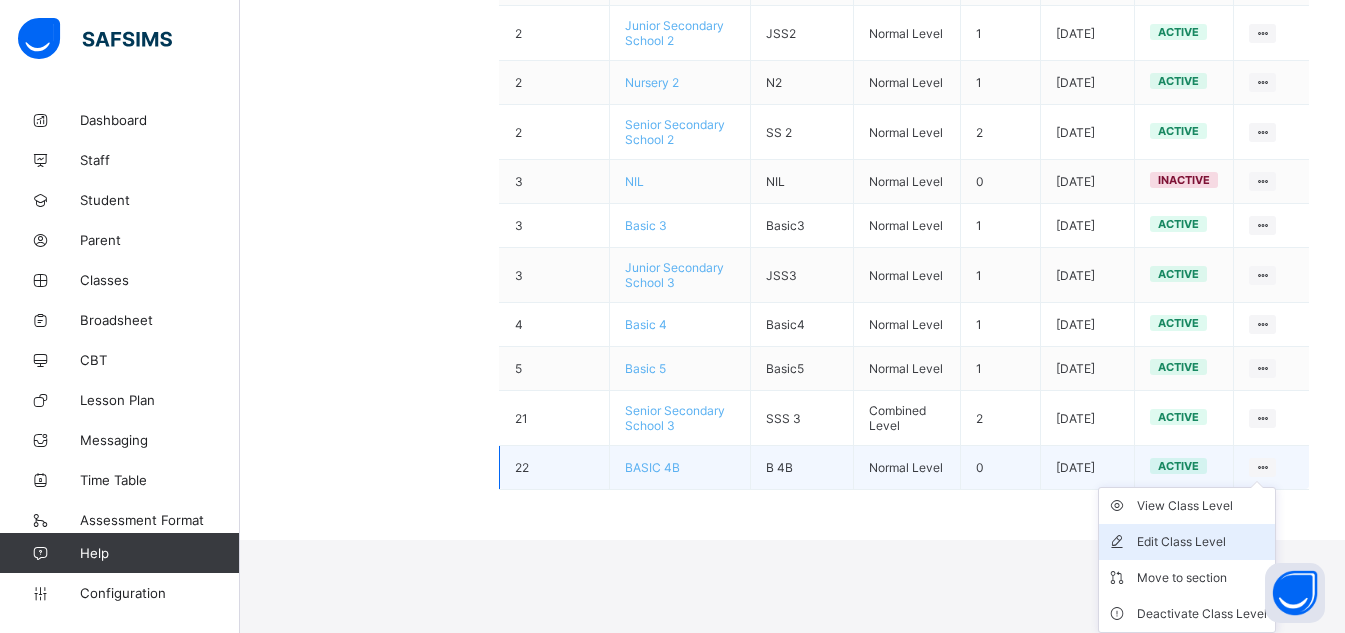 scroll, scrollTop: 1024, scrollLeft: 0, axis: vertical 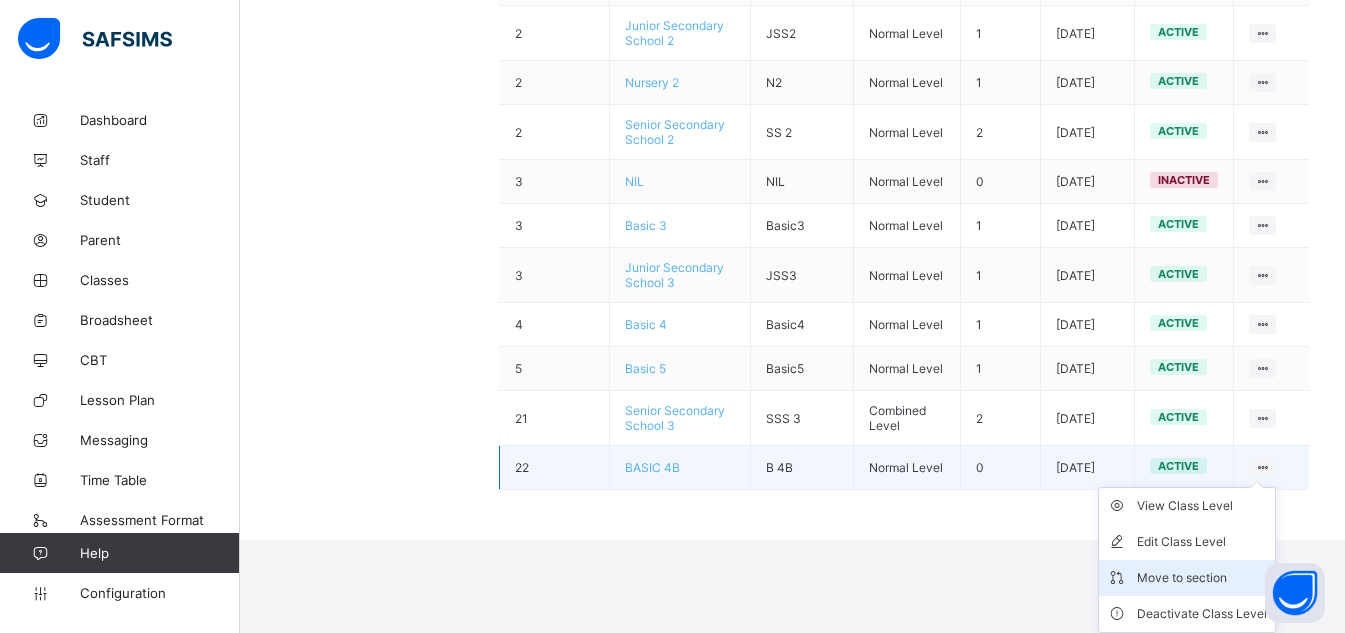 click on "Move to section" at bounding box center [1202, 578] 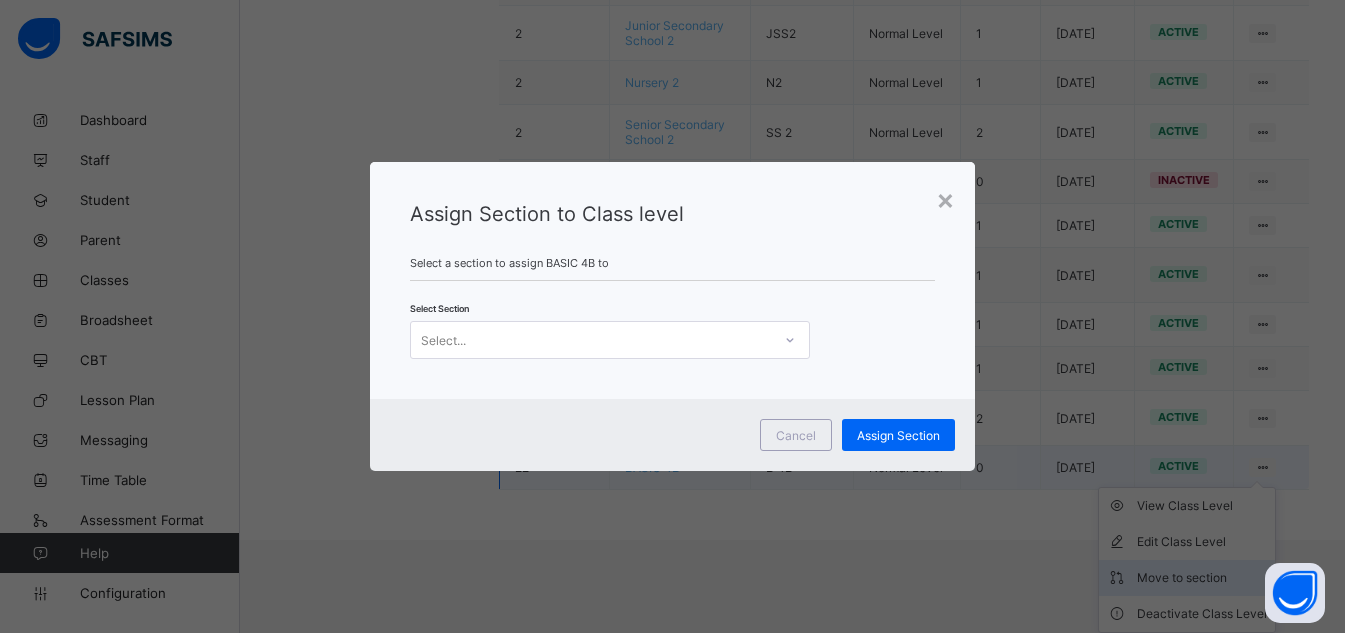 scroll, scrollTop: 936, scrollLeft: 0, axis: vertical 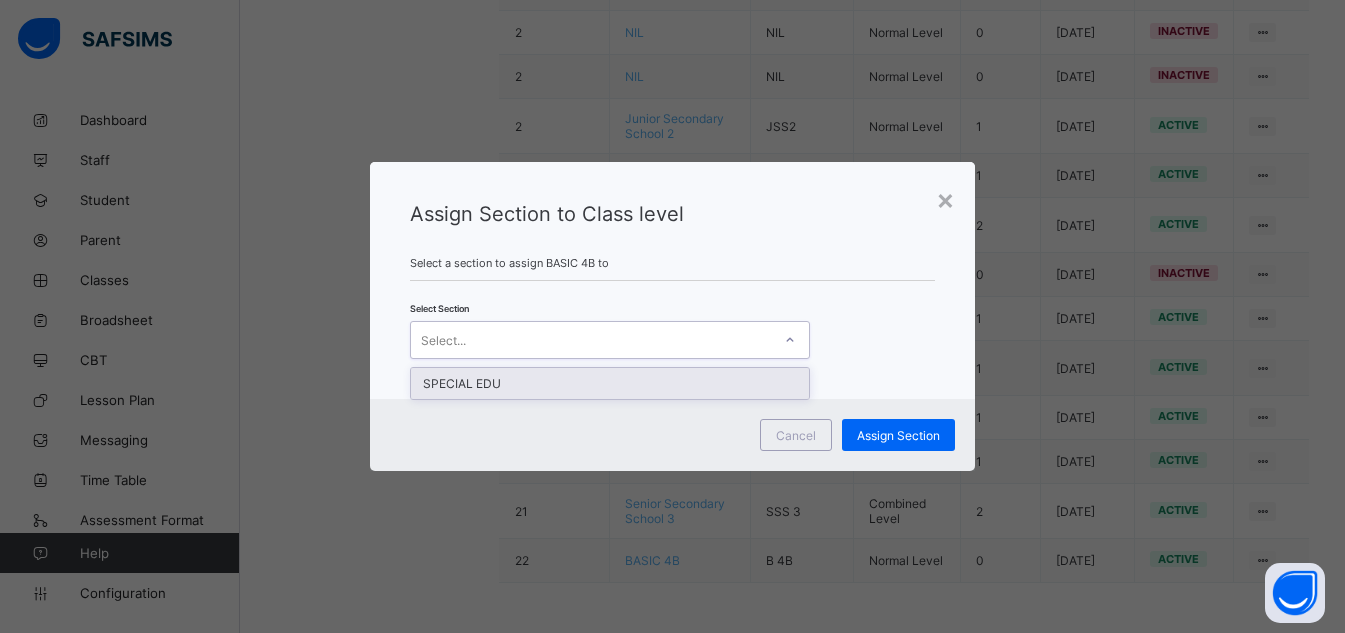 click 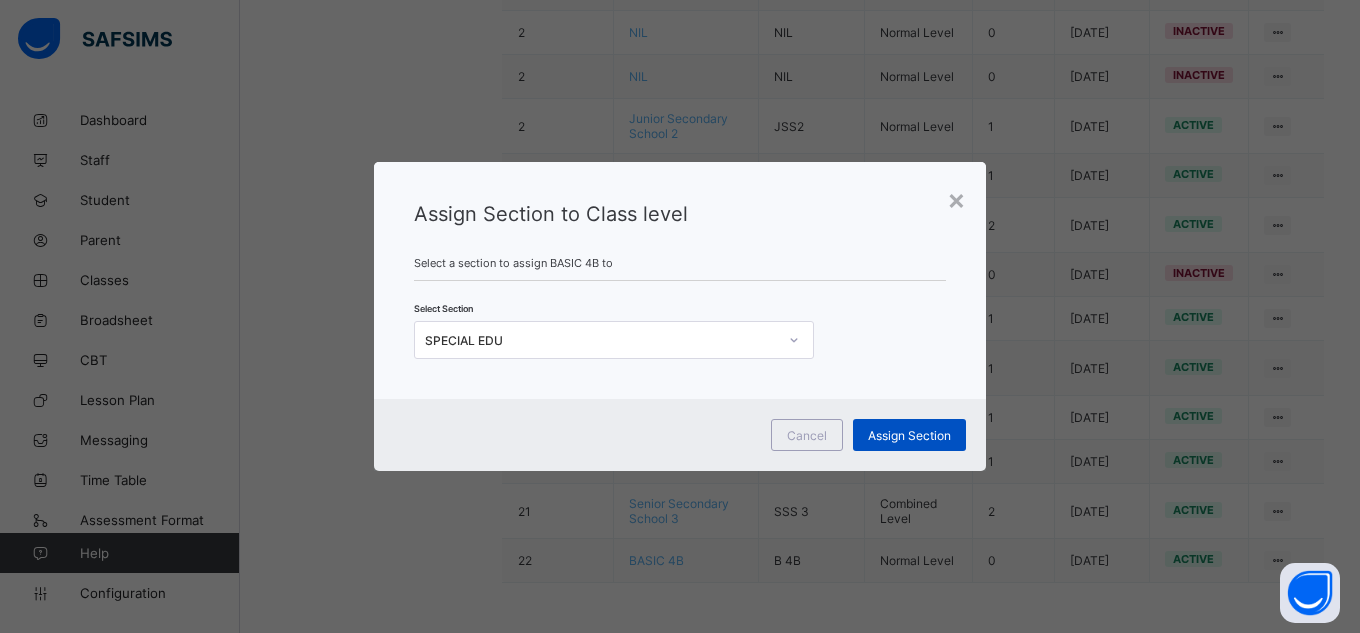click on "Assign Section" at bounding box center (909, 435) 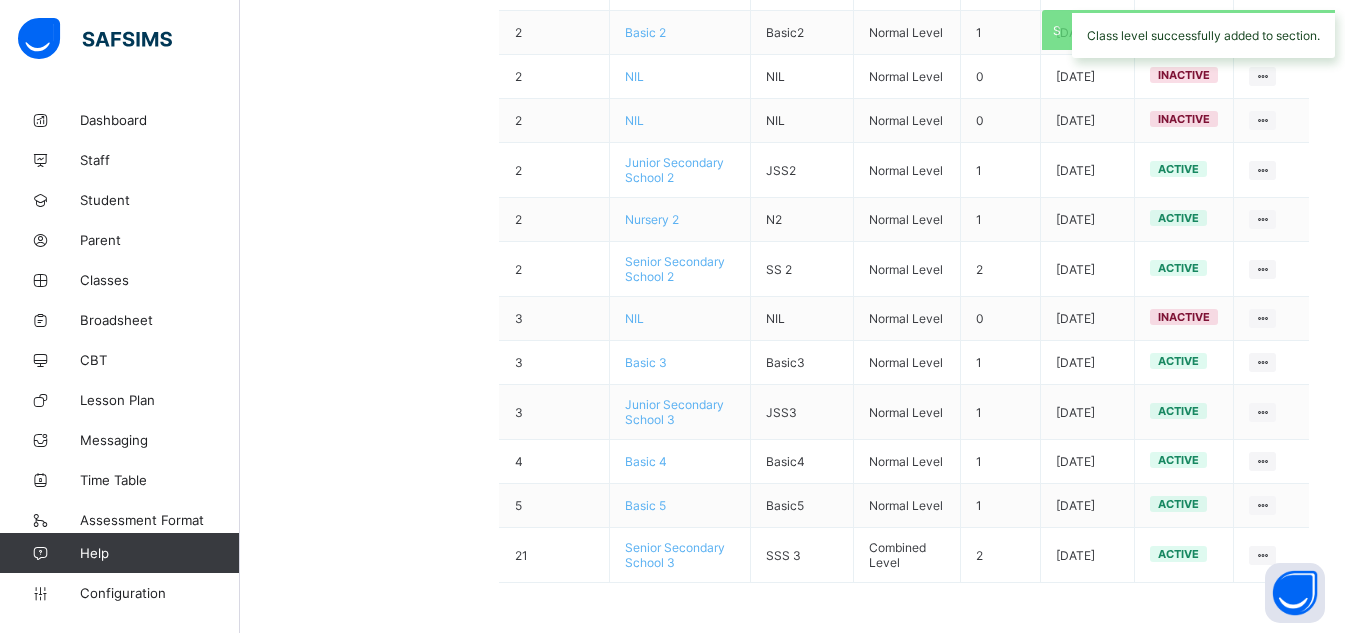 scroll, scrollTop: 881, scrollLeft: 0, axis: vertical 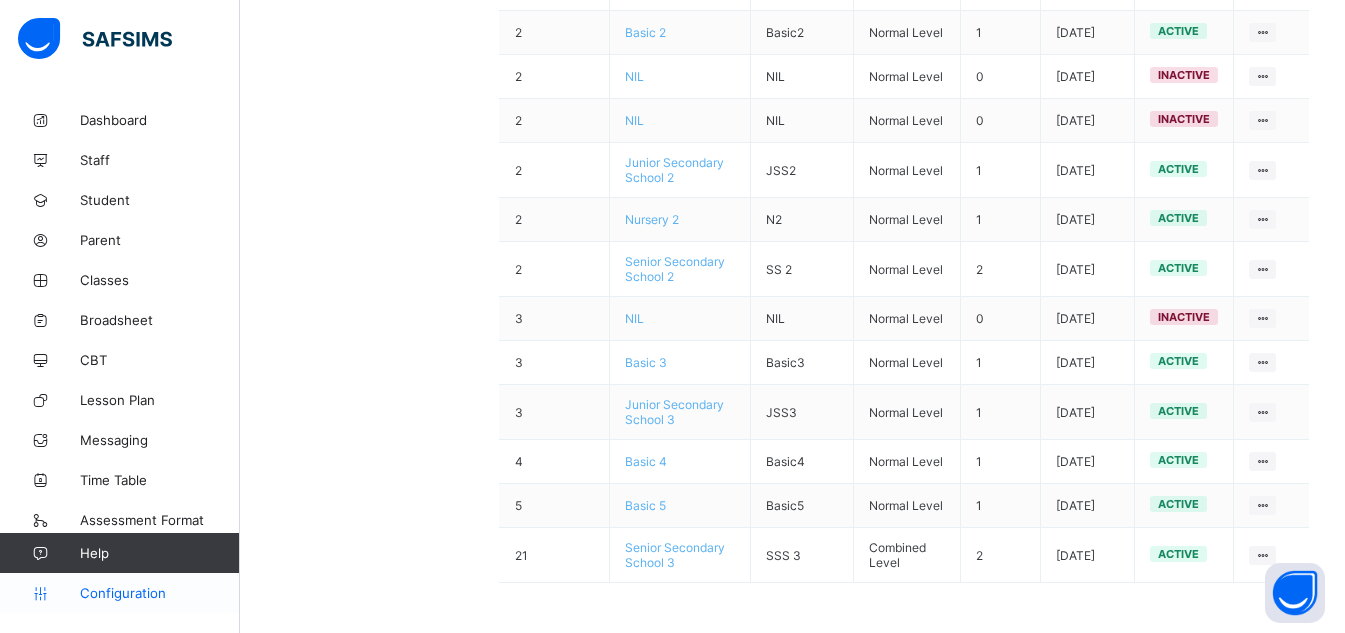 click on "Configuration" at bounding box center [159, 593] 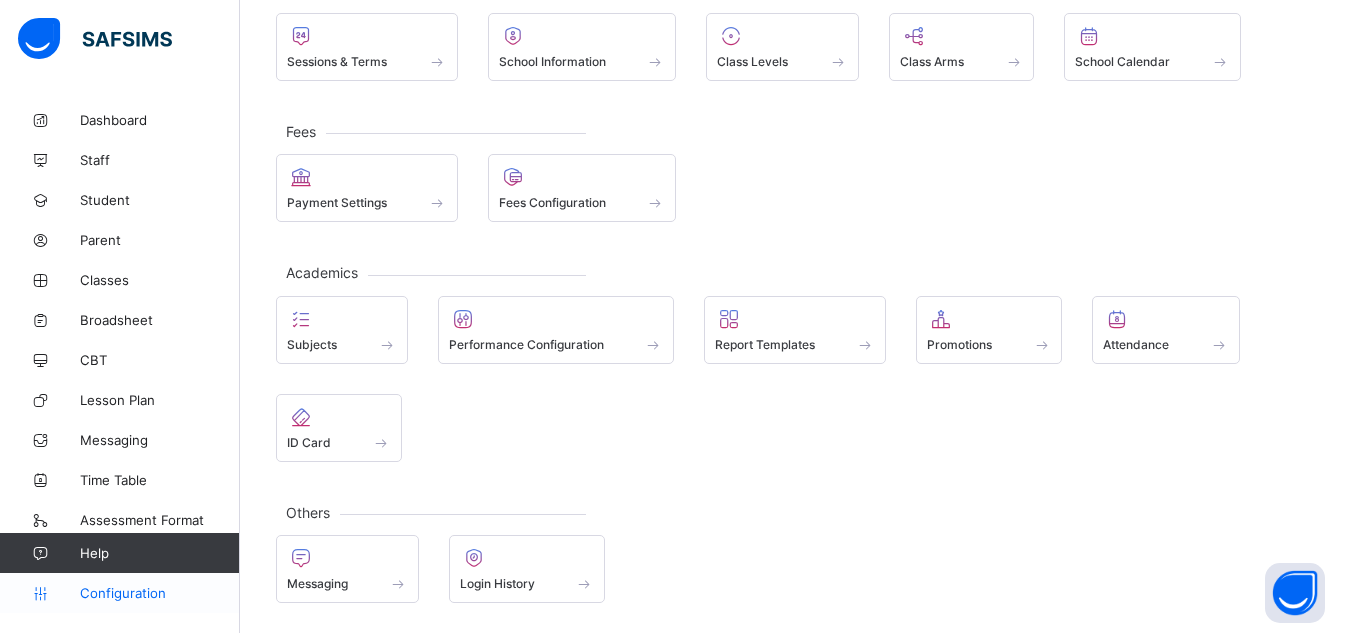 scroll, scrollTop: 0, scrollLeft: 0, axis: both 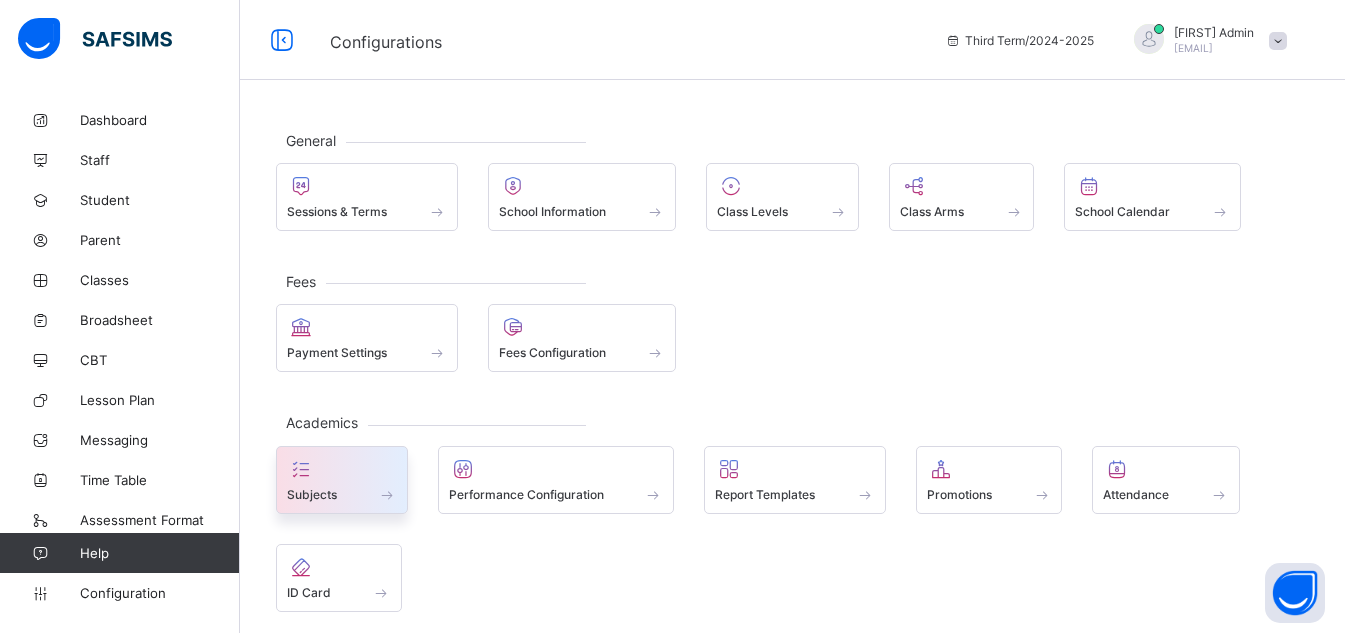 click at bounding box center [342, 469] 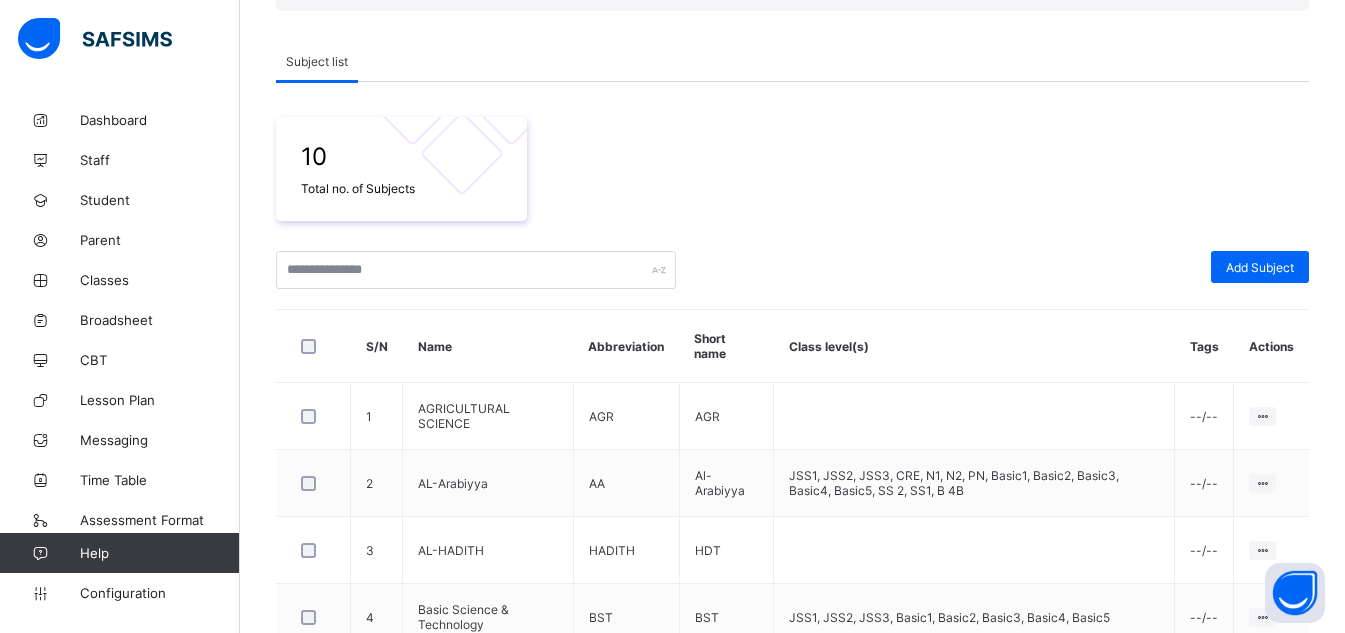 scroll, scrollTop: 360, scrollLeft: 0, axis: vertical 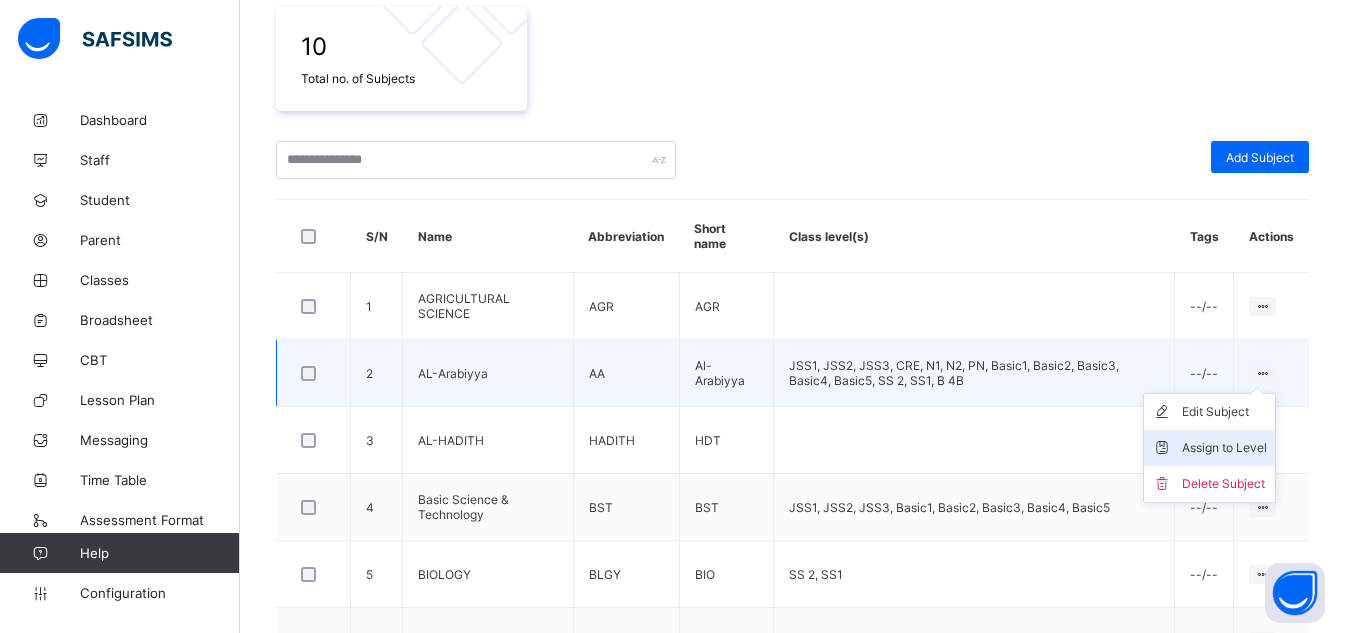 click on "Assign to Level" at bounding box center [1224, 448] 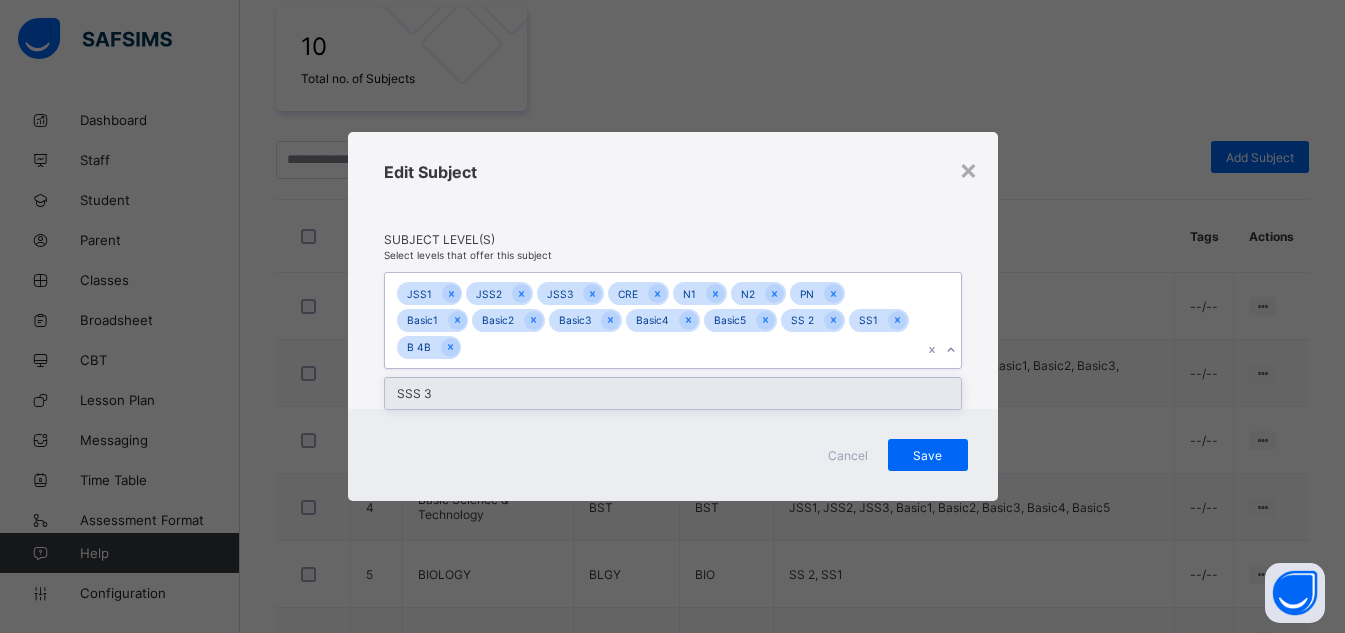 click on "JSS1 JSS2 JSS3 CRE N1 N2 PN Basic1 Basic2 Basic3 Basic4 Basic5 SS 2 SS1 B 4B" at bounding box center [654, 321] 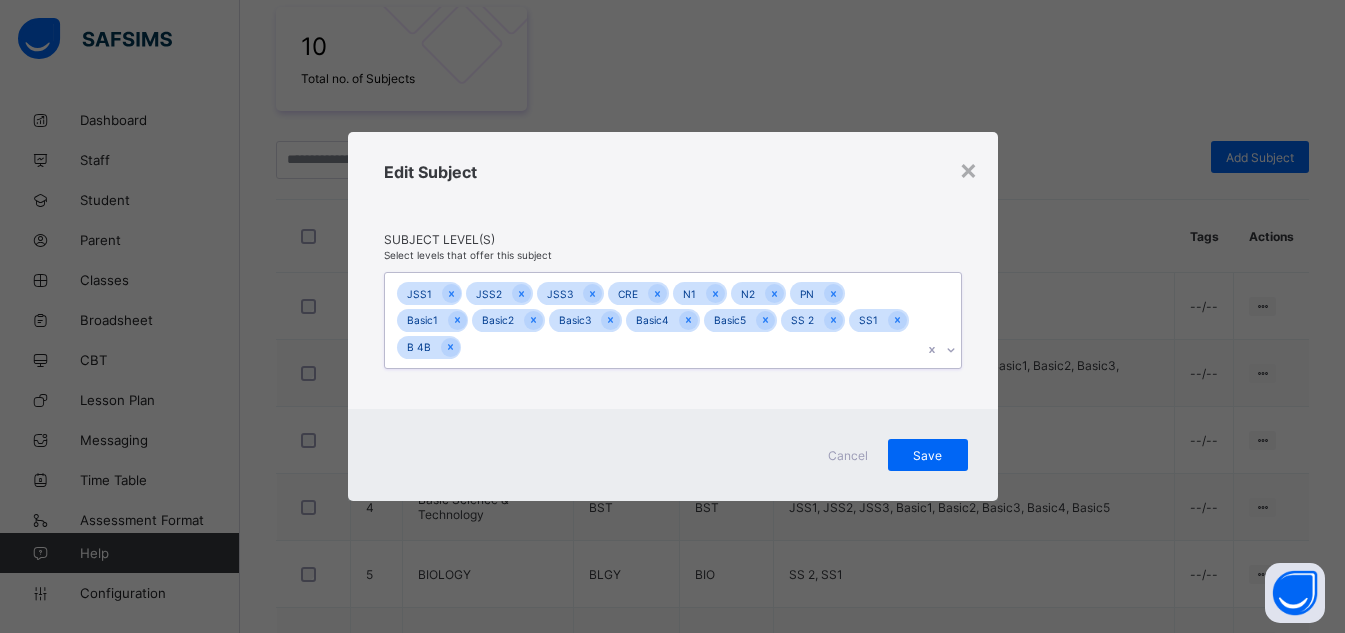 click on "JSS1 JSS2 JSS3 CRE N1 N2 PN Basic1 Basic2 Basic3 Basic4 Basic5 SS 2 SS1 B 4B" at bounding box center [654, 321] 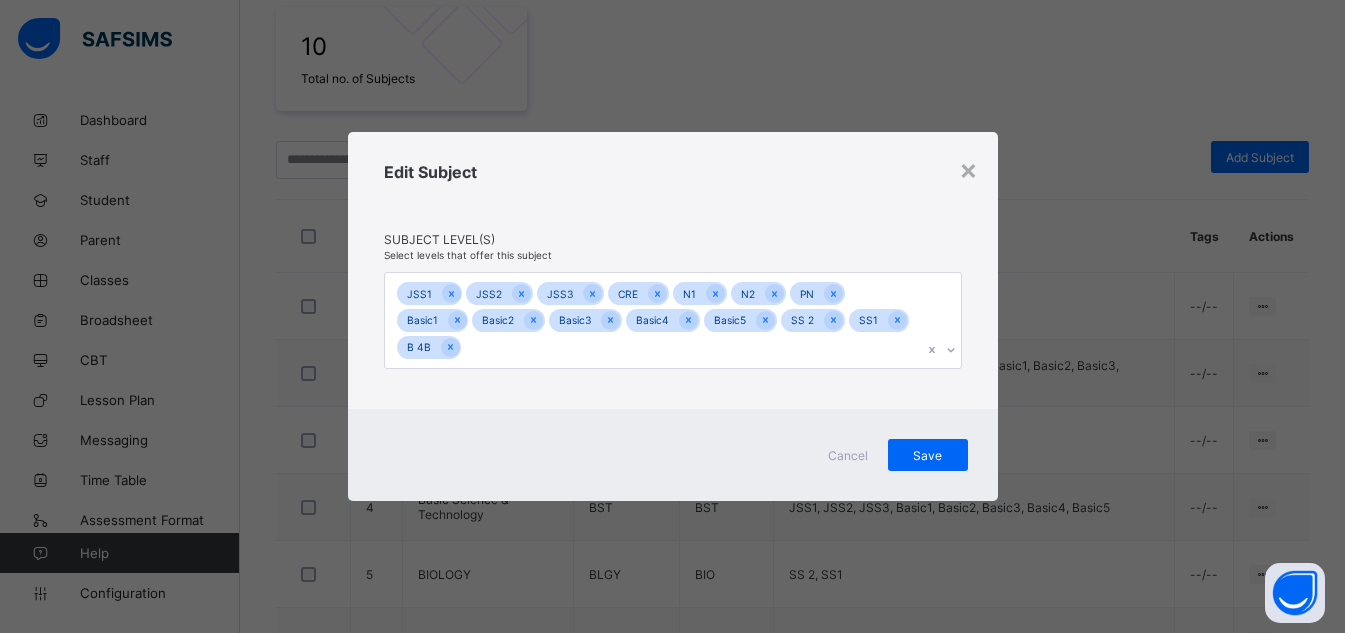 click on "Cancel" at bounding box center [848, 455] 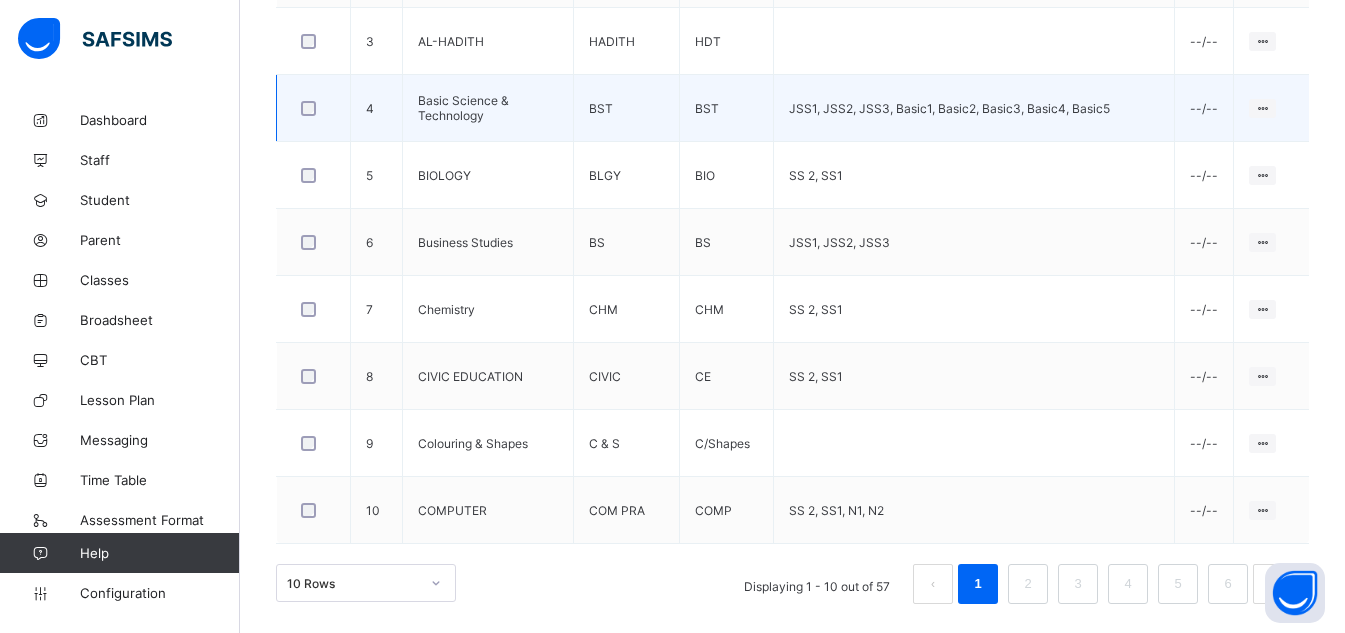 scroll, scrollTop: 760, scrollLeft: 0, axis: vertical 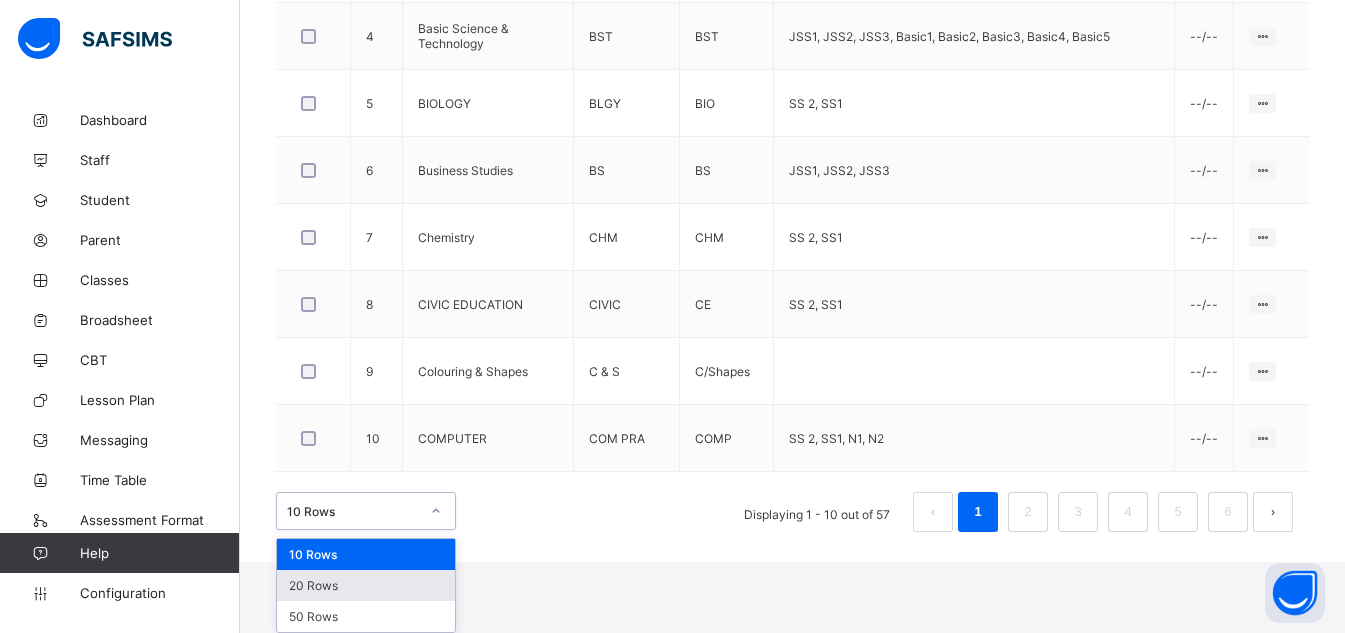 click on "option 20 Rows focused, 2 of 3. 3 results available. Use Up and Down to choose options, press Enter to select the currently focused option, press Escape to exit the menu, press Tab to select the option and exit the menu. 10 Rows 10 Rows 20 Rows 50 Rows" at bounding box center (366, 511) 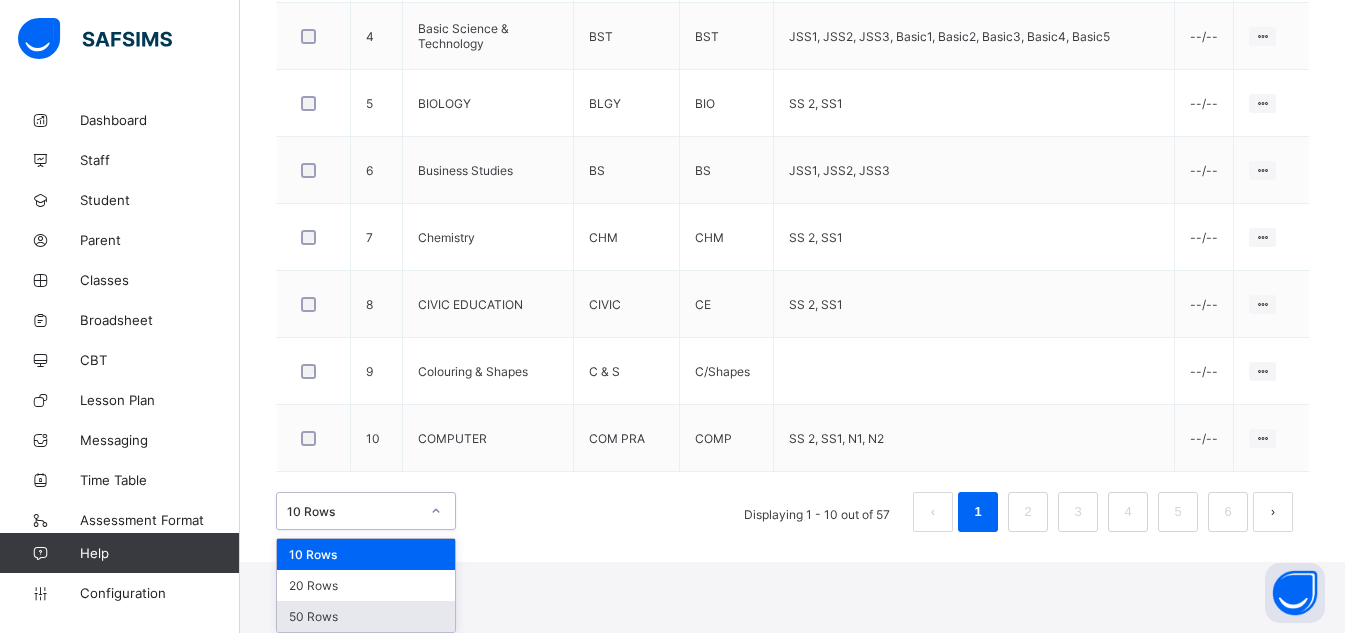 click on "50 Rows" at bounding box center [366, 616] 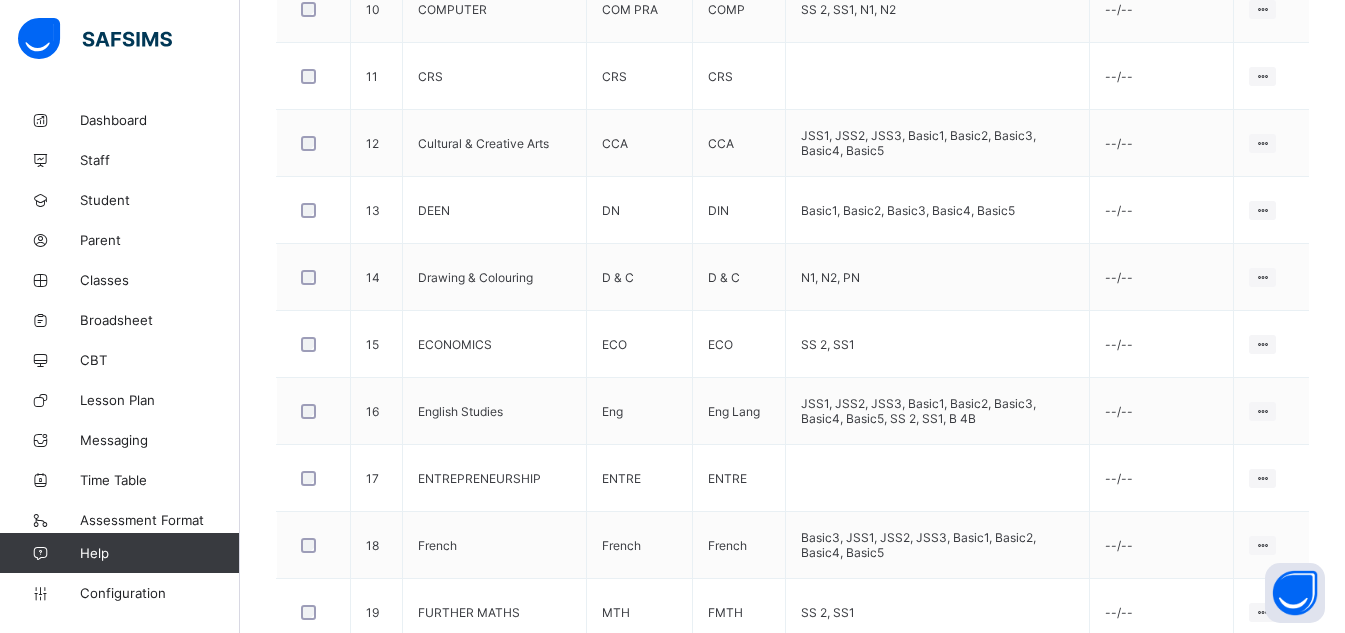 scroll, scrollTop: 1280, scrollLeft: 0, axis: vertical 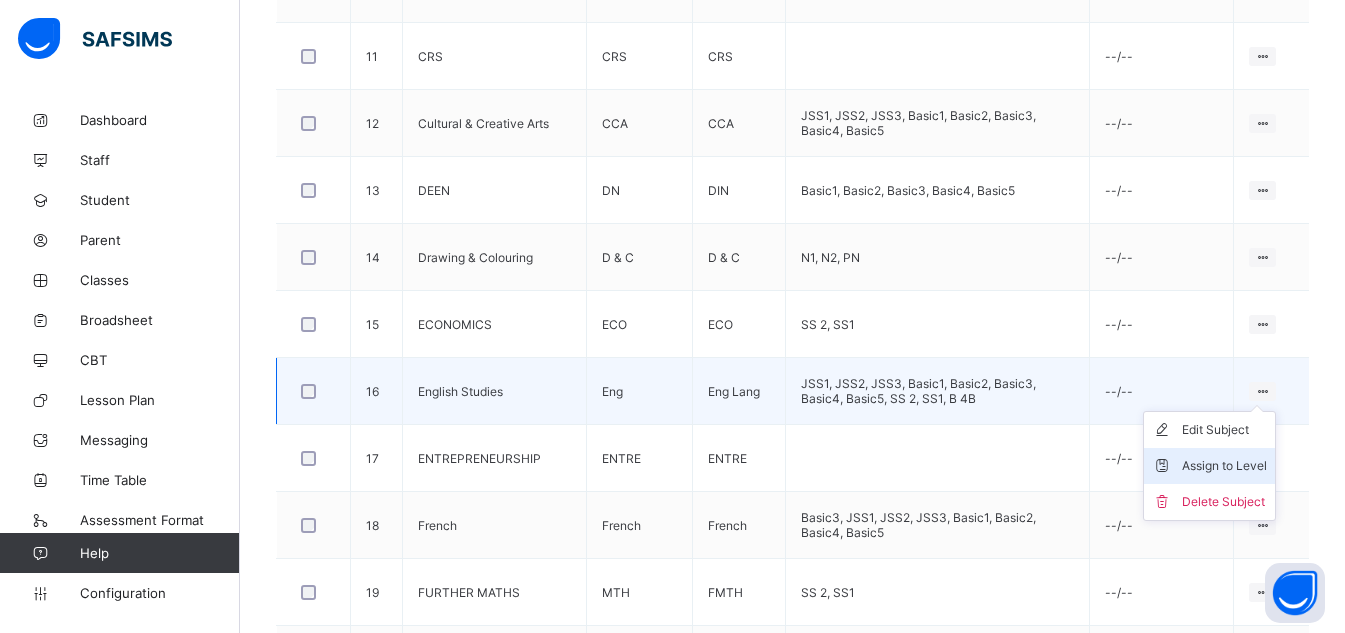 click on "Assign to Level" at bounding box center (1224, 466) 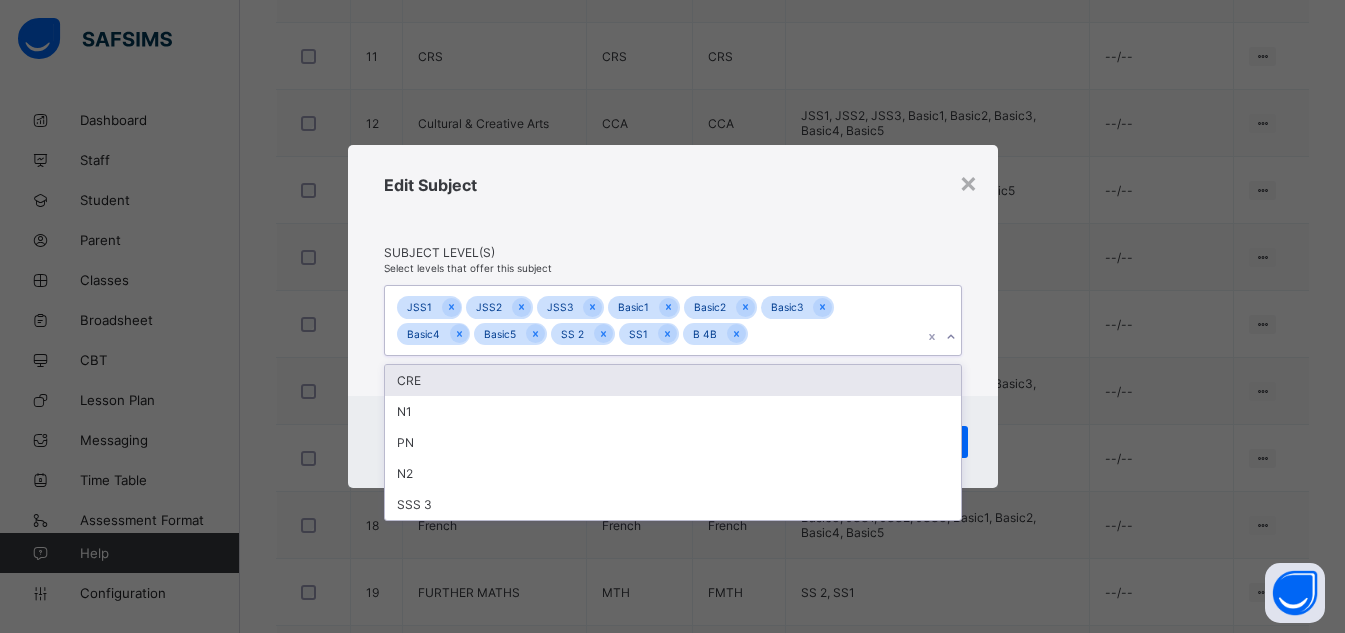 click on "JSS1 JSS2 JSS3 Basic1 Basic2 Basic3 Basic4 Basic5 SS 2 SS1 B 4B" at bounding box center (654, 320) 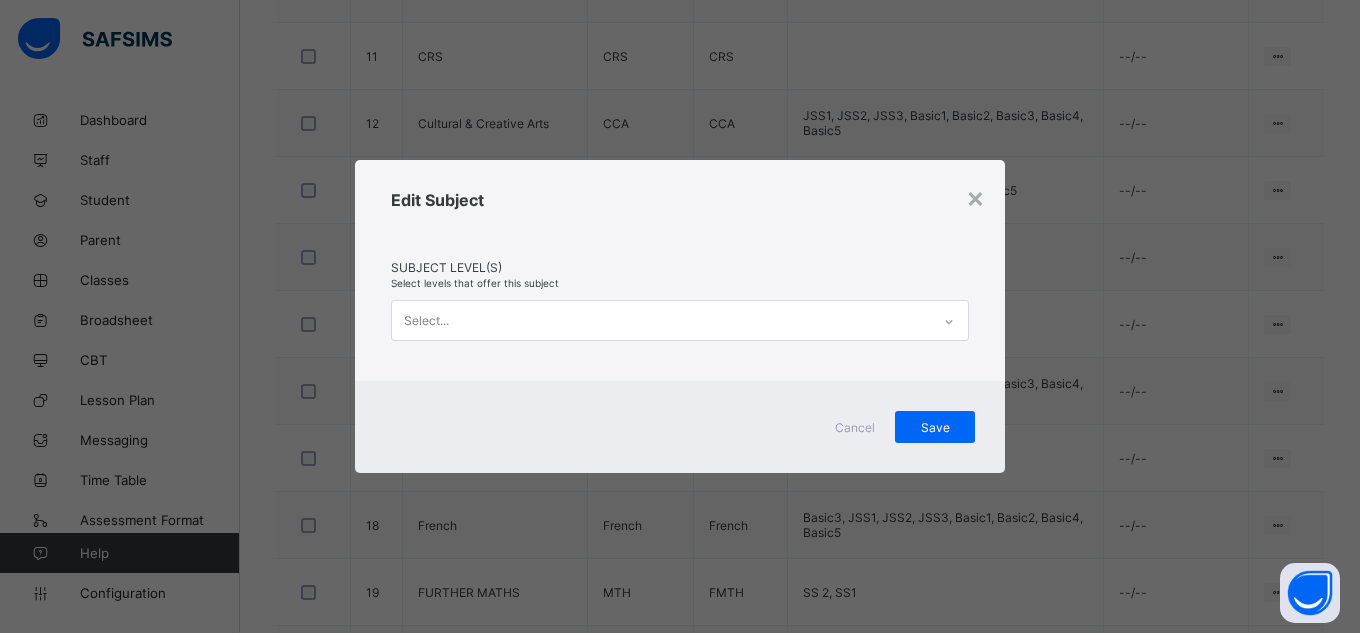 click on "Cancel" at bounding box center [855, 427] 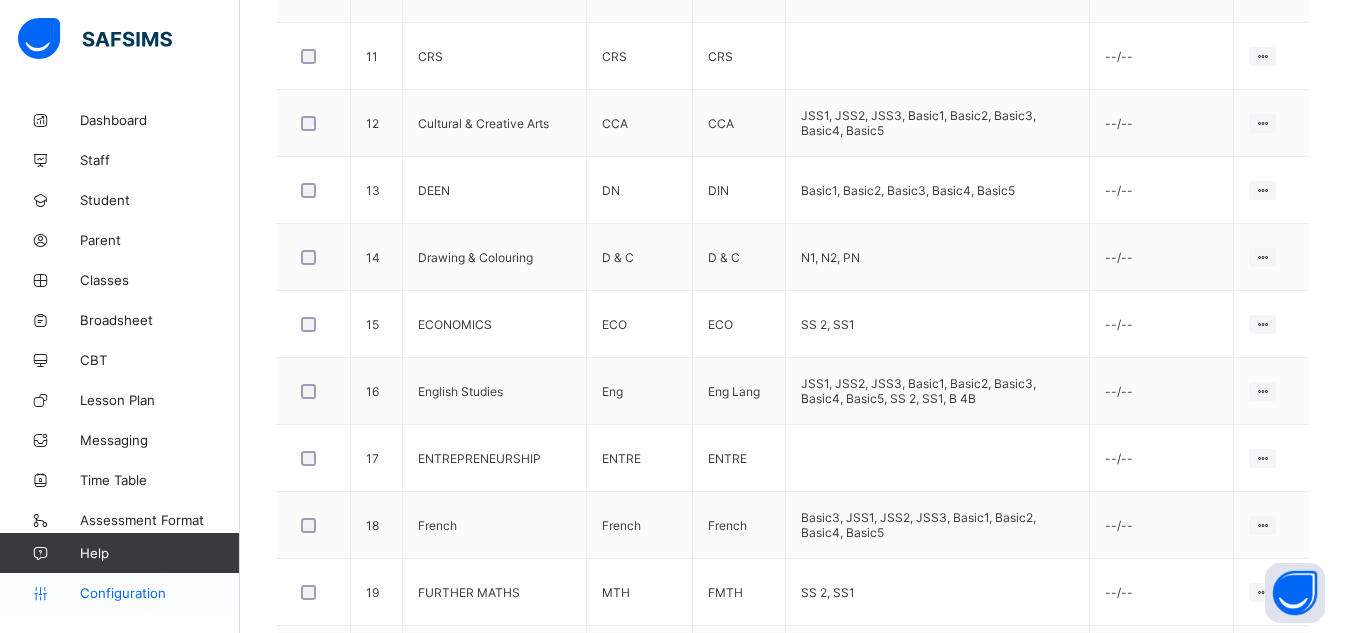 click on "Configuration" at bounding box center [159, 593] 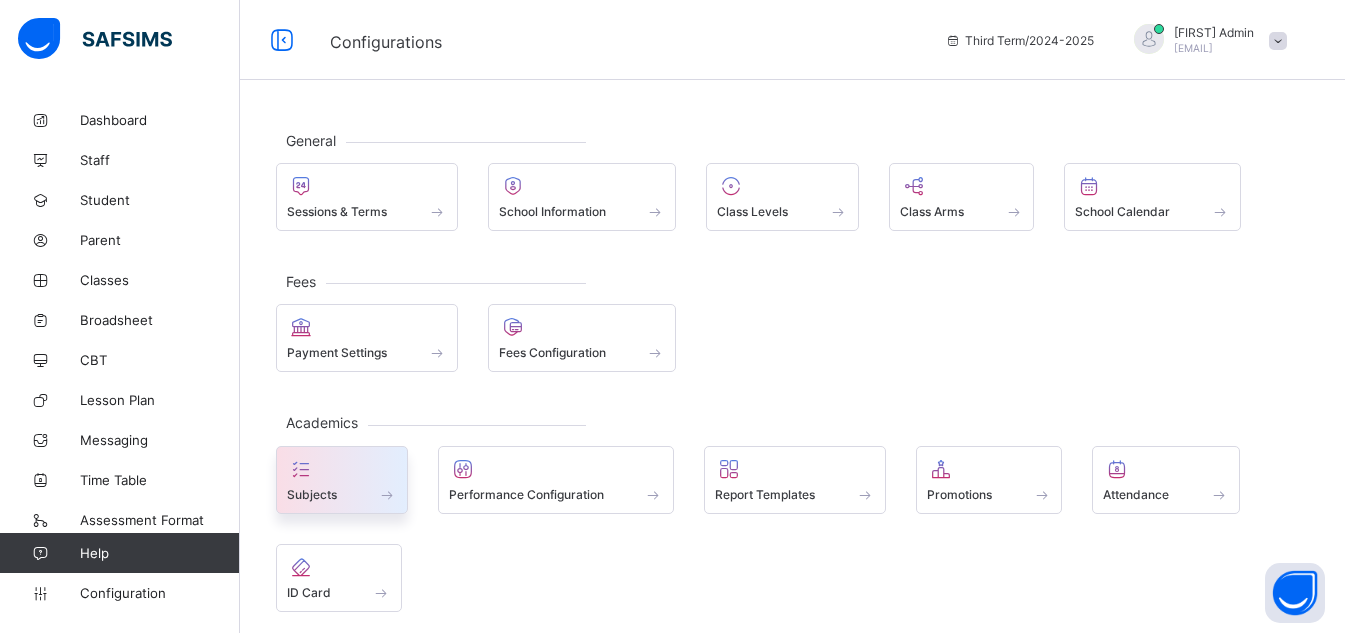 click at bounding box center [342, 469] 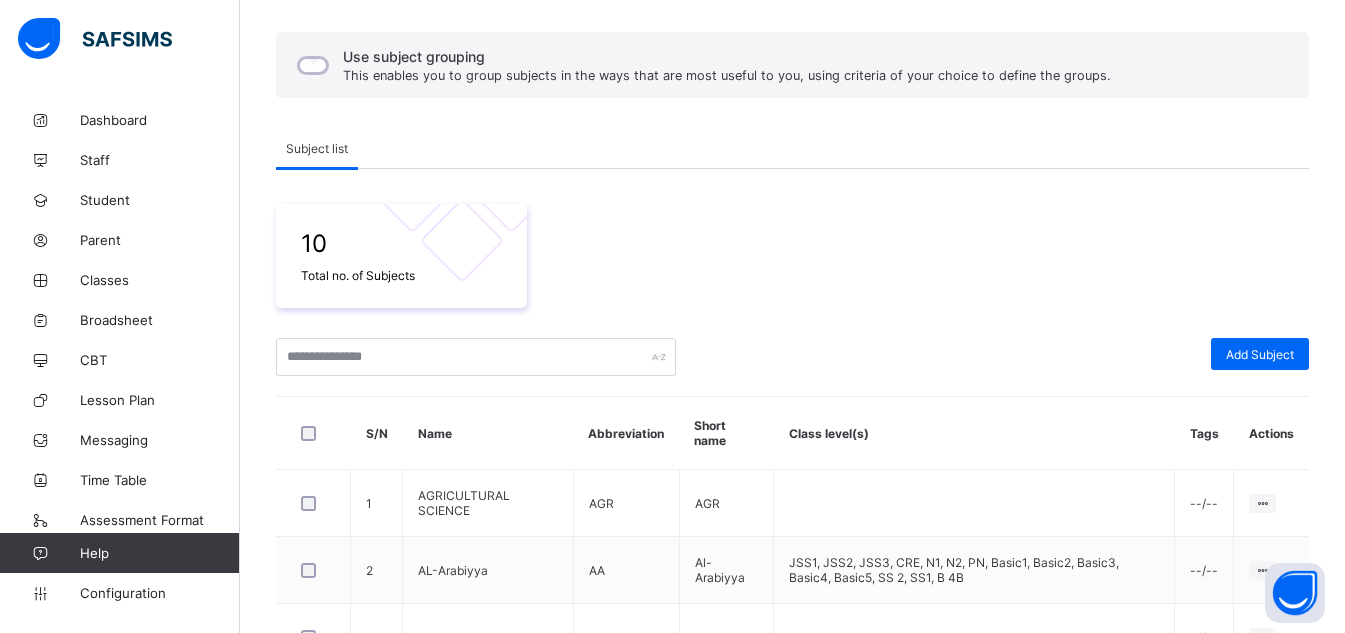 scroll, scrollTop: 0, scrollLeft: 0, axis: both 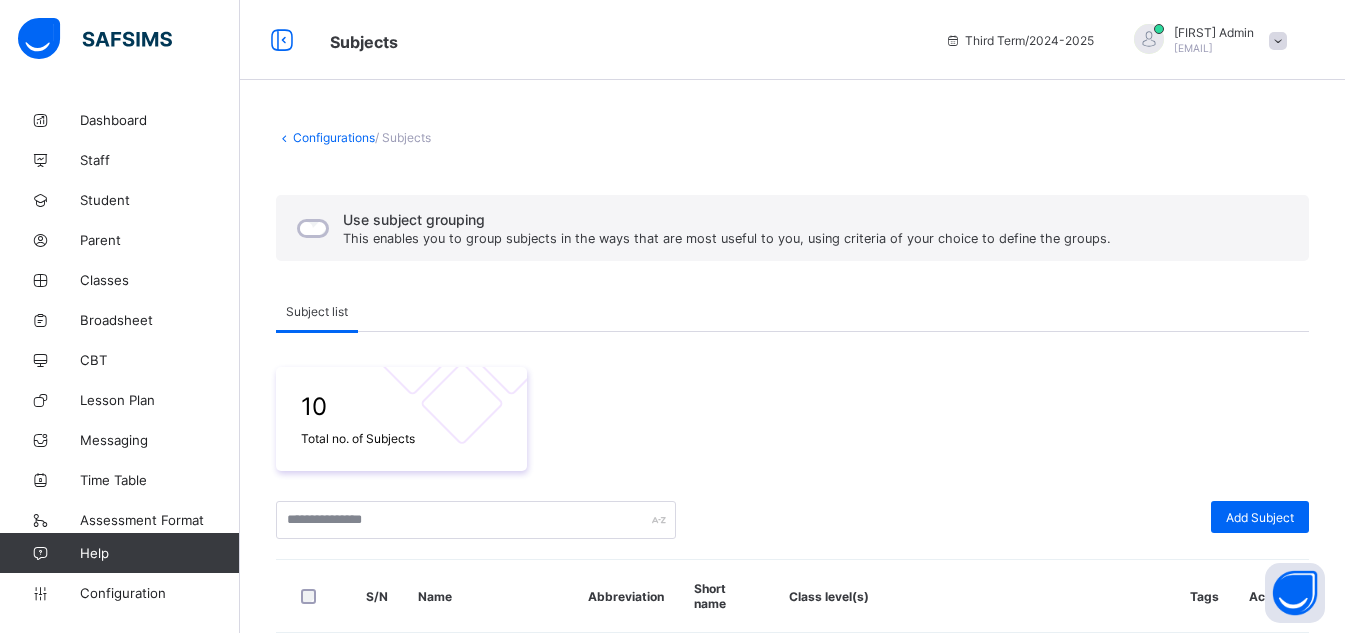 click on "Configurations  / Subjects Use subject grouping This enables you to group subjects in the ways that are most useful to you, using criteria of your choice to define the groups. Subject list Subject list 10 Total no. of Subjects Add Subject S/N Name Abbreviation Short name Class level(s) Tags Actions 1 AGRICULTURAL SCIENCE AGR AGR --/-- Edit Subject Assign to Level Delete Subject 2 AL-Arabiyya AA Al-Arabiyya JSS1, JSS2, JSS3, CRE, N1, N2, PN, Basic1, Basic2, Basic3, Basic4, Basic5, SS 2, SS1, B 4B --/-- Edit Subject Assign to Level Delete Subject 3 AL-HADITH HADITH HDT --/-- Edit Subject Assign to Level Delete Subject 4 Basic Science & Technology BST BST JSS1, JSS2, JSS3, Basic1, Basic2, Basic3, Basic4, Basic5 --/-- Edit Subject Assign to Level Delete Subject 5 BIOLOGY BLGY BIO SS 2, SS1 --/-- Edit Subject Assign to Level Delete Subject 6 Business Studies BS BS JSS1, JSS2, JSS3 --/-- Edit Subject Assign to Level Delete Subject 7 Chemistry CHM CHM SS 2, SS1 --/-- Edit Subject Assign to Level Delete Subject 8 CE" at bounding box center [792, 746] 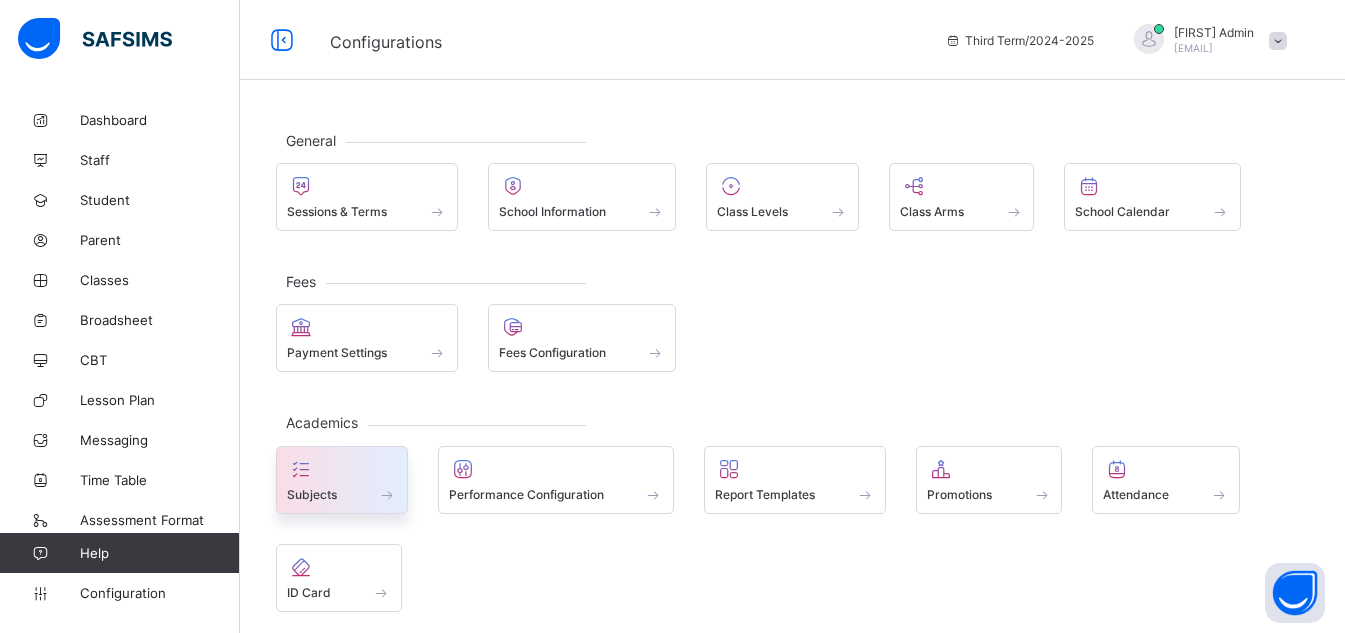 click at bounding box center (342, 483) 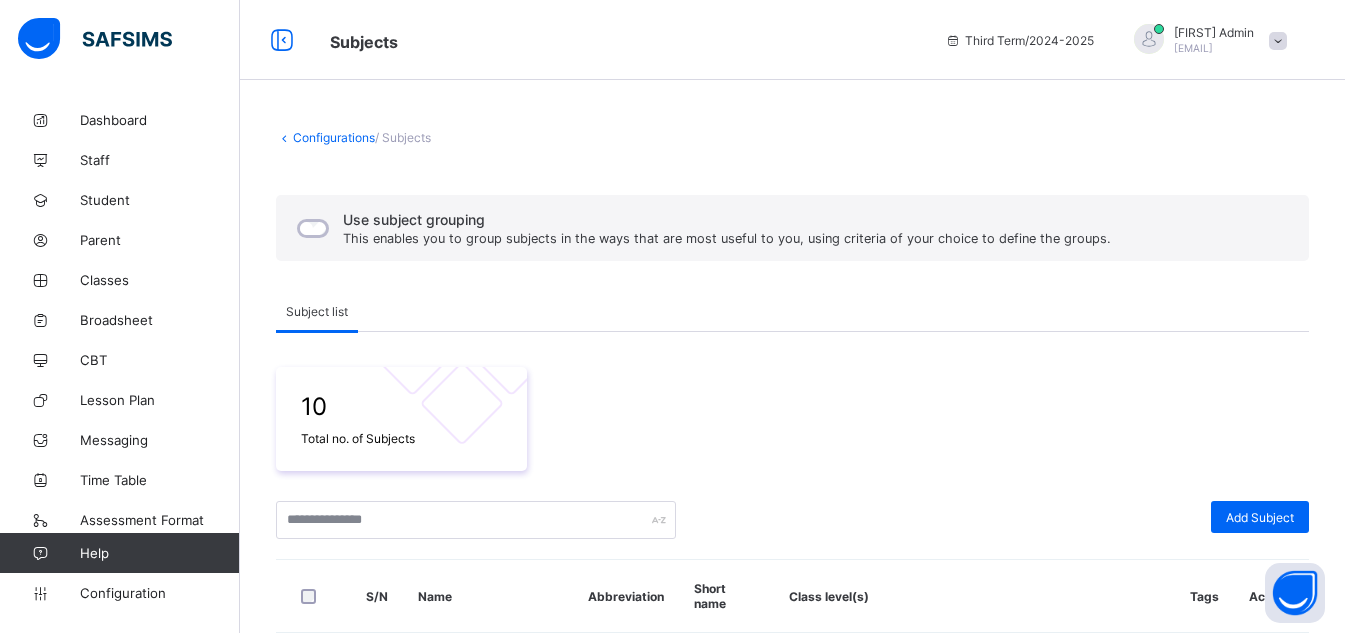 click on "Configurations" at bounding box center [334, 137] 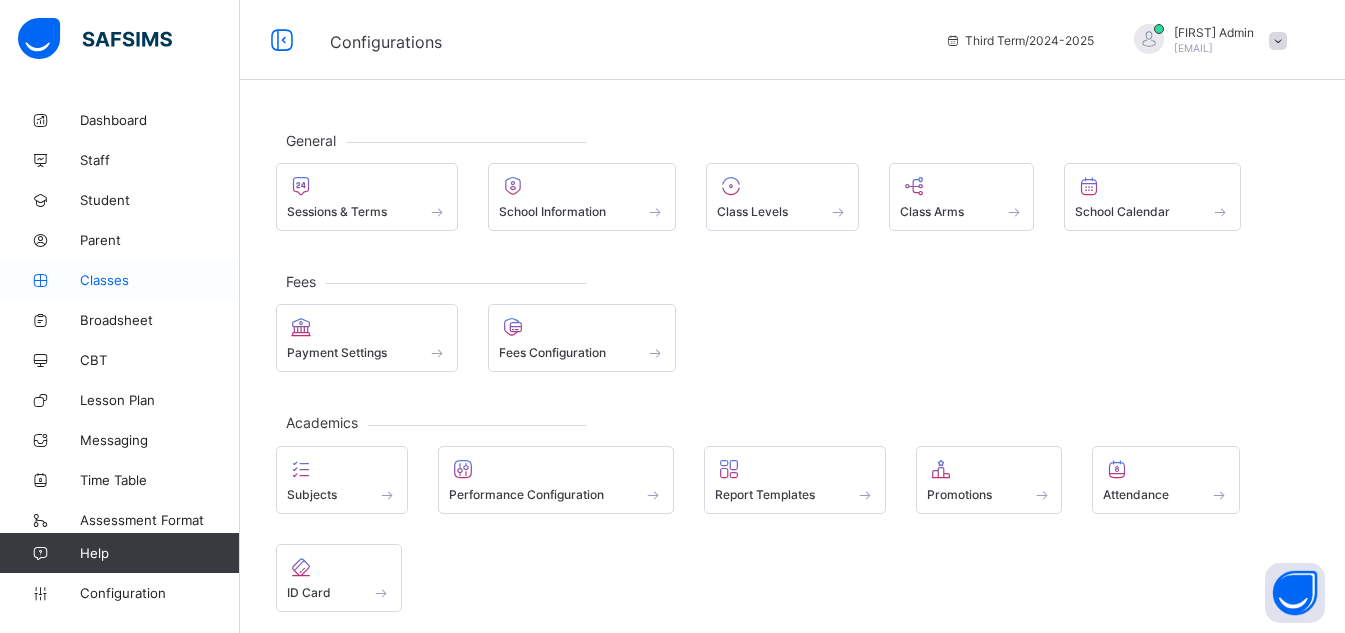 click on "Classes" at bounding box center [120, 280] 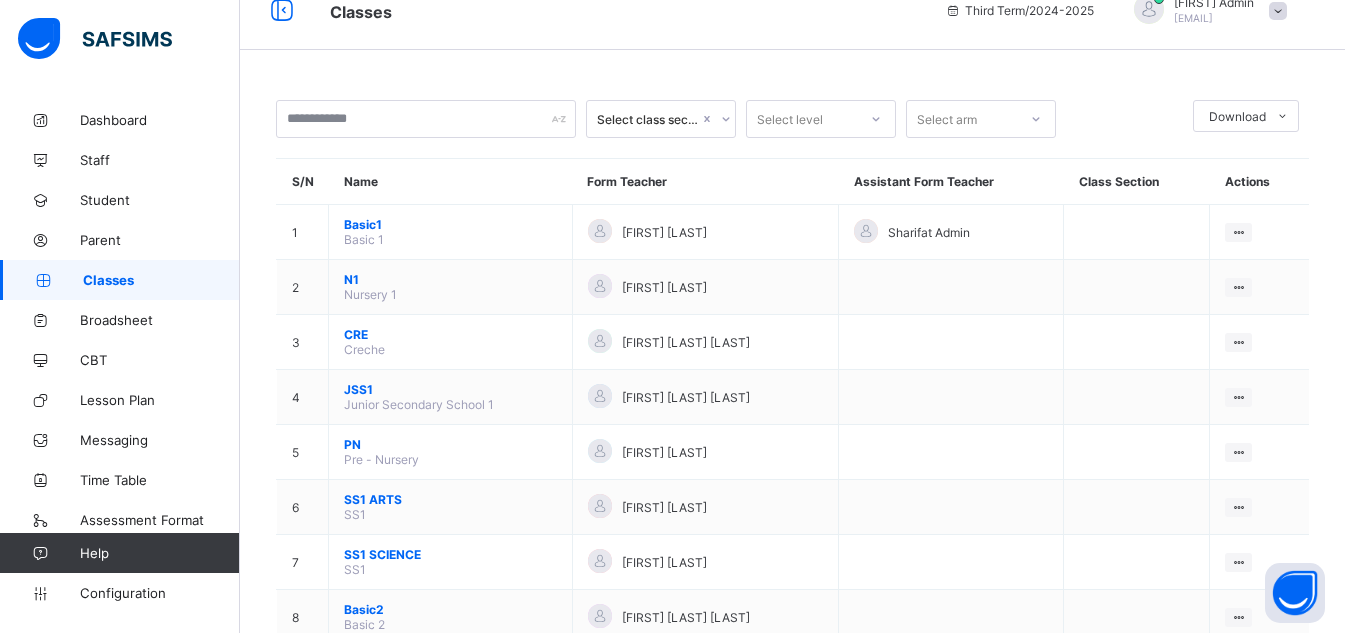scroll, scrollTop: 0, scrollLeft: 0, axis: both 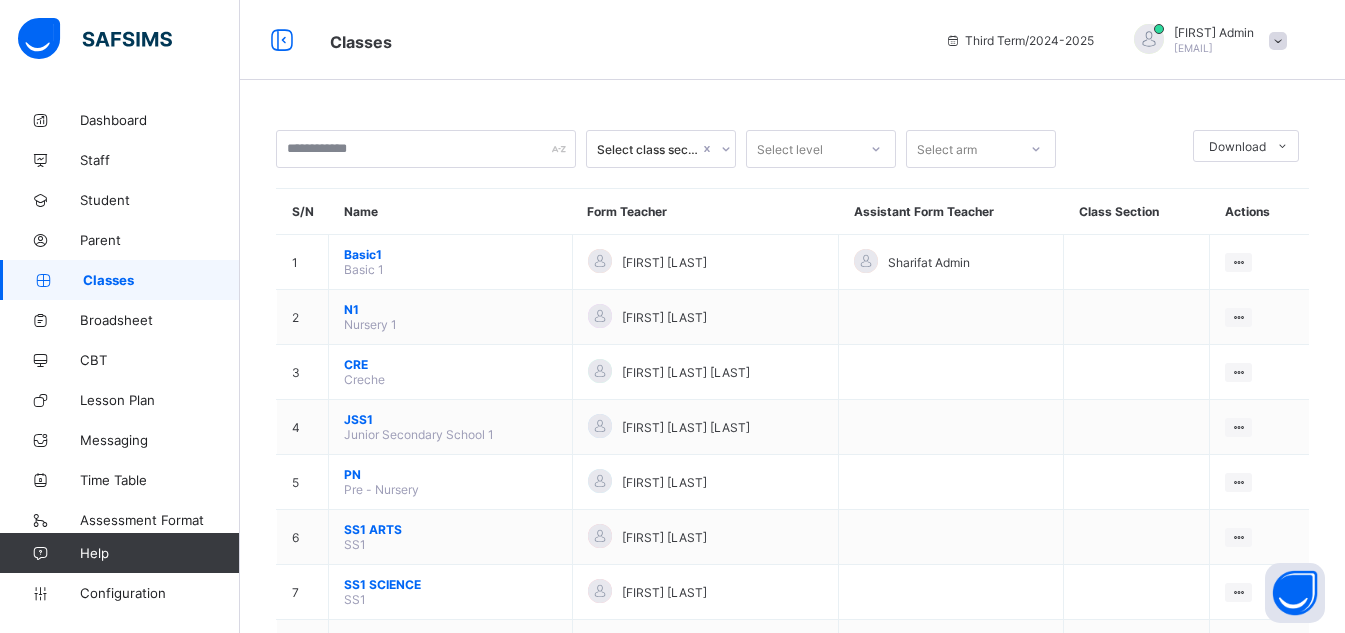click on "Select level" at bounding box center (790, 149) 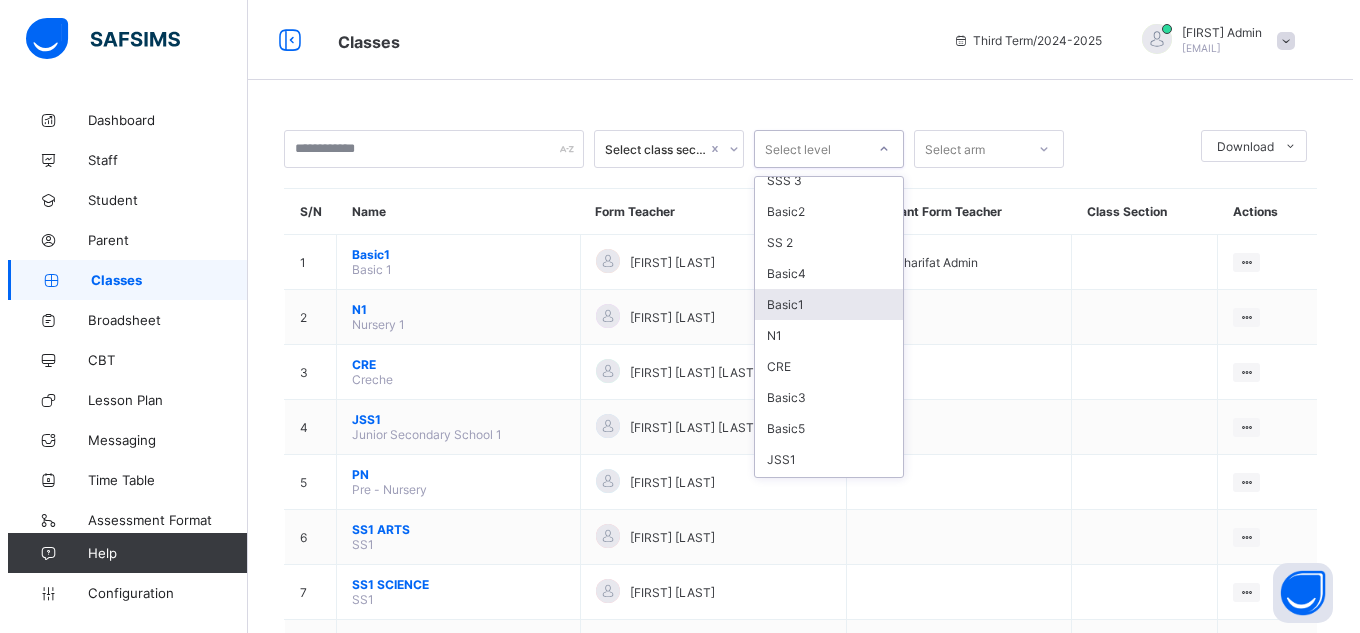 scroll, scrollTop: 0, scrollLeft: 0, axis: both 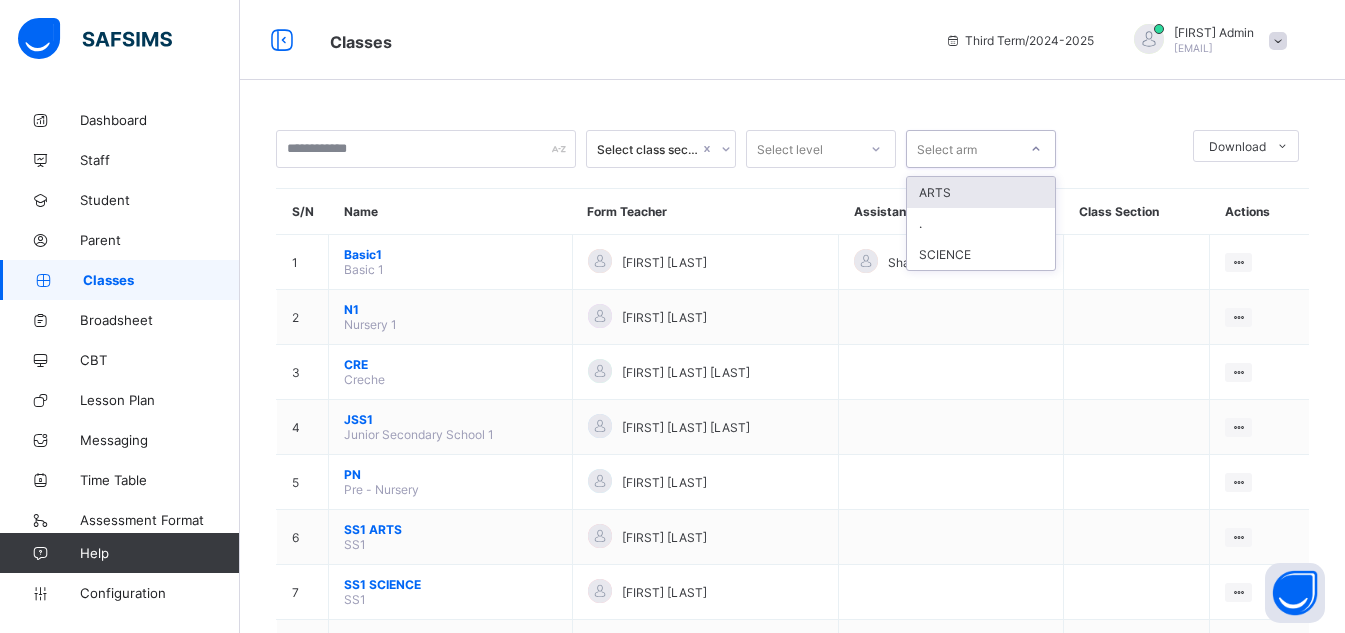 click on "Select arm" at bounding box center (962, 149) 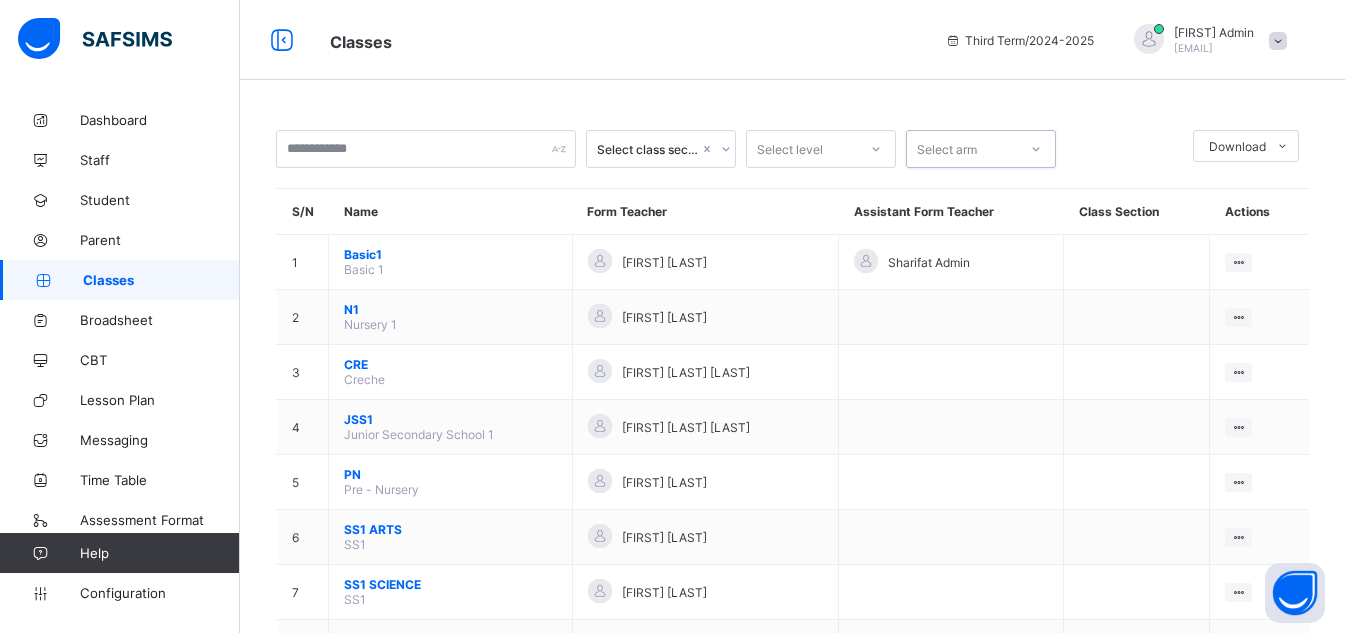 click on "Select arm" at bounding box center [962, 149] 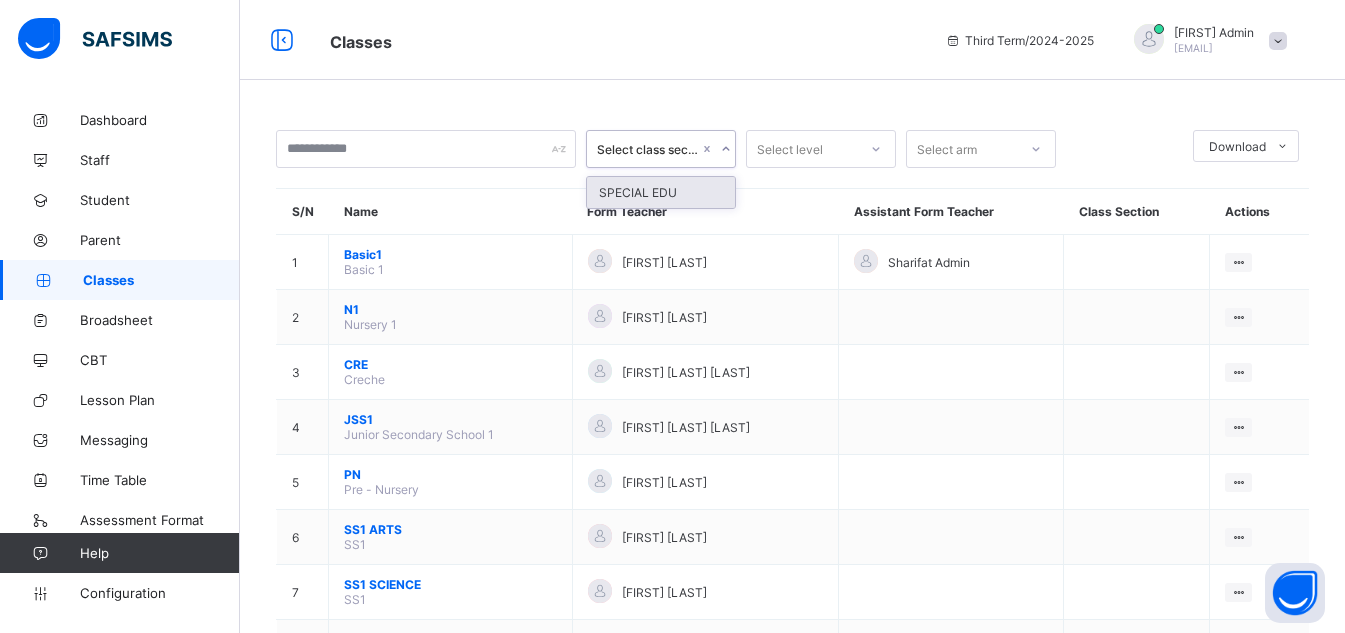 click 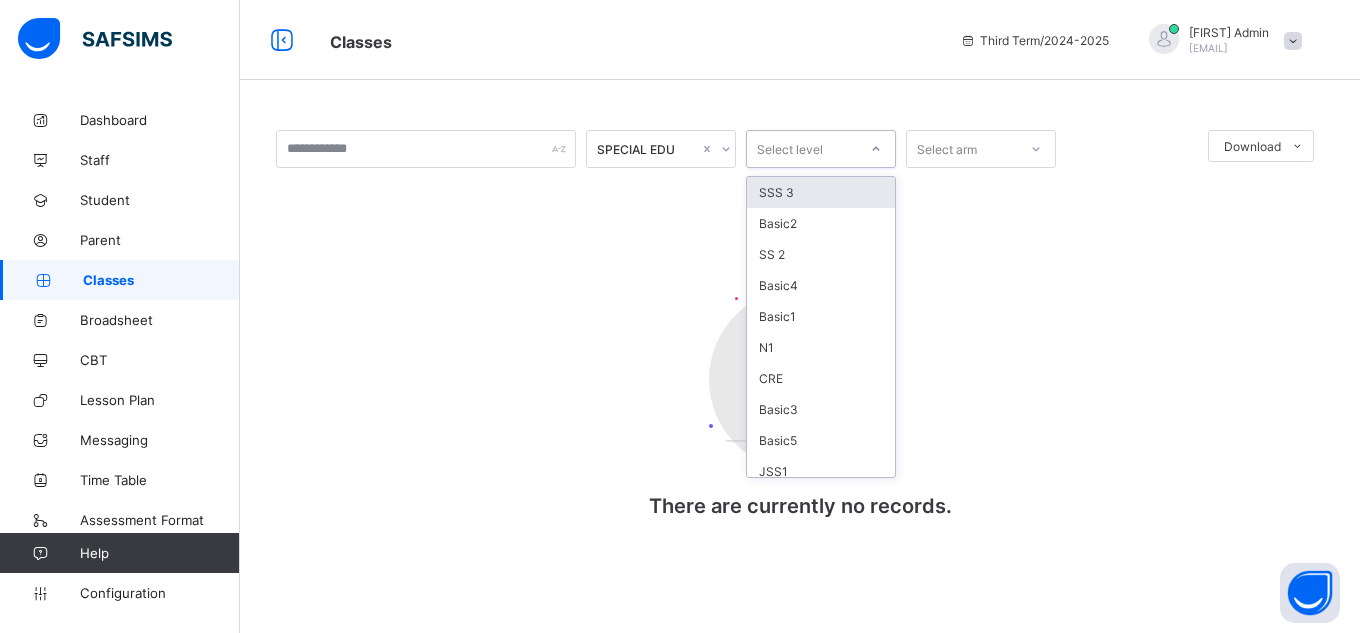 click 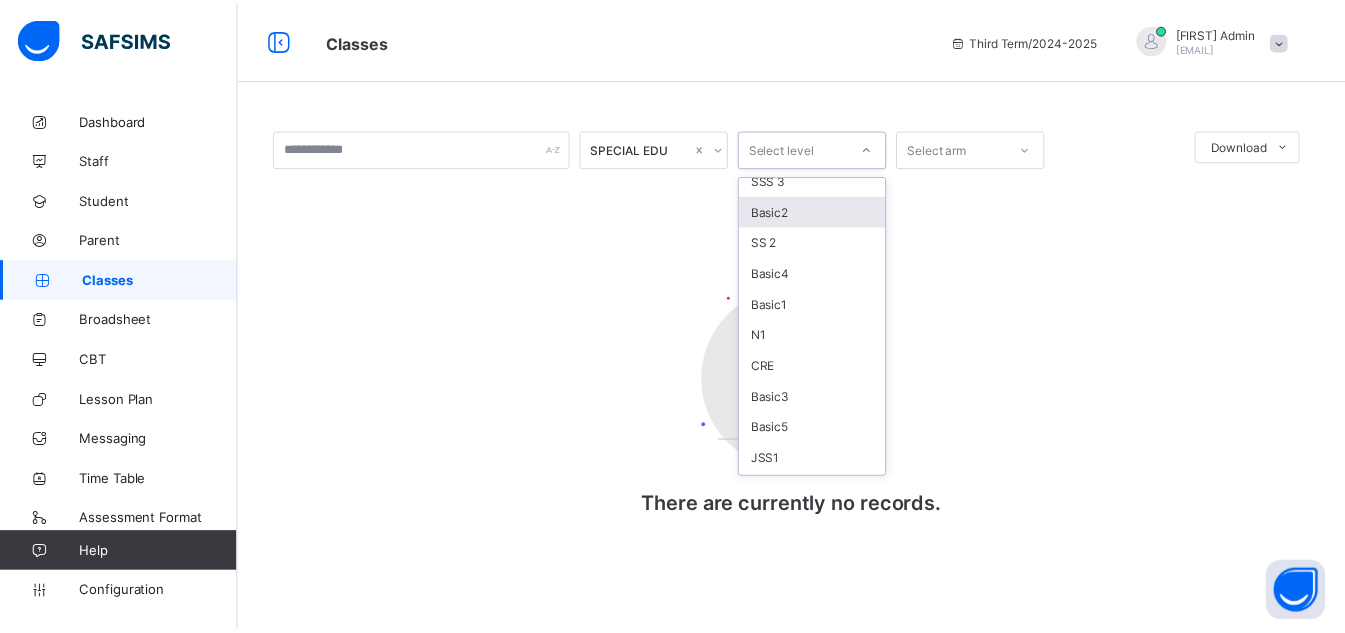 scroll, scrollTop: 0, scrollLeft: 0, axis: both 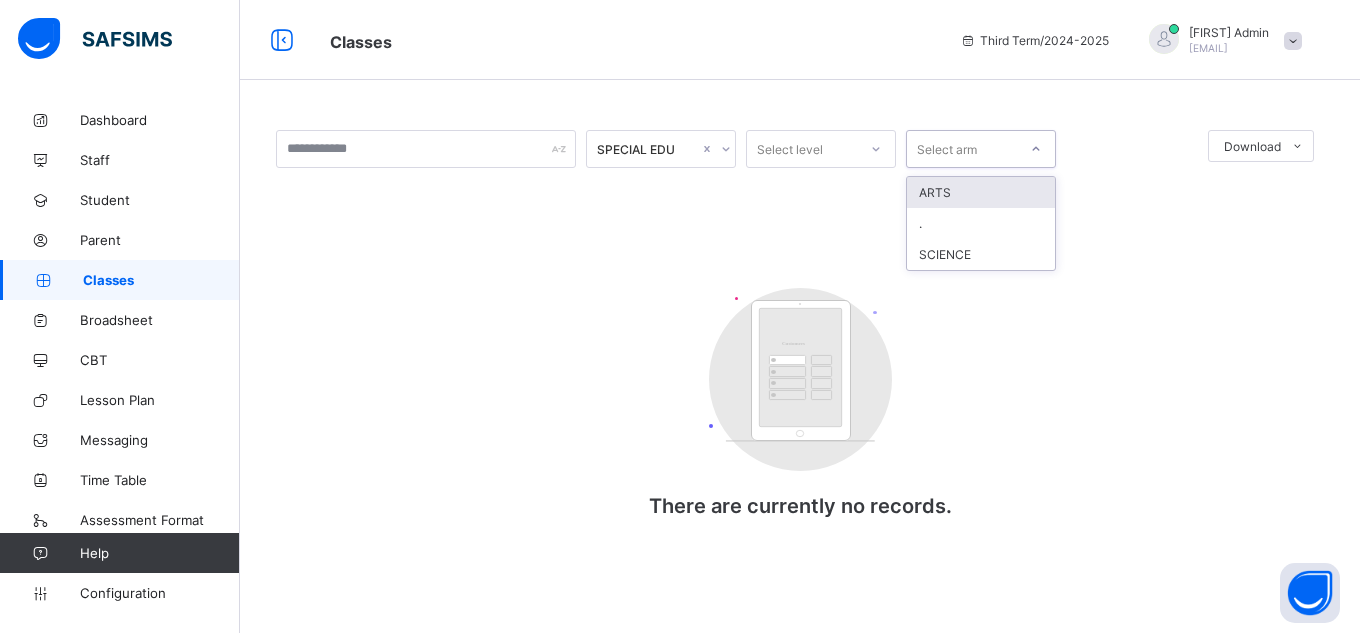 click on "Select arm" at bounding box center [962, 149] 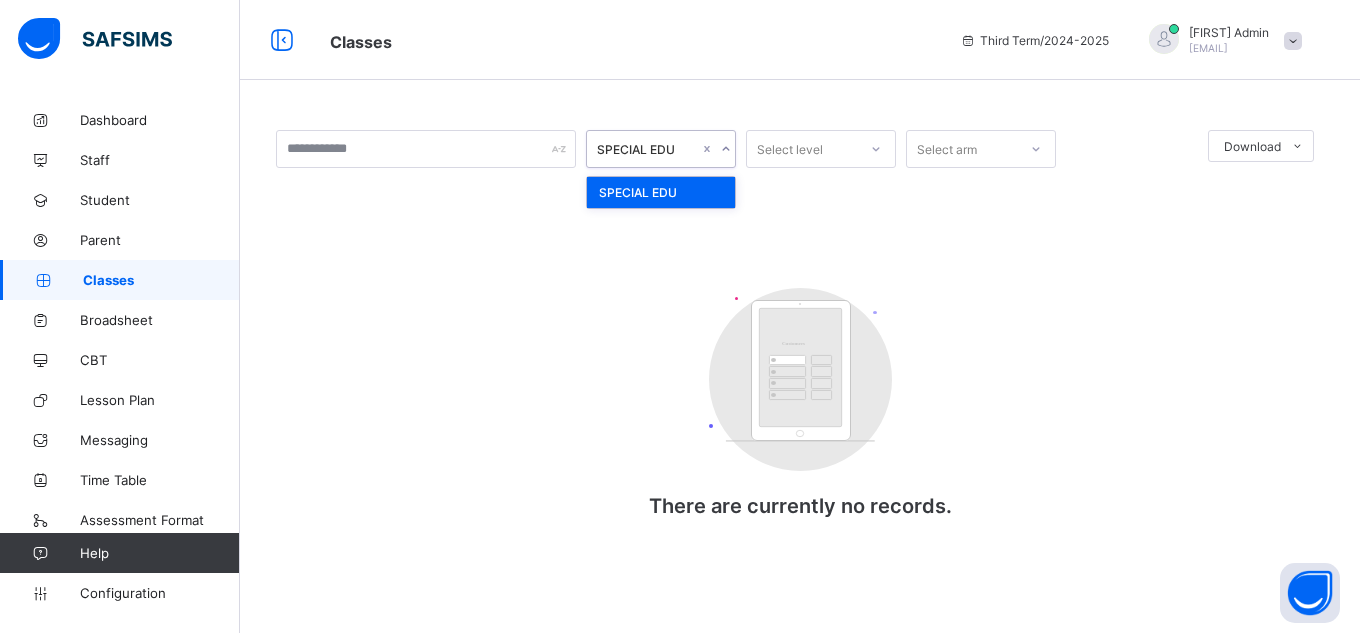 click 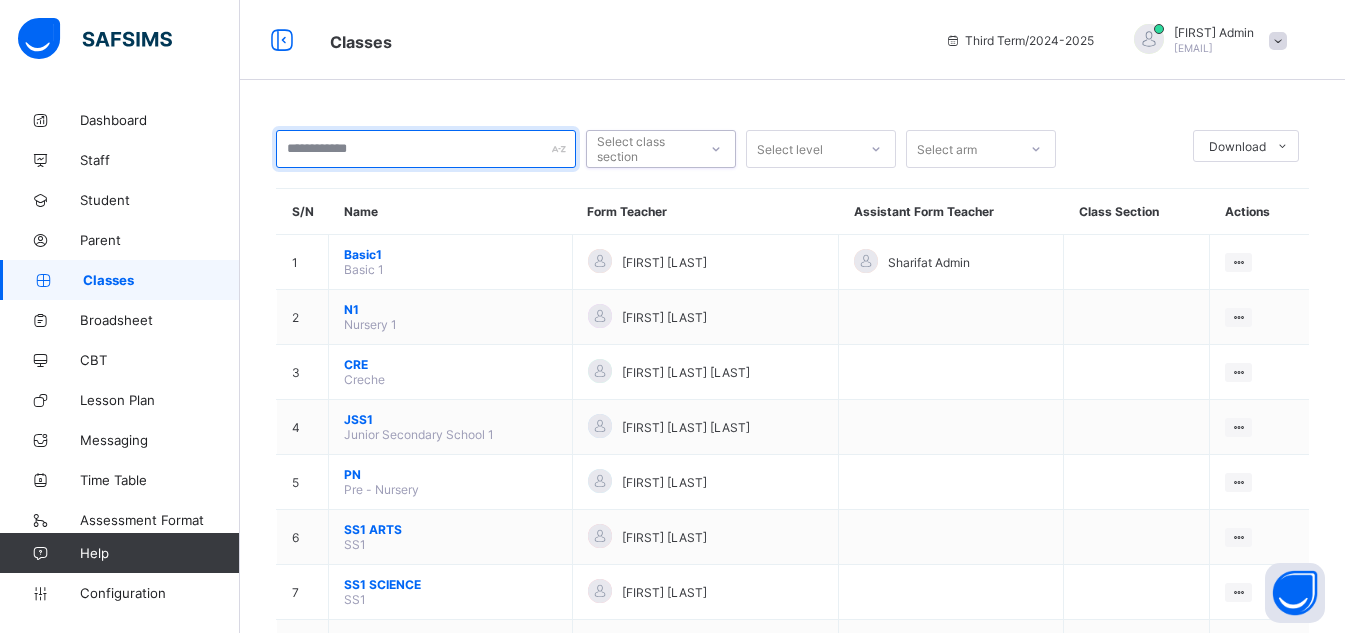 click at bounding box center [426, 149] 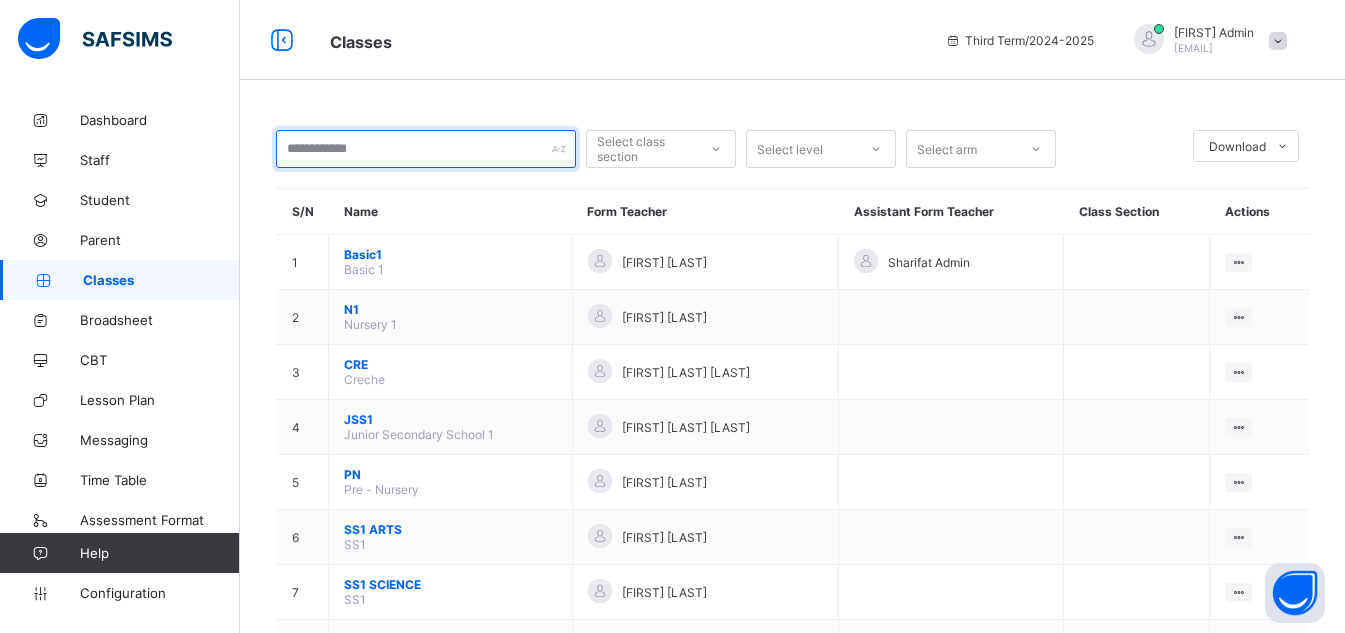 click at bounding box center (426, 149) 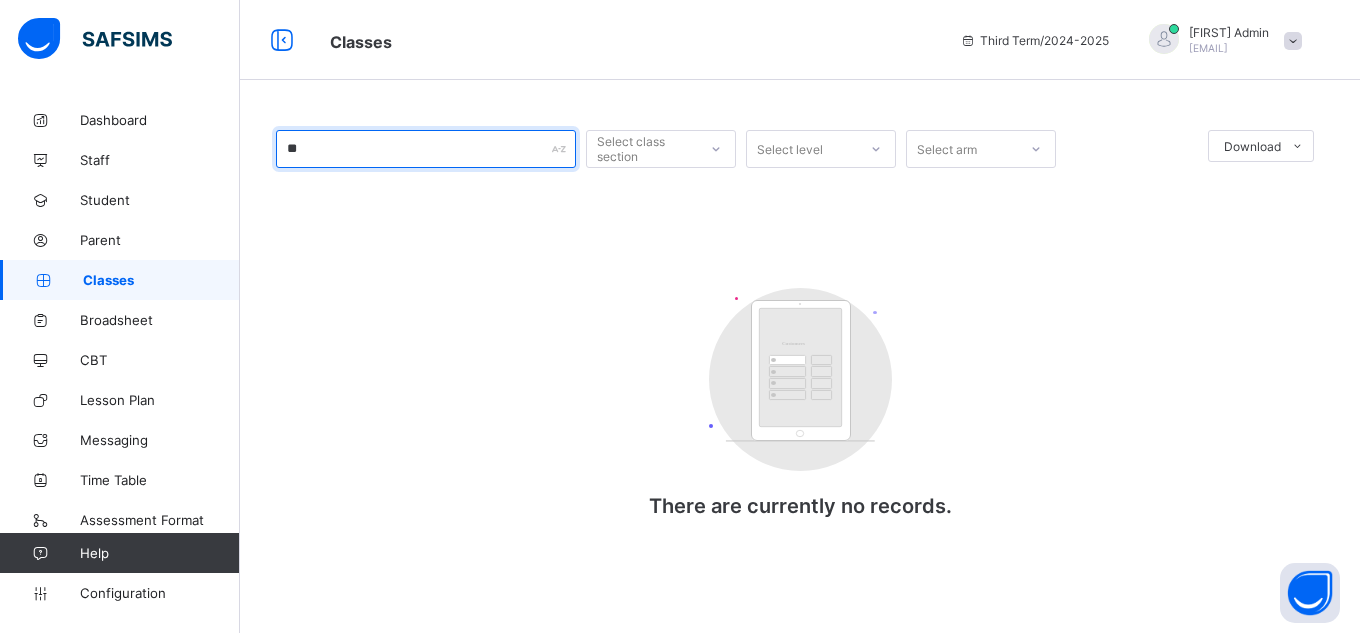 type on "*" 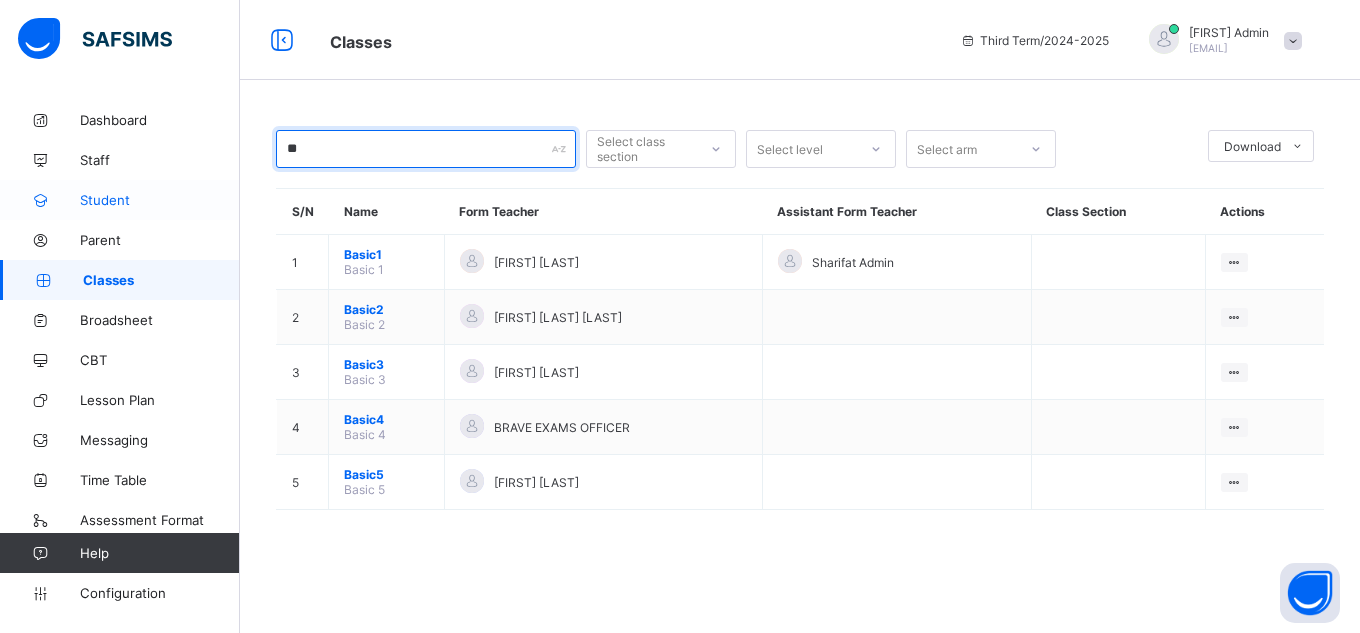 type on "**" 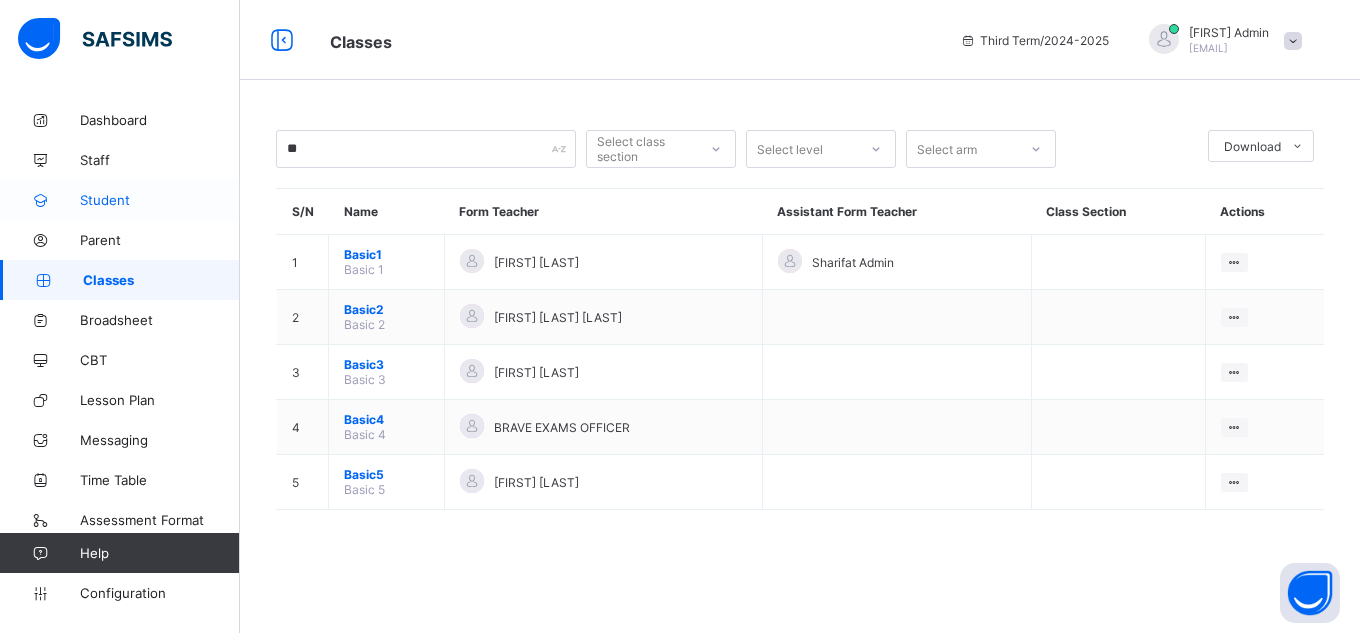 click on "Student" at bounding box center (160, 200) 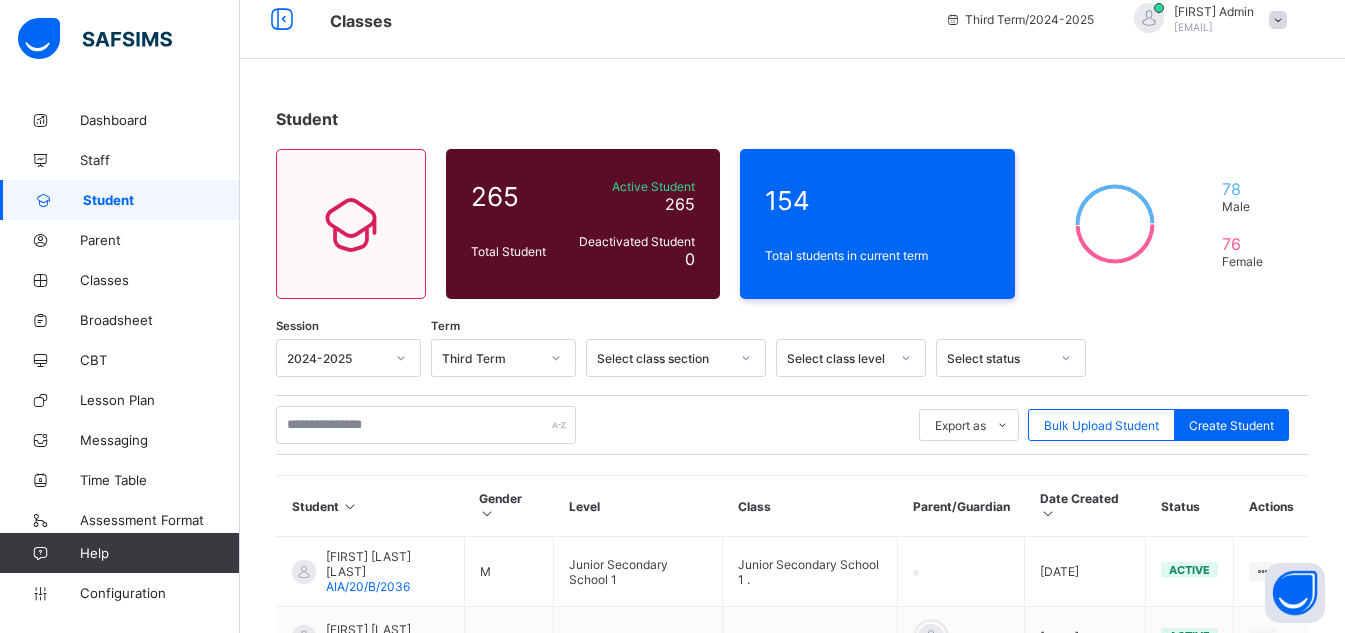 scroll, scrollTop: 0, scrollLeft: 0, axis: both 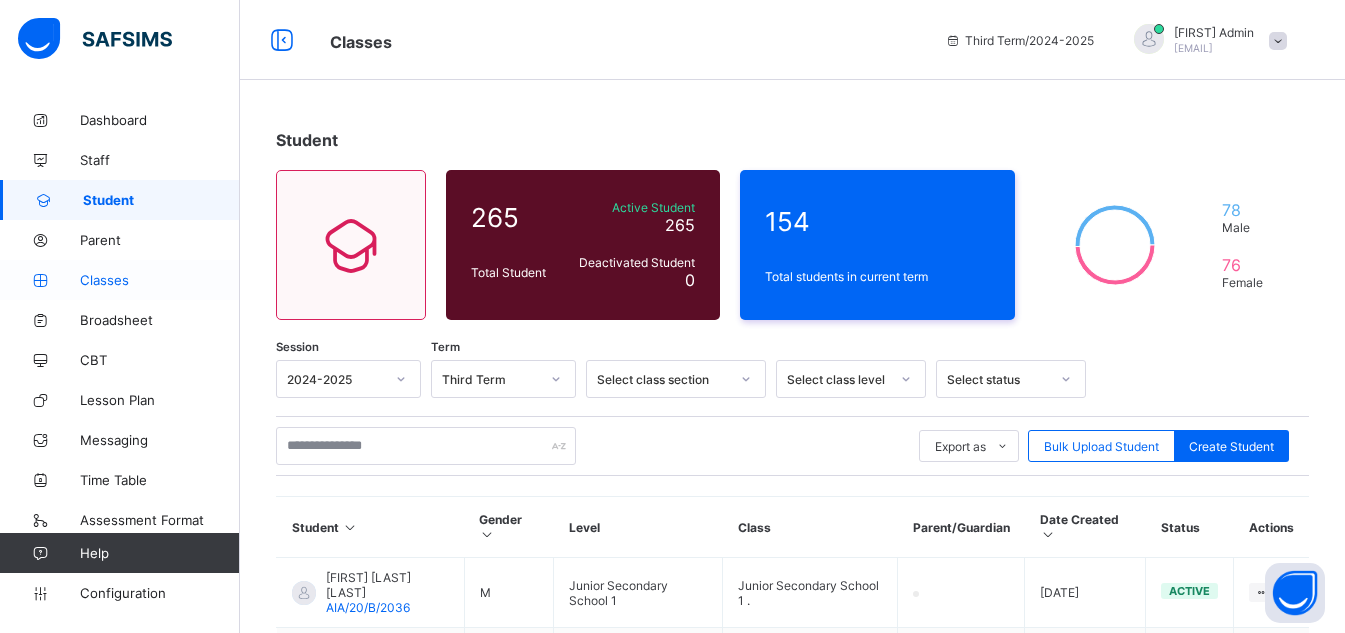 click on "Classes" at bounding box center (160, 280) 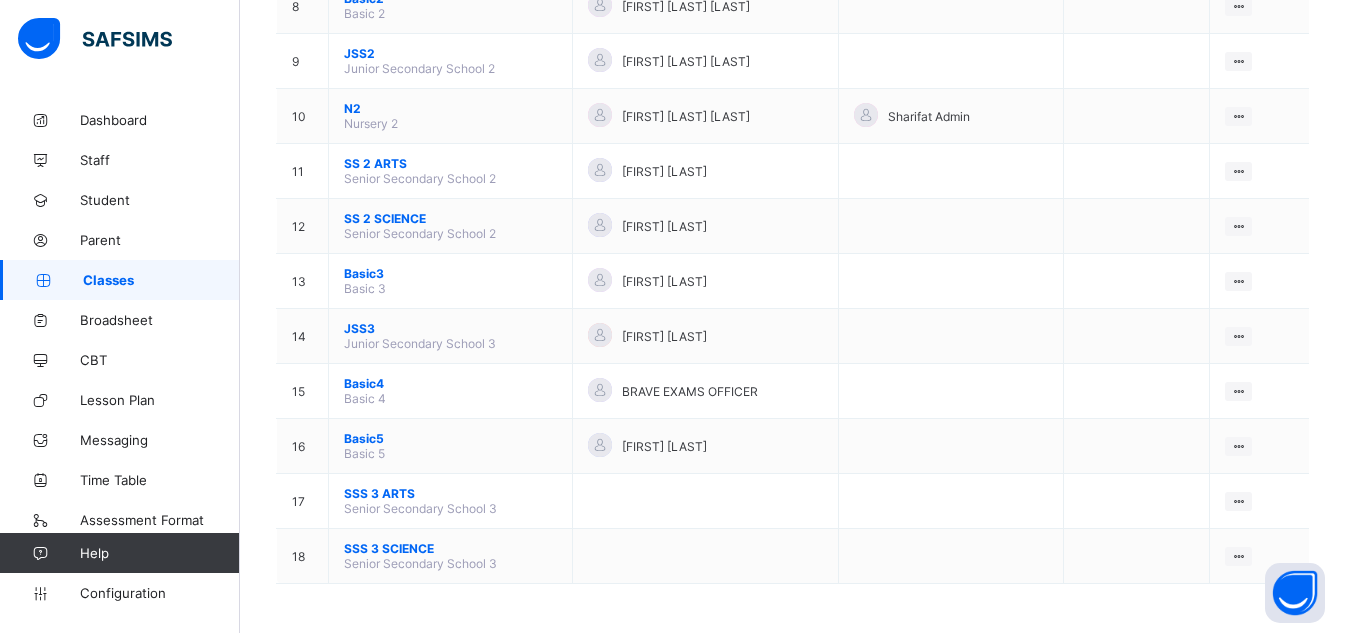 scroll, scrollTop: 642, scrollLeft: 0, axis: vertical 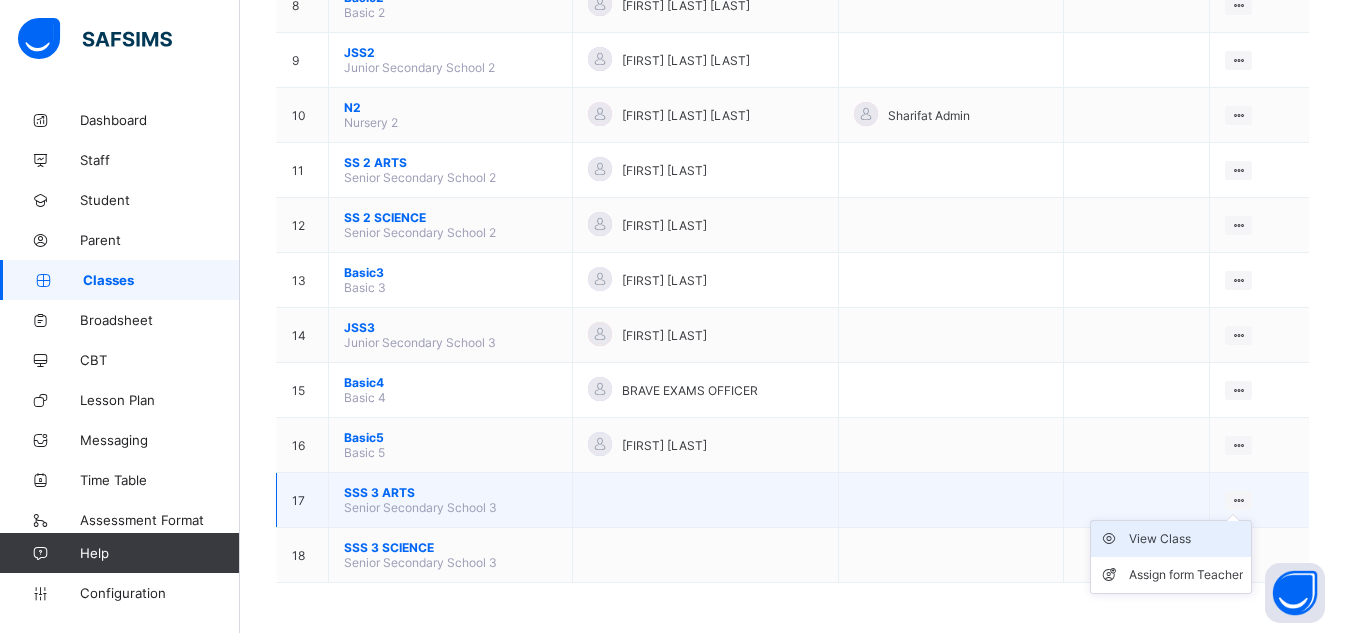 click on "View Class" at bounding box center [1186, 539] 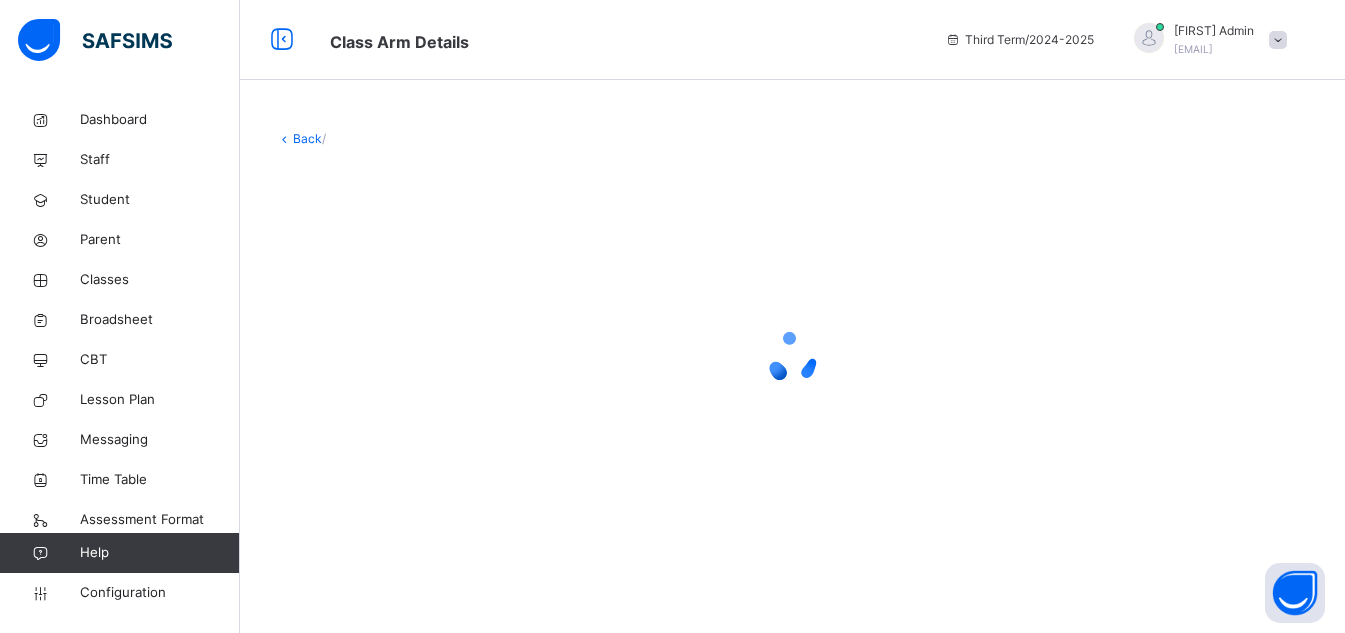 scroll, scrollTop: 0, scrollLeft: 0, axis: both 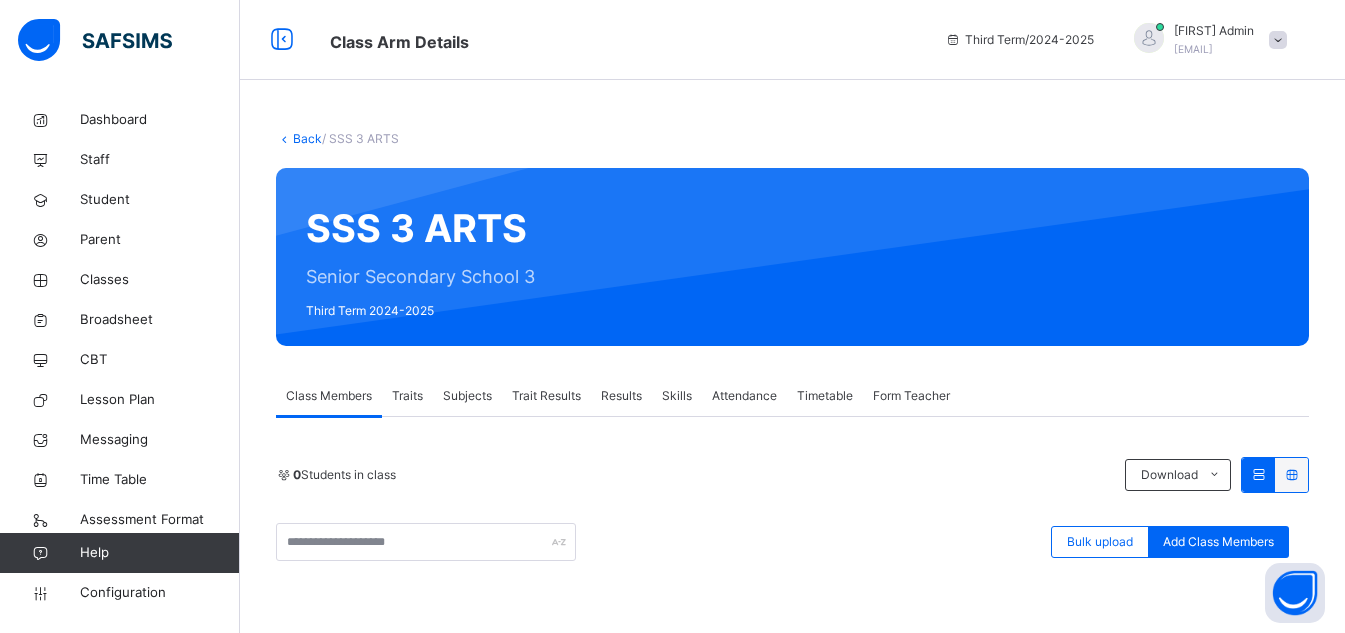 click on "0  Students in class Download Pdf Report Excel Report Bulk upload Add Class Members AL-ILMU INTERNATIONAL ACADEMY Date: 3rd Aug 2025, 10:28:17 pm Class Members Class:  SSS 3 ARTS Total no. of Students:  0 Term:  Third Term Session:  2024-2025 S/NO Admission No. Last Name First Name Other Name There are currently no records. Add Student × Add Student Students Without Class MUHAMMAD LAWAN UMAR AIA/21/B/2052 MUSTAPHA MUHAMMAD INUSA 0060 MUHAMMAD ABDULKADIR UMAR AIA/21/SS/3031 ALIYU UMAR MUHAMMAD AIA/19/N/1023 RUKAIYA UMAR MUHAMMAD AIA/19/B/2027 ISA MUHAMMAD MURTALA 0048 SHEMA'U RABI'U MUHAMMAD AIA/20/N/1038 MUHAMMAD HASSAN INUWA AIA/19/N/1014 ANWAR SA'AD MUHAMMAD AIA/21/SS/3046 MUHAMMAD AL-FAWAZ ALIYU AIA/21/SS/3027 10 Rows Displaying 1 - 10 out of 28 1 2 3 Cancel Save × Remove Student From Class This action would delete   from the class. Are you sure you want to carry on? Cancel Yes, Remove Student Bulk Upload Student Upload XLSX File     Drag and Drop files here Select your Excel file Browse file     Cancel" at bounding box center [792, 701] 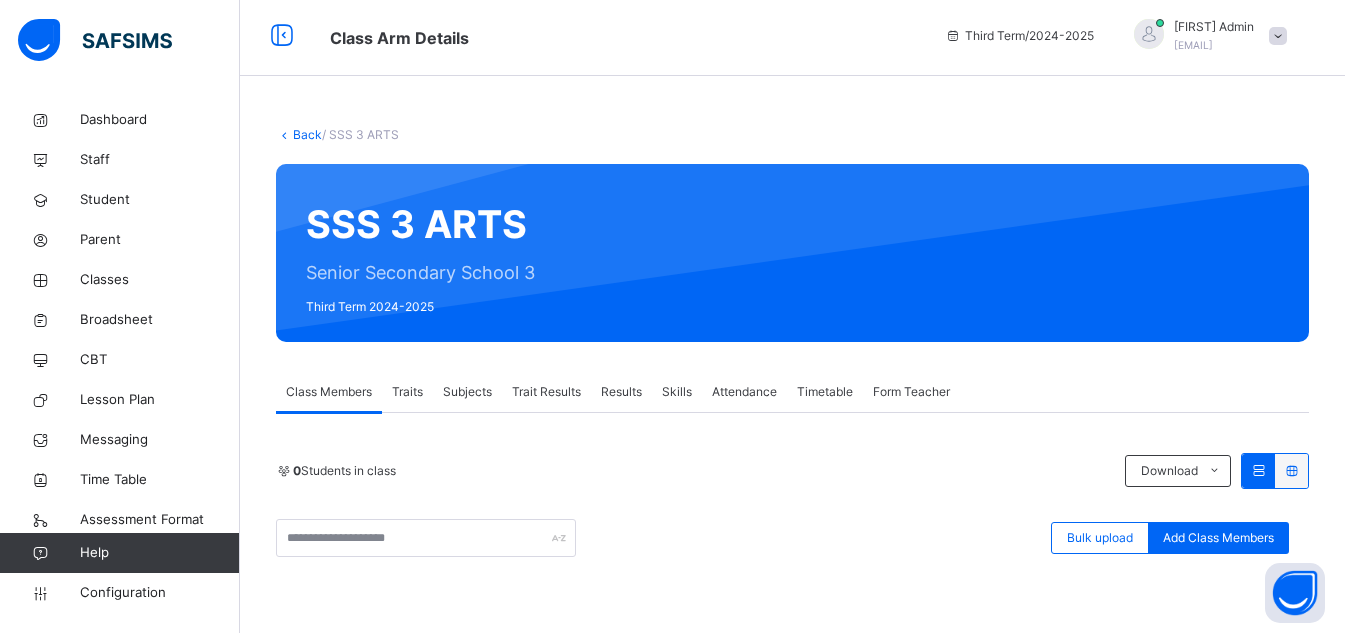 scroll, scrollTop: 0, scrollLeft: 0, axis: both 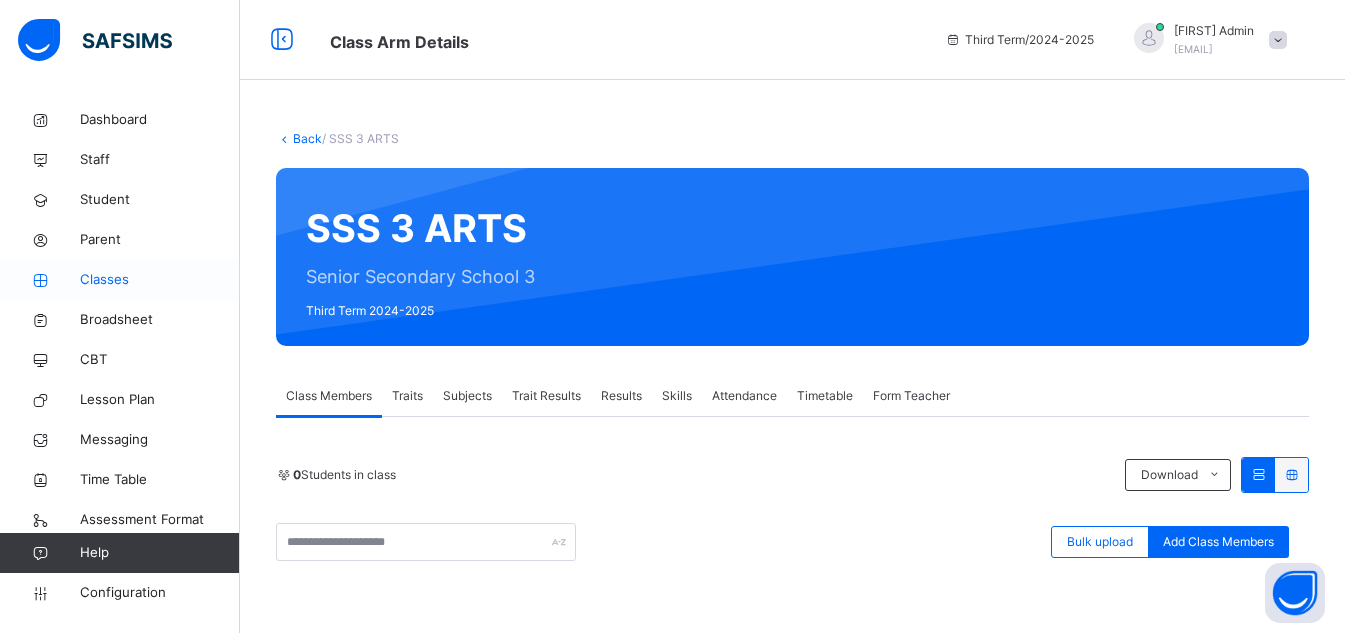 click on "Classes" at bounding box center [160, 280] 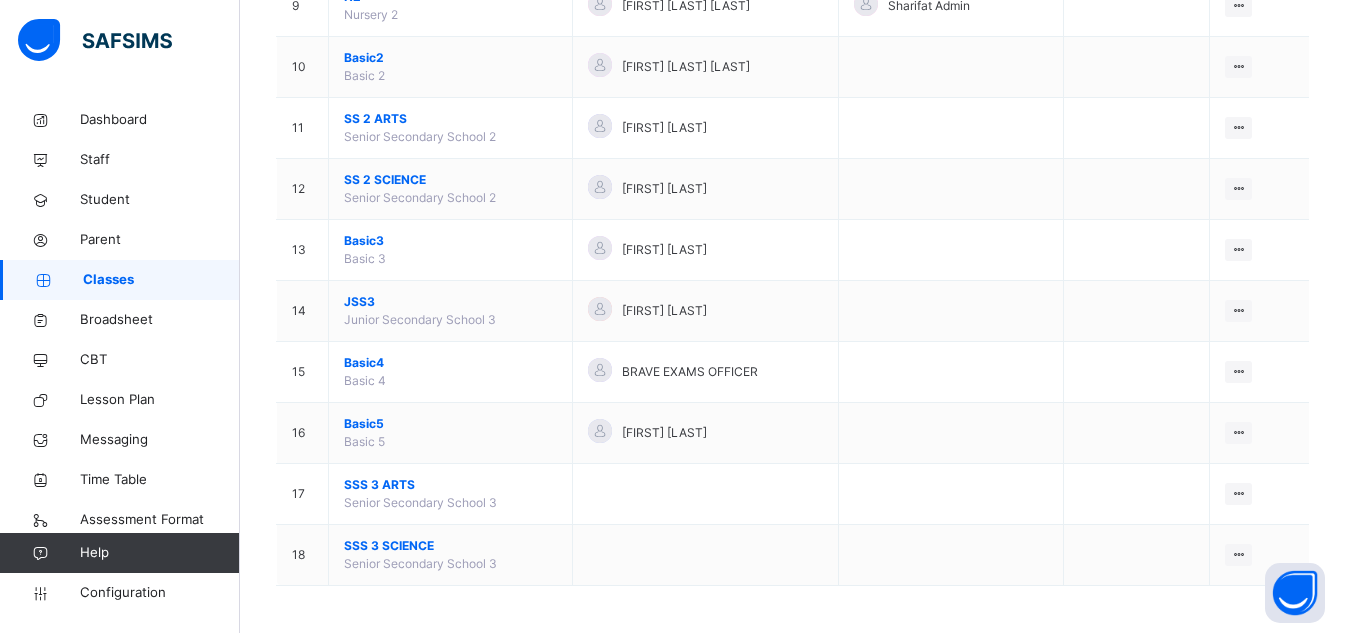 scroll, scrollTop: 753, scrollLeft: 0, axis: vertical 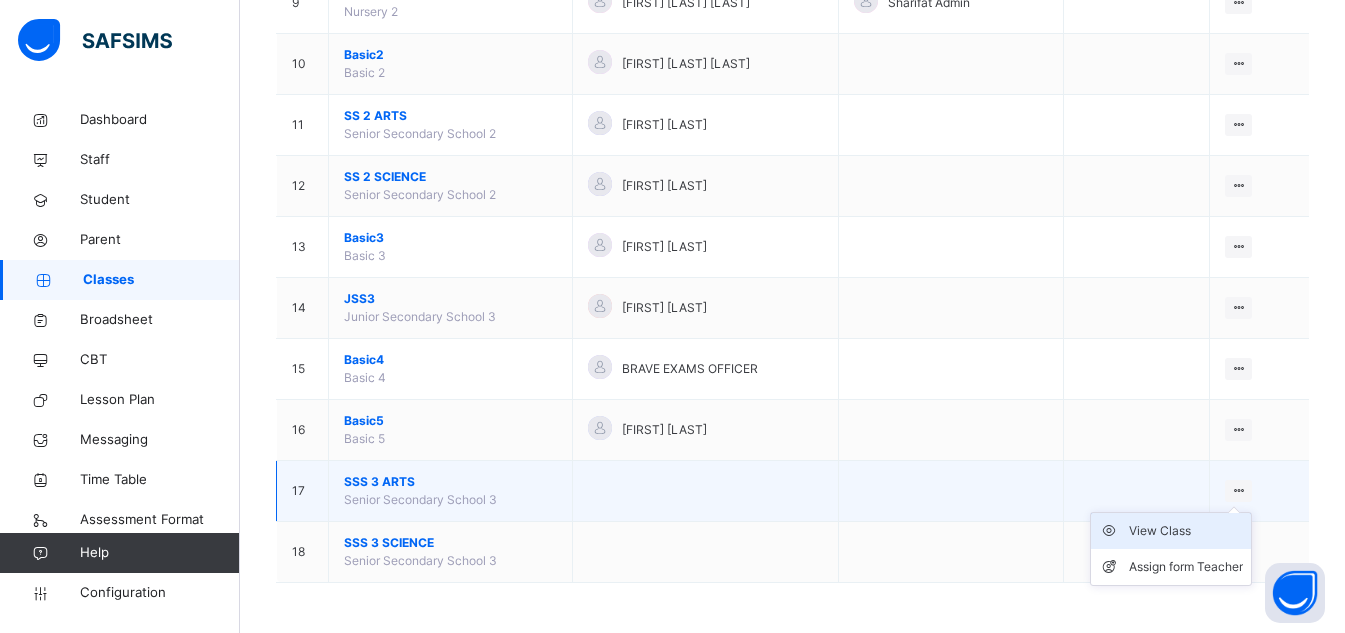 click on "View Class" at bounding box center (1186, 531) 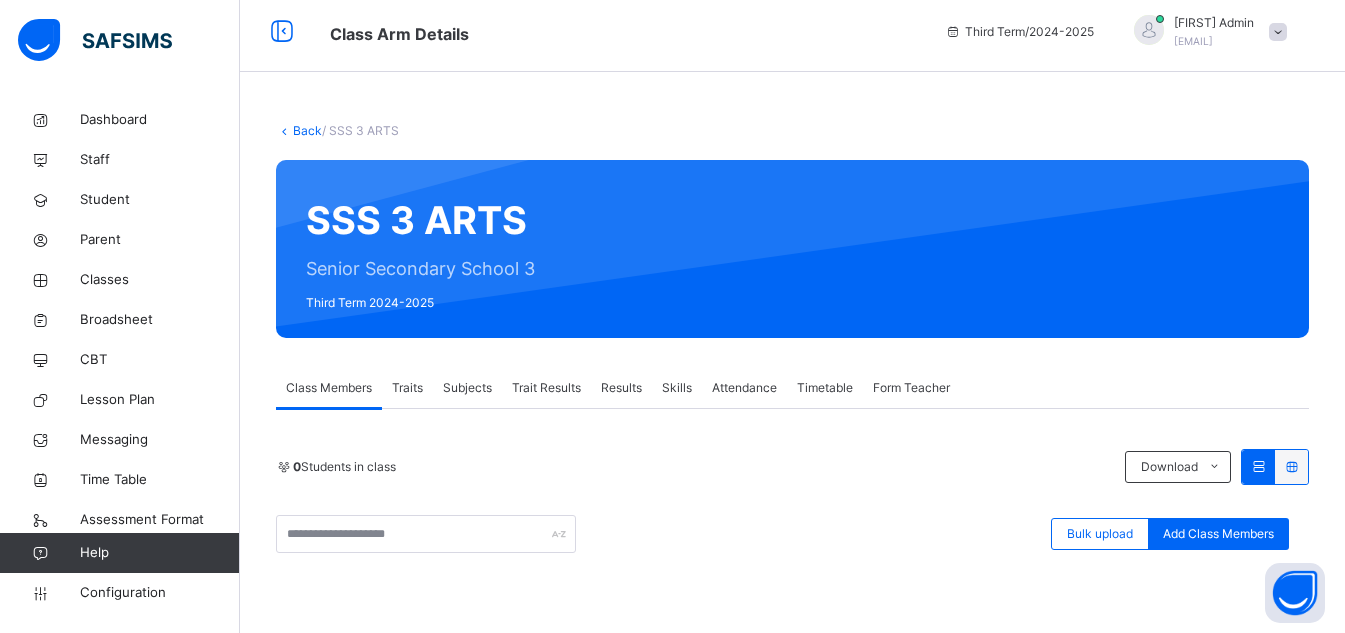 scroll, scrollTop: 0, scrollLeft: 0, axis: both 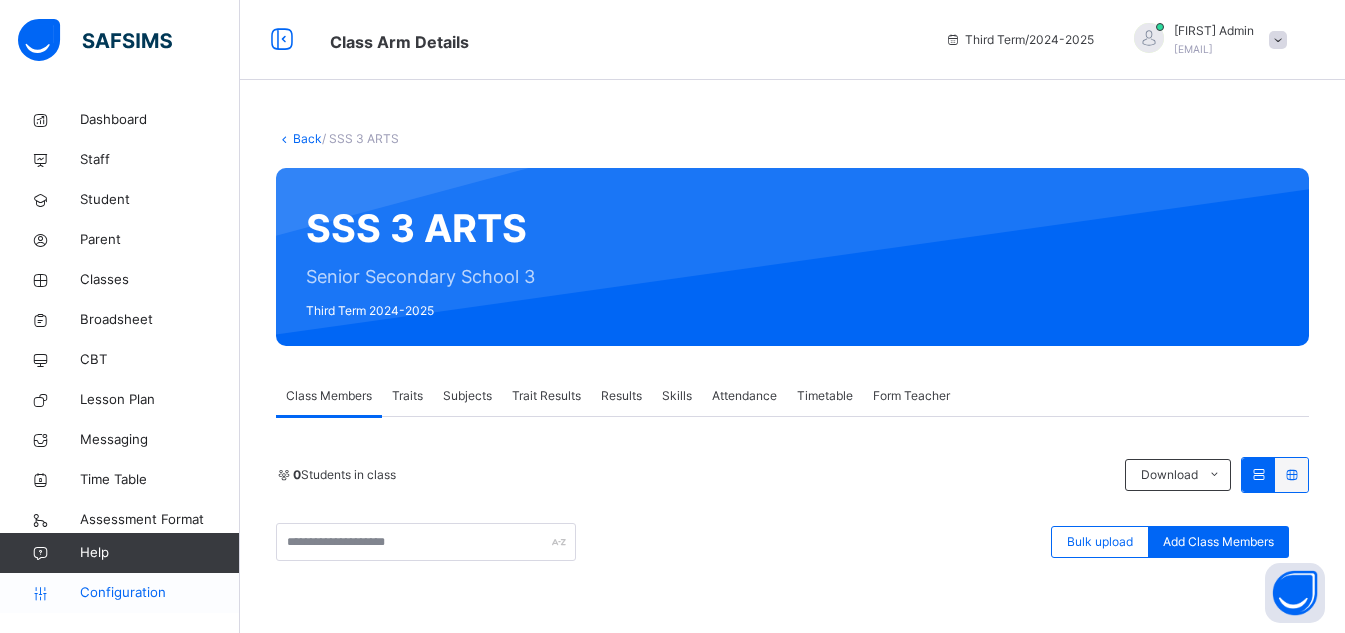 click on "Configuration" at bounding box center [159, 593] 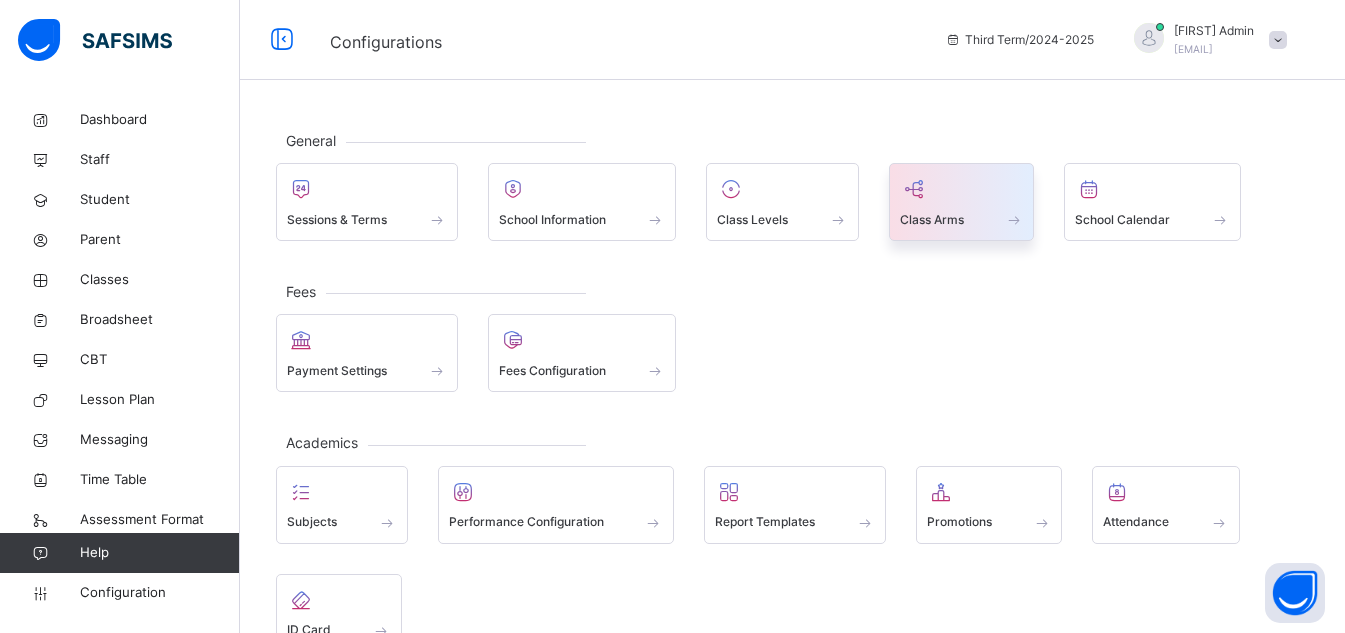 click on "Class Arms" at bounding box center (962, 202) 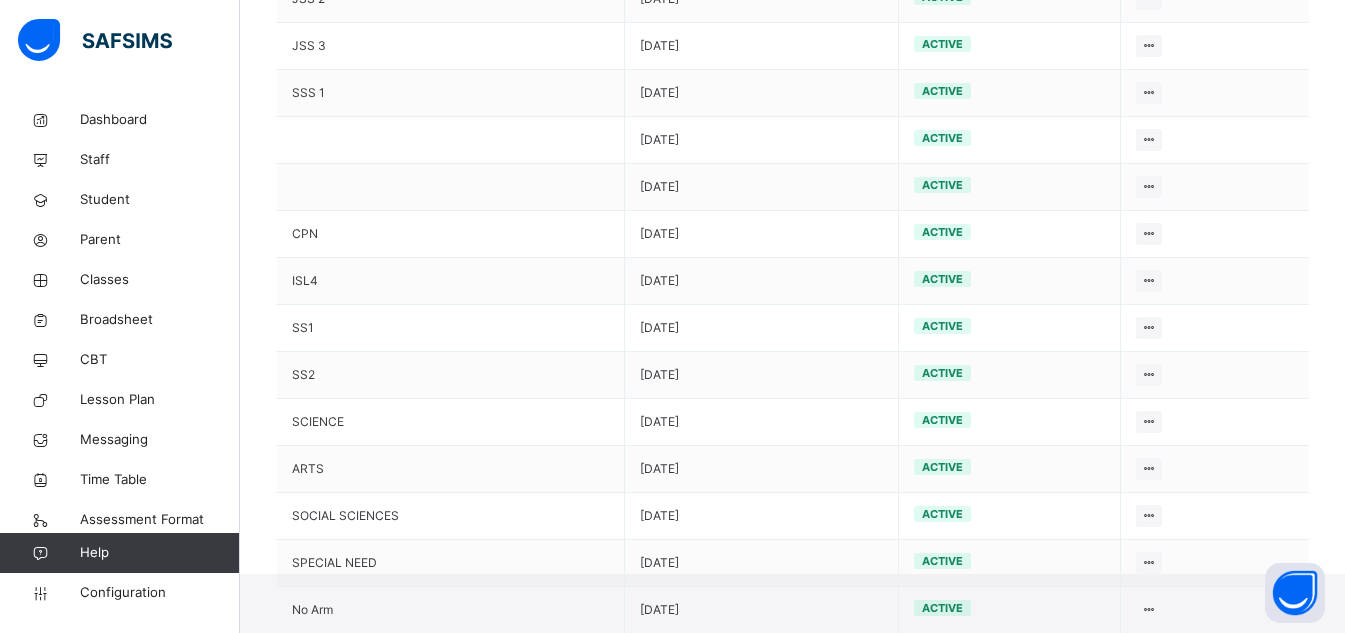 scroll, scrollTop: 748, scrollLeft: 0, axis: vertical 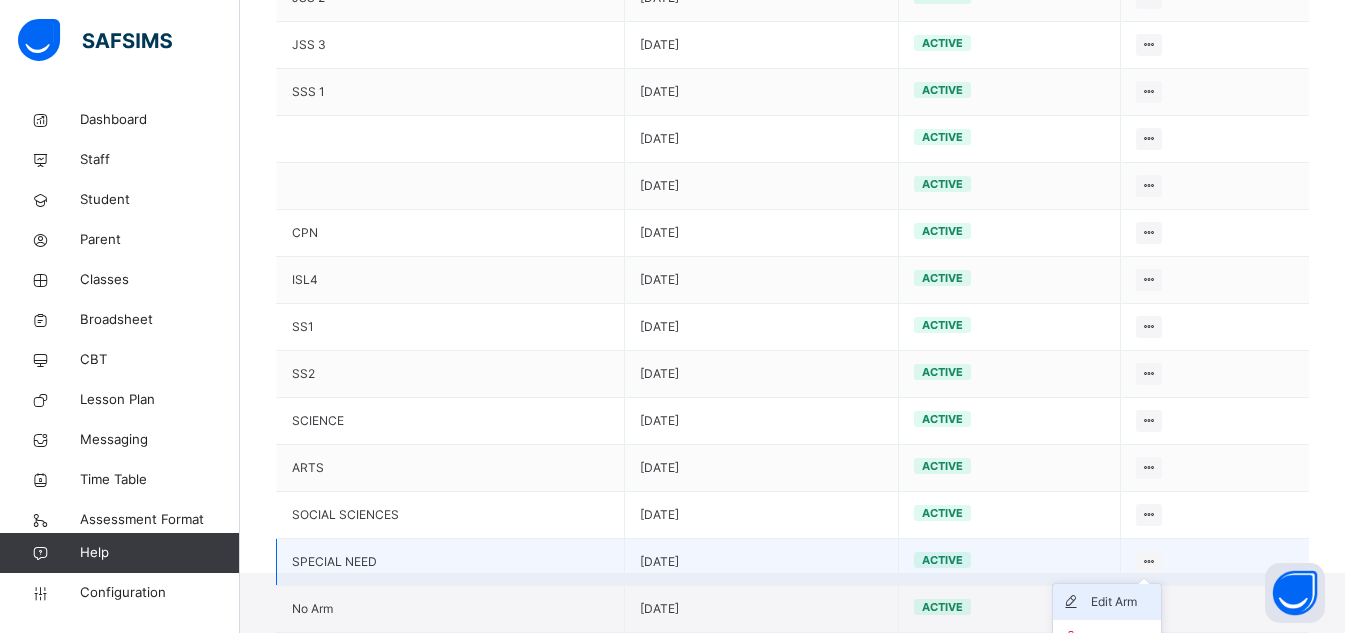 click on "Edit Arm" at bounding box center [1107, 602] 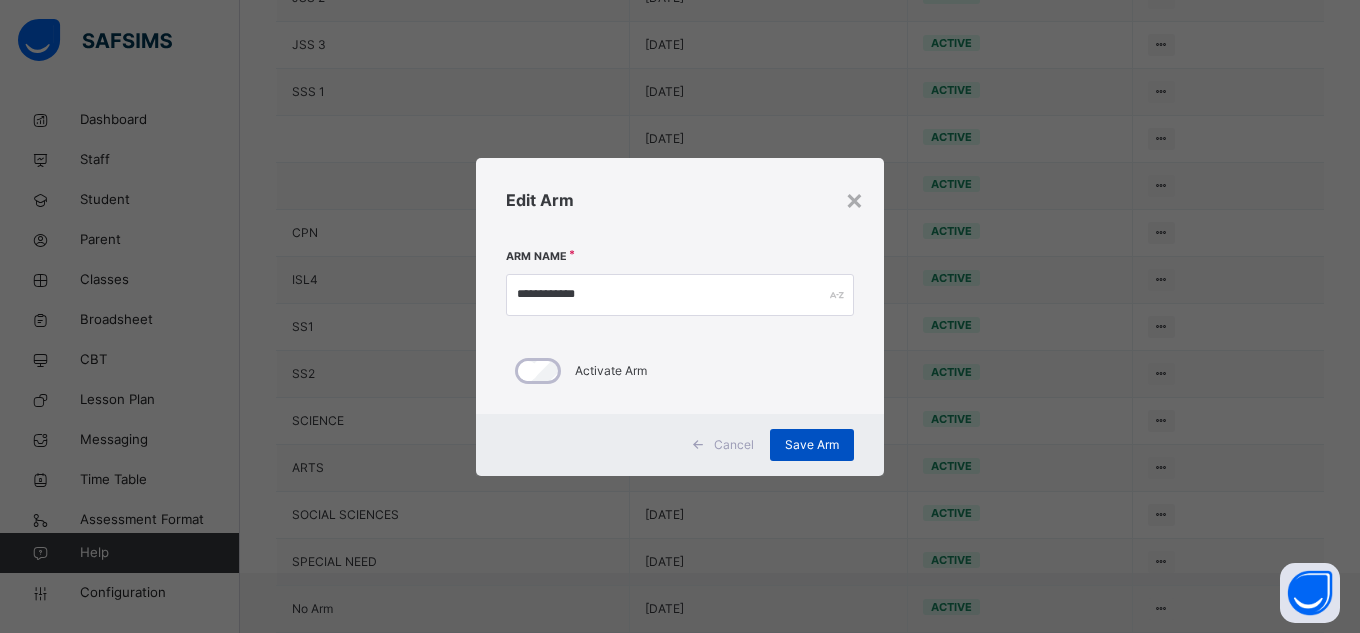 click on "Save Arm" at bounding box center (812, 445) 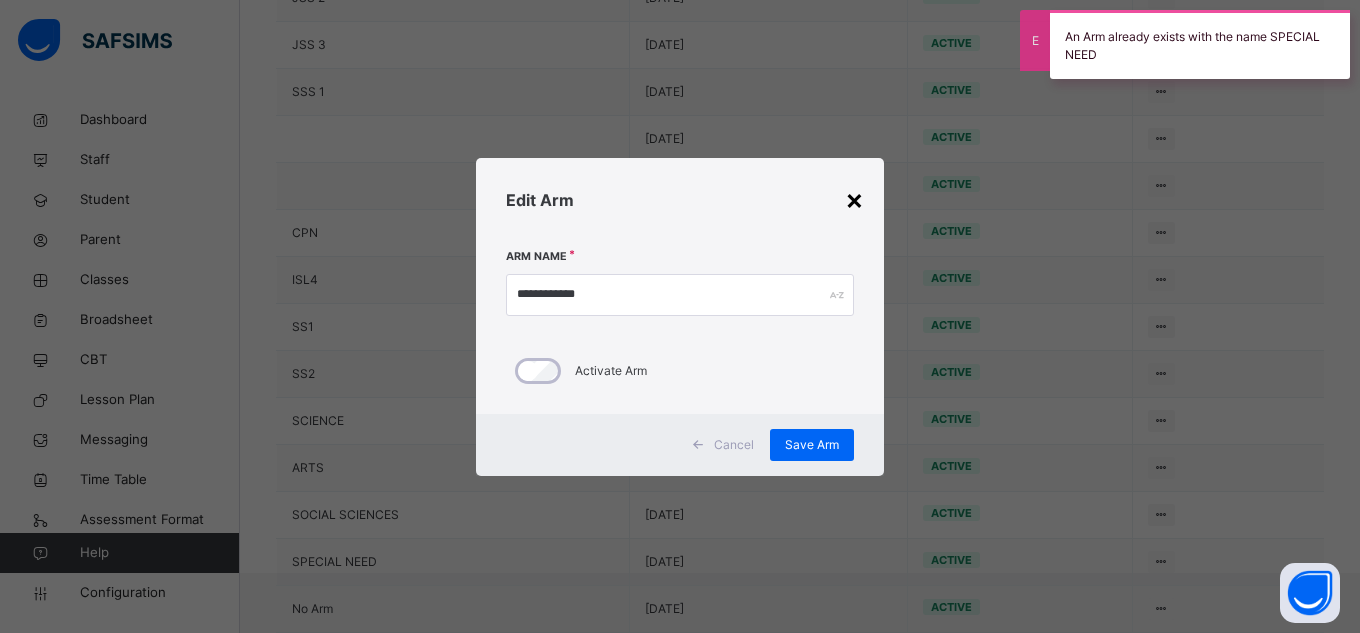 click on "×" at bounding box center [854, 199] 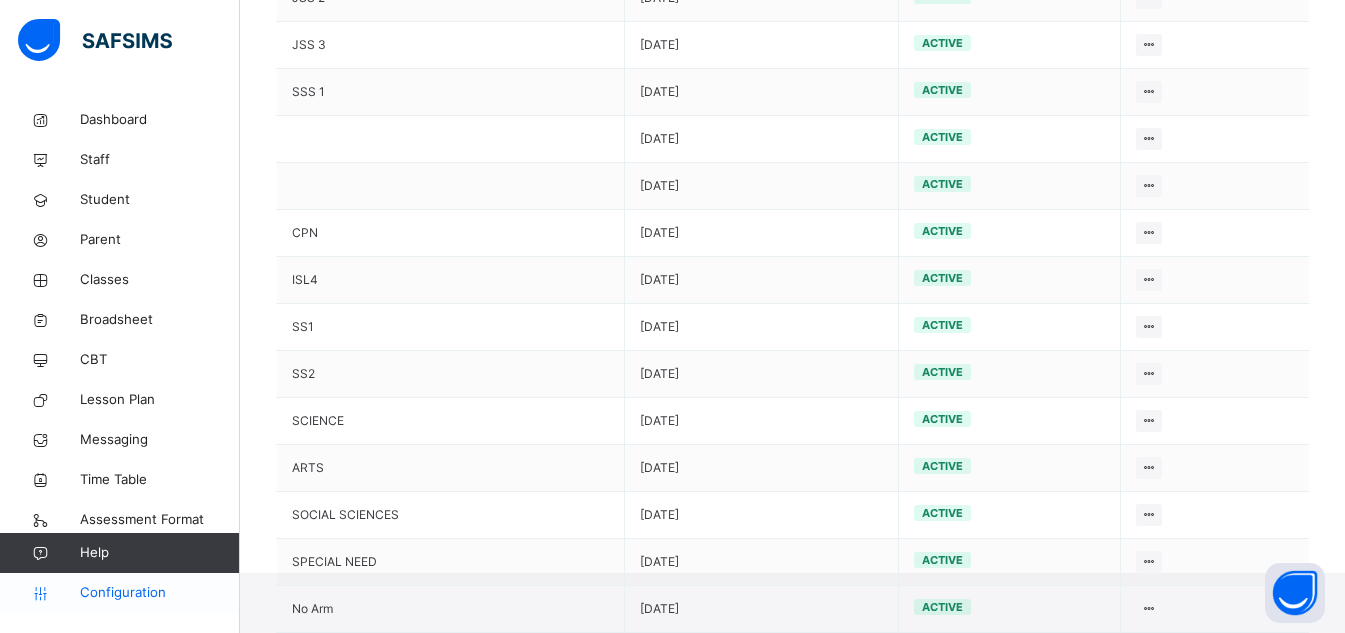 click on "Configuration" at bounding box center [119, 593] 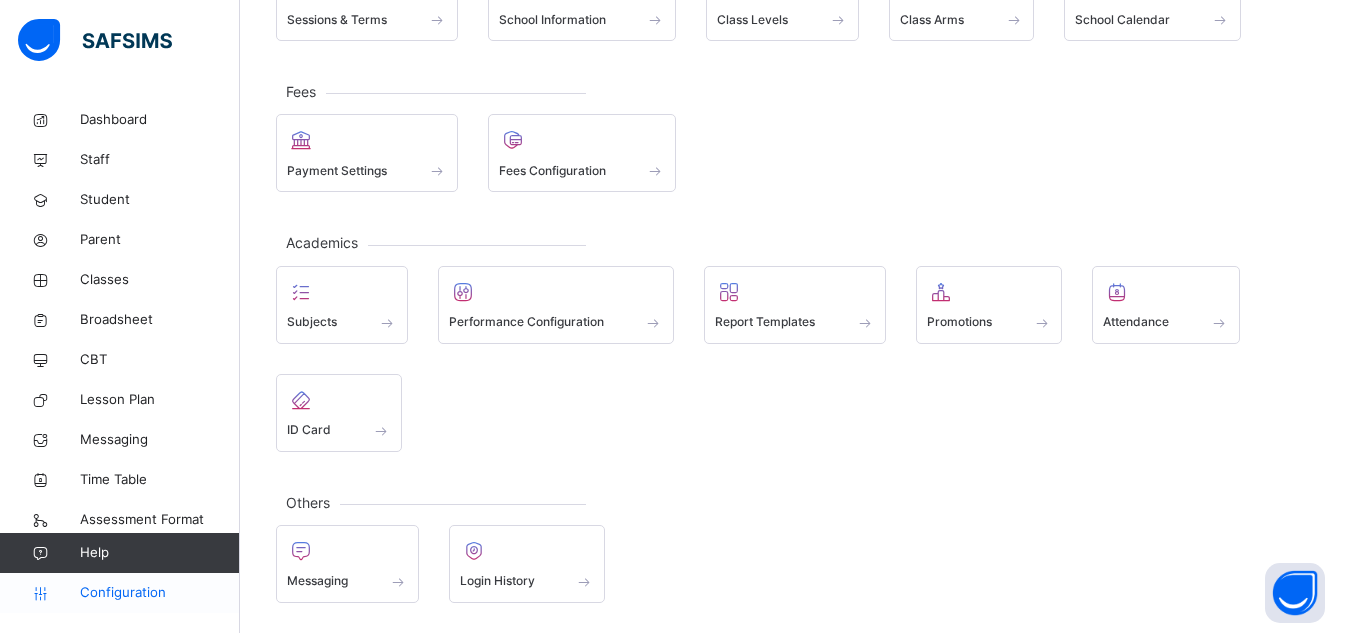 scroll, scrollTop: 0, scrollLeft: 0, axis: both 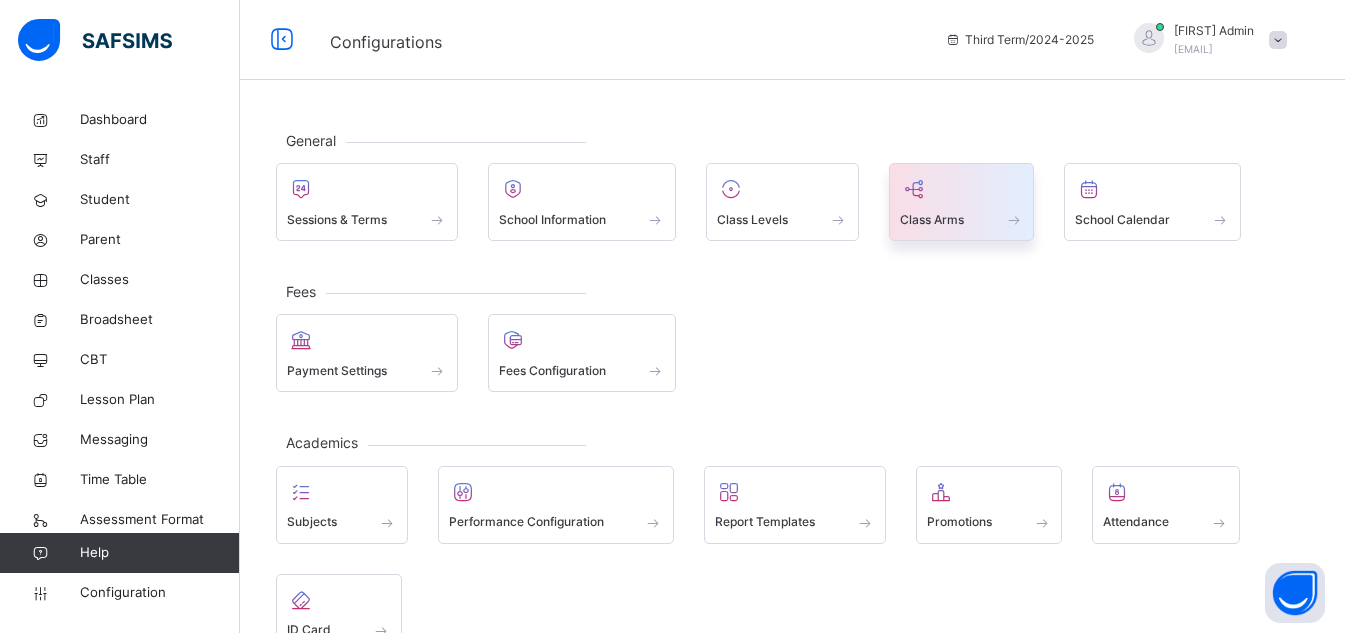 click on "Class Arms" at bounding box center (932, 220) 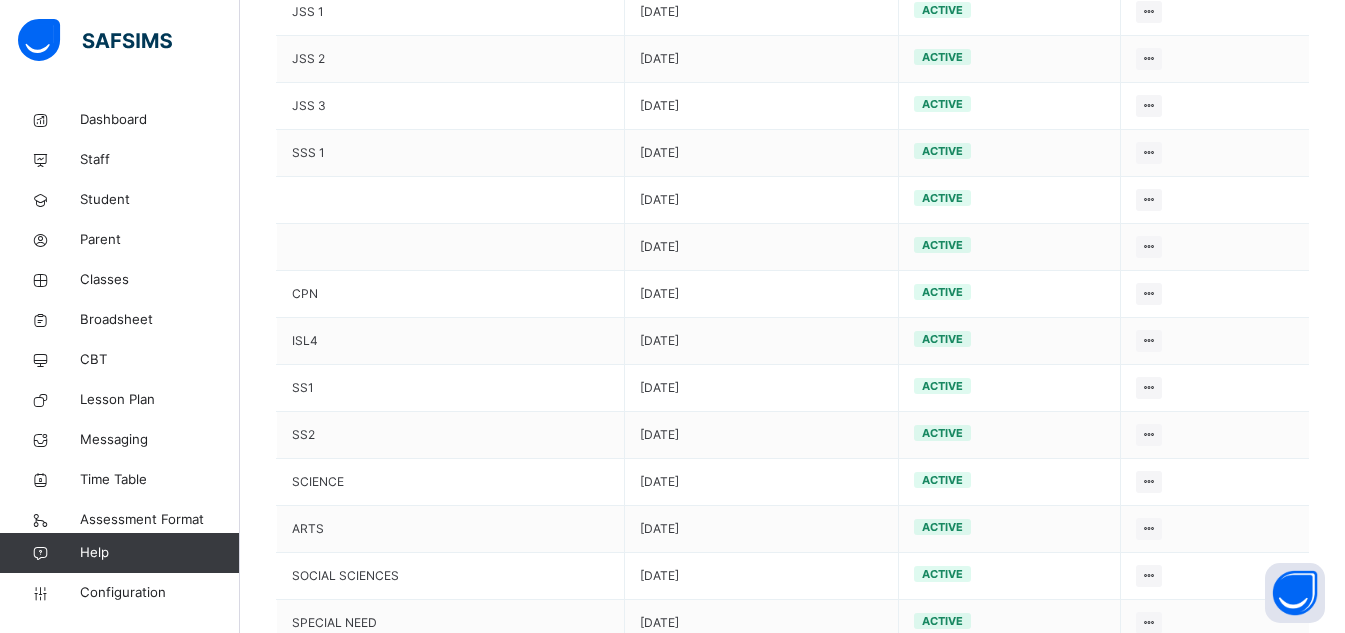 scroll, scrollTop: 748, scrollLeft: 0, axis: vertical 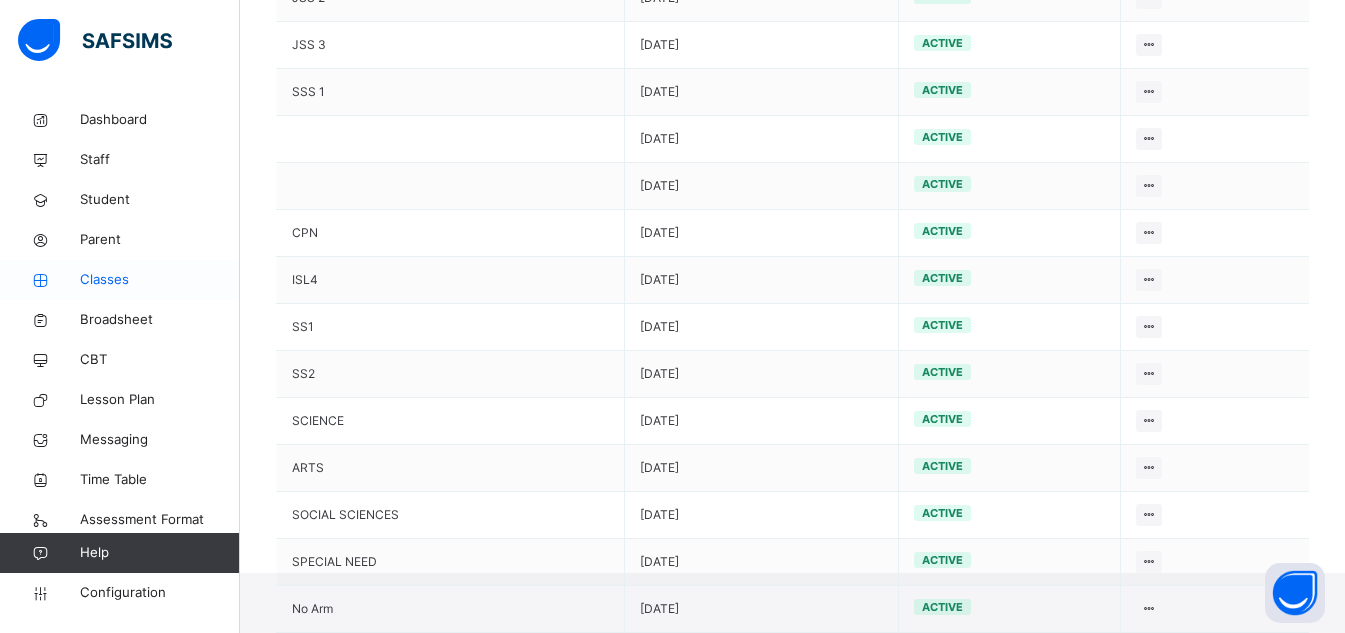 click on "Classes" at bounding box center (160, 280) 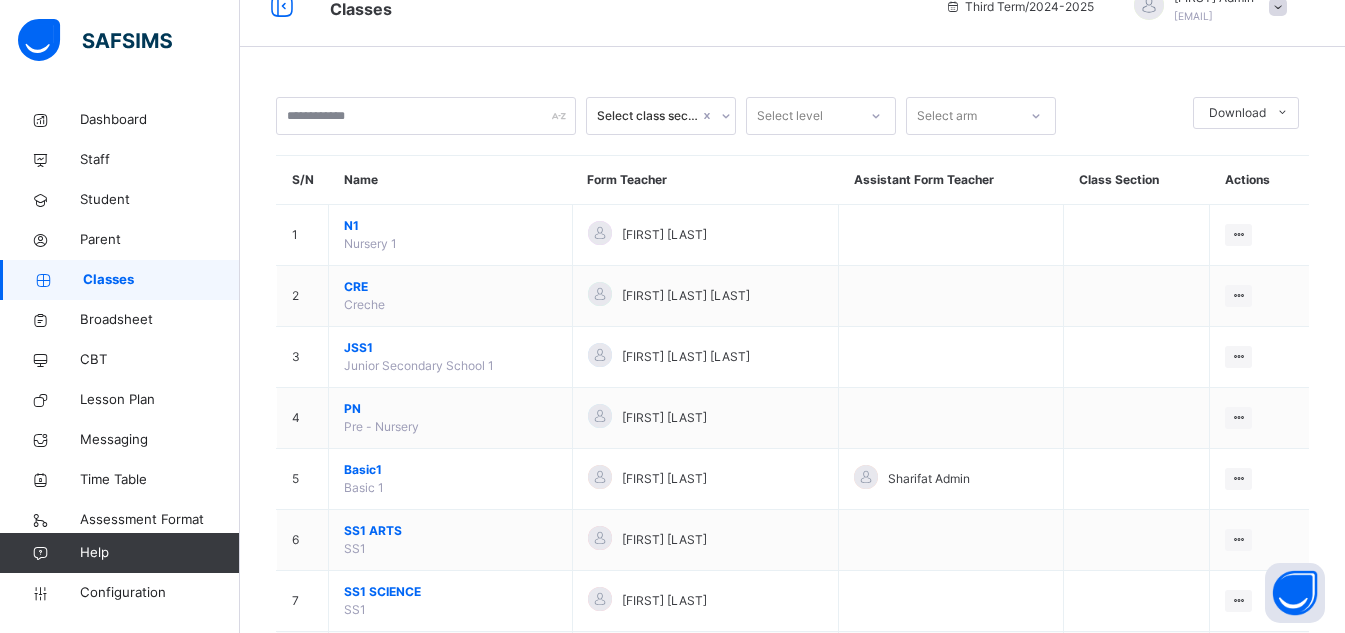 scroll, scrollTop: 0, scrollLeft: 0, axis: both 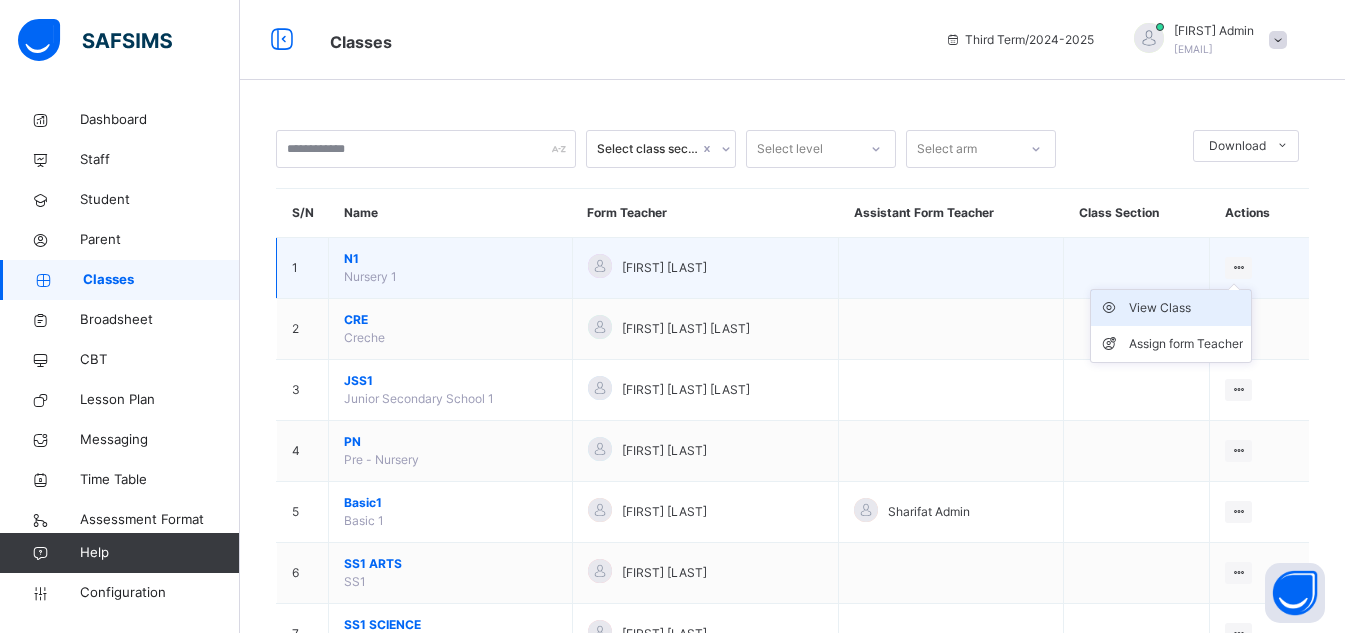 click on "View Class" at bounding box center (1186, 308) 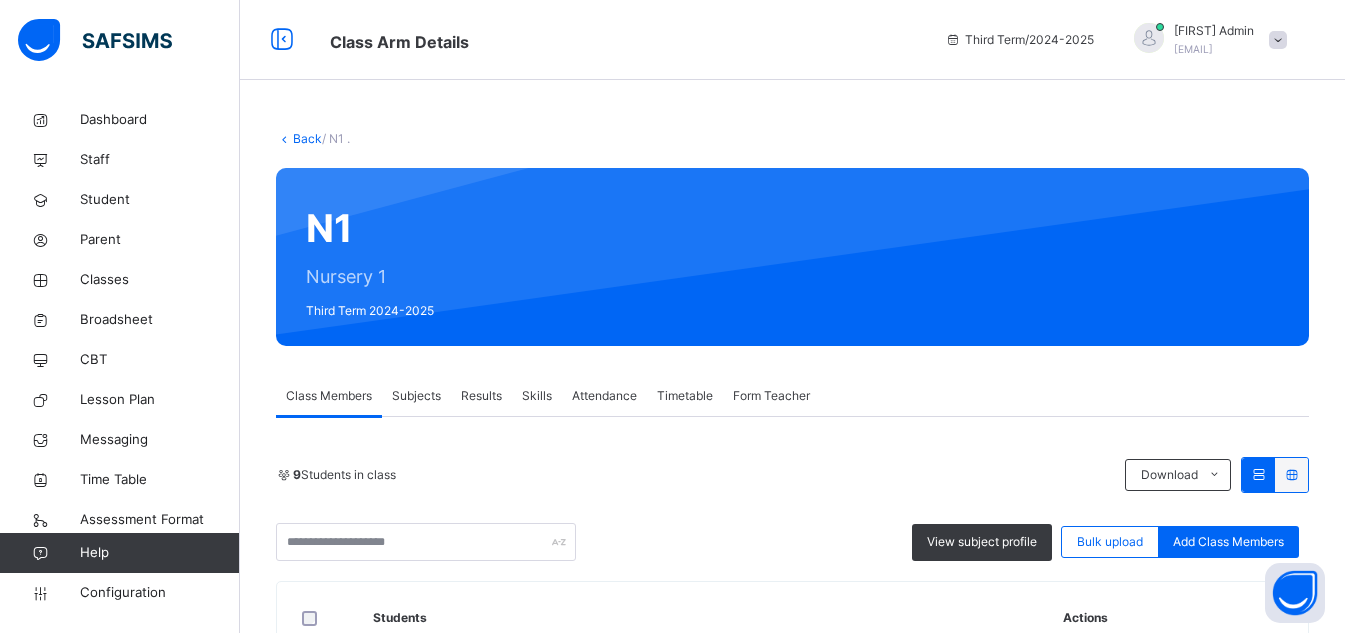 click on "Back" at bounding box center [307, 138] 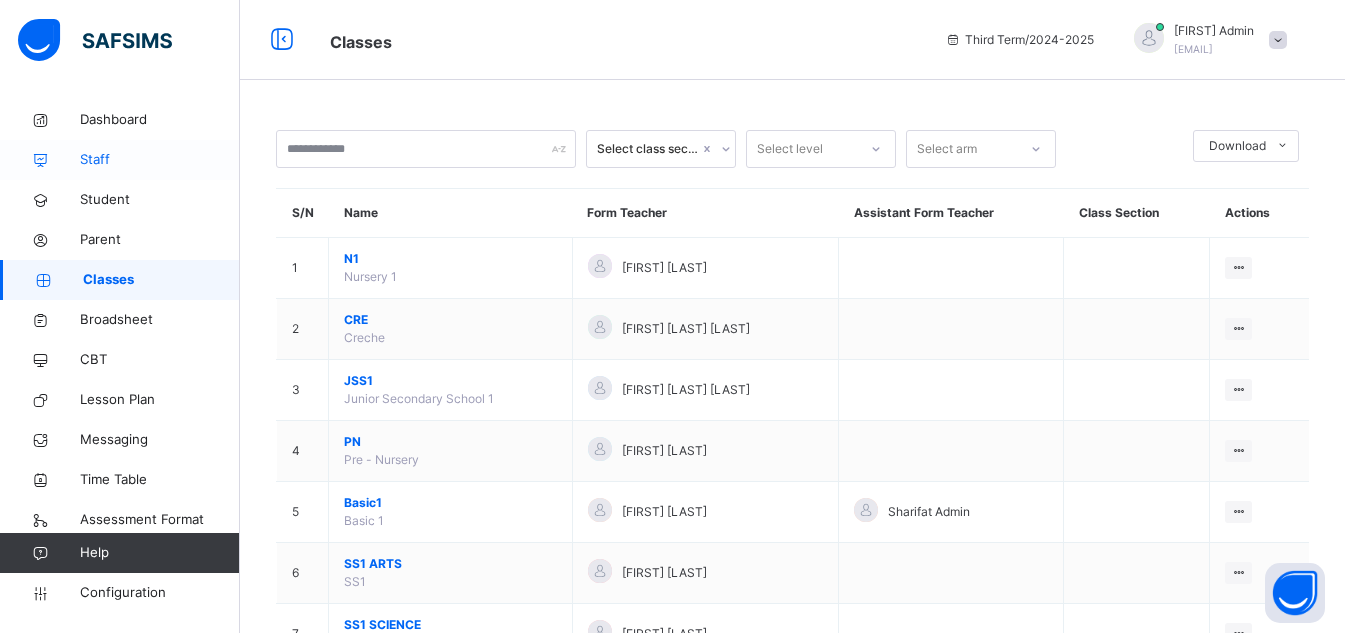 click on "Staff" at bounding box center [160, 160] 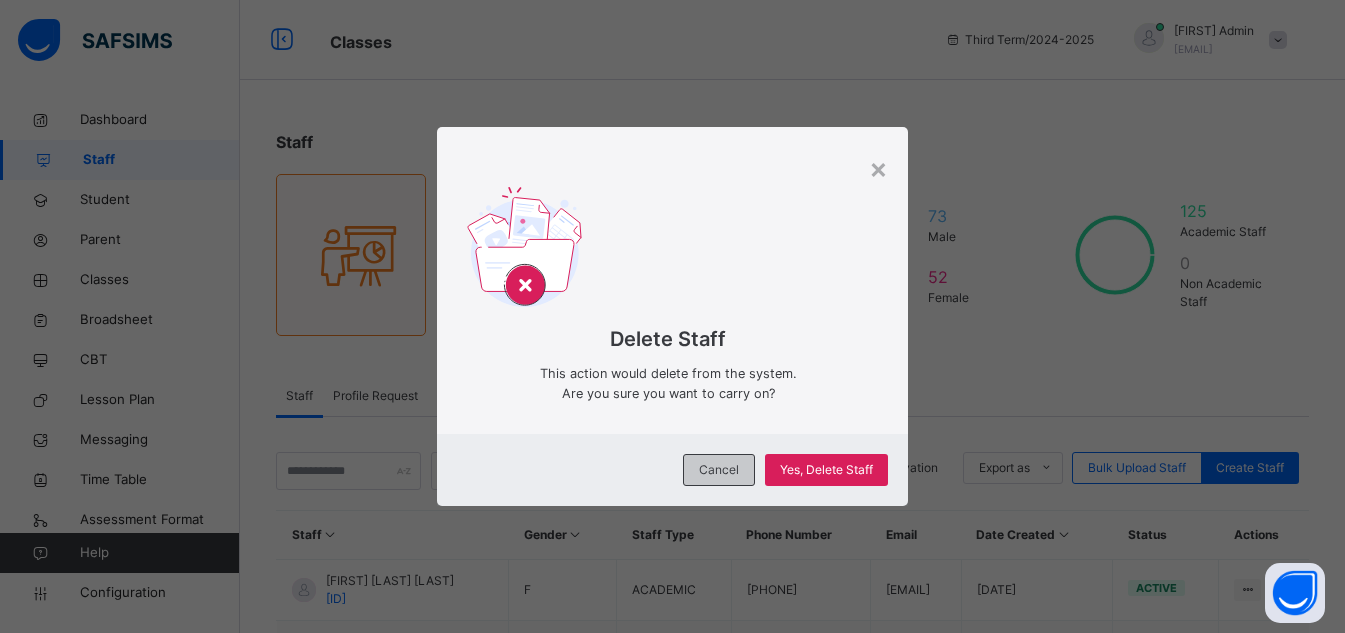 click on "Cancel" at bounding box center (719, 470) 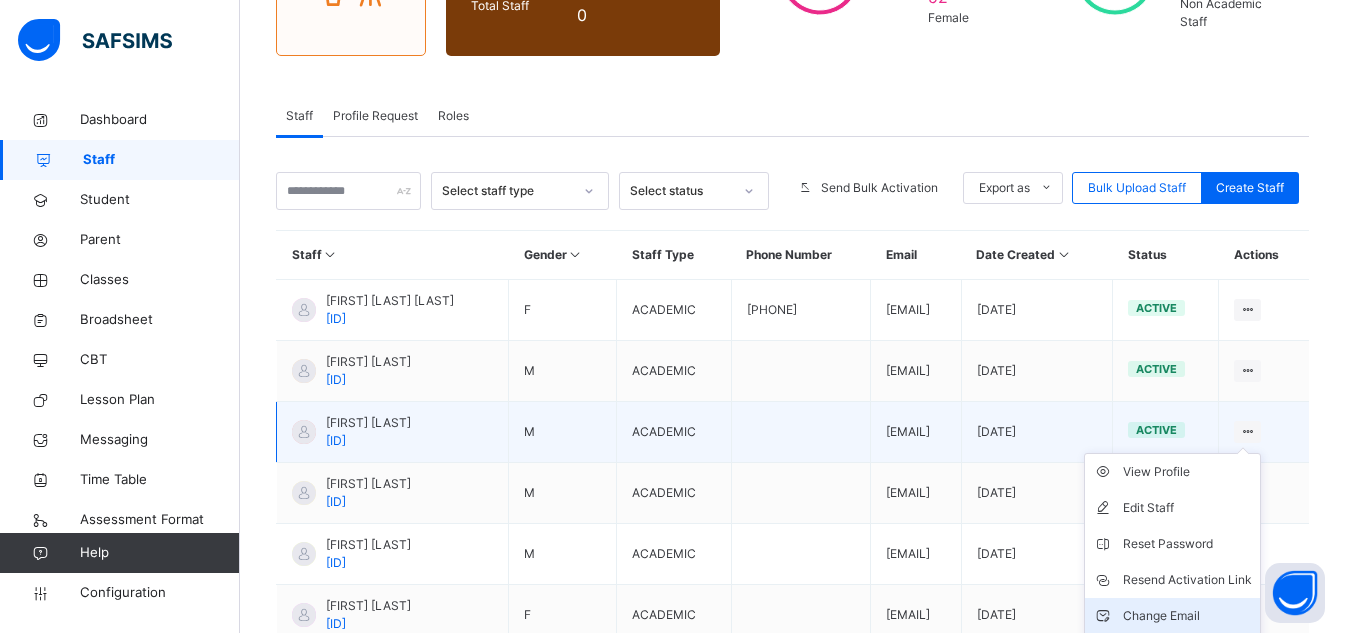 scroll, scrollTop: 320, scrollLeft: 0, axis: vertical 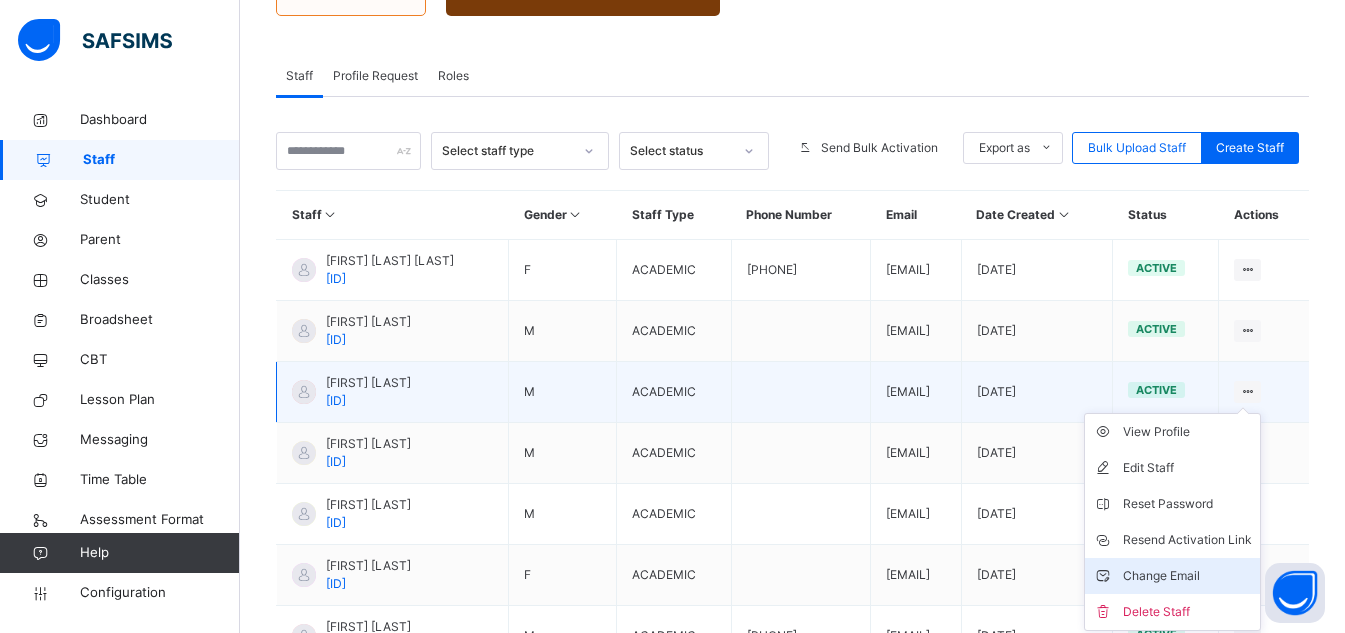click on "Delete Staff" at bounding box center (1187, 612) 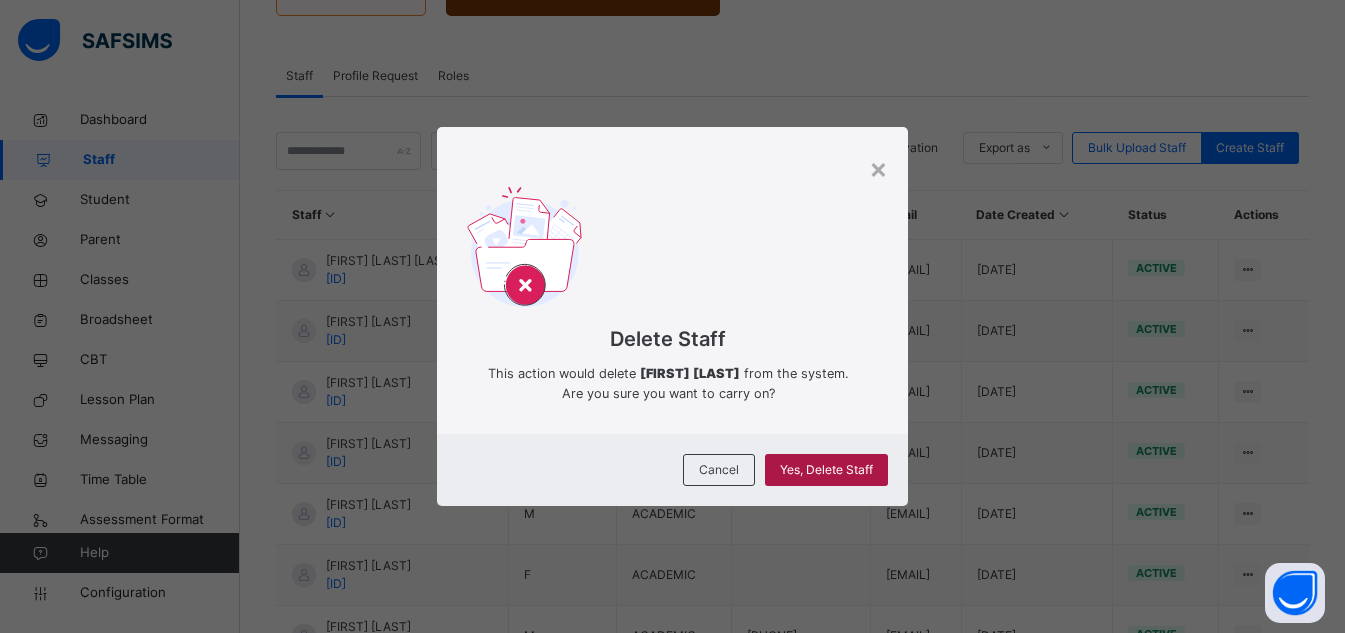 click on "Yes, Delete Staff" at bounding box center (826, 470) 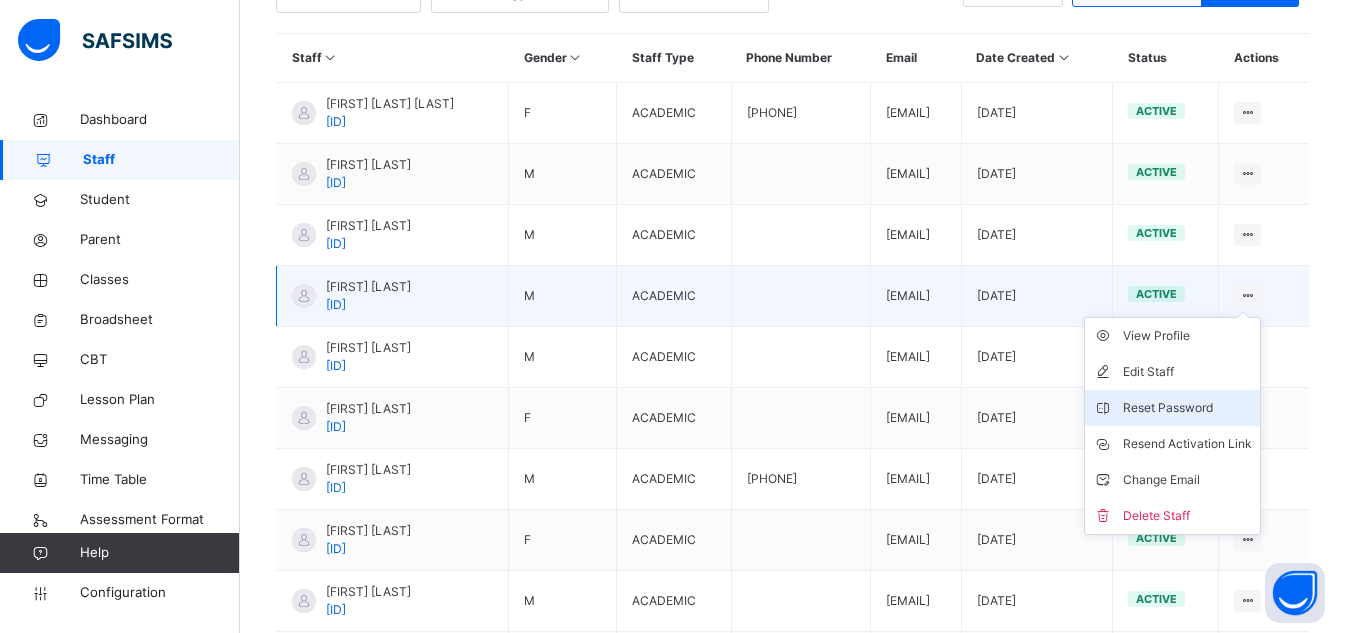 scroll, scrollTop: 480, scrollLeft: 0, axis: vertical 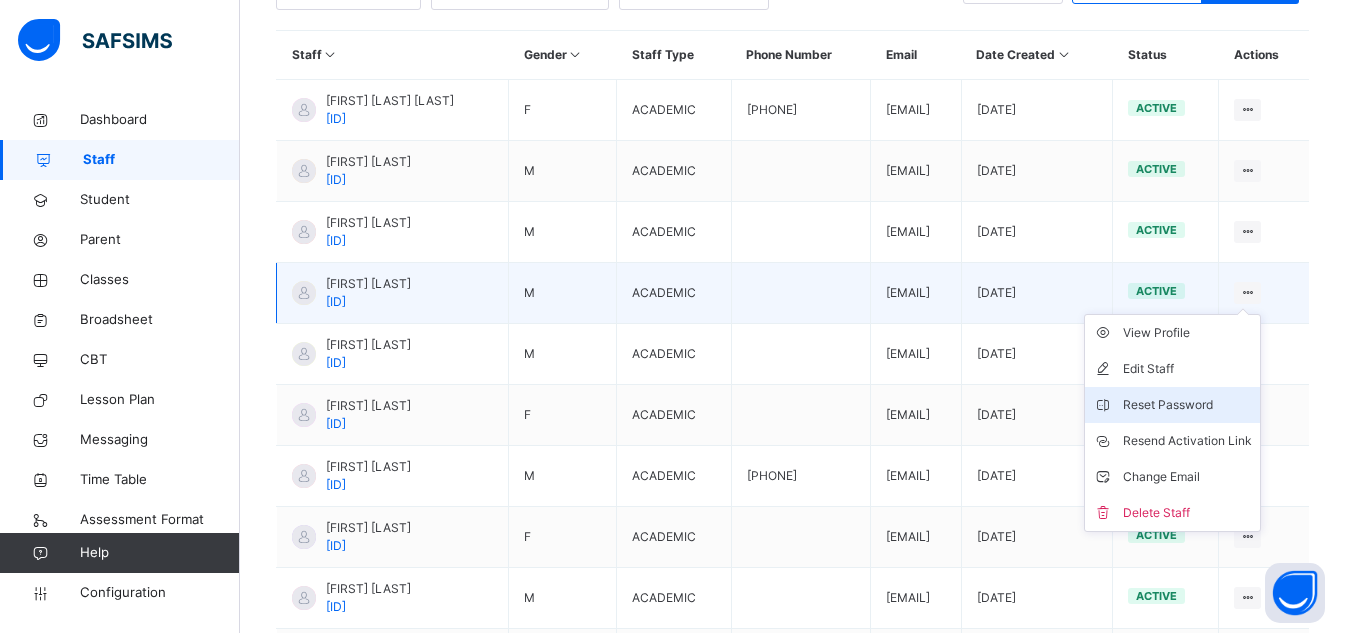 click on "active" at bounding box center (1166, 537) 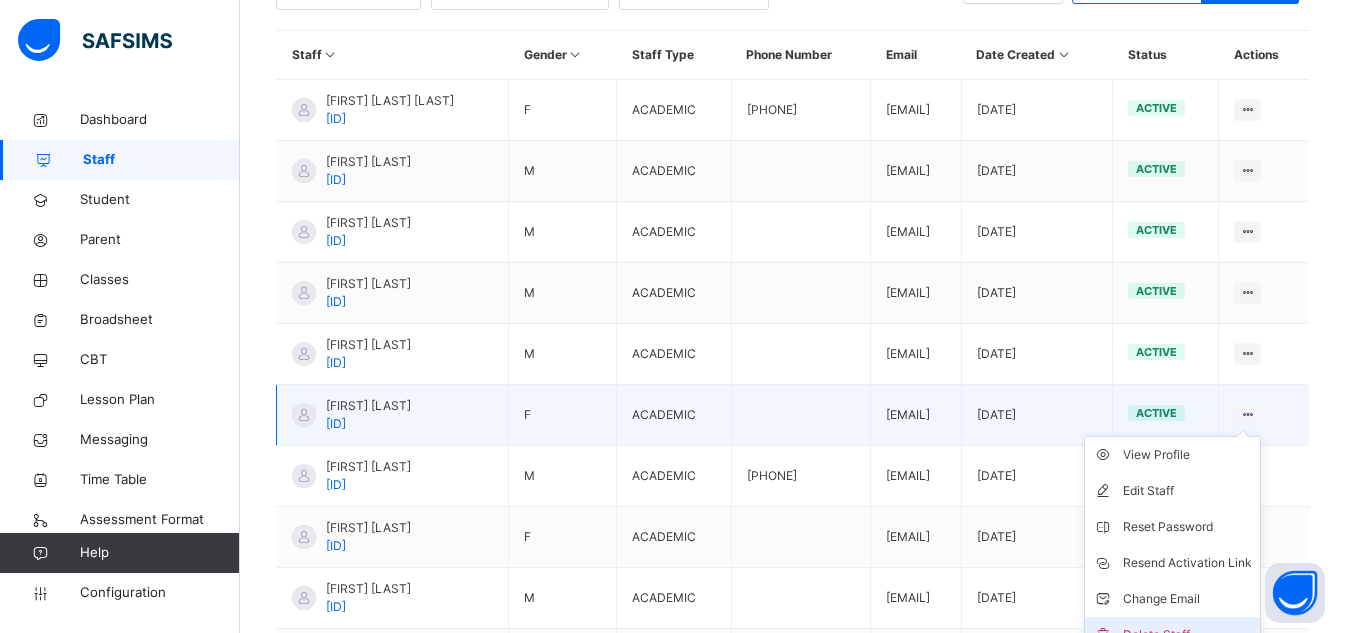 click on "Delete Staff" at bounding box center (1172, 635) 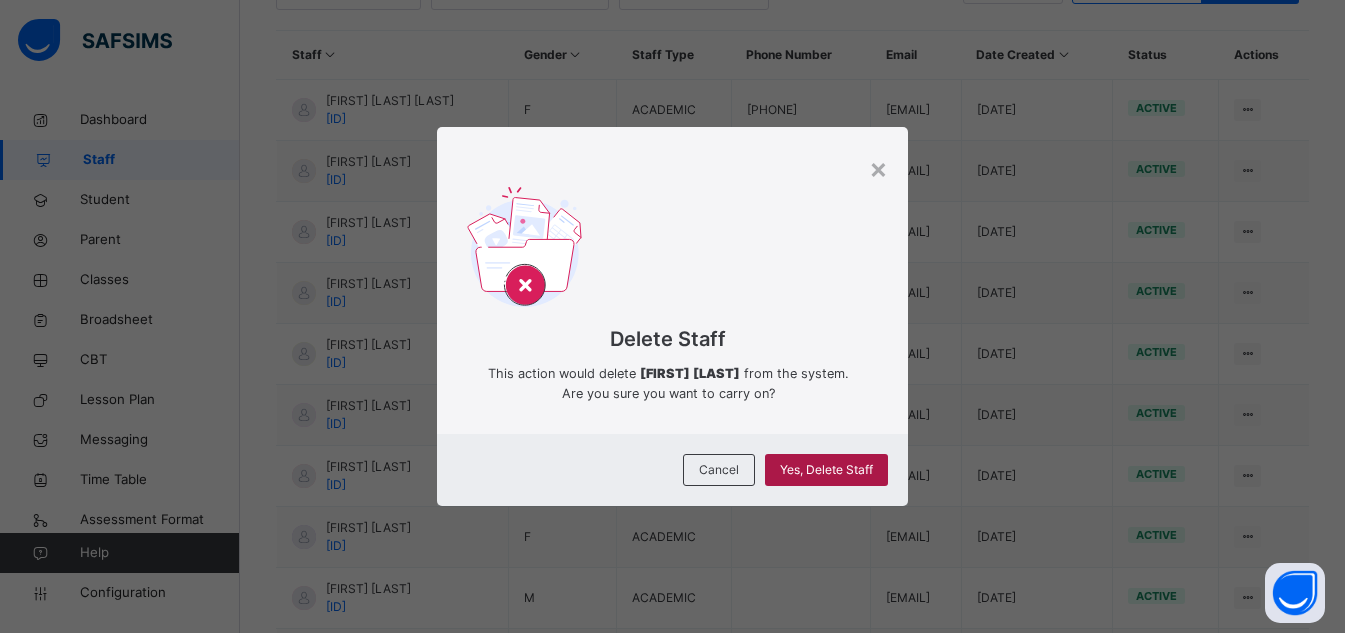 click on "Yes, Delete Staff" at bounding box center [826, 470] 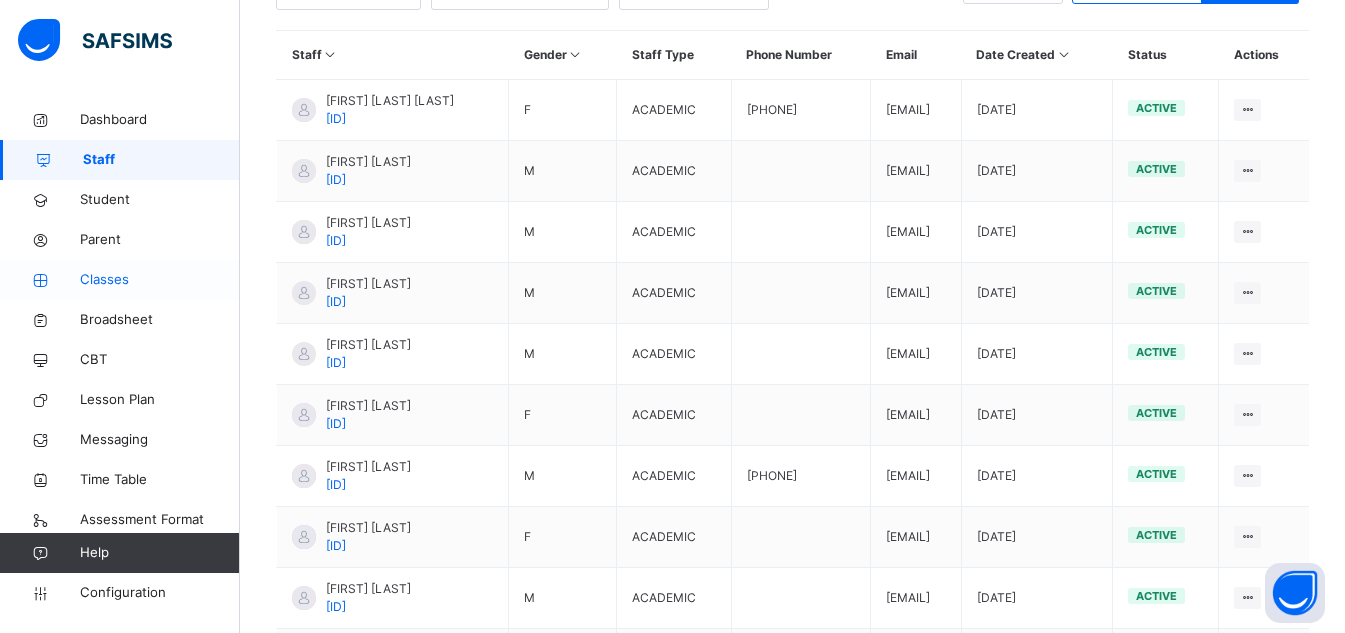 click on "Classes" at bounding box center (160, 280) 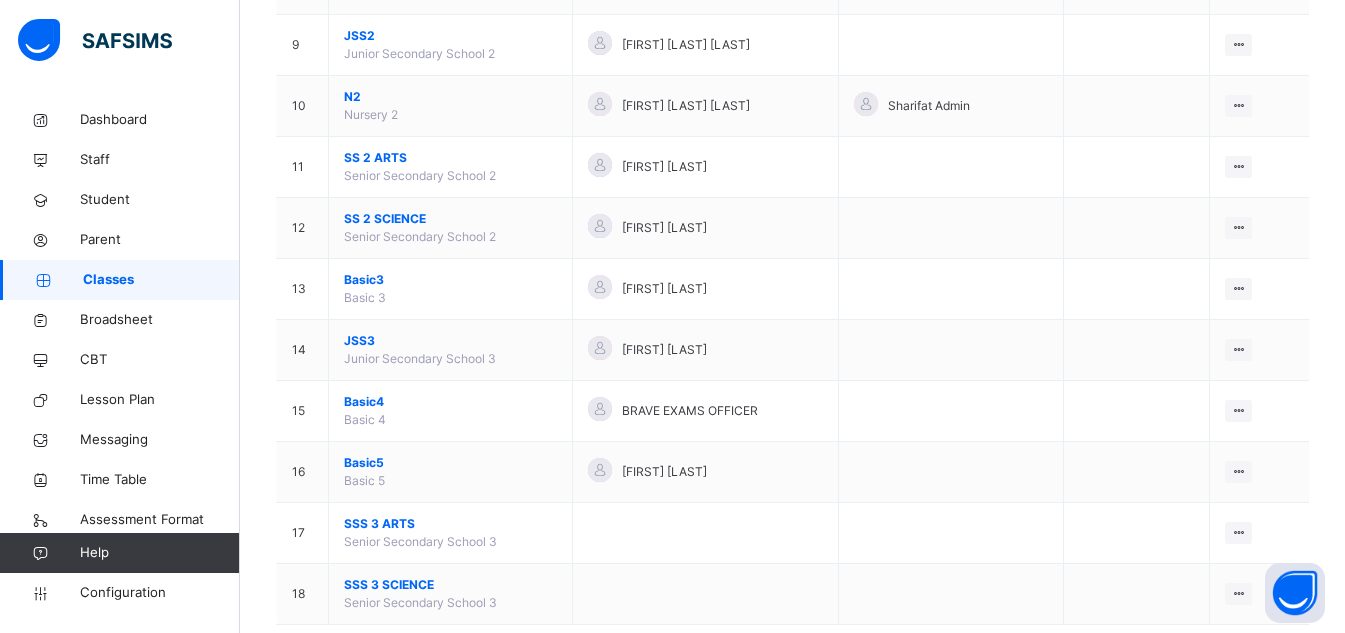 scroll, scrollTop: 753, scrollLeft: 0, axis: vertical 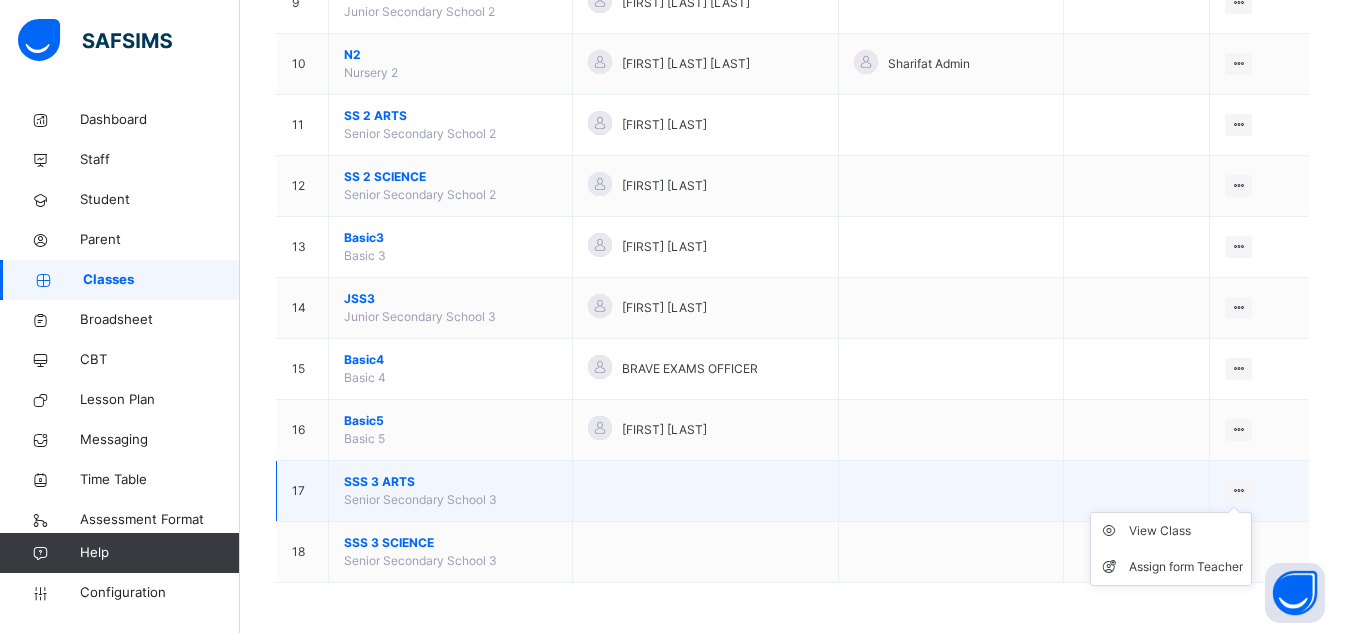 click on "View Class Assign form Teacher" at bounding box center (1171, 549) 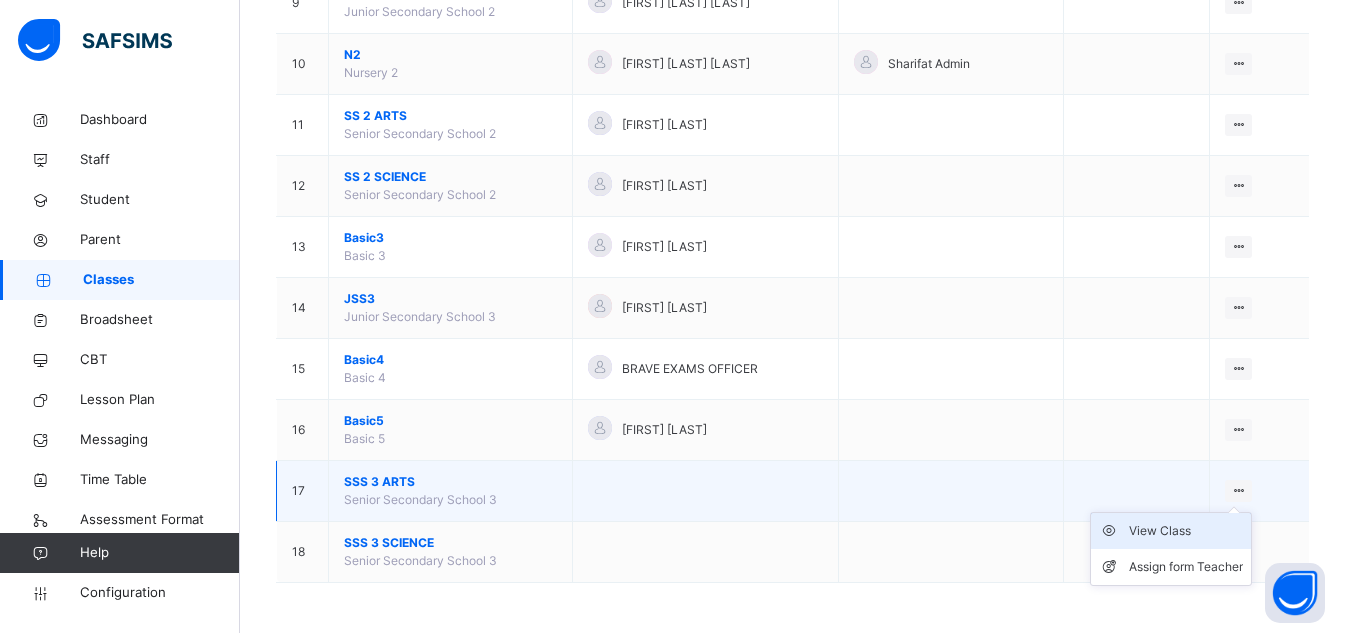 click on "View Class" at bounding box center [1186, 531] 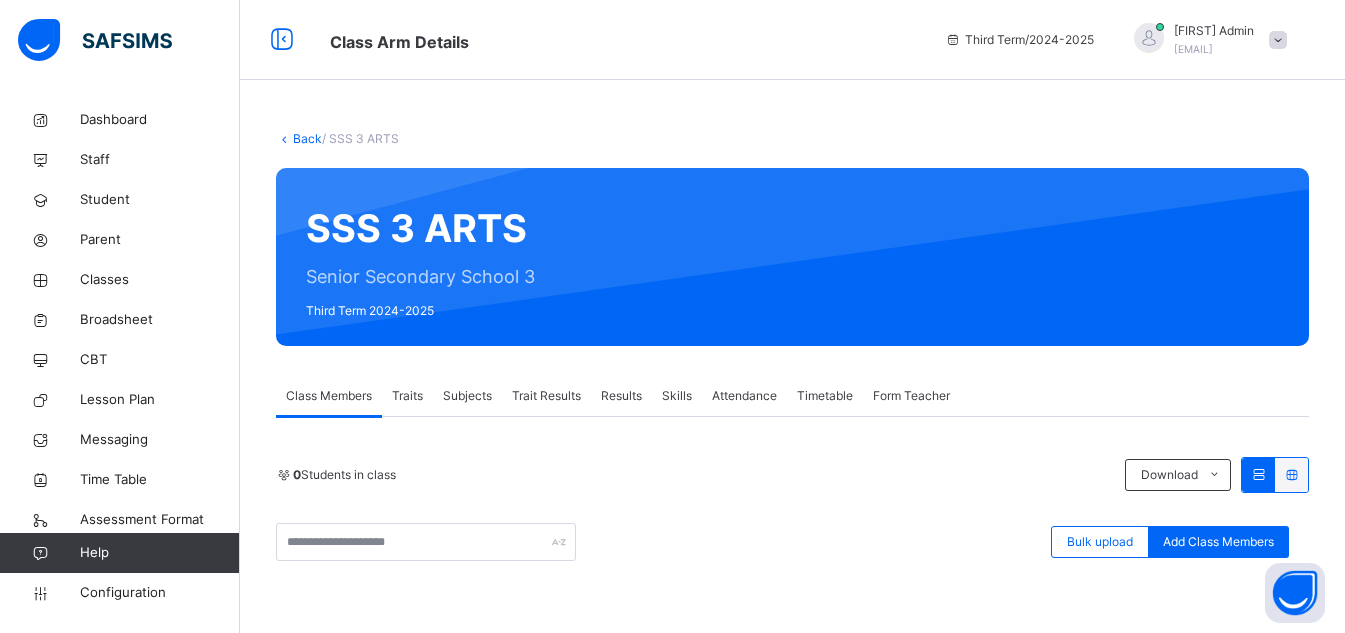 click on "Traits" at bounding box center (407, 396) 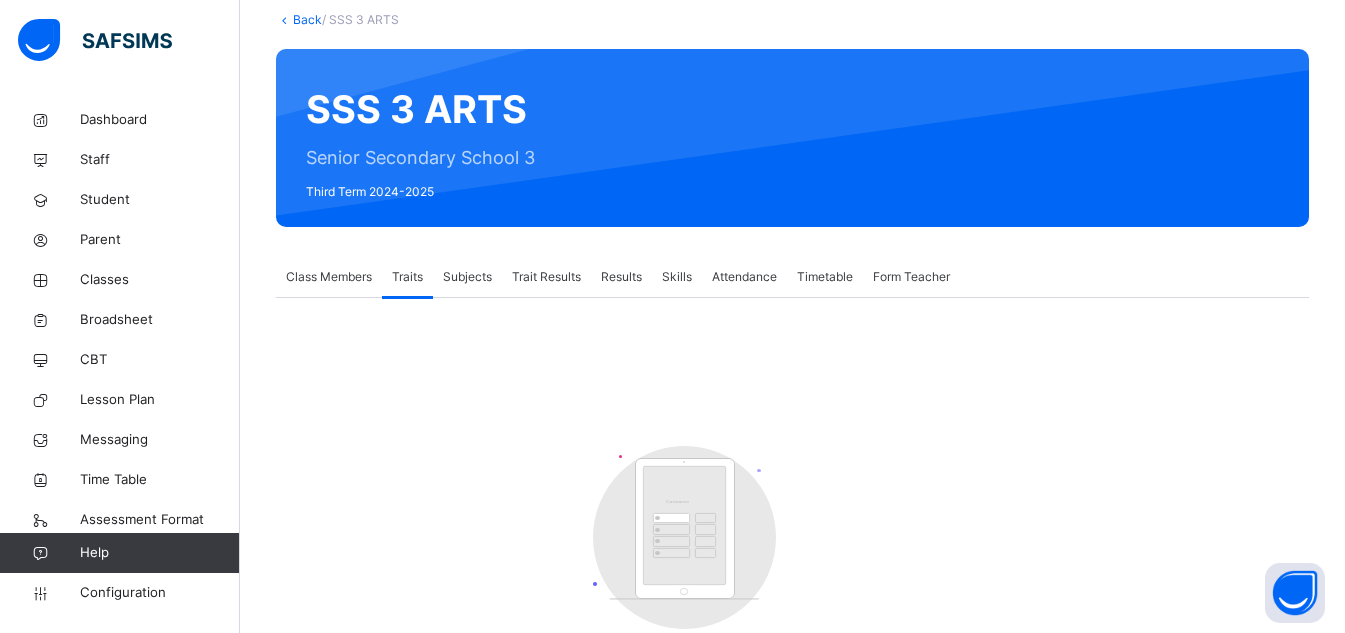 scroll, scrollTop: 0, scrollLeft: 0, axis: both 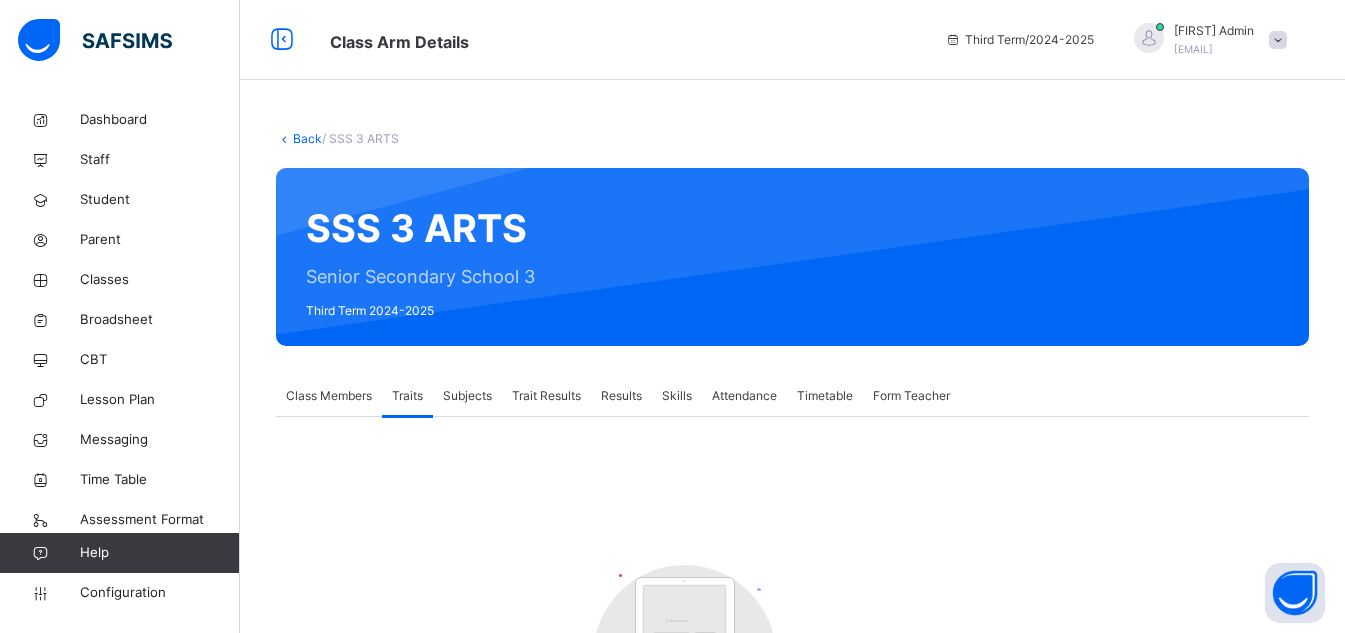 click on "Subjects" at bounding box center [467, 396] 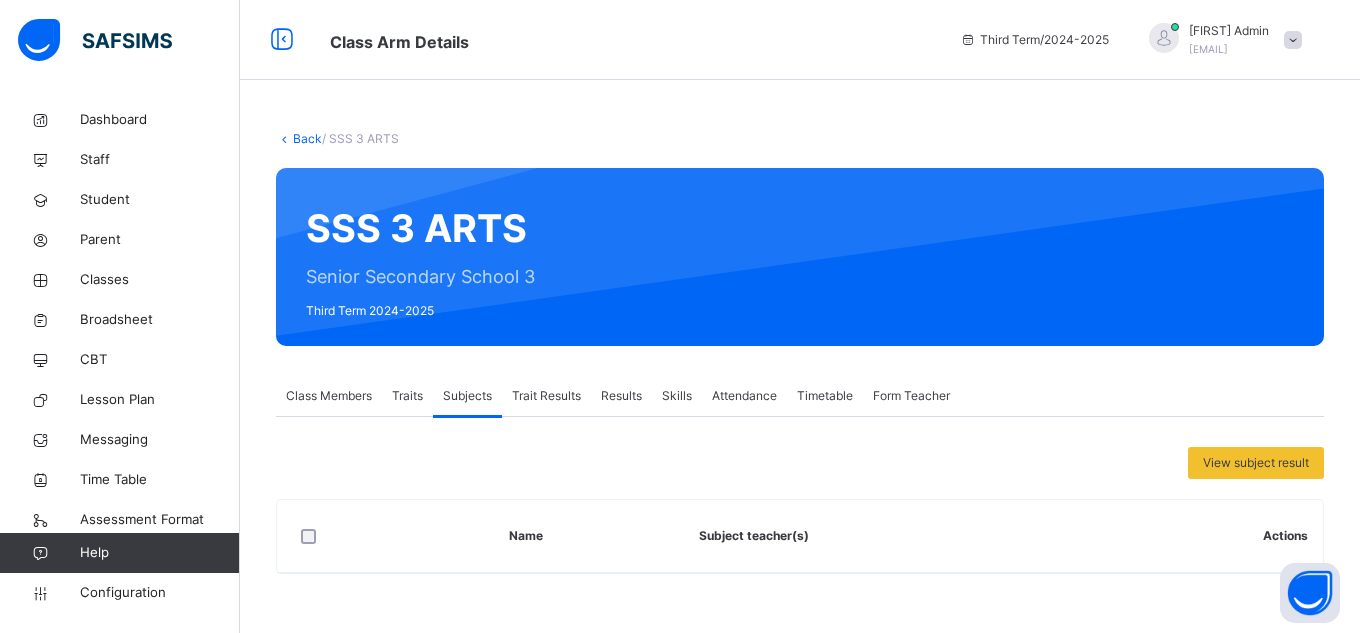 click on "Trait Results" at bounding box center [546, 396] 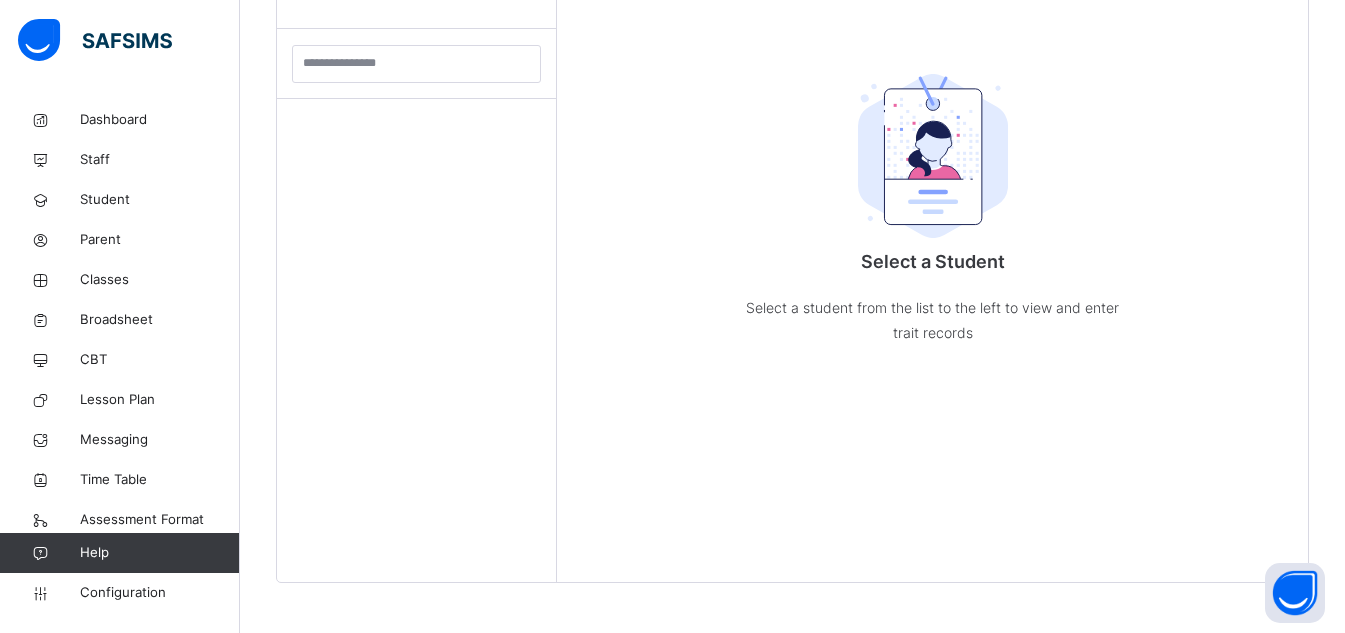 click on "Select a Student Select a student from the list to the left to view and enter trait records" at bounding box center [932, 265] 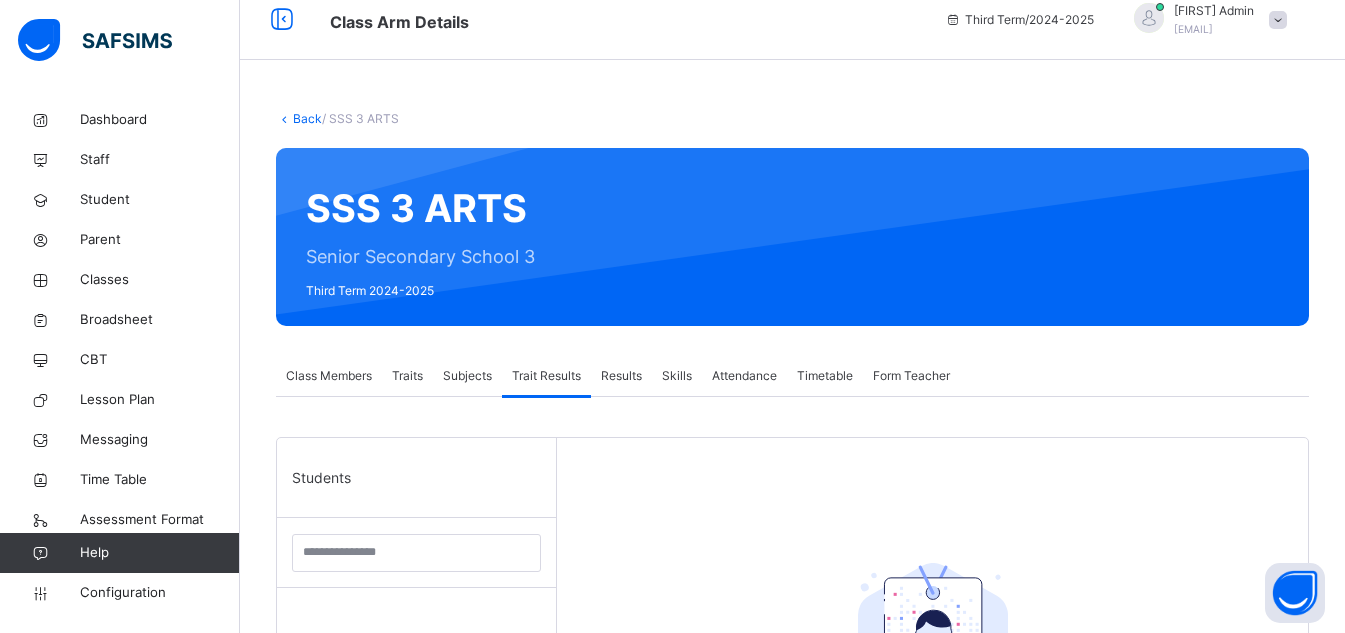 scroll, scrollTop: 0, scrollLeft: 0, axis: both 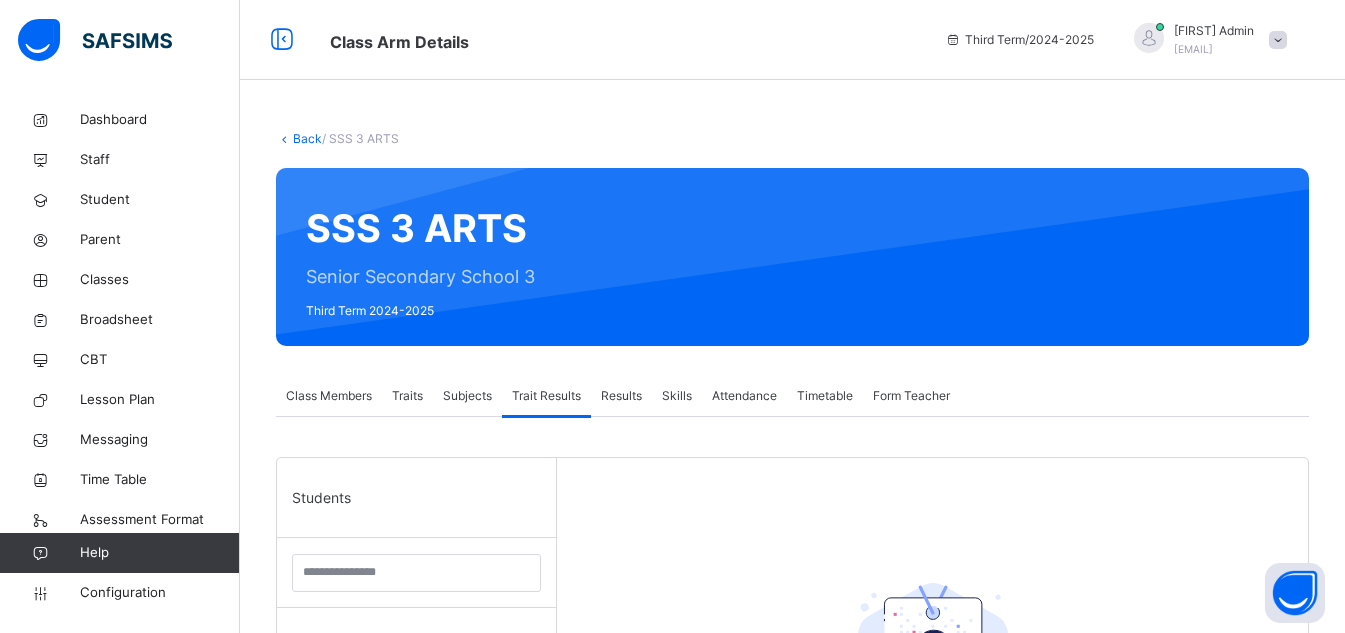 click on "Form Teacher" at bounding box center (911, 396) 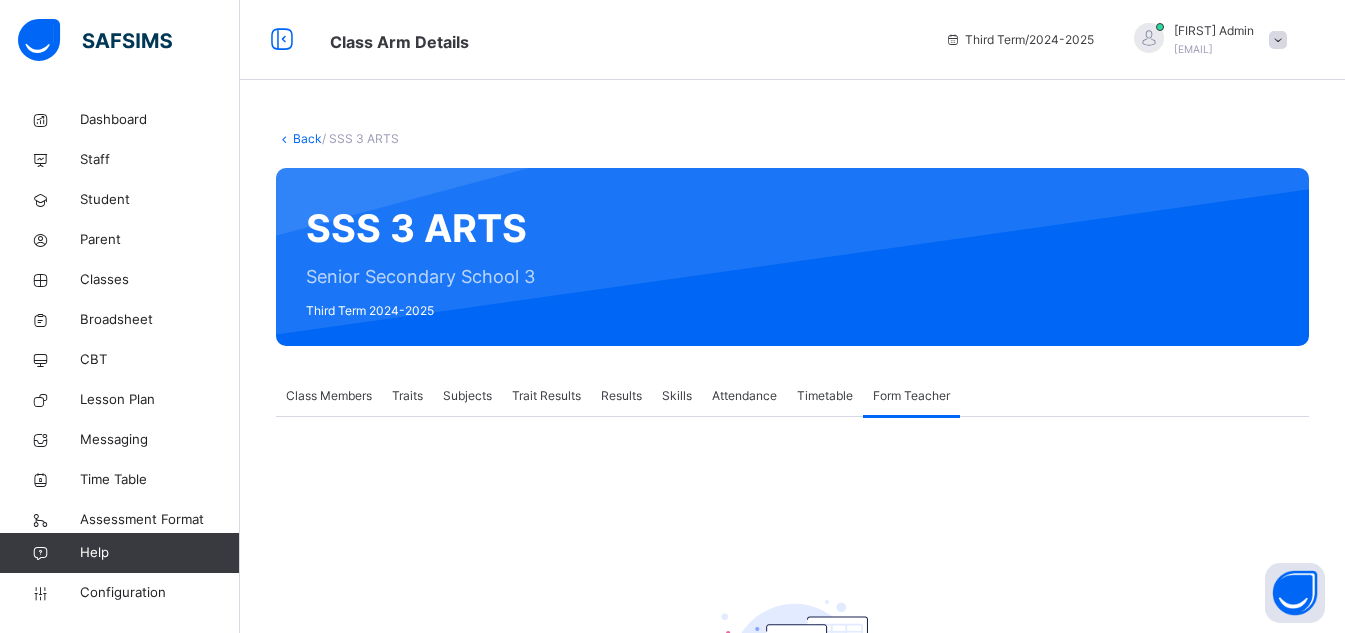 click on "Timetable" at bounding box center (825, 396) 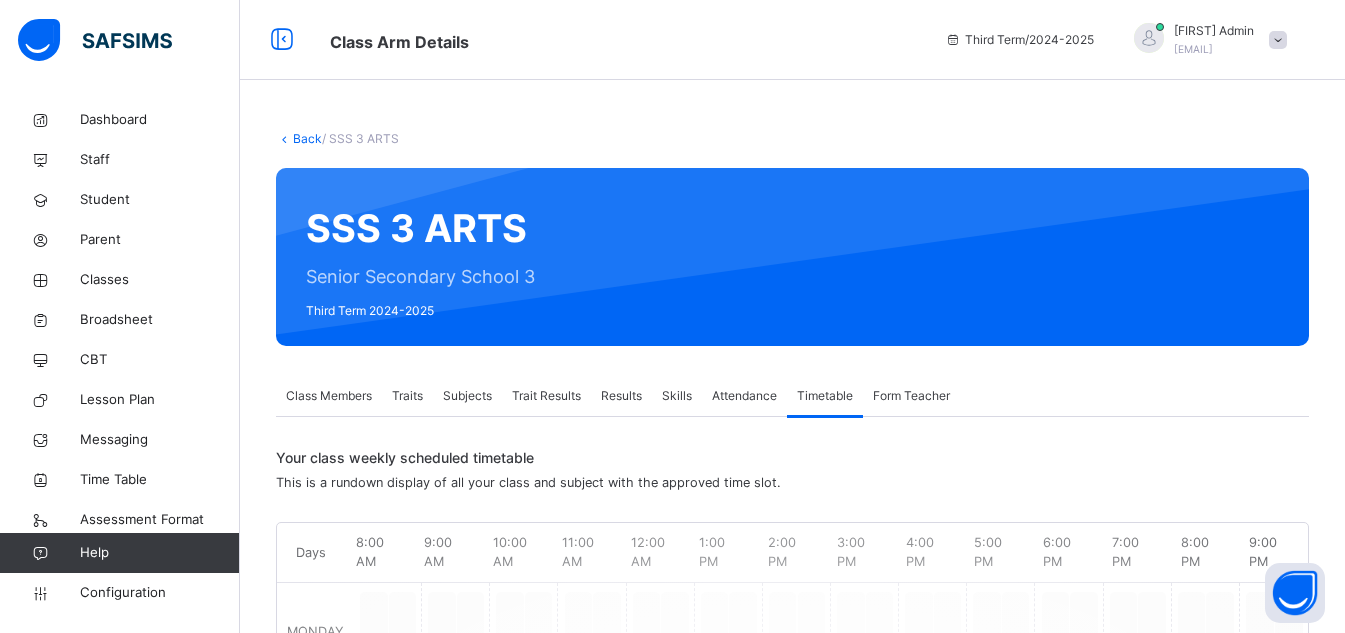 click on "Attendance" at bounding box center [744, 396] 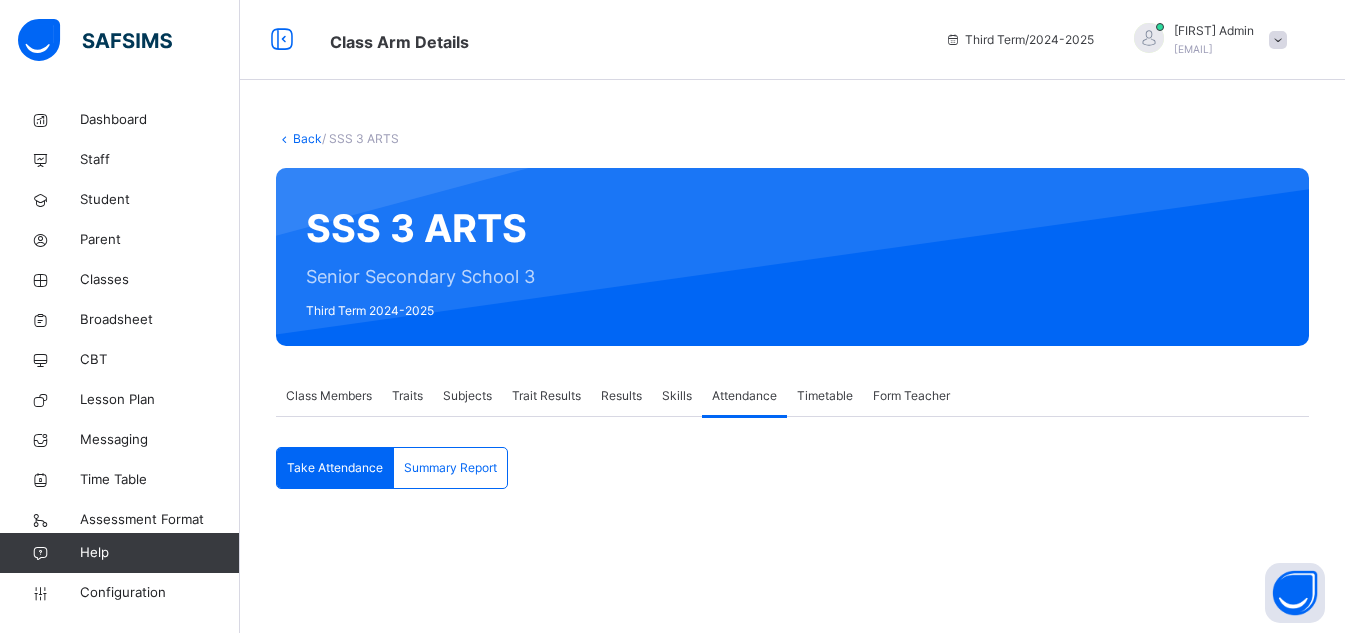 click on "Skills" at bounding box center [677, 396] 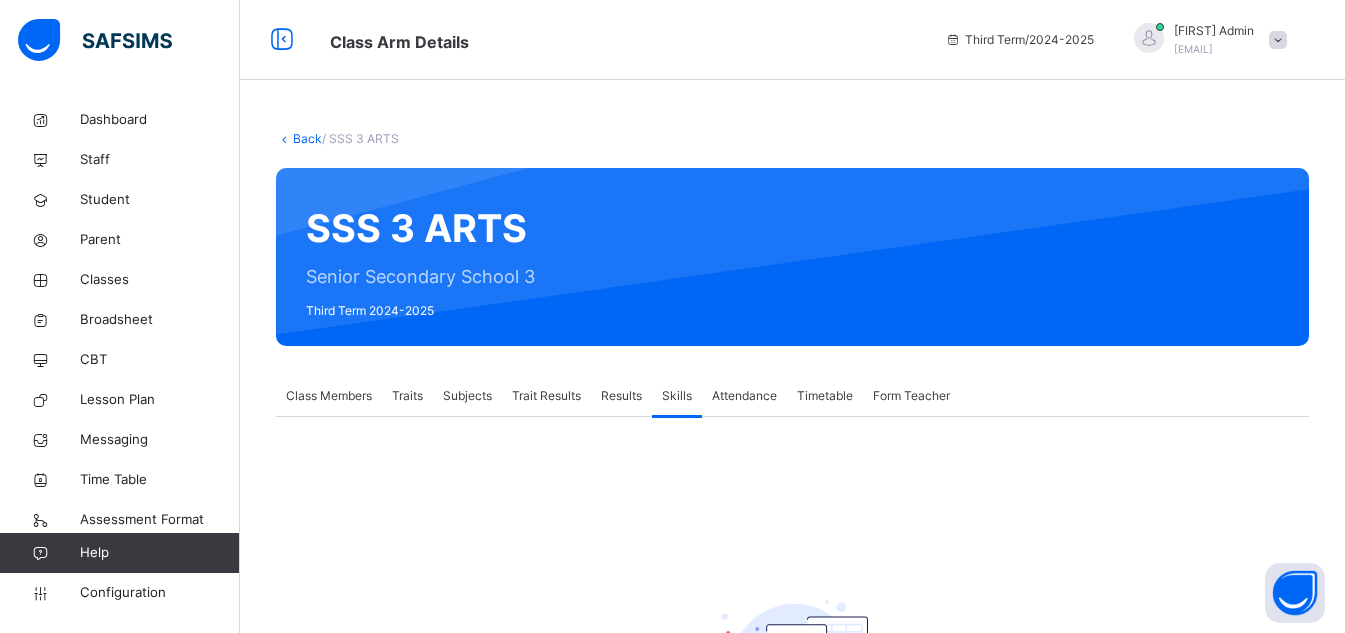 click on "Results" at bounding box center [621, 396] 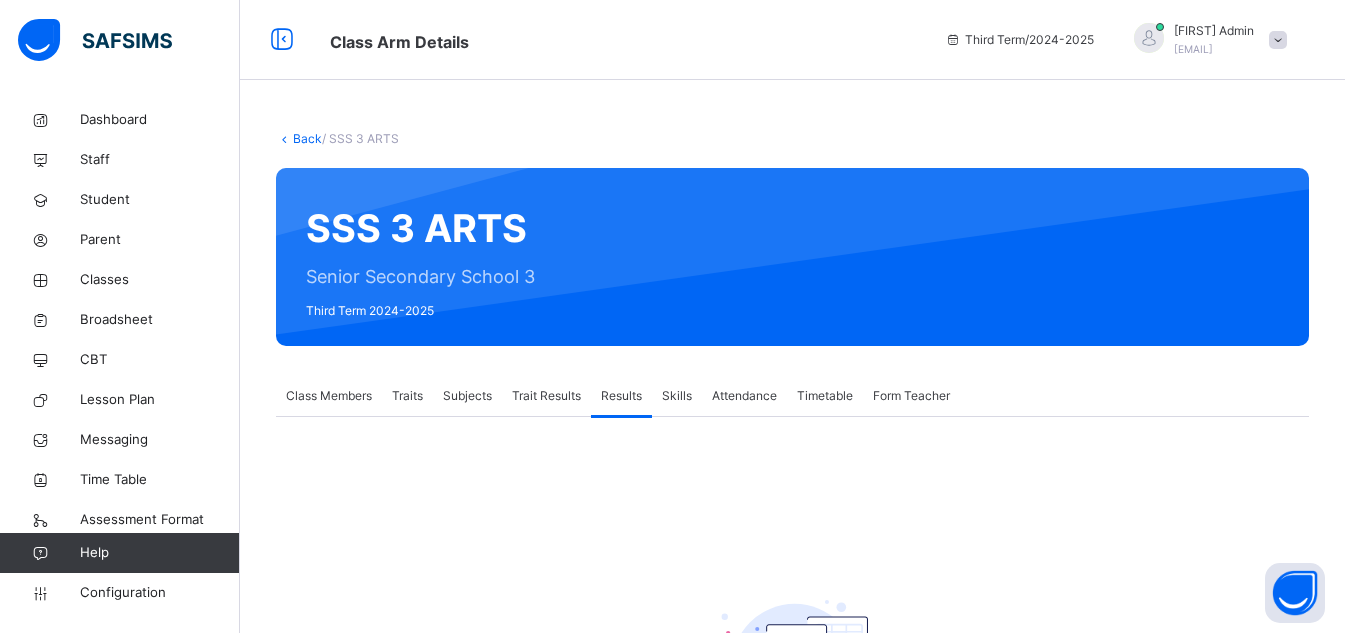 click on "Trait Results" at bounding box center (546, 396) 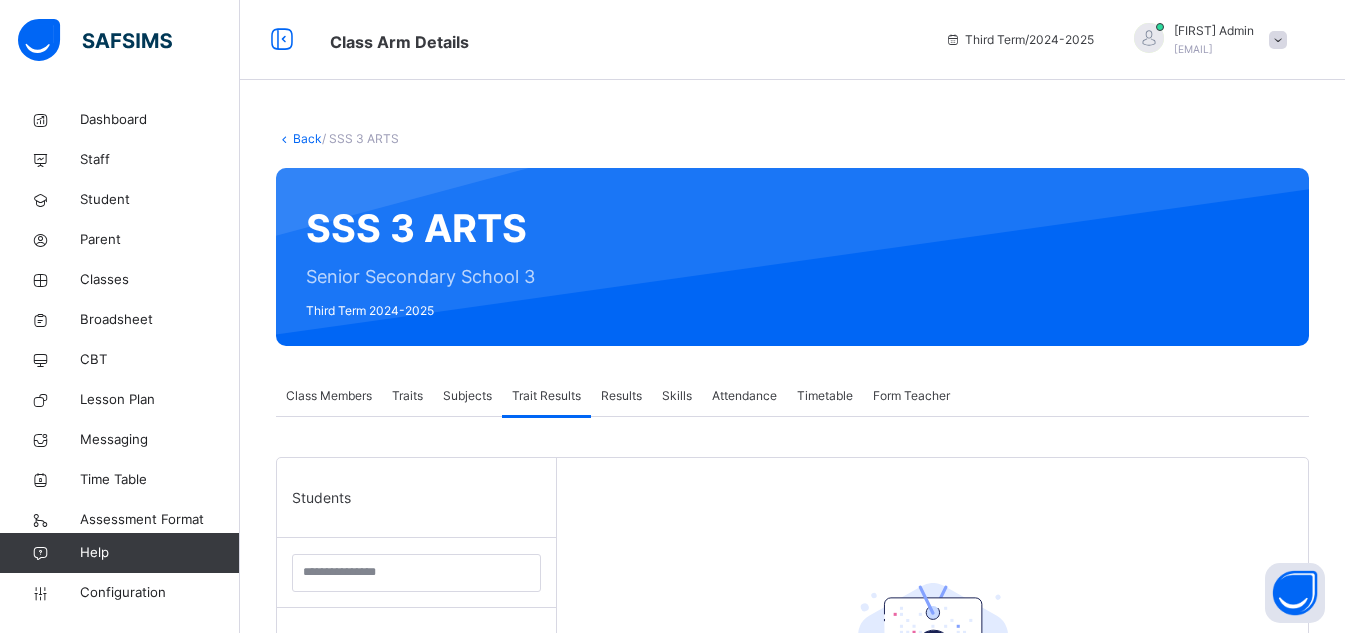 click on "Attendance" at bounding box center [744, 396] 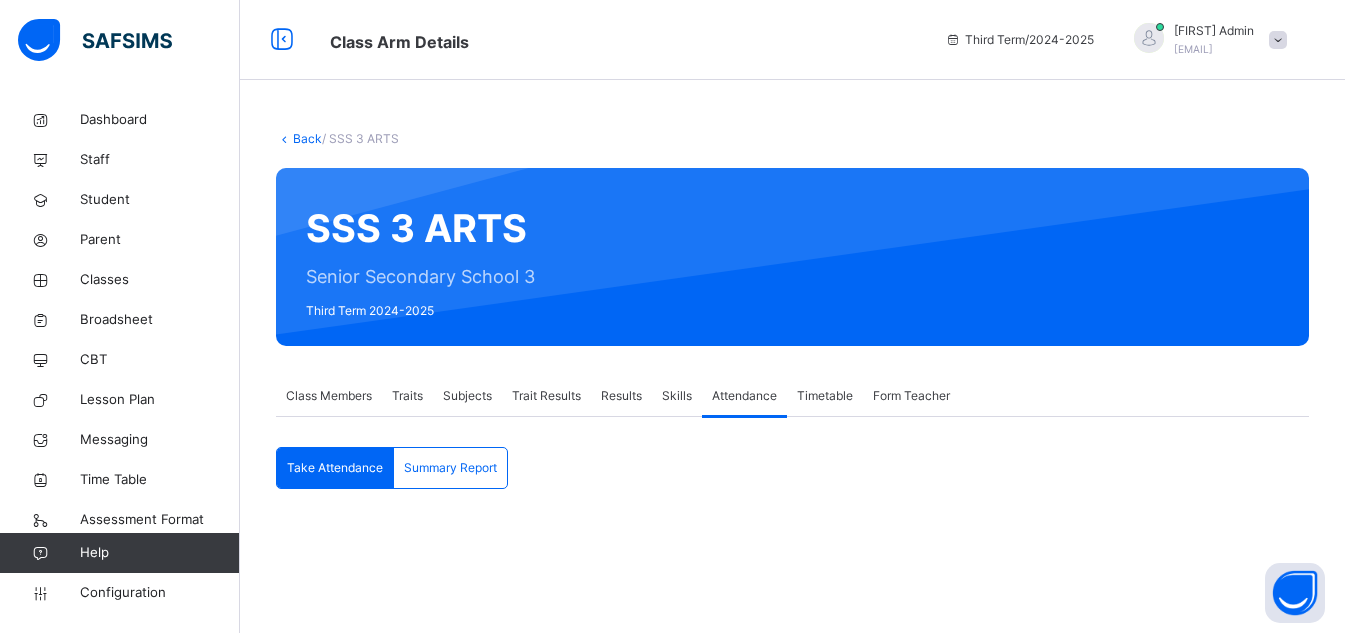 click on "Timetable" at bounding box center [825, 396] 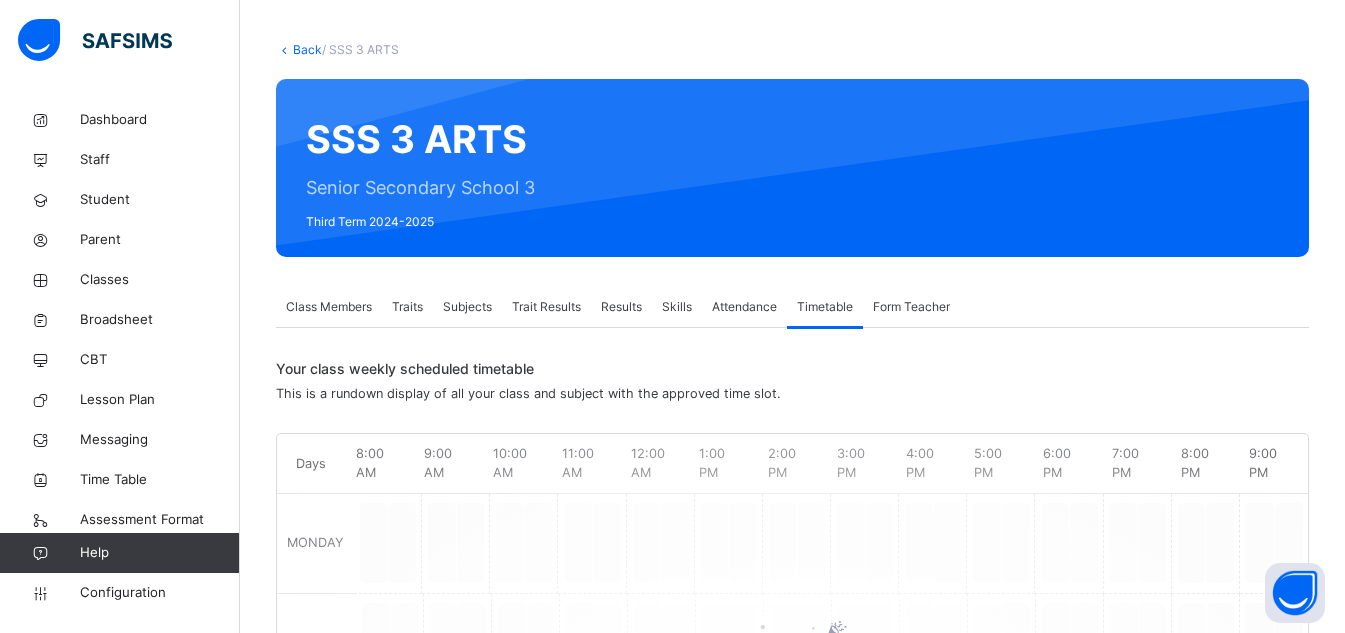 scroll, scrollTop: 0, scrollLeft: 0, axis: both 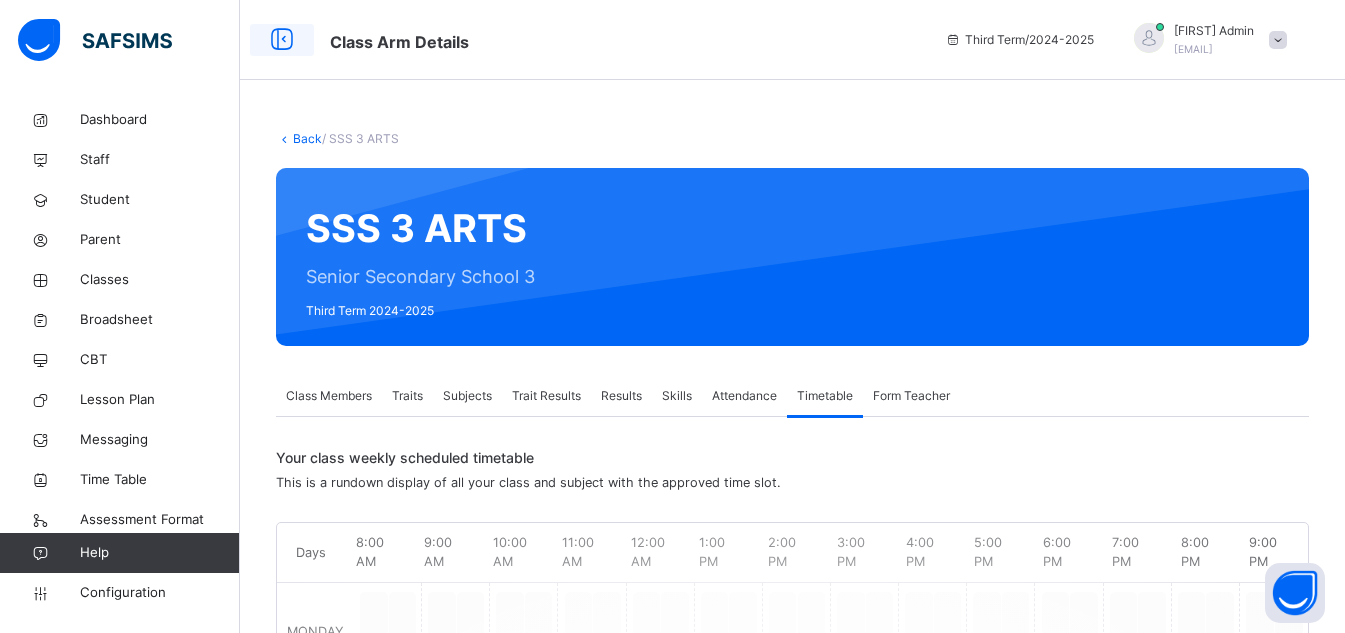 click at bounding box center [282, 40] 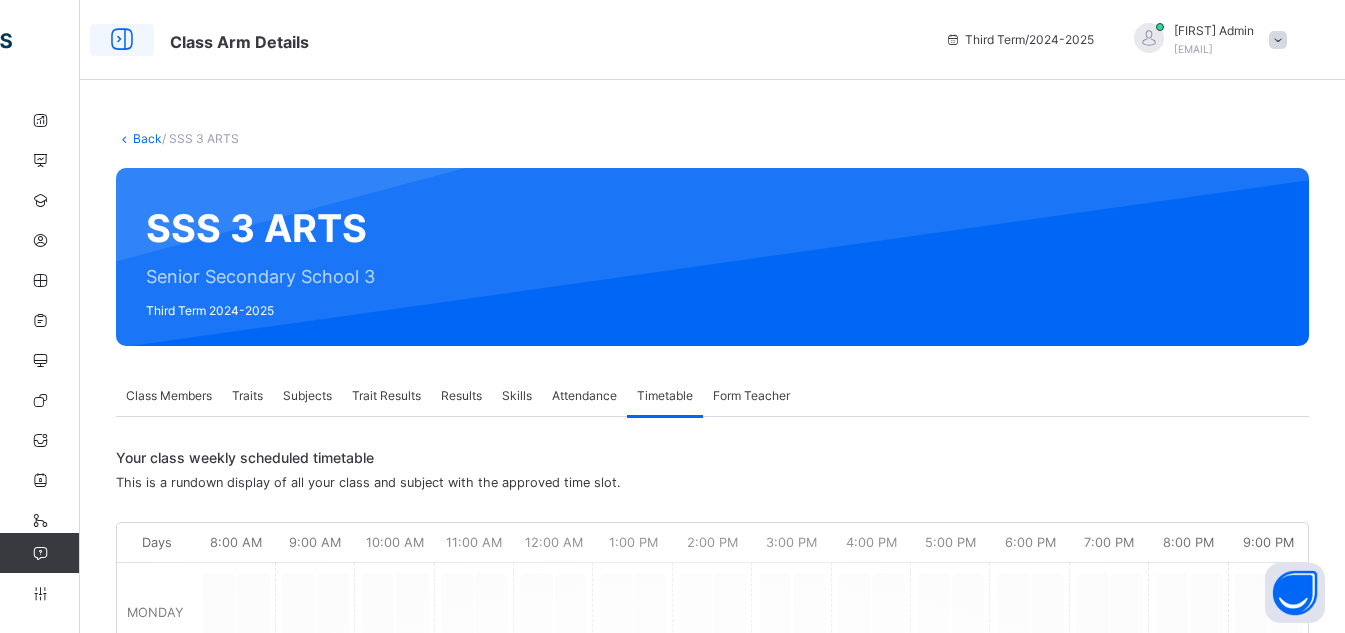 click at bounding box center (122, 40) 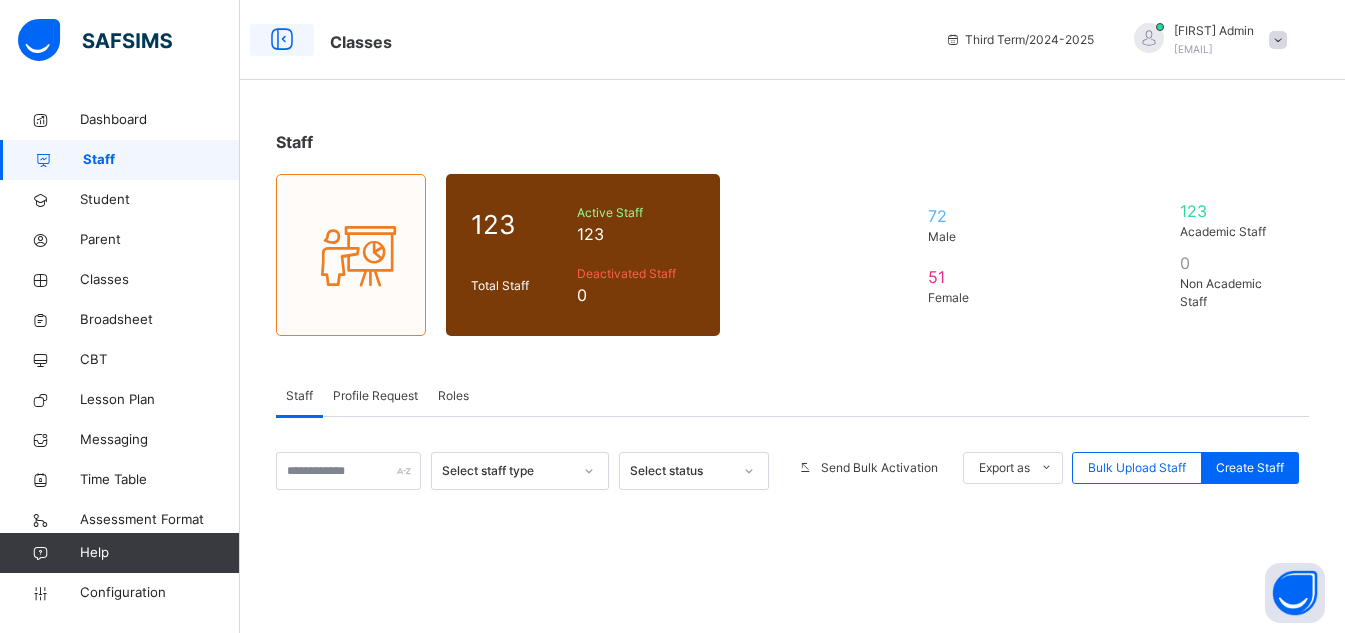 scroll, scrollTop: 285, scrollLeft: 0, axis: vertical 